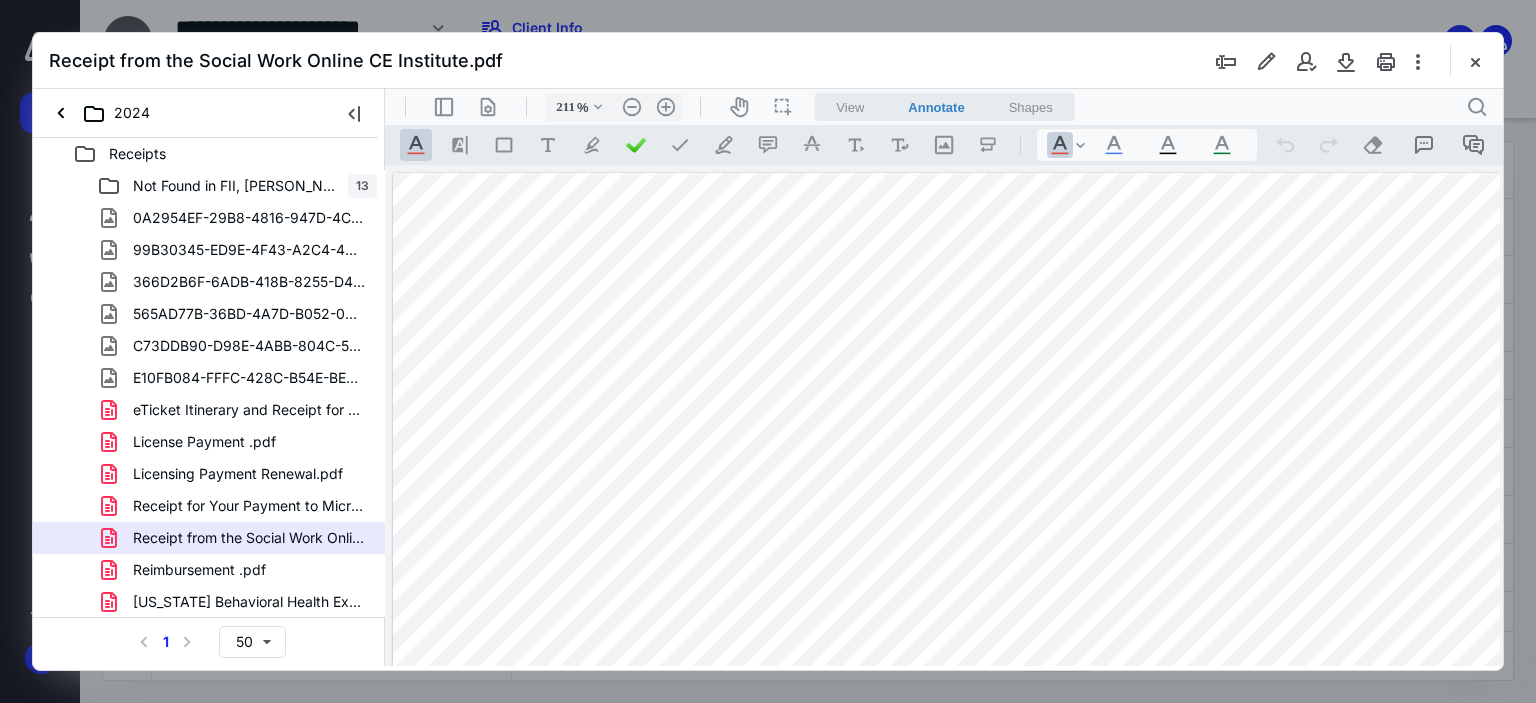 scroll, scrollTop: 0, scrollLeft: 0, axis: both 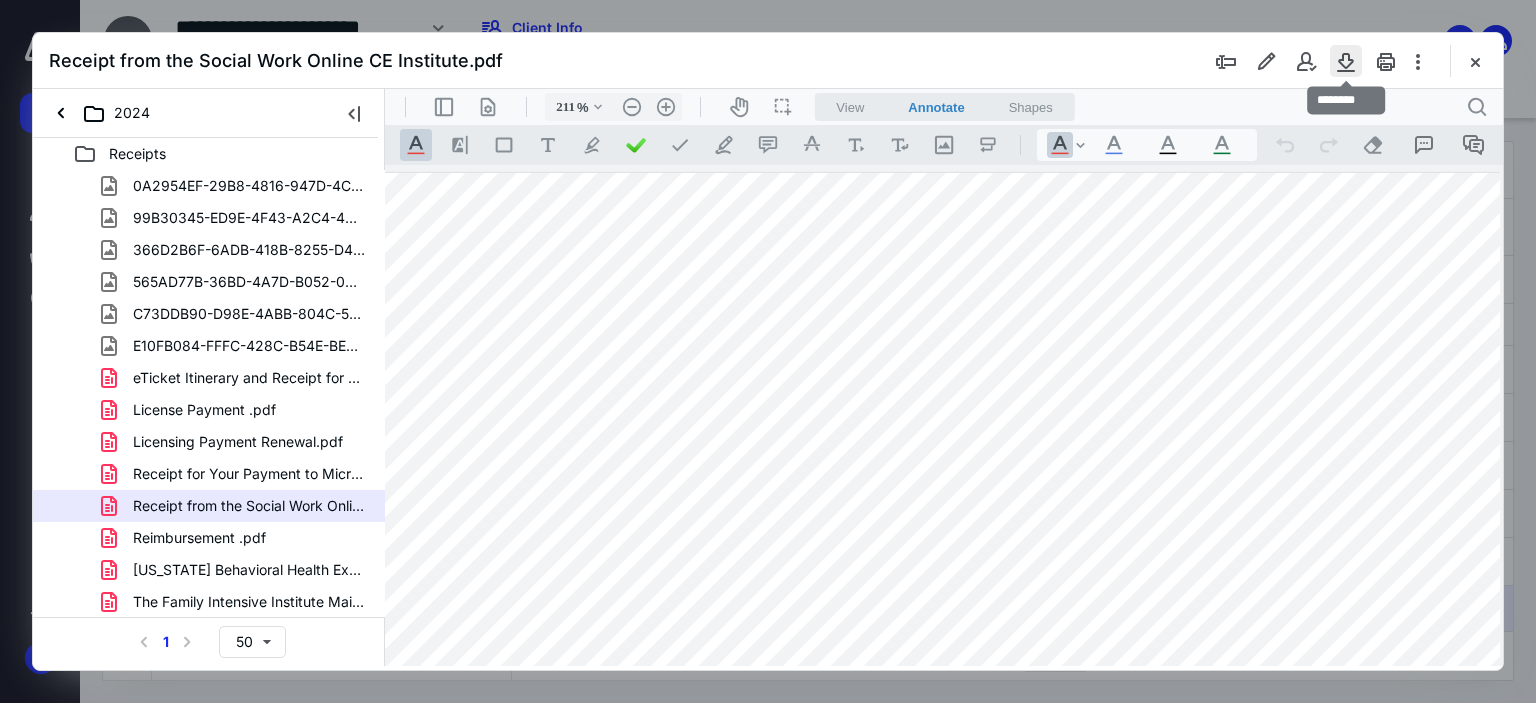 click at bounding box center (1346, 61) 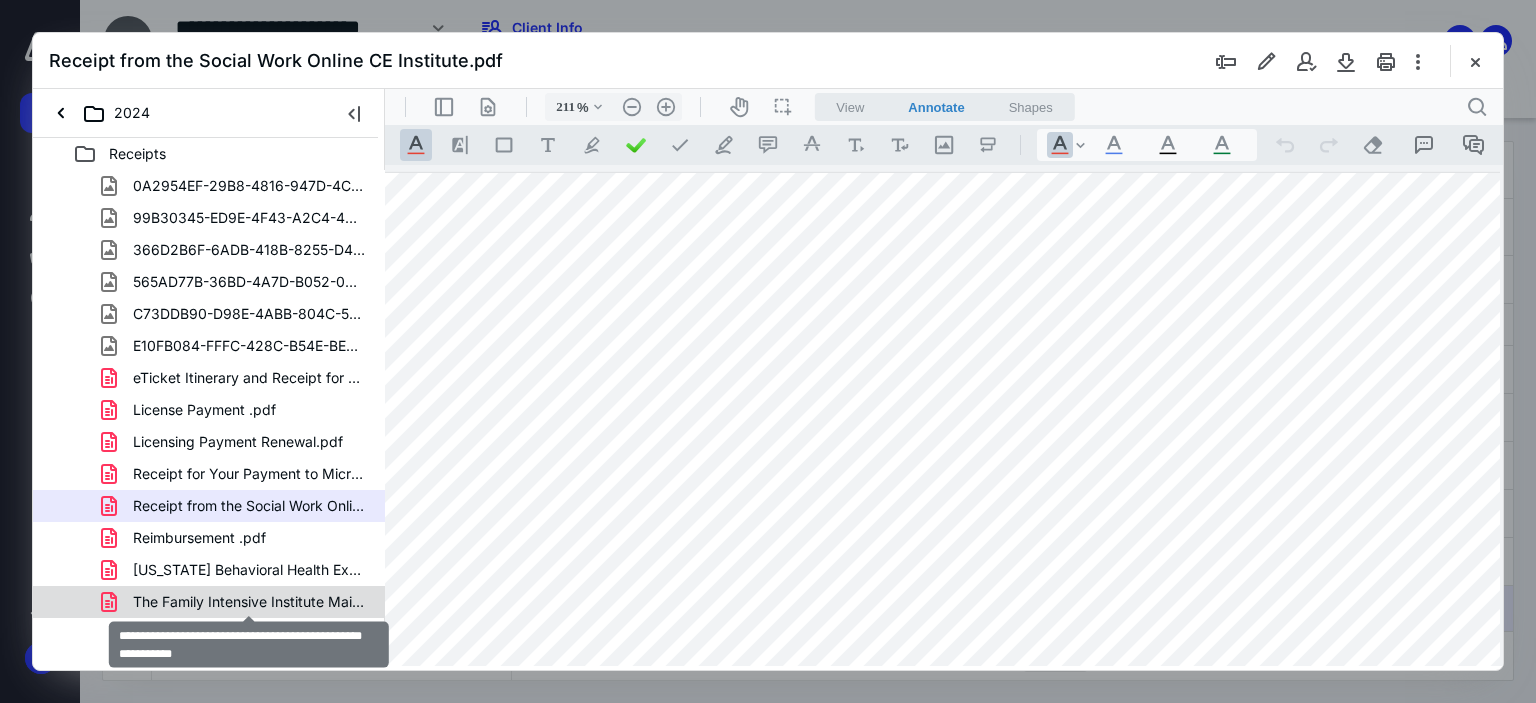 click on "The Family Intensive Institute Mail - iPlum Order Receipt.pdf" at bounding box center [249, 602] 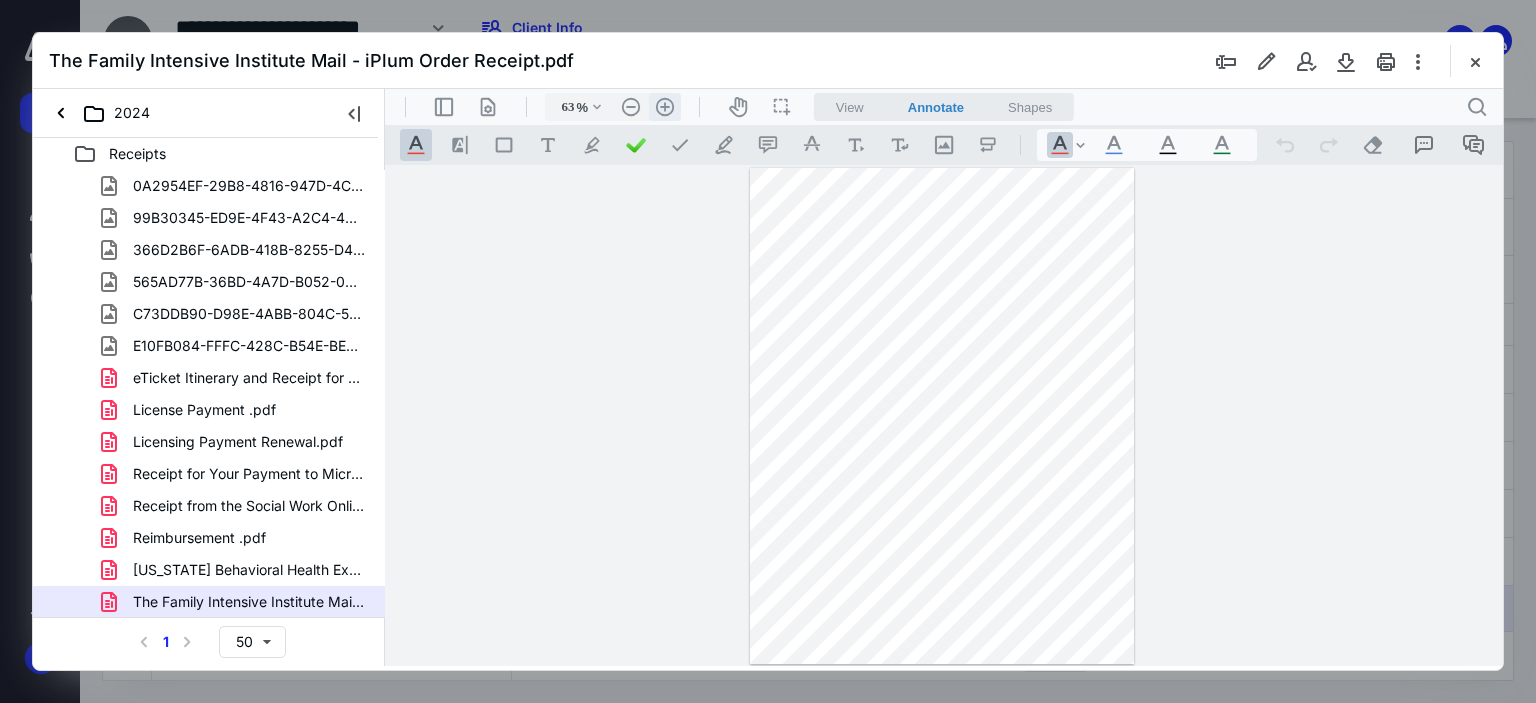 click on ".cls-1{fill:#abb0c4;} icon - header - zoom - in - line" at bounding box center [665, 107] 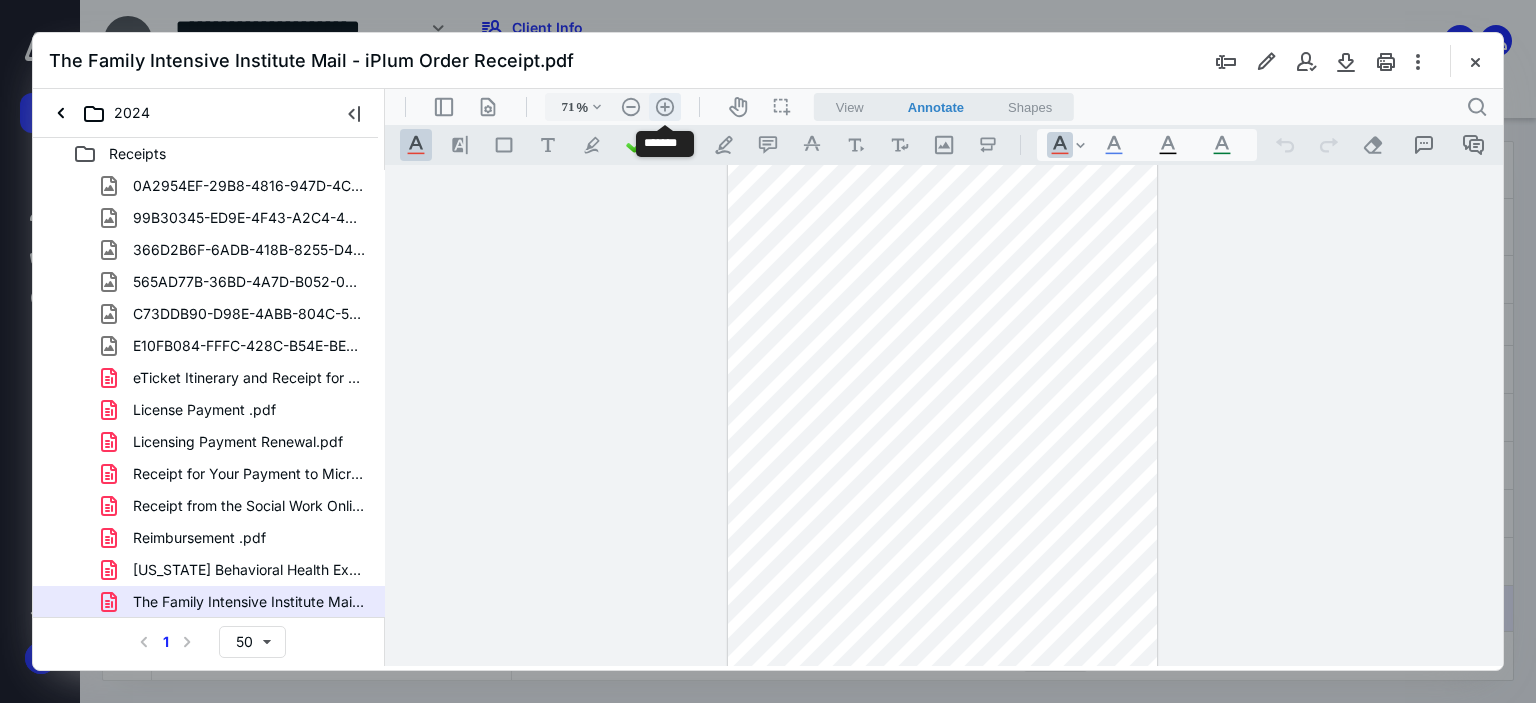 click on ".cls-1{fill:#abb0c4;} icon - header - zoom - in - line" at bounding box center [665, 107] 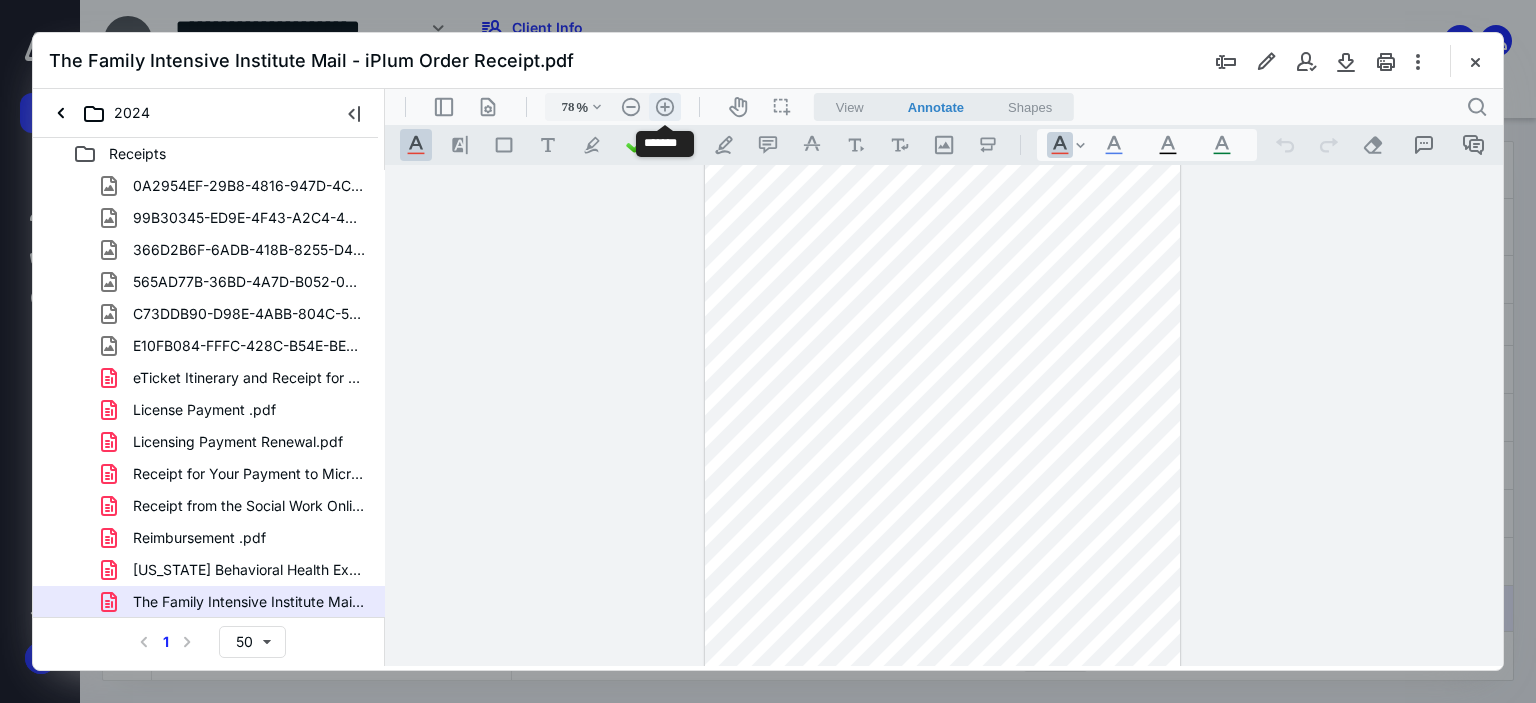 click on ".cls-1{fill:#abb0c4;} icon - header - zoom - in - line" at bounding box center [665, 107] 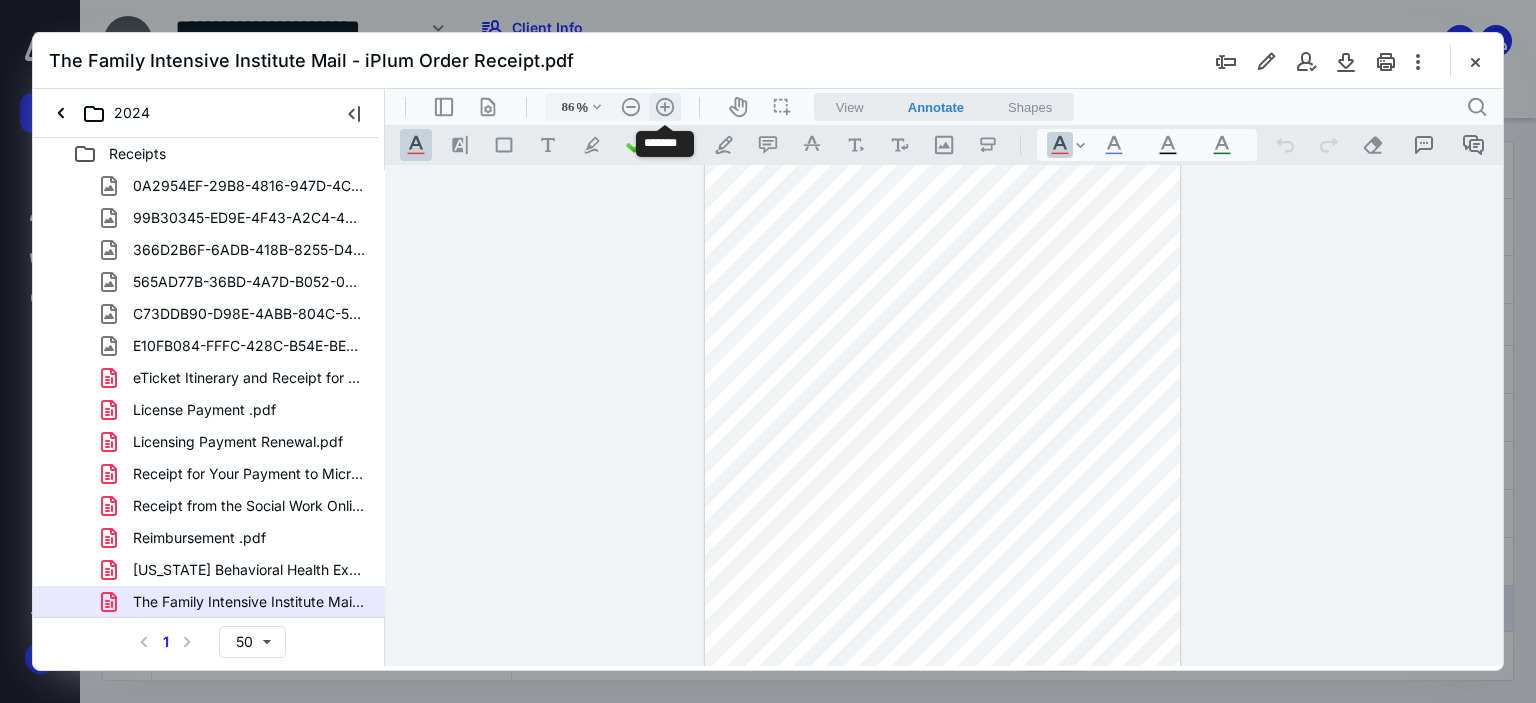 click on ".cls-1{fill:#abb0c4;} icon - header - zoom - in - line" at bounding box center (665, 107) 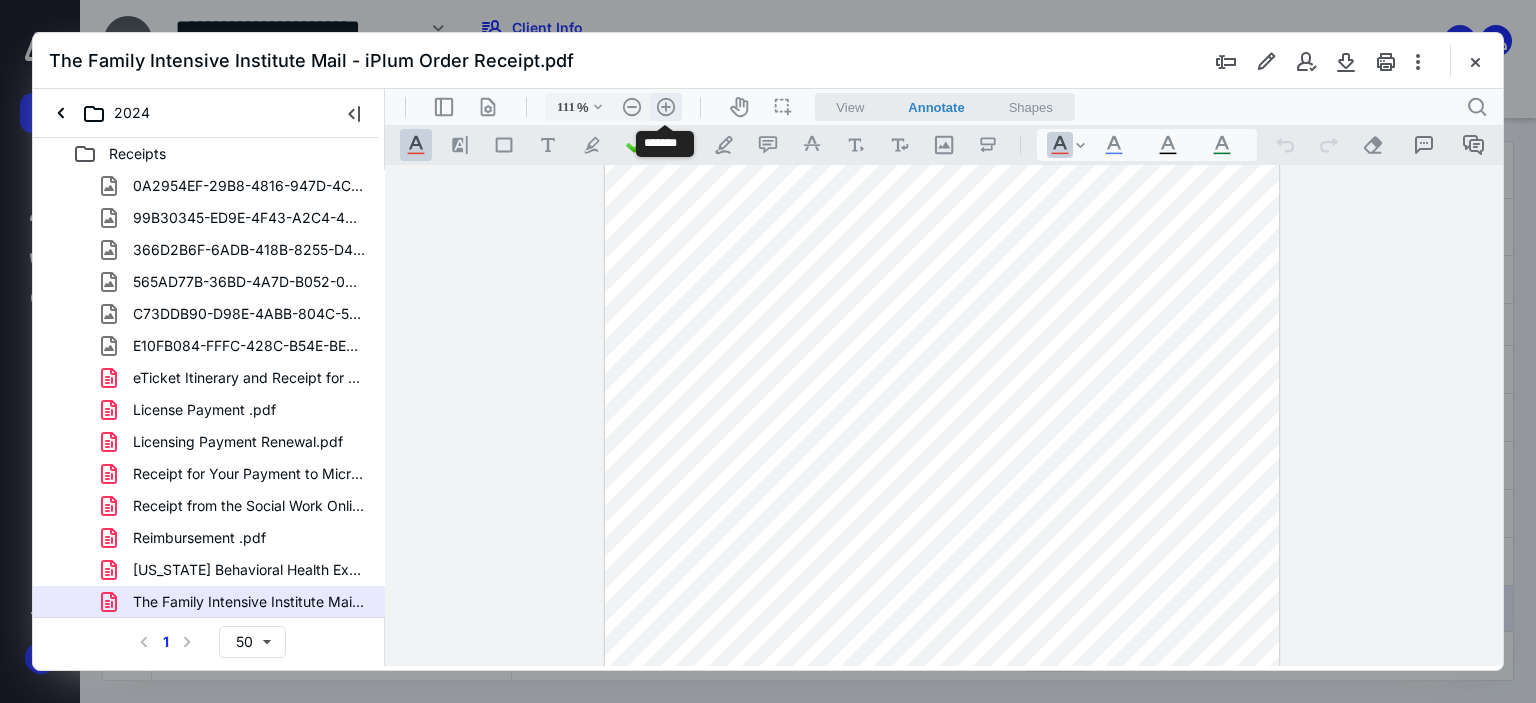 click on ".cls-1{fill:#abb0c4;} icon - header - zoom - in - line" at bounding box center [666, 107] 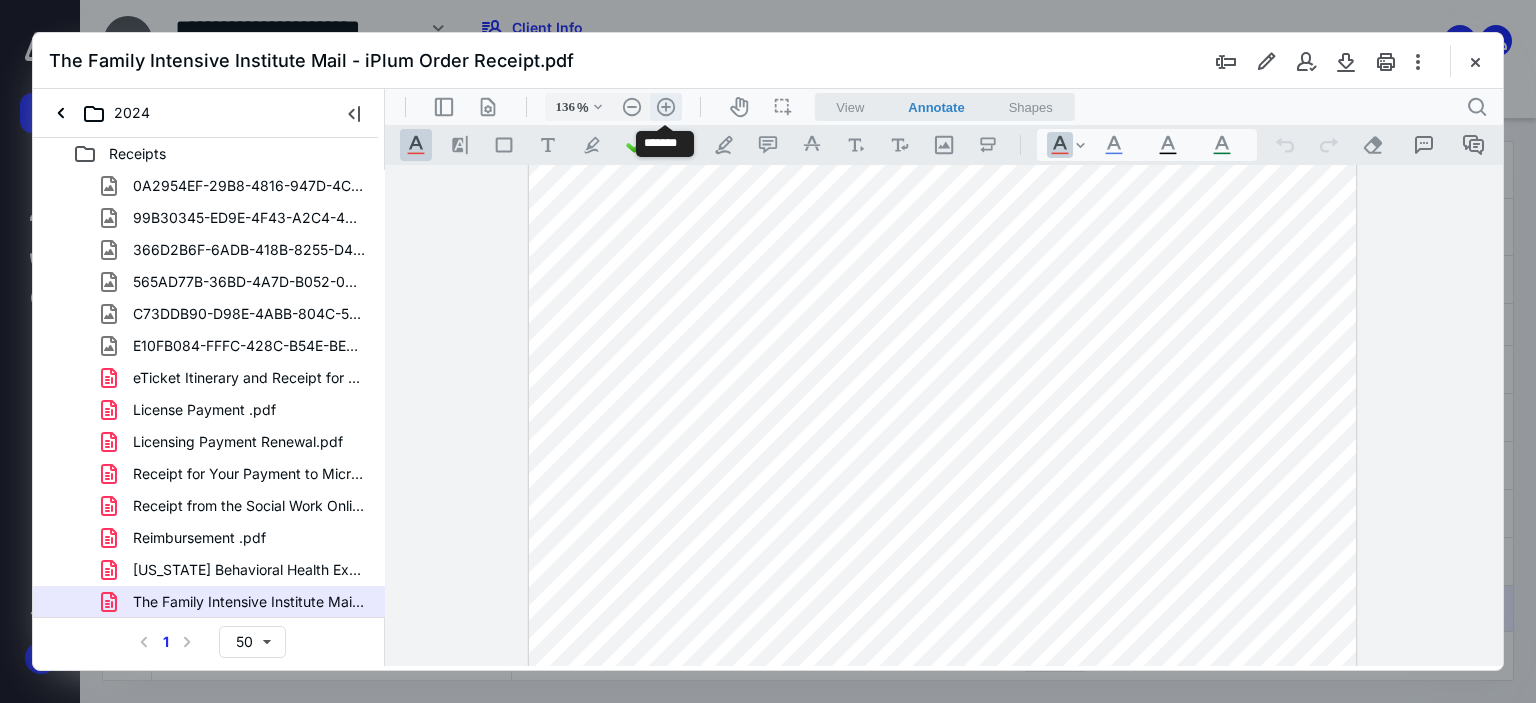 click on ".cls-1{fill:#abb0c4;} icon - header - zoom - in - line" at bounding box center [666, 107] 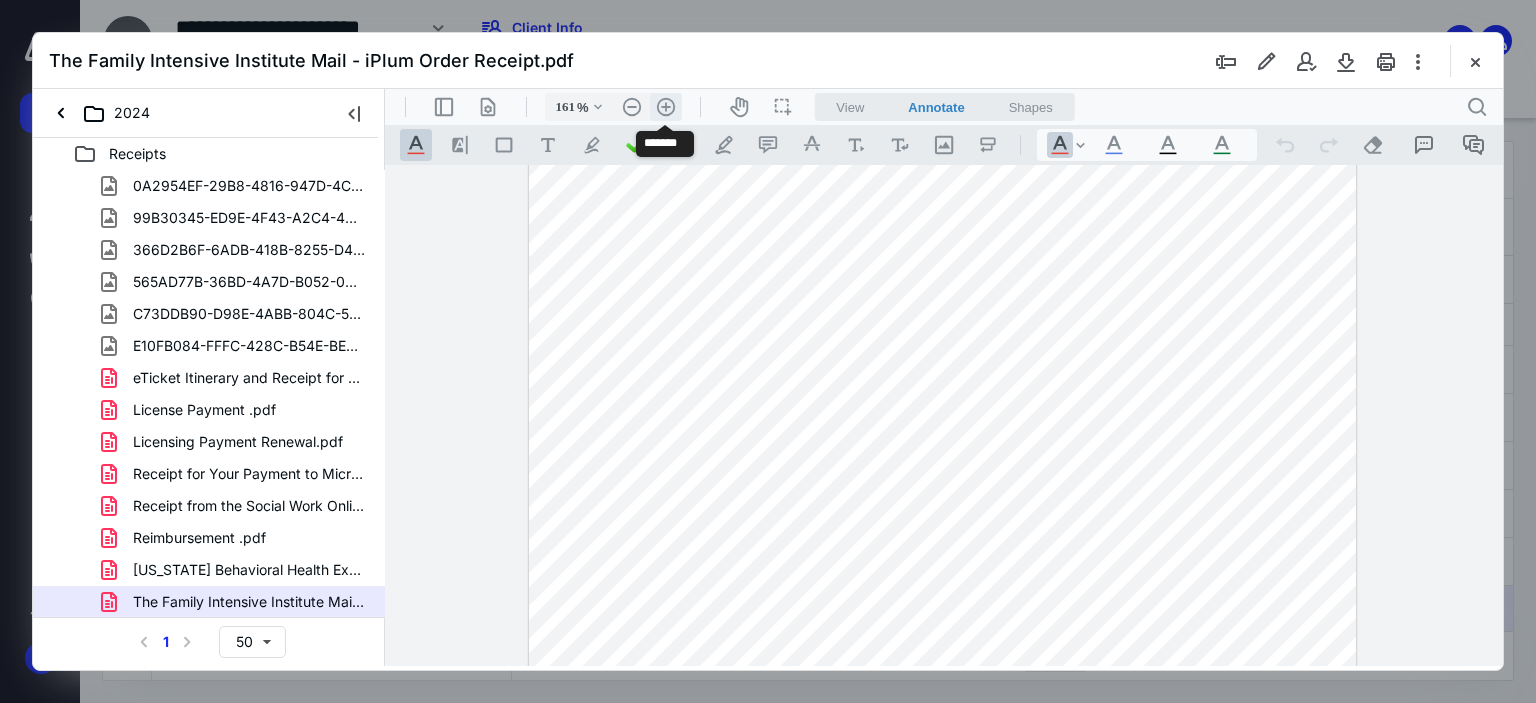 scroll, scrollTop: 327, scrollLeft: 0, axis: vertical 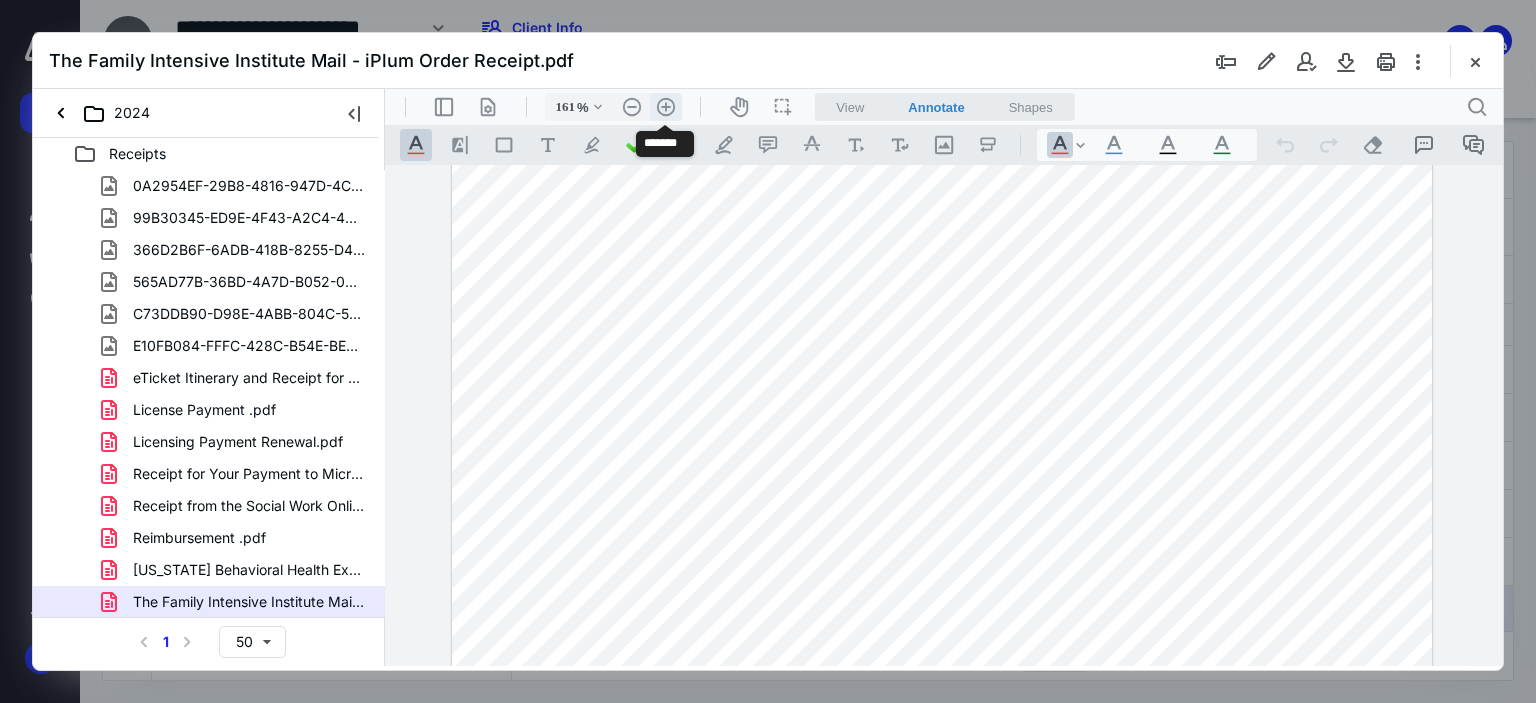 click on ".cls-1{fill:#abb0c4;} icon - header - zoom - in - line" at bounding box center [666, 107] 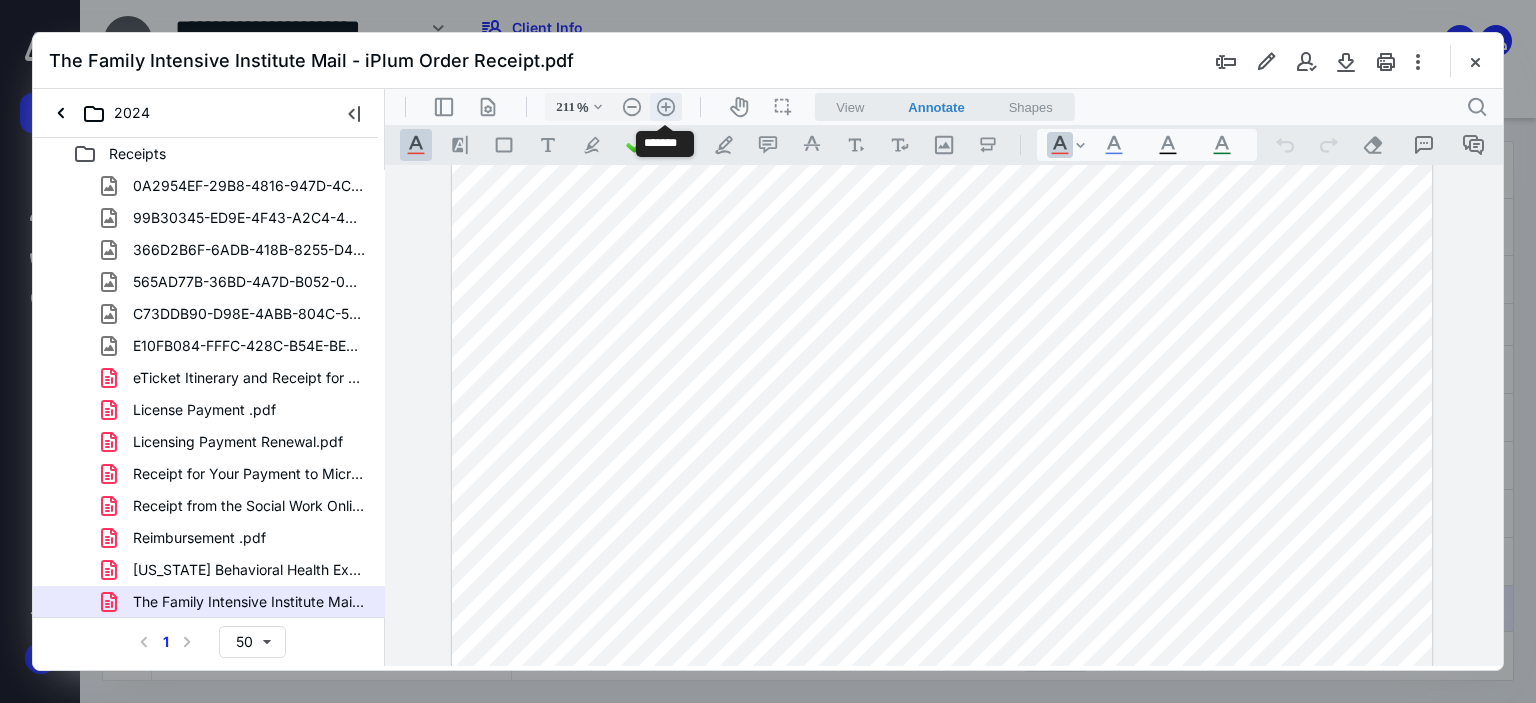scroll, scrollTop: 495, scrollLeft: 93, axis: both 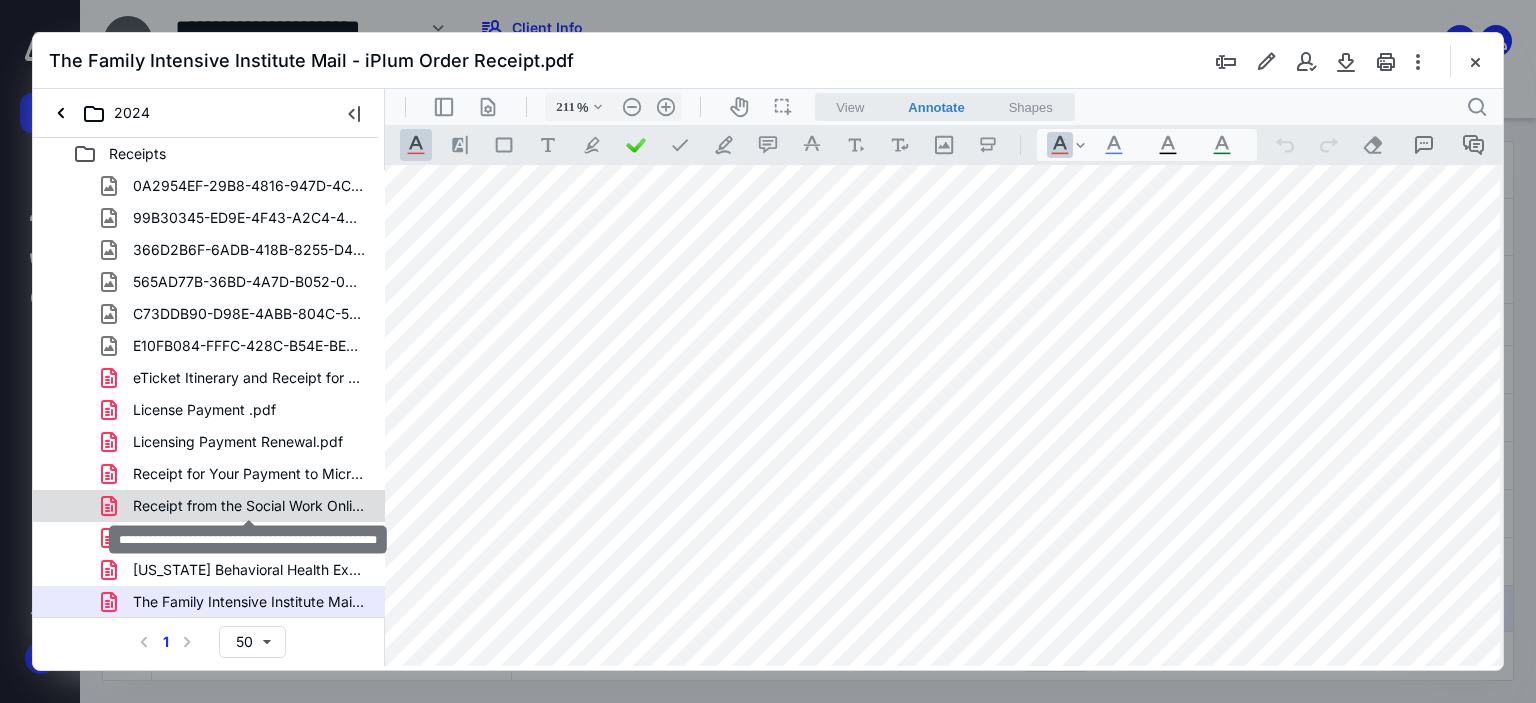 click on "Receipt from the Social Work Online CE Institute.pdf" at bounding box center [249, 506] 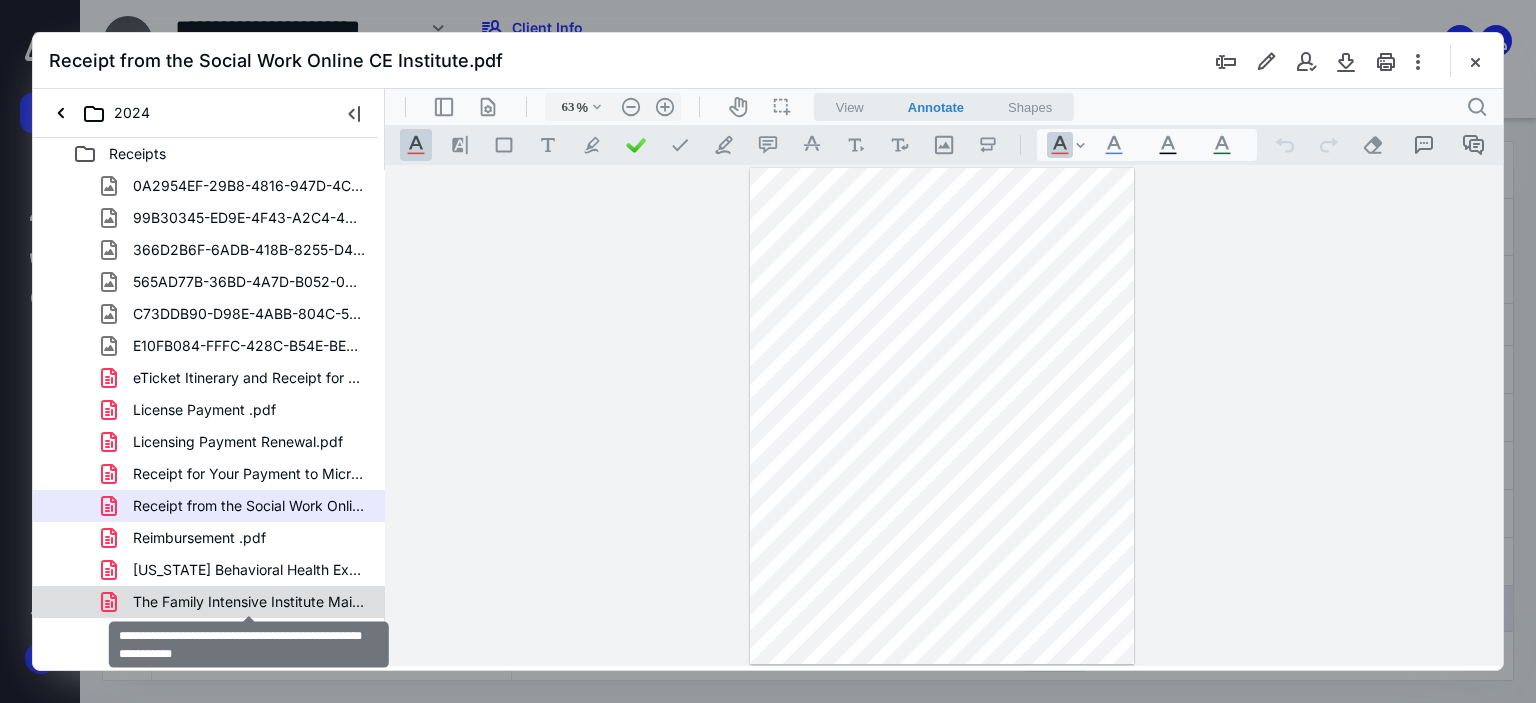 click on "The Family Intensive Institute Mail - iPlum Order Receipt.pdf" at bounding box center (249, 602) 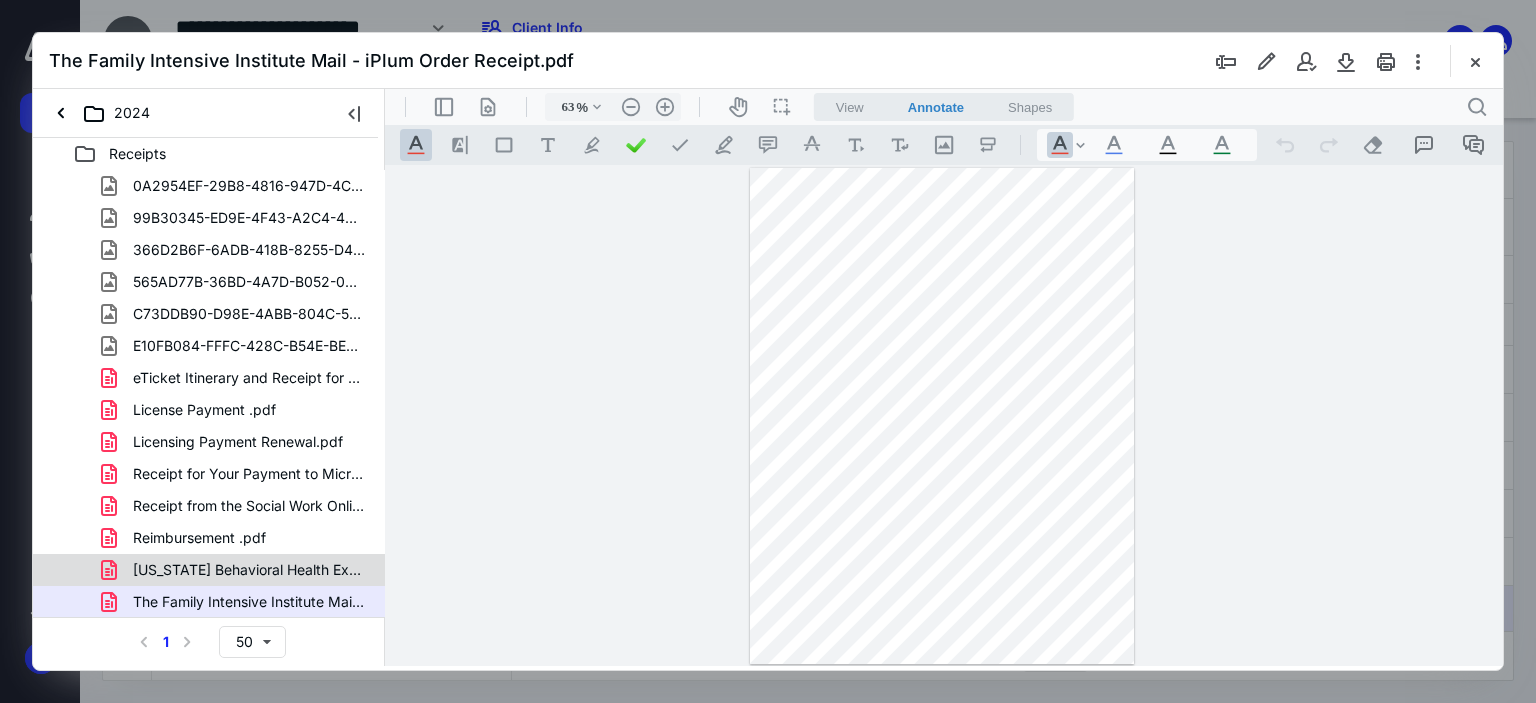 click on "[US_STATE] Behavioral Health Executive Council Online Payment R.pdf" at bounding box center [249, 570] 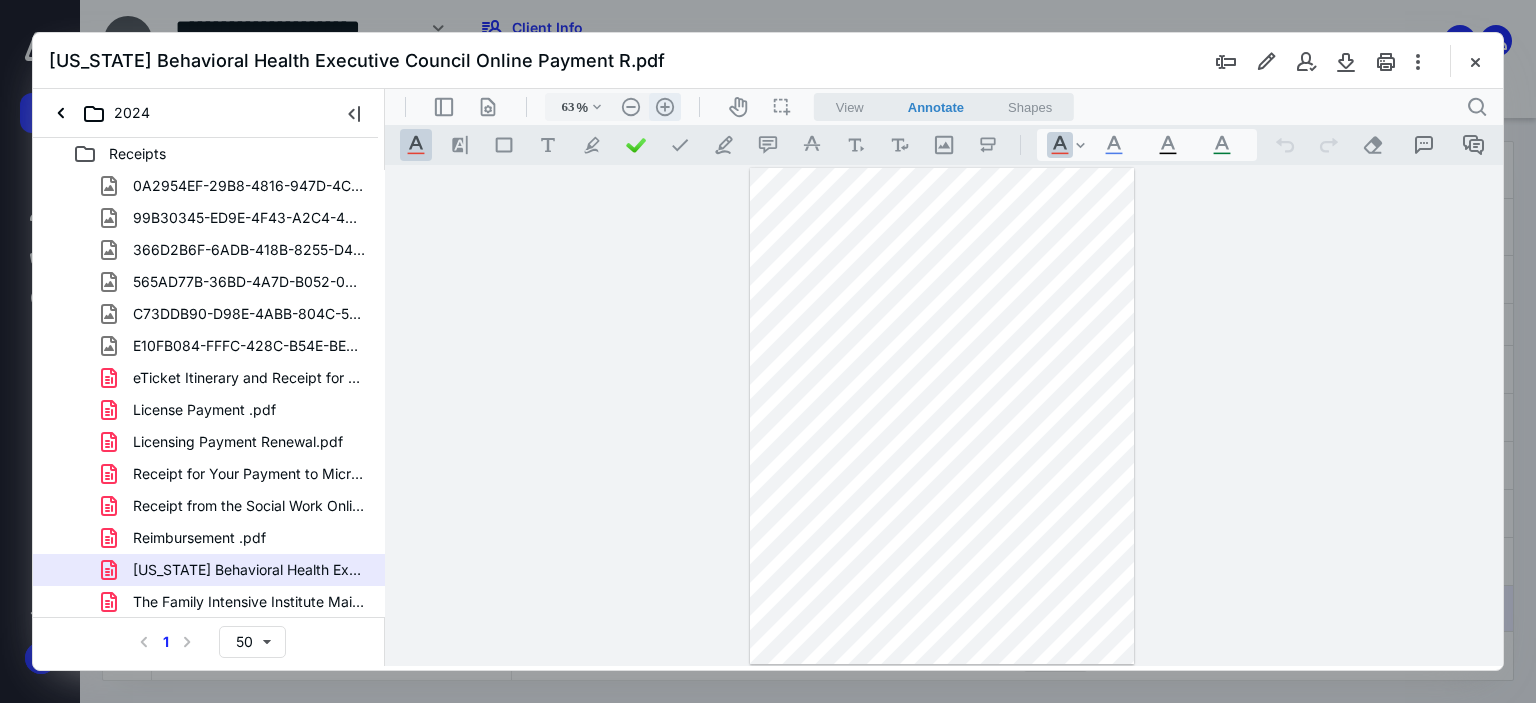 click on ".cls-1{fill:#abb0c4;} icon - header - zoom - in - line" at bounding box center [665, 107] 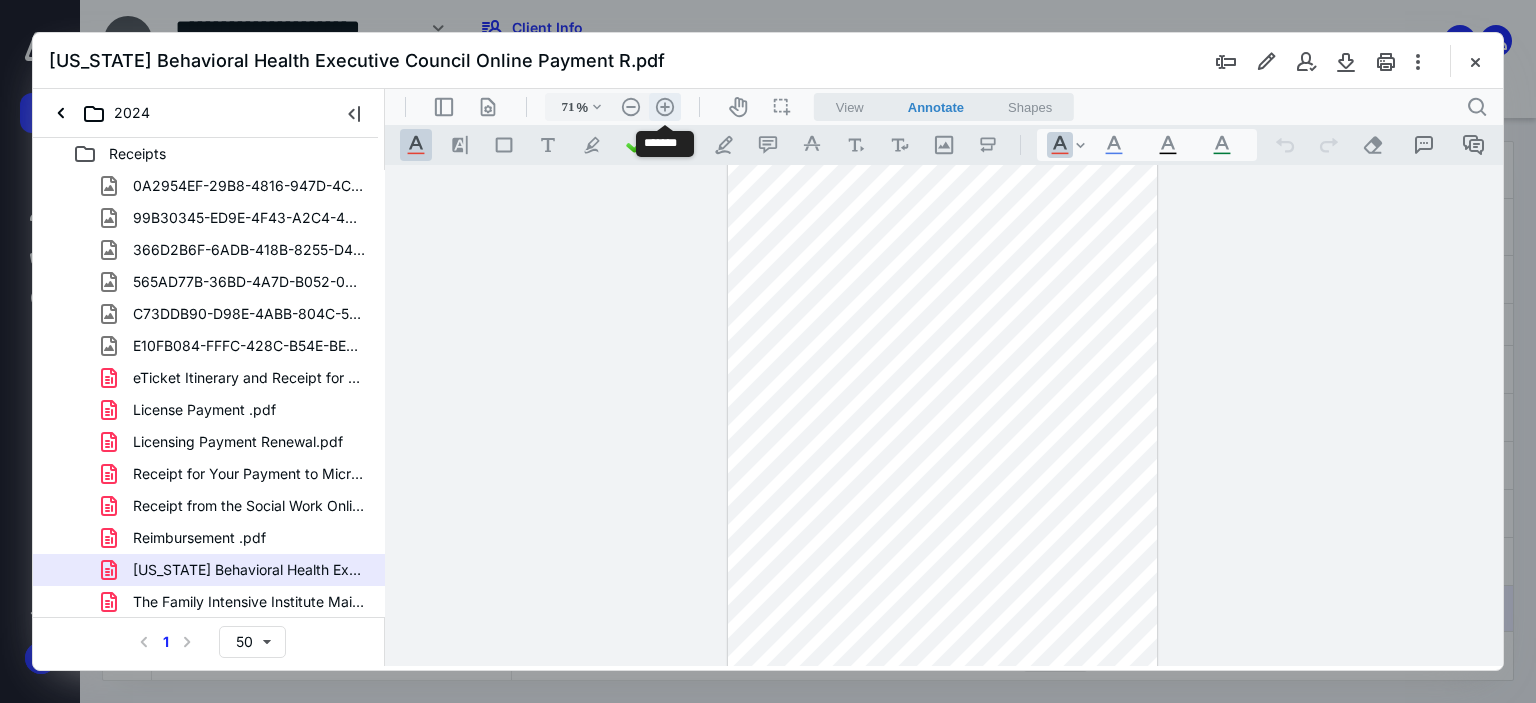 click on ".cls-1{fill:#abb0c4;} icon - header - zoom - in - line" at bounding box center (665, 107) 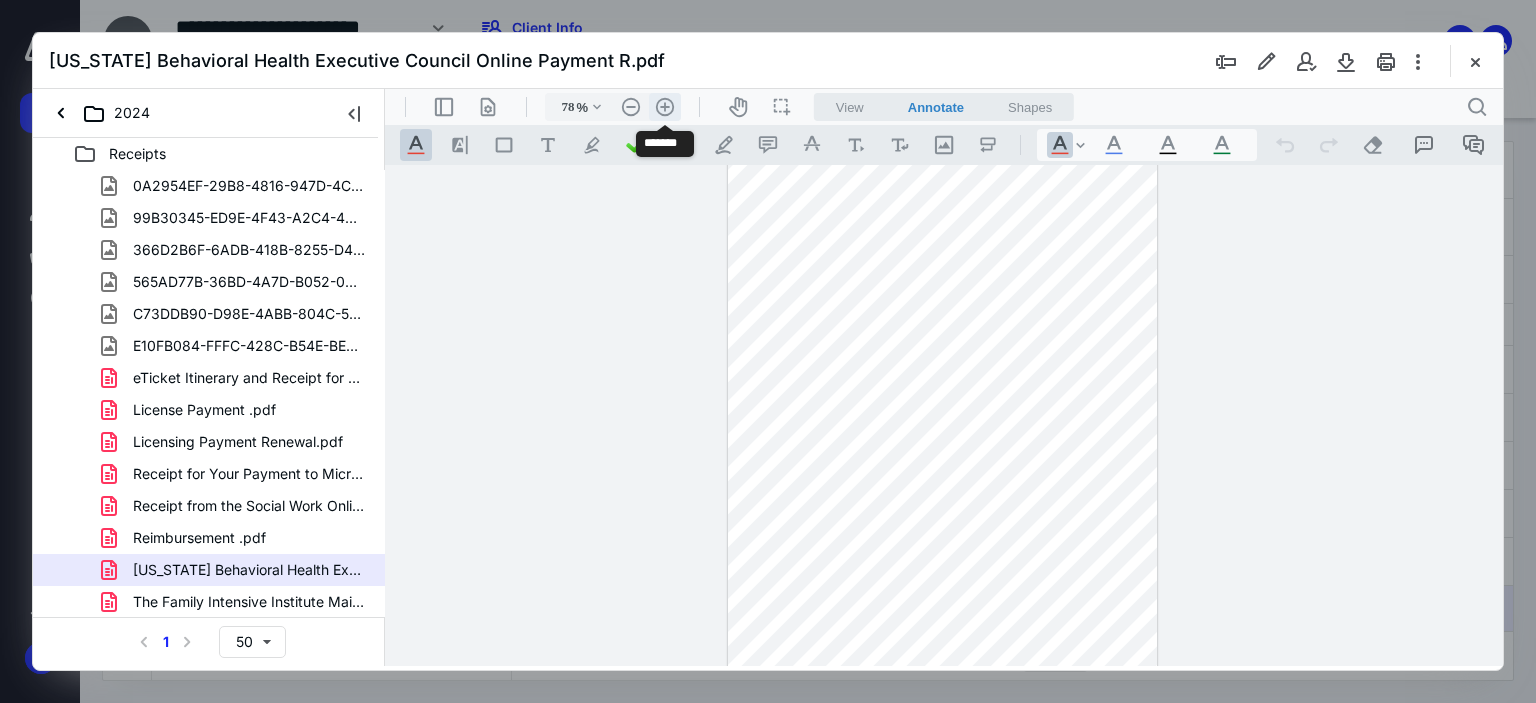 click on ".cls-1{fill:#abb0c4;} icon - header - zoom - in - line" at bounding box center (665, 107) 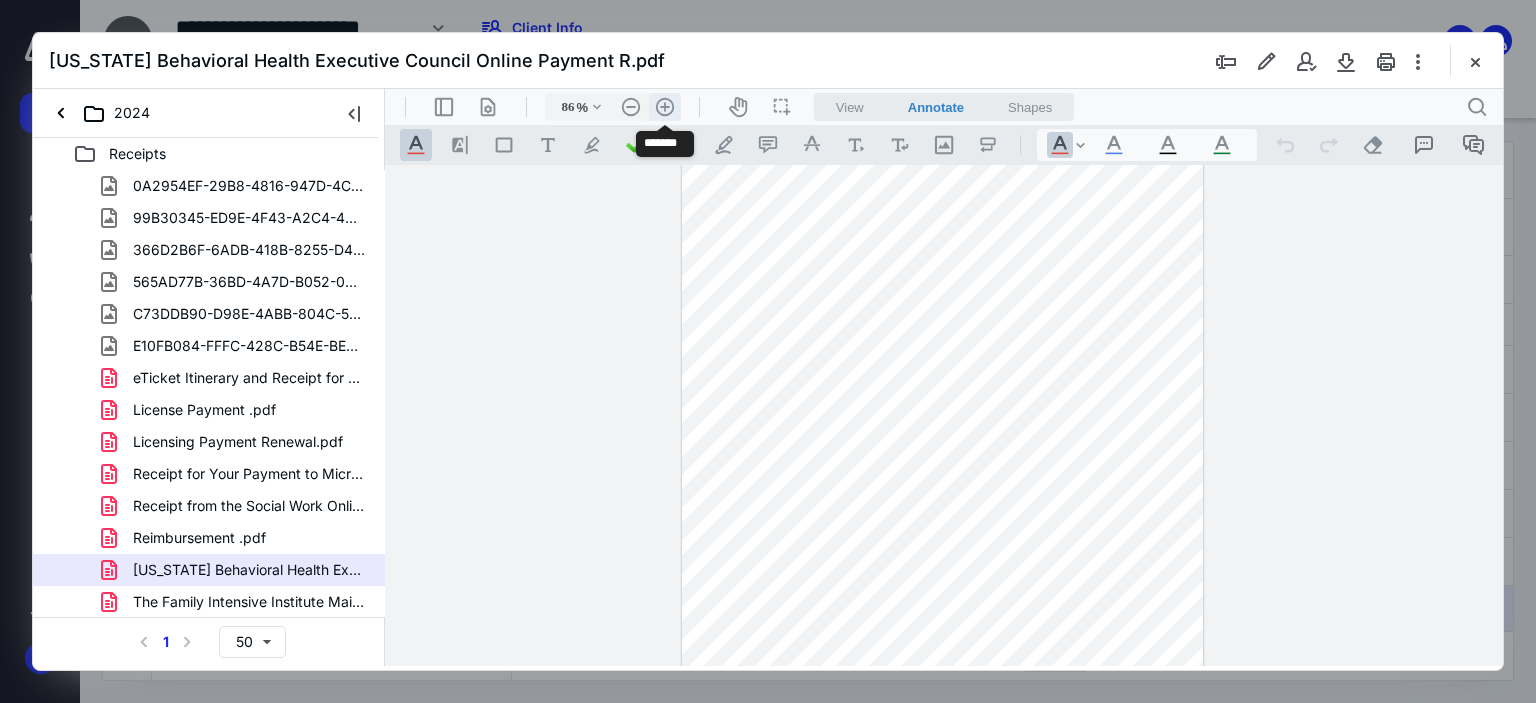 click on ".cls-1{fill:#abb0c4;} icon - header - zoom - in - line" at bounding box center (665, 107) 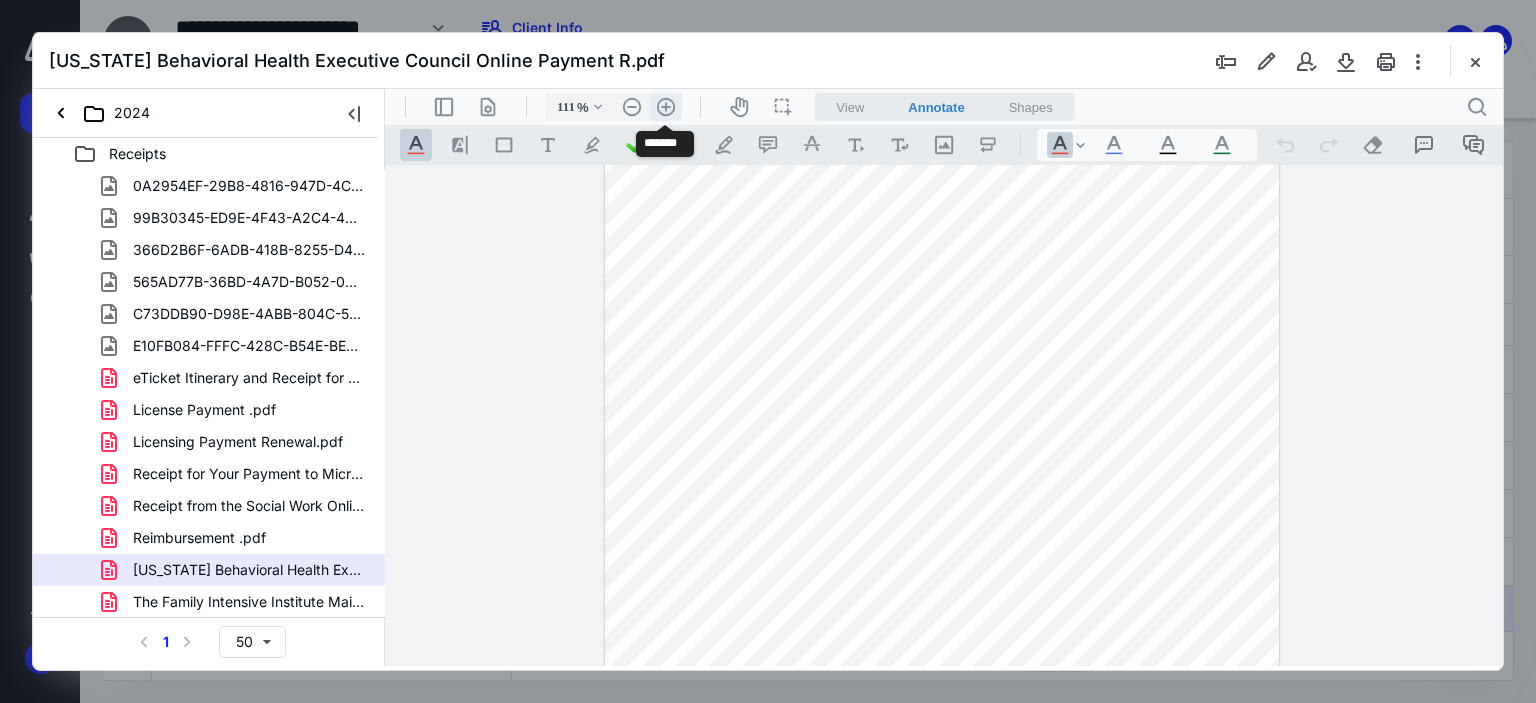 click on ".cls-1{fill:#abb0c4;} icon - header - zoom - in - line" at bounding box center (666, 107) 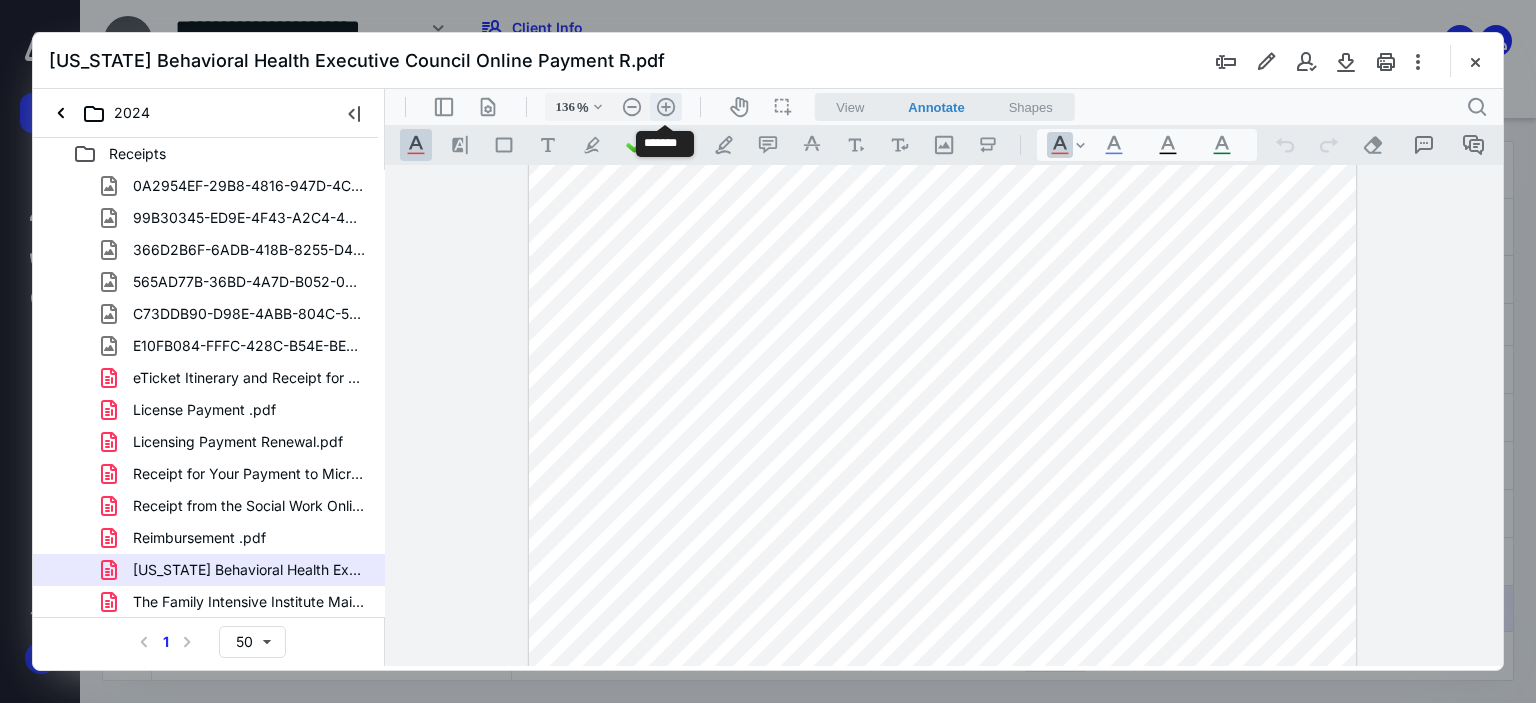 click on ".cls-1{fill:#abb0c4;} icon - header - zoom - in - line" at bounding box center [666, 107] 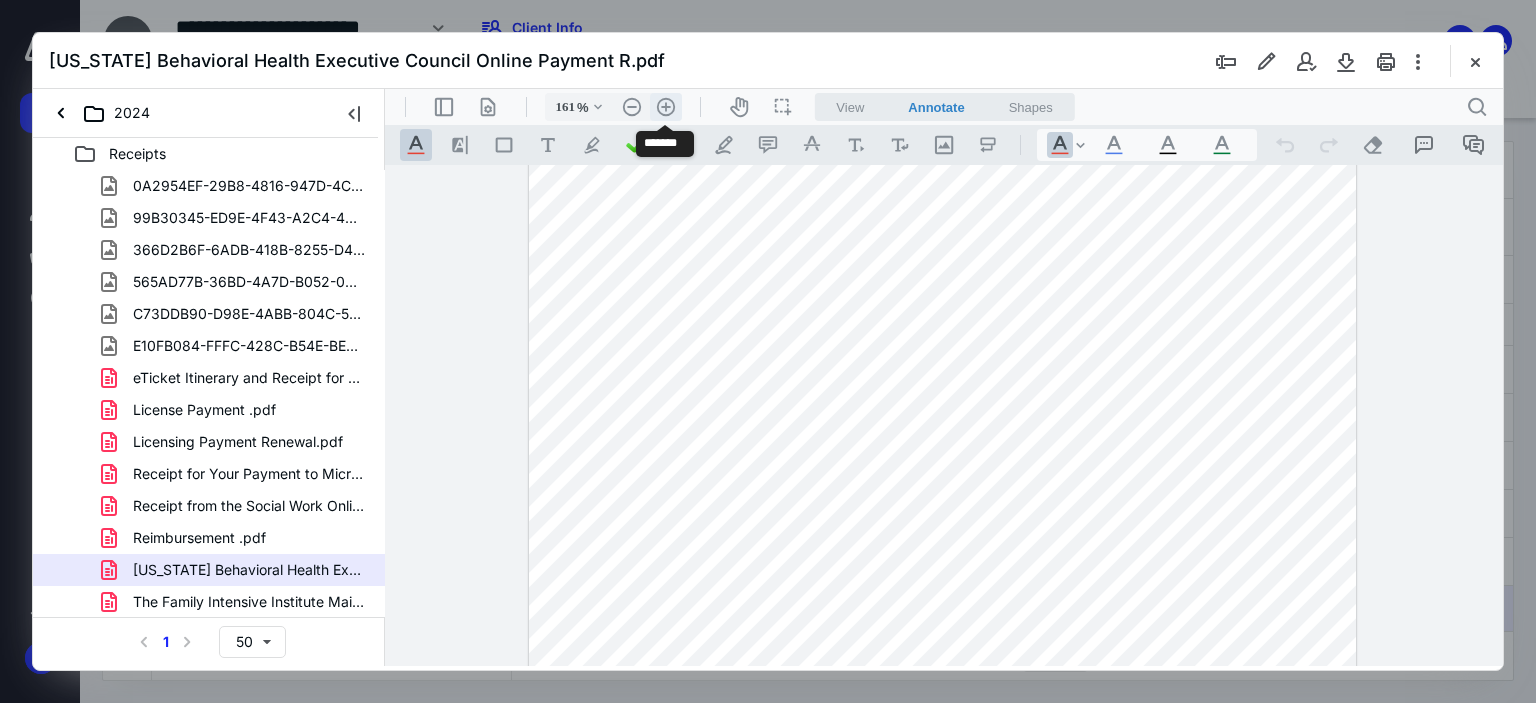 scroll, scrollTop: 327, scrollLeft: 0, axis: vertical 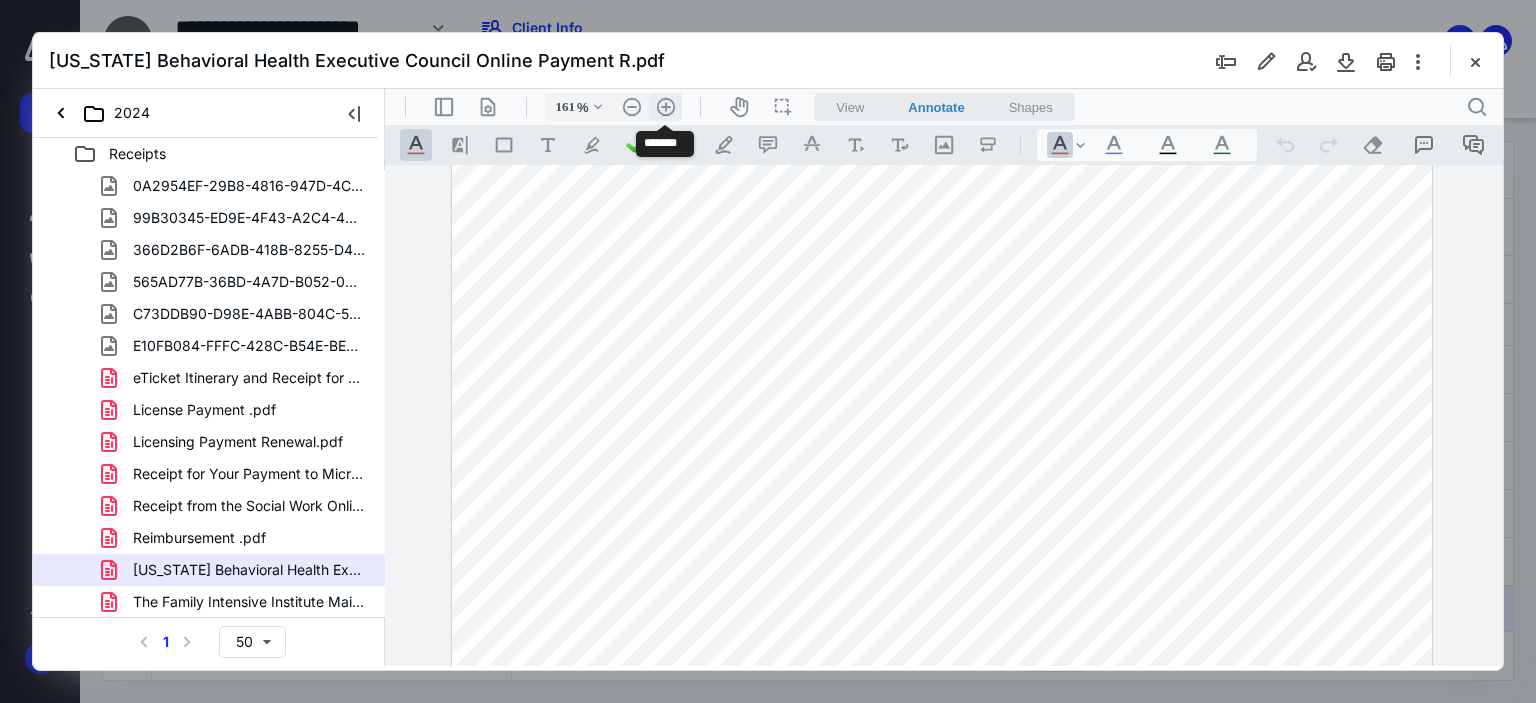 click on ".cls-1{fill:#abb0c4;} icon - header - zoom - in - line" at bounding box center [666, 107] 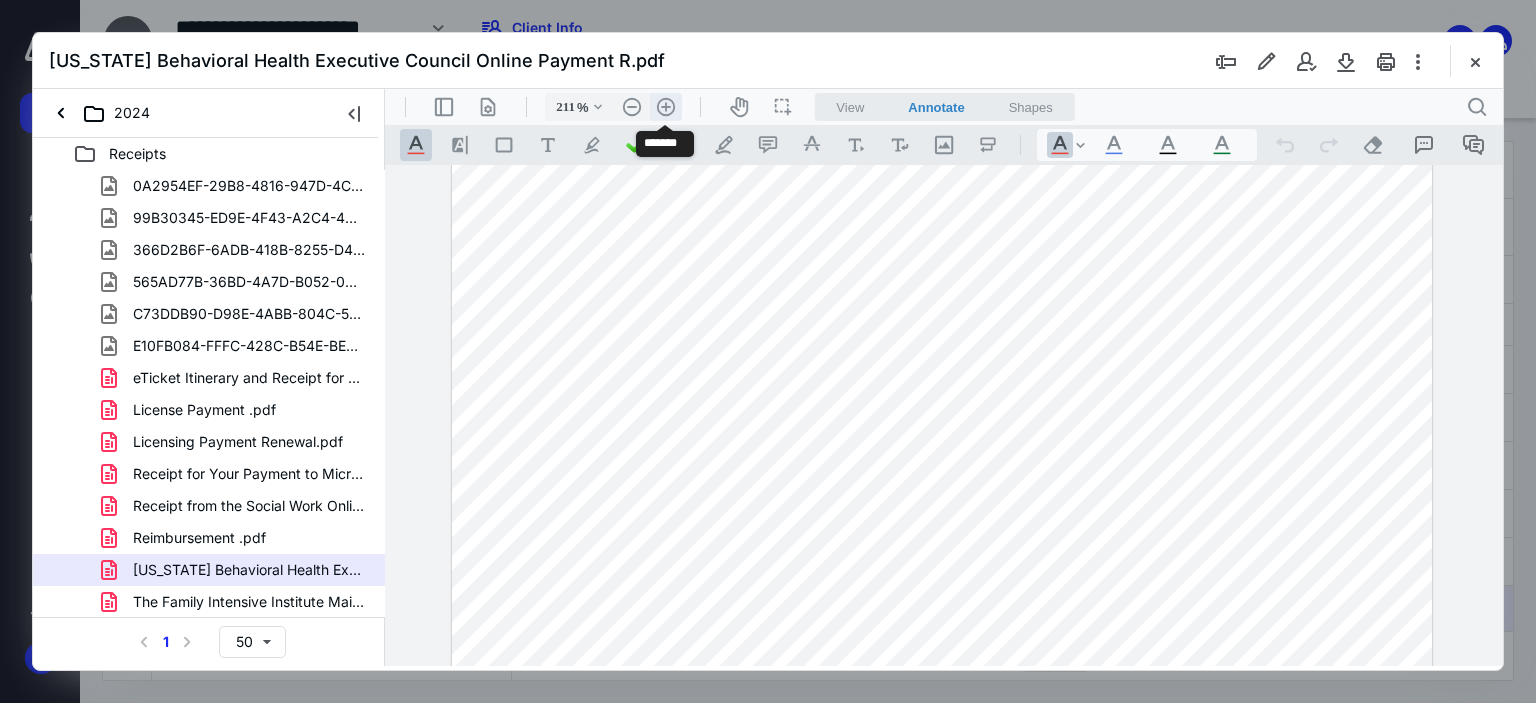 scroll, scrollTop: 495, scrollLeft: 93, axis: both 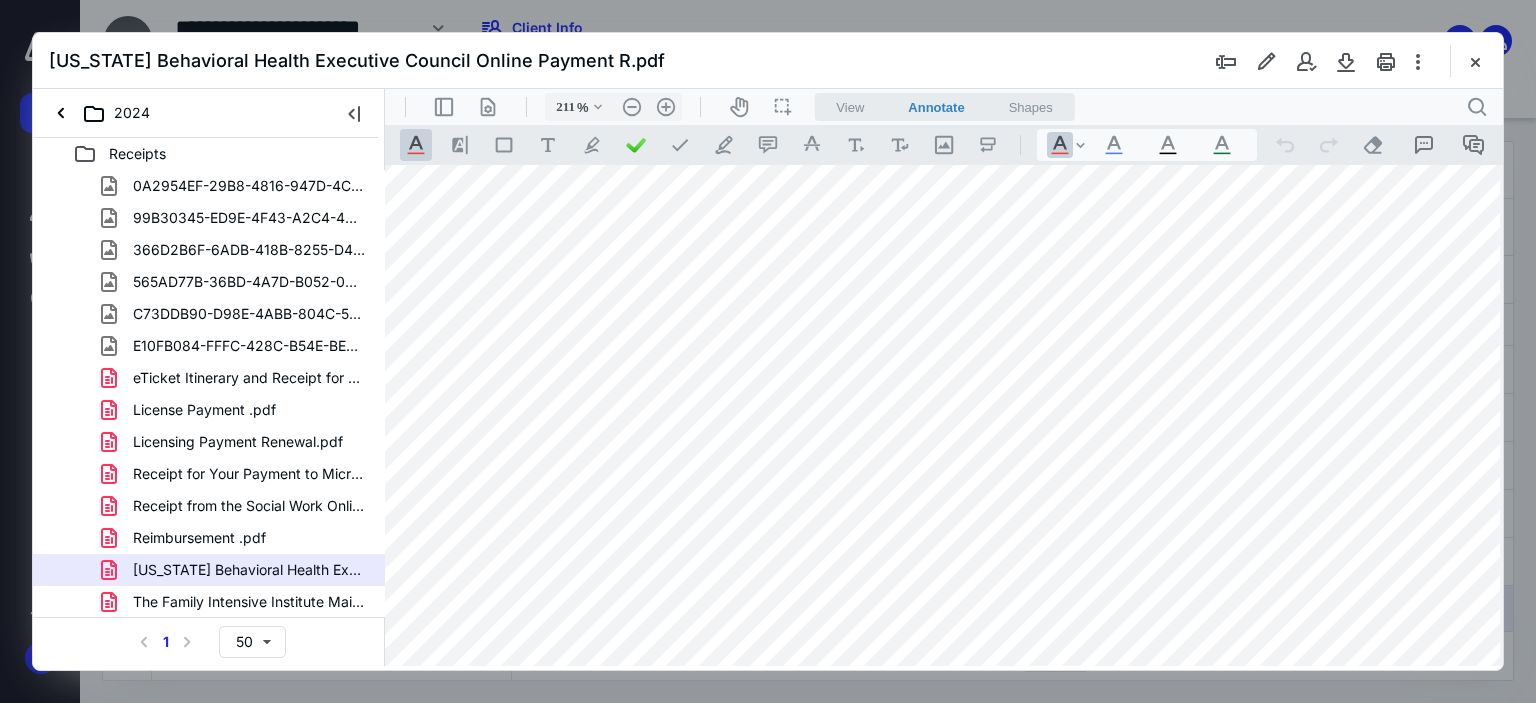 drag, startPoint x: 1487, startPoint y: 363, endPoint x: 1483, endPoint y: 325, distance: 38.209946 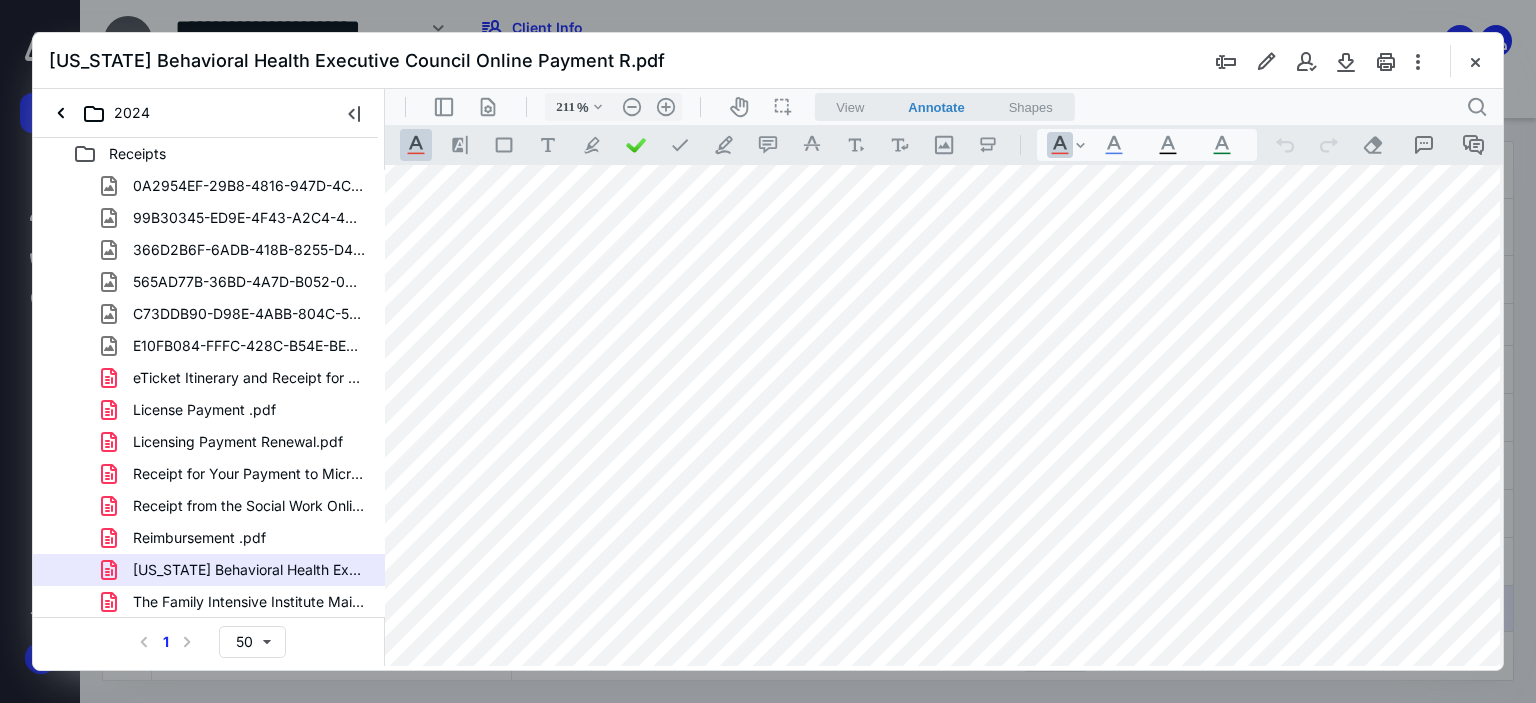 scroll, scrollTop: 0, scrollLeft: 93, axis: horizontal 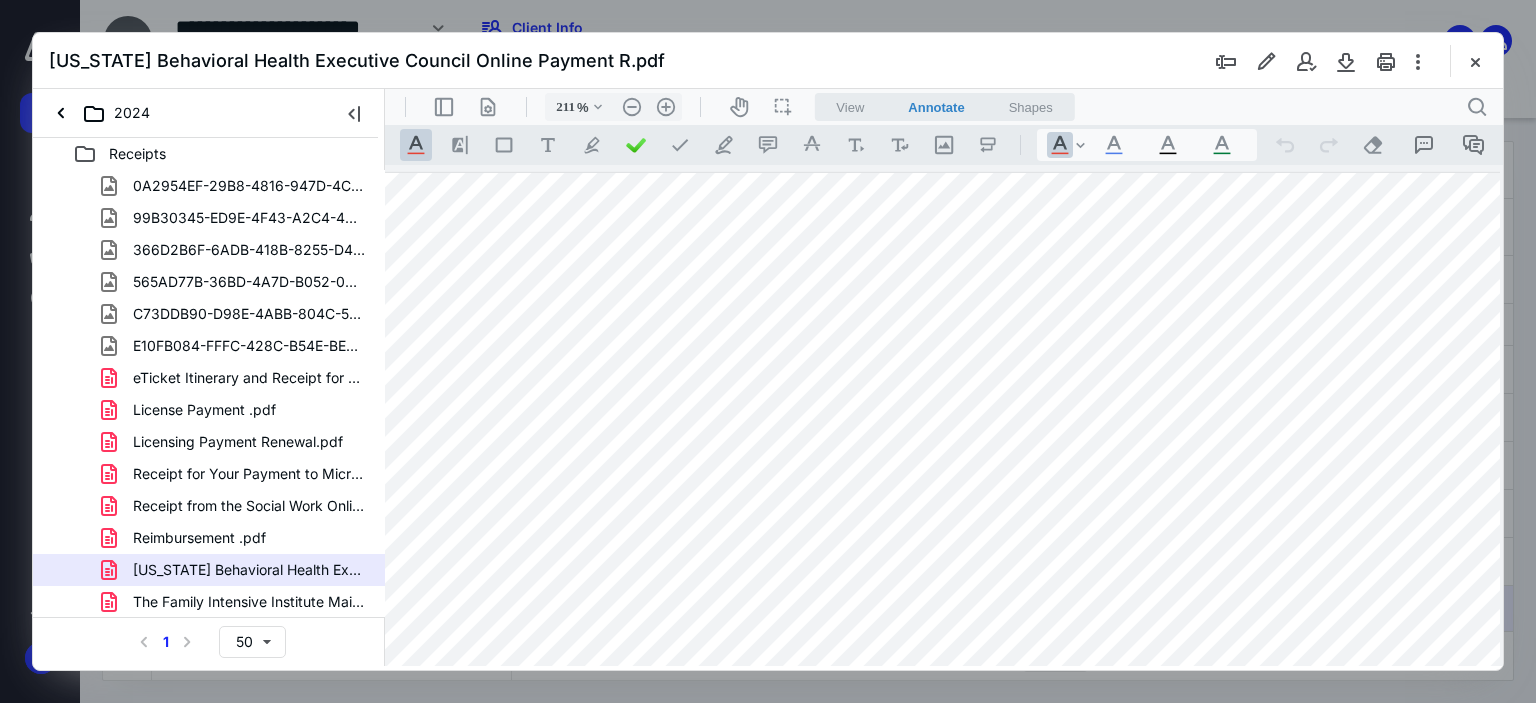 drag, startPoint x: 1014, startPoint y: 326, endPoint x: 495, endPoint y: 315, distance: 519.1166 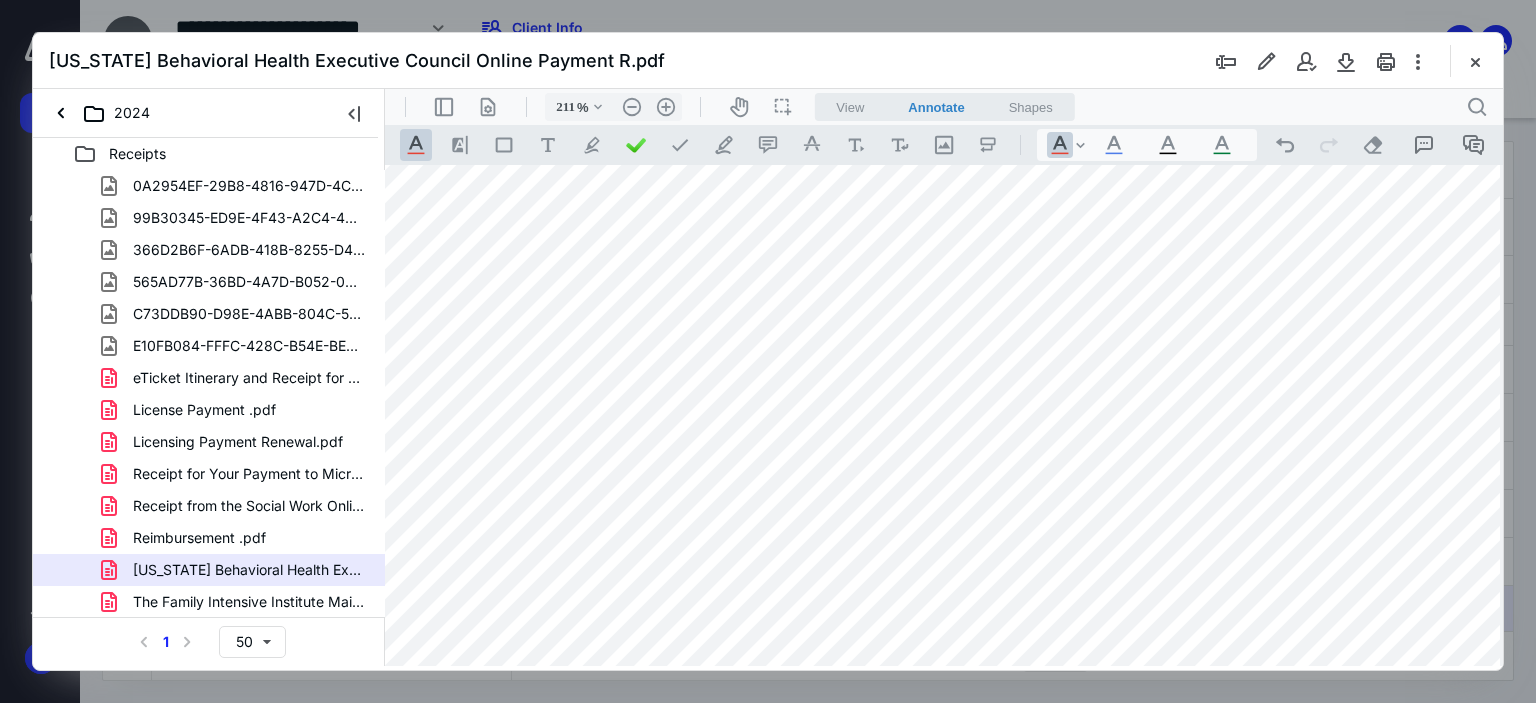 scroll, scrollTop: 0, scrollLeft: 93, axis: horizontal 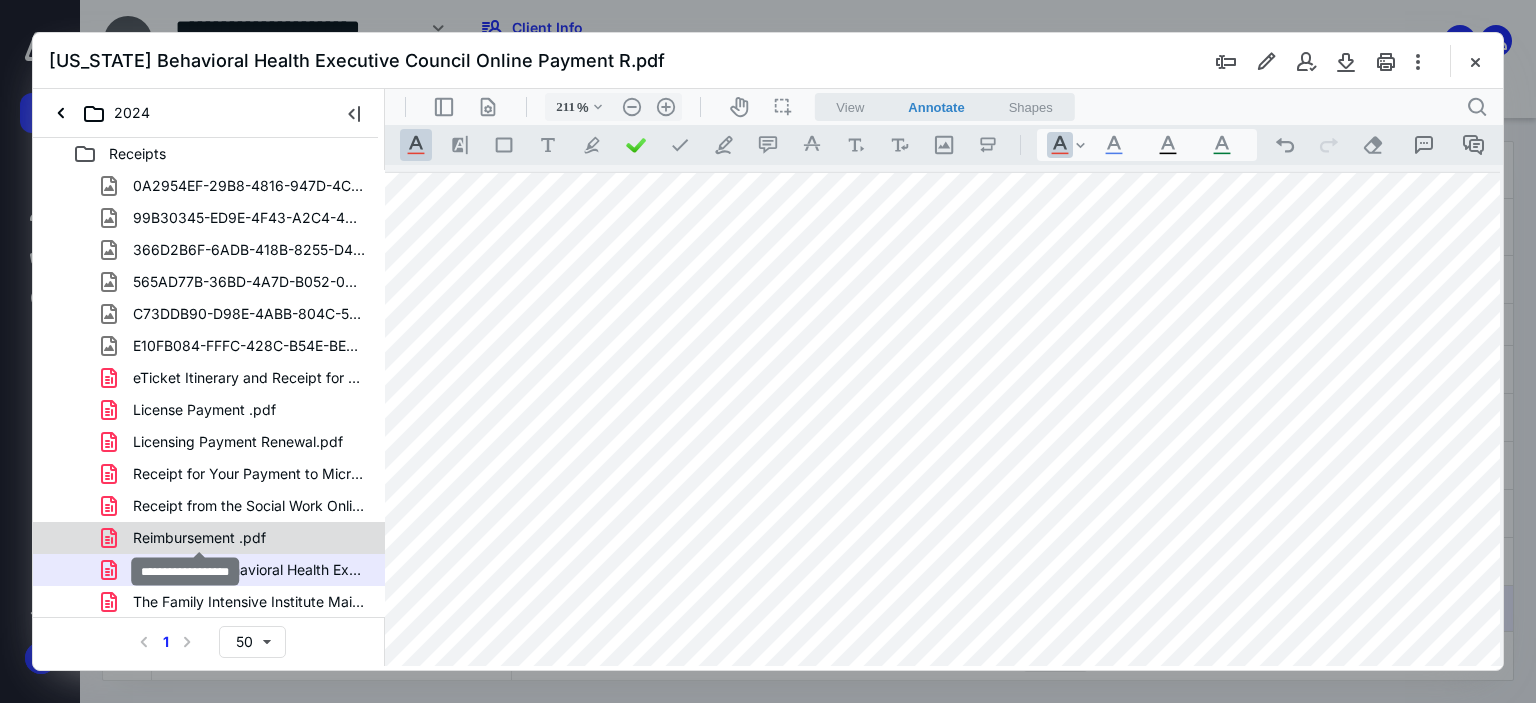 click on "Reimbursement .pdf" at bounding box center (199, 538) 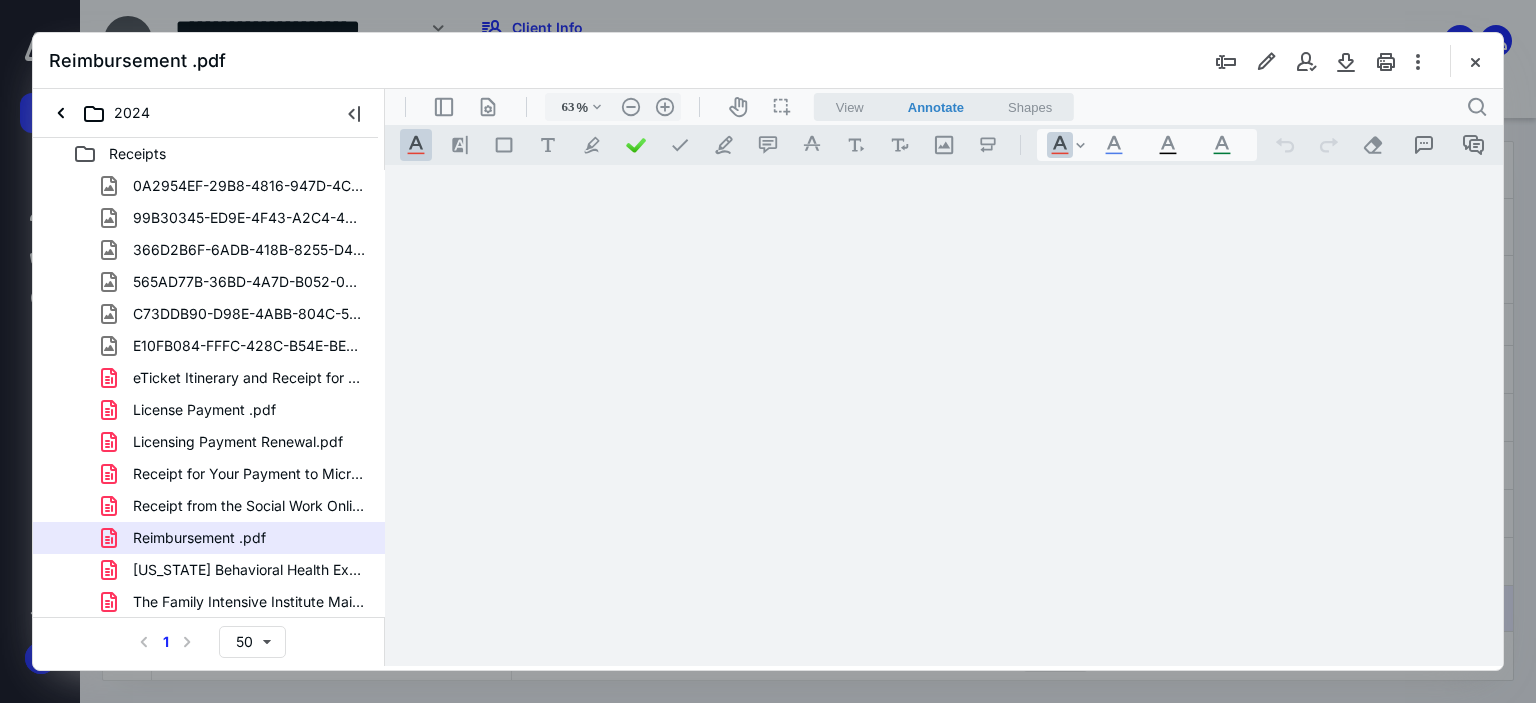 scroll, scrollTop: 1, scrollLeft: 0, axis: vertical 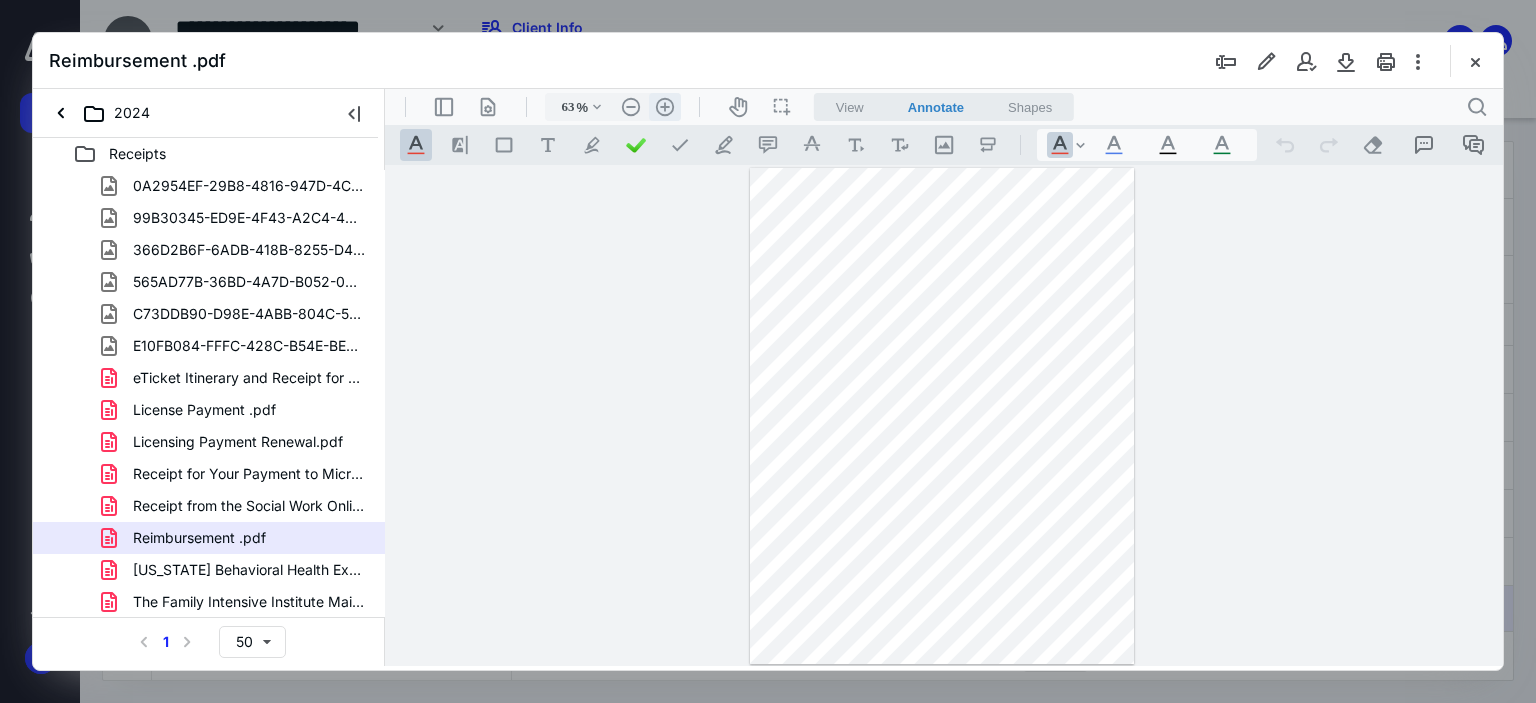 click on ".cls-1{fill:#abb0c4;} icon - header - zoom - in - line" at bounding box center [665, 107] 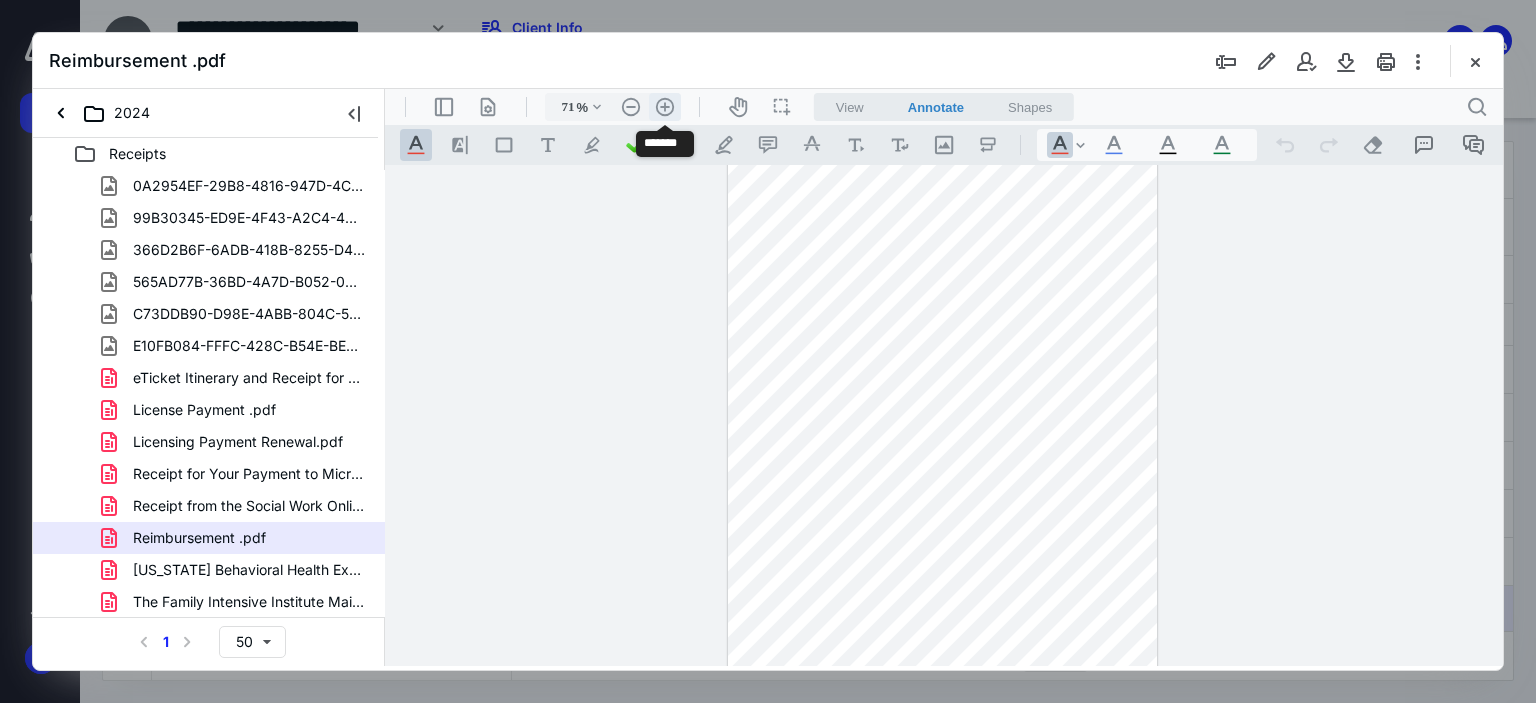 click on ".cls-1{fill:#abb0c4;} icon - header - zoom - in - line" at bounding box center [665, 107] 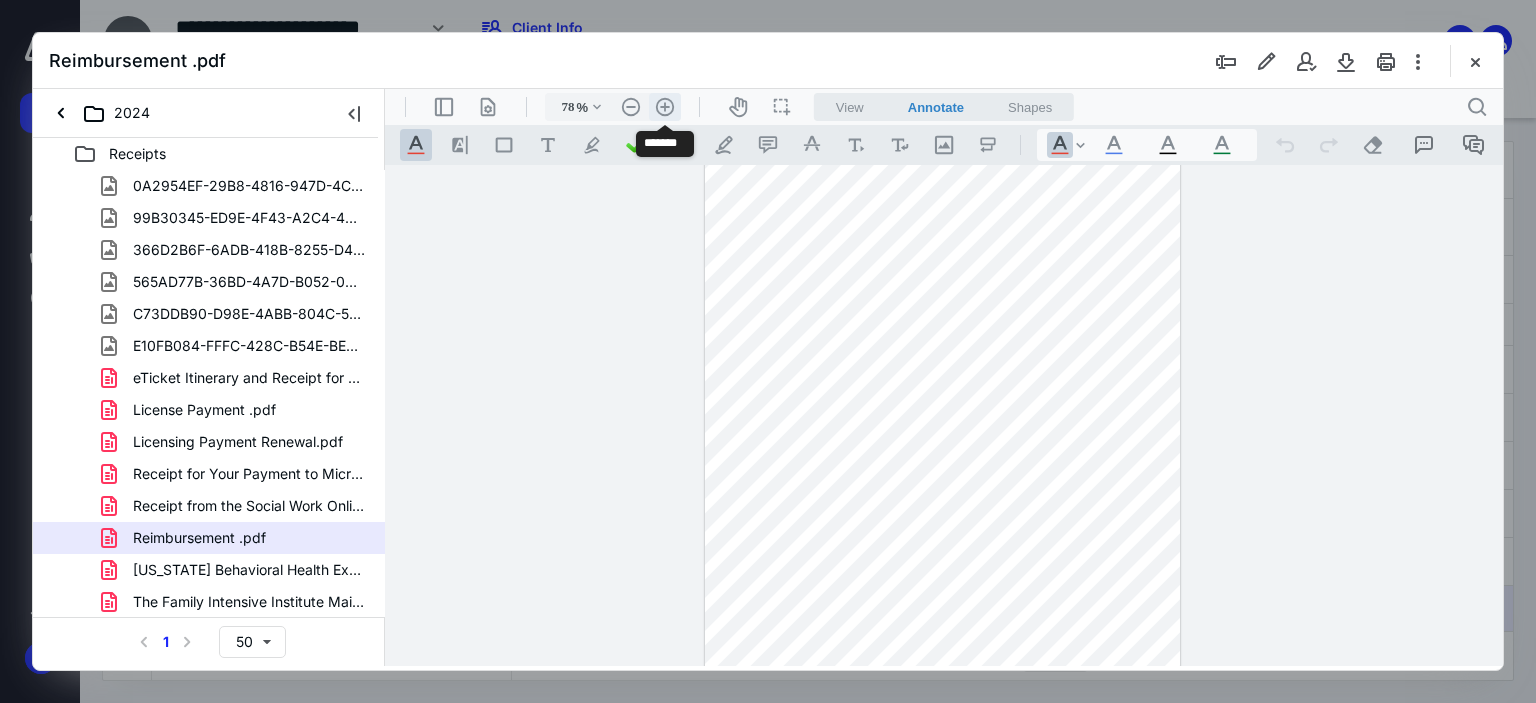 click on ".cls-1{fill:#abb0c4;} icon - header - zoom - in - line" at bounding box center [665, 107] 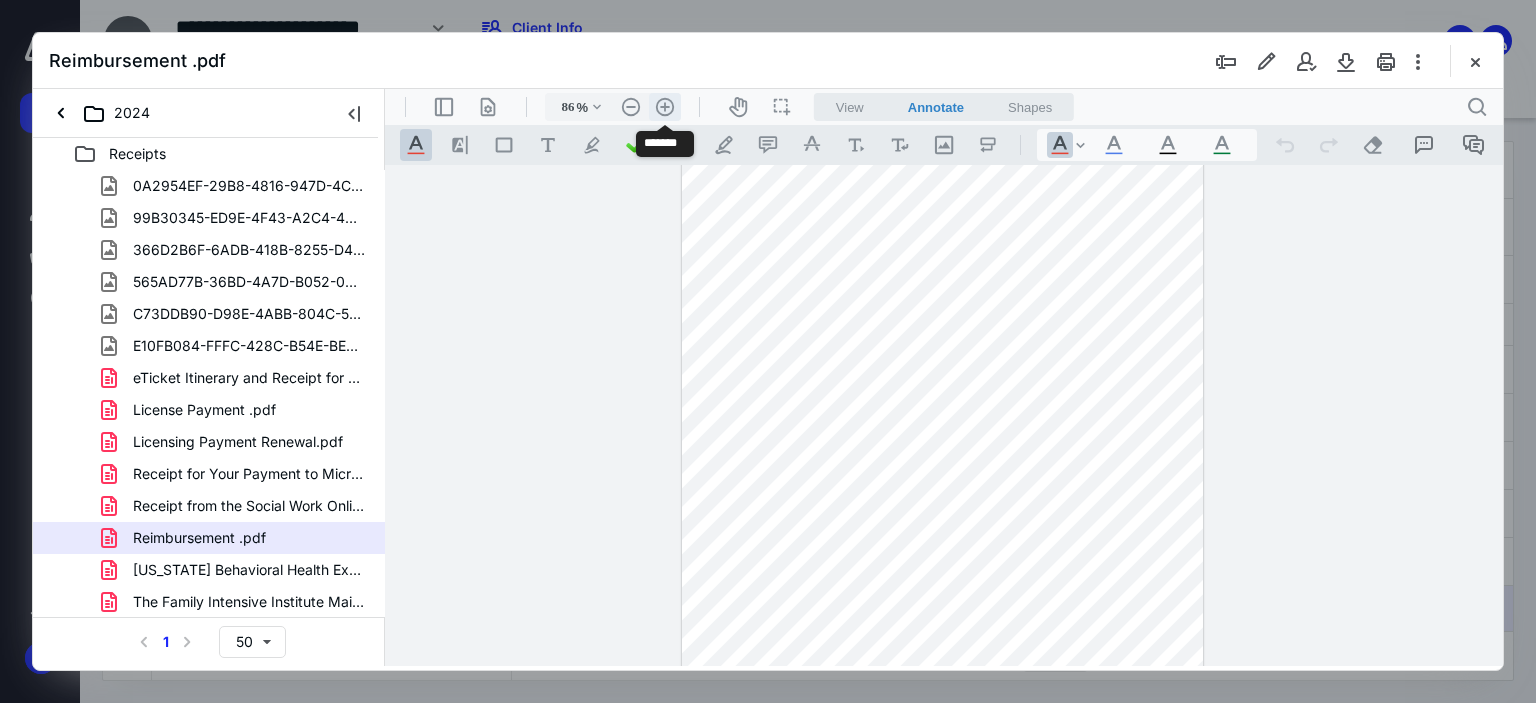 click on ".cls-1{fill:#abb0c4;} icon - header - zoom - in - line" at bounding box center [665, 107] 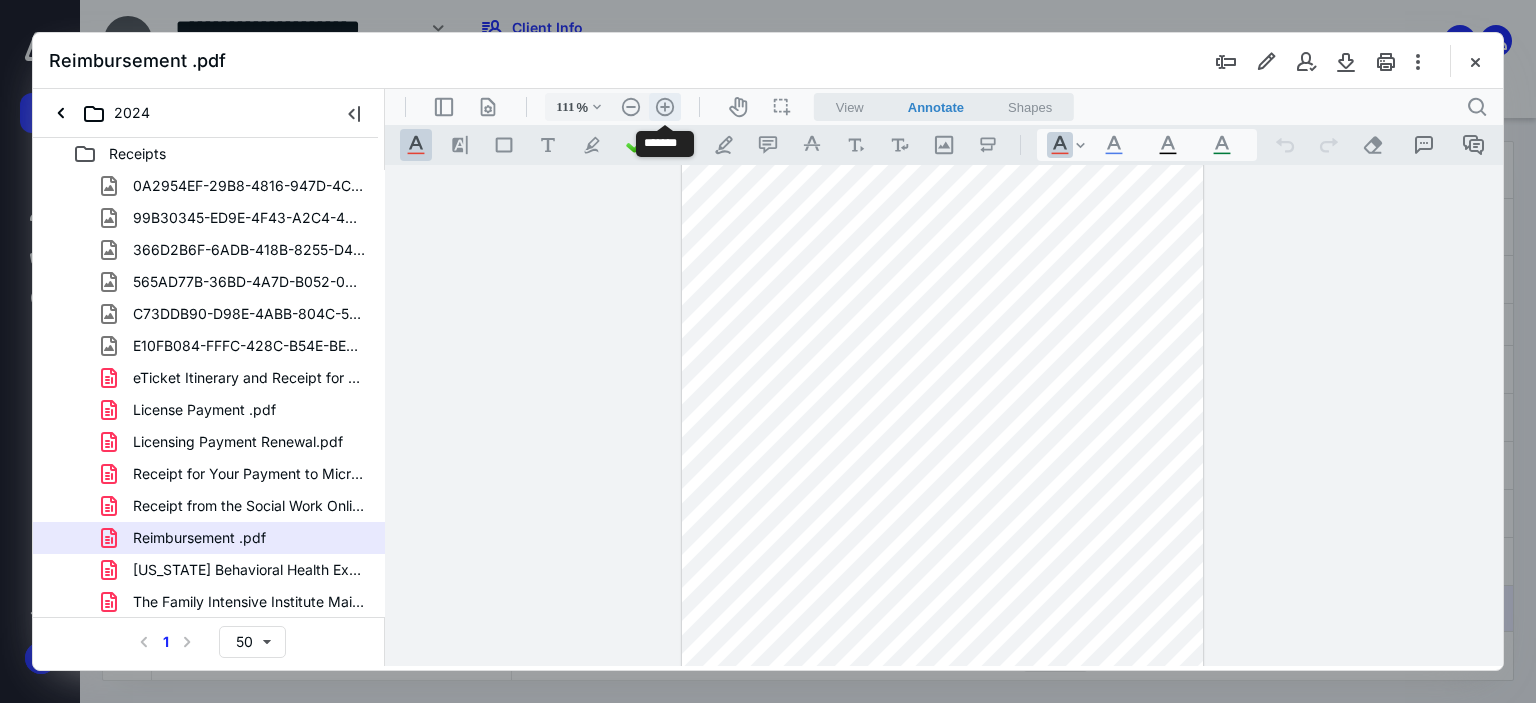 click on ".cls-1{fill:#abb0c4;} icon - header - zoom - in - line" at bounding box center (665, 107) 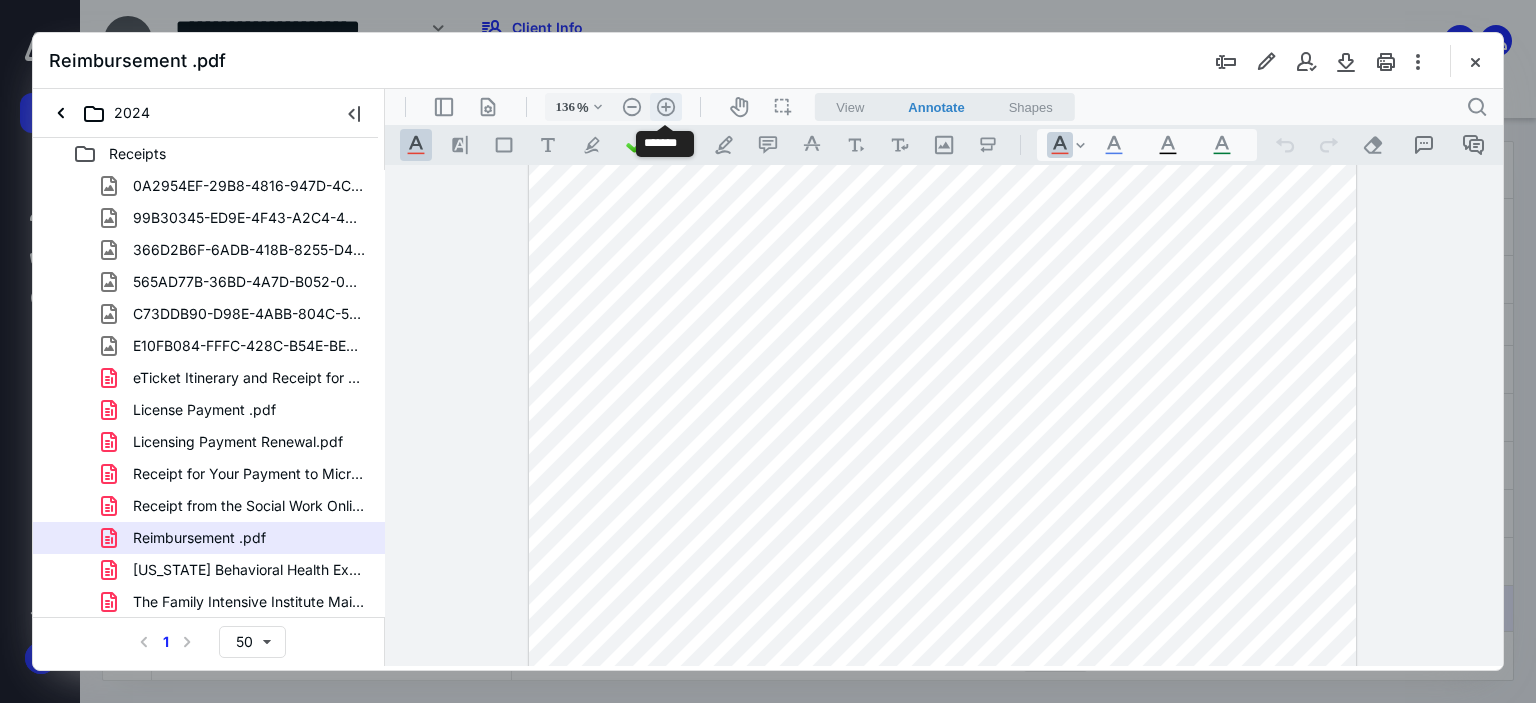 click on ".cls-1{fill:#abb0c4;} icon - header - zoom - in - line" at bounding box center (666, 107) 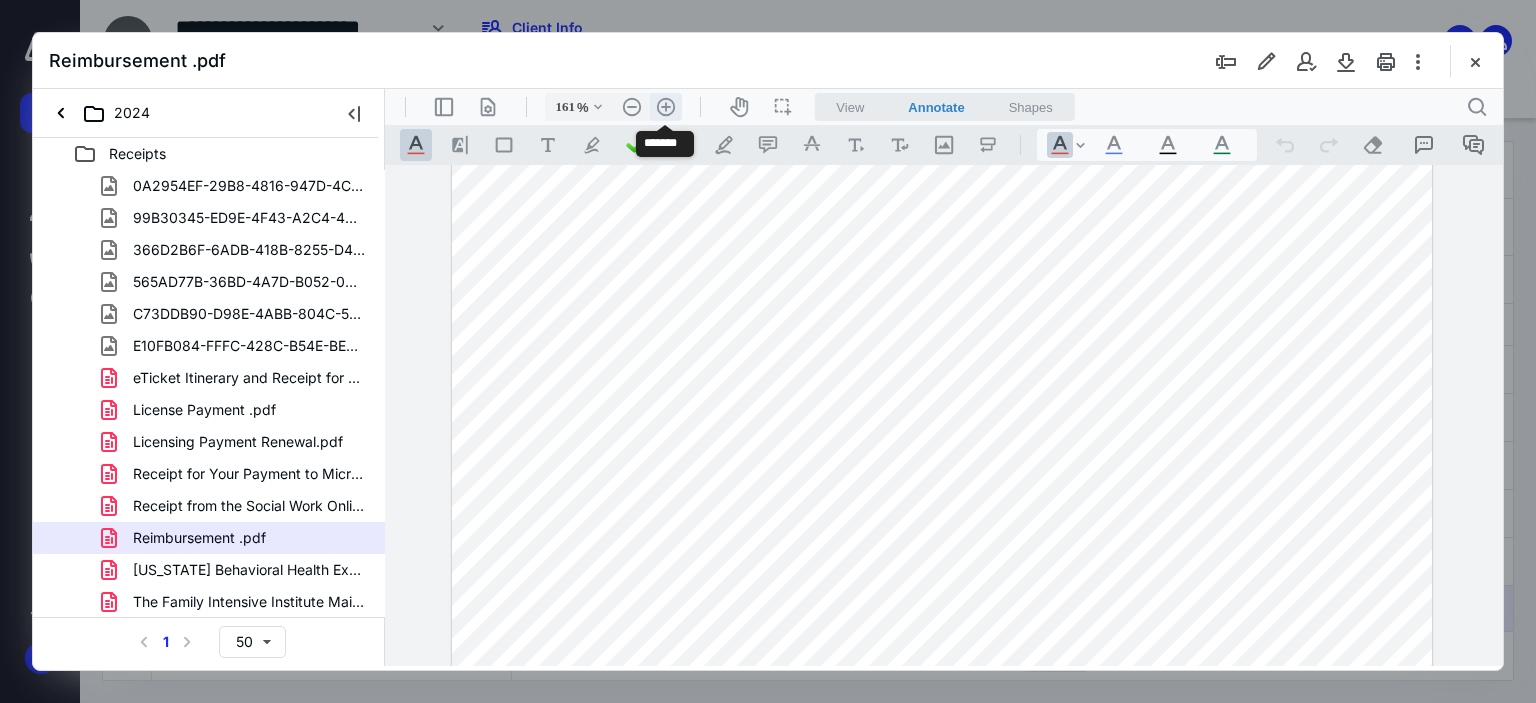 scroll, scrollTop: 328, scrollLeft: 0, axis: vertical 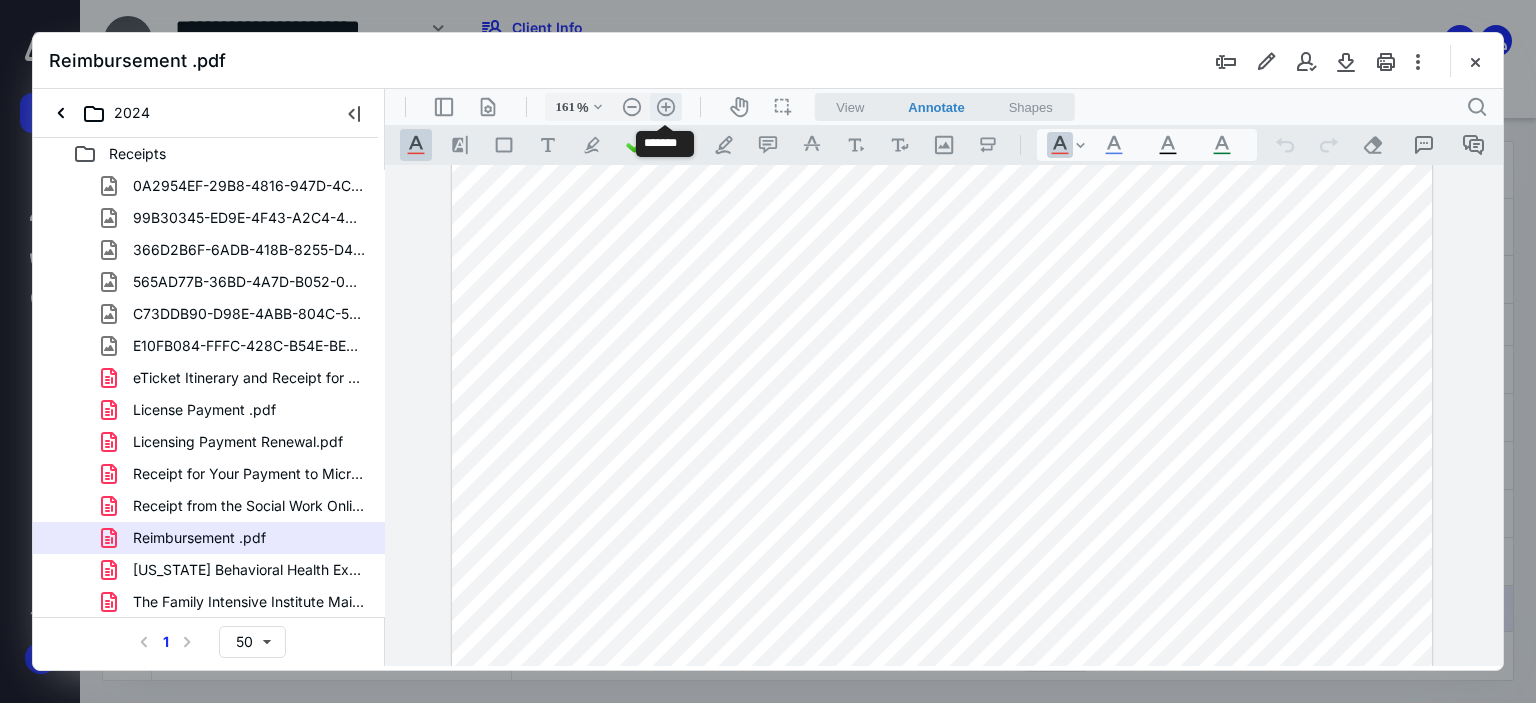 click on ".cls-1{fill:#abb0c4;} icon - header - zoom - in - line" at bounding box center (666, 107) 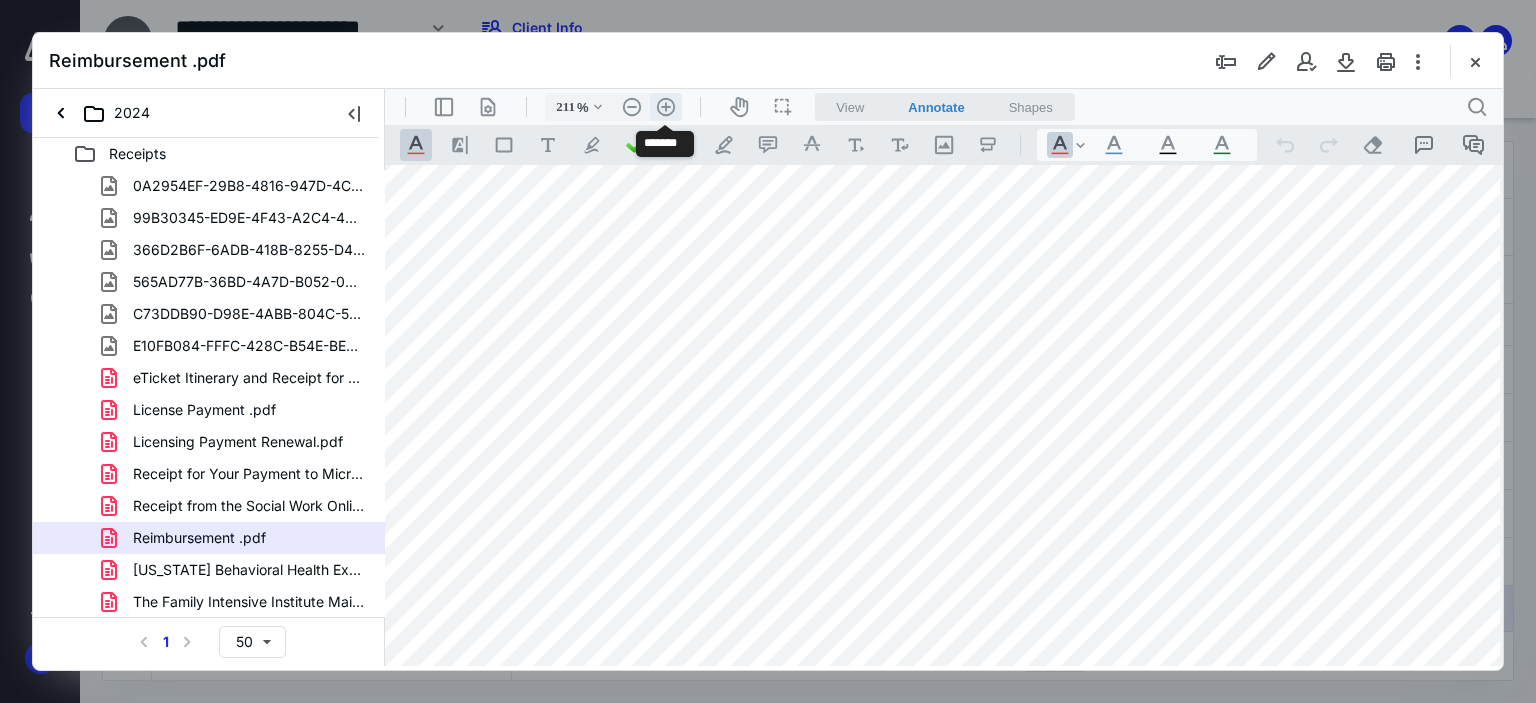 click on ".cls-1{fill:#abb0c4;} icon - header - zoom - in - line" at bounding box center [666, 107] 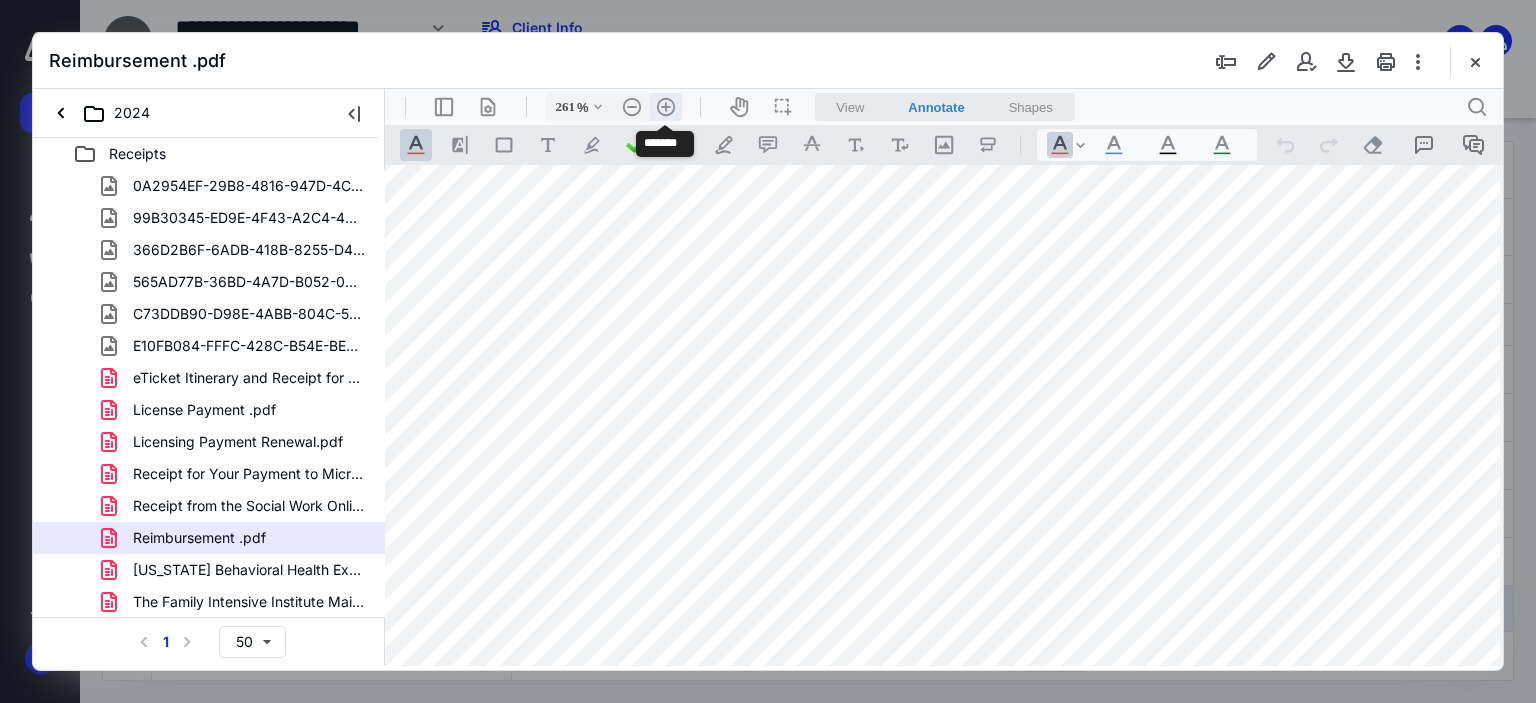 scroll, scrollTop: 664, scrollLeft: 248, axis: both 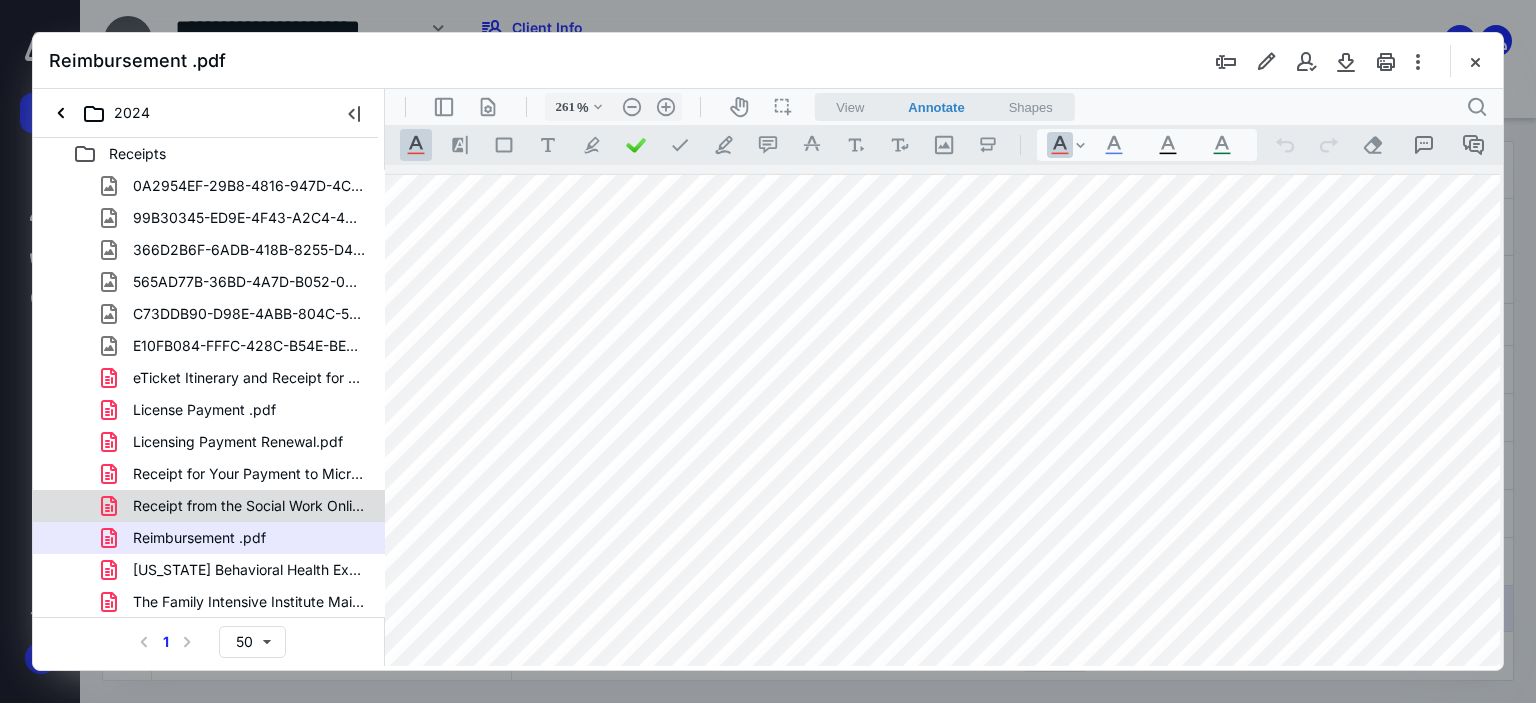 click on "Receipt from the Social Work Online CE Institute.pdf" at bounding box center [249, 506] 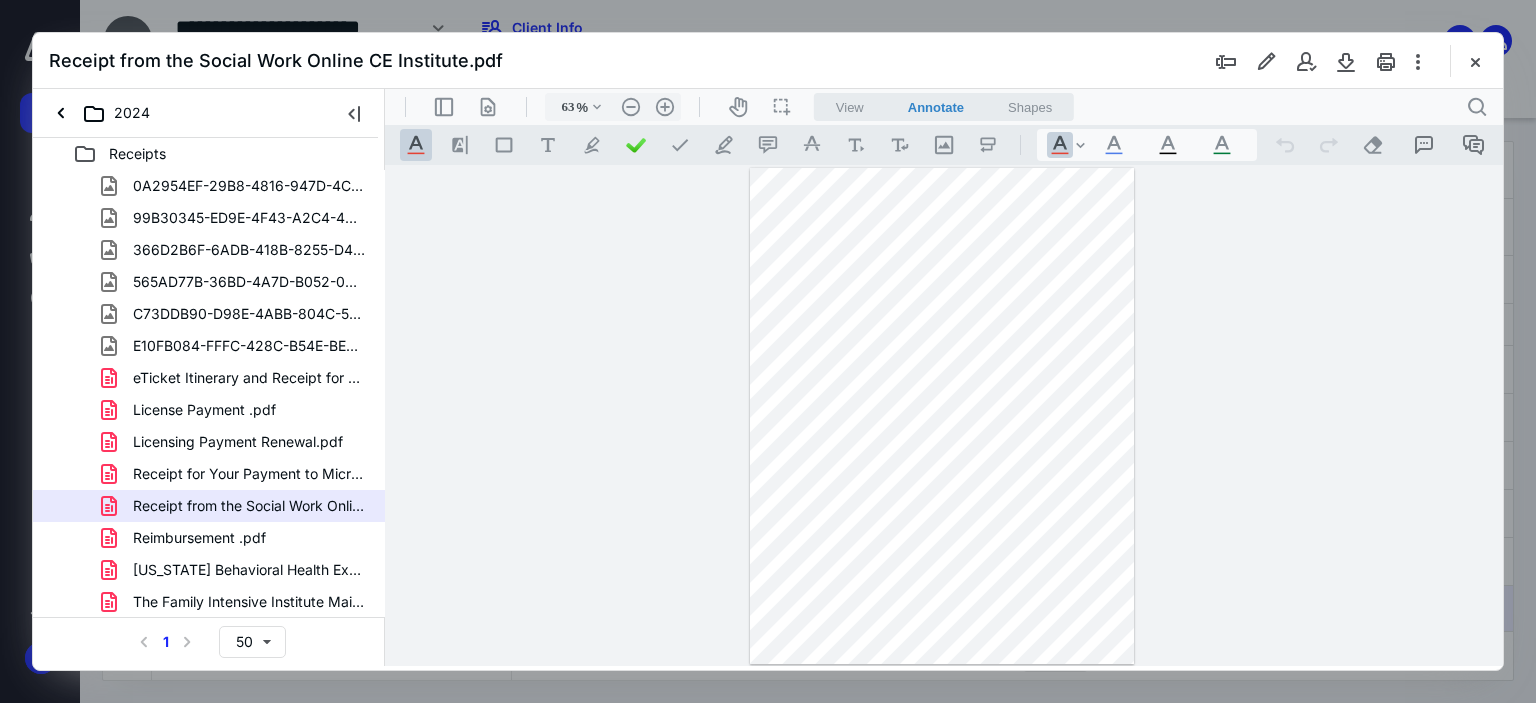 scroll, scrollTop: 1, scrollLeft: 0, axis: vertical 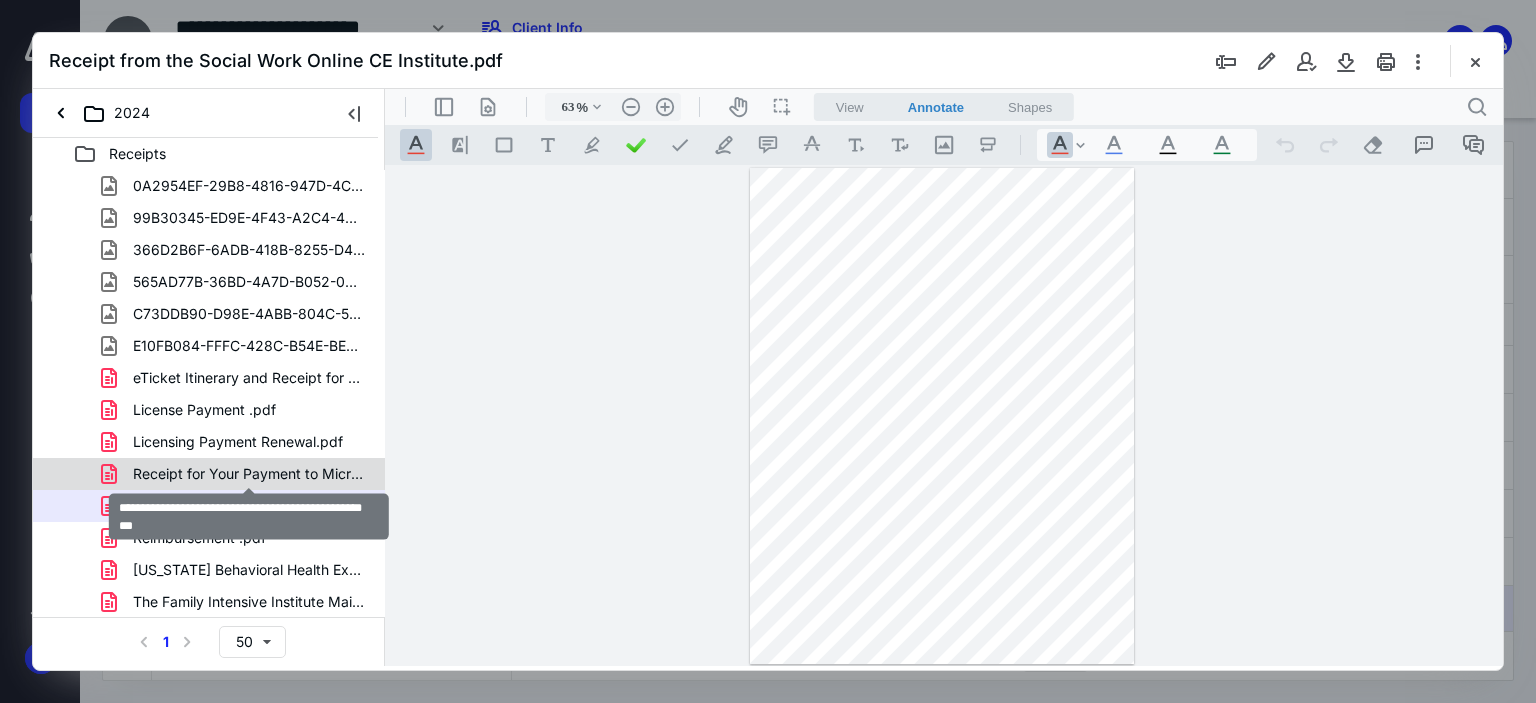 click on "Receipt for Your Payment to Microsoft Corporation.pdf" at bounding box center [249, 474] 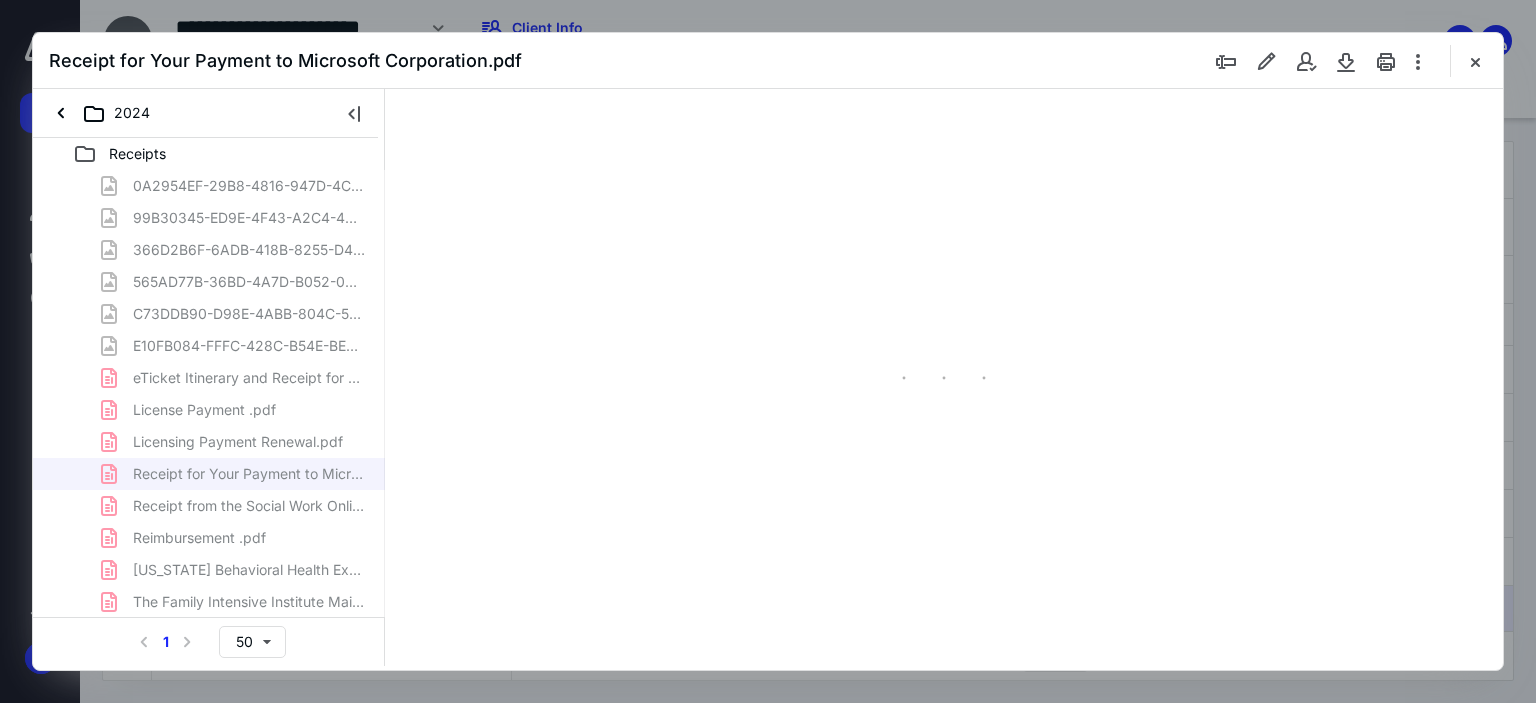 scroll, scrollTop: 79, scrollLeft: 0, axis: vertical 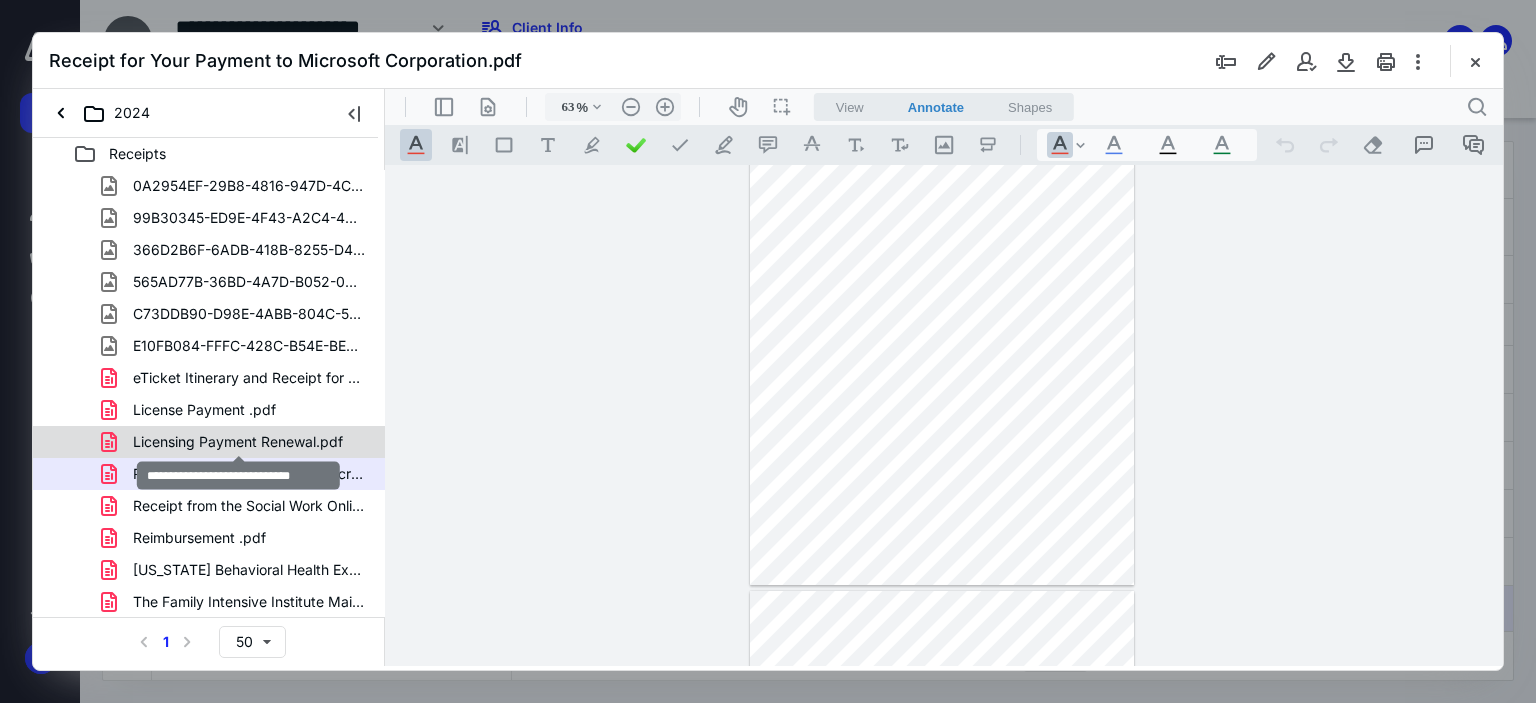 click on "Licensing Payment Renewal.pdf" at bounding box center [238, 442] 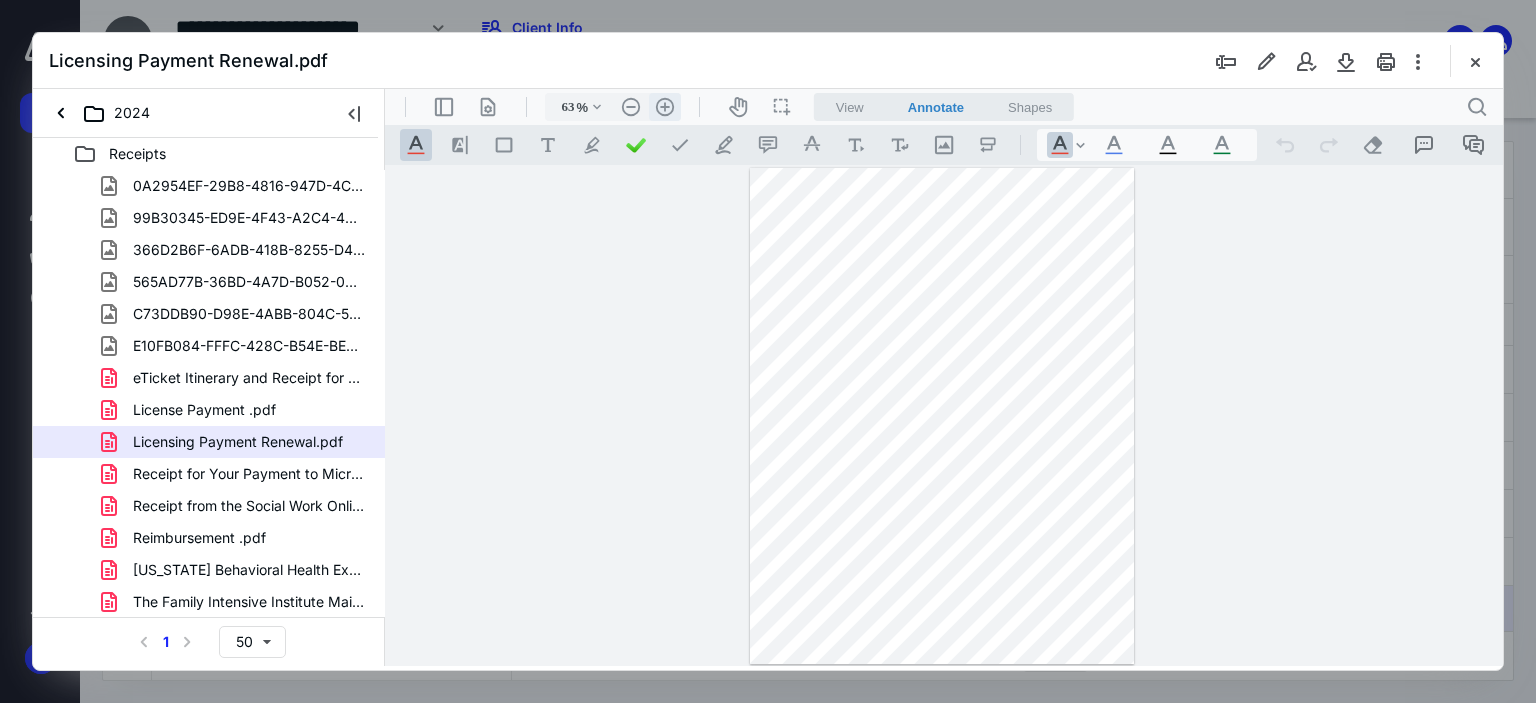 click on ".cls-1{fill:#abb0c4;} icon - header - zoom - in - line" at bounding box center (665, 107) 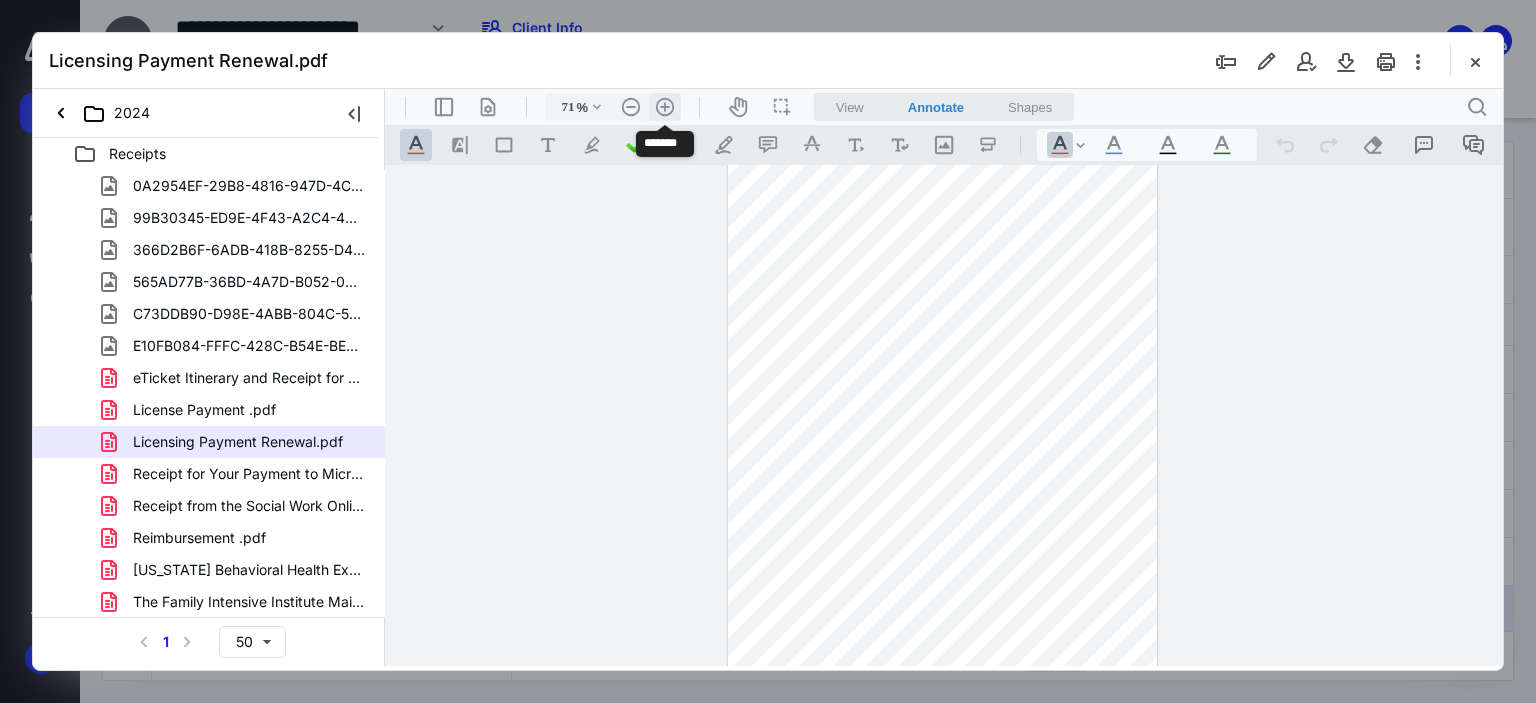 click on ".cls-1{fill:#abb0c4;} icon - header - zoom - in - line" at bounding box center [665, 107] 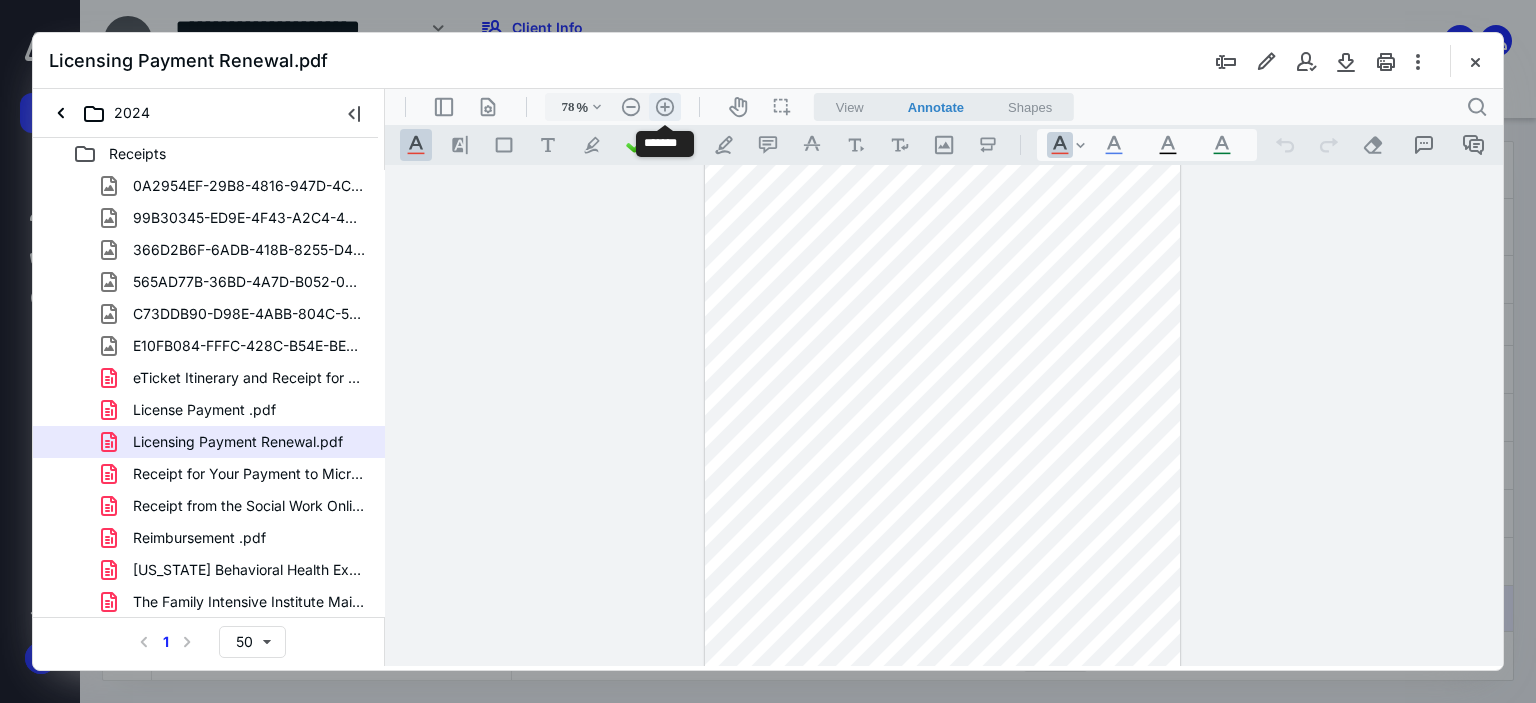 click on ".cls-1{fill:#abb0c4;} icon - header - zoom - in - line" at bounding box center [665, 107] 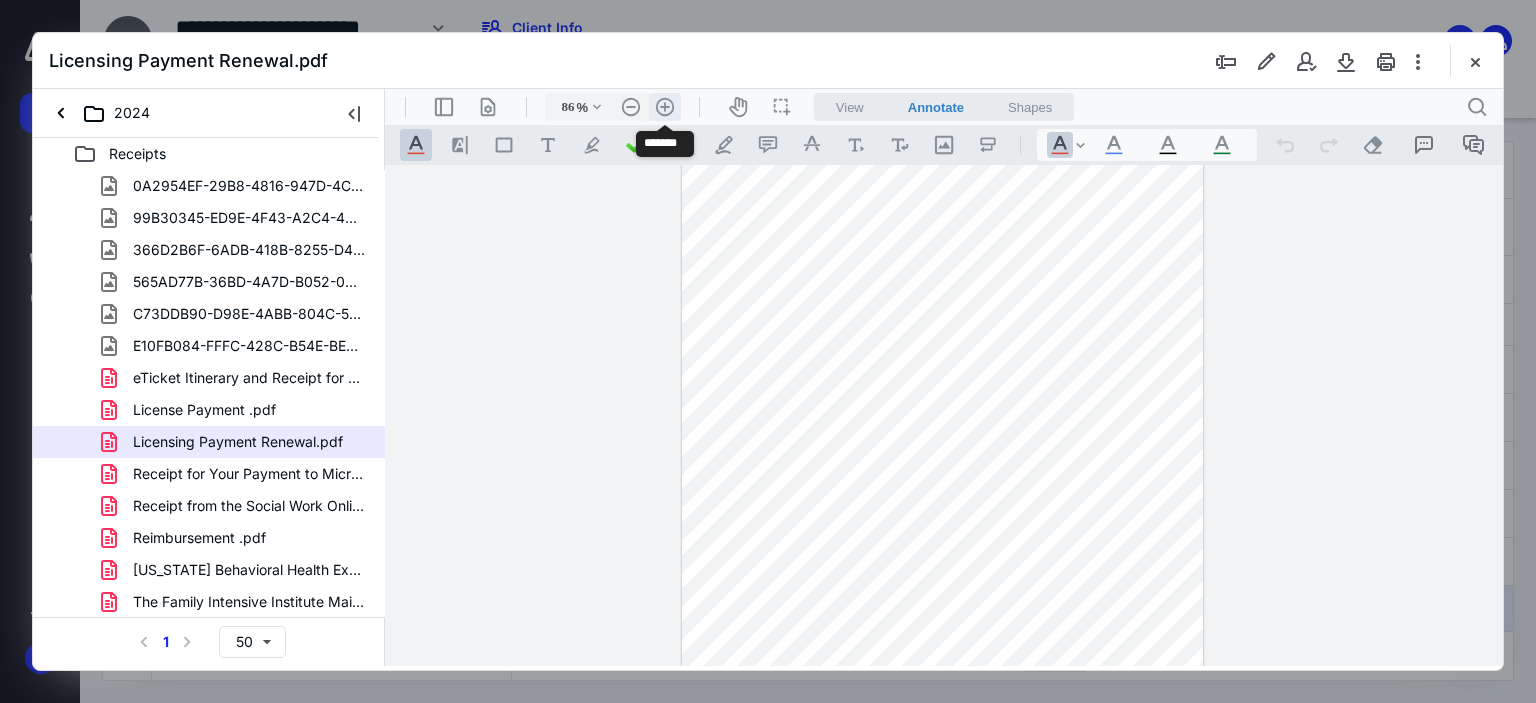 click on ".cls-1{fill:#abb0c4;} icon - header - zoom - in - line" at bounding box center [665, 107] 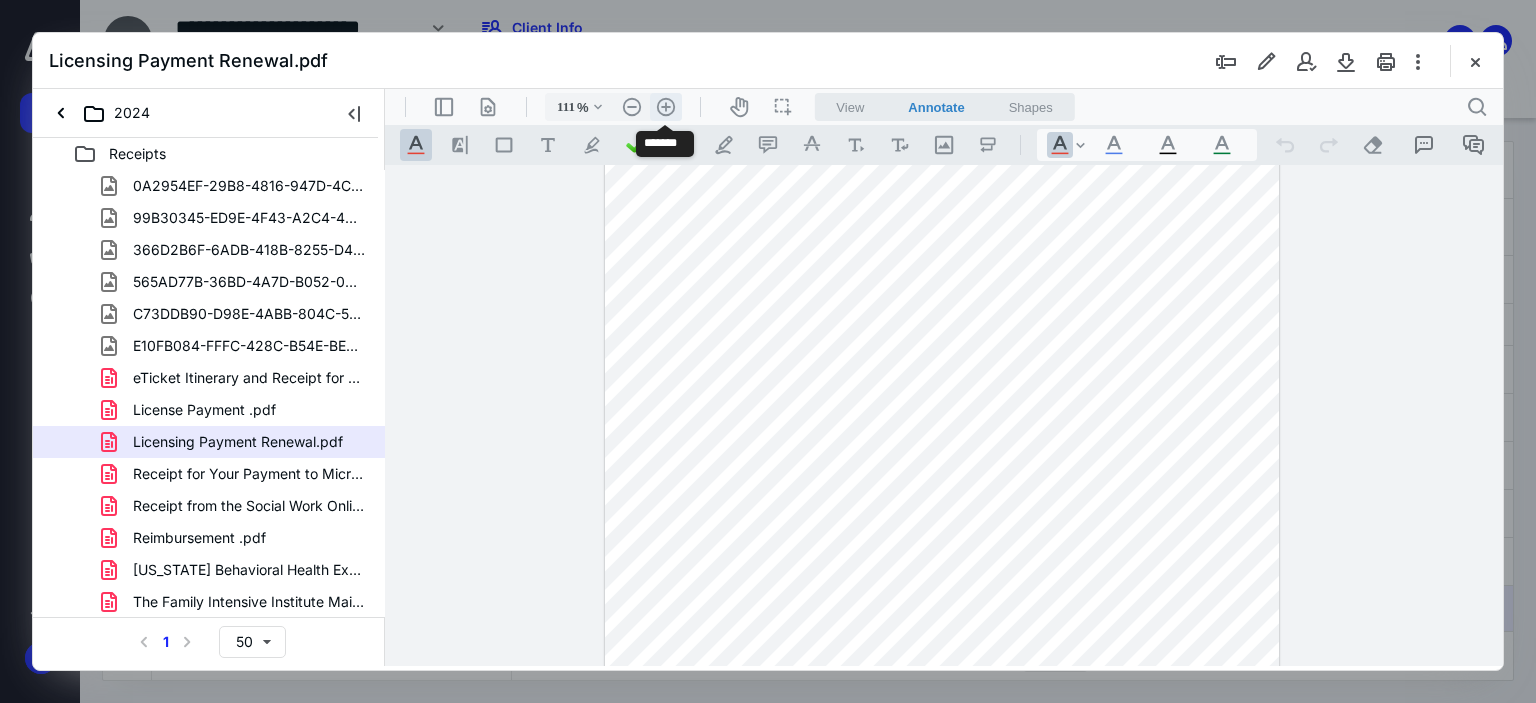 click on ".cls-1{fill:#abb0c4;} icon - header - zoom - in - line" at bounding box center (666, 107) 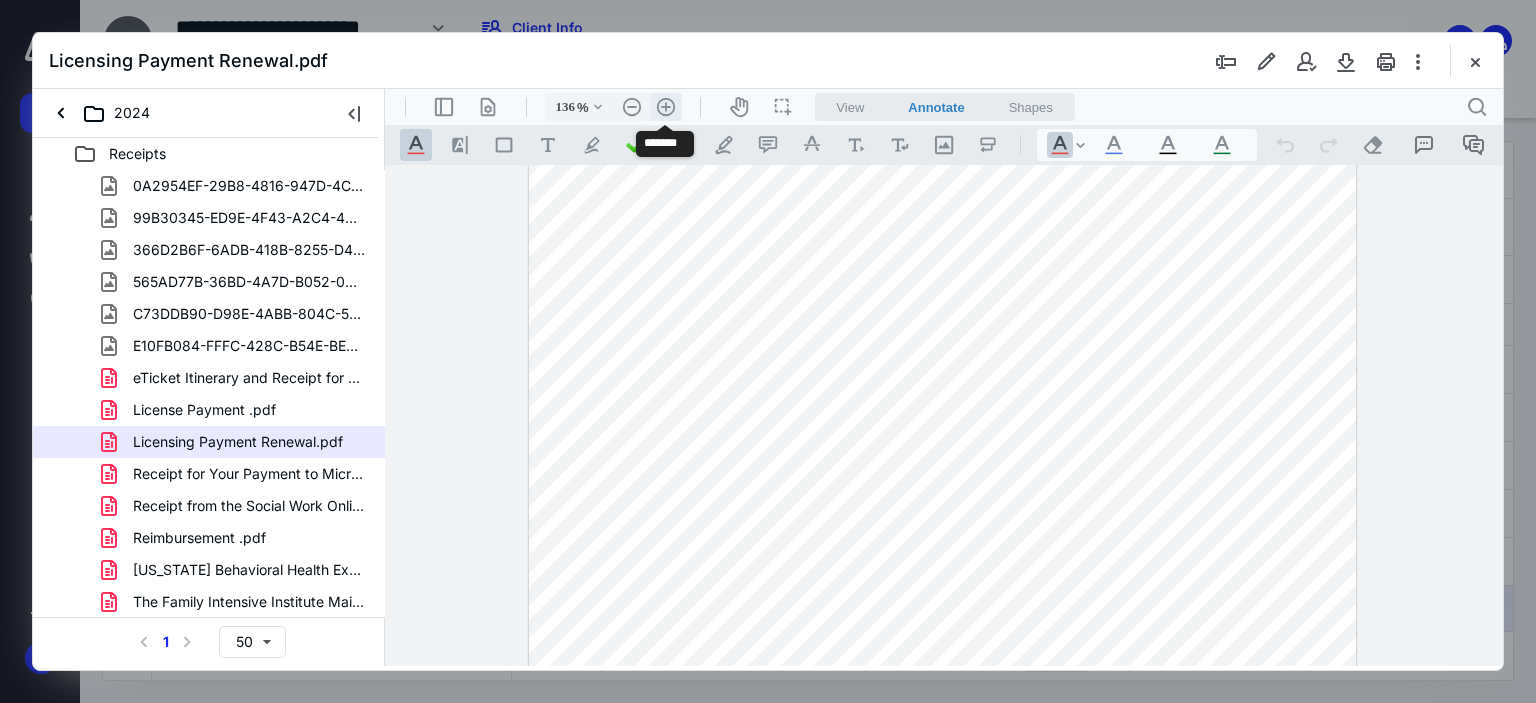 click on ".cls-1{fill:#abb0c4;} icon - header - zoom - in - line" at bounding box center (666, 107) 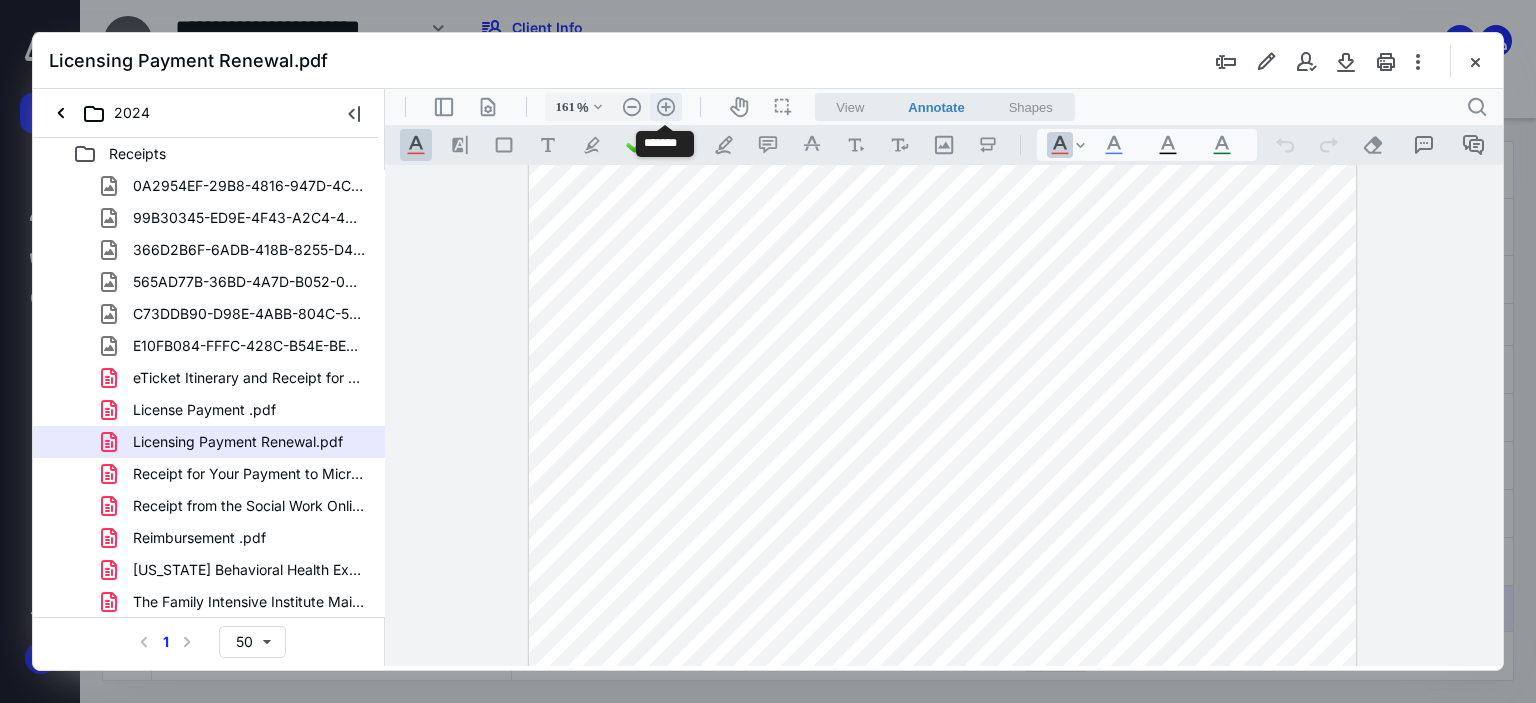 scroll, scrollTop: 327, scrollLeft: 0, axis: vertical 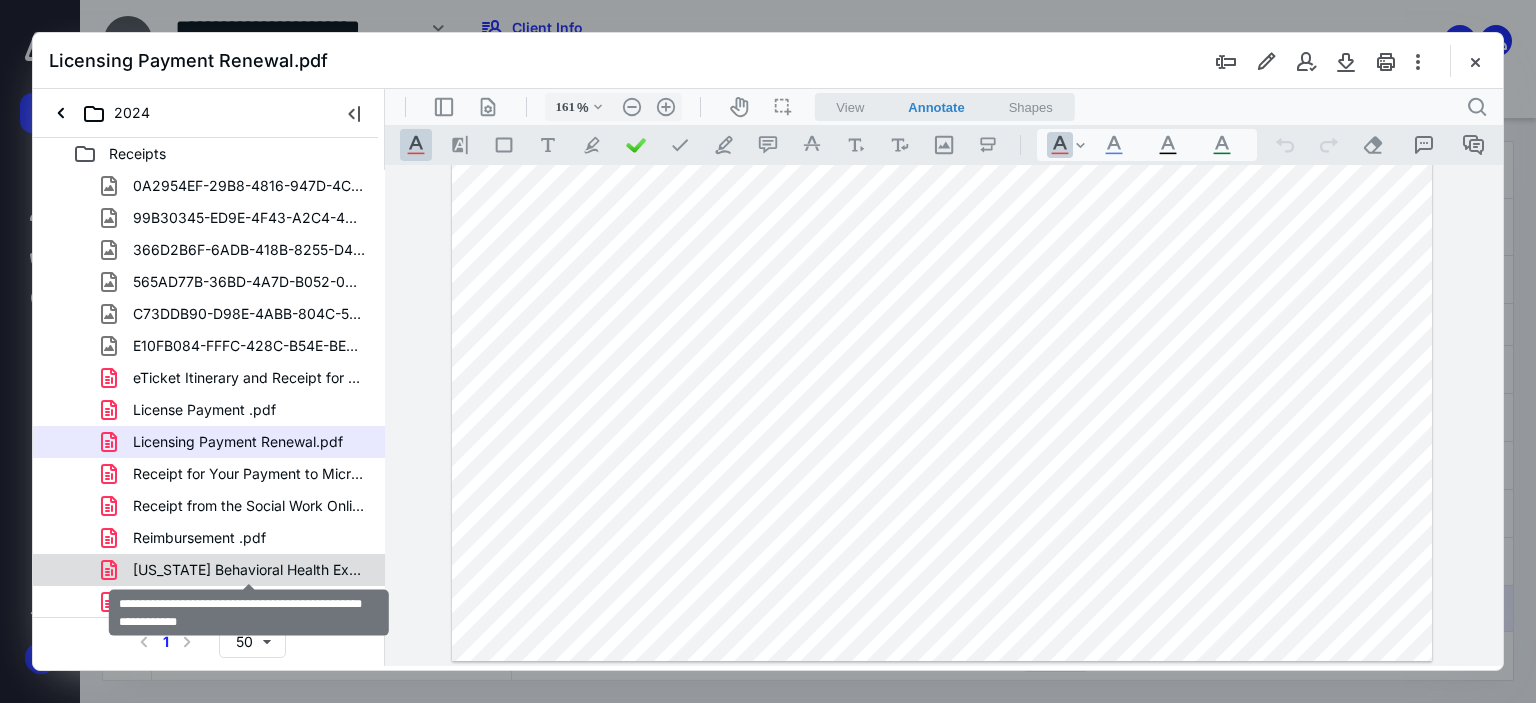 click on "[US_STATE] Behavioral Health Executive Council Online Payment R.pdf" at bounding box center (249, 570) 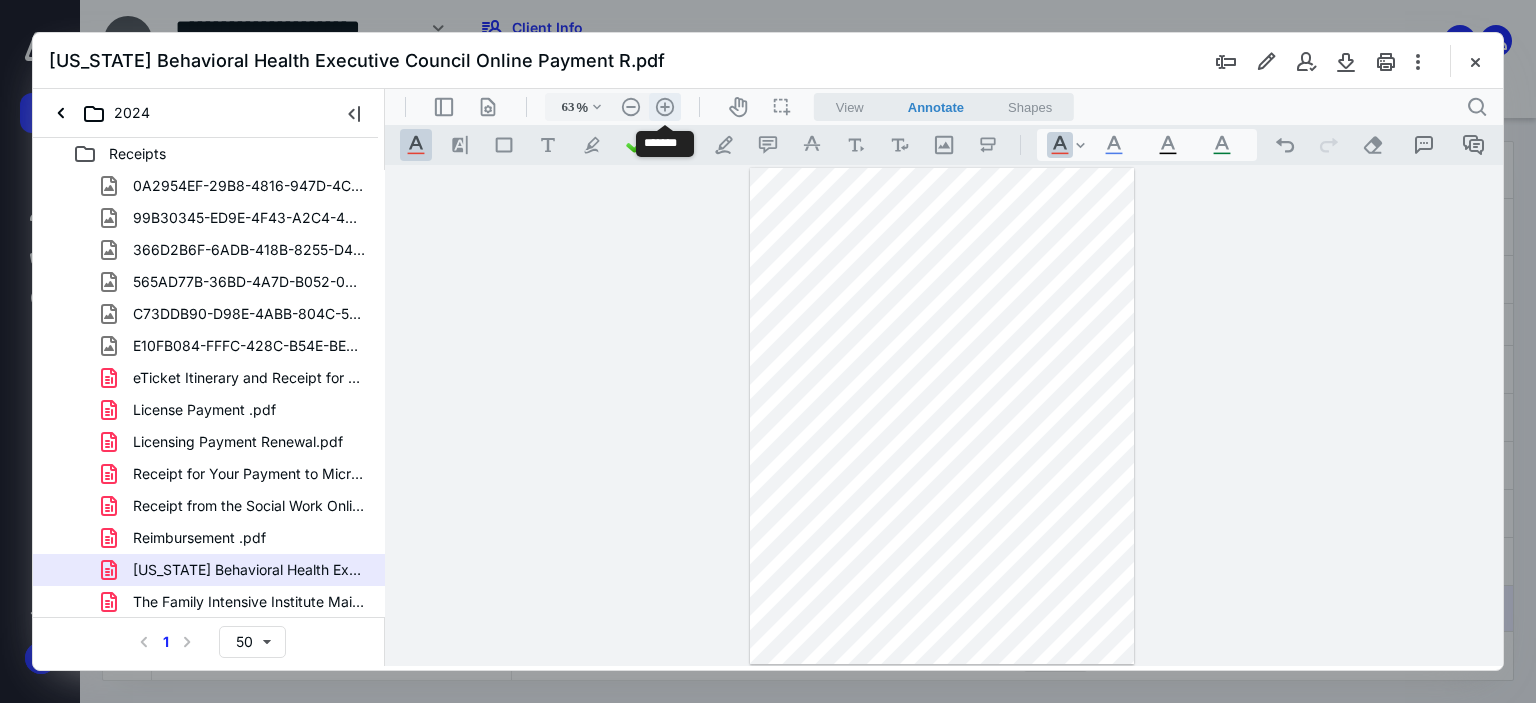 click on ".cls-1{fill:#abb0c4;} icon - header - zoom - in - line" at bounding box center (665, 107) 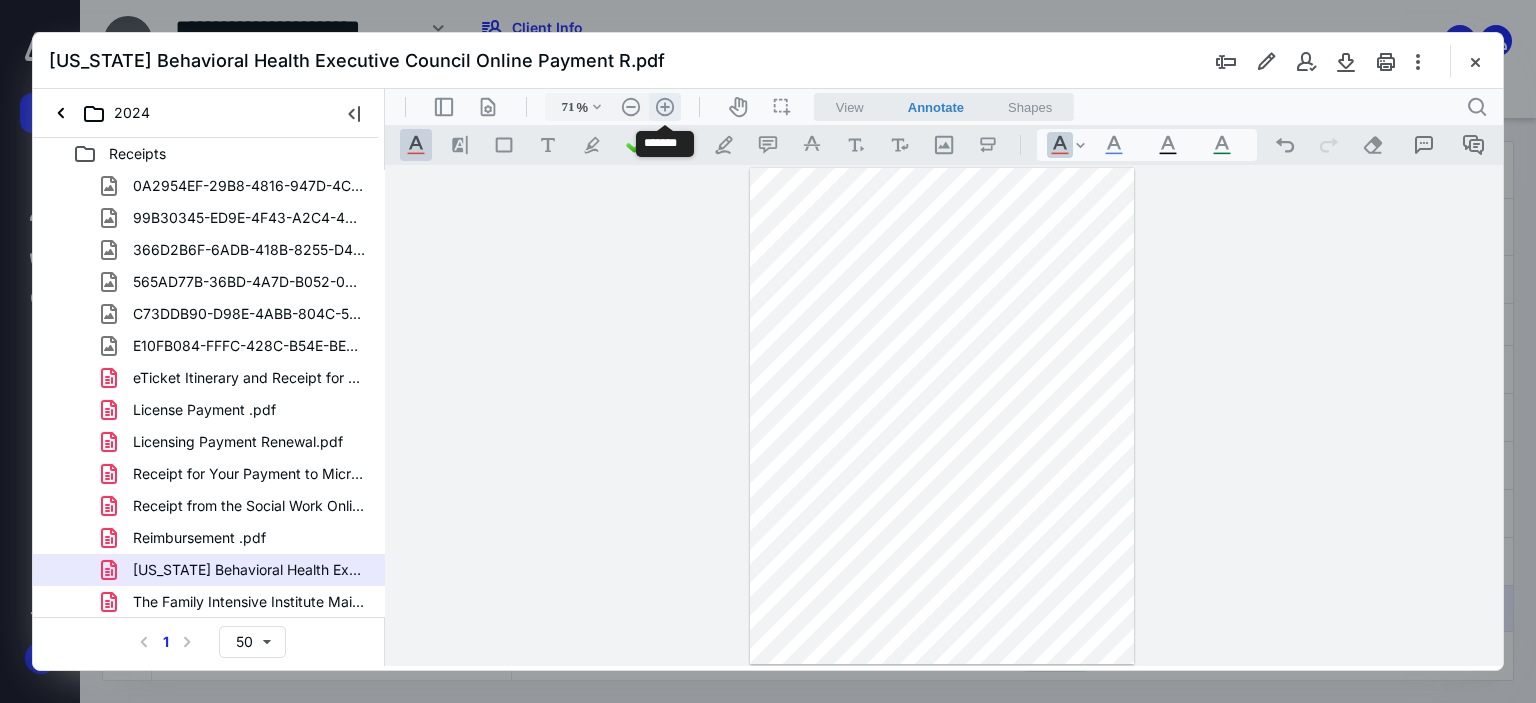 click on ".cls-1{fill:#abb0c4;} icon - header - zoom - in - line" at bounding box center [665, 107] 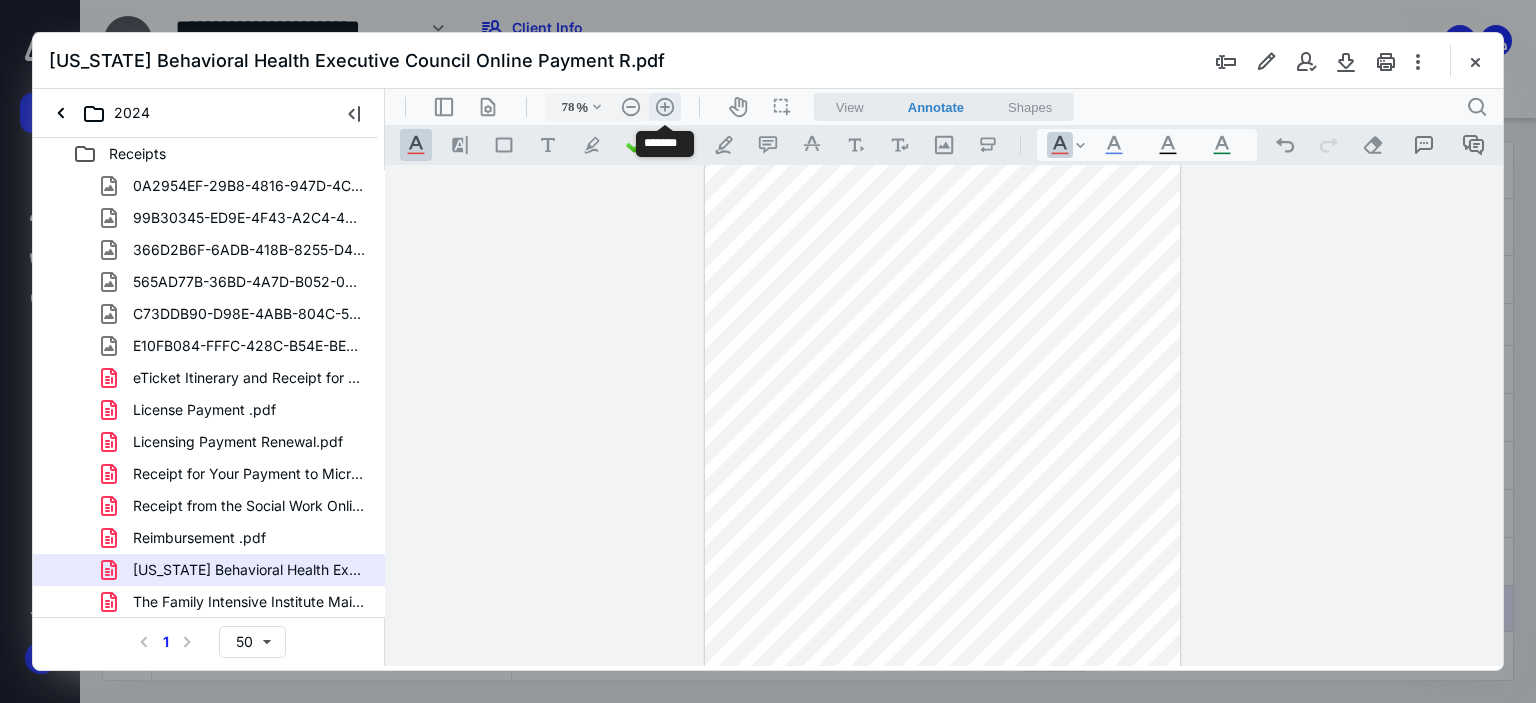 click on ".cls-1{fill:#abb0c4;} icon - header - zoom - in - line" at bounding box center [665, 107] 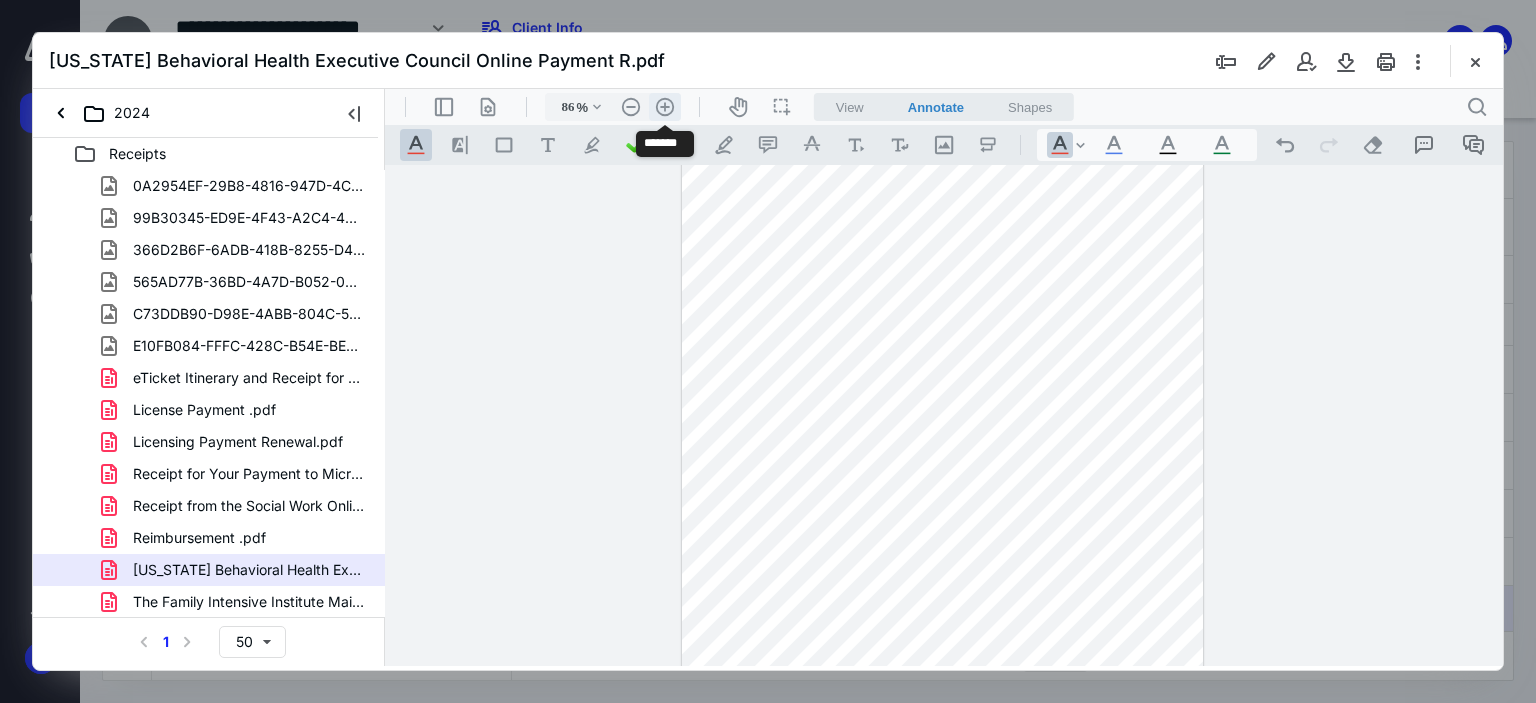 click on ".cls-1{fill:#abb0c4;} icon - header - zoom - in - line" at bounding box center [665, 107] 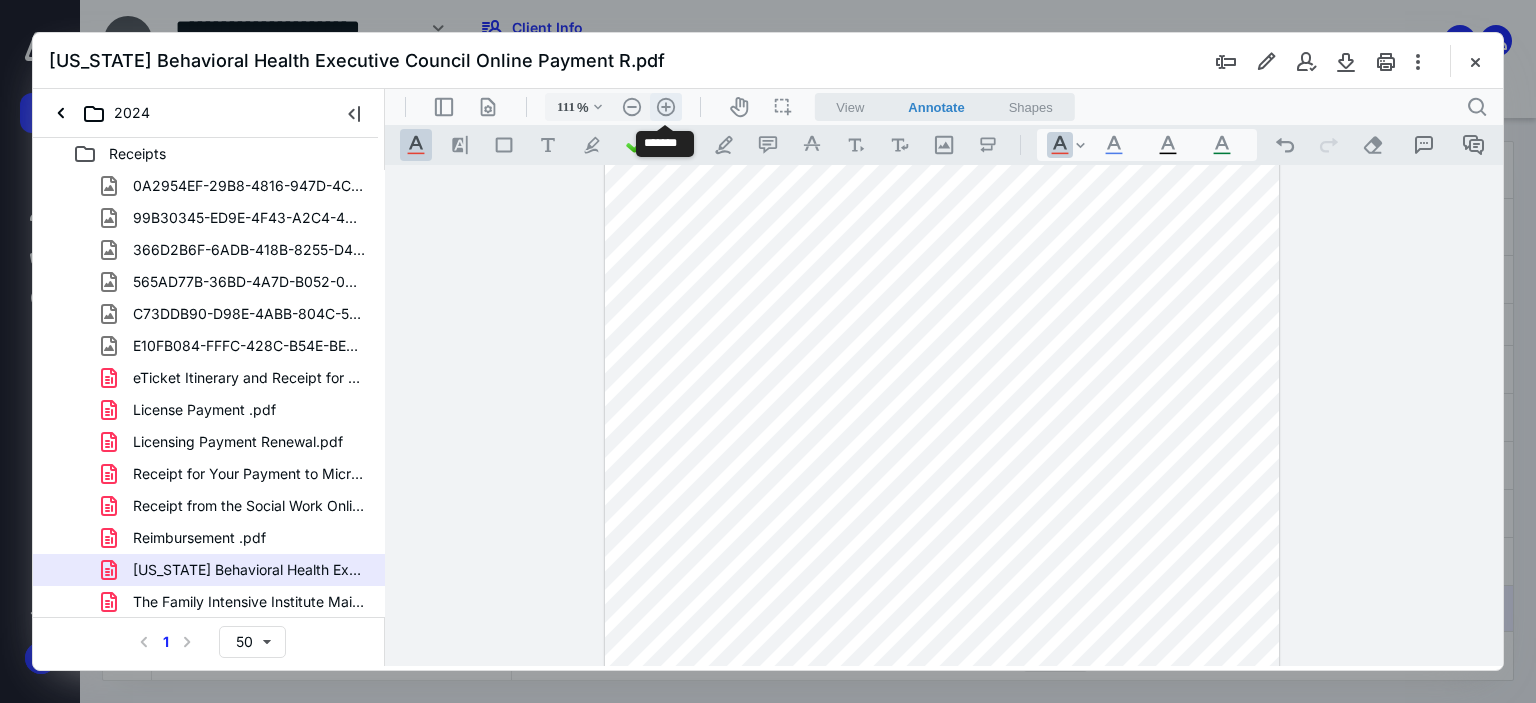 click on ".cls-1{fill:#abb0c4;} icon - header - zoom - in - line" at bounding box center [666, 107] 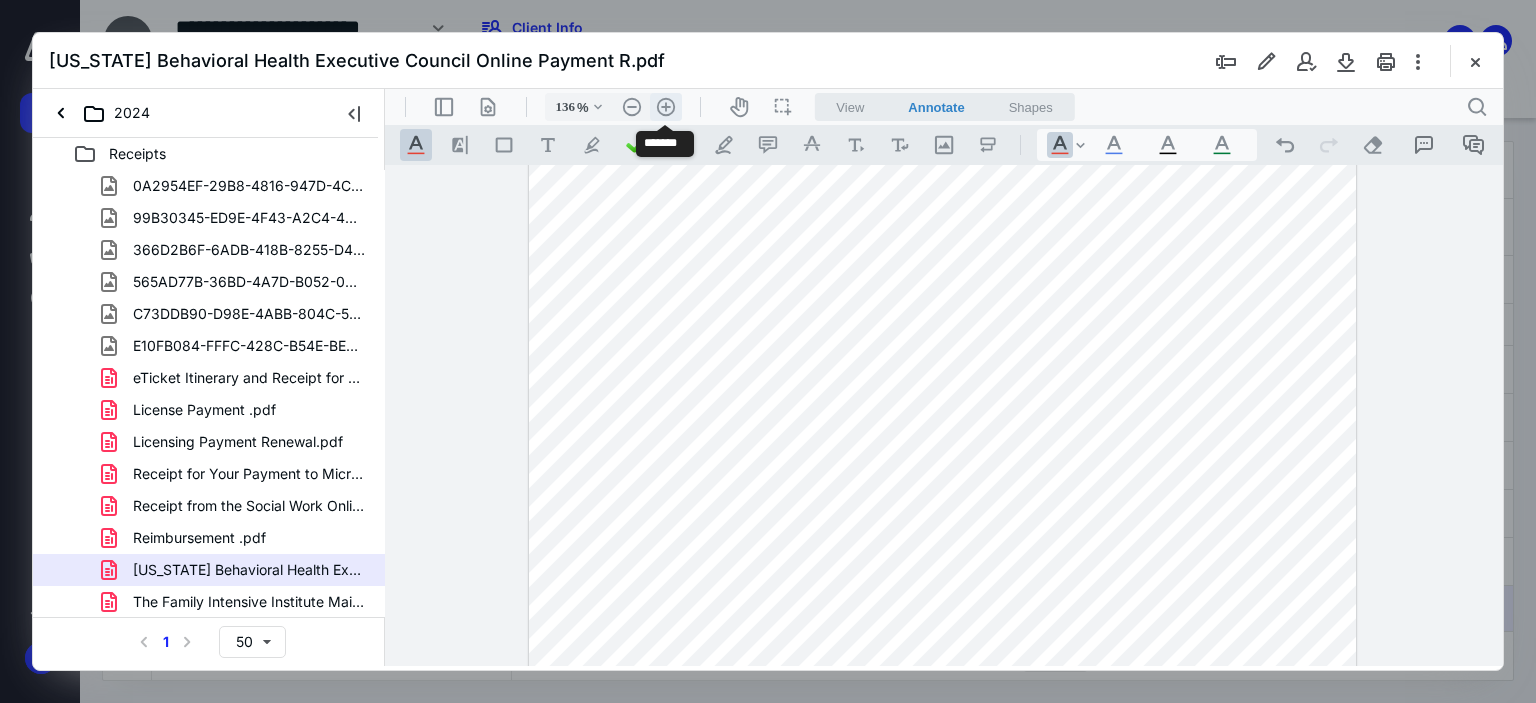 click on ".cls-1{fill:#abb0c4;} icon - header - zoom - in - line" at bounding box center (666, 107) 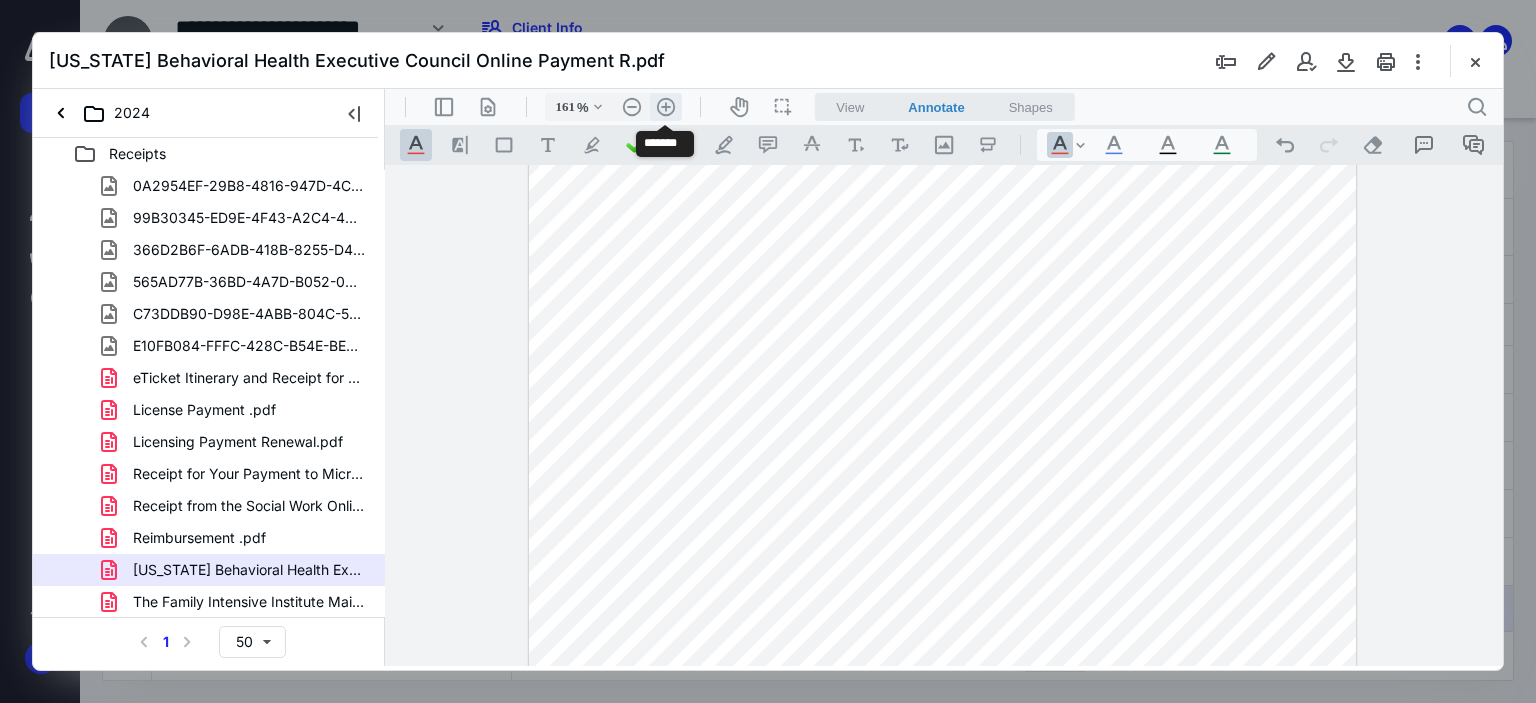 scroll, scrollTop: 327, scrollLeft: 0, axis: vertical 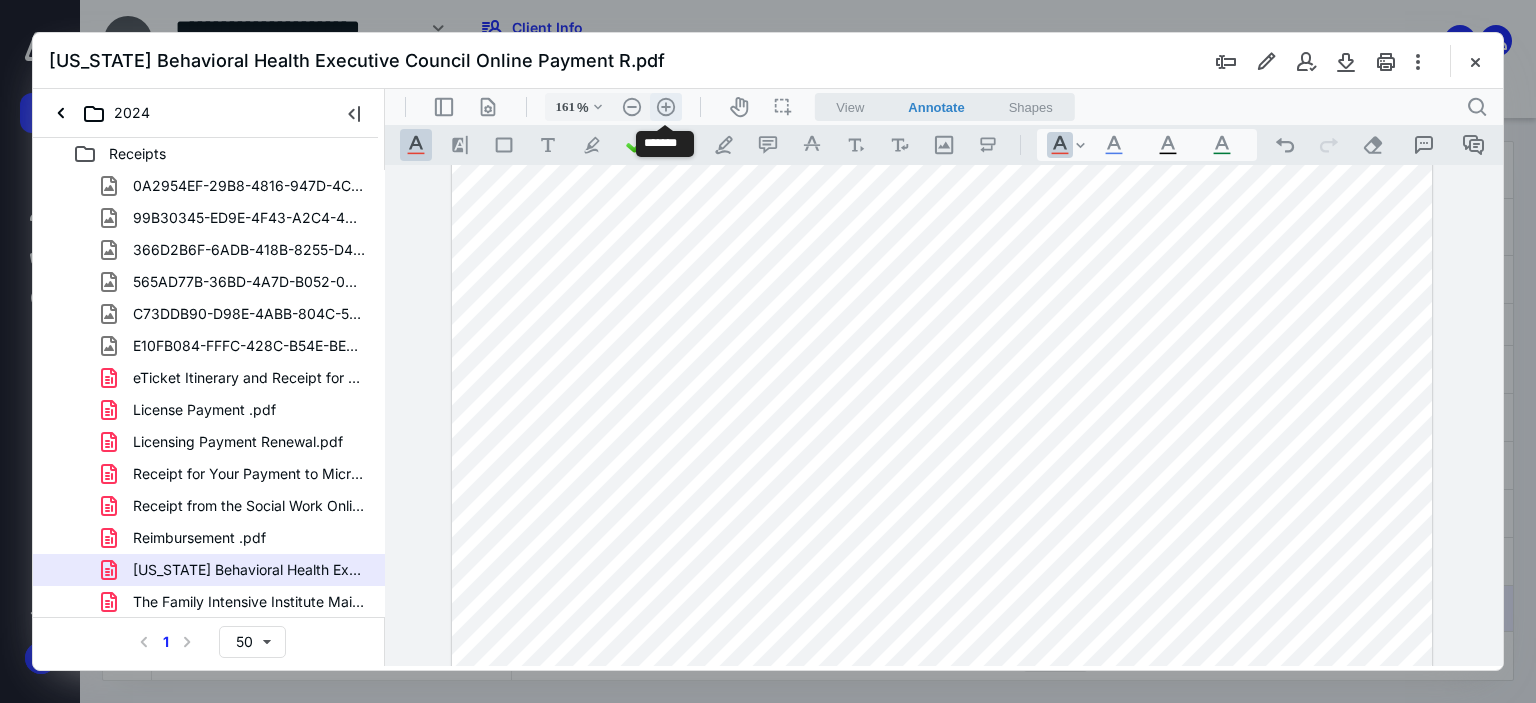 click on ".cls-1{fill:#abb0c4;} icon - header - zoom - in - line" at bounding box center (666, 107) 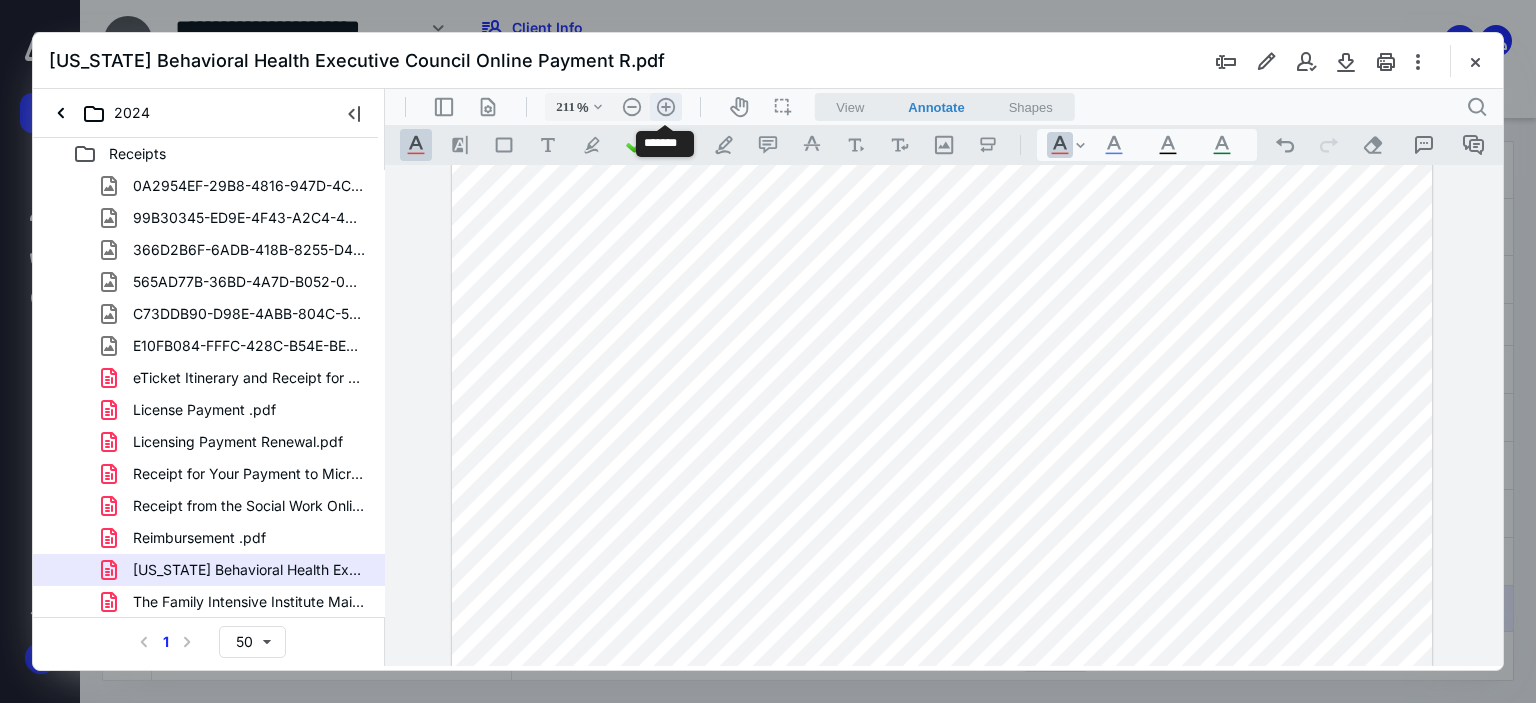 scroll, scrollTop: 495, scrollLeft: 93, axis: both 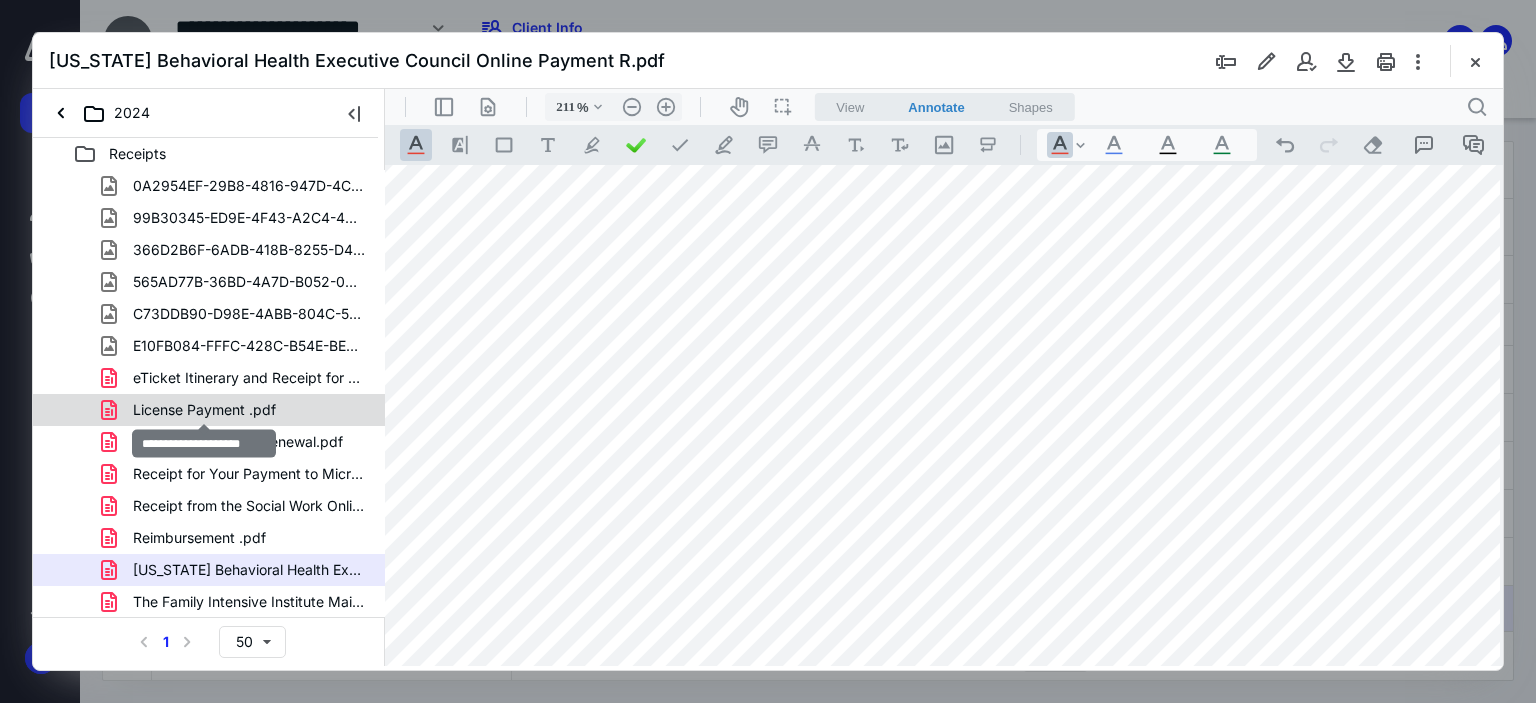 click on "License Payment .pdf" at bounding box center (204, 410) 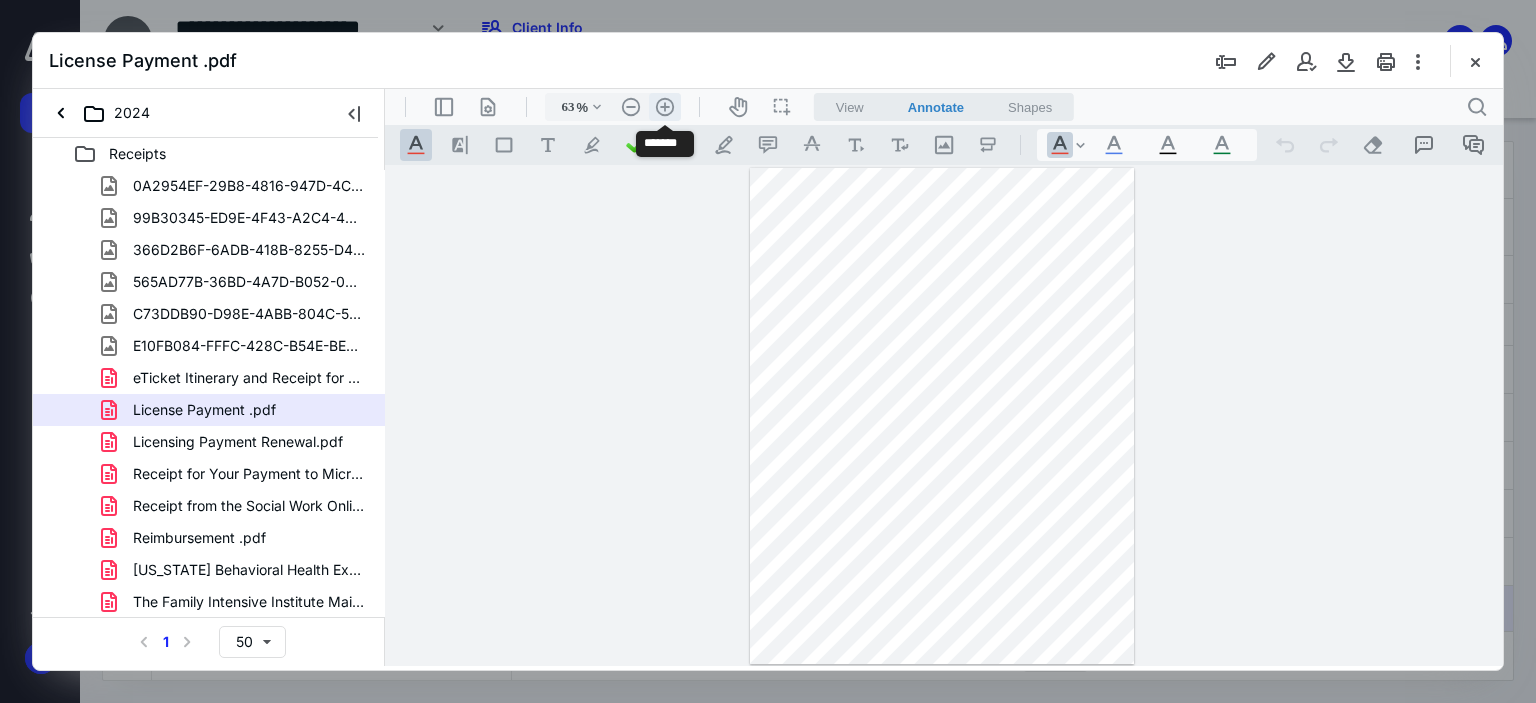 click on ".cls-1{fill:#abb0c4;} icon - header - zoom - in - line" at bounding box center (665, 107) 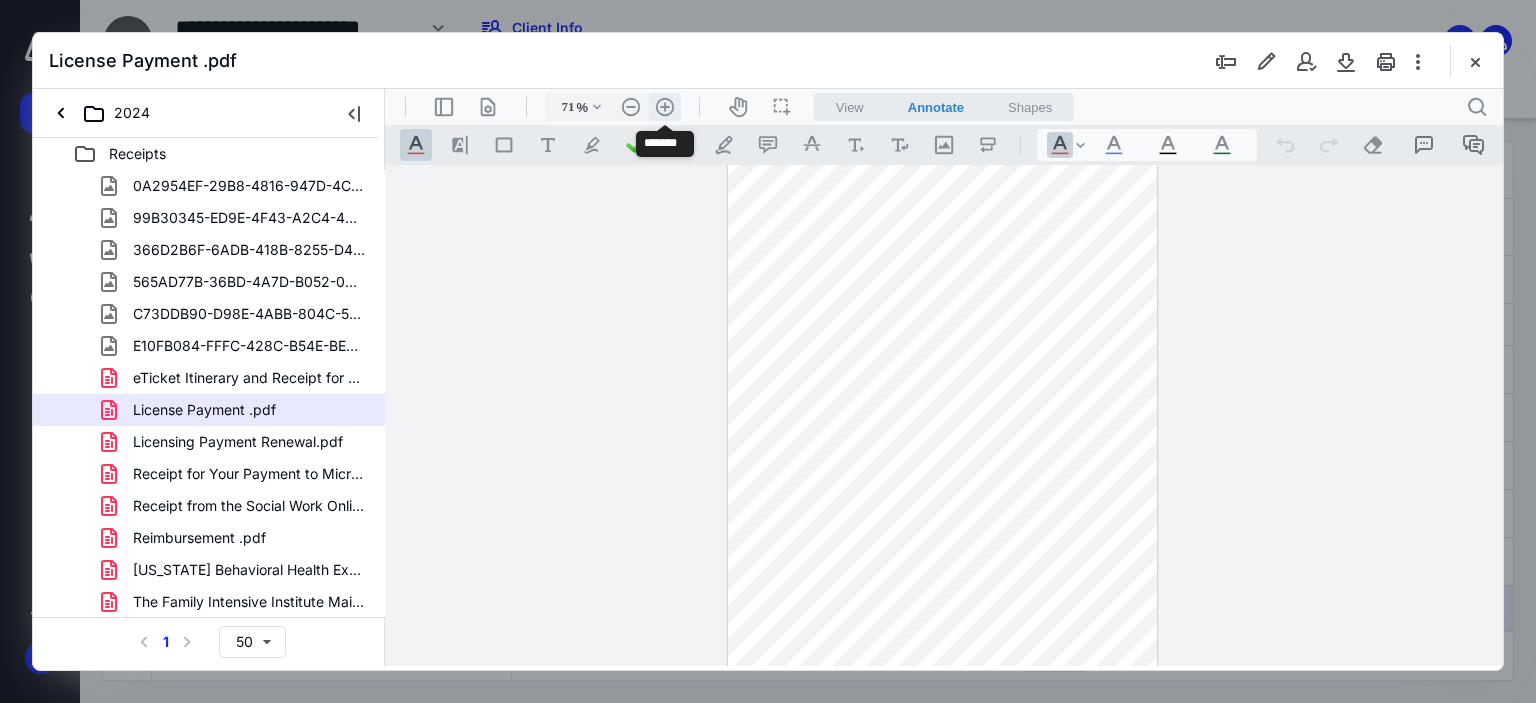 click on ".cls-1{fill:#abb0c4;} icon - header - zoom - in - line" at bounding box center [665, 107] 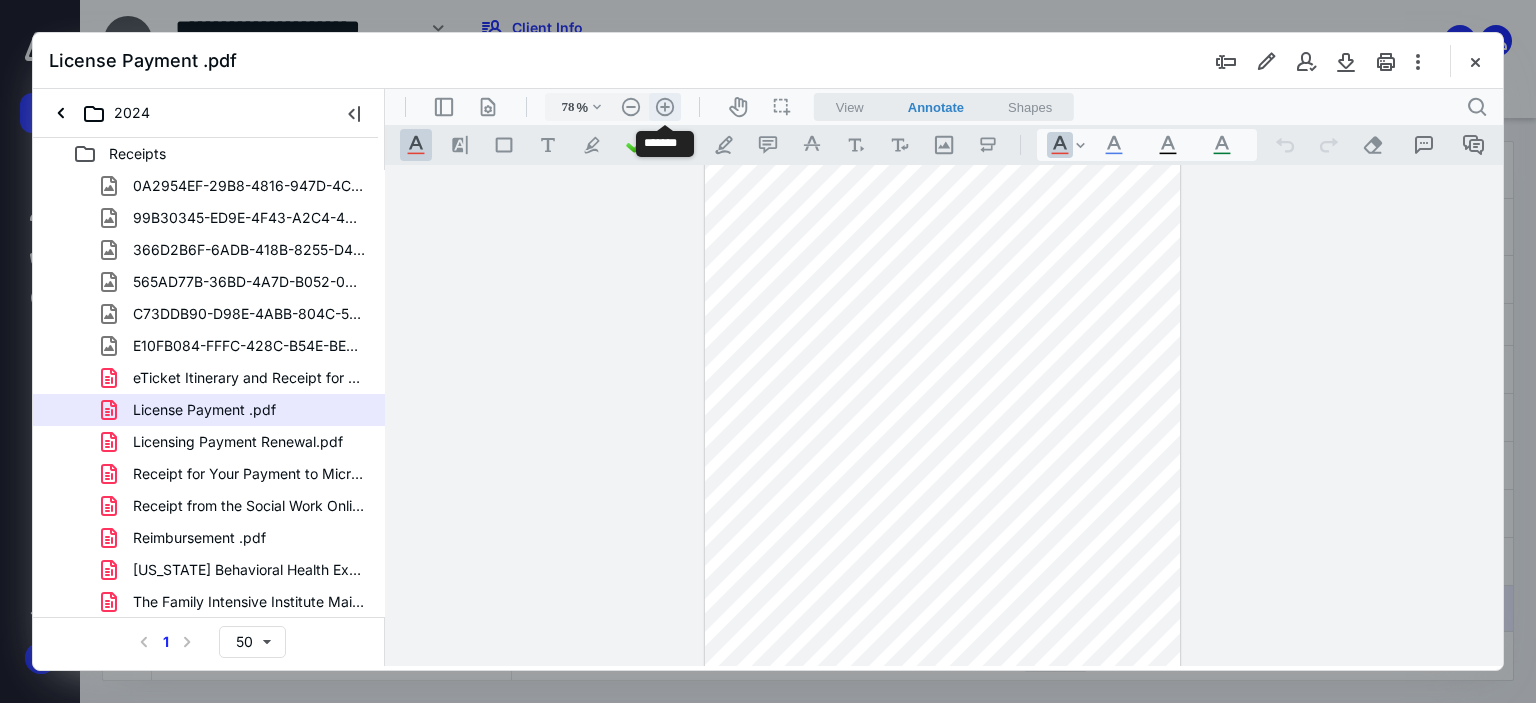 click on ".cls-1{fill:#abb0c4;} icon - header - zoom - in - line" at bounding box center (665, 107) 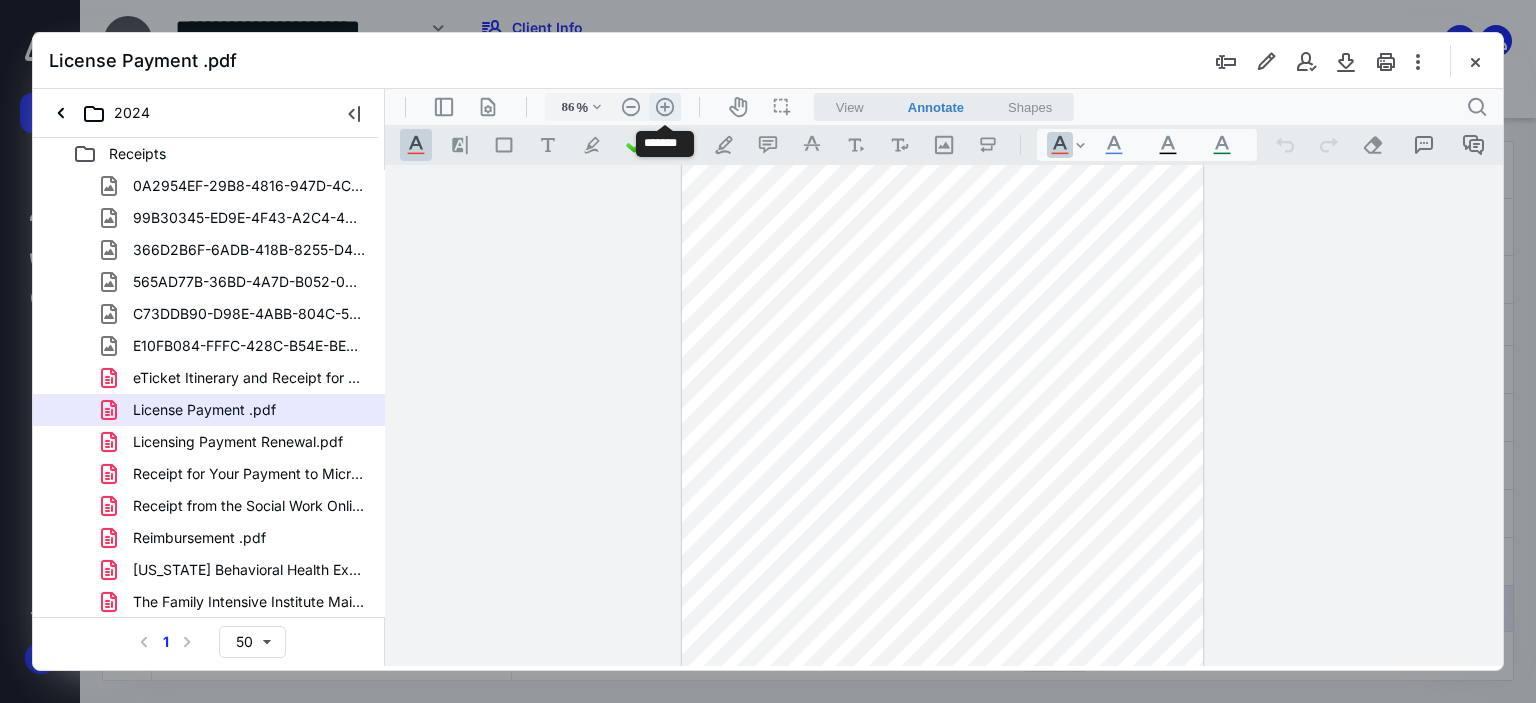 click on ".cls-1{fill:#abb0c4;} icon - header - zoom - in - line" at bounding box center [665, 107] 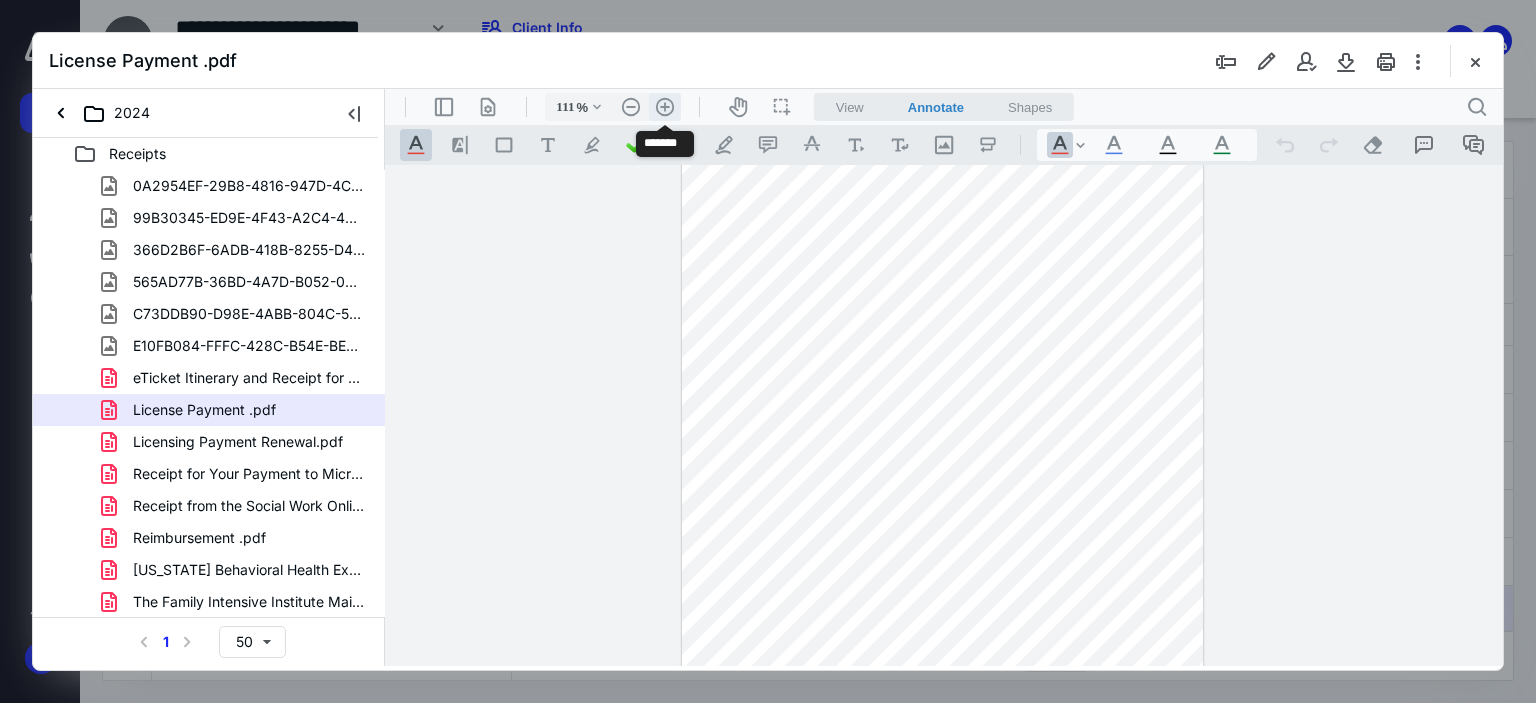 click on ".cls-1{fill:#abb0c4;} icon - header - zoom - in - line" at bounding box center (665, 107) 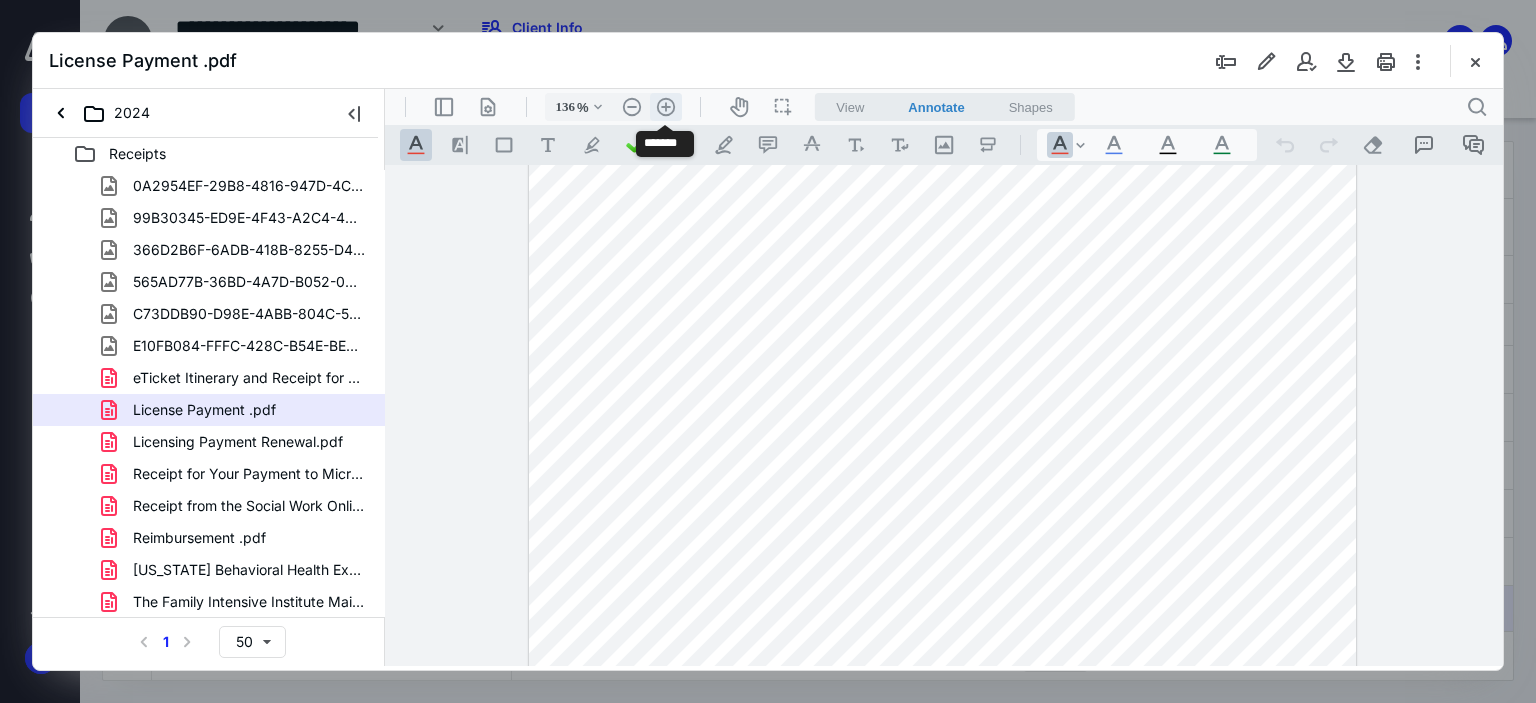 click on ".cls-1{fill:#abb0c4;} icon - header - zoom - in - line" at bounding box center [666, 107] 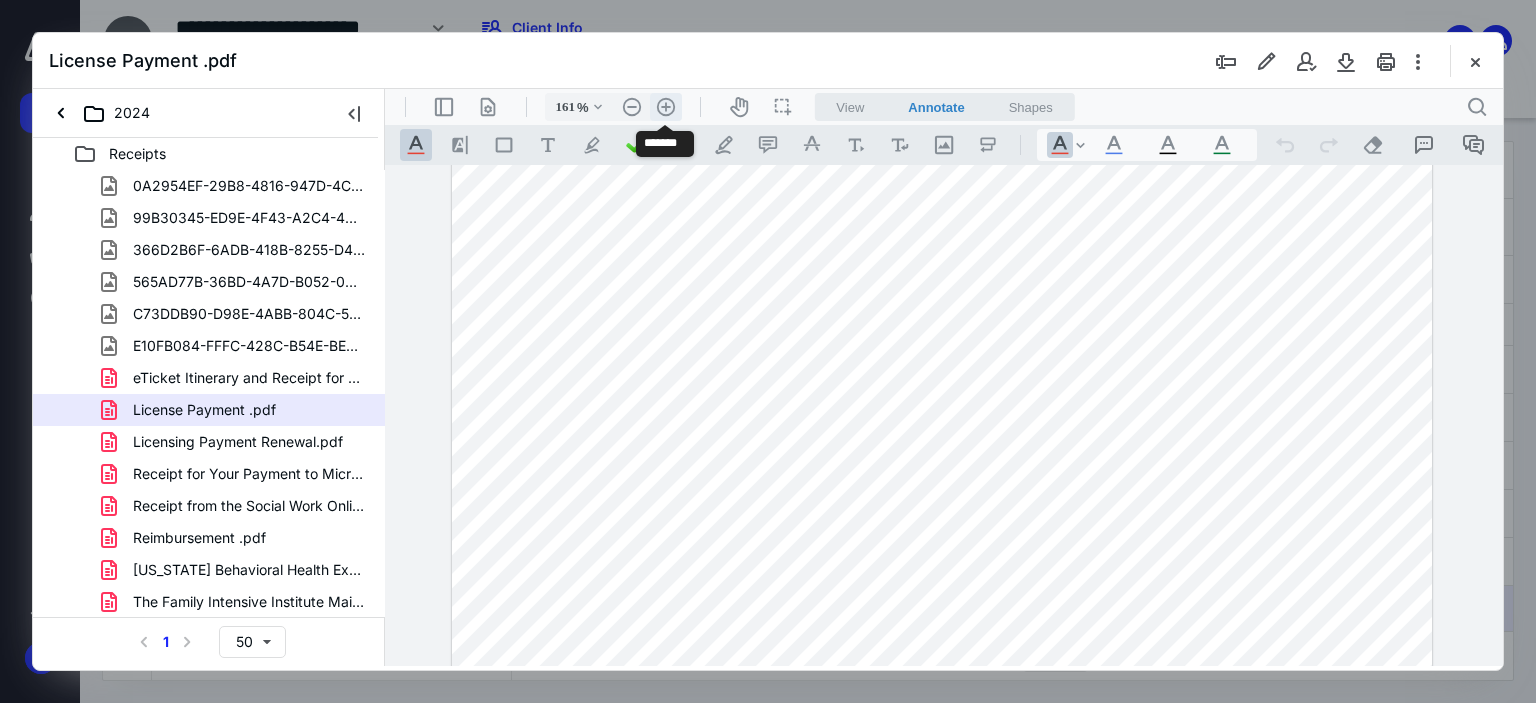 scroll, scrollTop: 327, scrollLeft: 0, axis: vertical 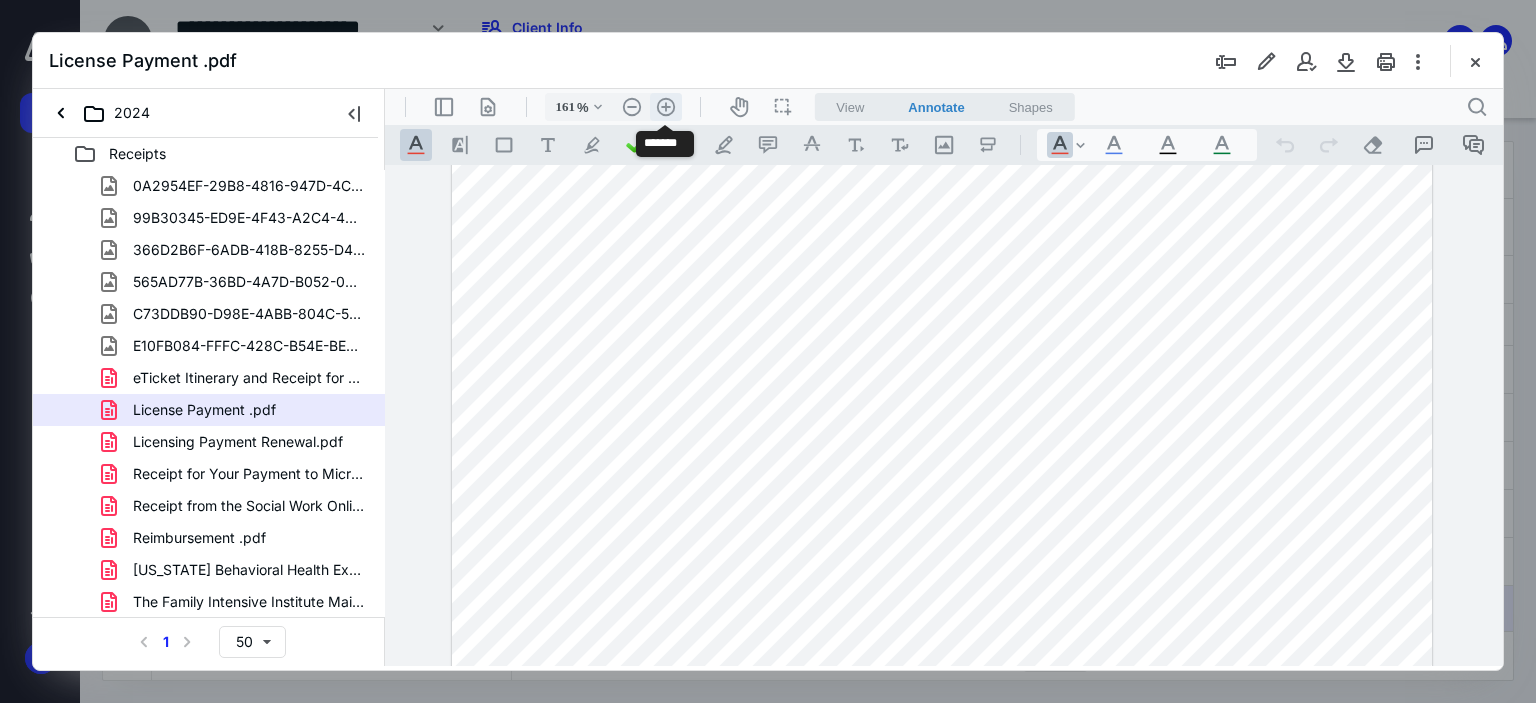 click on ".cls-1{fill:#abb0c4;} icon - header - zoom - in - line" at bounding box center (666, 107) 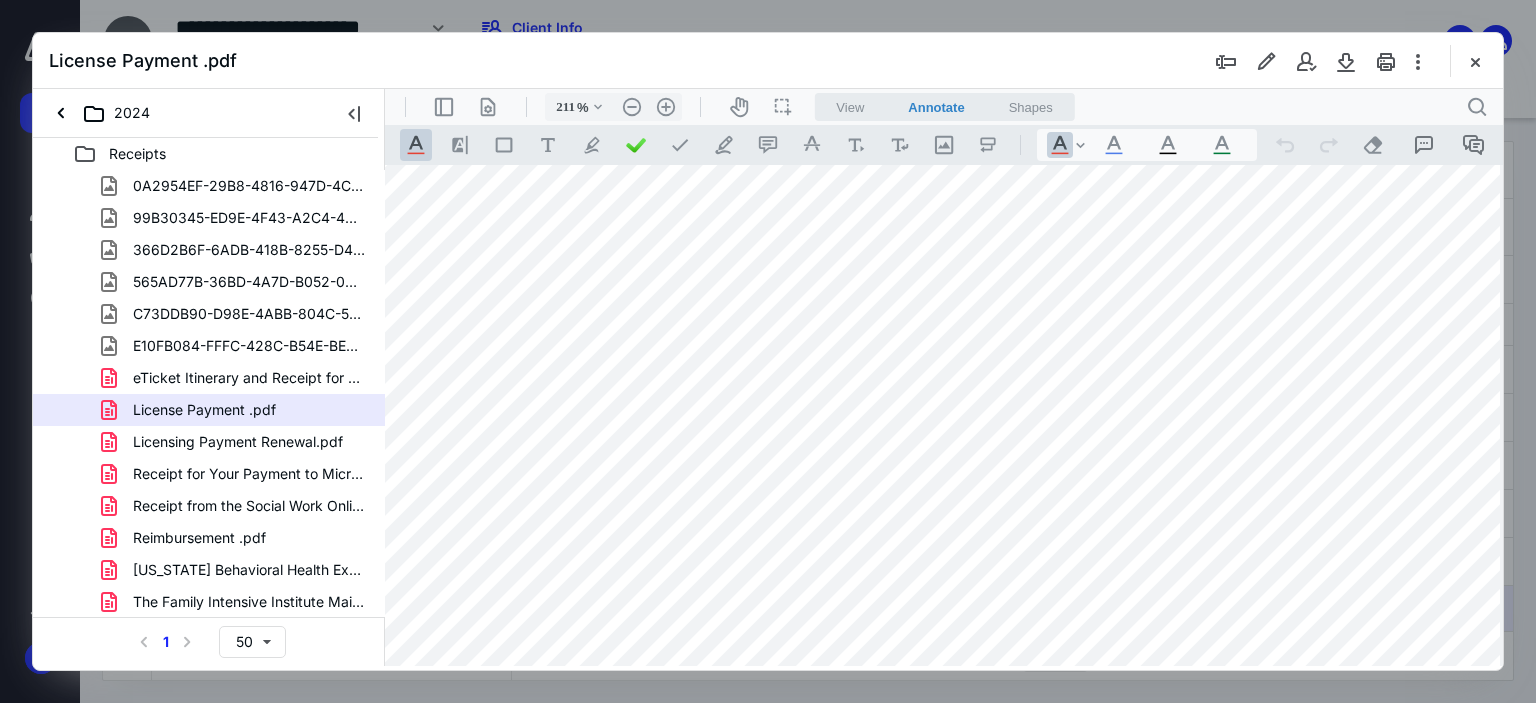 scroll, scrollTop: 26, scrollLeft: 93, axis: both 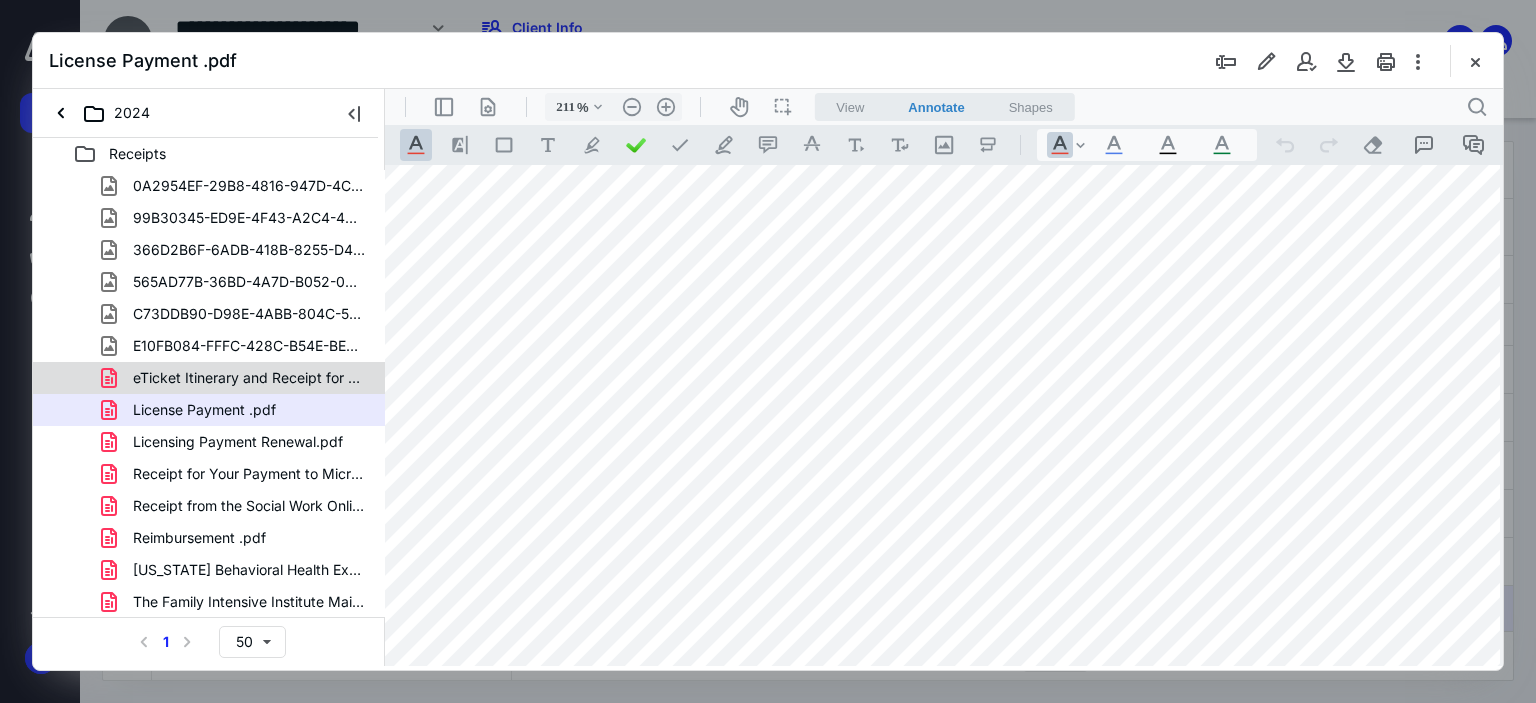 click on "eTicket Itinerary and Receipt for Confirmation BZ9MHX.pdf" at bounding box center (249, 378) 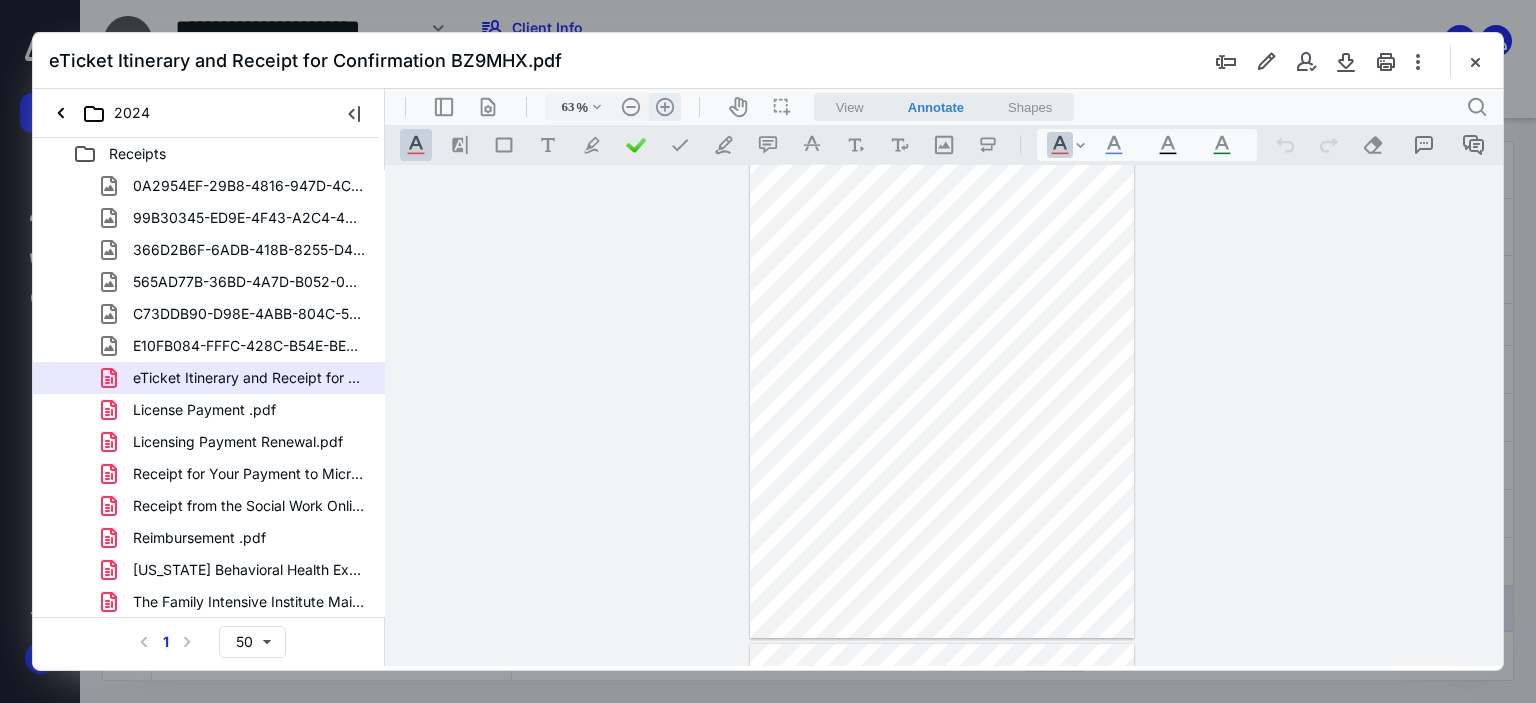 click on ".cls-1{fill:#abb0c4;} icon - header - zoom - in - line" at bounding box center [665, 107] 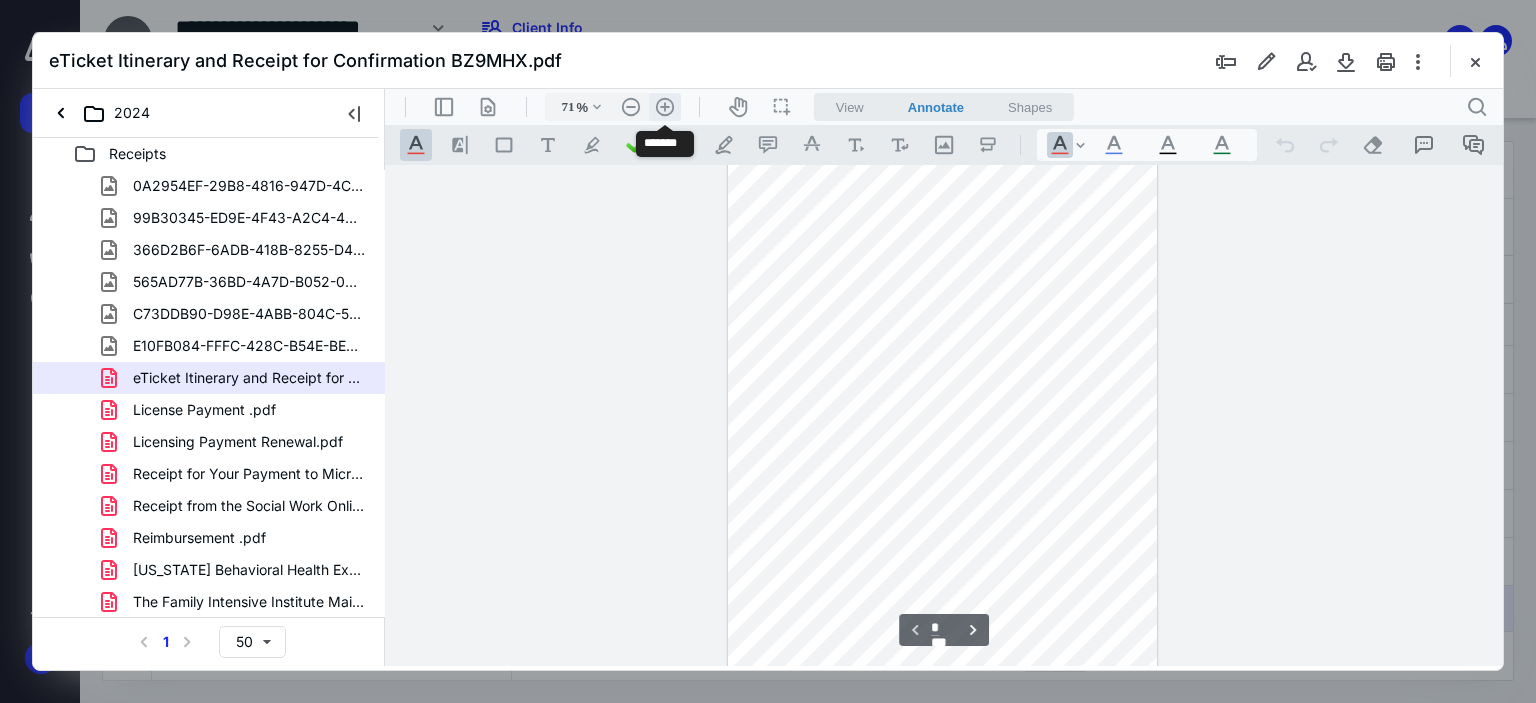 click on ".cls-1{fill:#abb0c4;} icon - header - zoom - in - line" at bounding box center (665, 107) 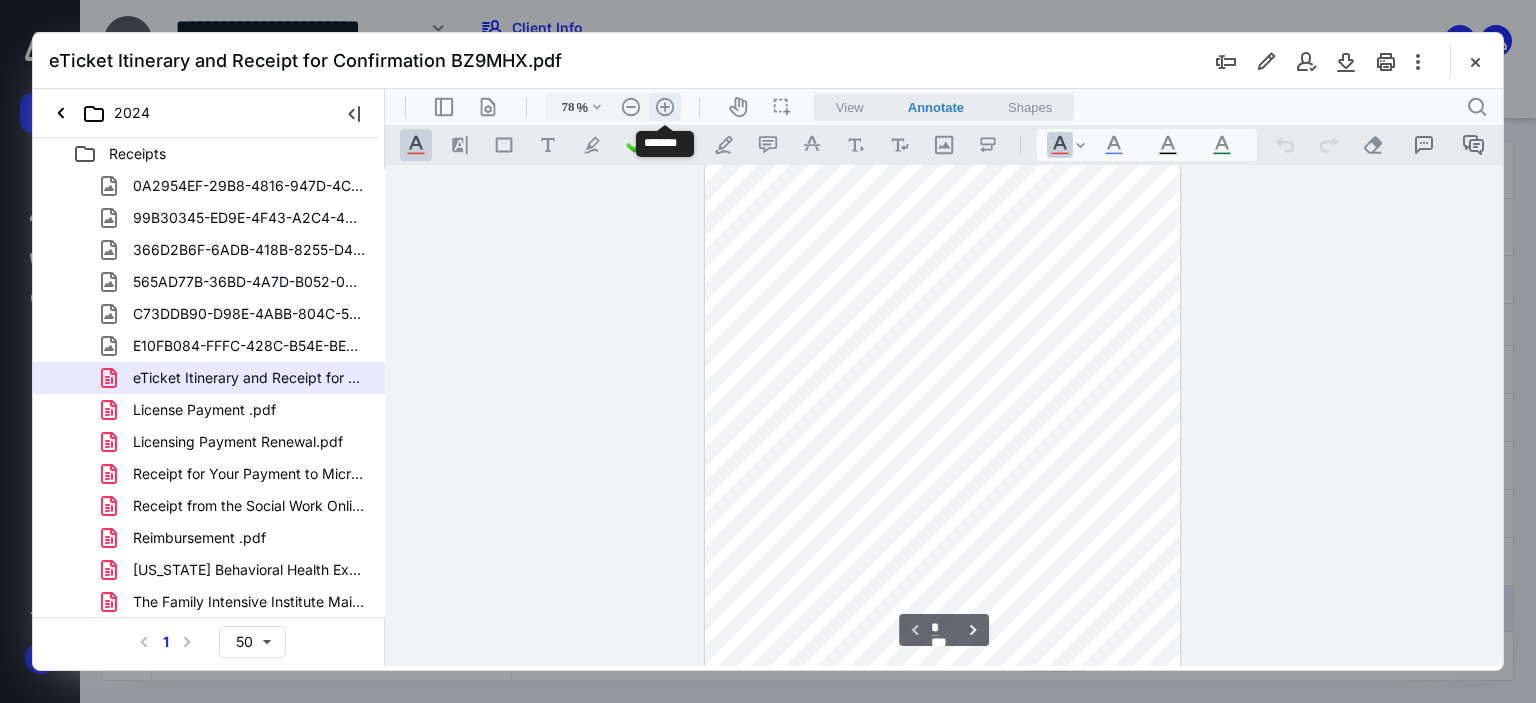 click on ".cls-1{fill:#abb0c4;} icon - header - zoom - in - line" at bounding box center (665, 107) 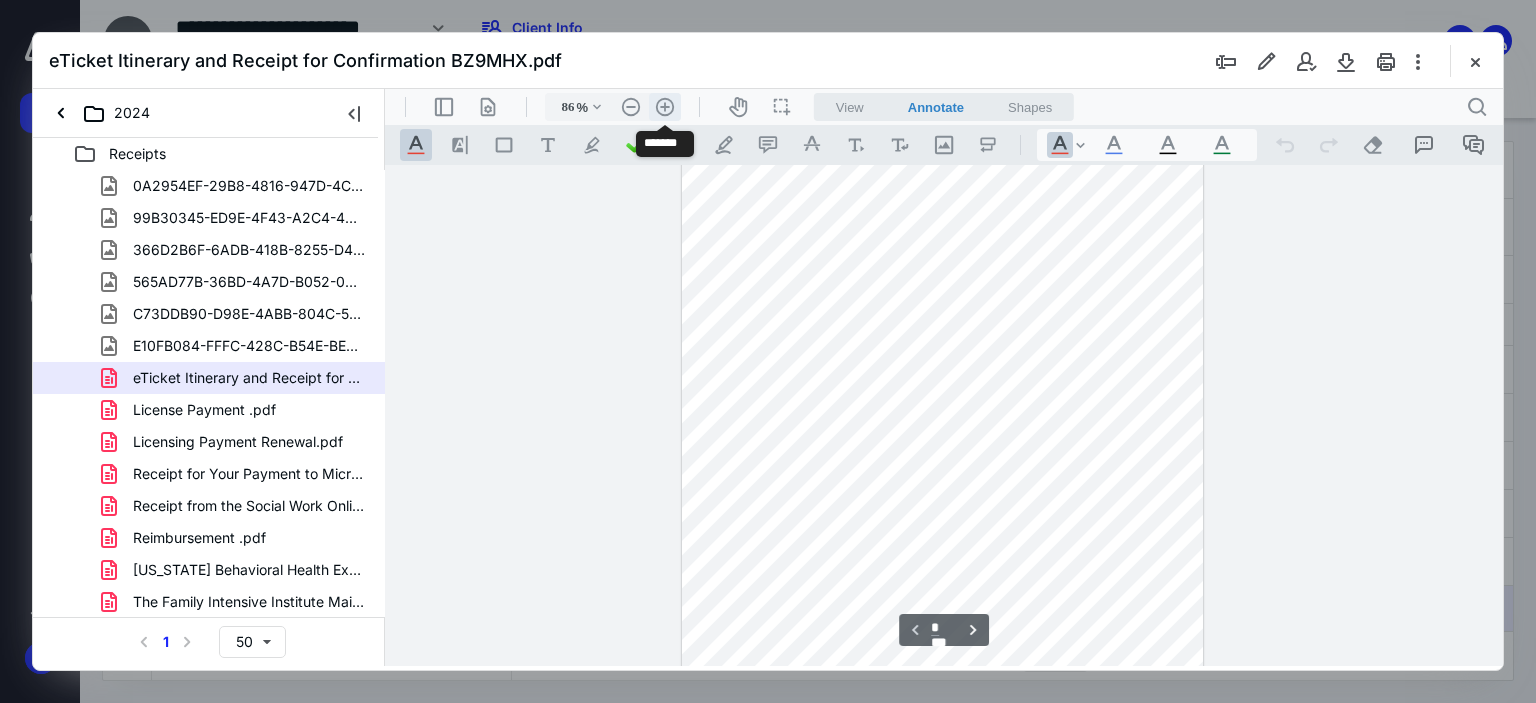 click on ".cls-1{fill:#abb0c4;} icon - header - zoom - in - line" at bounding box center (665, 107) 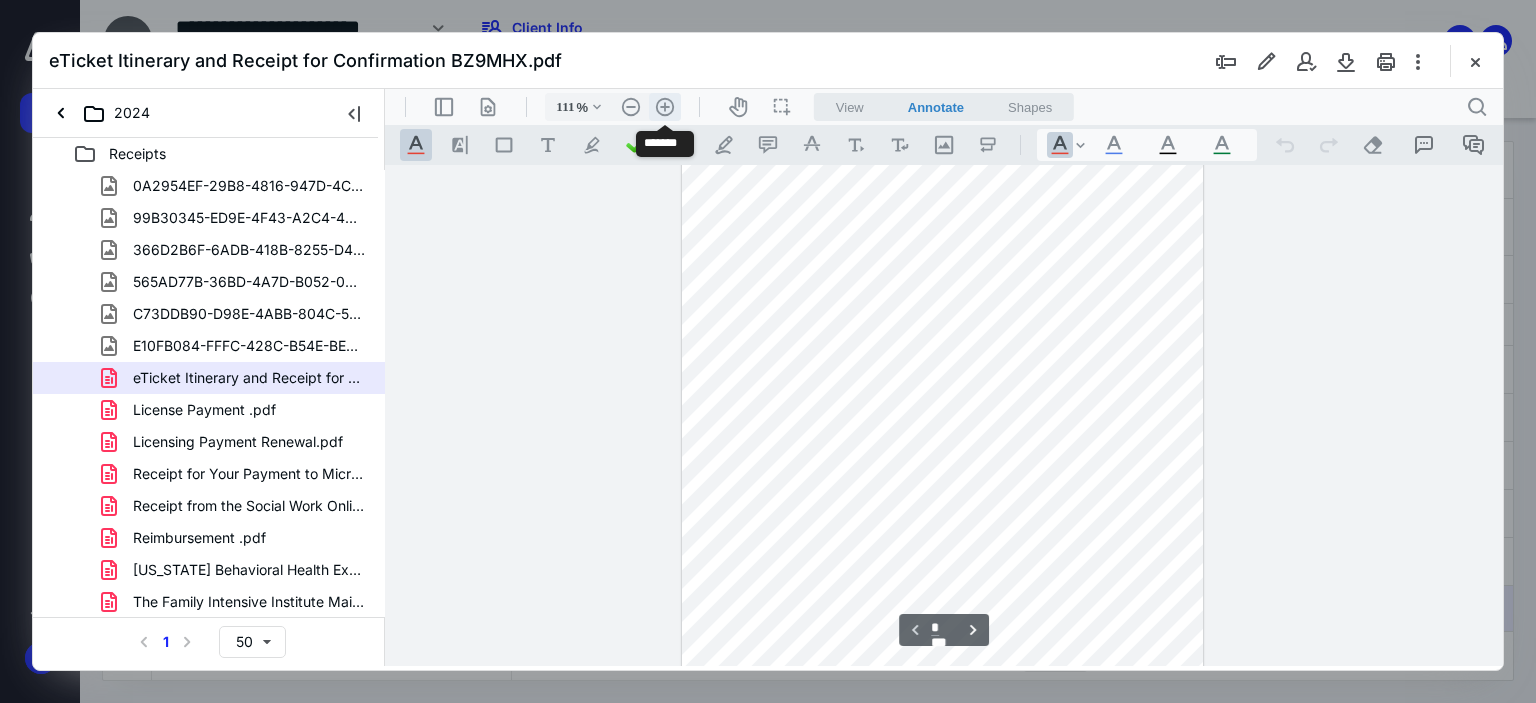 click on ".cls-1{fill:#abb0c4;} icon - header - zoom - in - line" at bounding box center (665, 107) 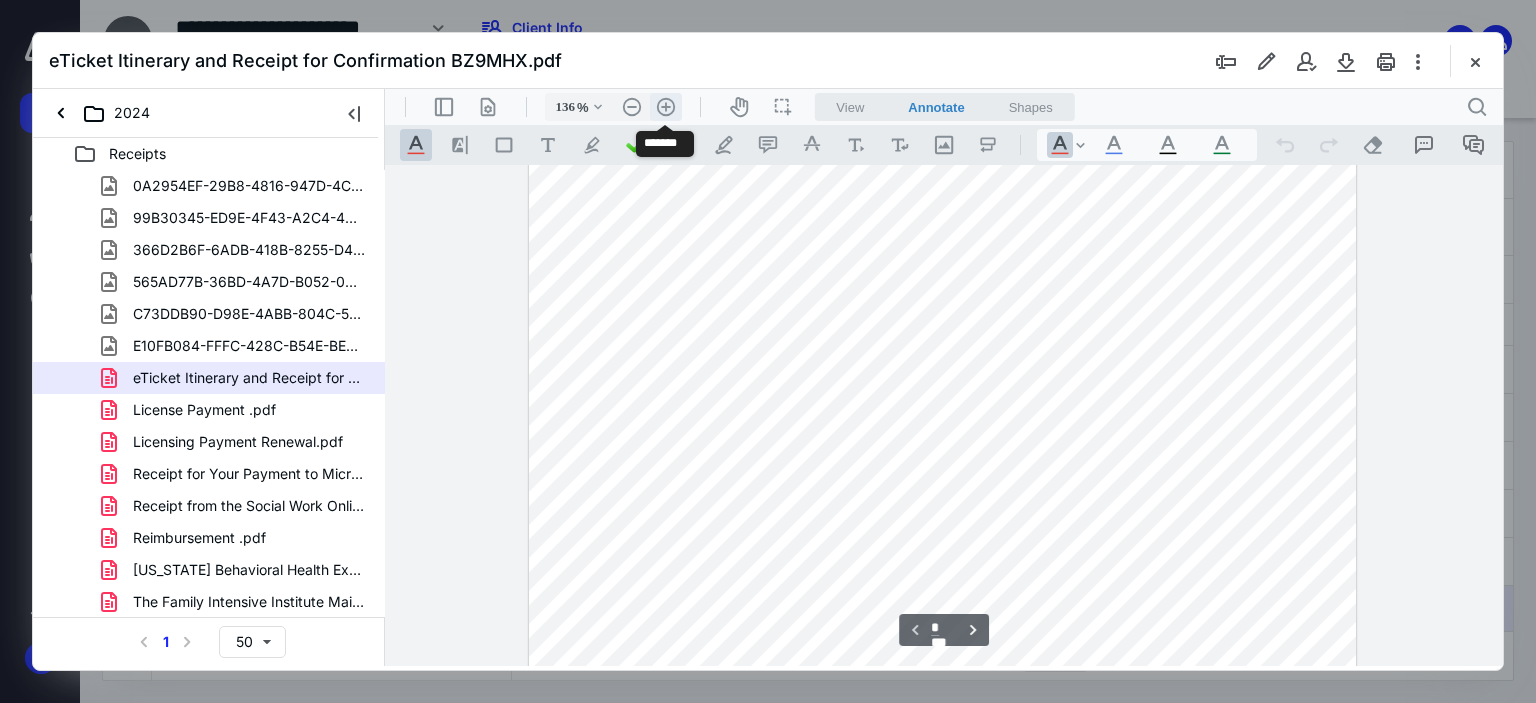 scroll, scrollTop: 243, scrollLeft: 0, axis: vertical 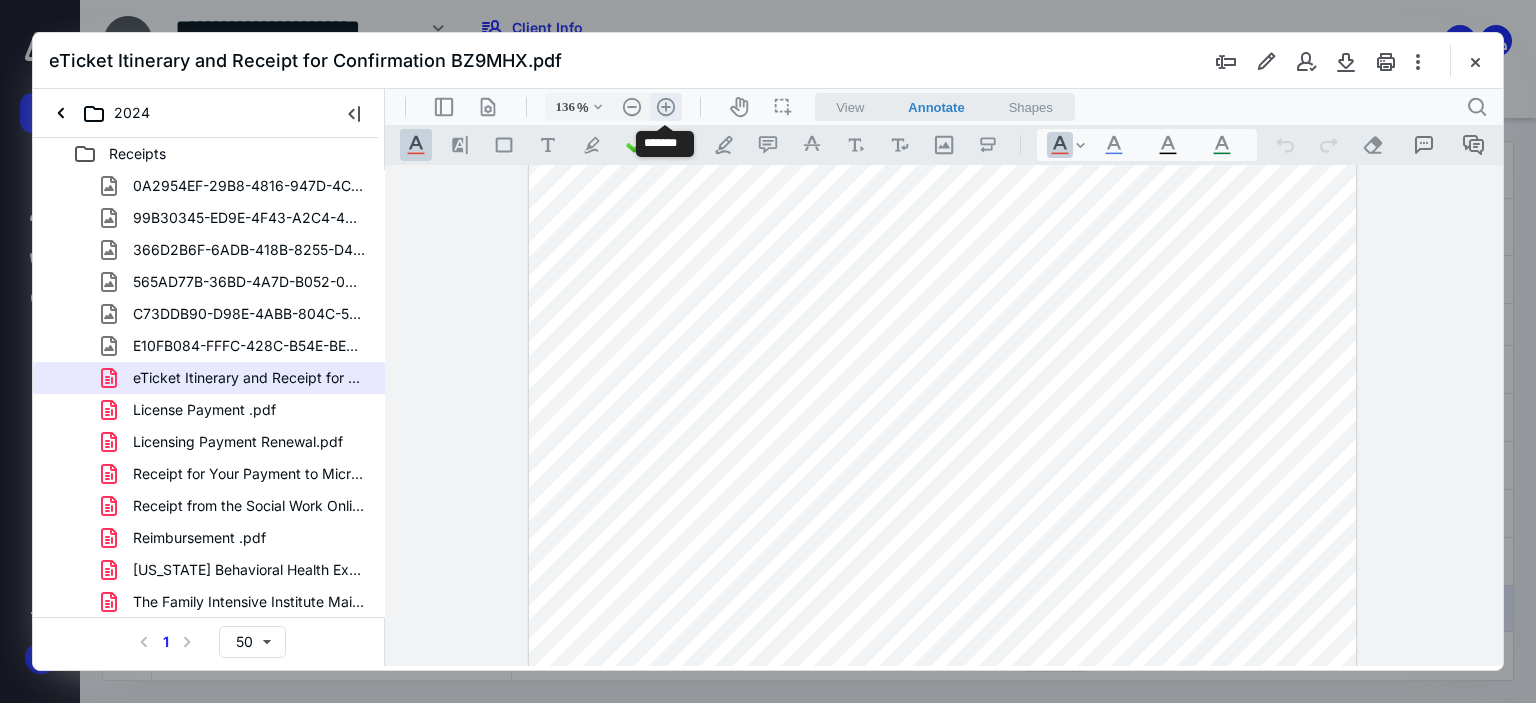 click on ".cls-1{fill:#abb0c4;} icon - header - zoom - in - line" at bounding box center [666, 107] 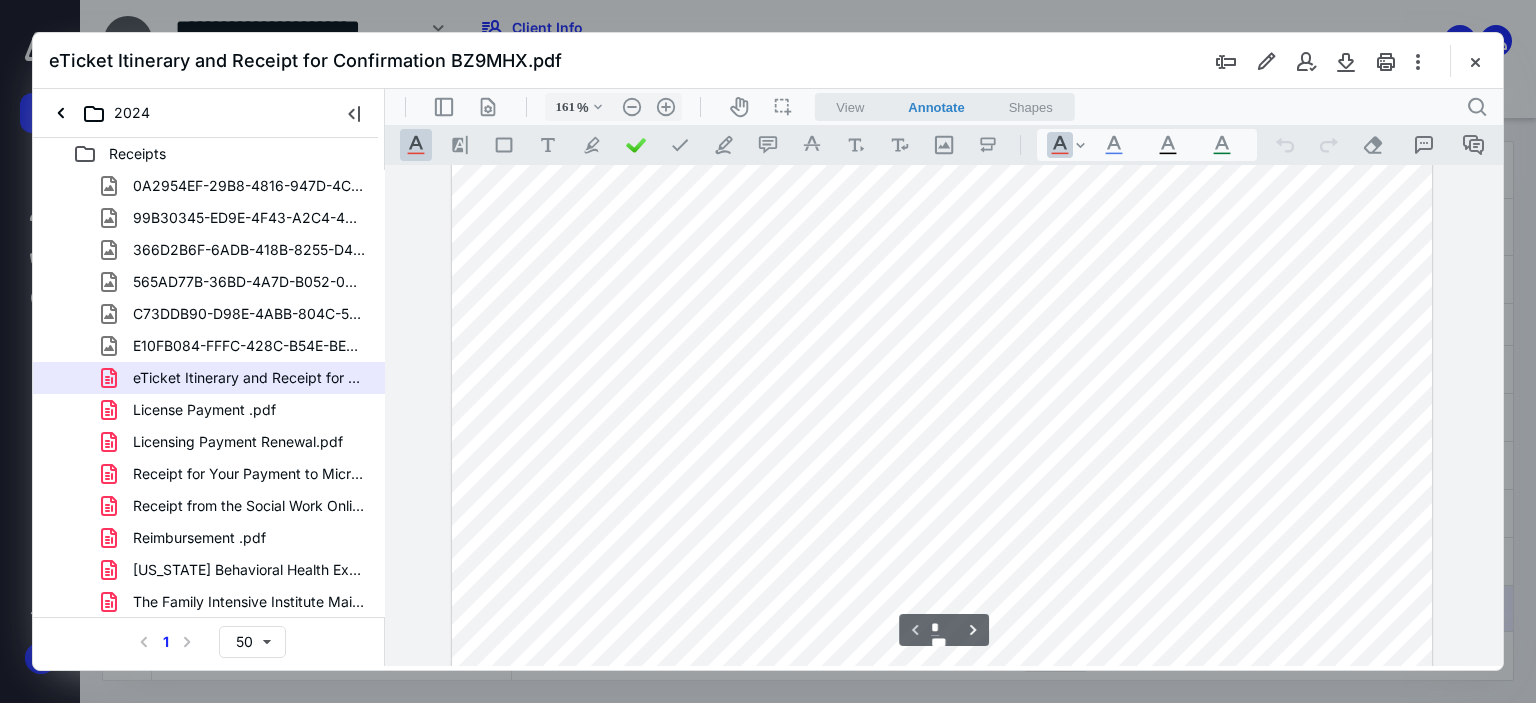 scroll, scrollTop: 166, scrollLeft: 0, axis: vertical 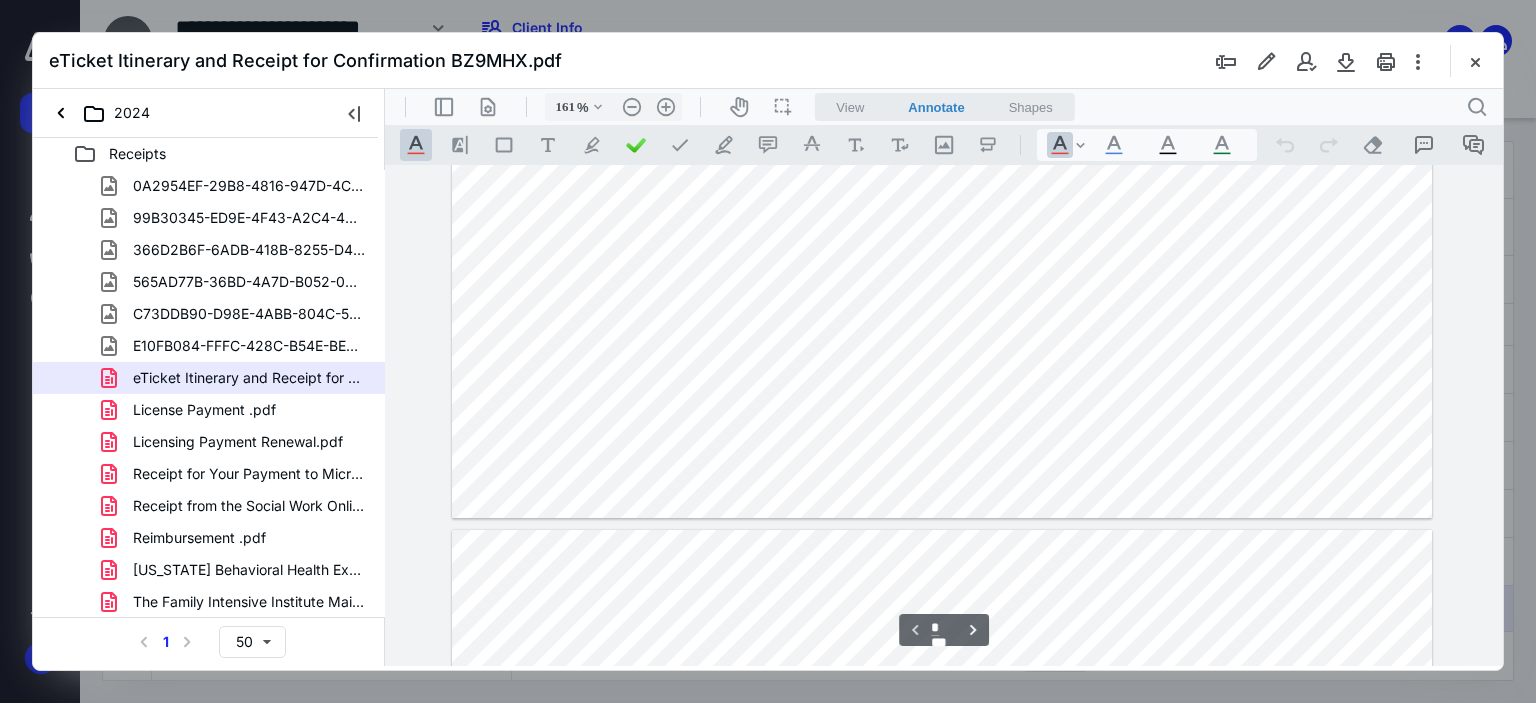 type on "*" 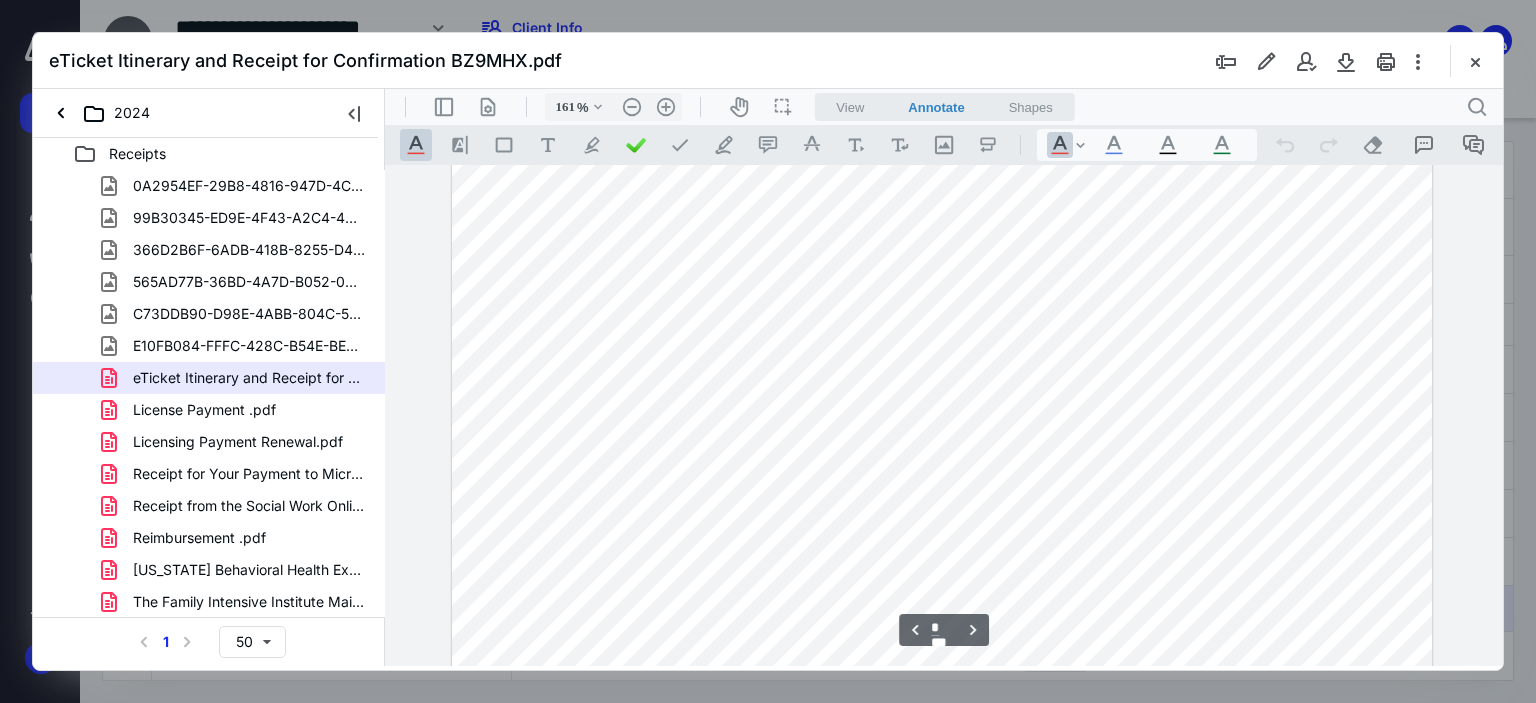 scroll, scrollTop: 1895, scrollLeft: 0, axis: vertical 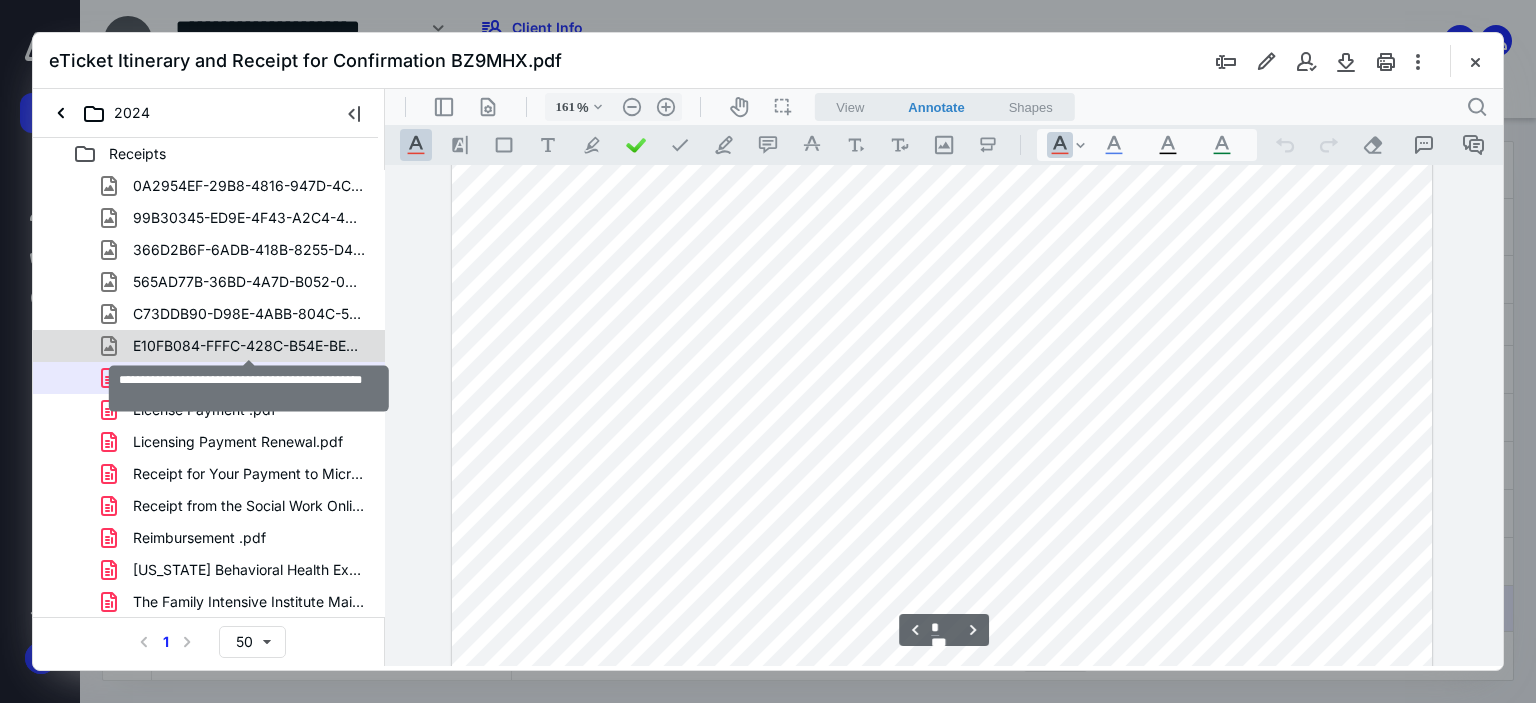 click on "E10FB084-FFFC-428C-B54E-BEAF0C38BAC0_1_105_c.jpeg" at bounding box center [249, 346] 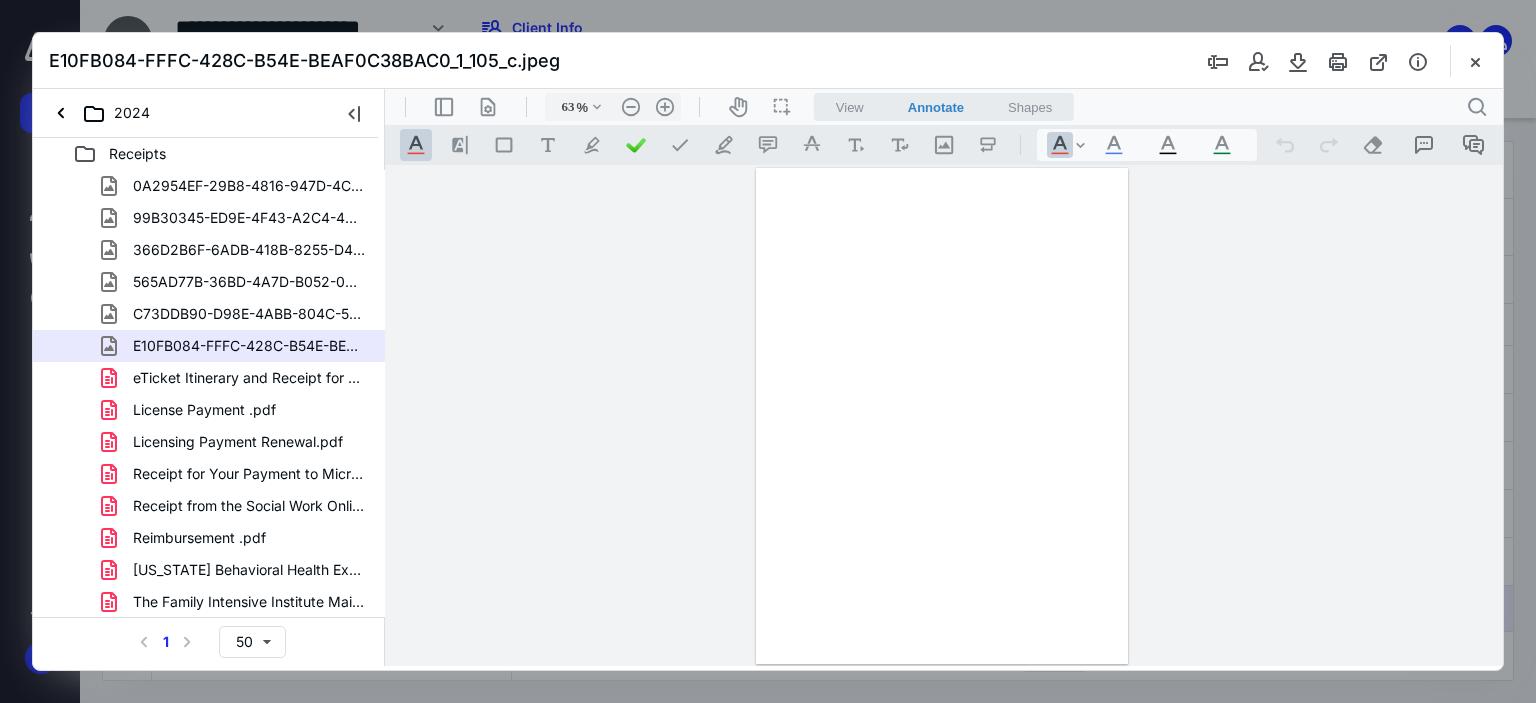scroll, scrollTop: 1, scrollLeft: 0, axis: vertical 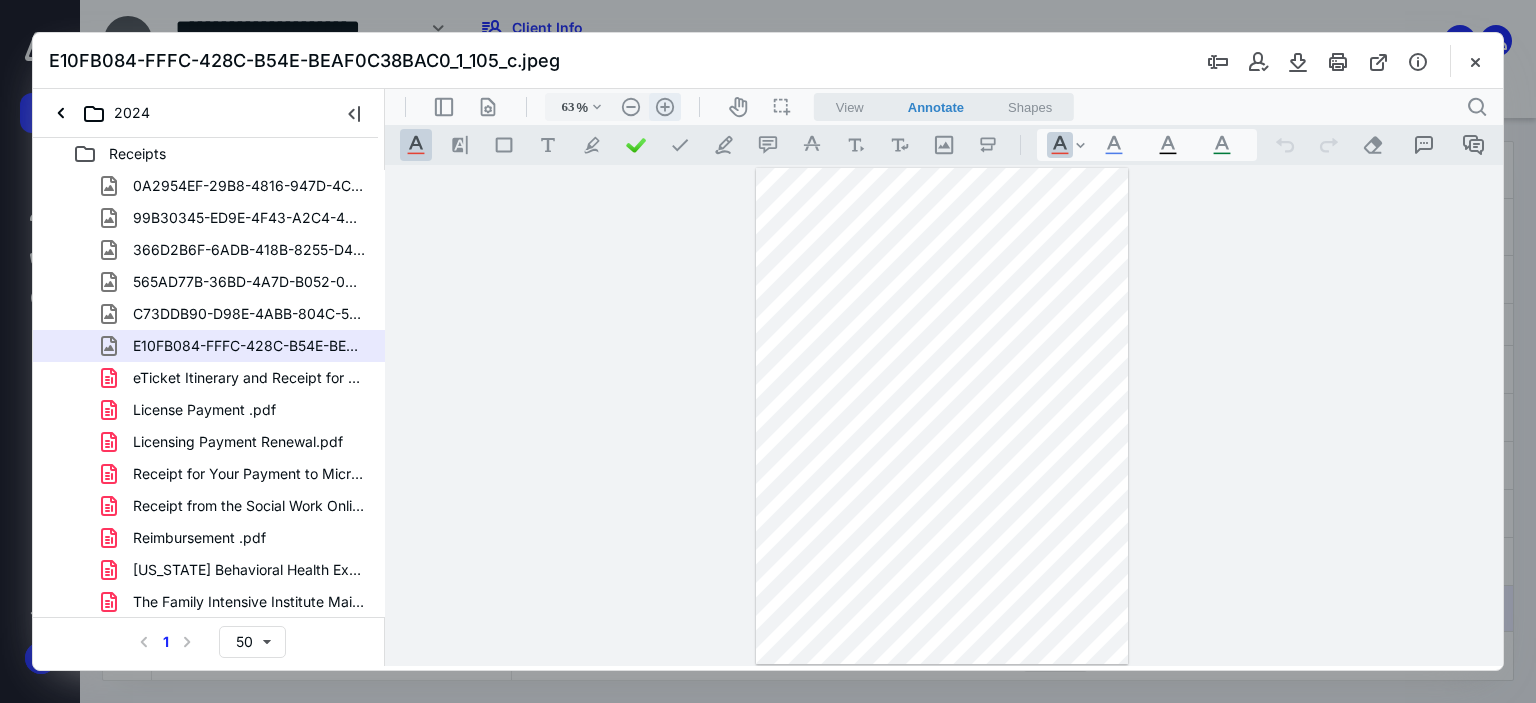 click on ".cls-1{fill:#abb0c4;} icon - header - zoom - in - line" at bounding box center [665, 107] 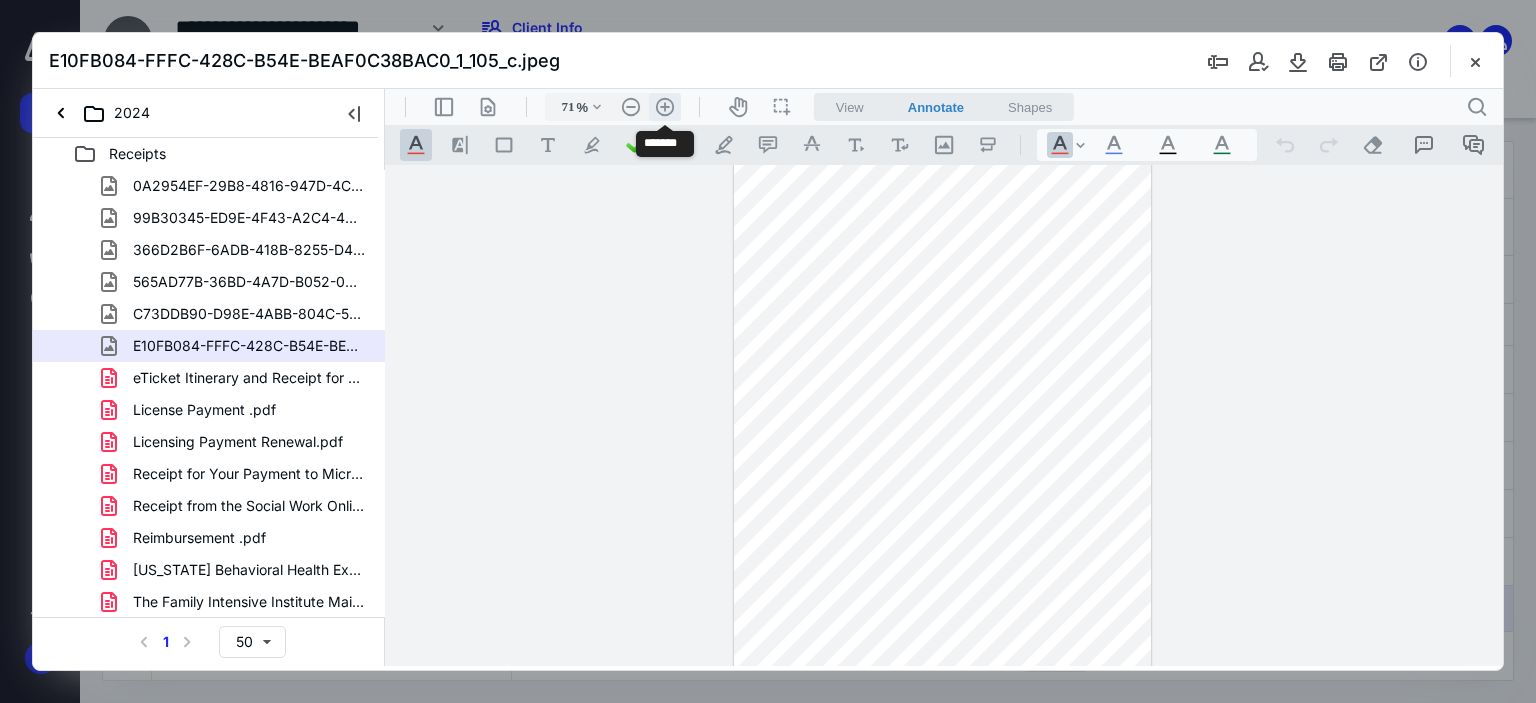 click on ".cls-1{fill:#abb0c4;} icon - header - zoom - in - line" at bounding box center [665, 107] 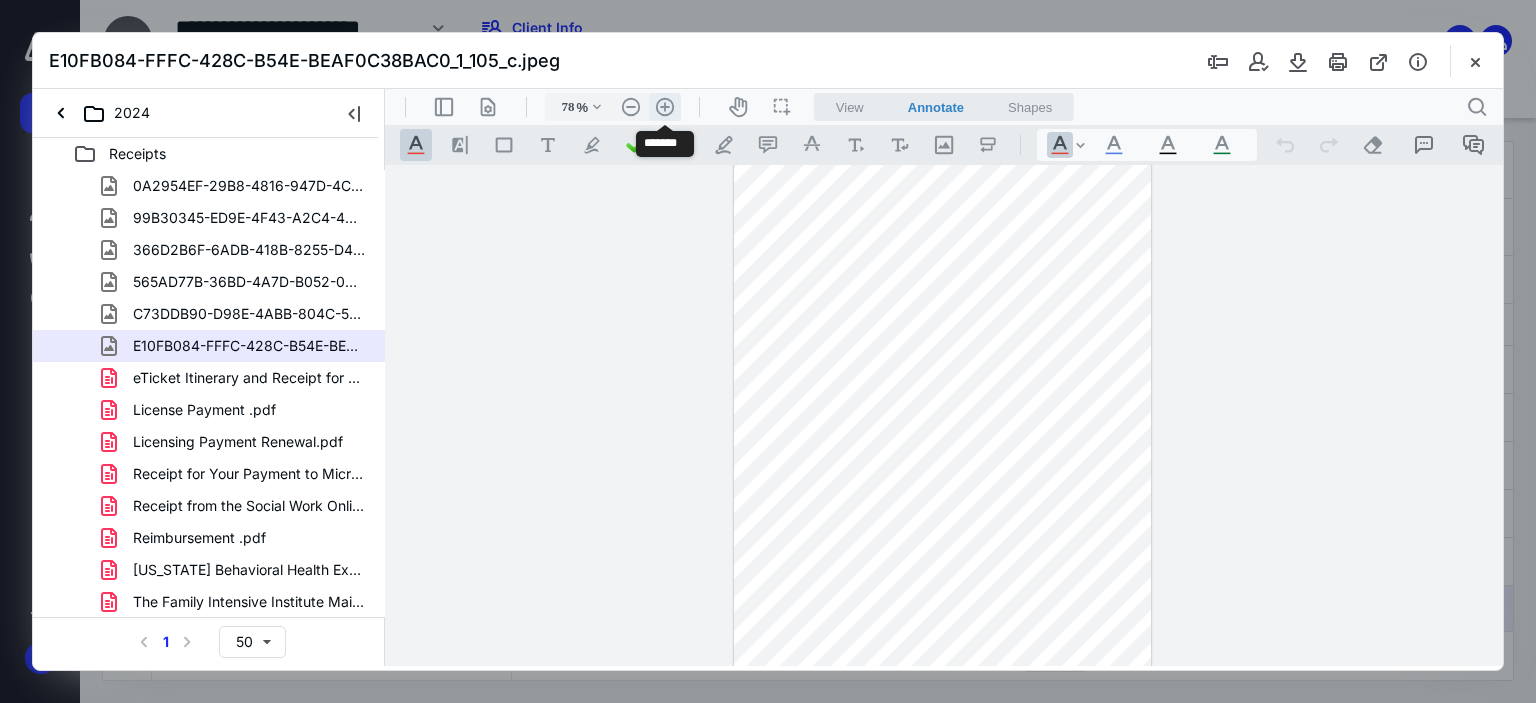 click on ".cls-1{fill:#abb0c4;} icon - header - zoom - in - line" at bounding box center [665, 107] 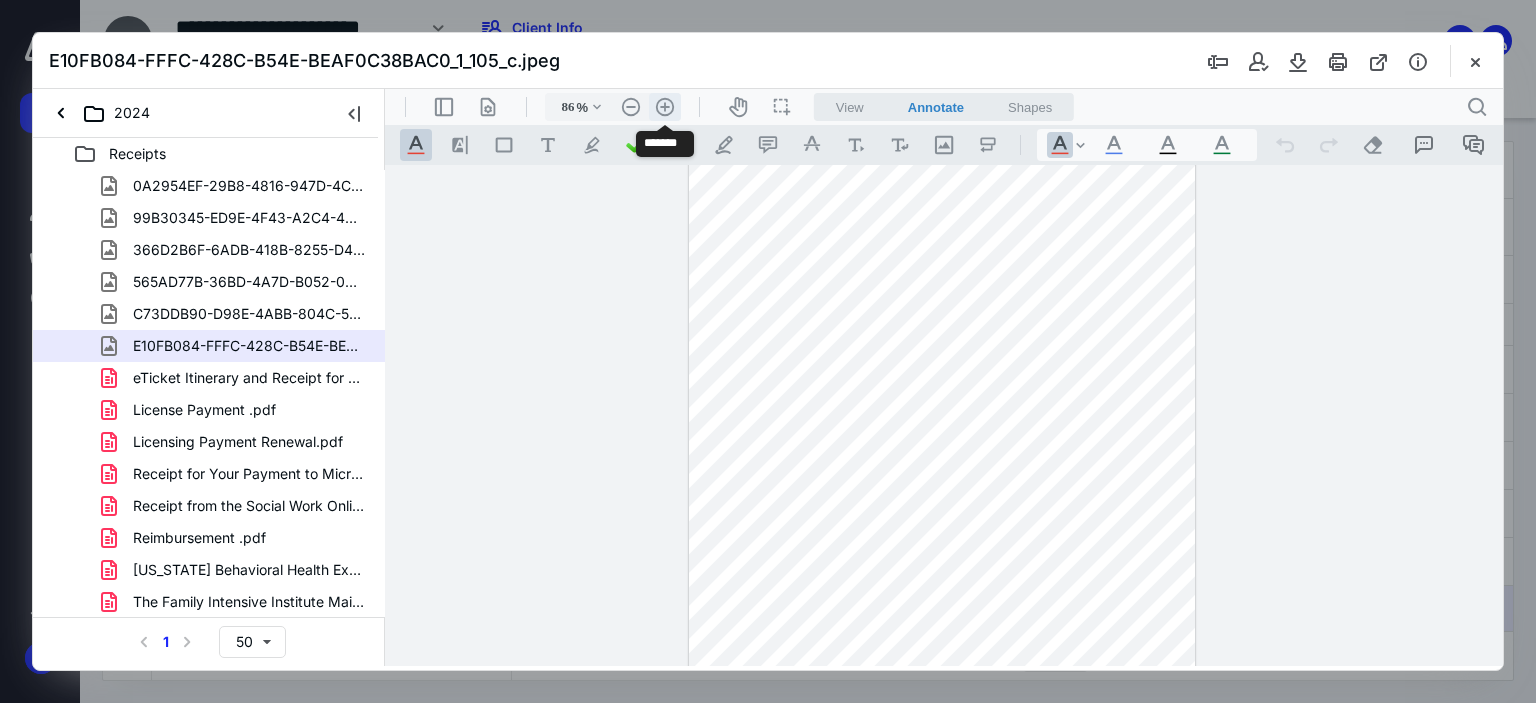 click on ".cls-1{fill:#abb0c4;} icon - header - zoom - in - line" at bounding box center [665, 107] 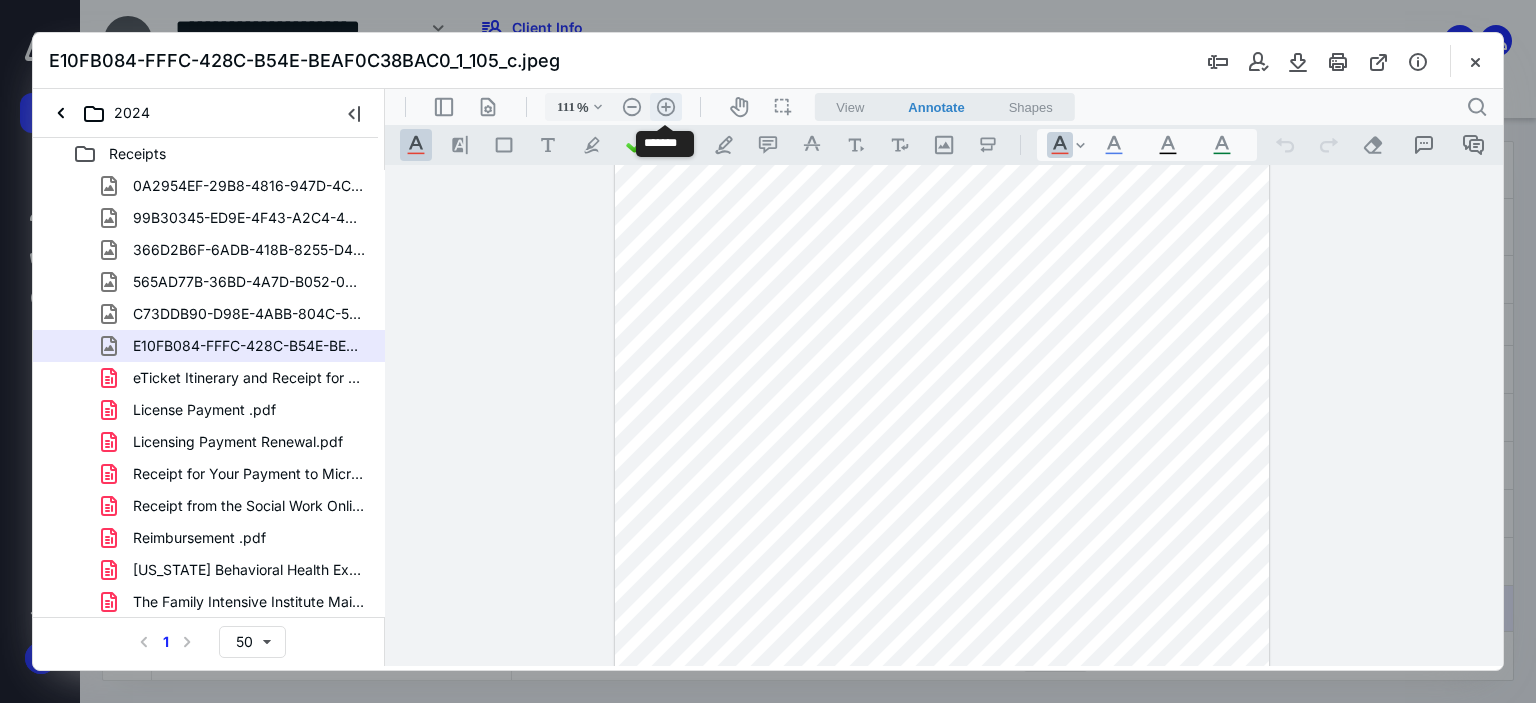 click on ".cls-1{fill:#abb0c4;} icon - header - zoom - in - line" at bounding box center (666, 107) 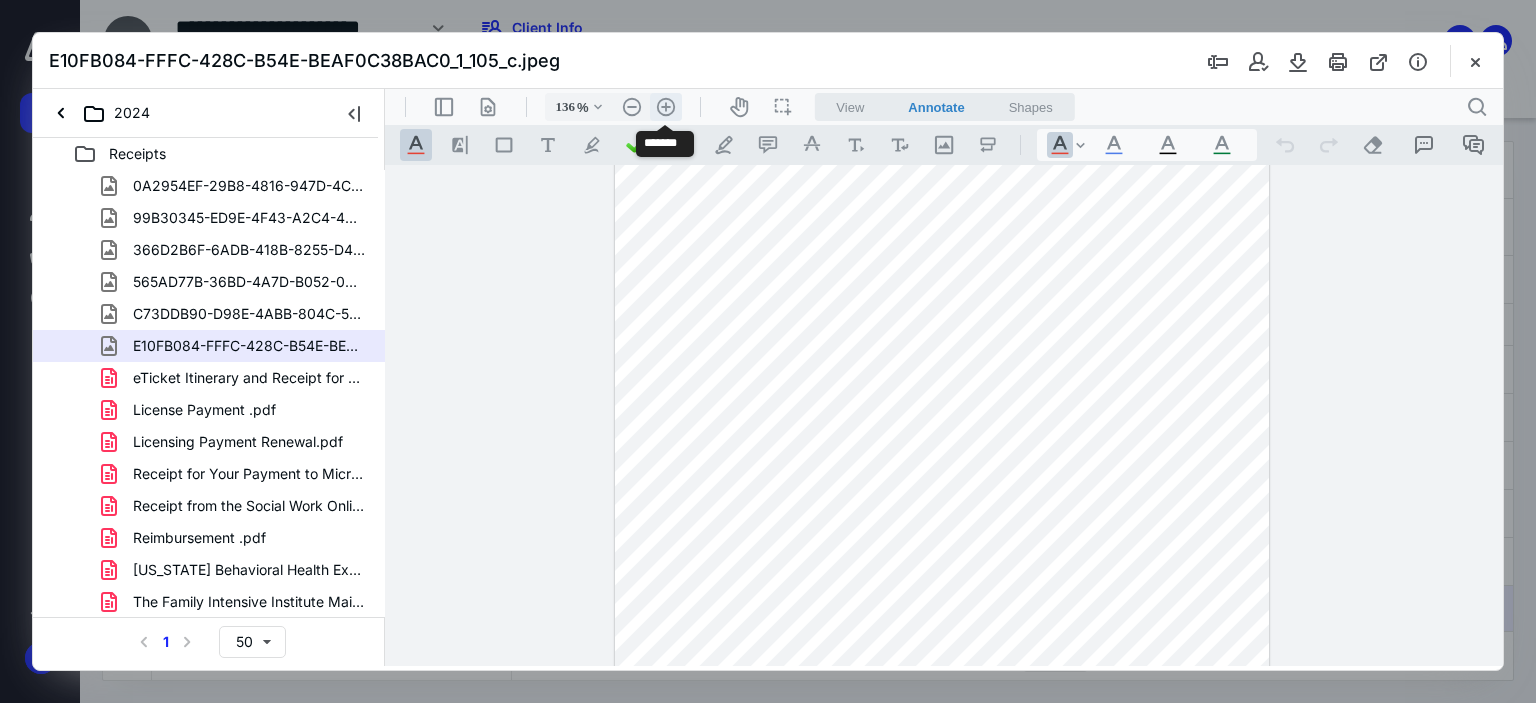 click on ".cls-1{fill:#abb0c4;} icon - header - zoom - in - line" at bounding box center (666, 107) 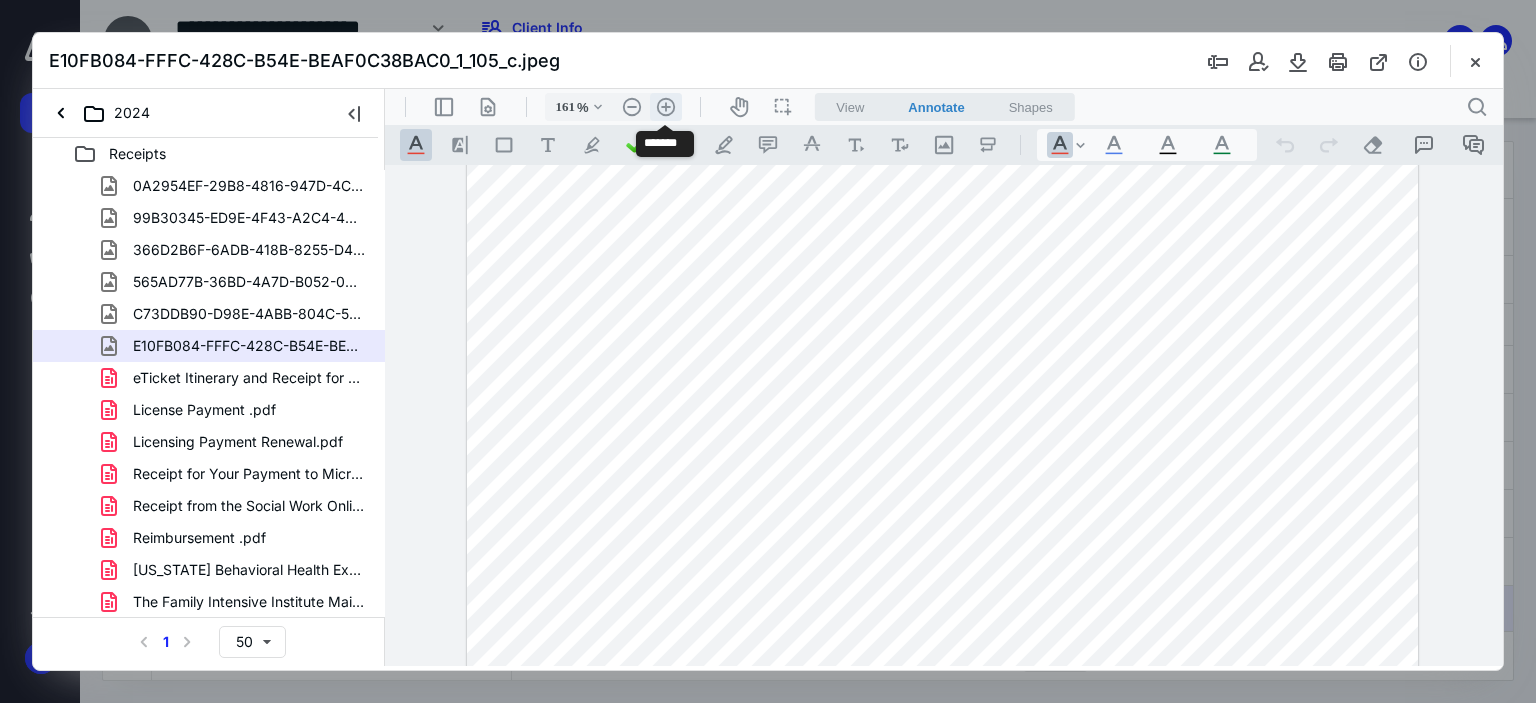scroll, scrollTop: 328, scrollLeft: 0, axis: vertical 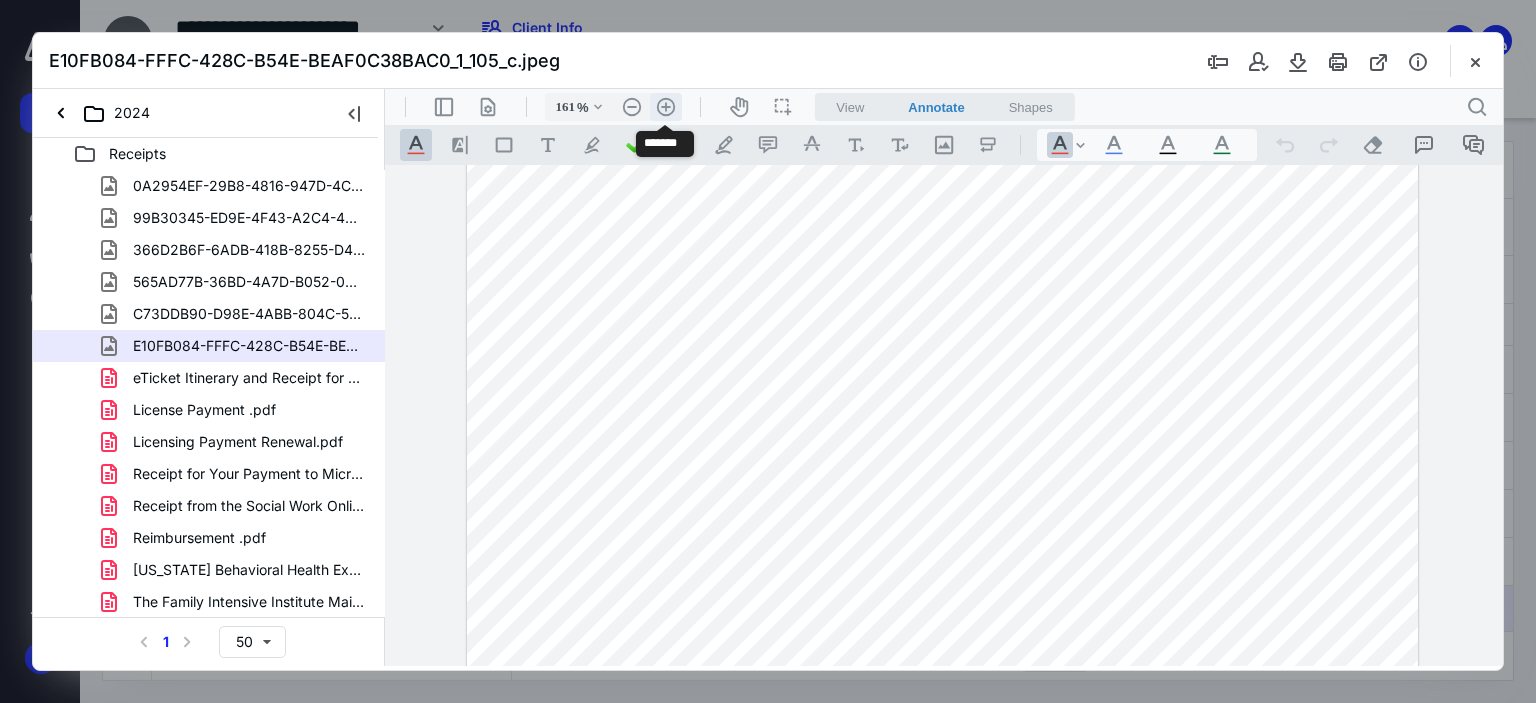 click on ".cls-1{fill:#abb0c4;} icon - header - zoom - in - line" at bounding box center [666, 107] 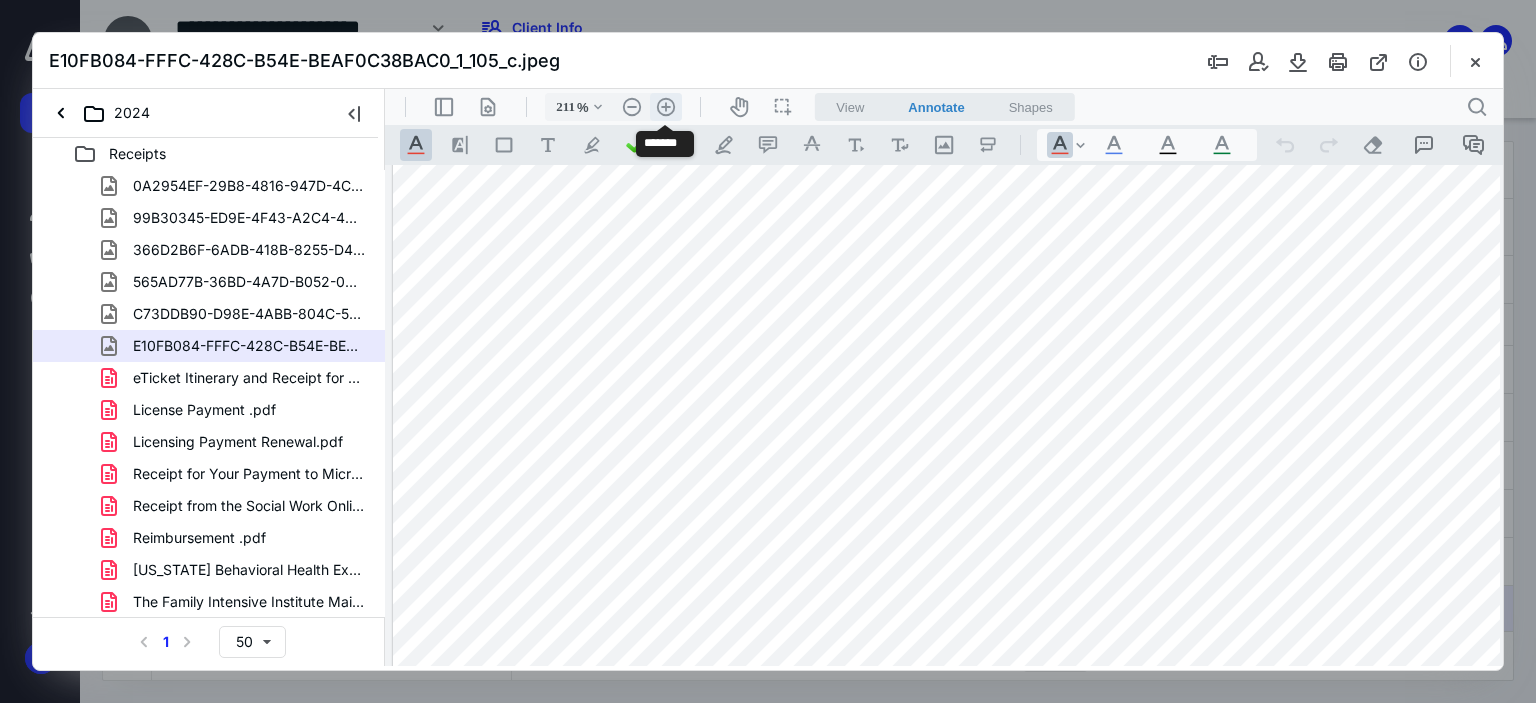 scroll, scrollTop: 496, scrollLeft: 74, axis: both 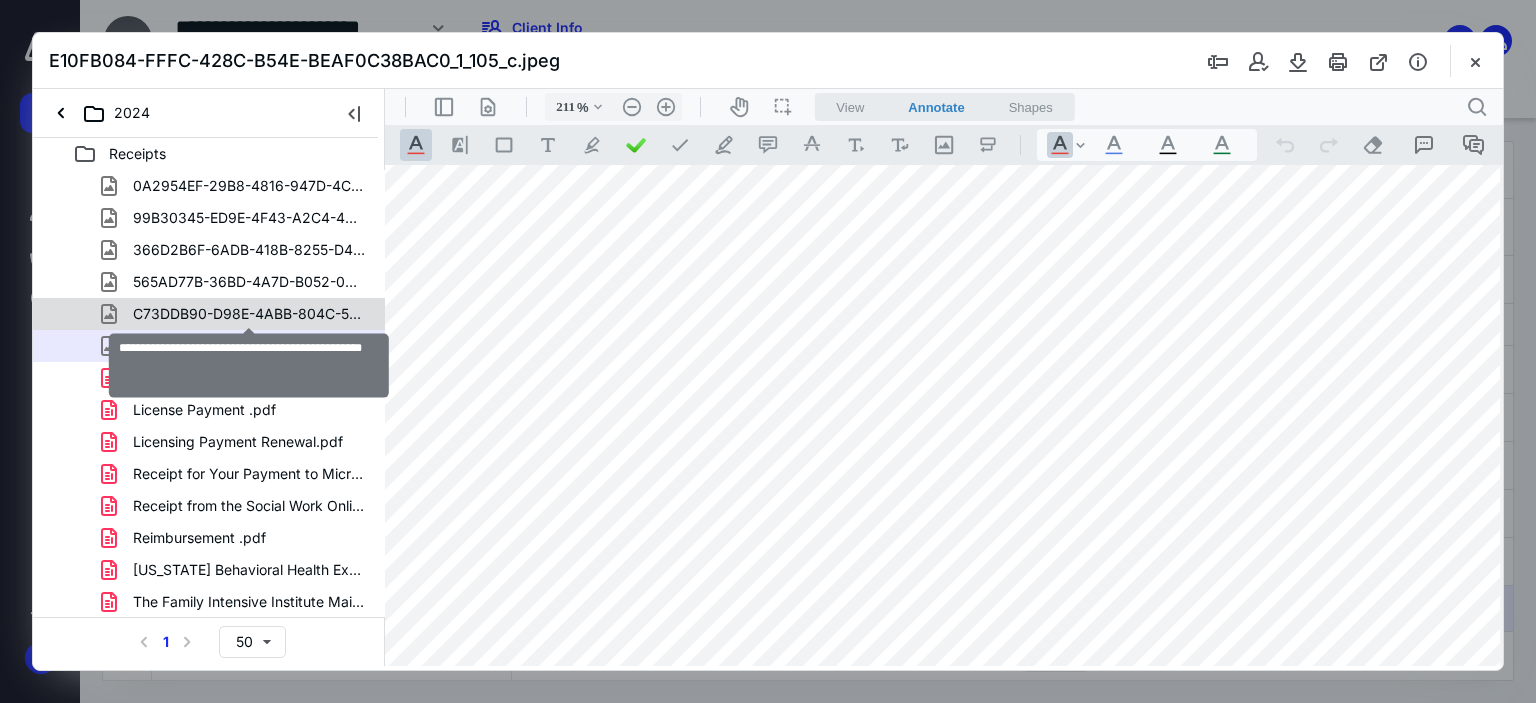 click on "C73DDB90-D98E-4ABB-804C-5EF84B408E92_1_105_c.jpeg" at bounding box center (249, 314) 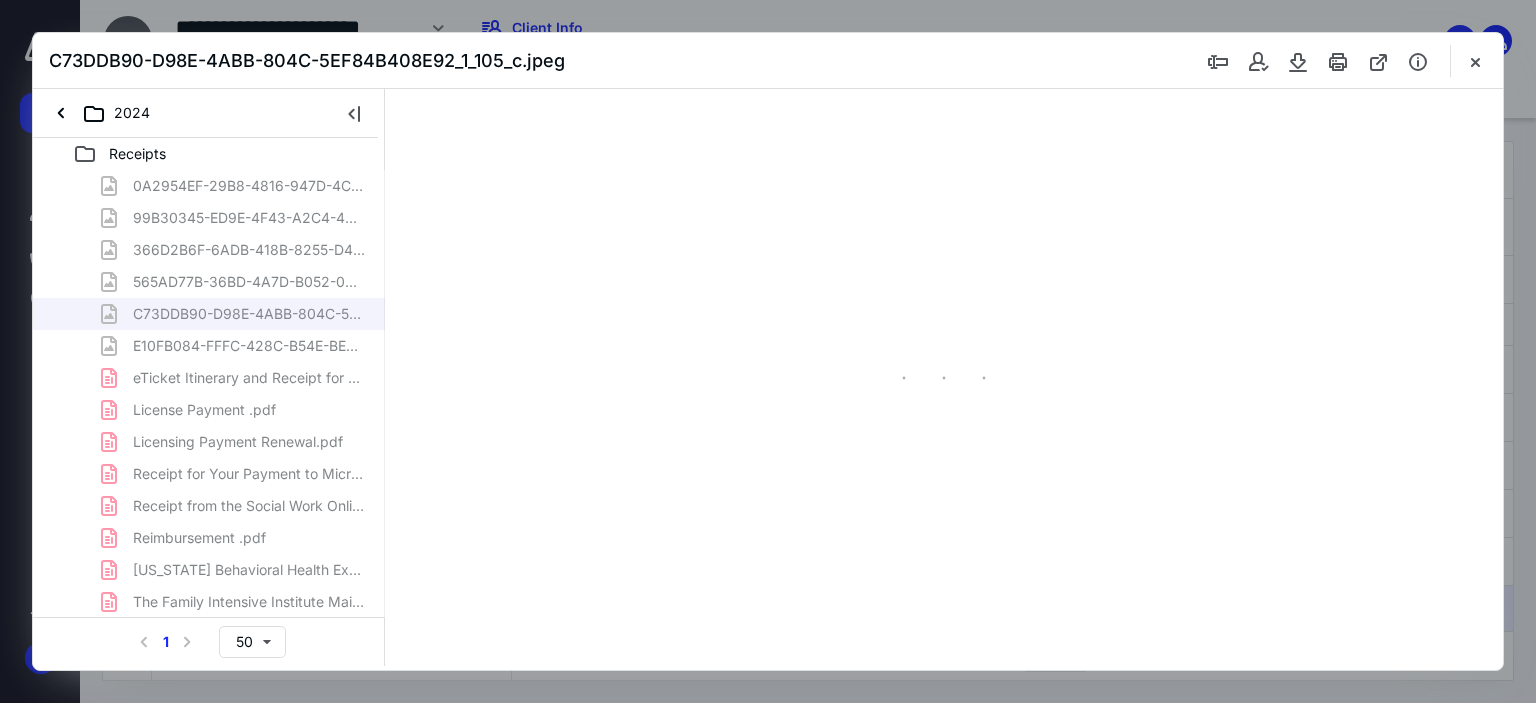 scroll, scrollTop: 1, scrollLeft: 0, axis: vertical 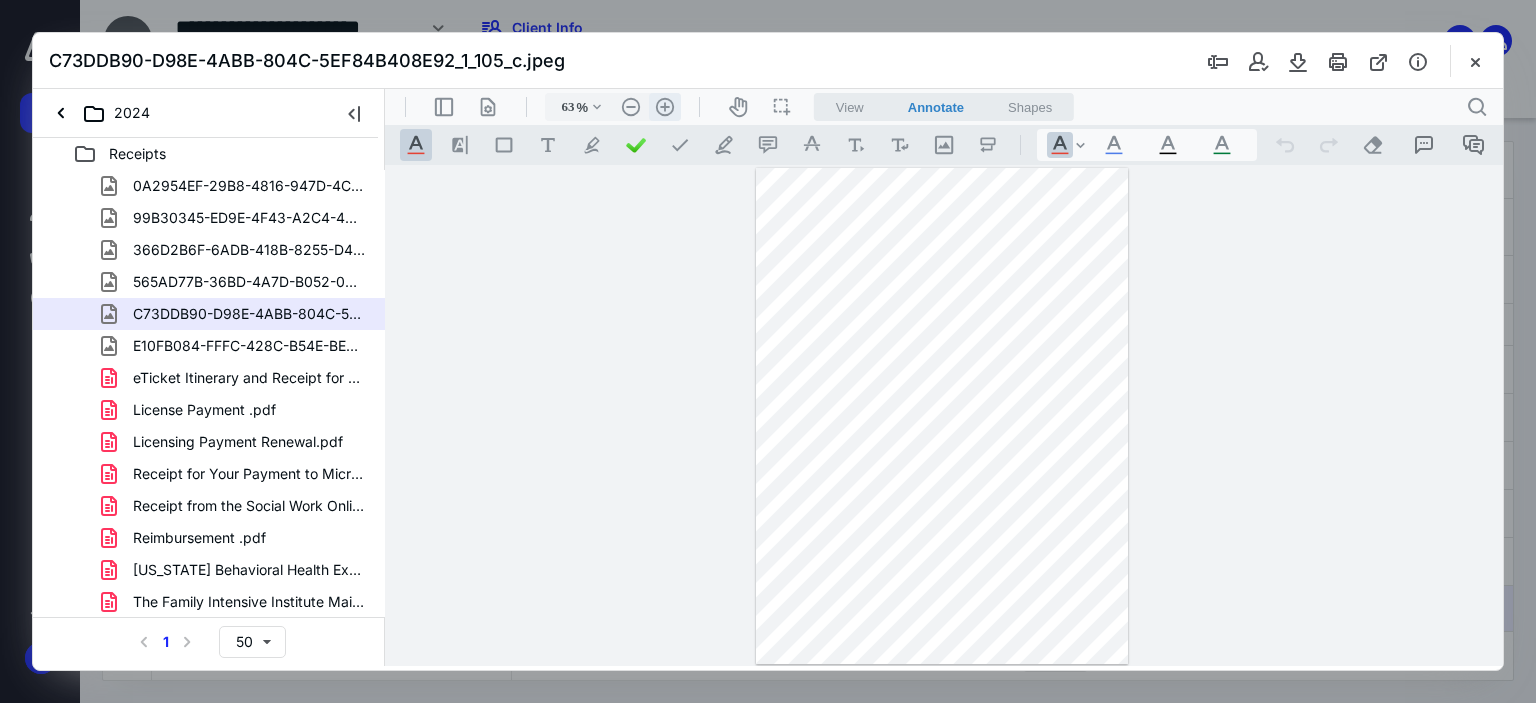 click on ".cls-1{fill:#abb0c4;} icon - header - zoom - in - line" at bounding box center (665, 107) 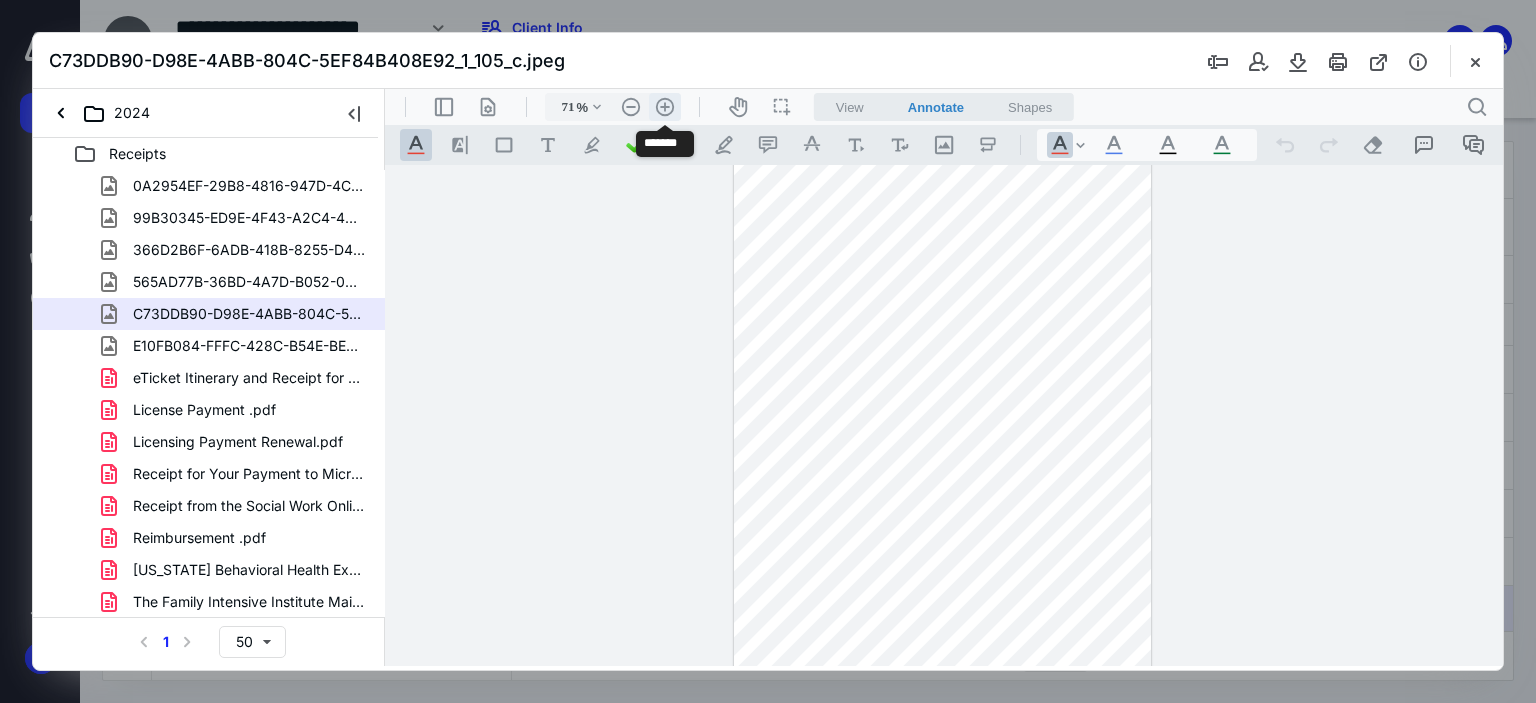 click on ".cls-1{fill:#abb0c4;} icon - header - zoom - in - line" at bounding box center (665, 107) 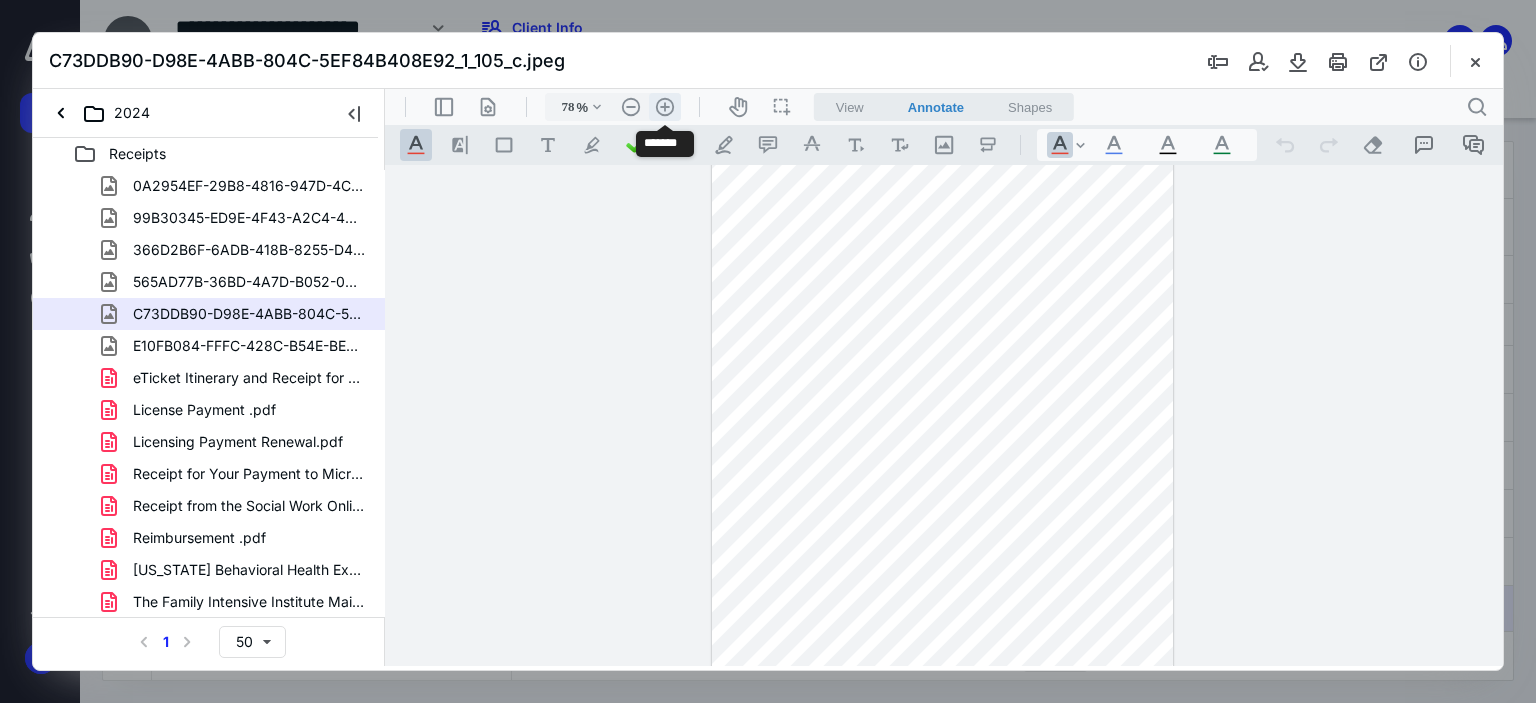 click on ".cls-1{fill:#abb0c4;} icon - header - zoom - in - line" at bounding box center (665, 107) 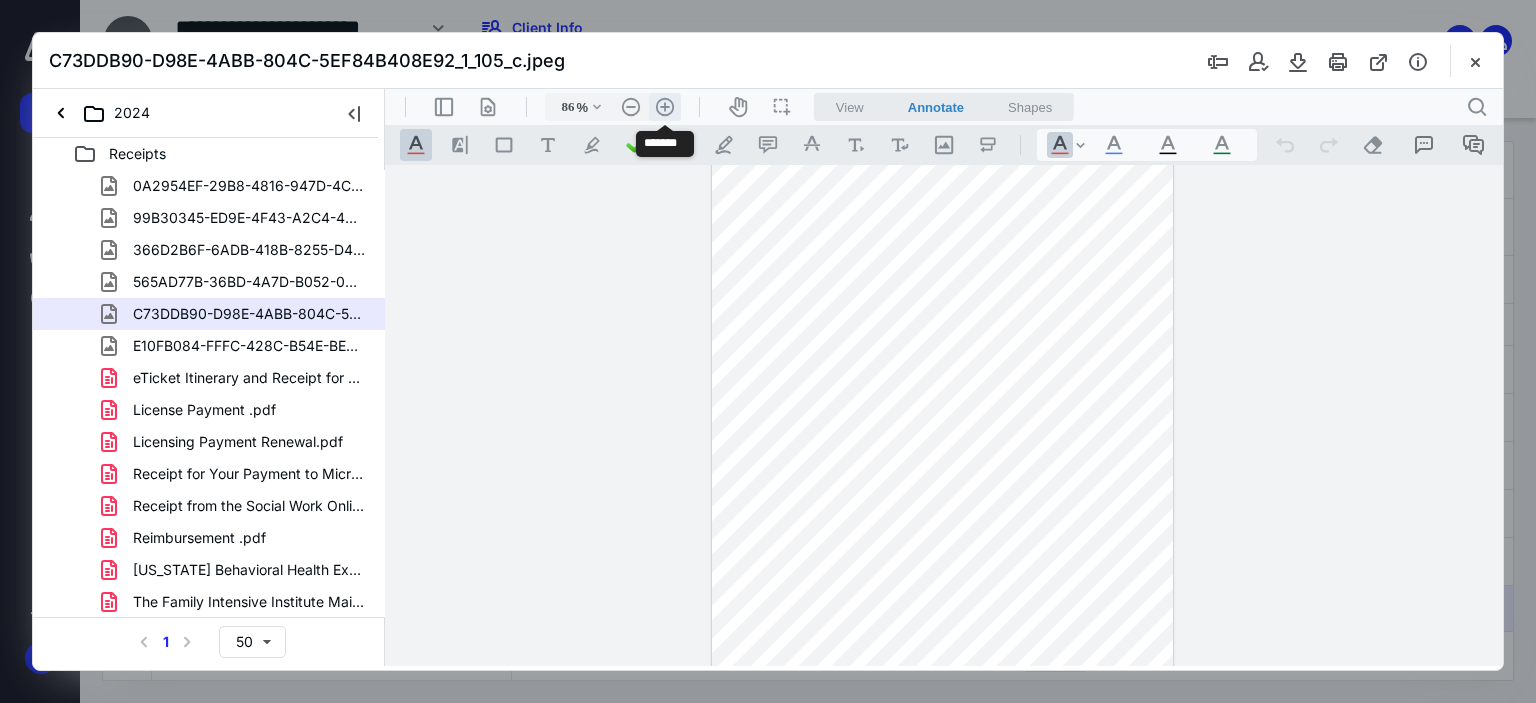 click on ".cls-1{fill:#abb0c4;} icon - header - zoom - in - line" at bounding box center (665, 107) 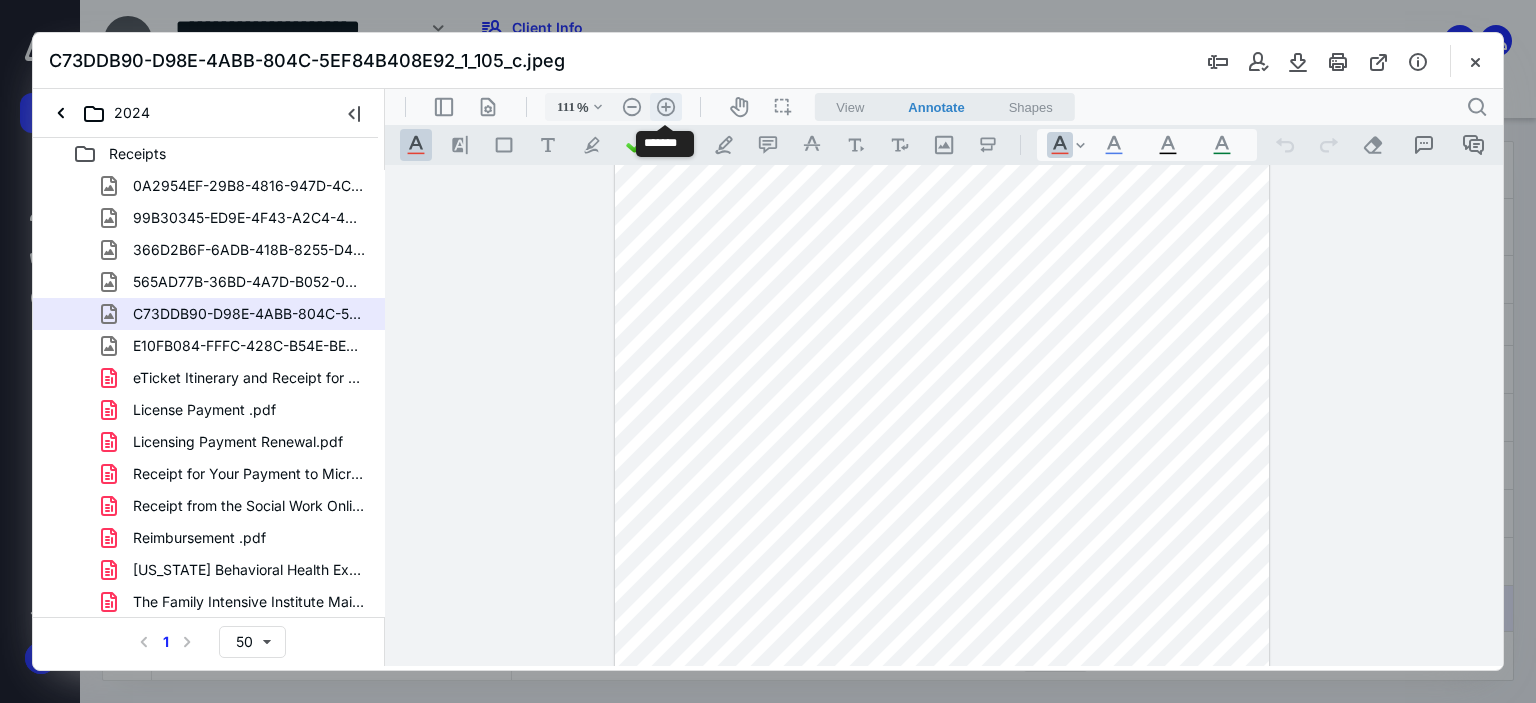 click on ".cls-1{fill:#abb0c4;} icon - header - zoom - in - line" at bounding box center [666, 107] 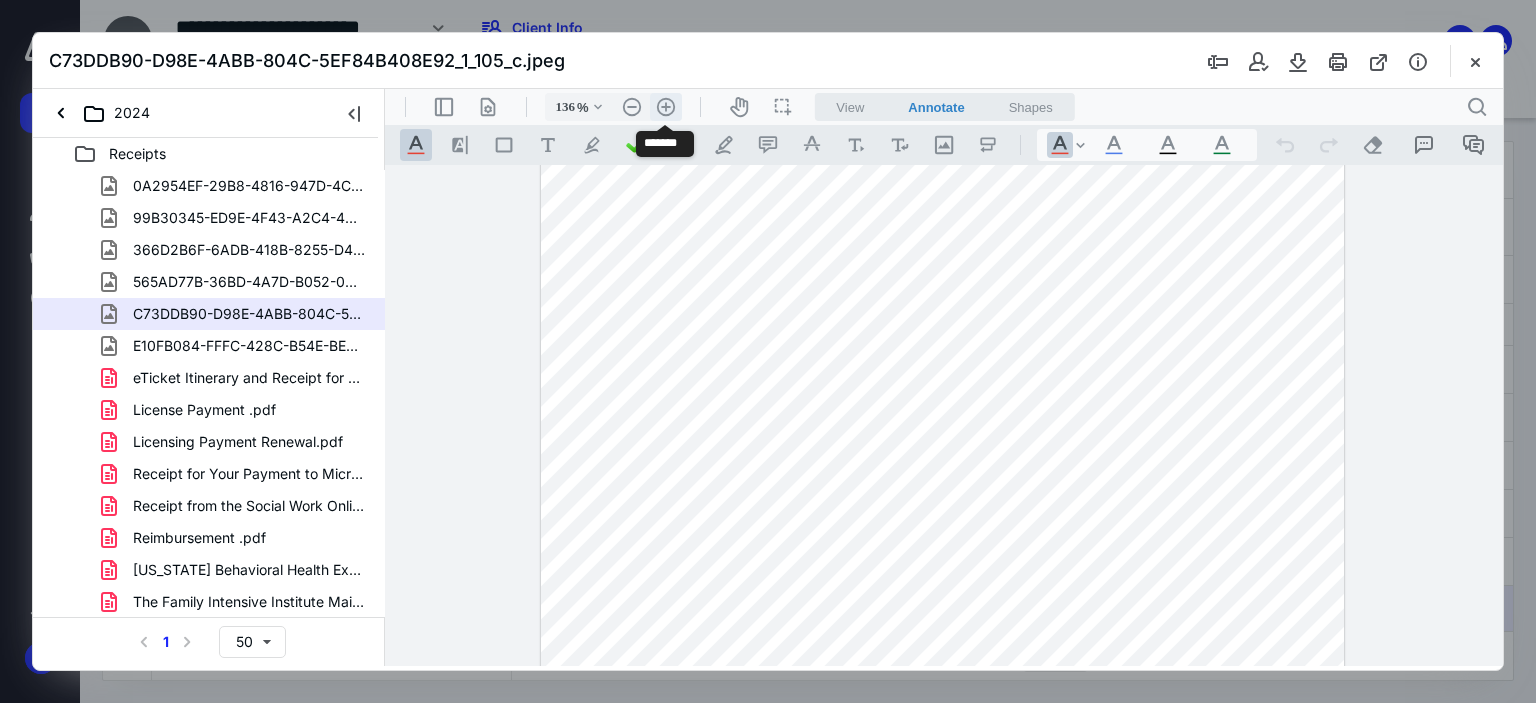 click on ".cls-1{fill:#abb0c4;} icon - header - zoom - in - line" at bounding box center [666, 107] 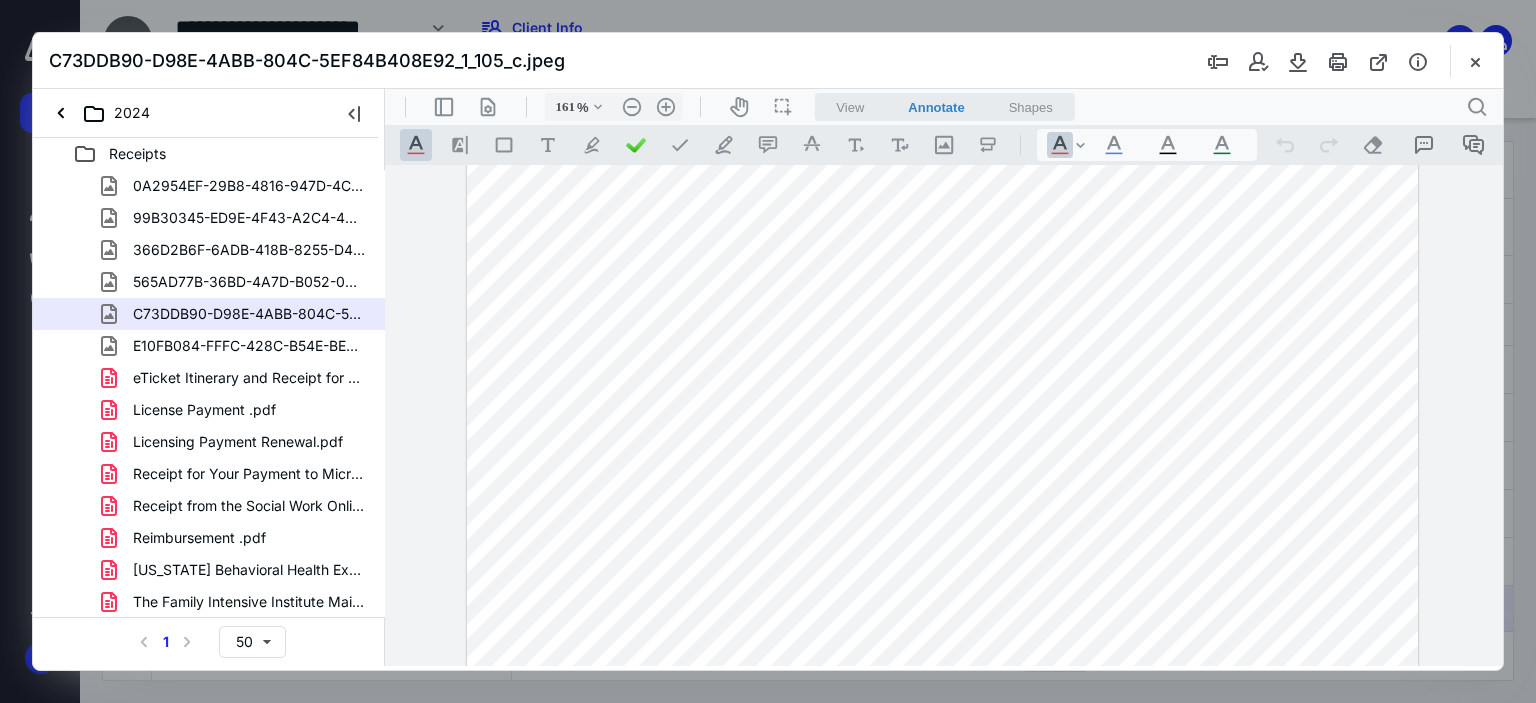 scroll, scrollTop: 29, scrollLeft: 0, axis: vertical 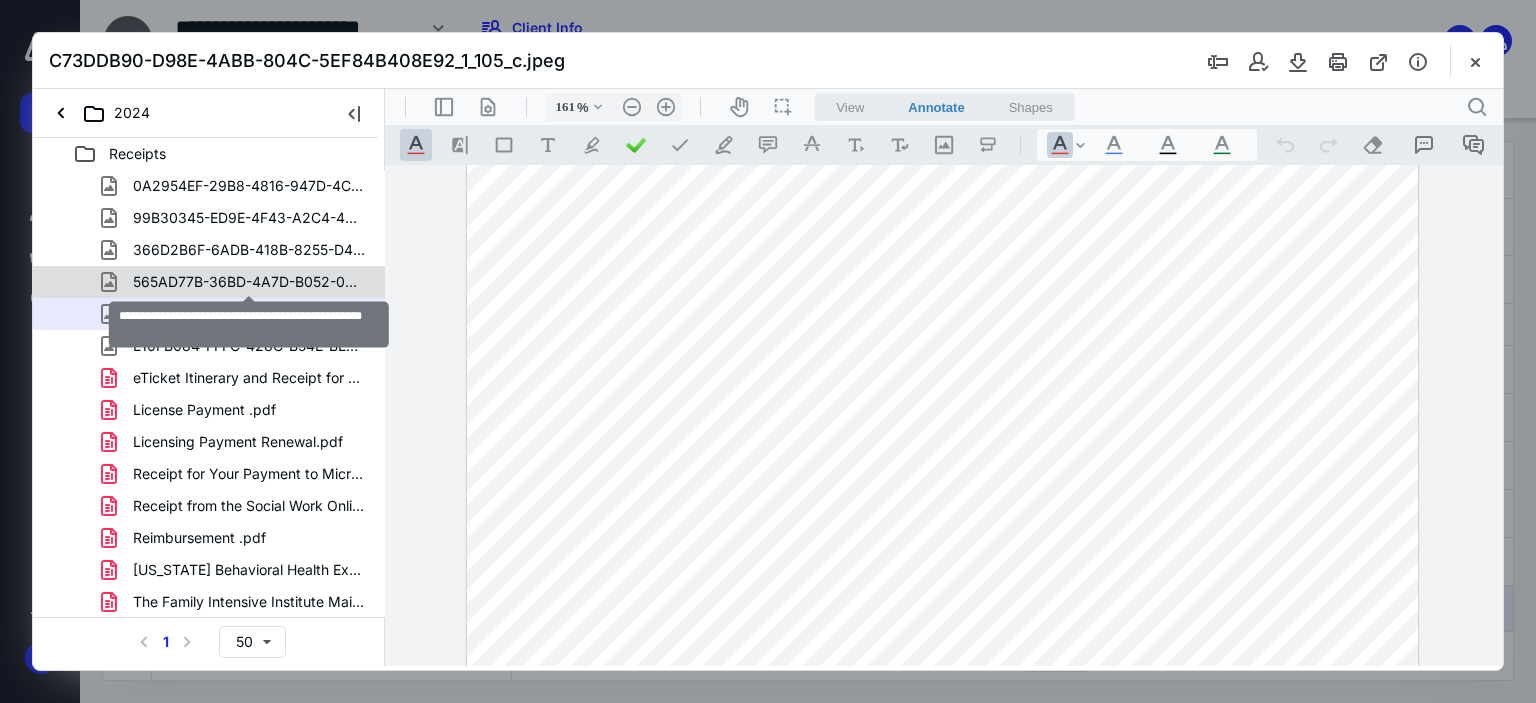 click on "565AD77B-36BD-4A7D-B052-092870E9741A_1_105_c.jpeg" at bounding box center [249, 282] 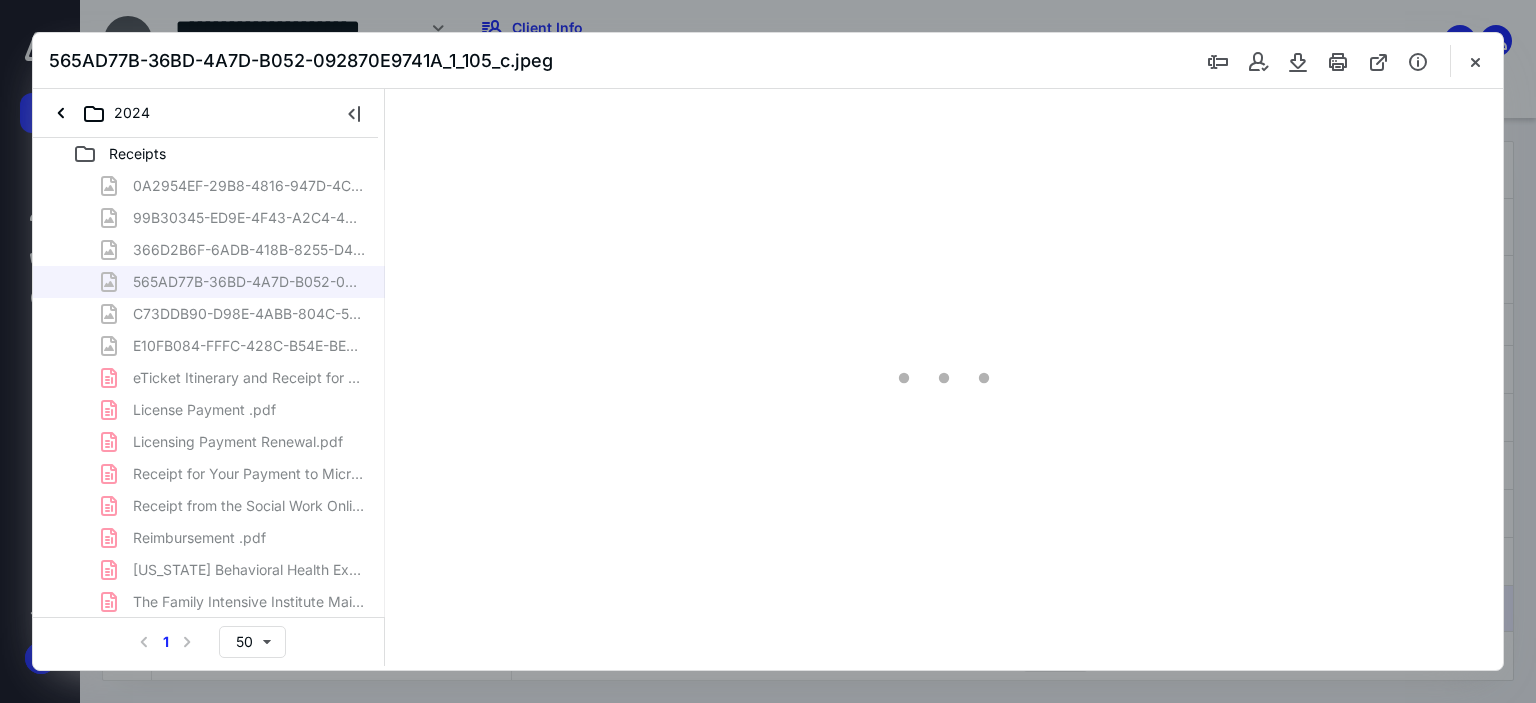 scroll, scrollTop: 1, scrollLeft: 0, axis: vertical 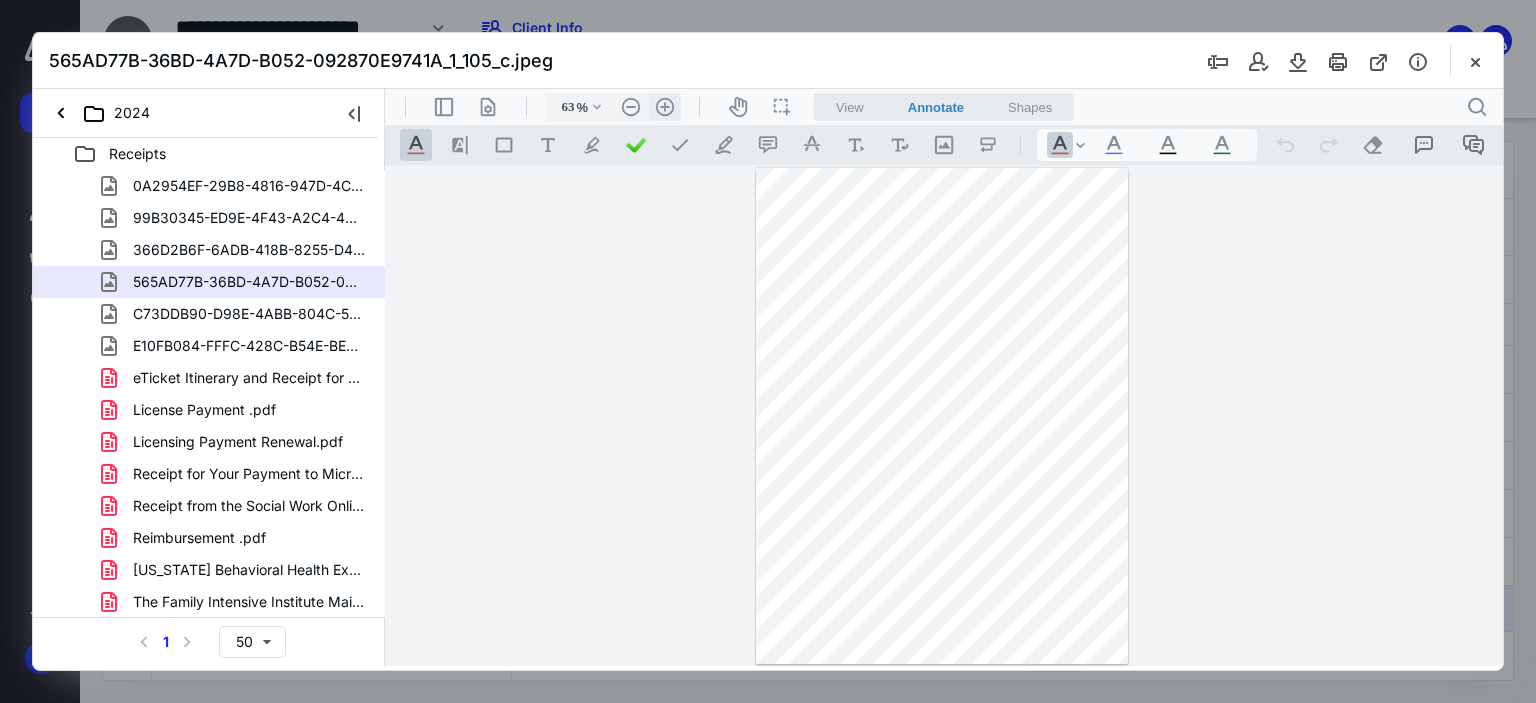click on ".cls-1{fill:#abb0c4;} icon - header - zoom - in - line" at bounding box center (665, 107) 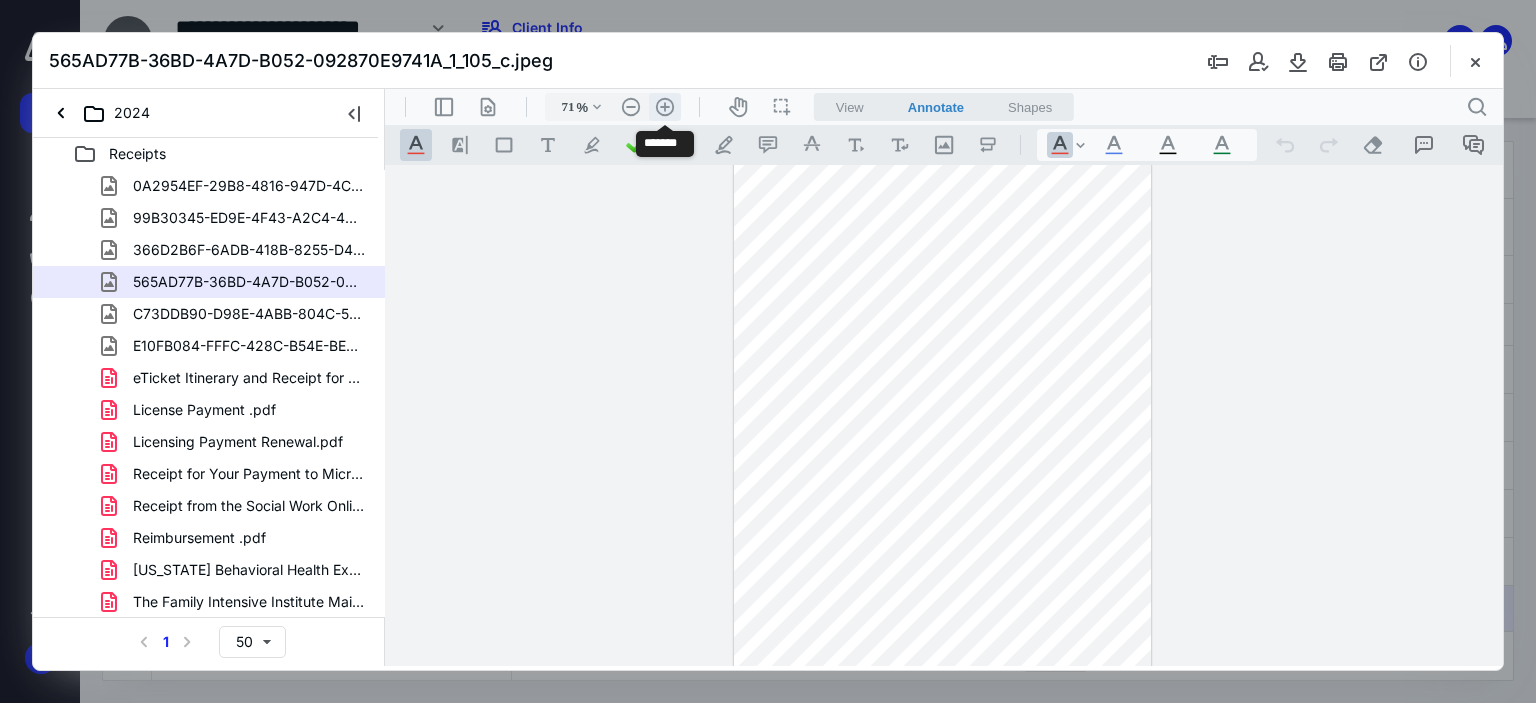 click on ".cls-1{fill:#abb0c4;} icon - header - zoom - in - line" at bounding box center (665, 107) 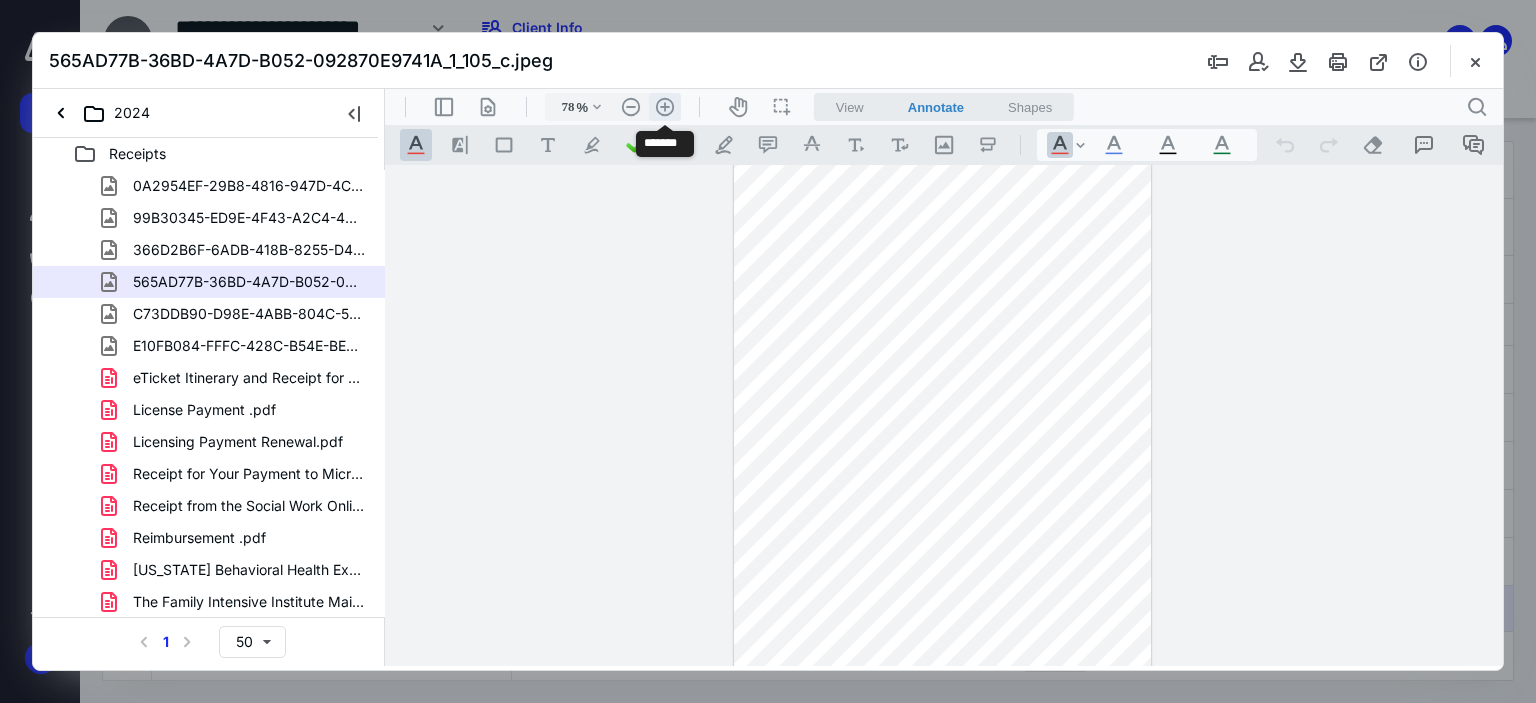 click on ".cls-1{fill:#abb0c4;} icon - header - zoom - in - line" at bounding box center [665, 107] 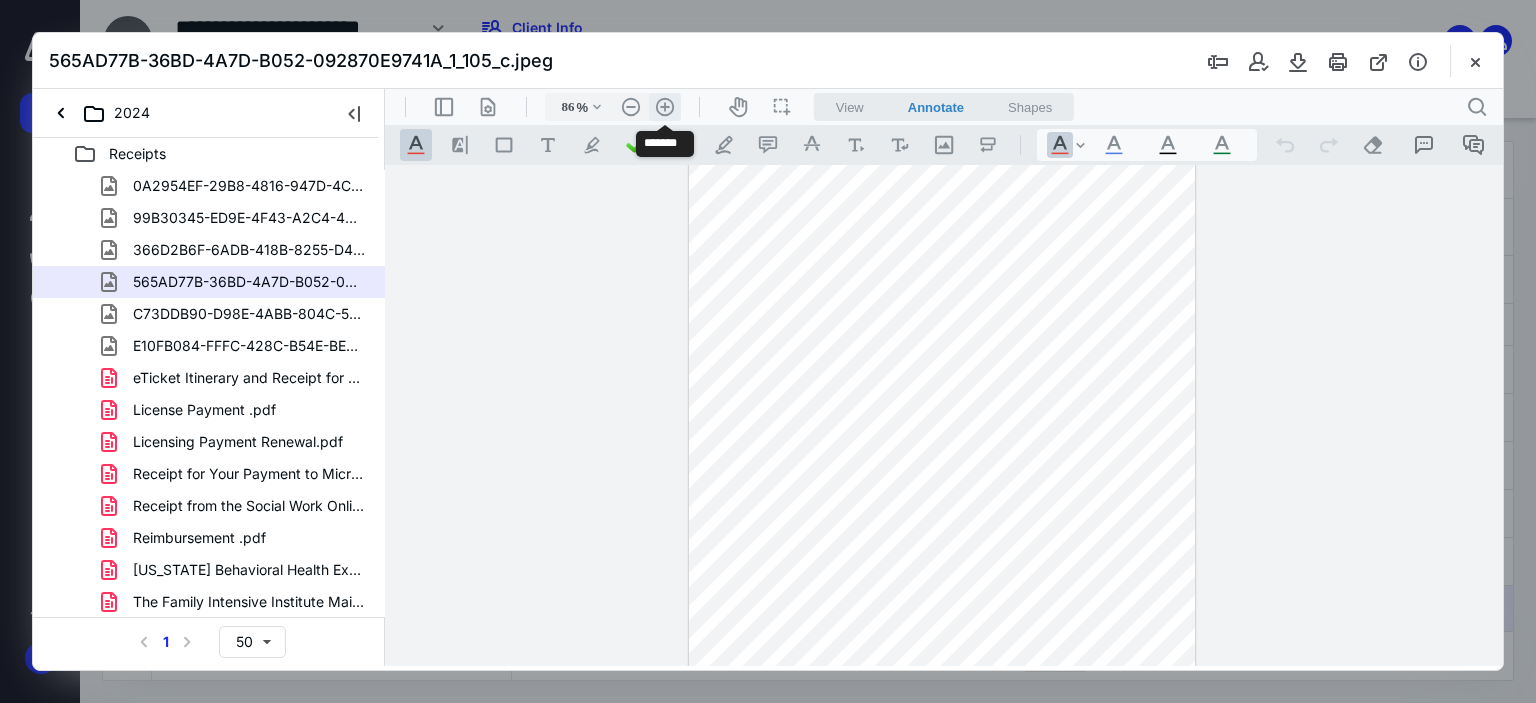 click on ".cls-1{fill:#abb0c4;} icon - header - zoom - in - line" at bounding box center [665, 107] 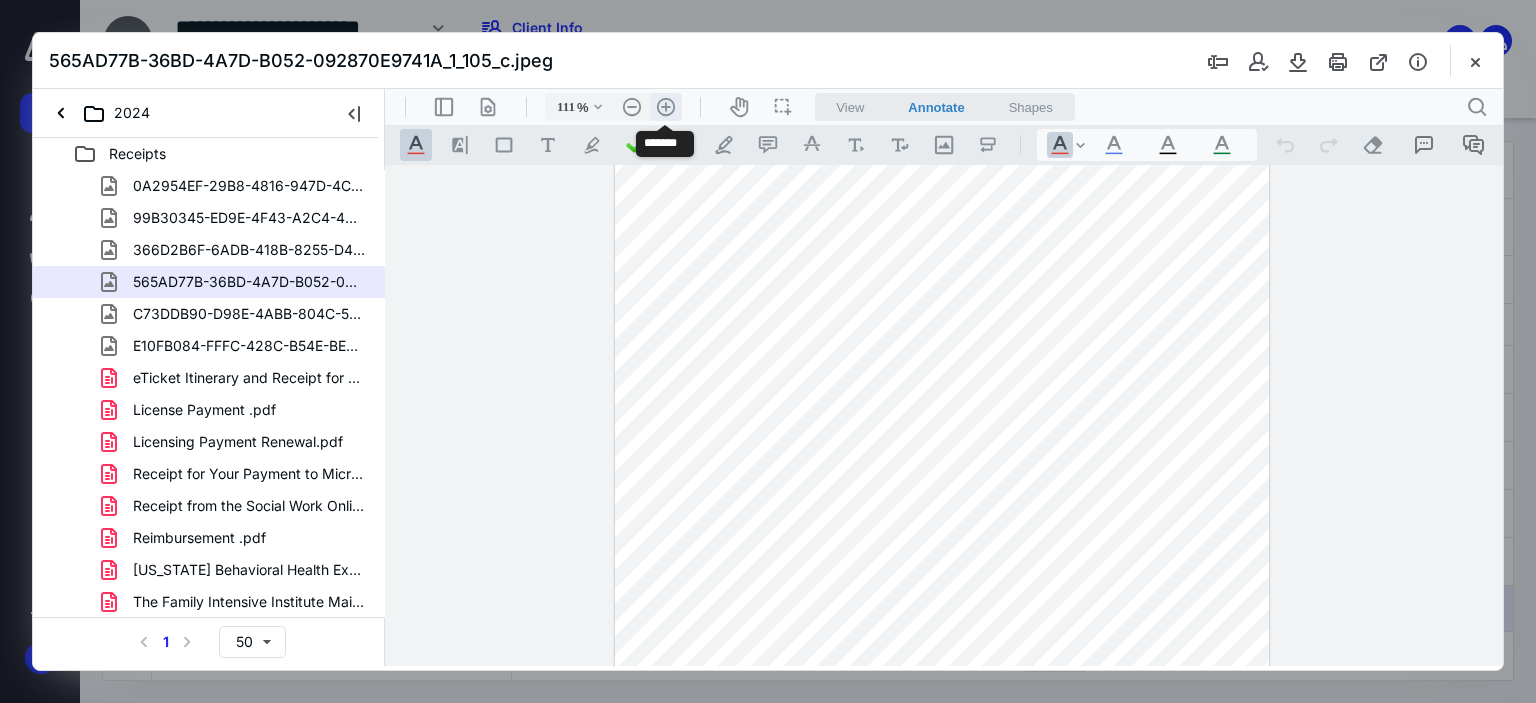 click on ".cls-1{fill:#abb0c4;} icon - header - zoom - in - line" at bounding box center (666, 107) 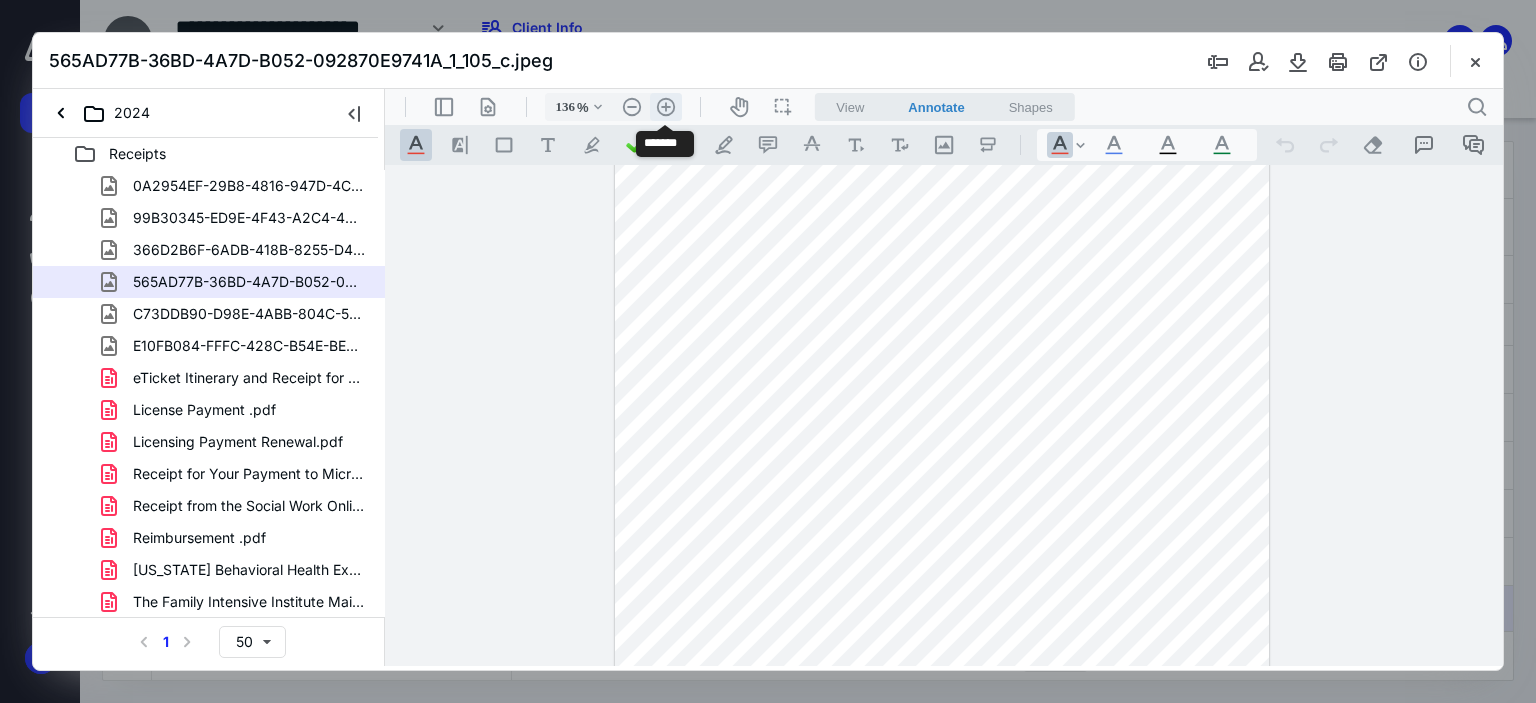 click on ".cls-1{fill:#abb0c4;} icon - header - zoom - in - line" at bounding box center (666, 107) 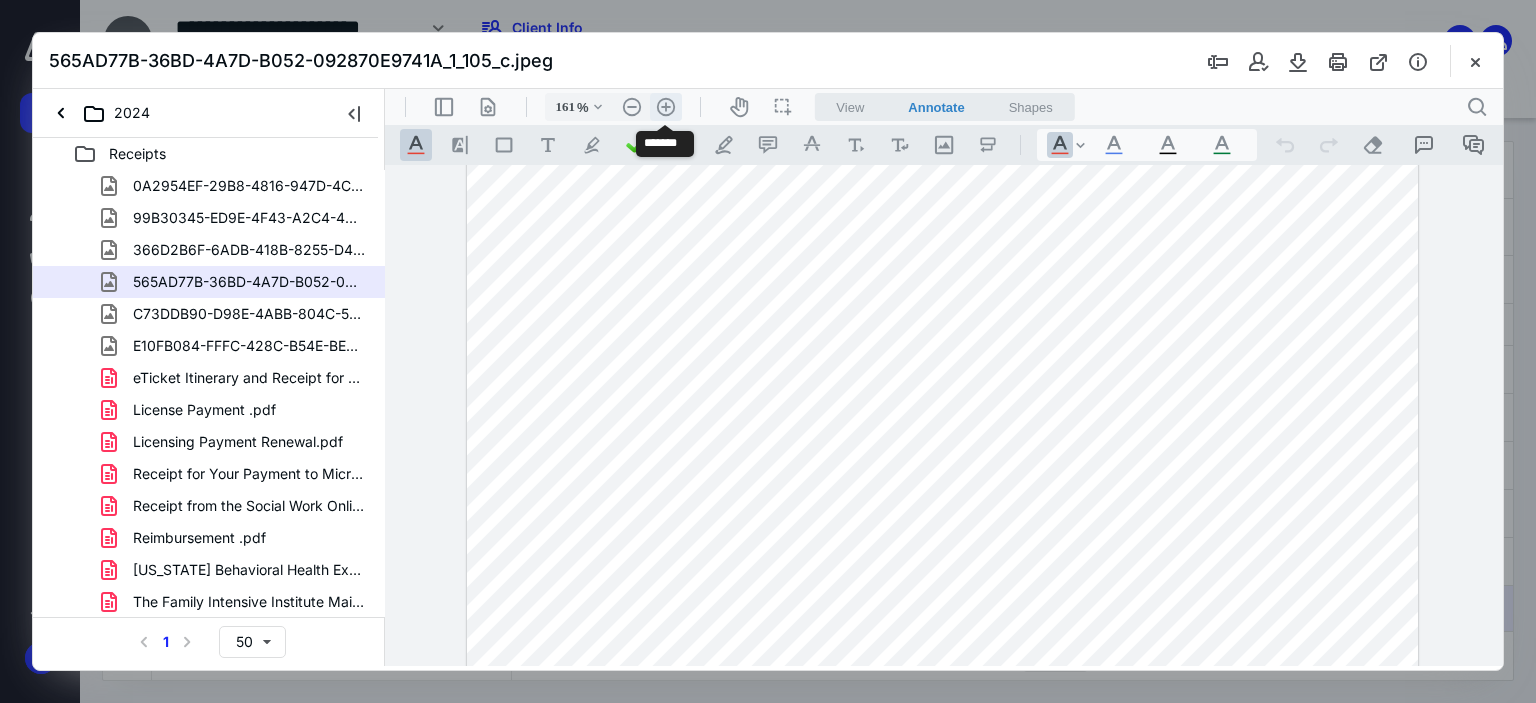 scroll, scrollTop: 328, scrollLeft: 0, axis: vertical 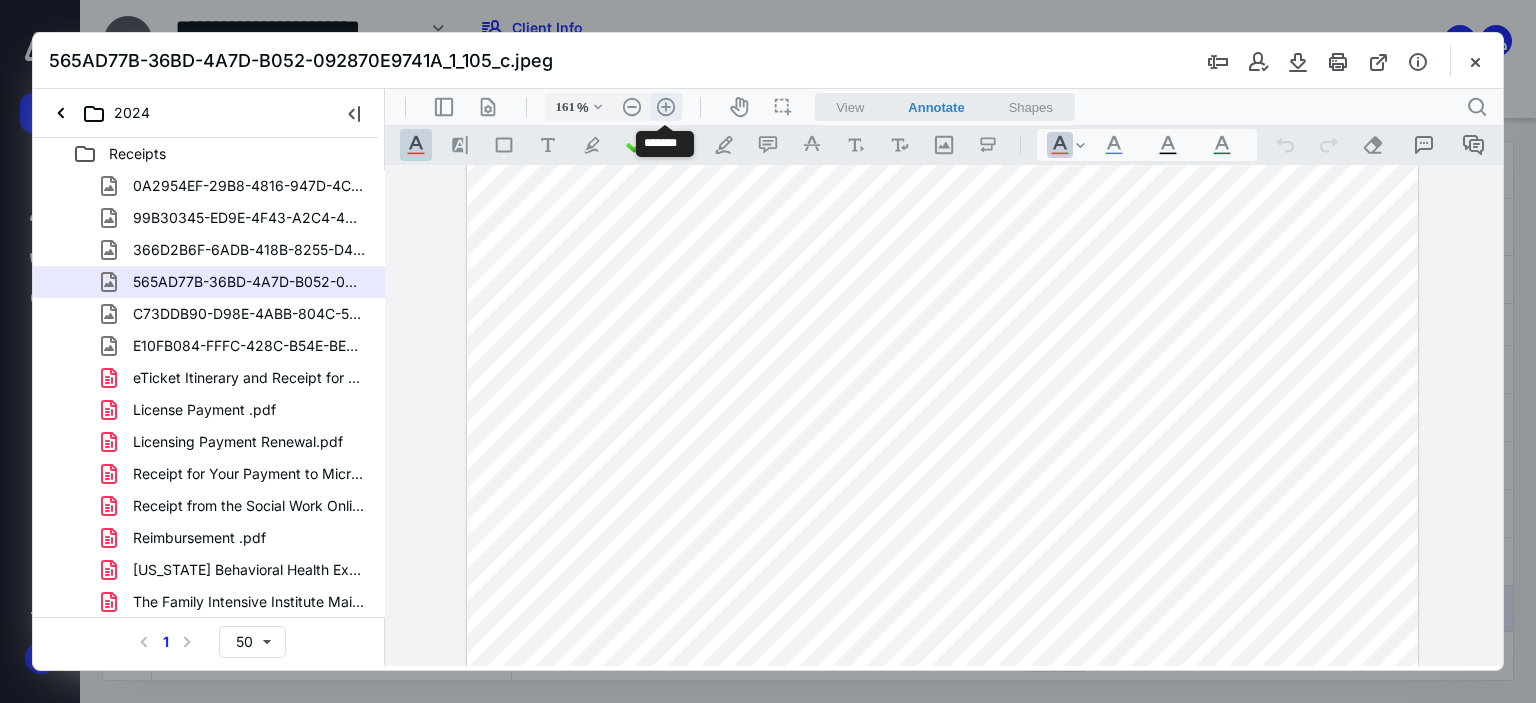 click on ".cls-1{fill:#abb0c4;} icon - header - zoom - in - line" at bounding box center [666, 107] 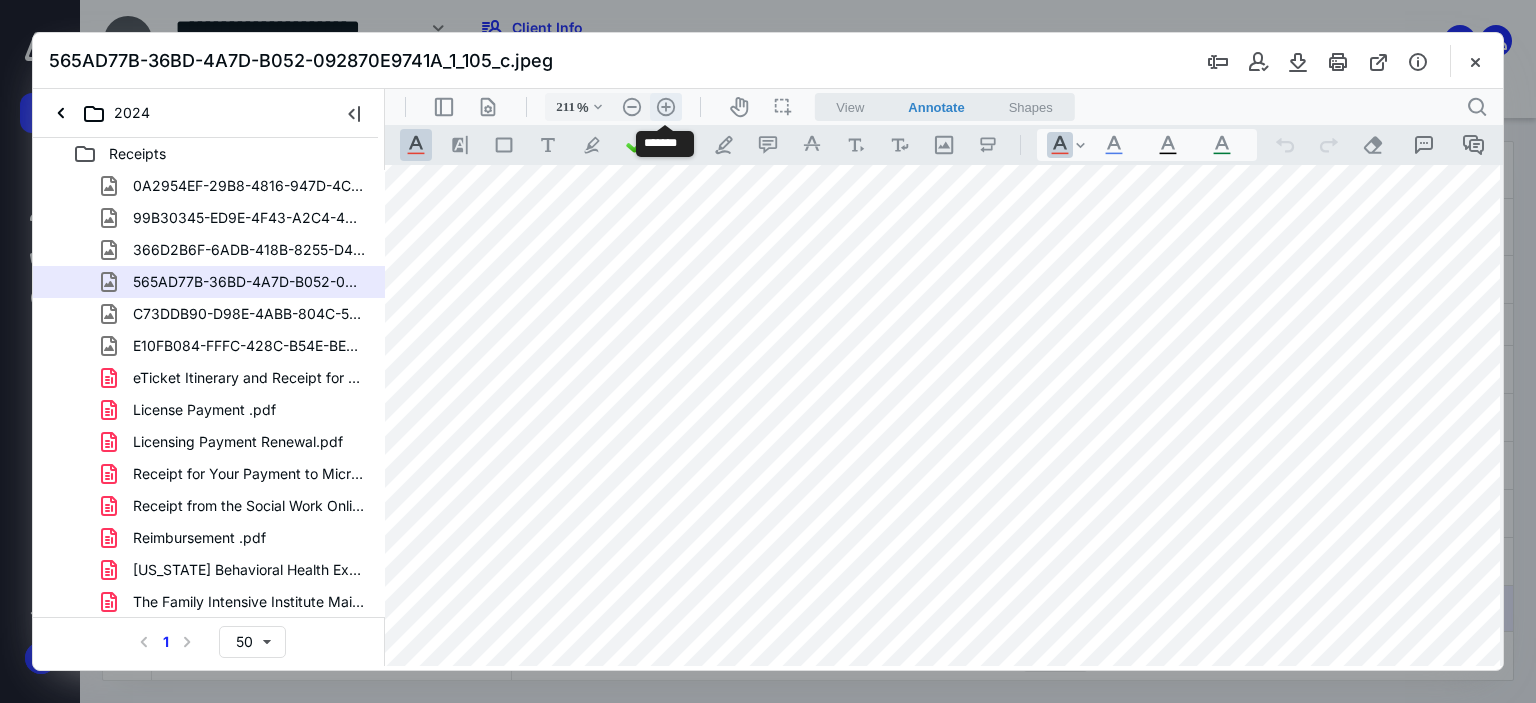 click on ".cls-1{fill:#abb0c4;} icon - header - zoom - in - line" at bounding box center [666, 107] 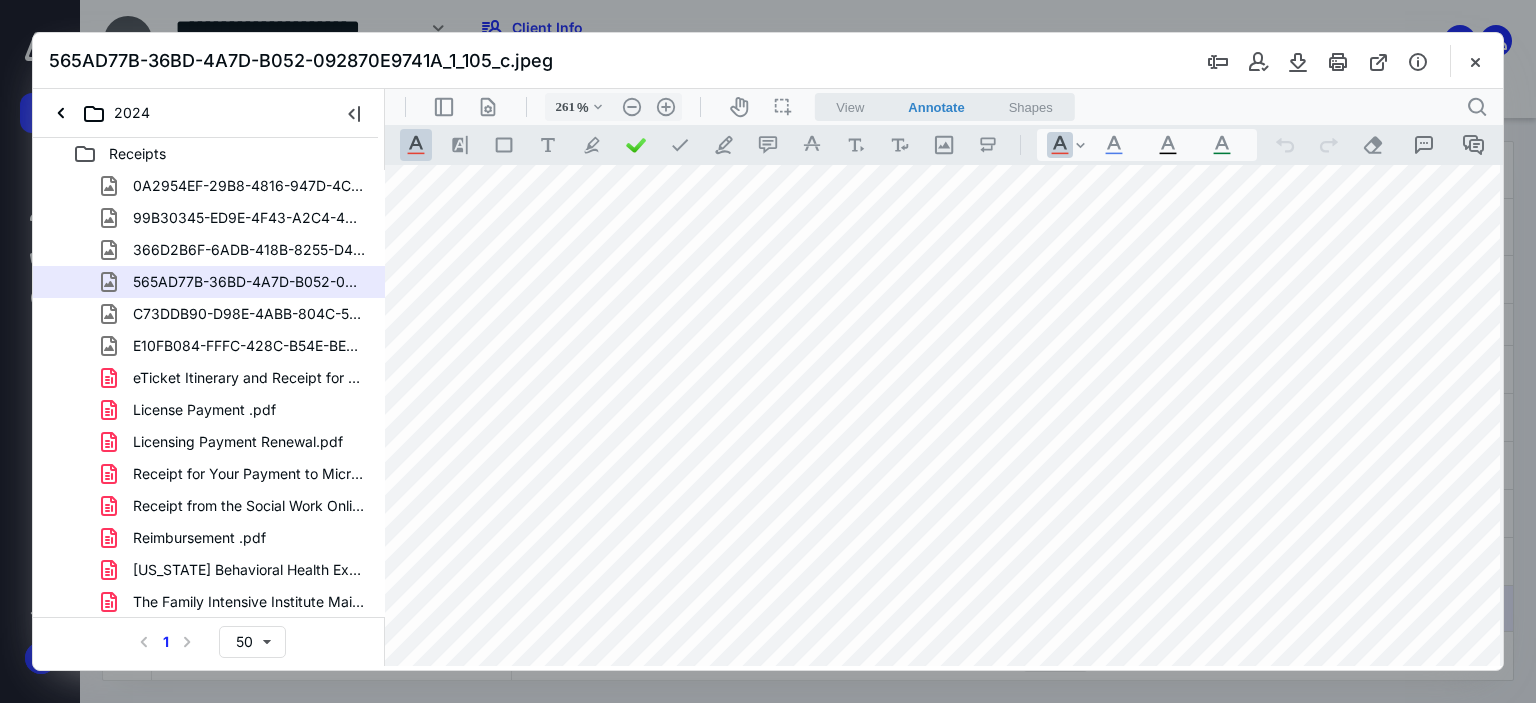 scroll, scrollTop: 66, scrollLeft: 224, axis: both 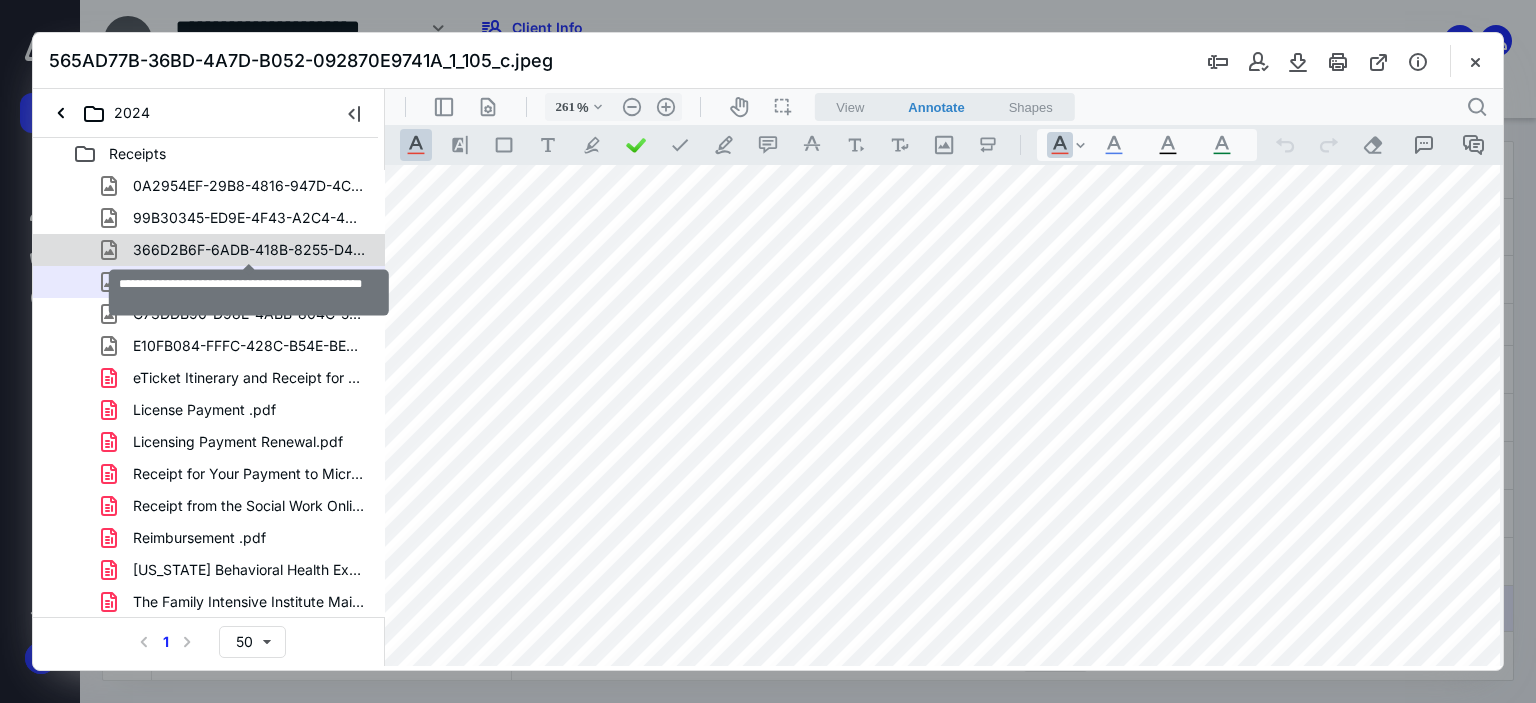 click on "366D2B6F-6ADB-418B-8255-D438C4F3FE37_1_105_c.jpeg" at bounding box center (249, 250) 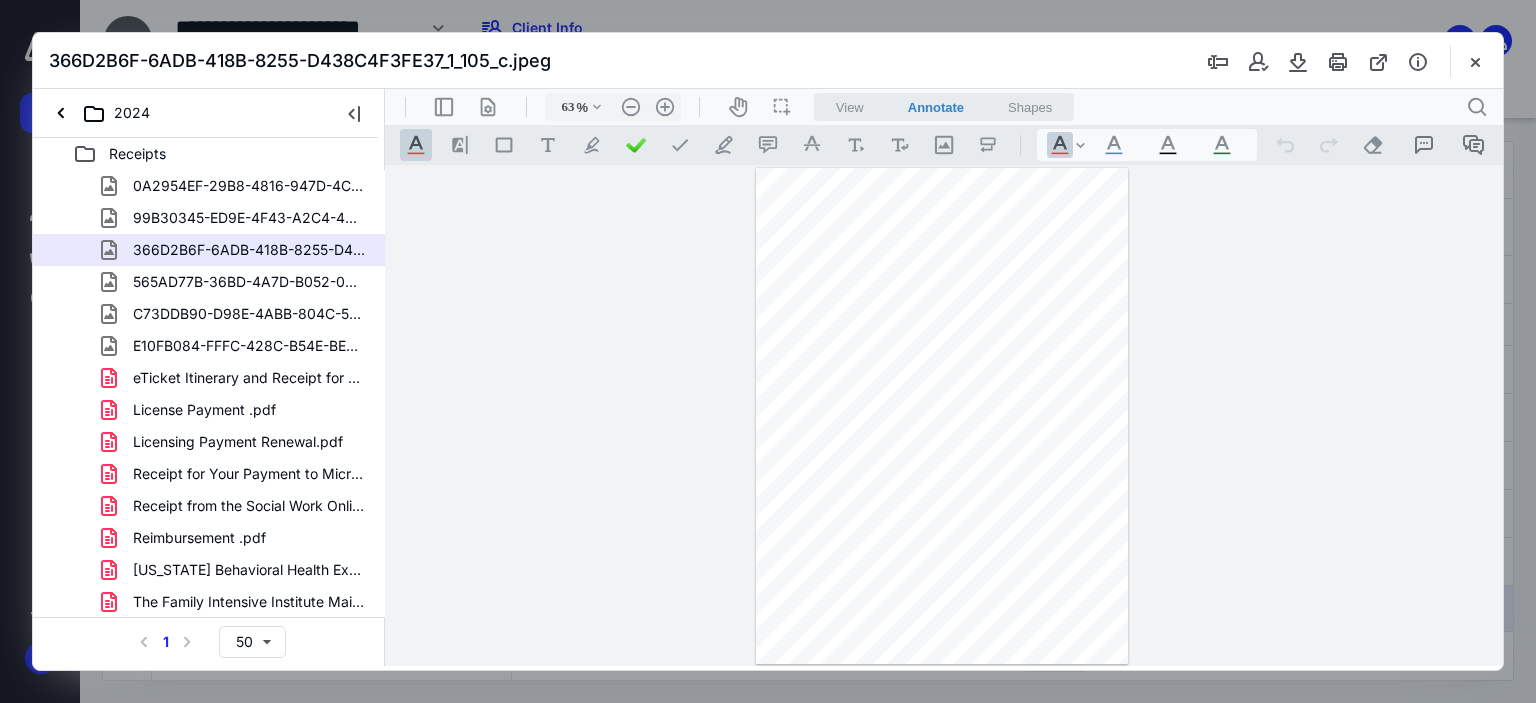 scroll, scrollTop: 1, scrollLeft: 0, axis: vertical 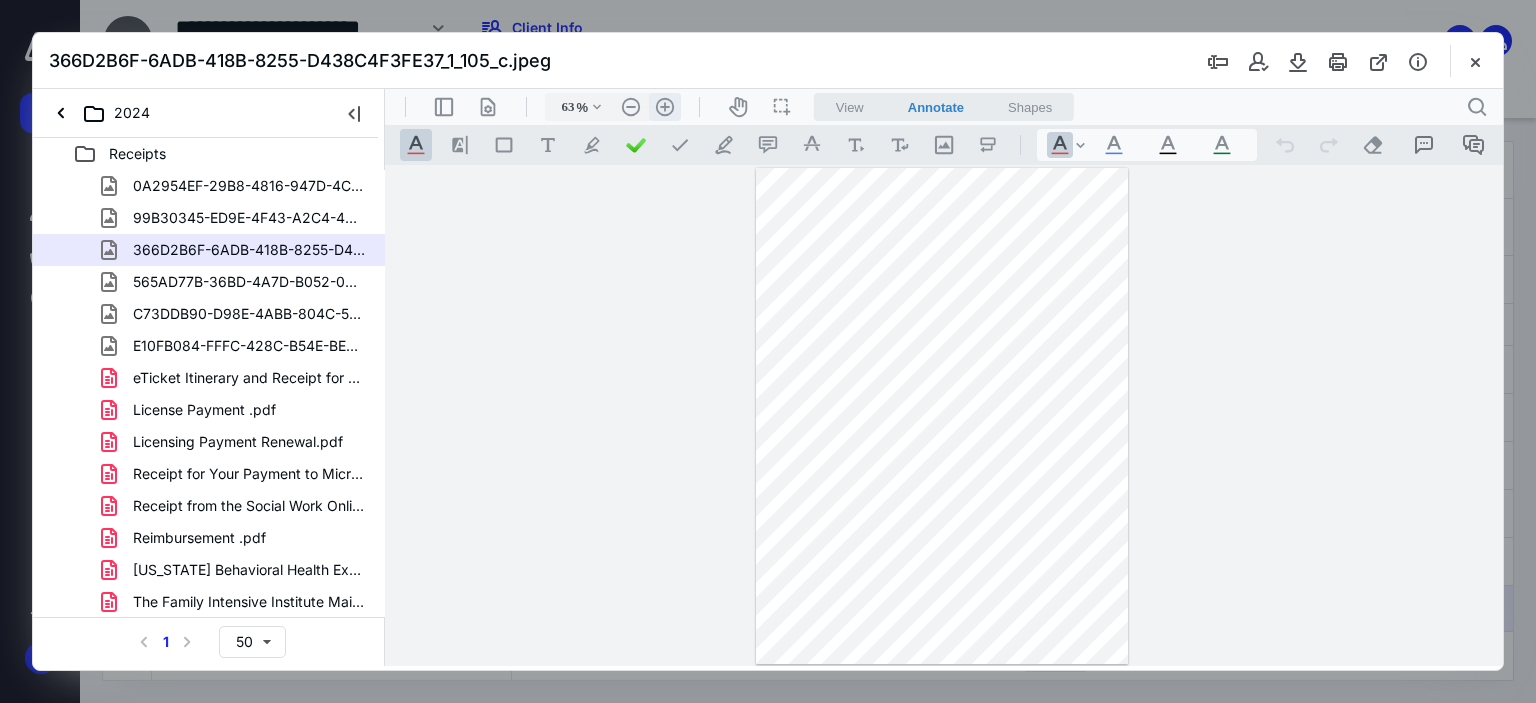 click on ".cls-1{fill:#abb0c4;} icon - header - zoom - in - line" at bounding box center [665, 107] 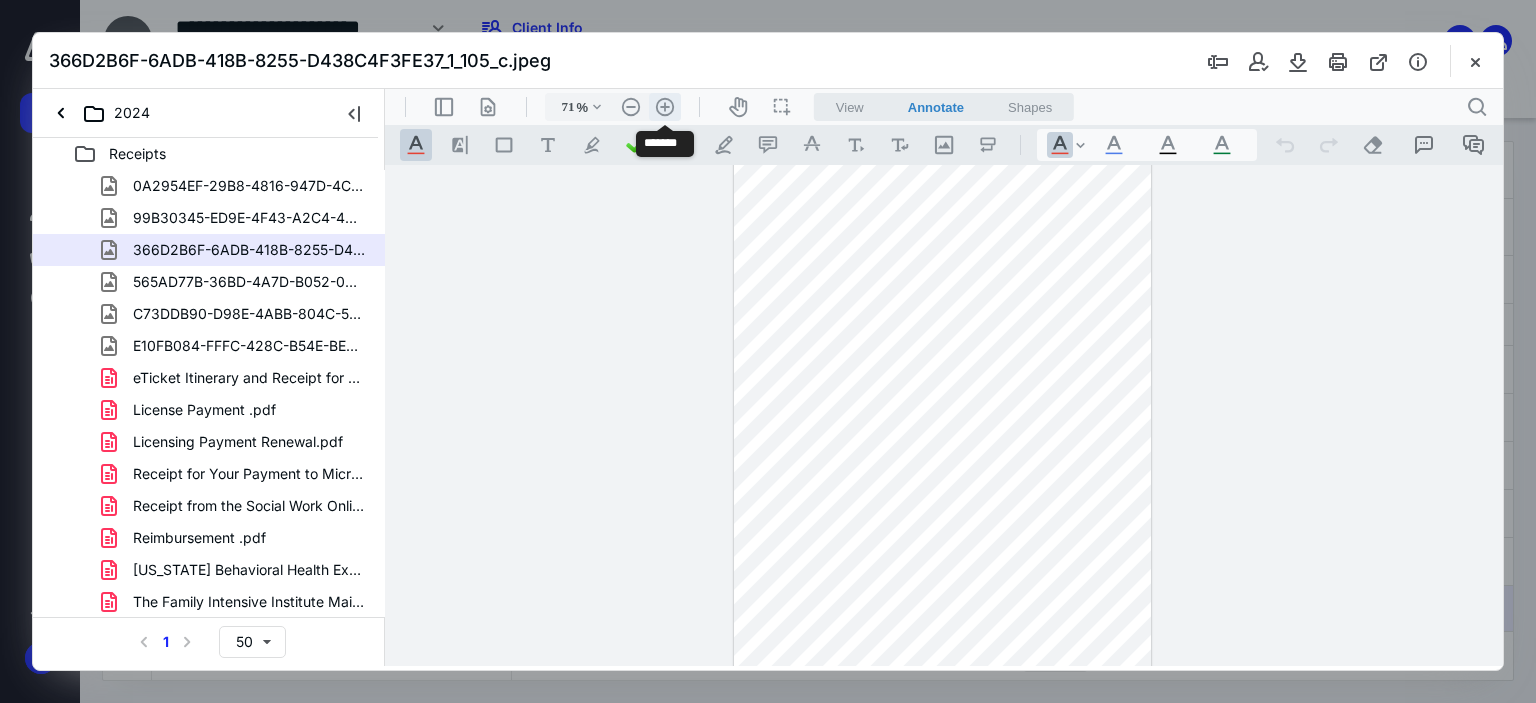click on ".cls-1{fill:#abb0c4;} icon - header - zoom - in - line" at bounding box center [665, 107] 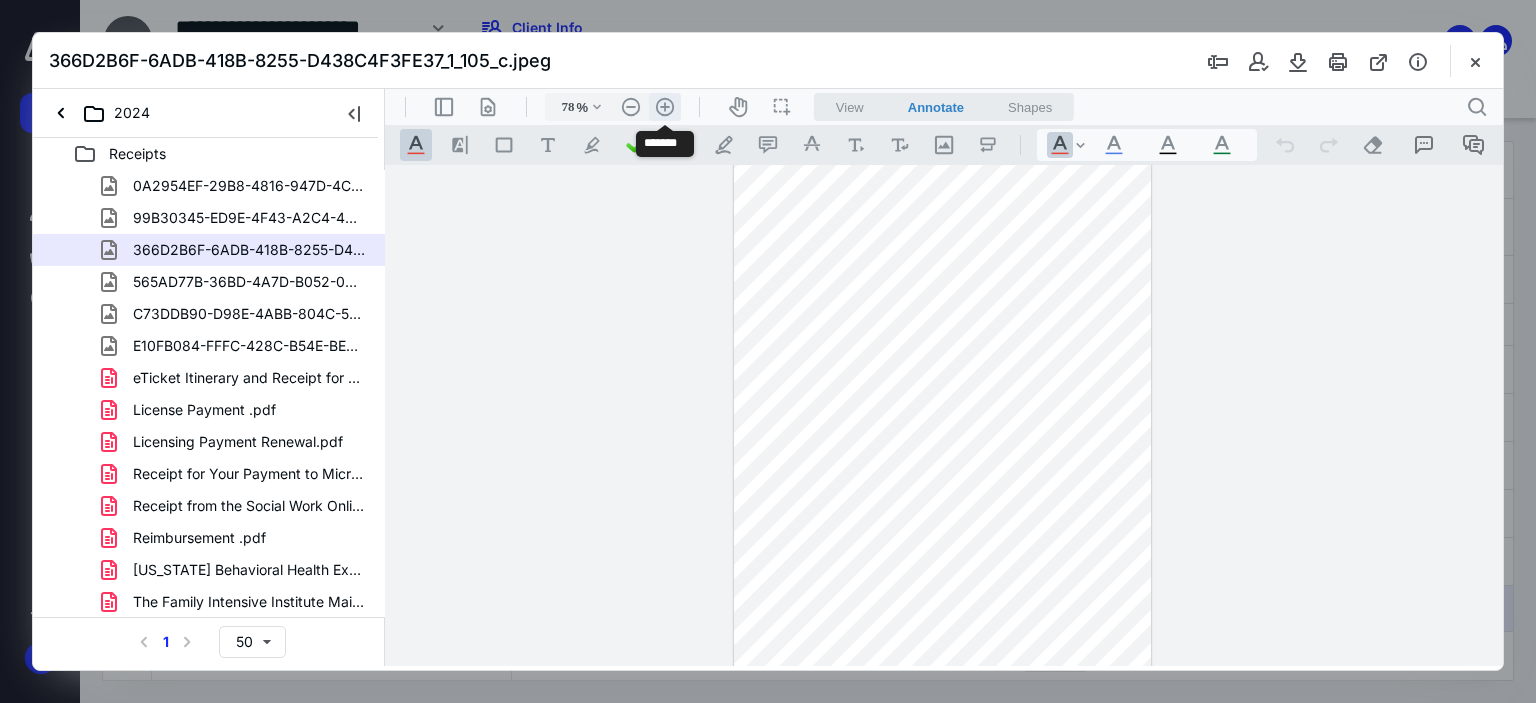 click on ".cls-1{fill:#abb0c4;} icon - header - zoom - in - line" at bounding box center (665, 107) 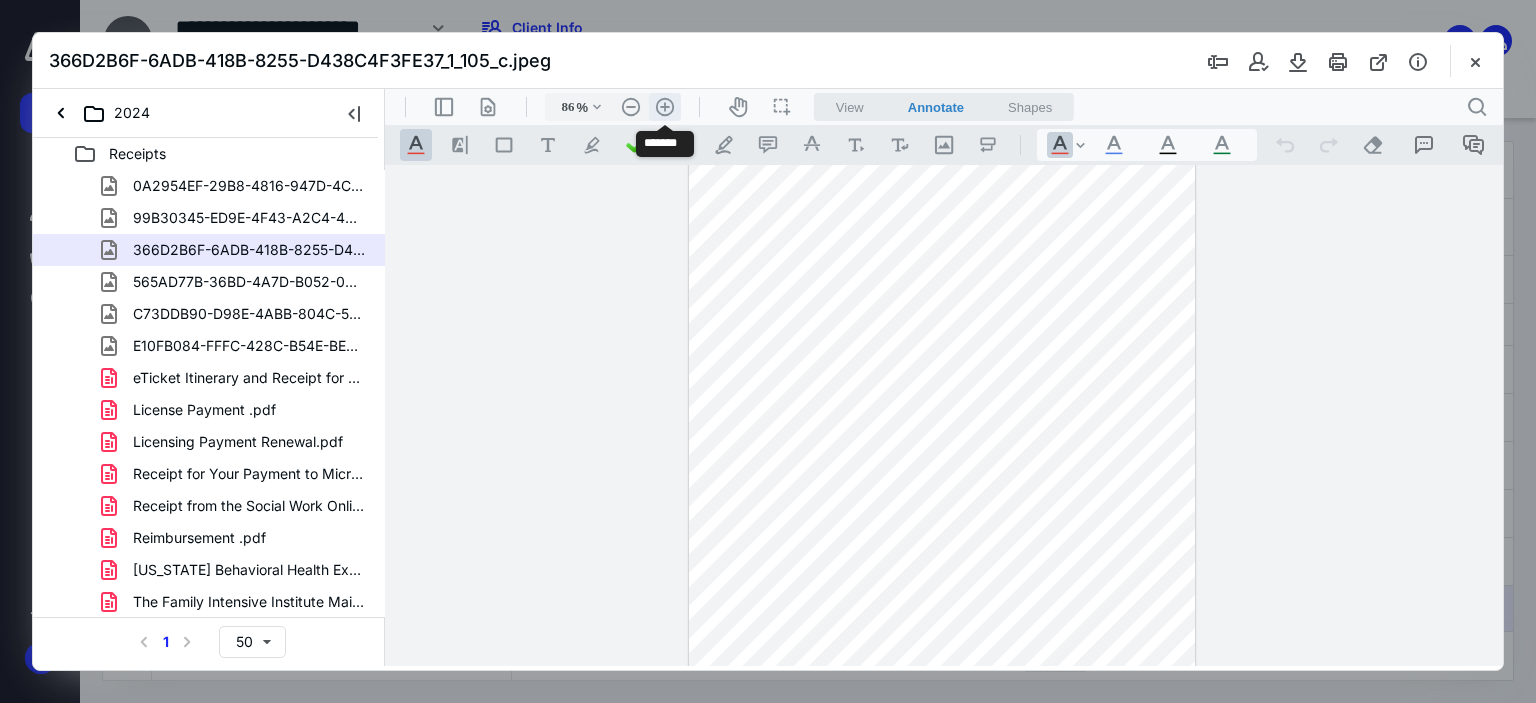 click on ".cls-1{fill:#abb0c4;} icon - header - zoom - in - line" at bounding box center [665, 107] 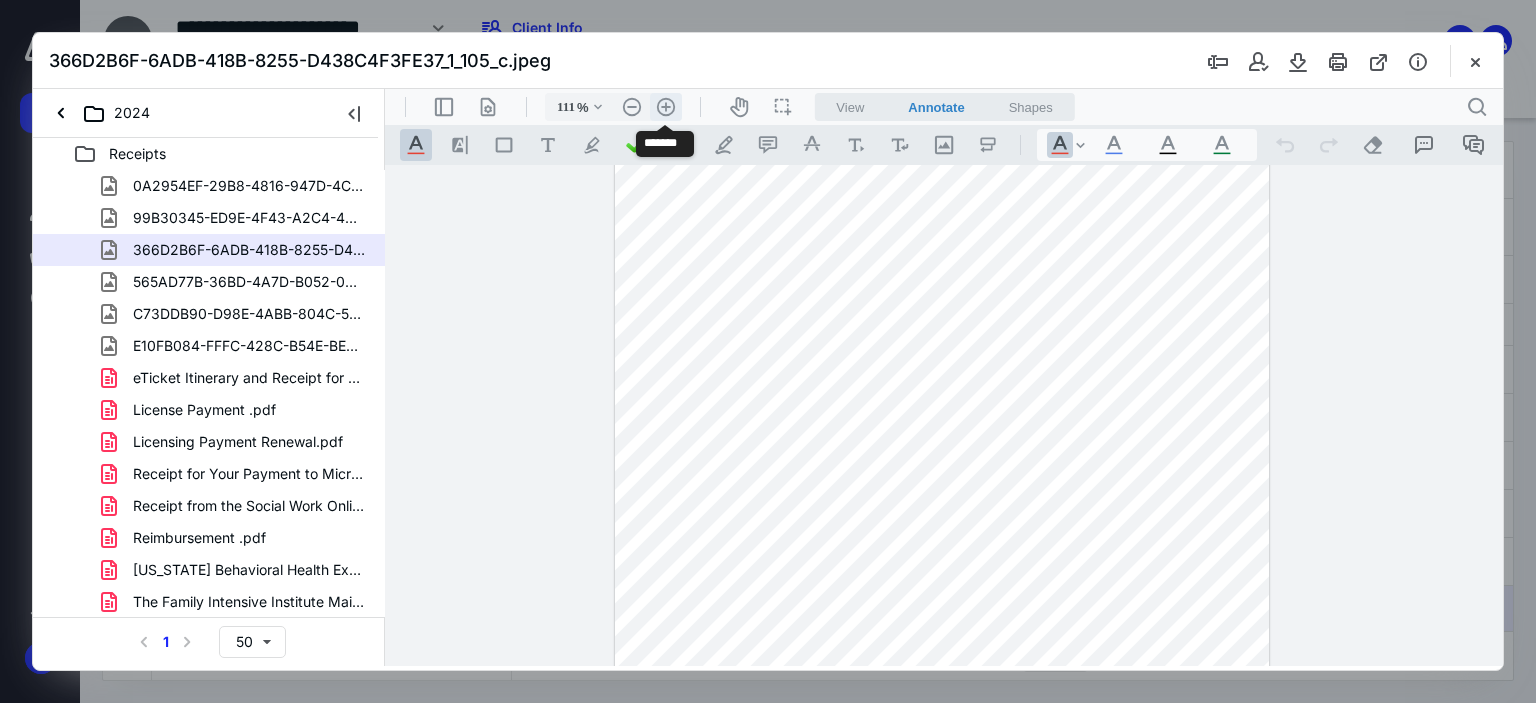 click on ".cls-1{fill:#abb0c4;} icon - header - zoom - in - line" at bounding box center (666, 107) 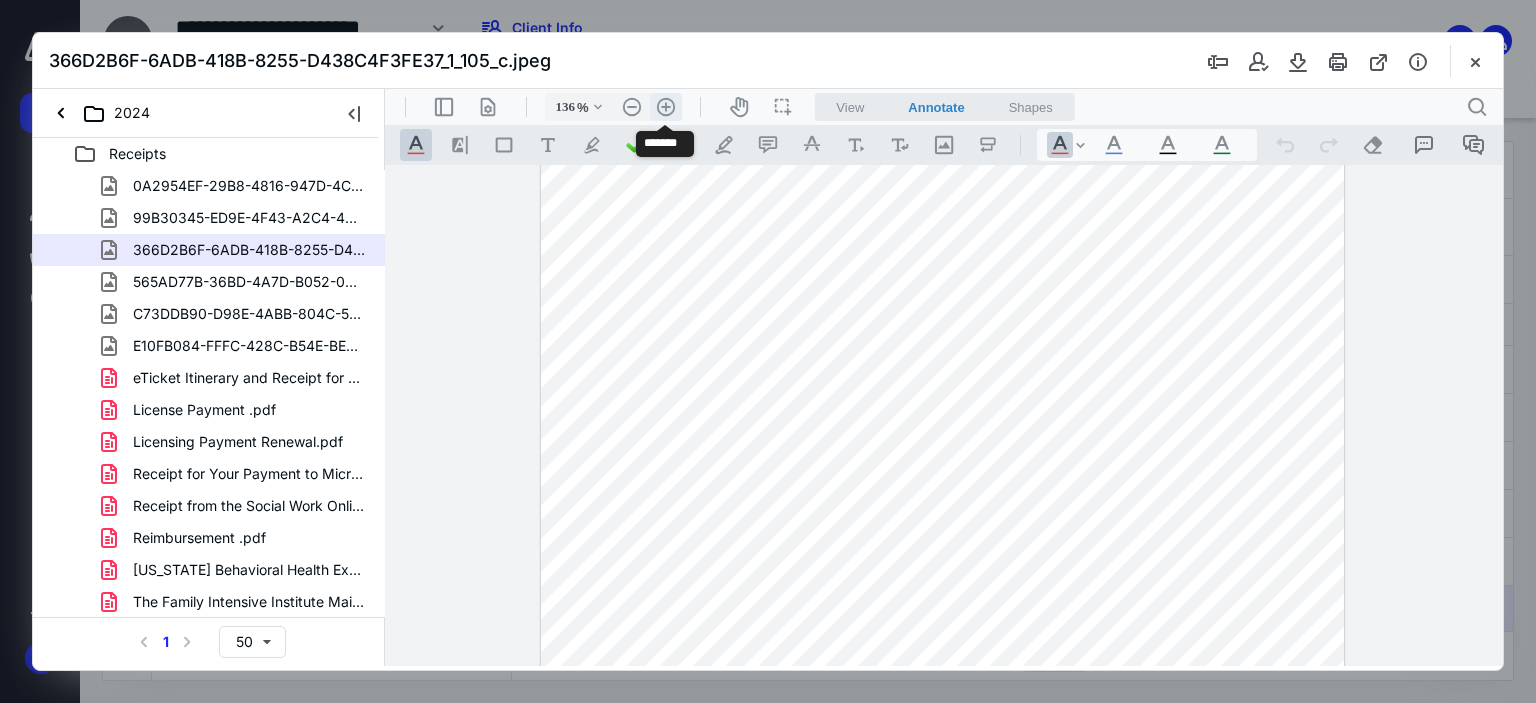 click on ".cls-1{fill:#abb0c4;} icon - header - zoom - in - line" at bounding box center (666, 107) 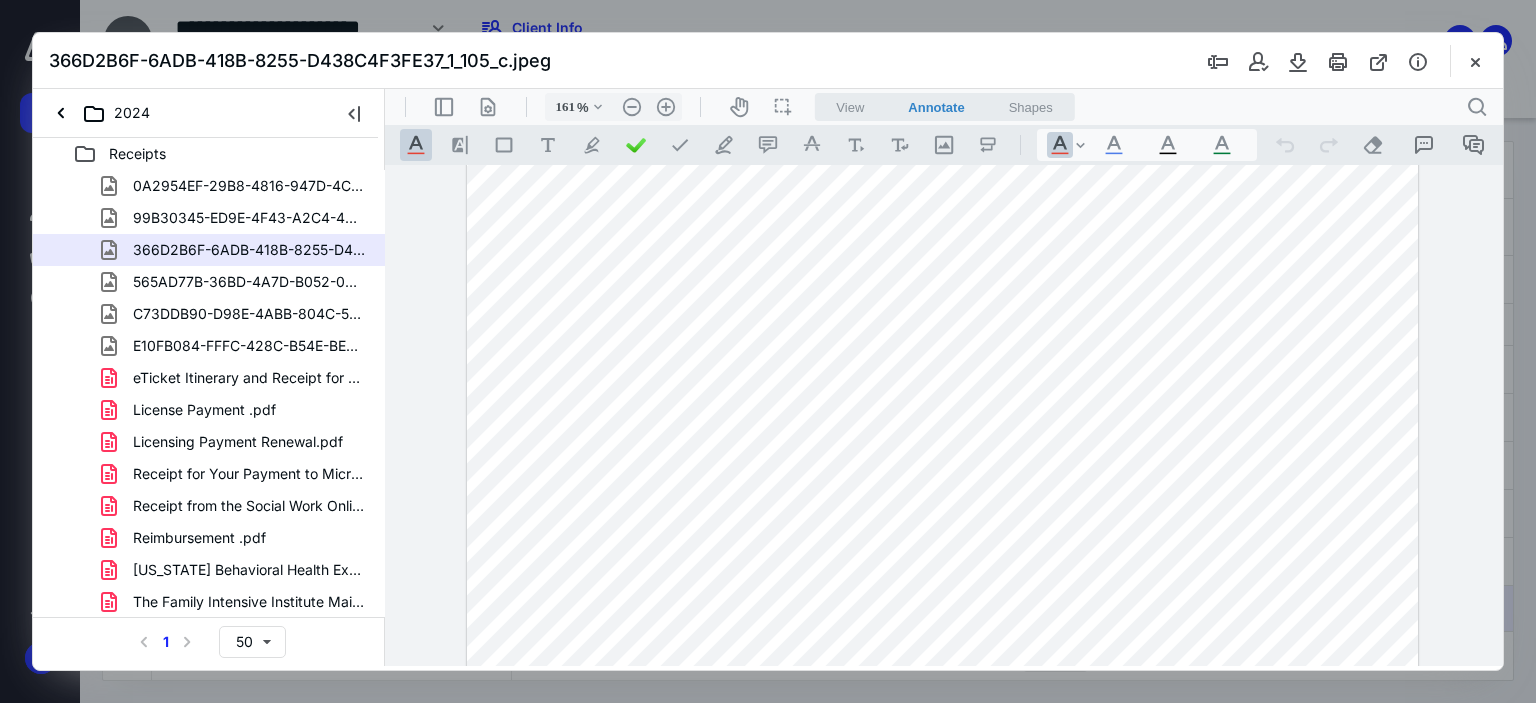 scroll, scrollTop: 308, scrollLeft: 0, axis: vertical 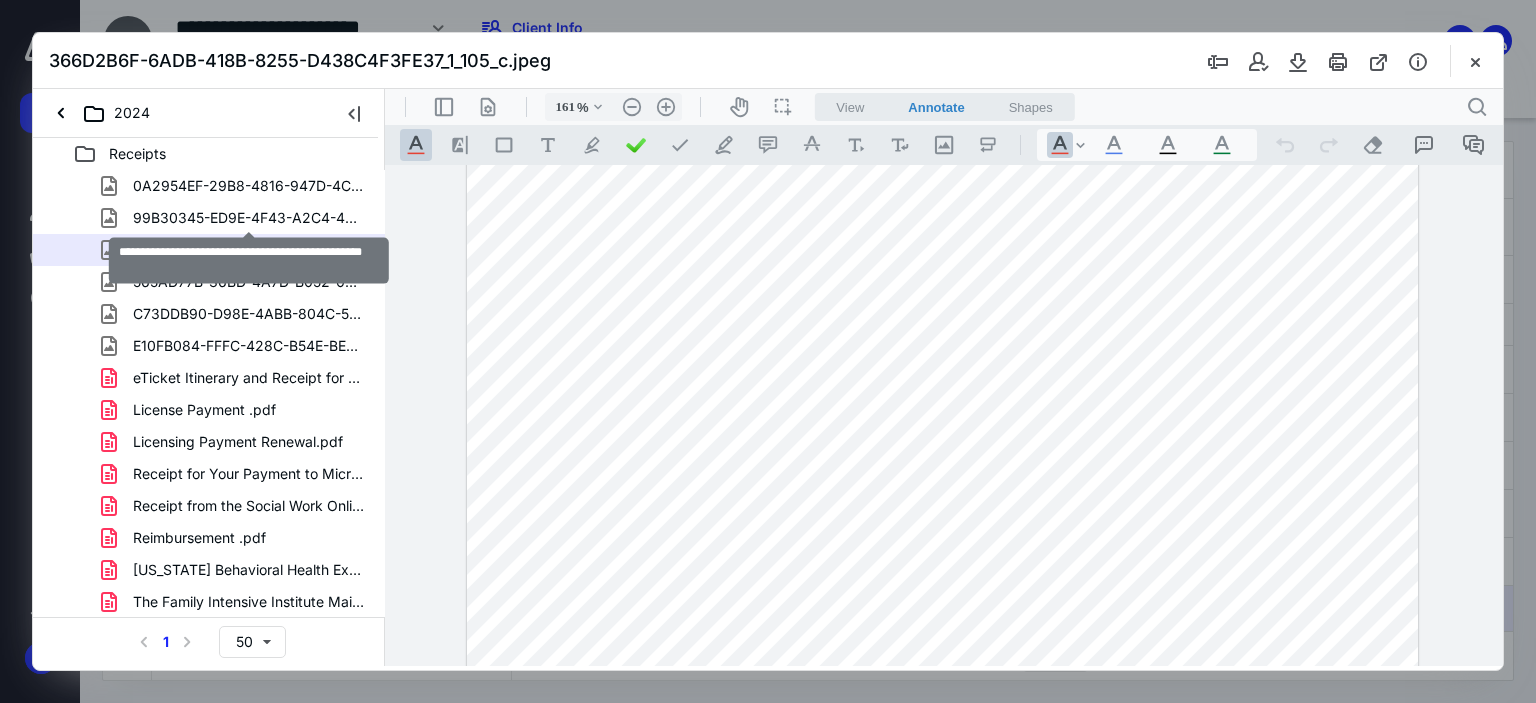 click on "99B30345-ED9E-4F43-A2C4-46F0276727DC_1_105_c.jpeg" at bounding box center [249, 218] 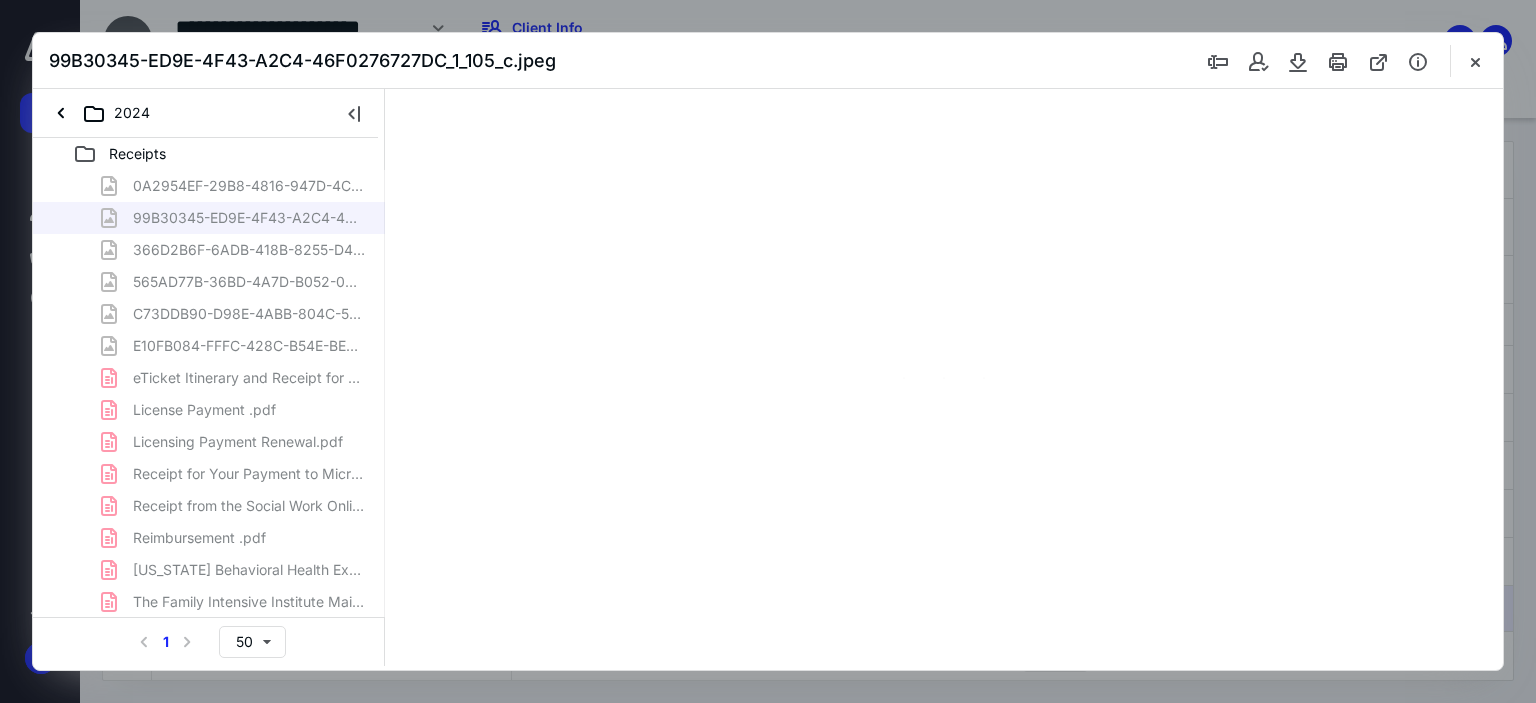 click on "Not Found in FII, [PERSON_NAME], or [PERSON_NAME] 13 0A2954EF-29B8-4816-947D-4CE8C0F478C3_1_105_c.jpeg 99B30345-ED9E-4F43-A2C4-46F0276727DC_1_105_c.jpeg 366D2B6F-6ADB-418B-8255-D438C4F3FE37_1_105_c.jpeg 565AD77B-36BD-4A7D-B052-092870E9741A_1_105_c.jpeg C73DDB90-D98E-4ABB-804C-5EF84B408E92_1_105_c.jpeg E10FB084-FFFC-428C-B54E-BEAF0C38BAC0_1_105_c.jpeg eTicket Itinerary and Receipt for Confirmation BZ9MHX.pdf License Payment .pdf Licensing Payment Renewal.pdf Receipt for Your Payment to Microsoft Corporation.pdf Receipt from the Social Work Online CE Institute.pdf Reimbursement .pdf [US_STATE] Behavioral Health Executive Council Online Payment R.pdf The Family Intensive Institute Mail - iPlum Order Receipt.pdf" at bounding box center [209, 378] 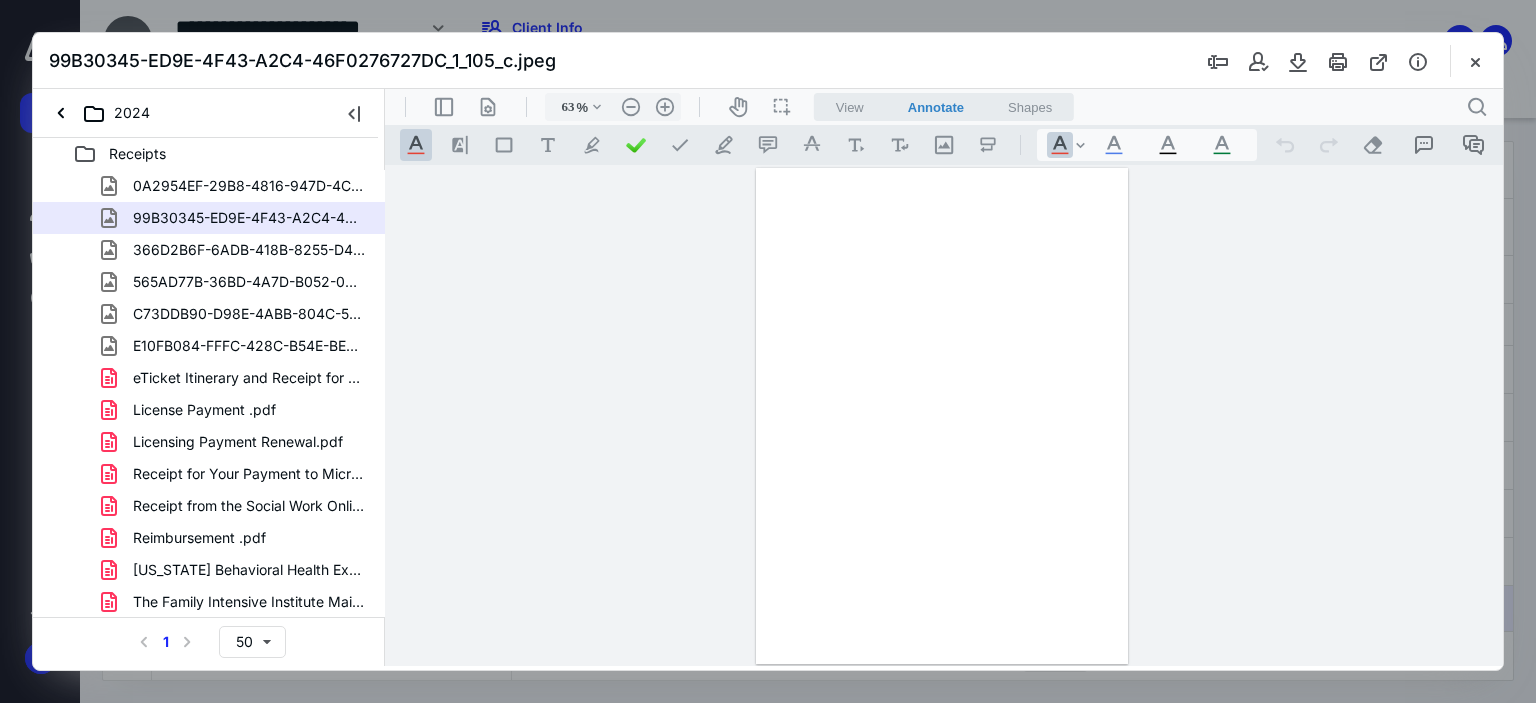 scroll, scrollTop: 1, scrollLeft: 0, axis: vertical 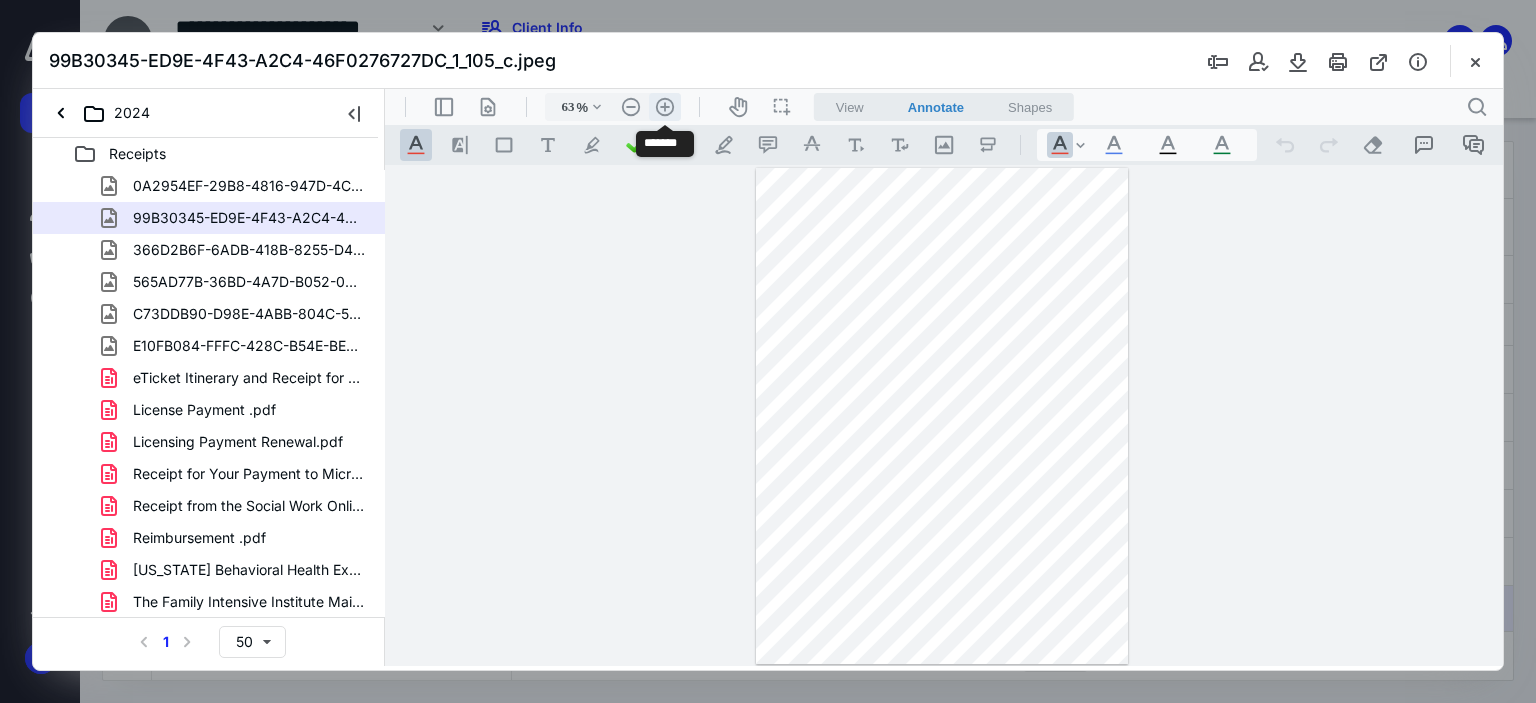 click on ".cls-1{fill:#abb0c4;} icon - header - zoom - in - line" at bounding box center [665, 107] 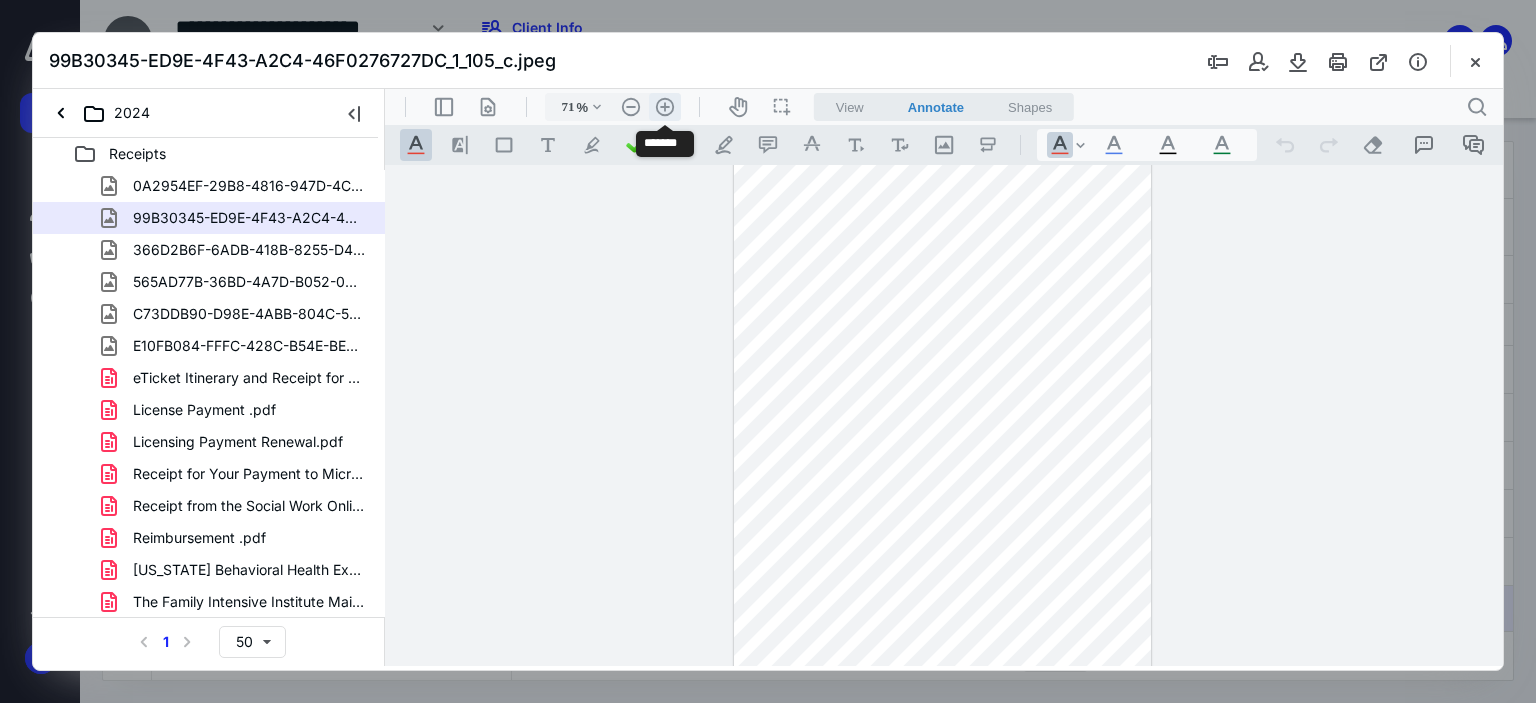 click on ".cls-1{fill:#abb0c4;} icon - header - zoom - in - line" at bounding box center (665, 107) 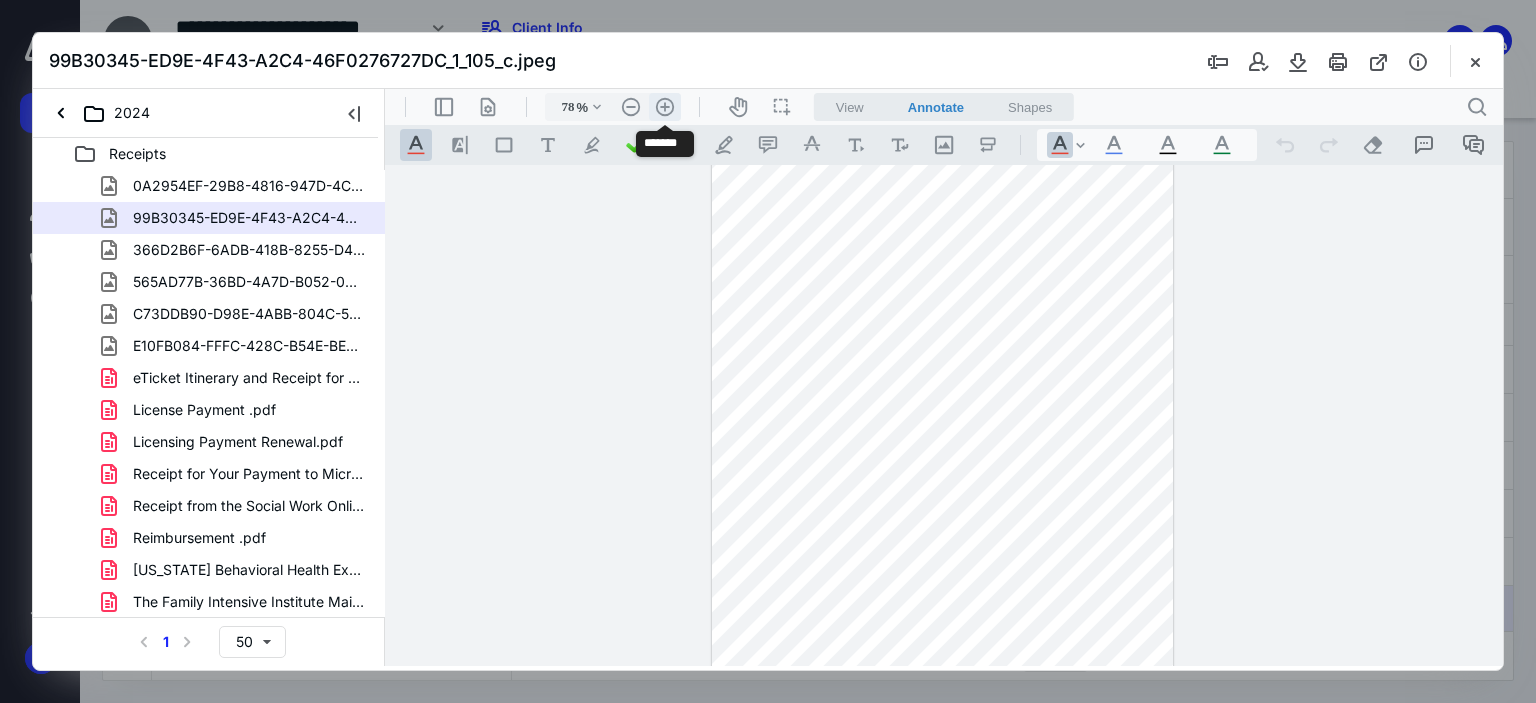 click on ".cls-1{fill:#abb0c4;} icon - header - zoom - in - line" at bounding box center [665, 107] 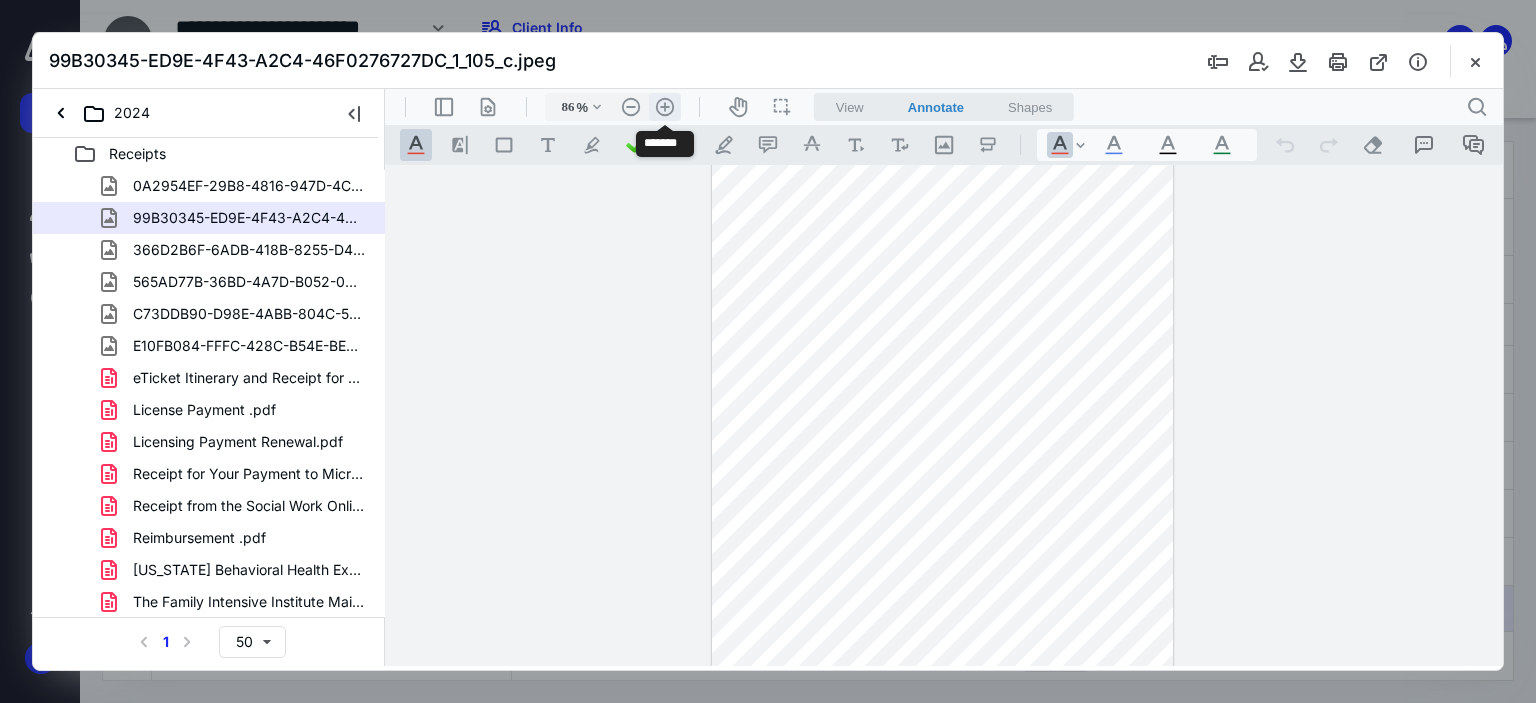 click on ".cls-1{fill:#abb0c4;} icon - header - zoom - in - line" at bounding box center (665, 107) 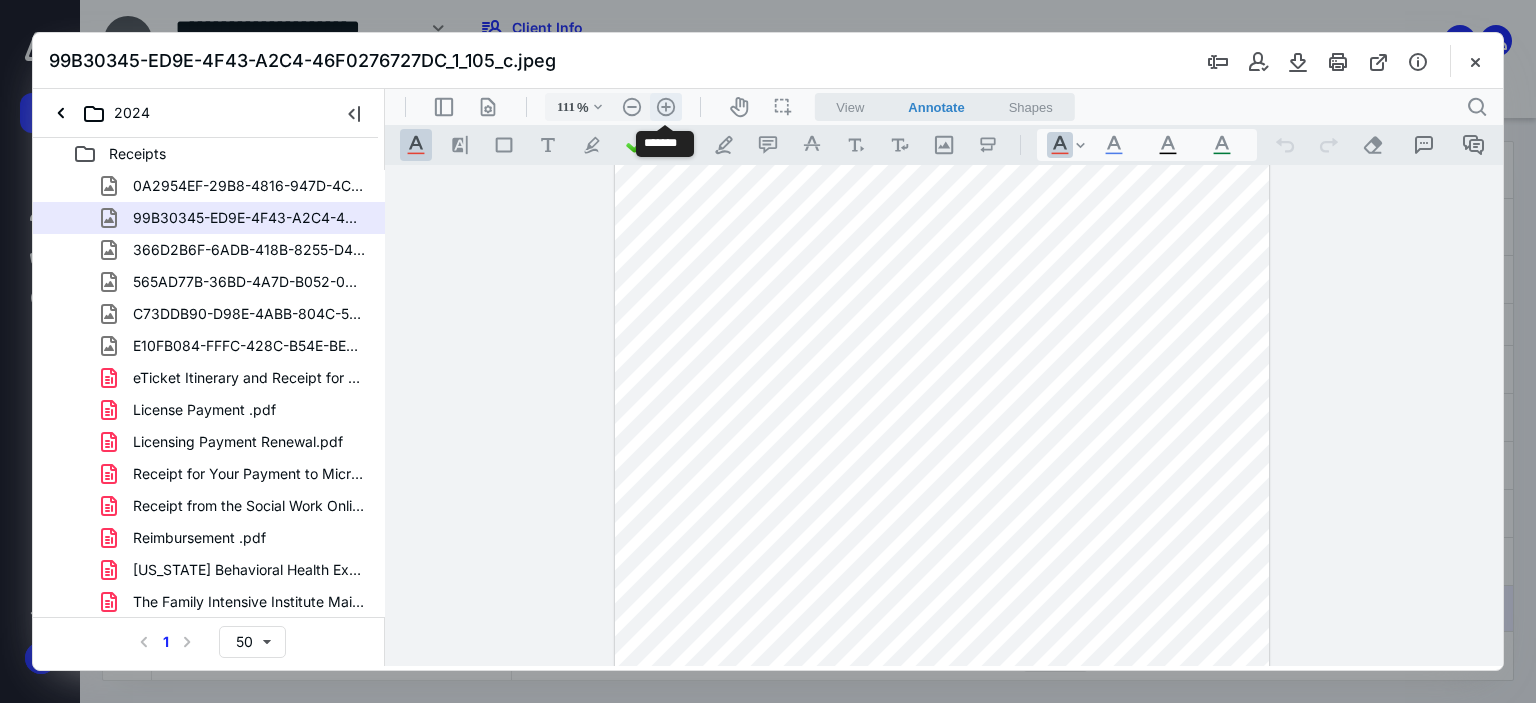 click on ".cls-1{fill:#abb0c4;} icon - header - zoom - in - line" at bounding box center [666, 107] 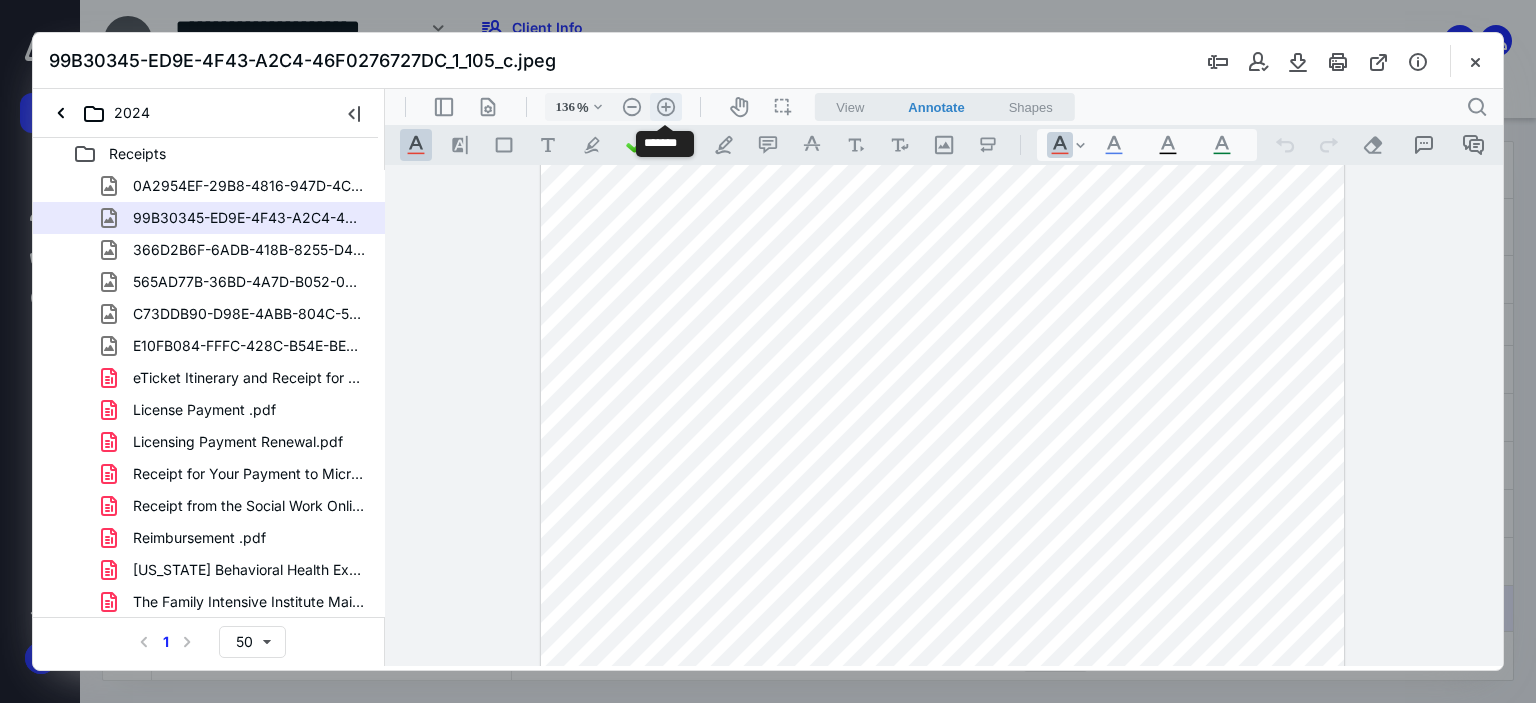 scroll, scrollTop: 244, scrollLeft: 0, axis: vertical 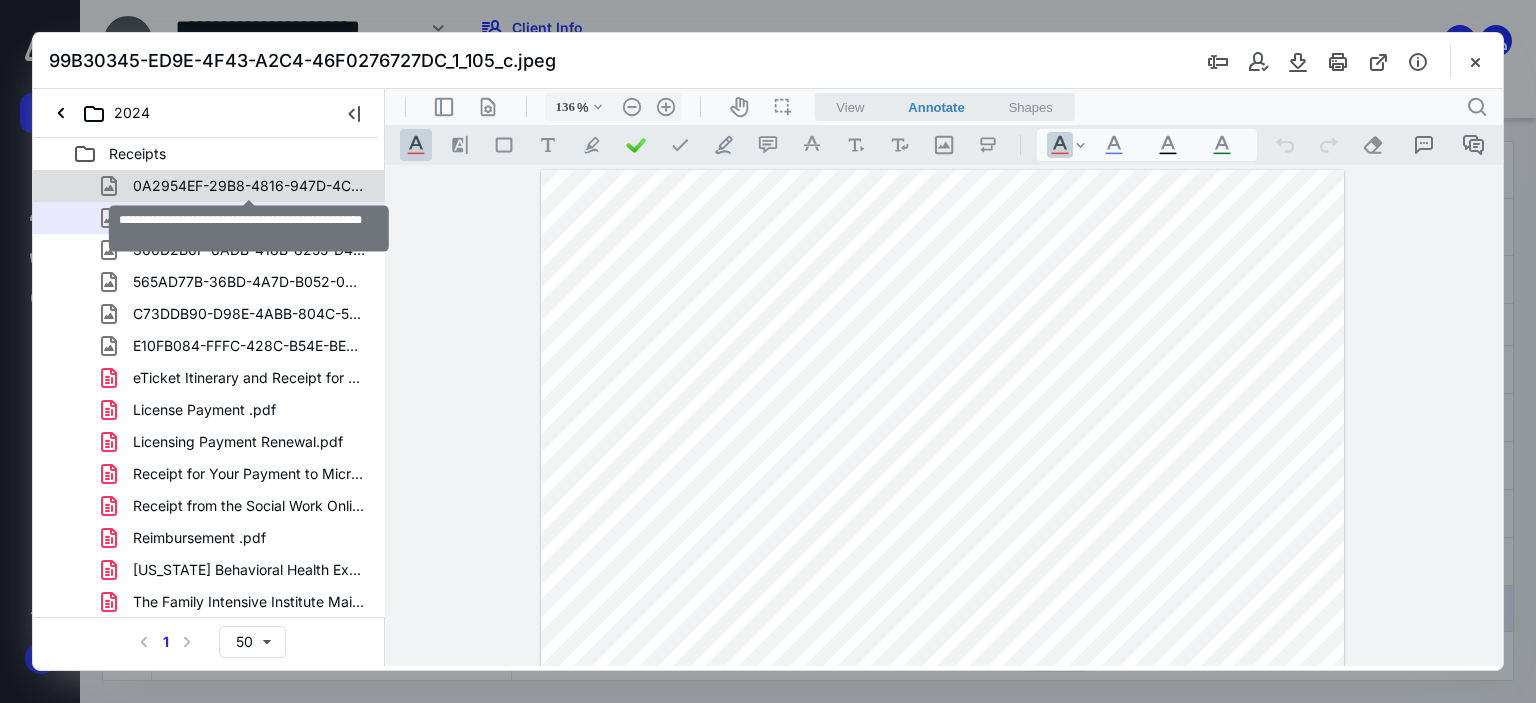 click on "0A2954EF-29B8-4816-947D-4CE8C0F478C3_1_105_c.jpeg" at bounding box center [249, 186] 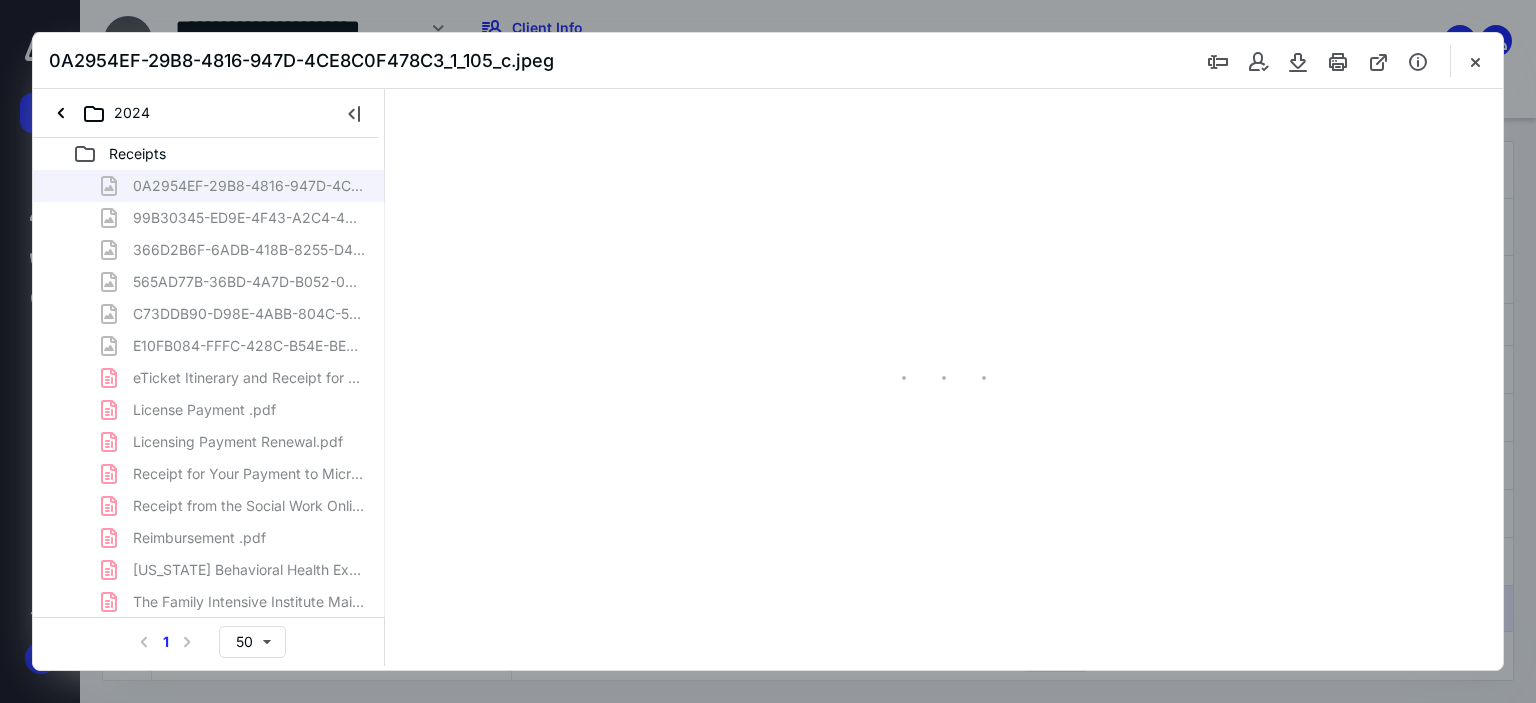 scroll, scrollTop: 1, scrollLeft: 0, axis: vertical 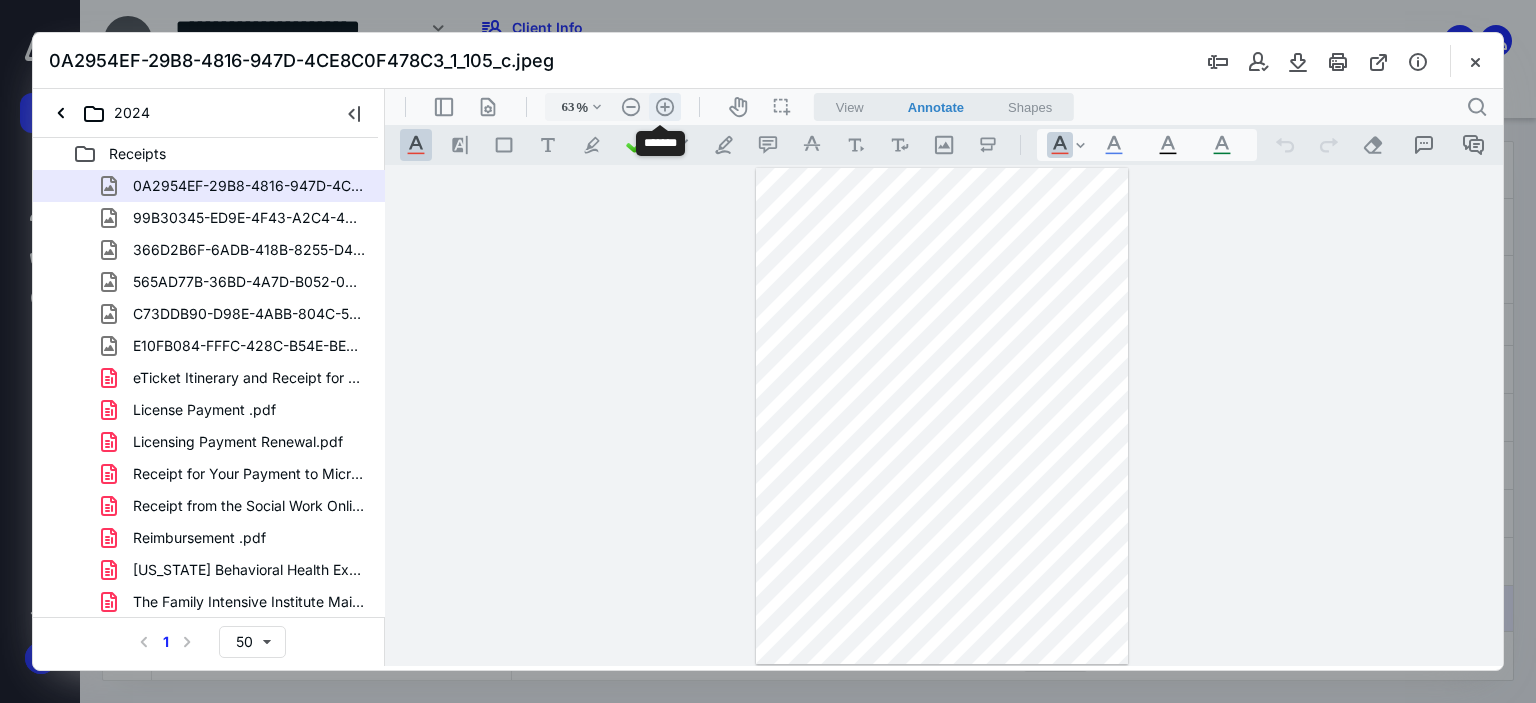 click on ".cls-1{fill:#abb0c4;} icon - header - zoom - in - line" at bounding box center (665, 107) 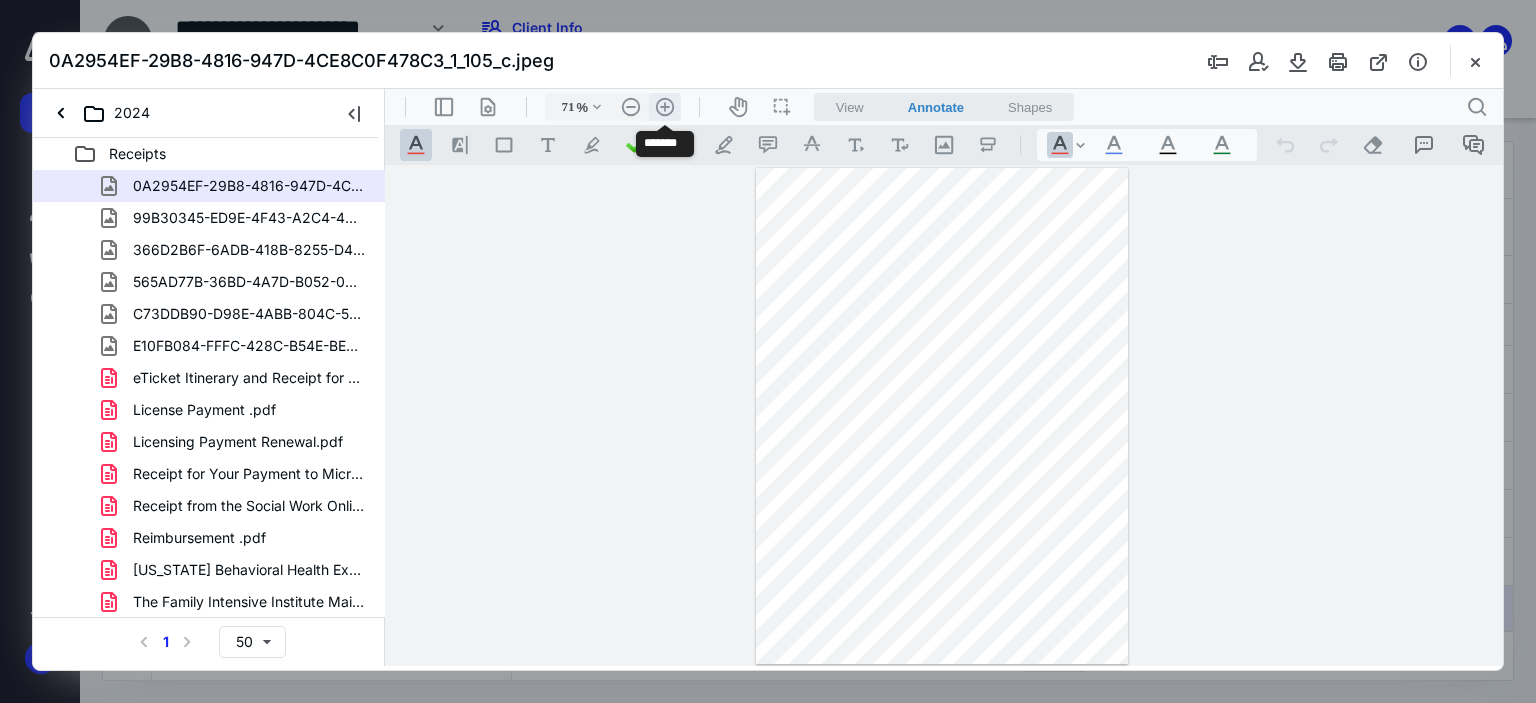 click on ".cls-1{fill:#abb0c4;} icon - header - zoom - in - line" at bounding box center (665, 107) 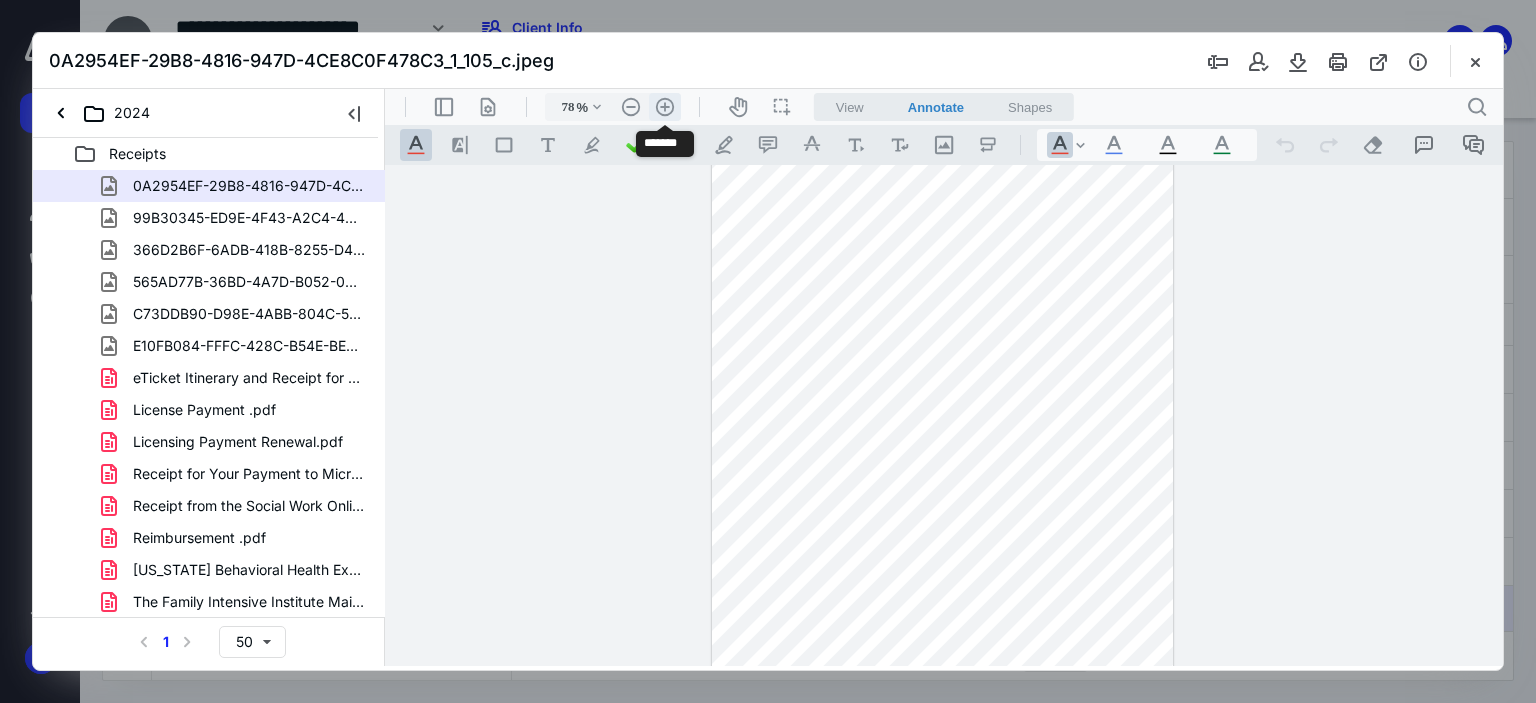 click on ".cls-1{fill:#abb0c4;} icon - header - zoom - in - line" at bounding box center [665, 107] 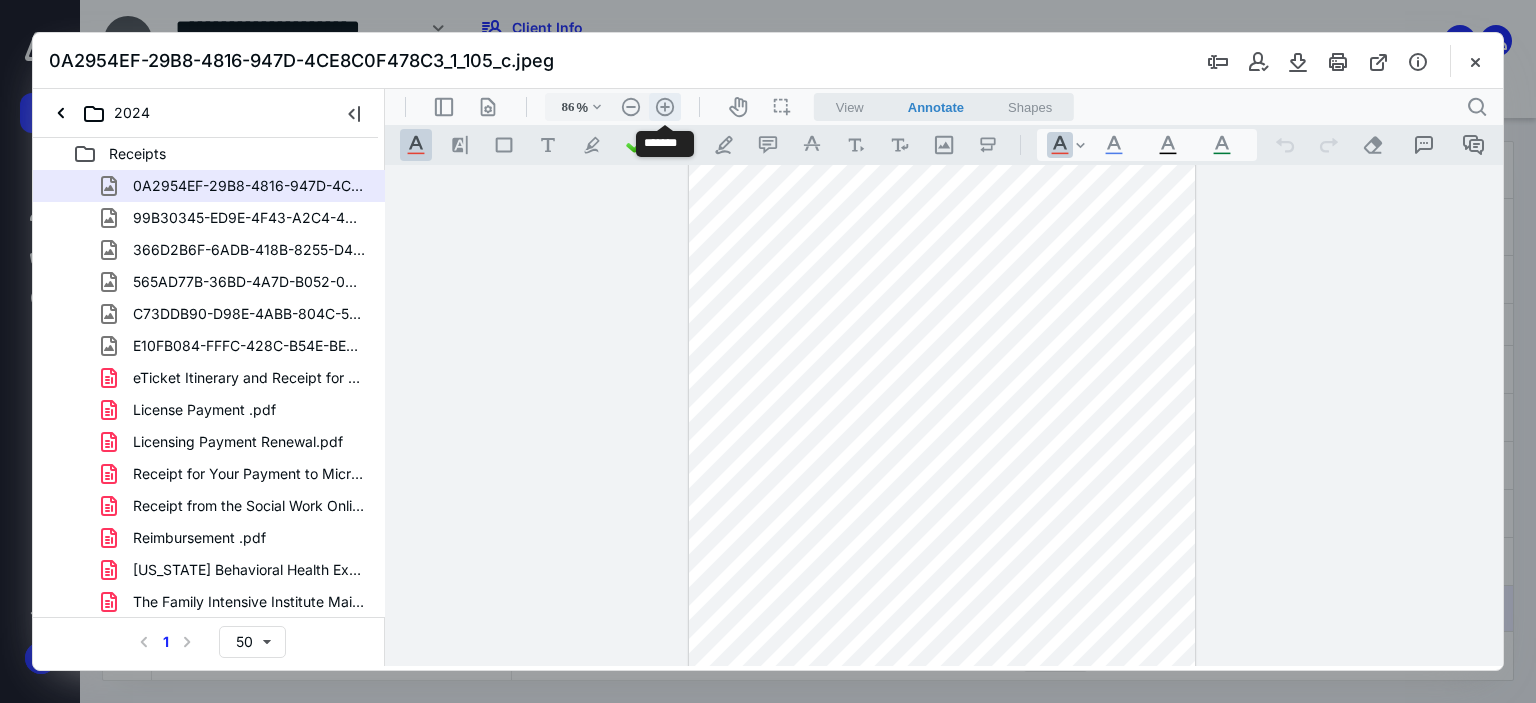 click on ".cls-1{fill:#abb0c4;} icon - header - zoom - in - line" at bounding box center (665, 107) 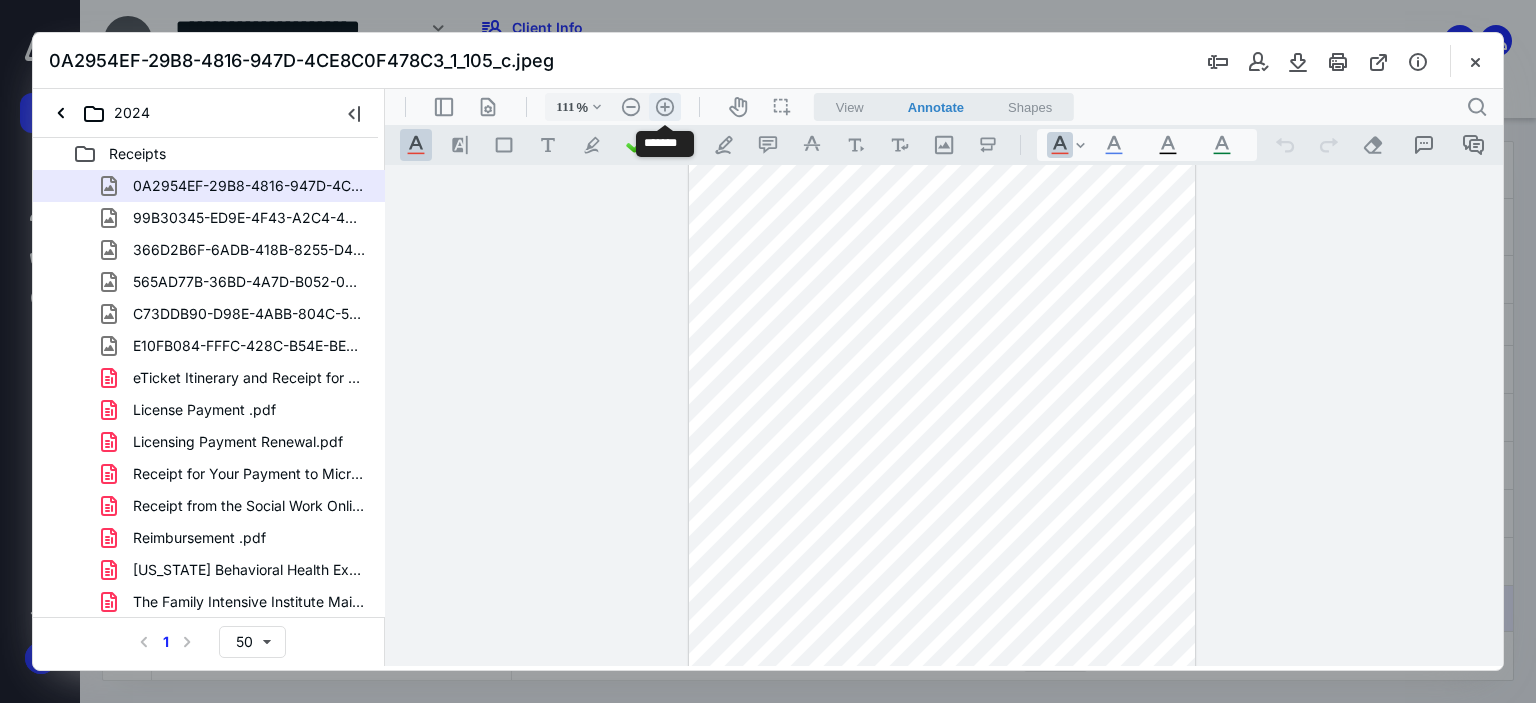 click on ".cls-1{fill:#abb0c4;} icon - header - zoom - in - line" at bounding box center [665, 107] 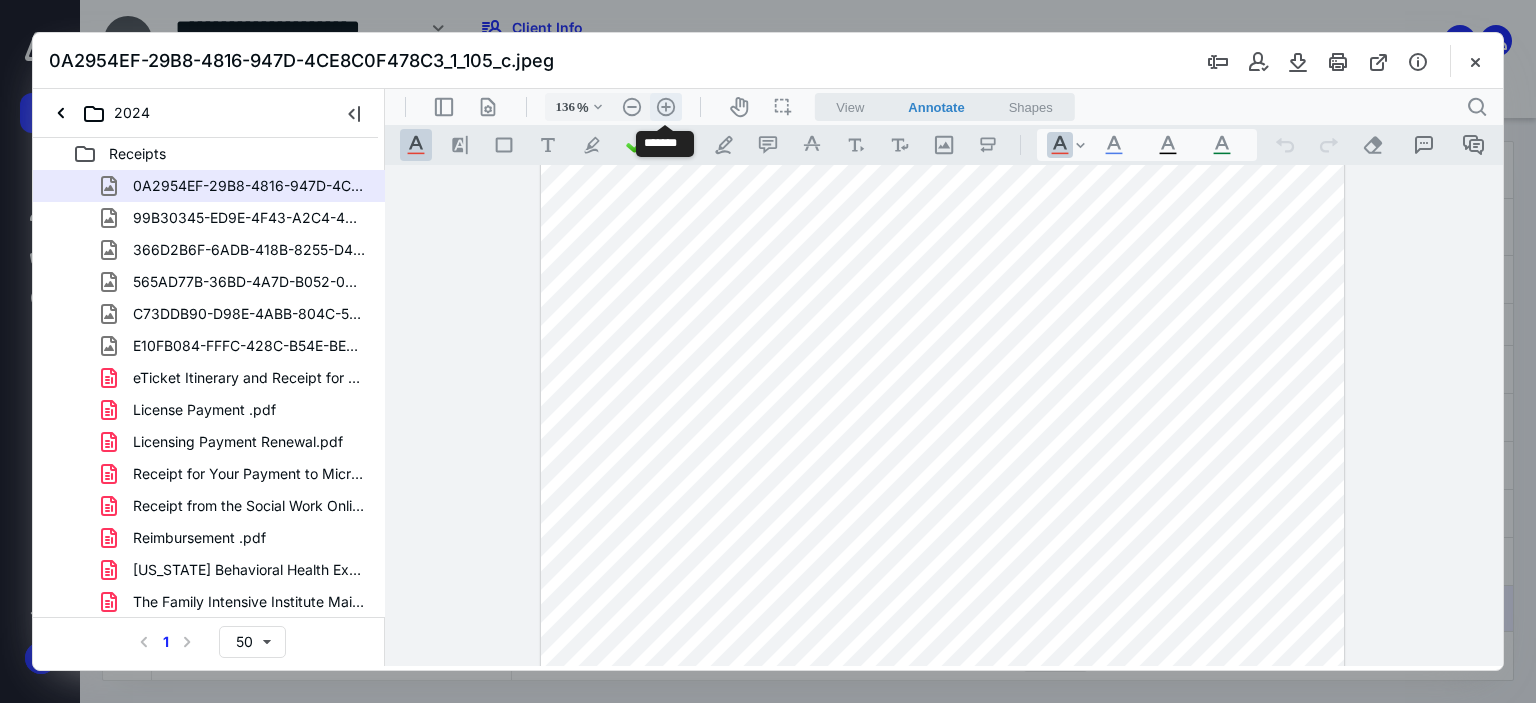 scroll, scrollTop: 244, scrollLeft: 0, axis: vertical 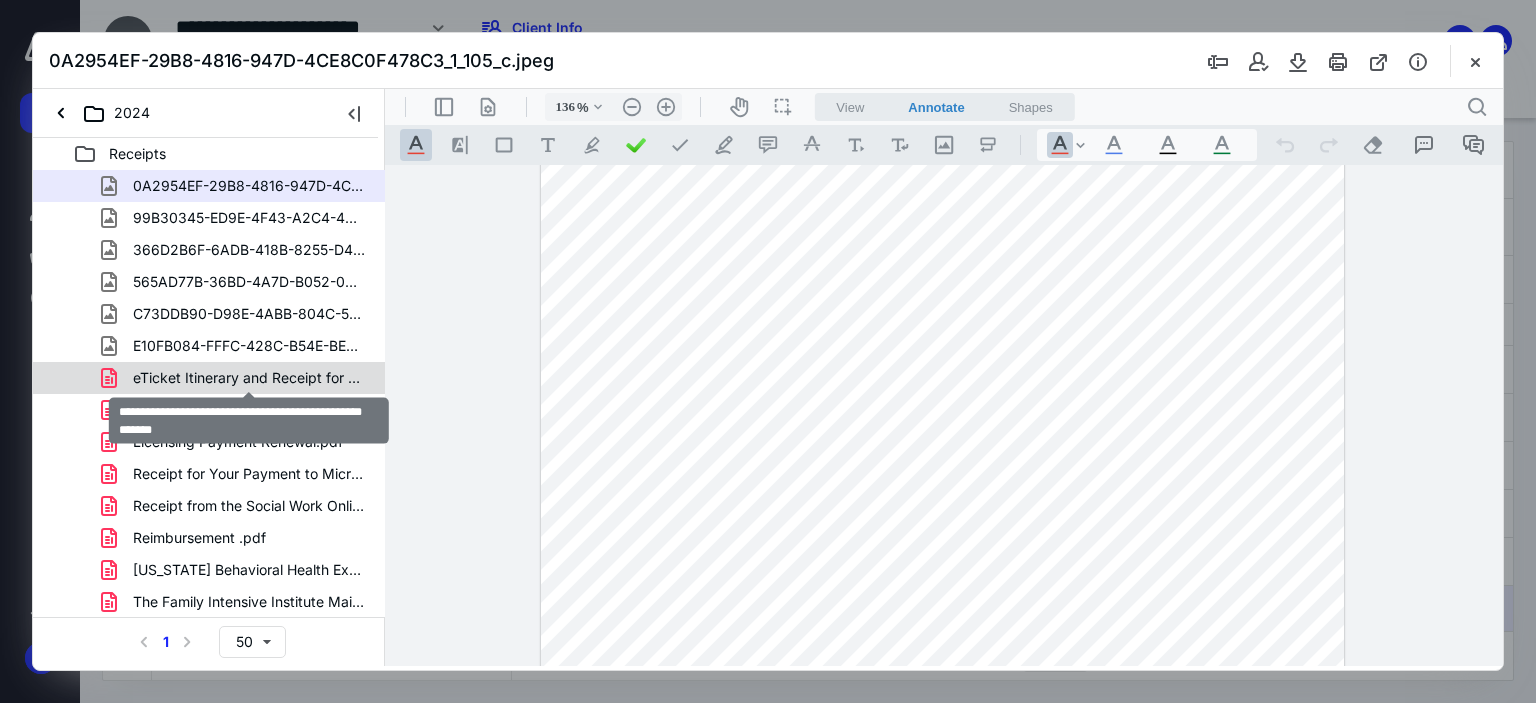 click on "eTicket Itinerary and Receipt for Confirmation BZ9MHX.pdf" at bounding box center [249, 378] 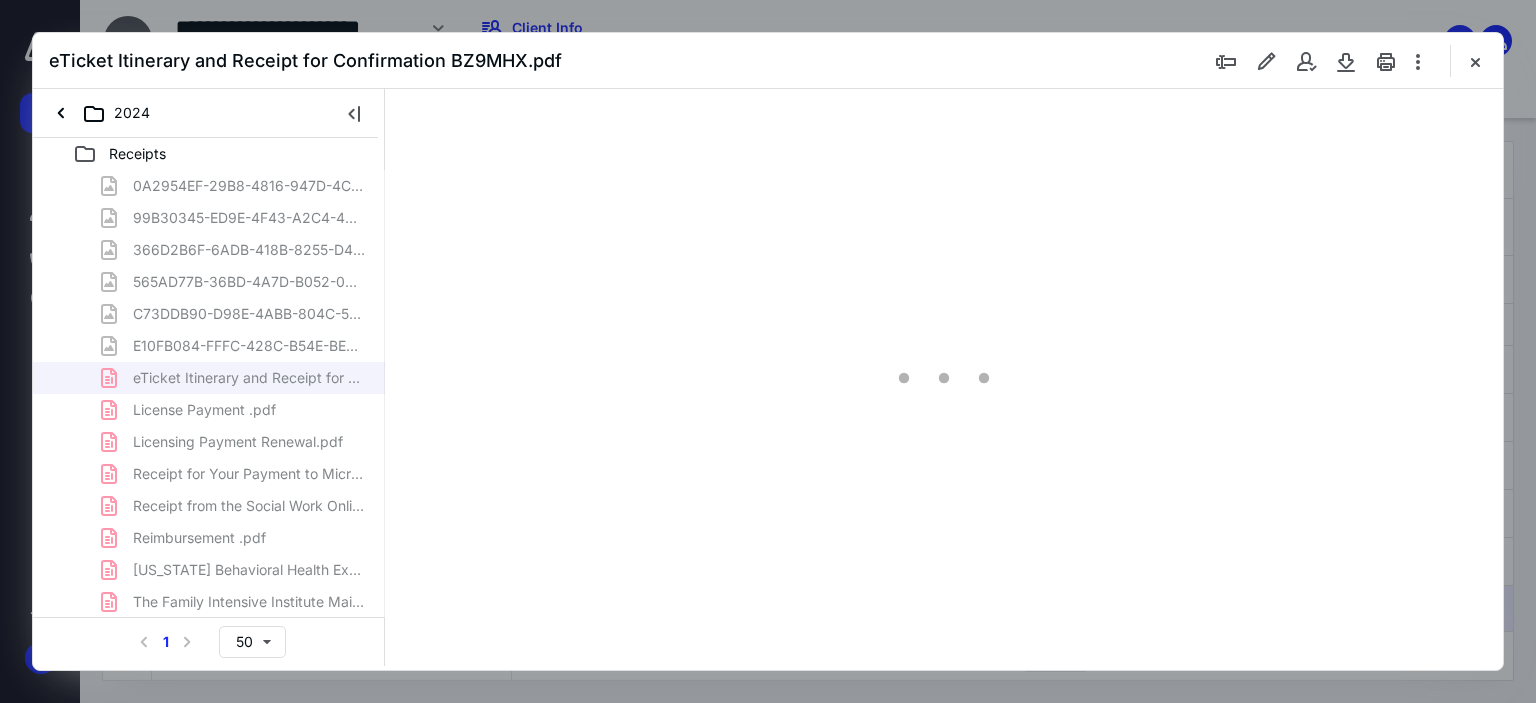 type on "63" 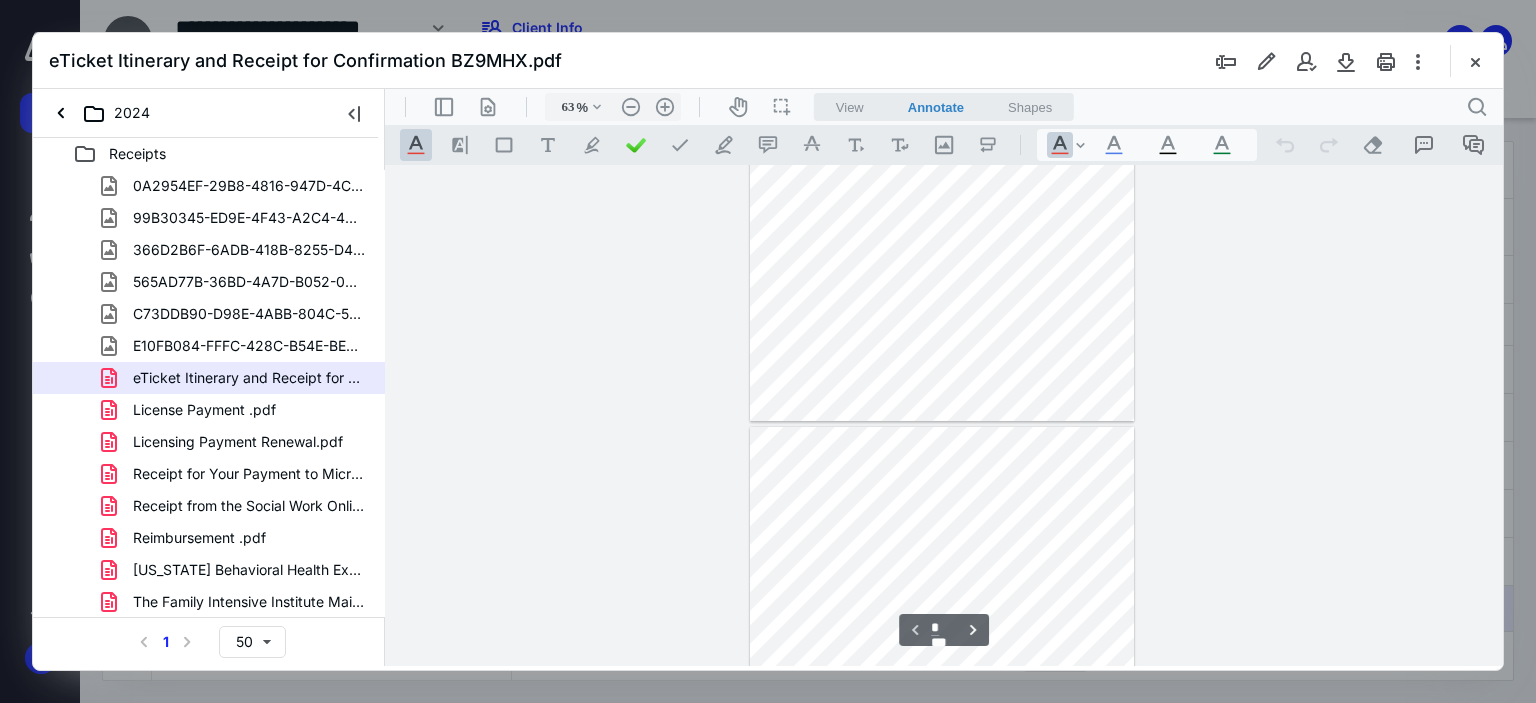type on "*" 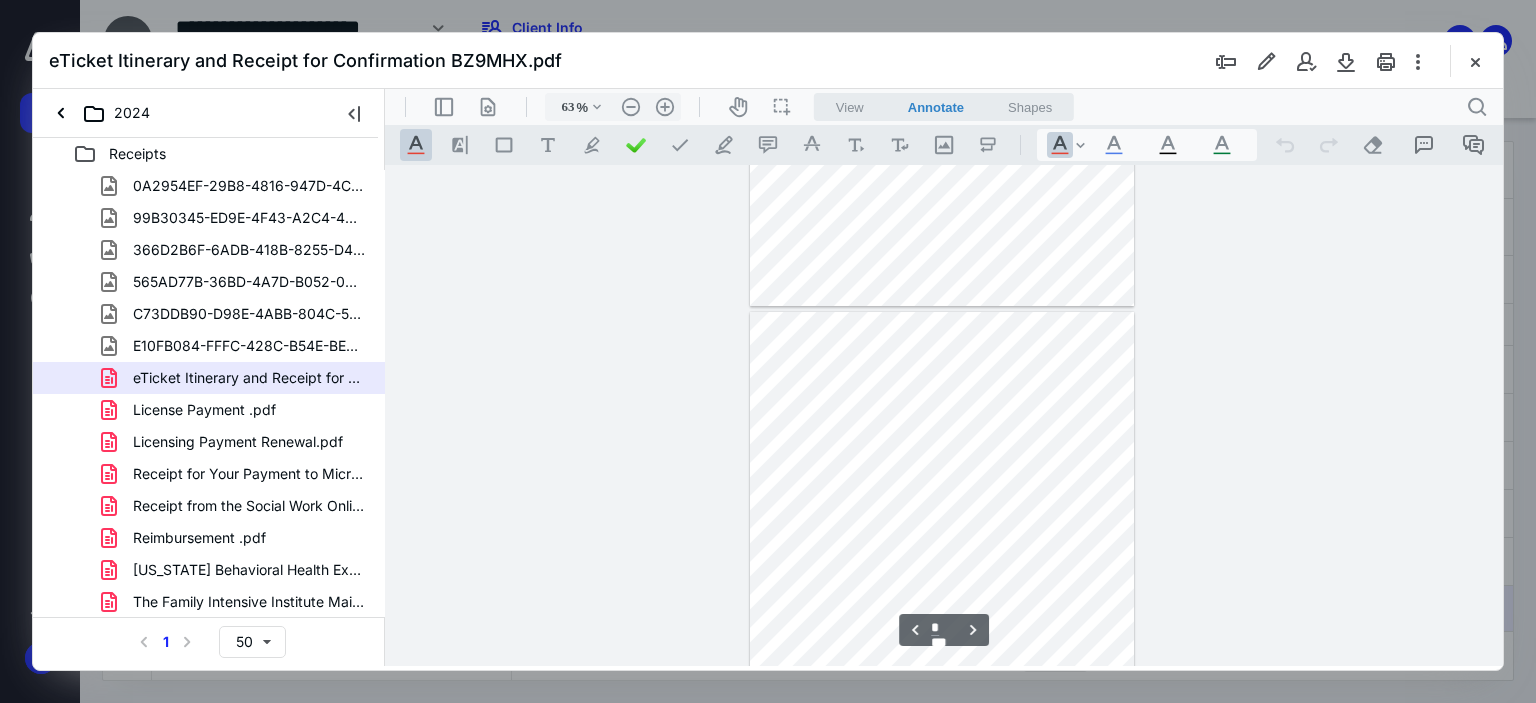 scroll, scrollTop: 373, scrollLeft: 0, axis: vertical 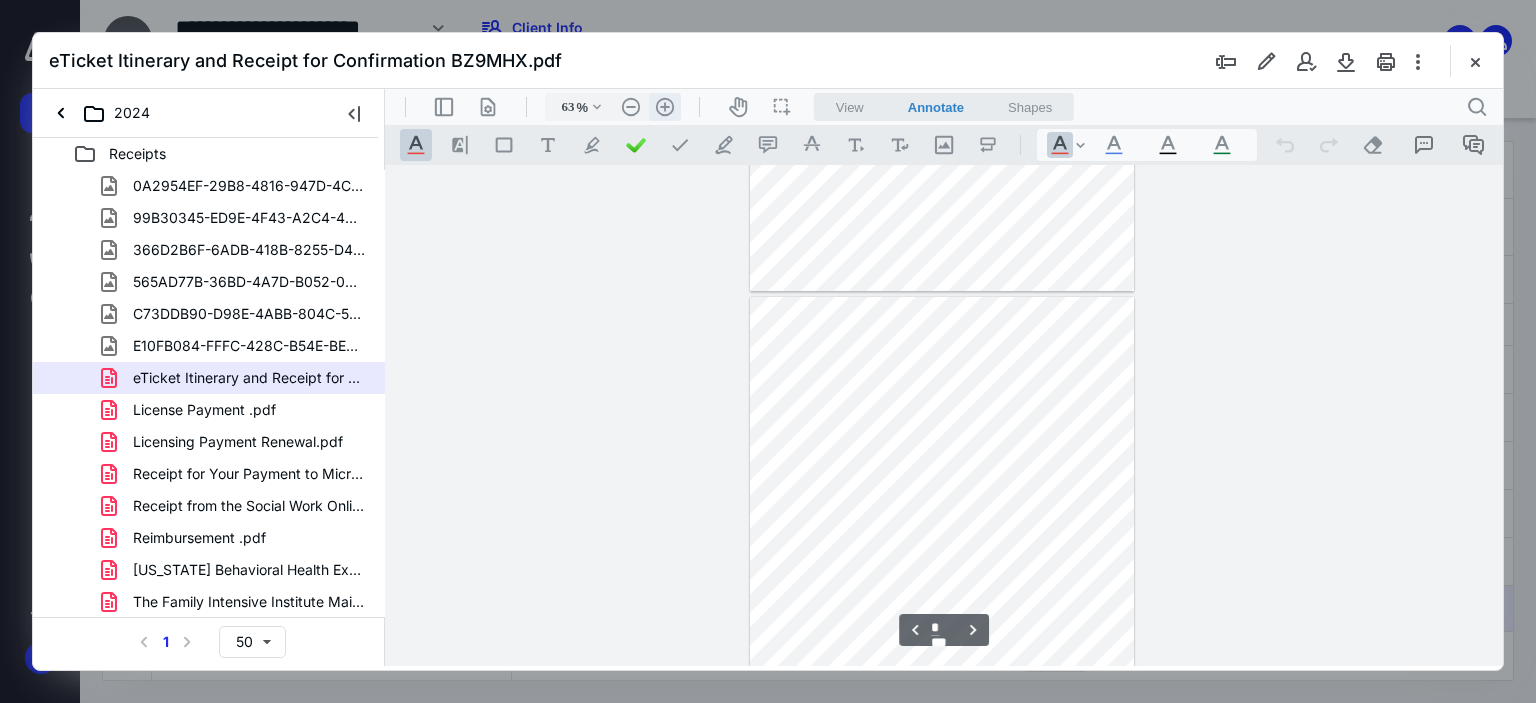 click on ".cls-1{fill:#abb0c4;} icon - header - zoom - in - line" at bounding box center (665, 107) 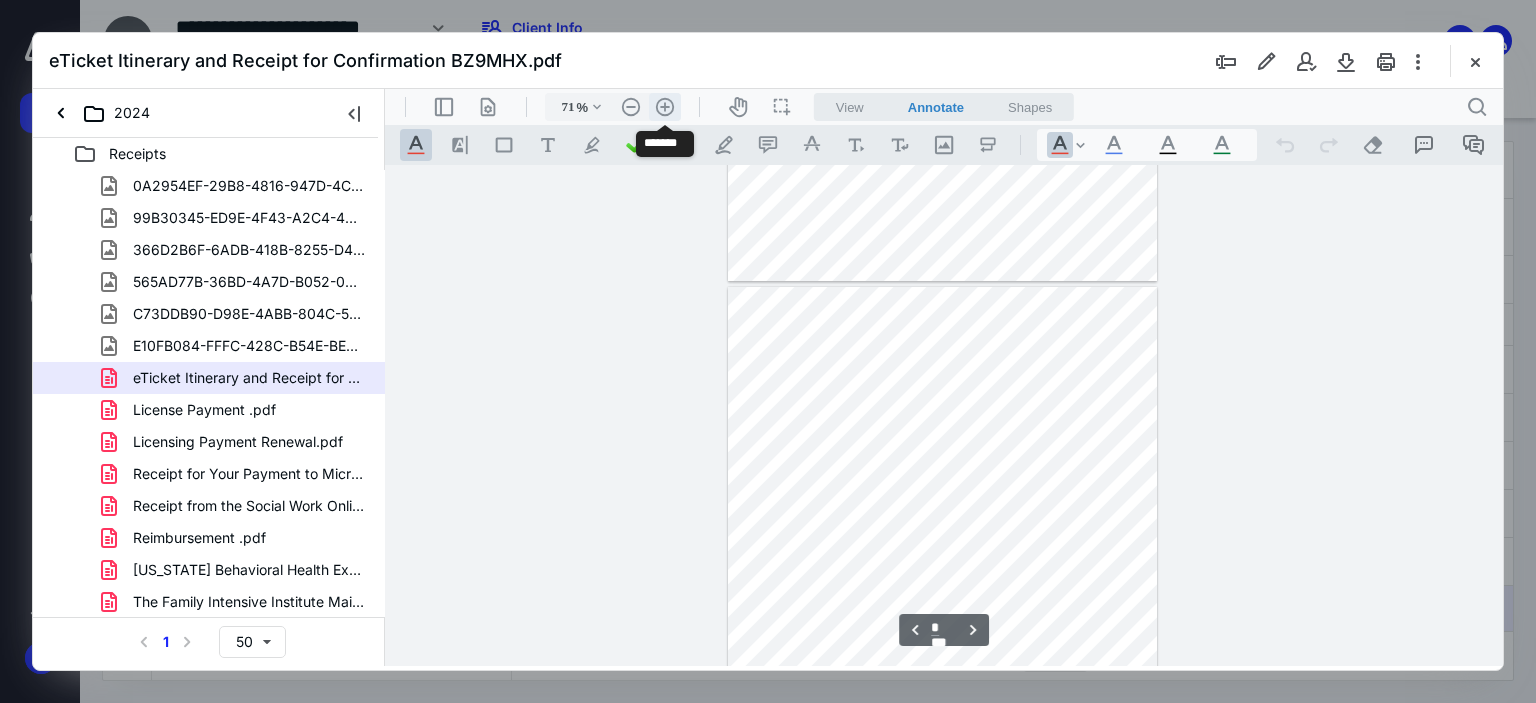 click on ".cls-1{fill:#abb0c4;} icon - header - zoom - in - line" at bounding box center (665, 107) 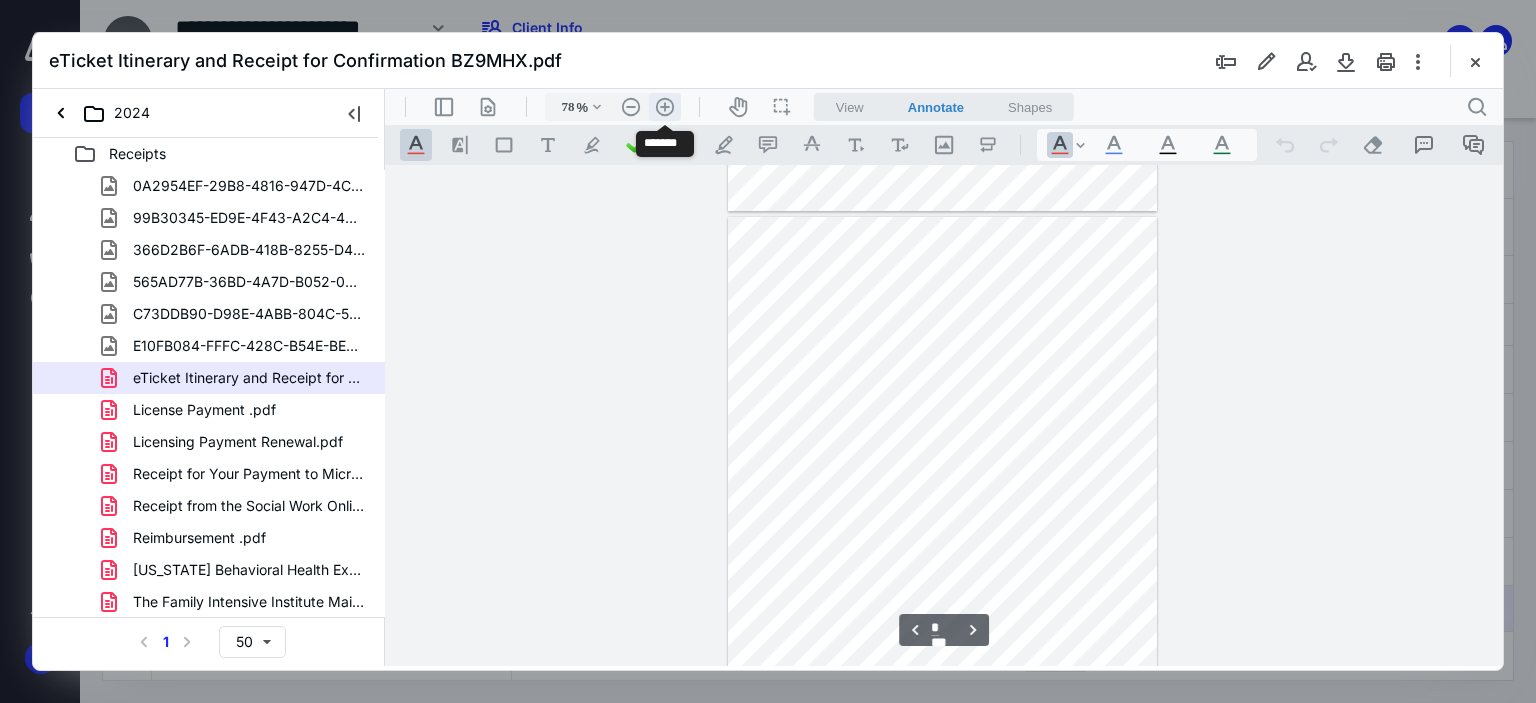 click on ".cls-1{fill:#abb0c4;} icon - header - zoom - in - line" at bounding box center [665, 107] 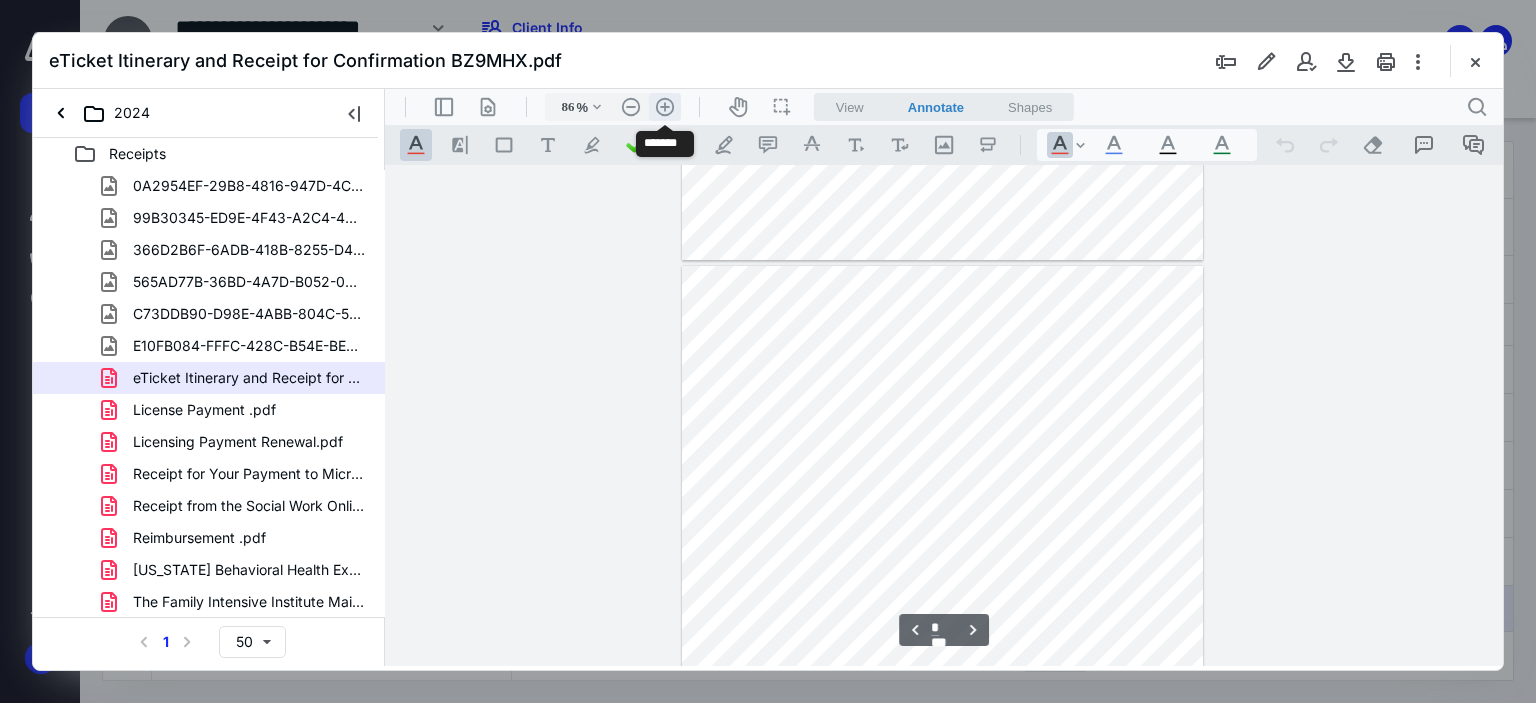 click on ".cls-1{fill:#abb0c4;} icon - header - zoom - in - line" at bounding box center (665, 107) 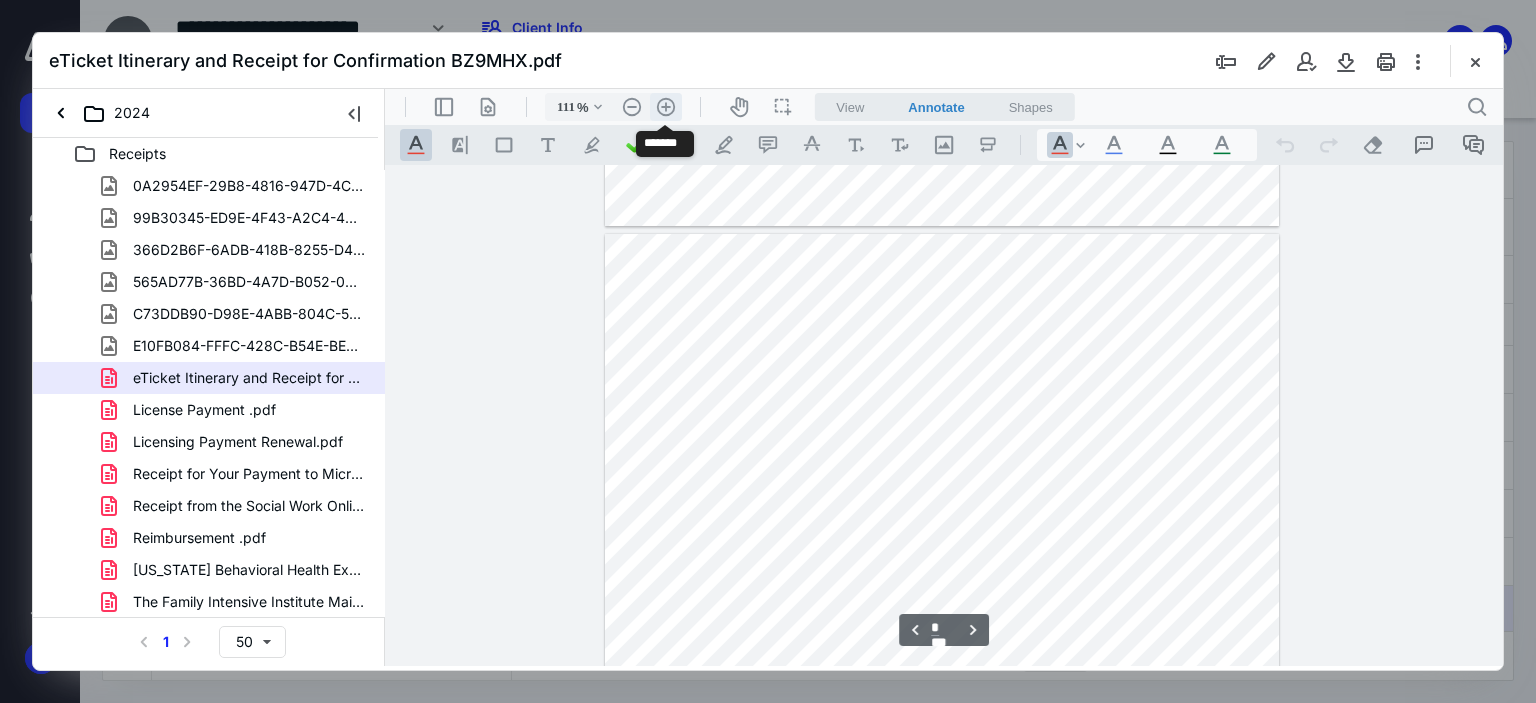 click on ".cls-1{fill:#abb0c4;} icon - header - zoom - in - line" at bounding box center (666, 107) 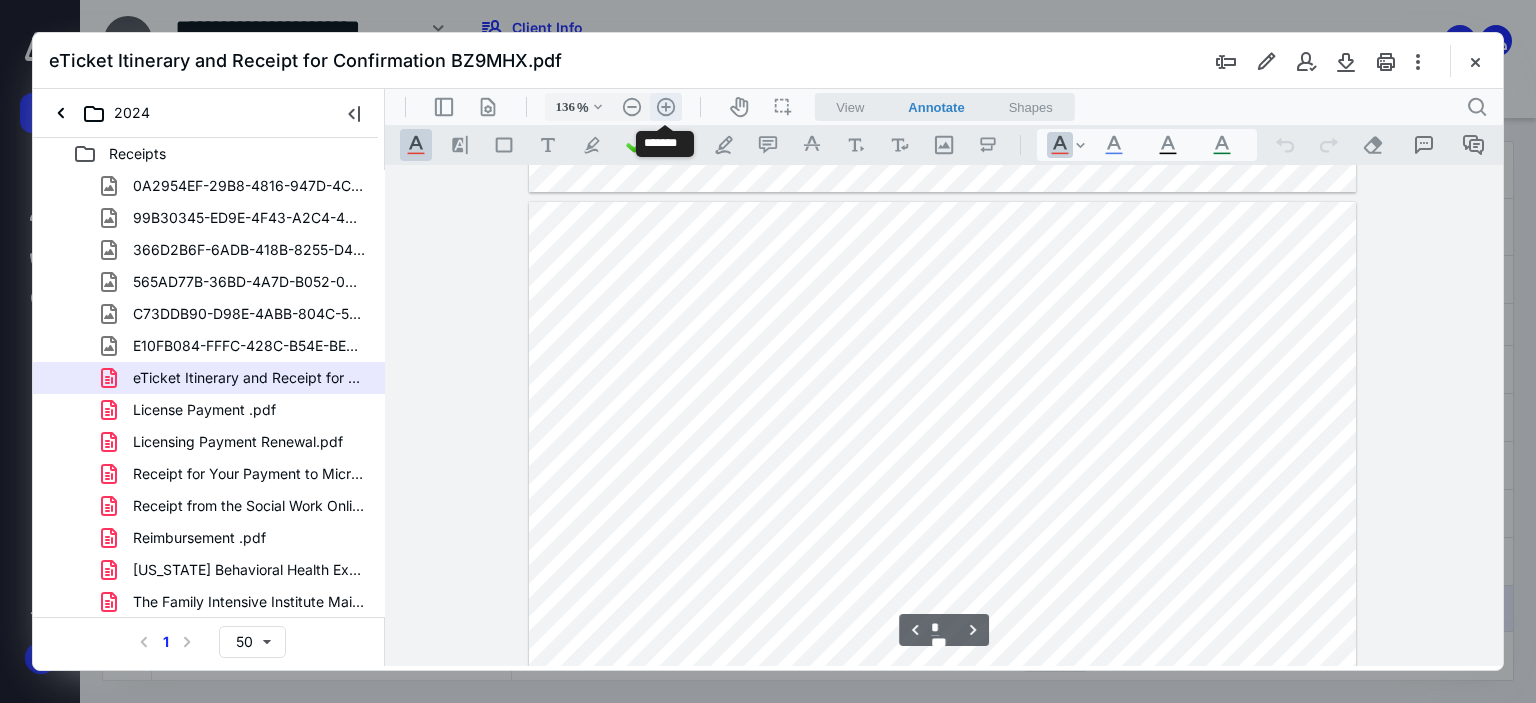 click on ".cls-1{fill:#abb0c4;} icon - header - zoom - in - line" at bounding box center [666, 107] 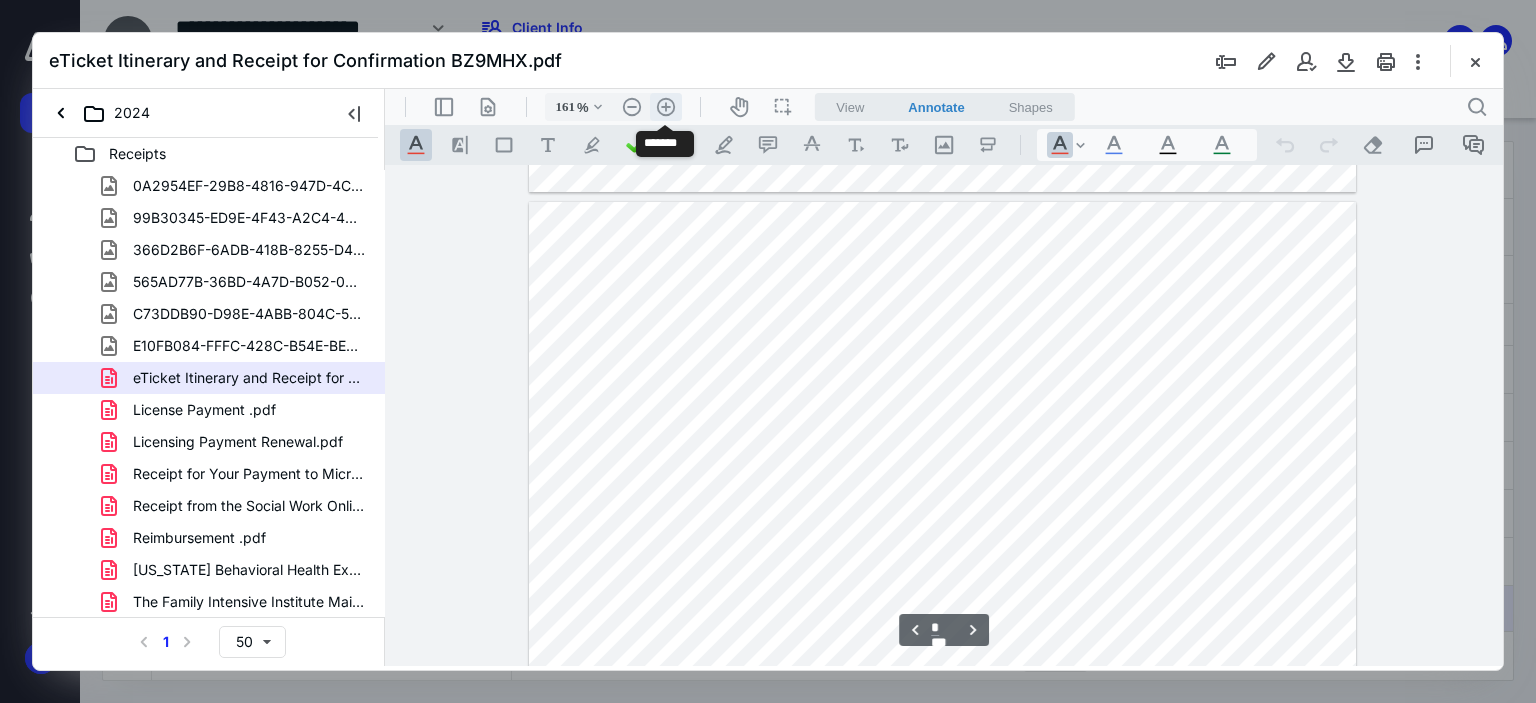 scroll, scrollTop: 1282, scrollLeft: 0, axis: vertical 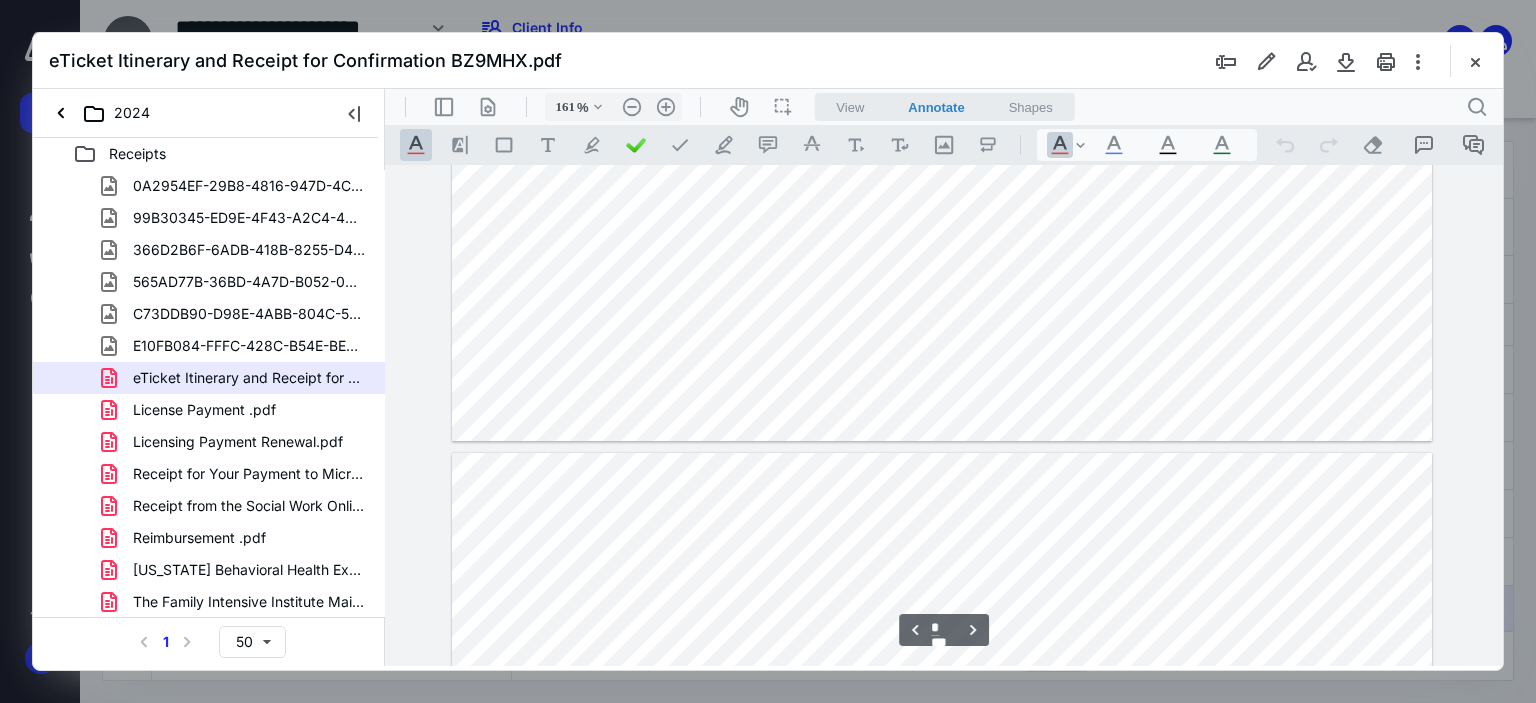 type on "*" 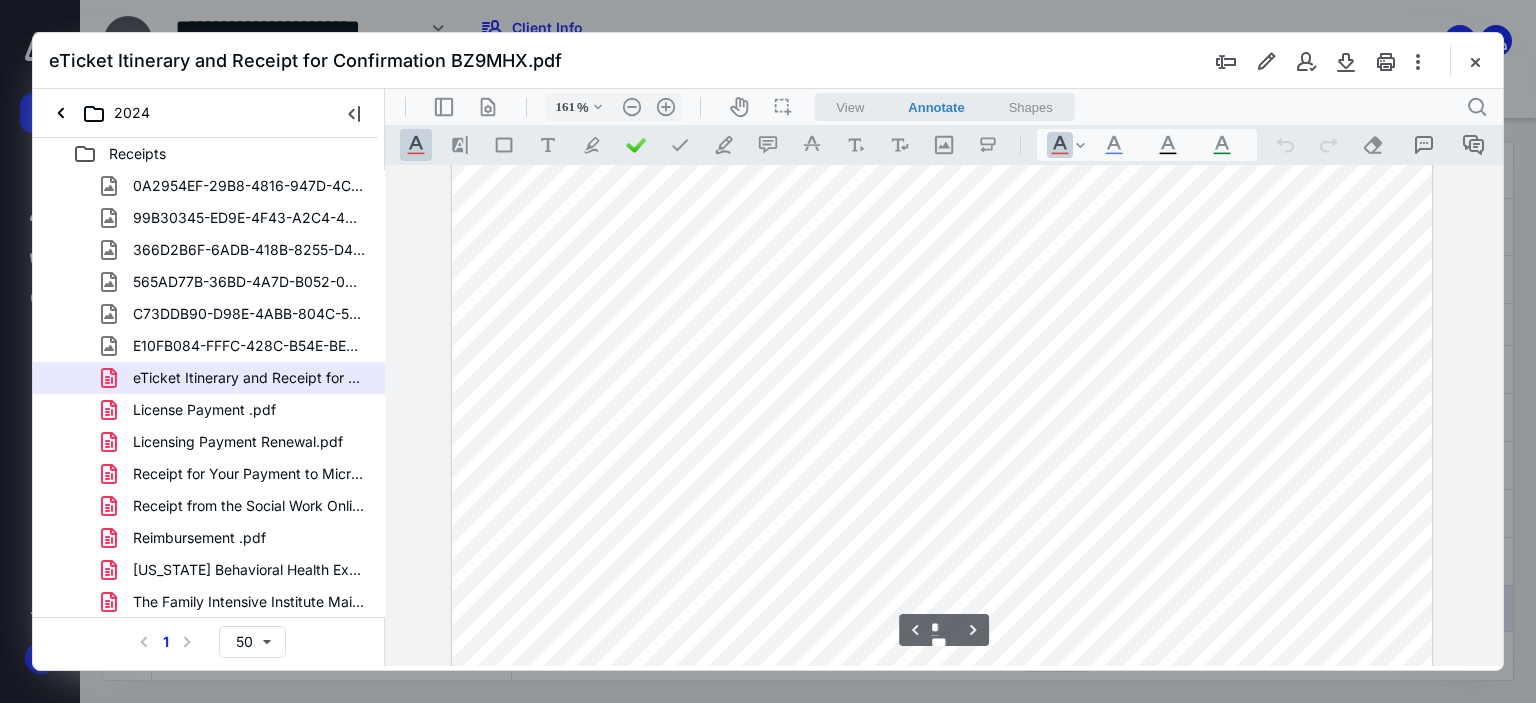 scroll, scrollTop: 2715, scrollLeft: 0, axis: vertical 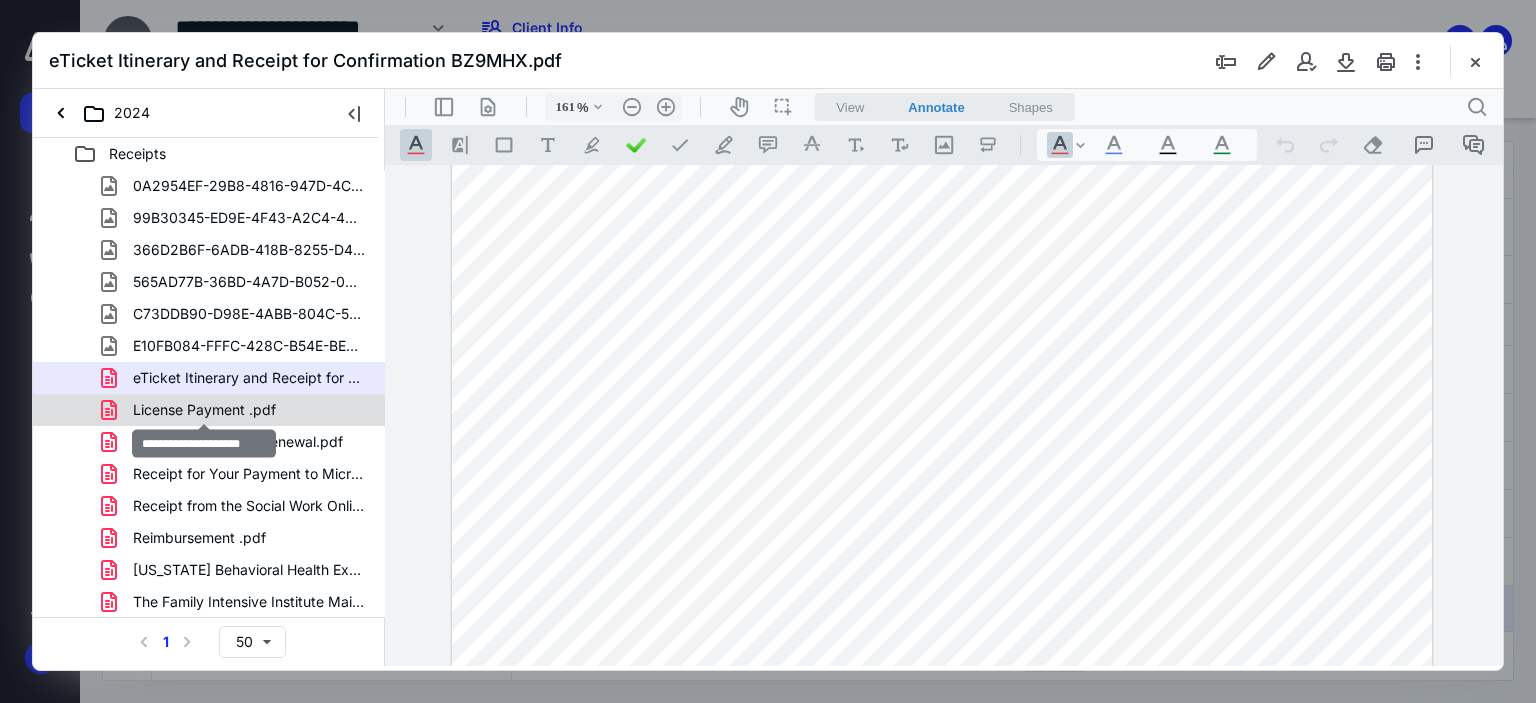 click on "License Payment .pdf" at bounding box center (204, 410) 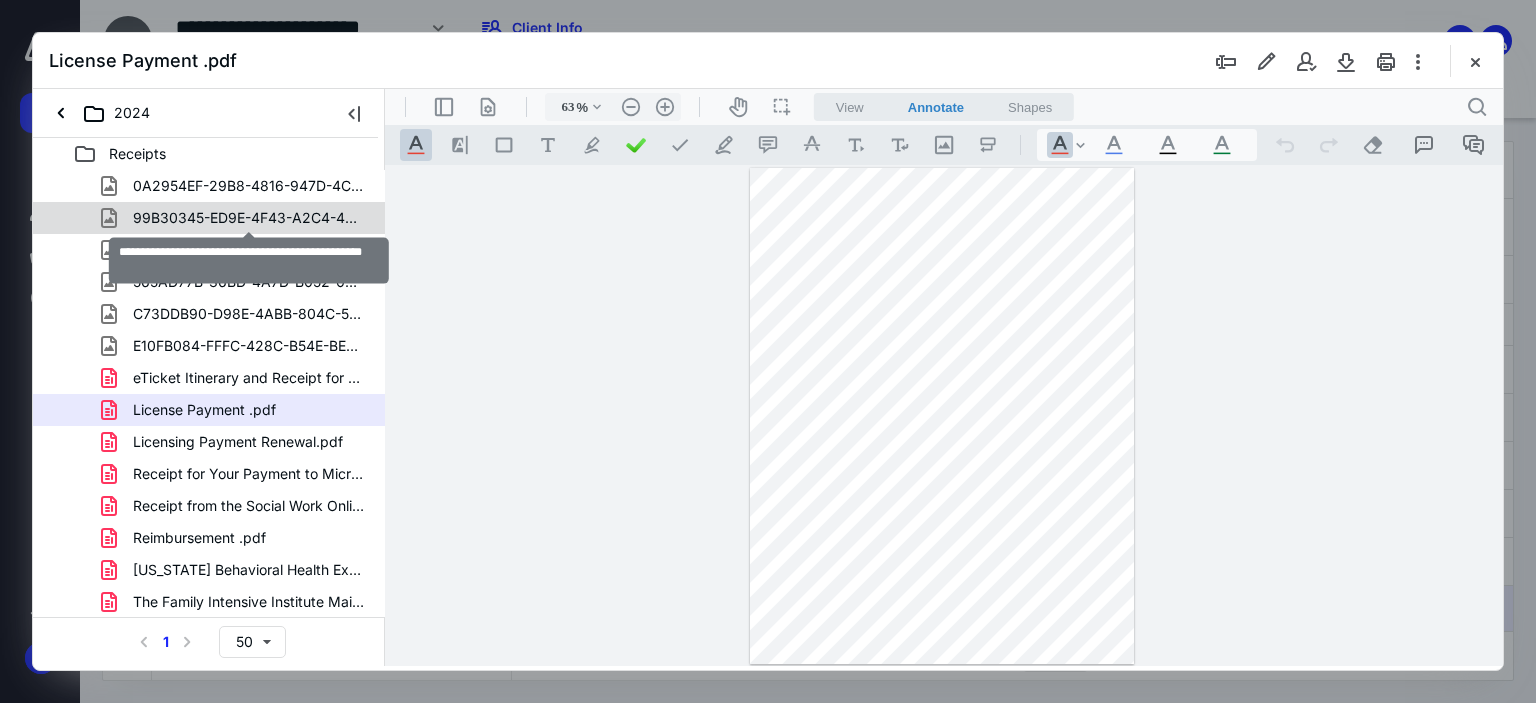 click on "99B30345-ED9E-4F43-A2C4-46F0276727DC_1_105_c.jpeg" at bounding box center [249, 218] 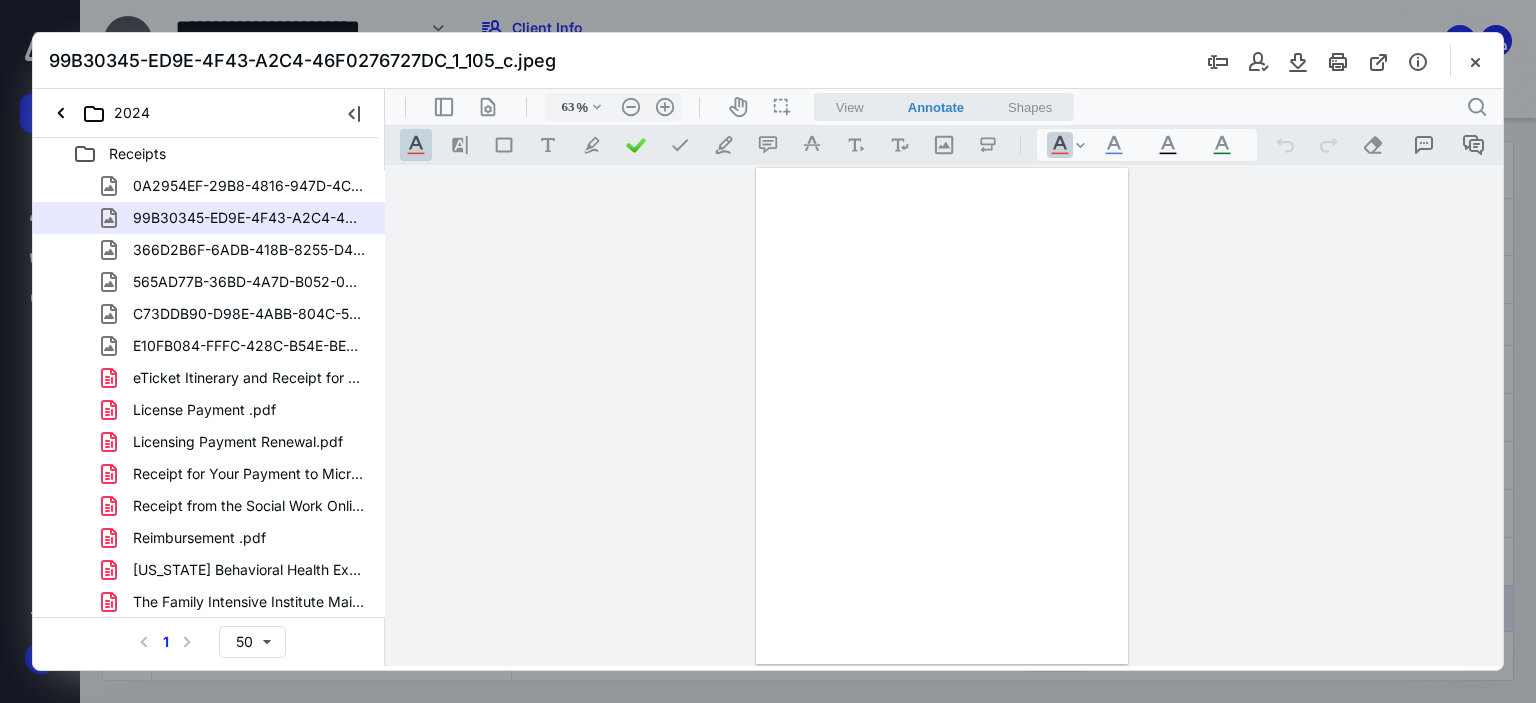 scroll, scrollTop: 1, scrollLeft: 0, axis: vertical 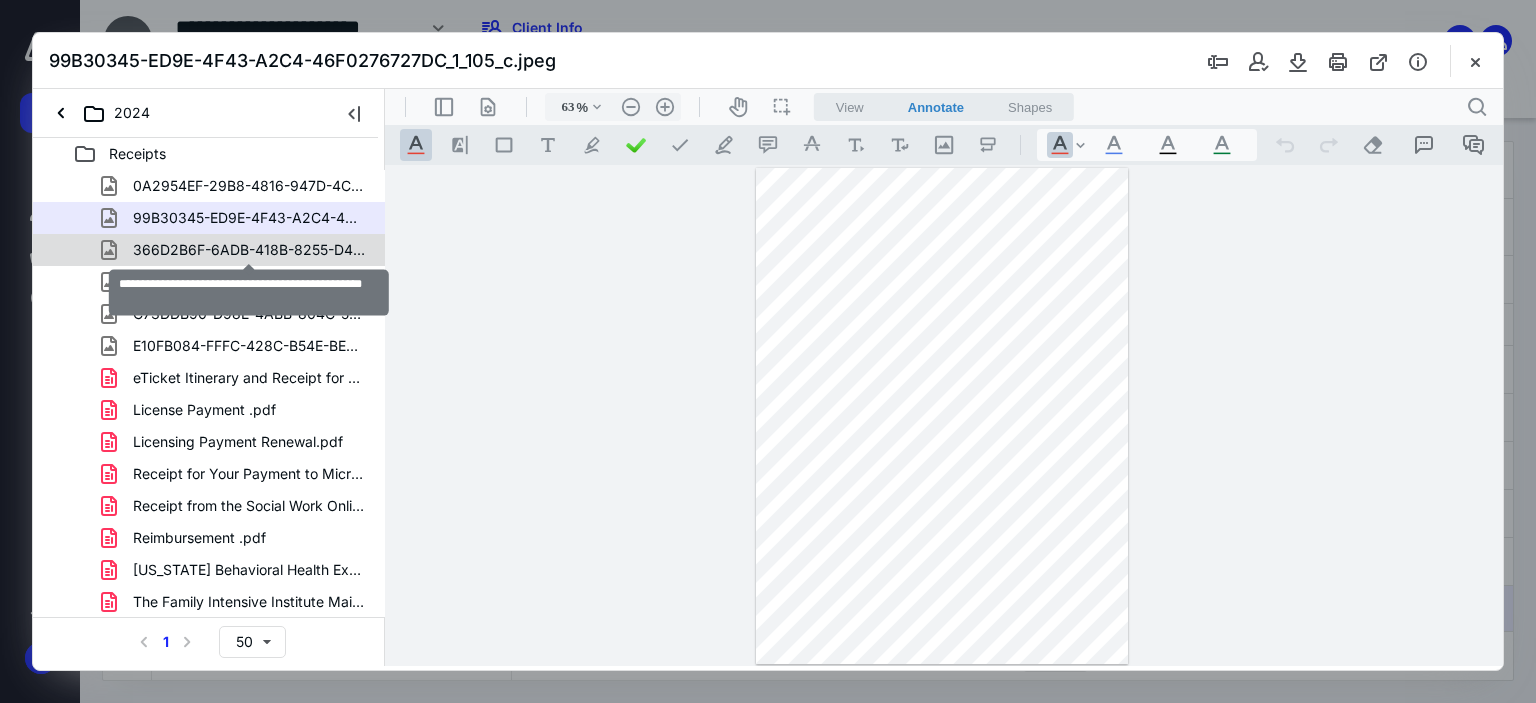 click on "366D2B6F-6ADB-418B-8255-D438C4F3FE37_1_105_c.jpeg" at bounding box center (249, 250) 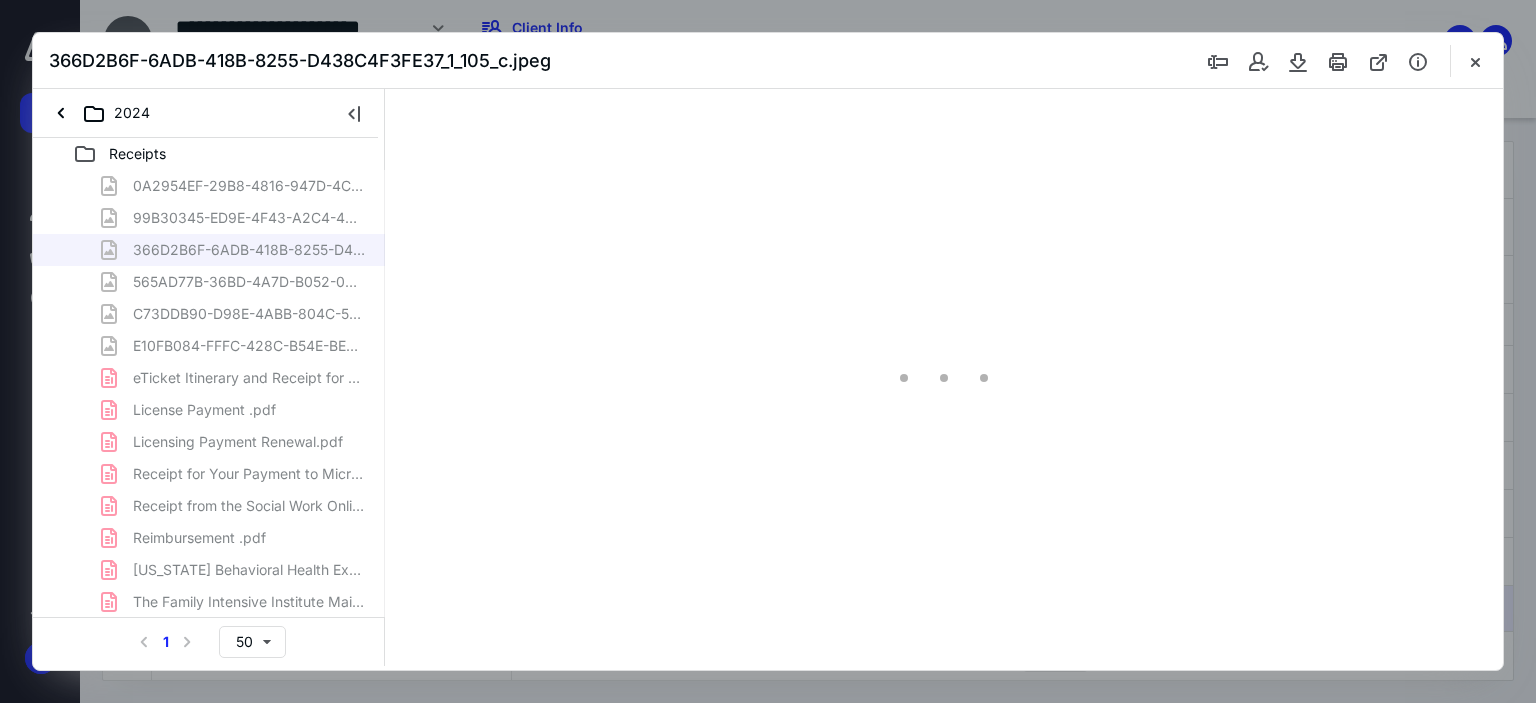 scroll, scrollTop: 1, scrollLeft: 0, axis: vertical 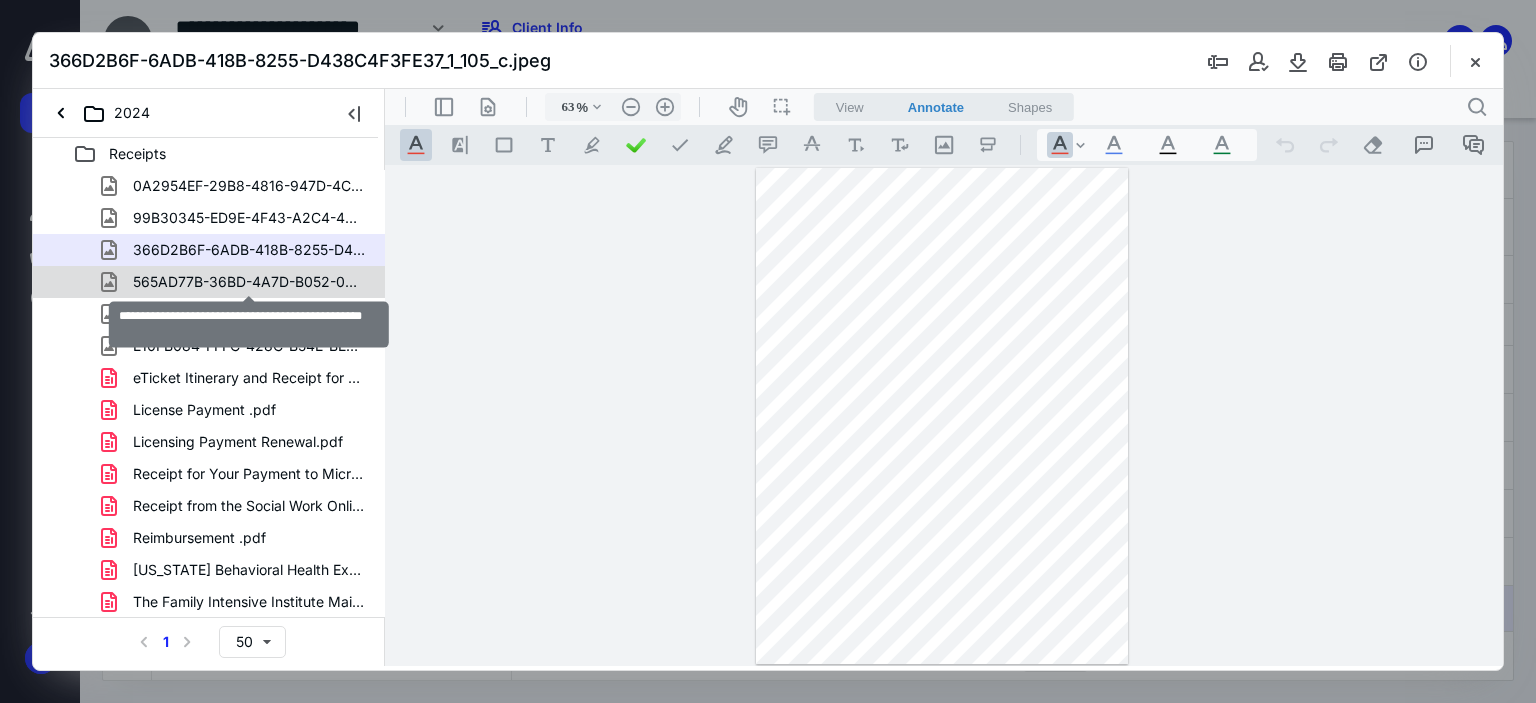 click on "565AD77B-36BD-4A7D-B052-092870E9741A_1_105_c.jpeg" at bounding box center (249, 282) 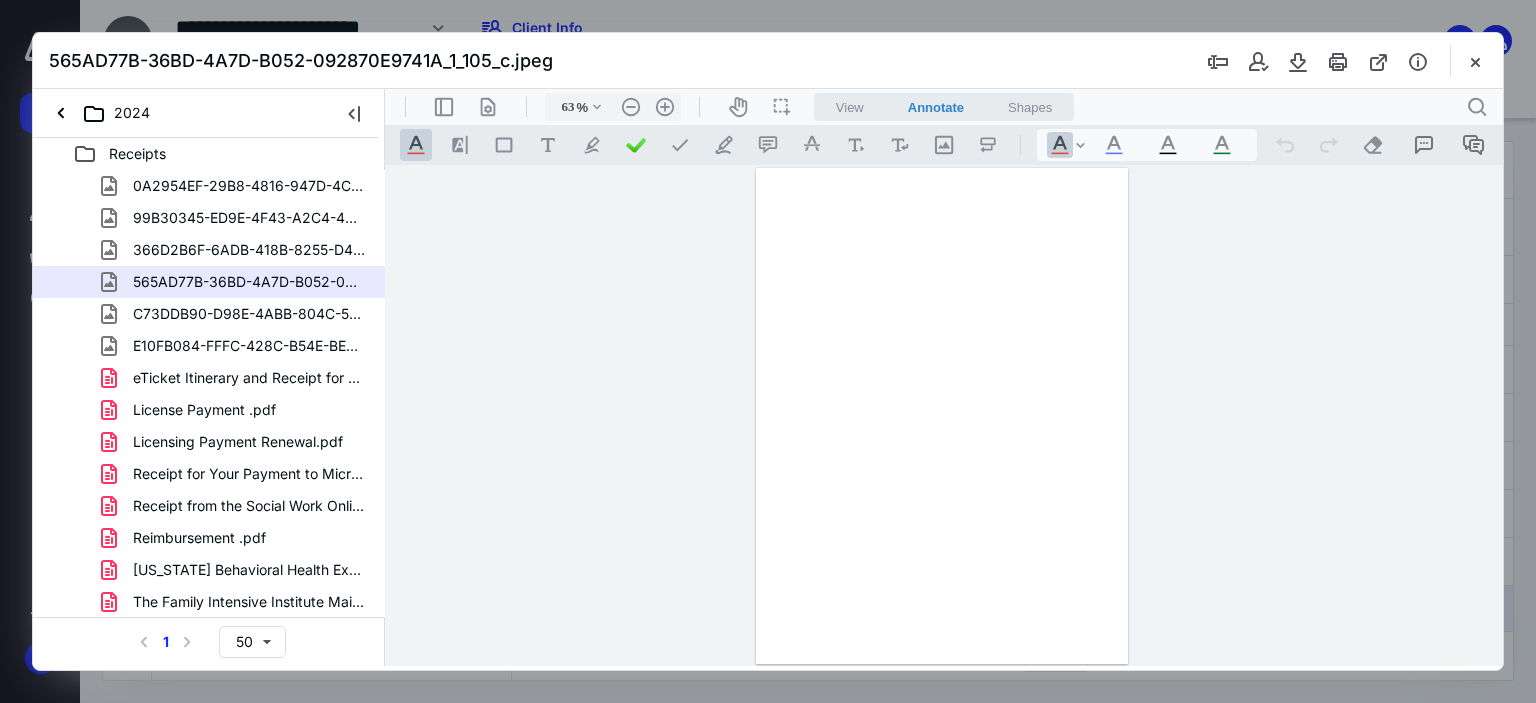 scroll, scrollTop: 1, scrollLeft: 0, axis: vertical 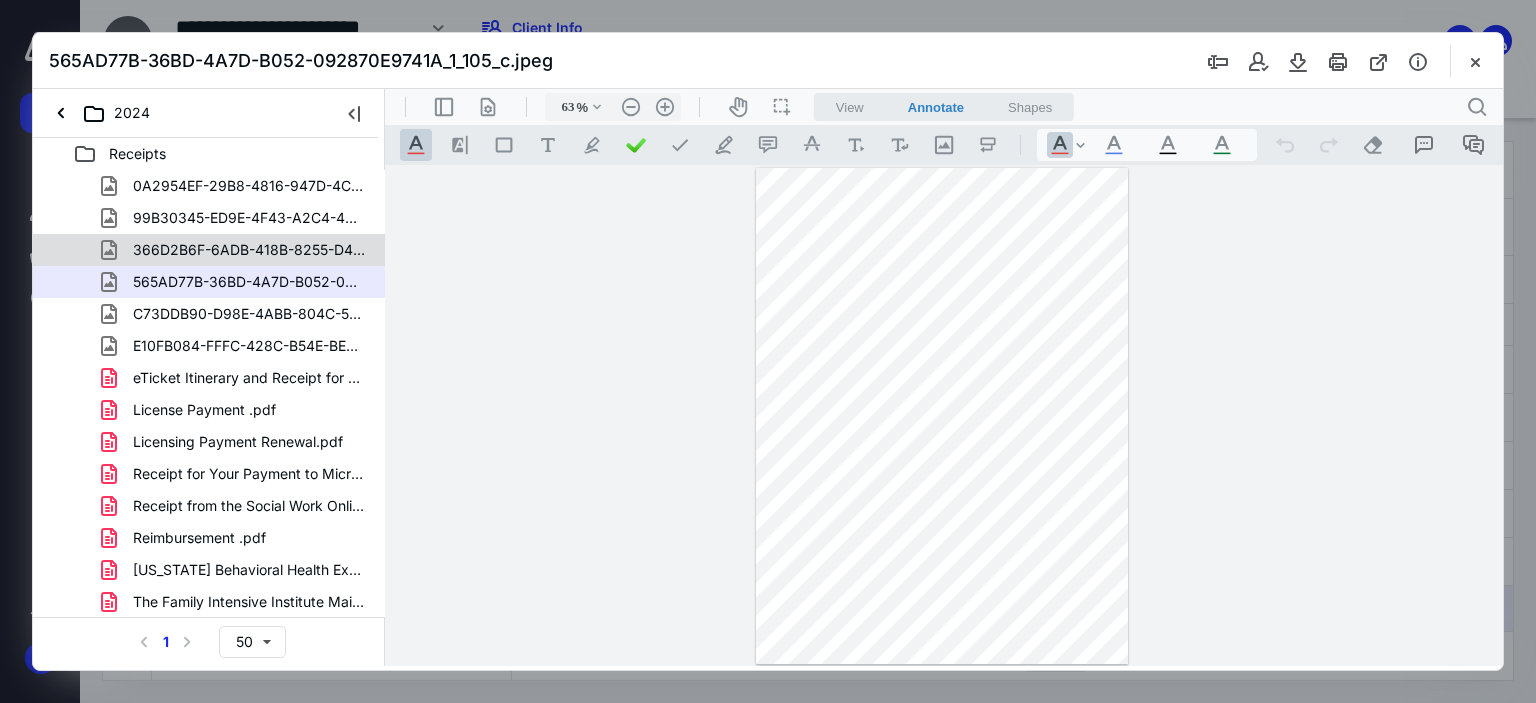 click on "366D2B6F-6ADB-418B-8255-D438C4F3FE37_1_105_c.jpeg" at bounding box center [237, 250] 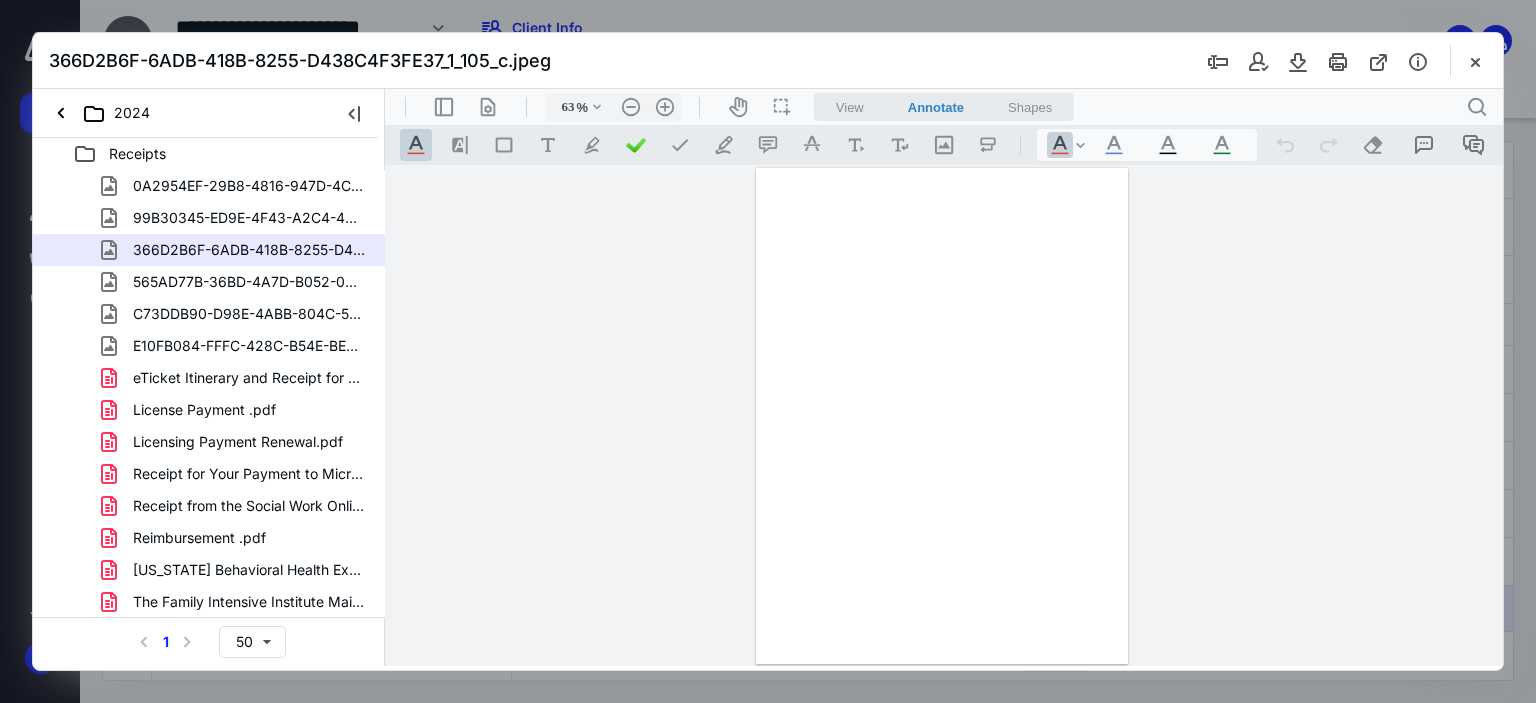 scroll, scrollTop: 1, scrollLeft: 0, axis: vertical 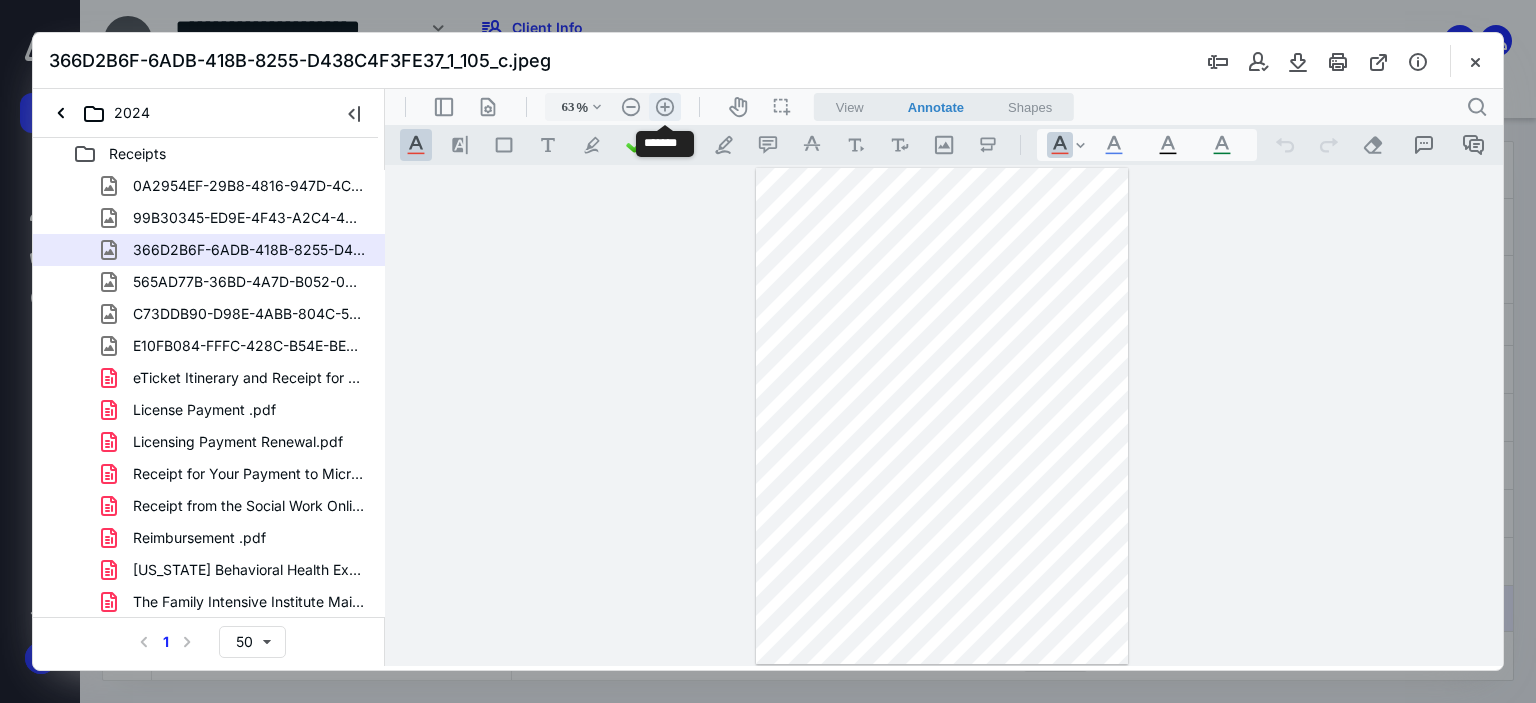 click on ".cls-1{fill:#abb0c4;} icon - header - zoom - in - line" at bounding box center (665, 107) 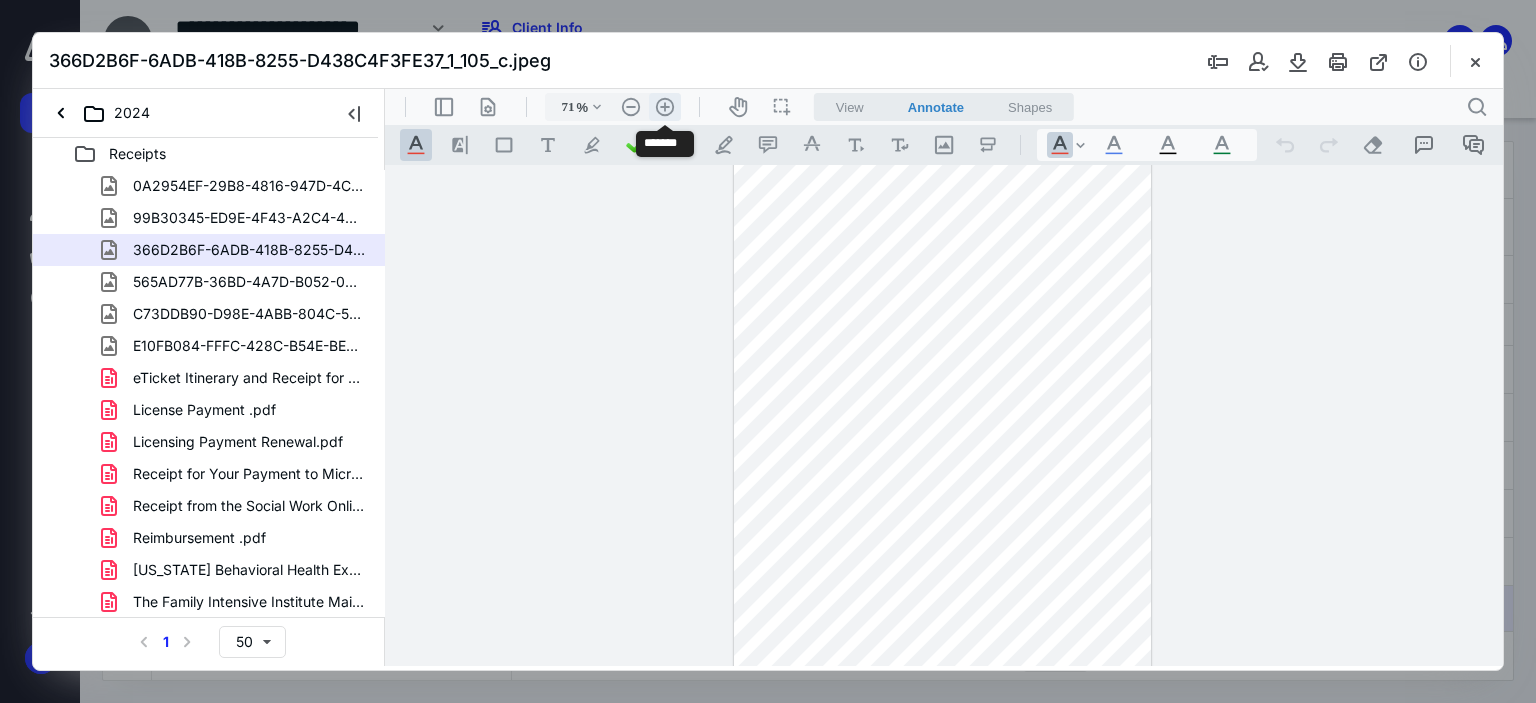 click on ".cls-1{fill:#abb0c4;} icon - header - zoom - in - line" at bounding box center [665, 107] 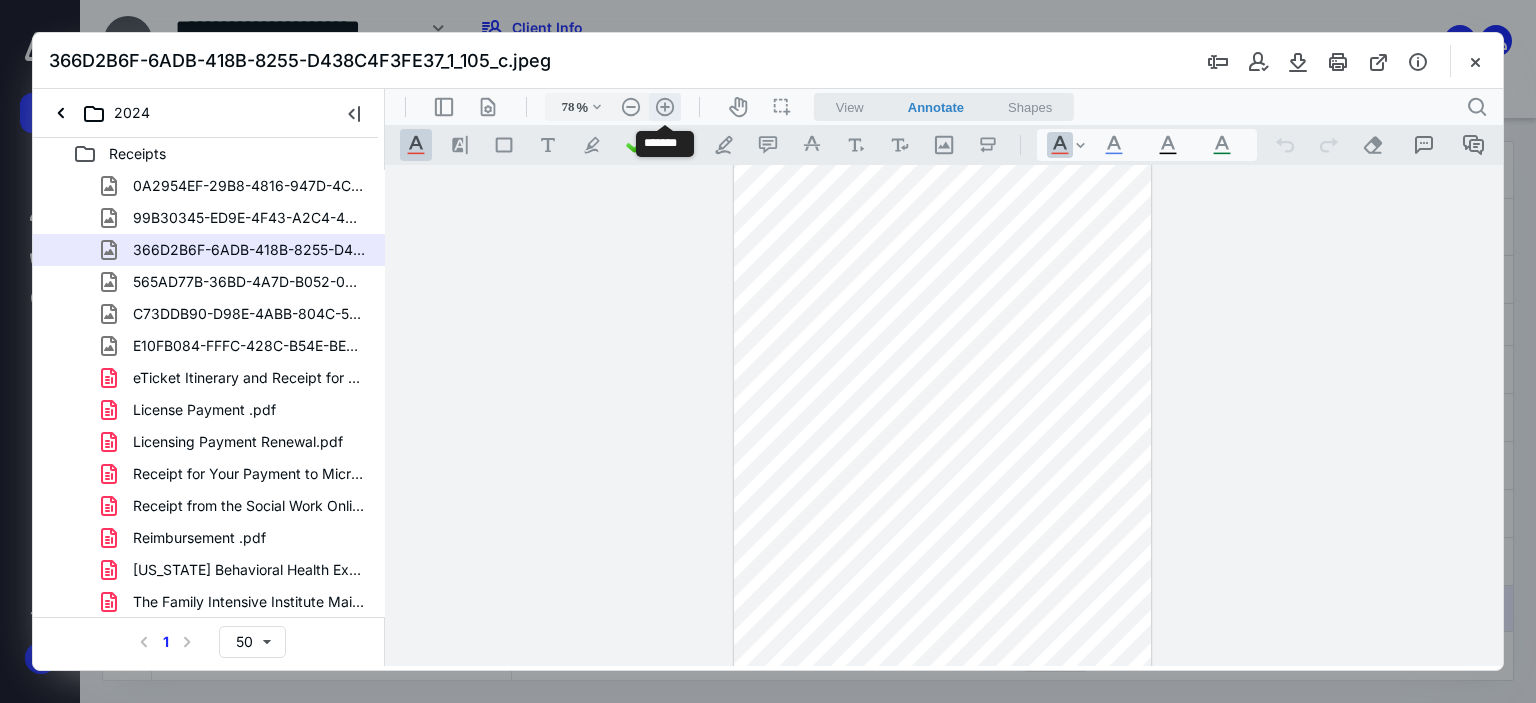 click on ".cls-1{fill:#abb0c4;} icon - header - zoom - in - line" at bounding box center [665, 107] 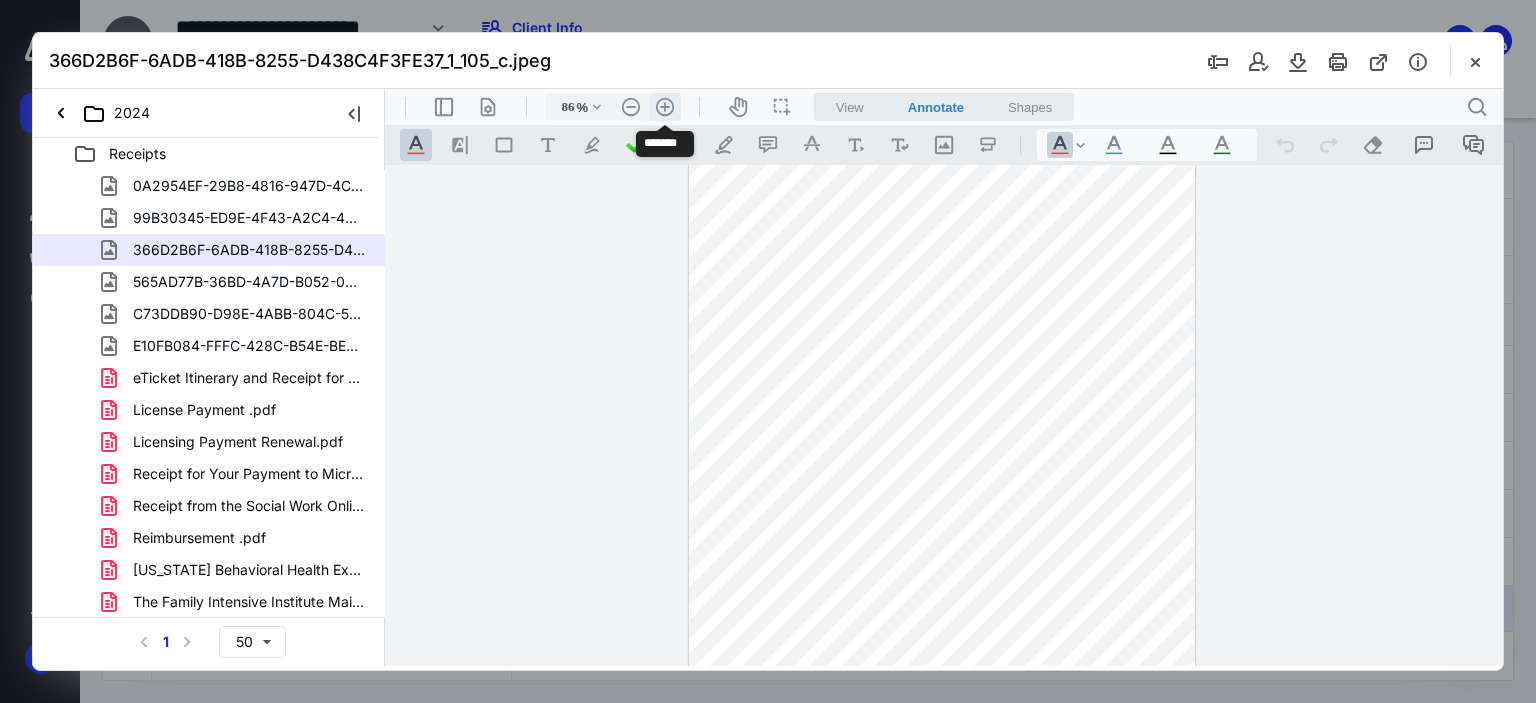 click on ".cls-1{fill:#abb0c4;} icon - header - zoom - in - line" at bounding box center [665, 107] 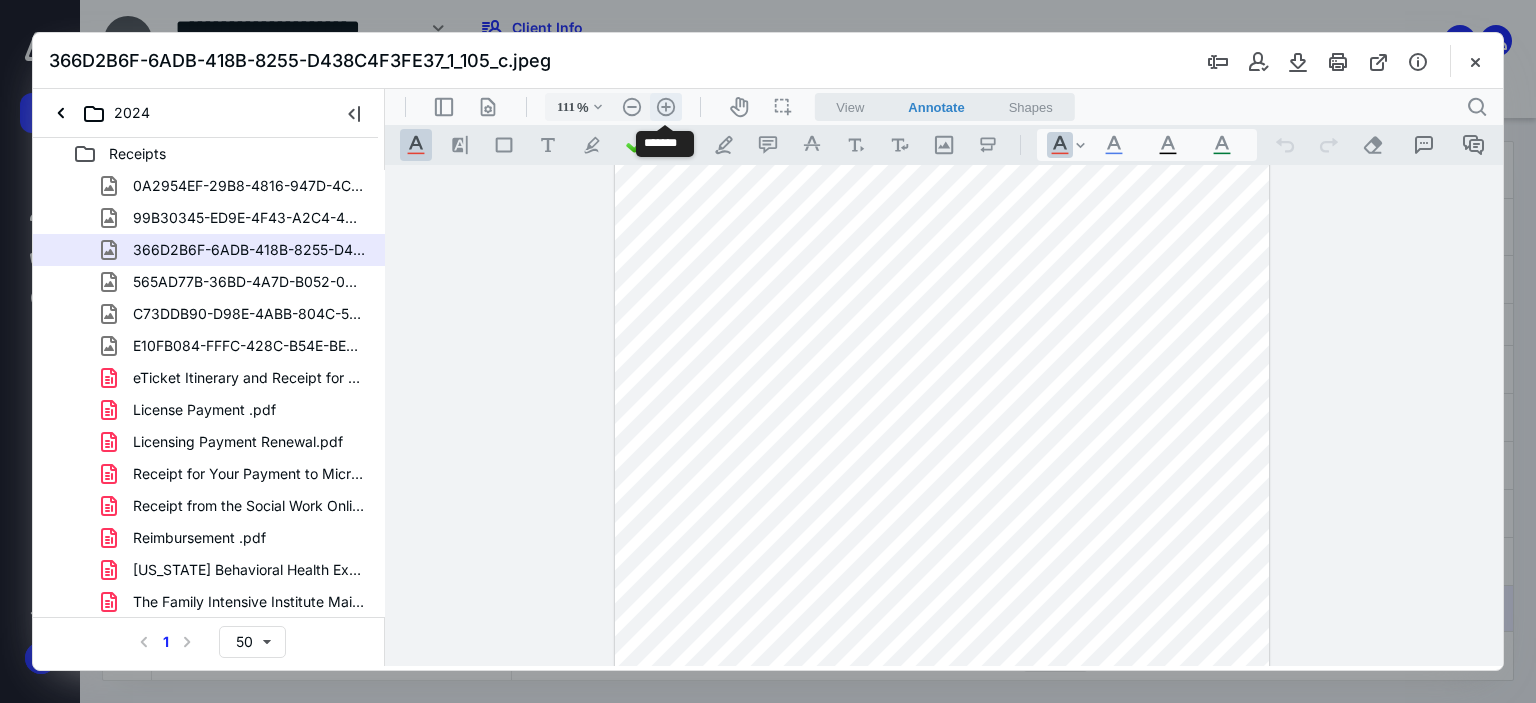click on ".cls-1{fill:#abb0c4;} icon - header - zoom - in - line" at bounding box center [666, 107] 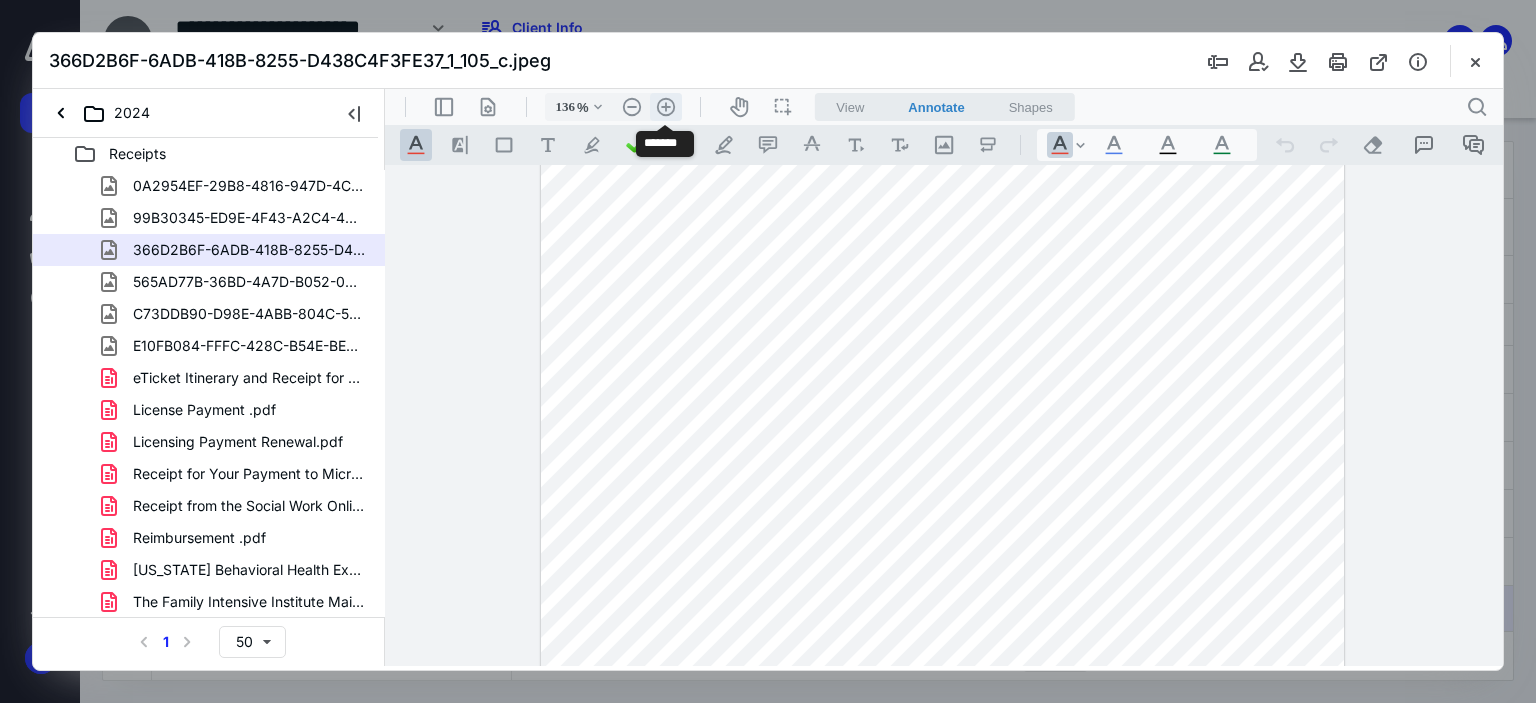 click on ".cls-1{fill:#abb0c4;} icon - header - zoom - in - line" at bounding box center (666, 107) 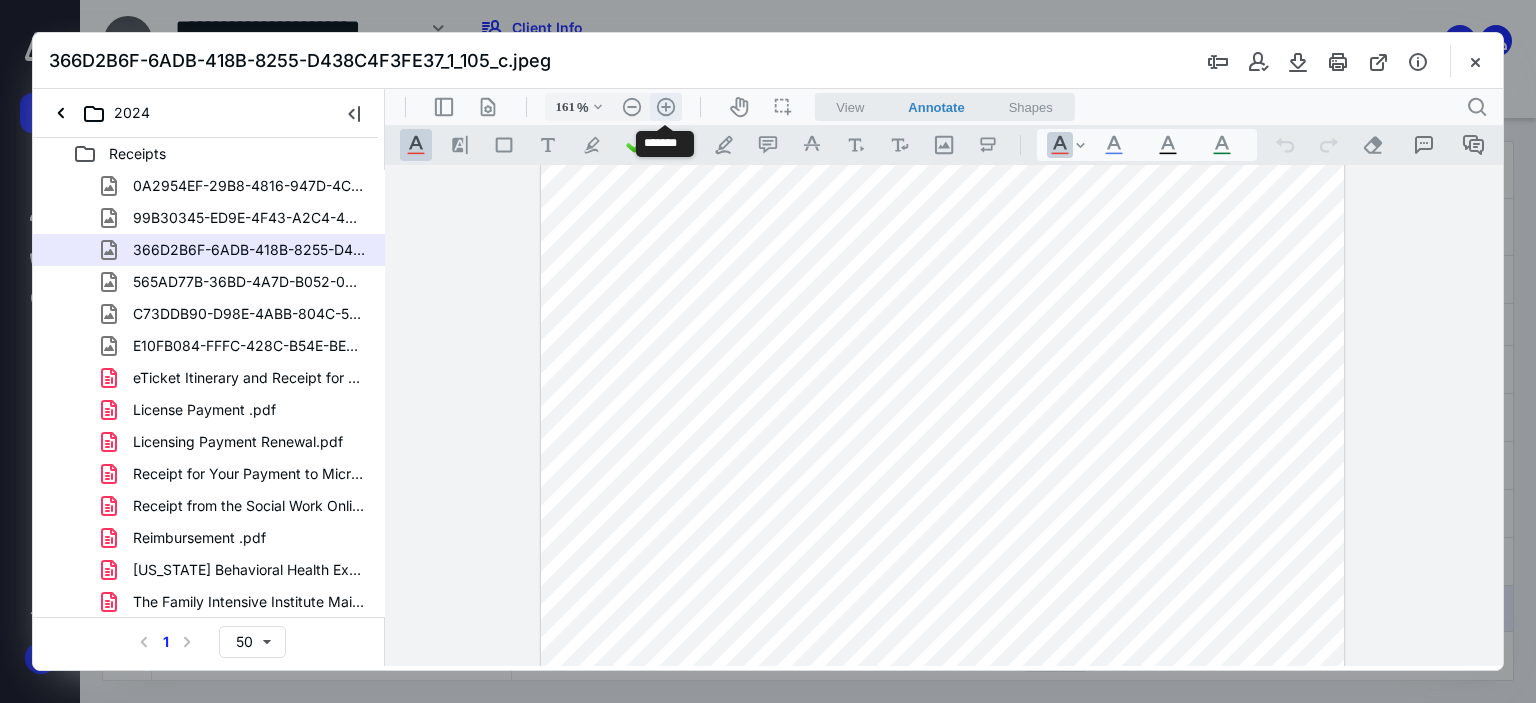 scroll, scrollTop: 328, scrollLeft: 0, axis: vertical 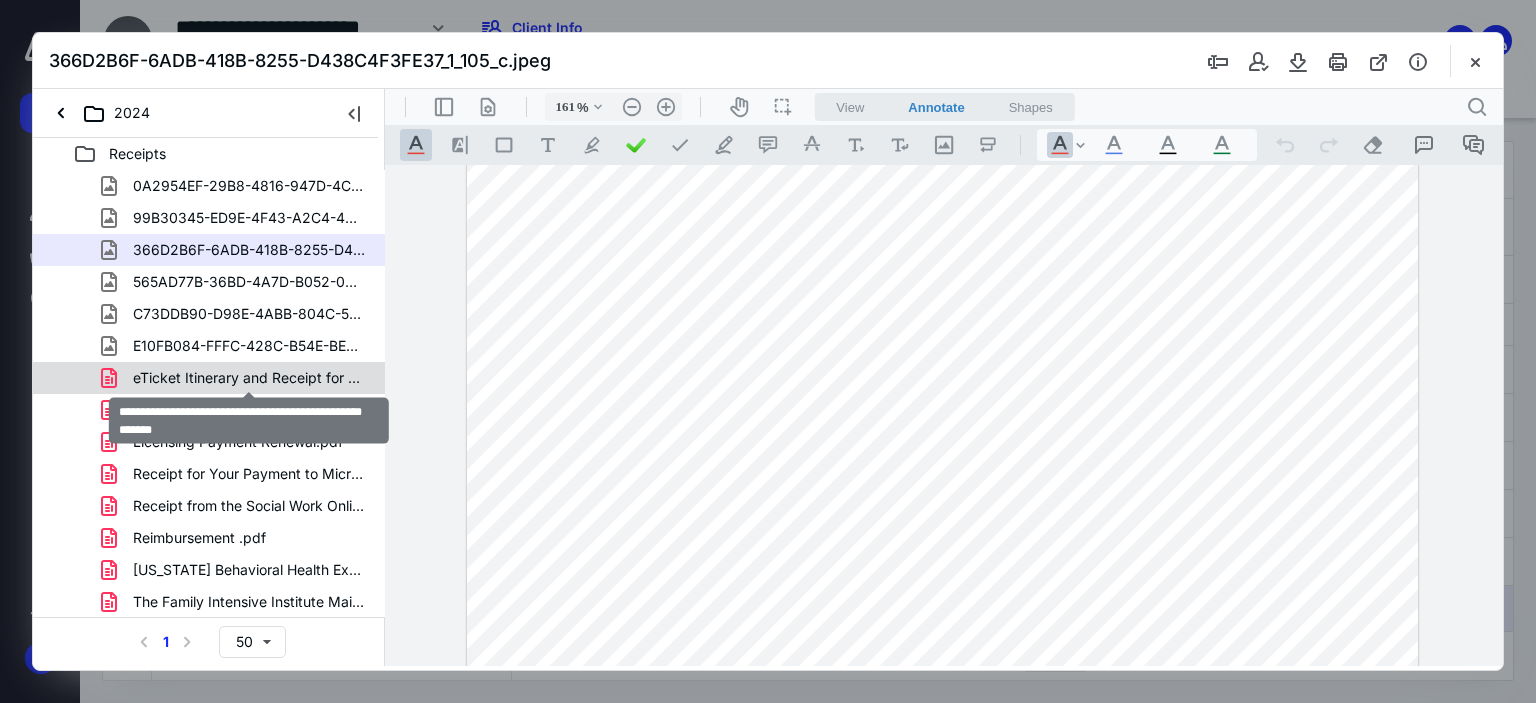 click on "eTicket Itinerary and Receipt for Confirmation BZ9MHX.pdf" at bounding box center [249, 378] 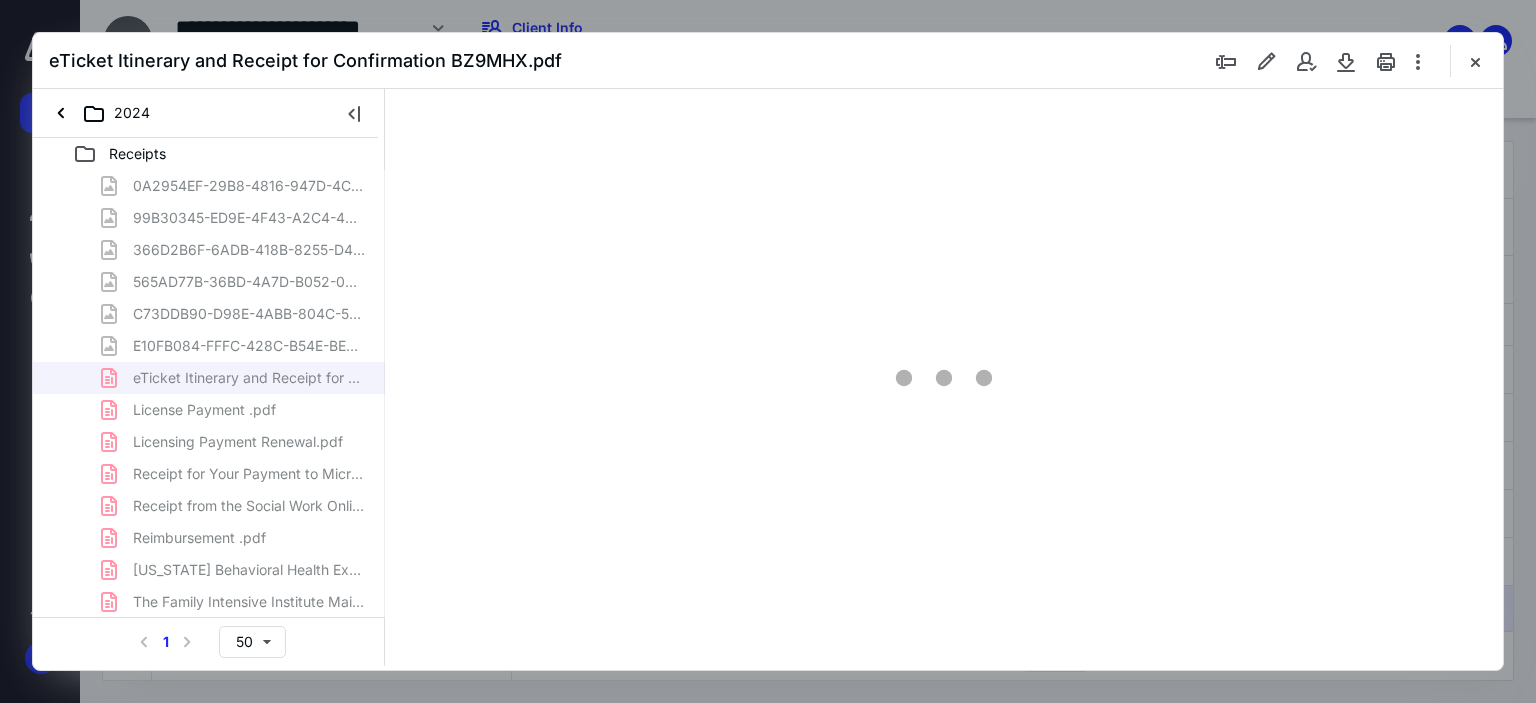 type on "63" 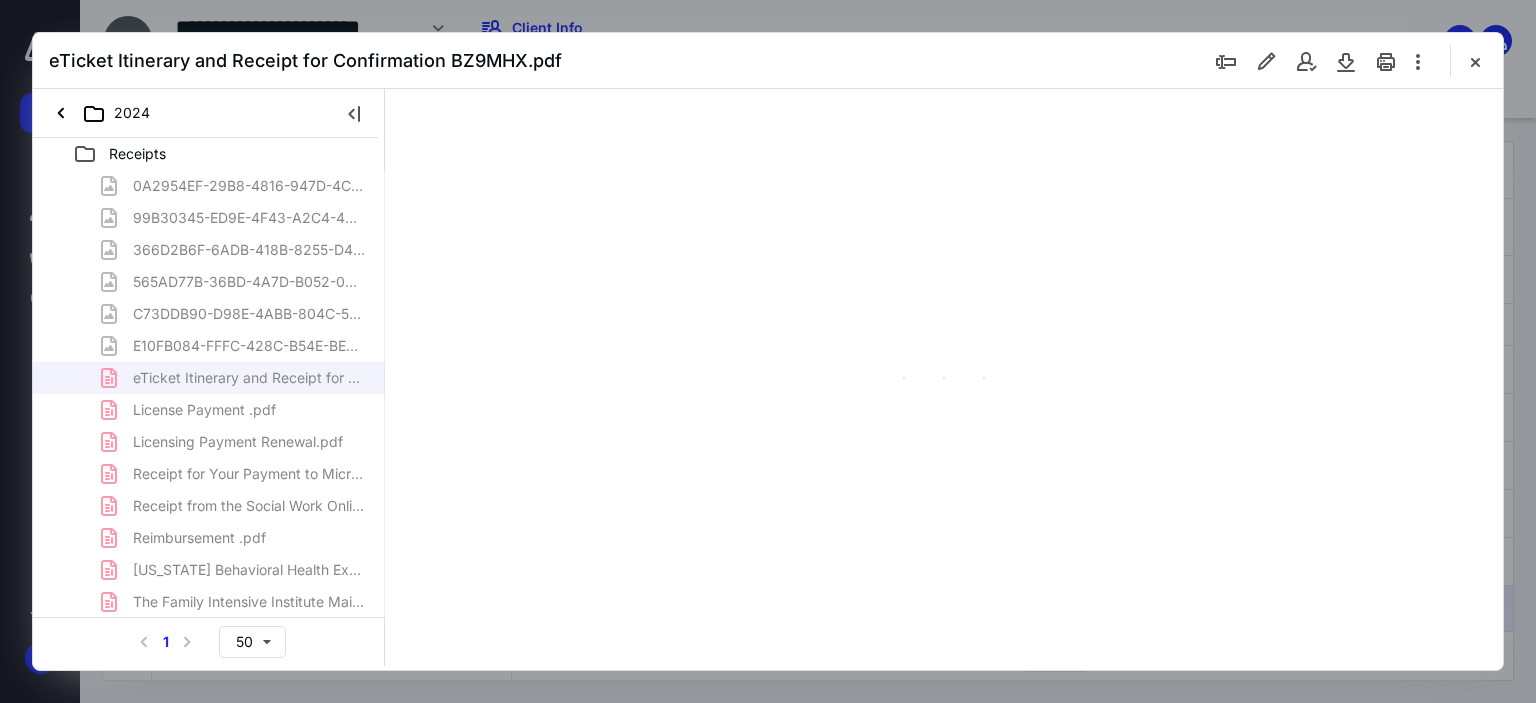 scroll, scrollTop: 79, scrollLeft: 0, axis: vertical 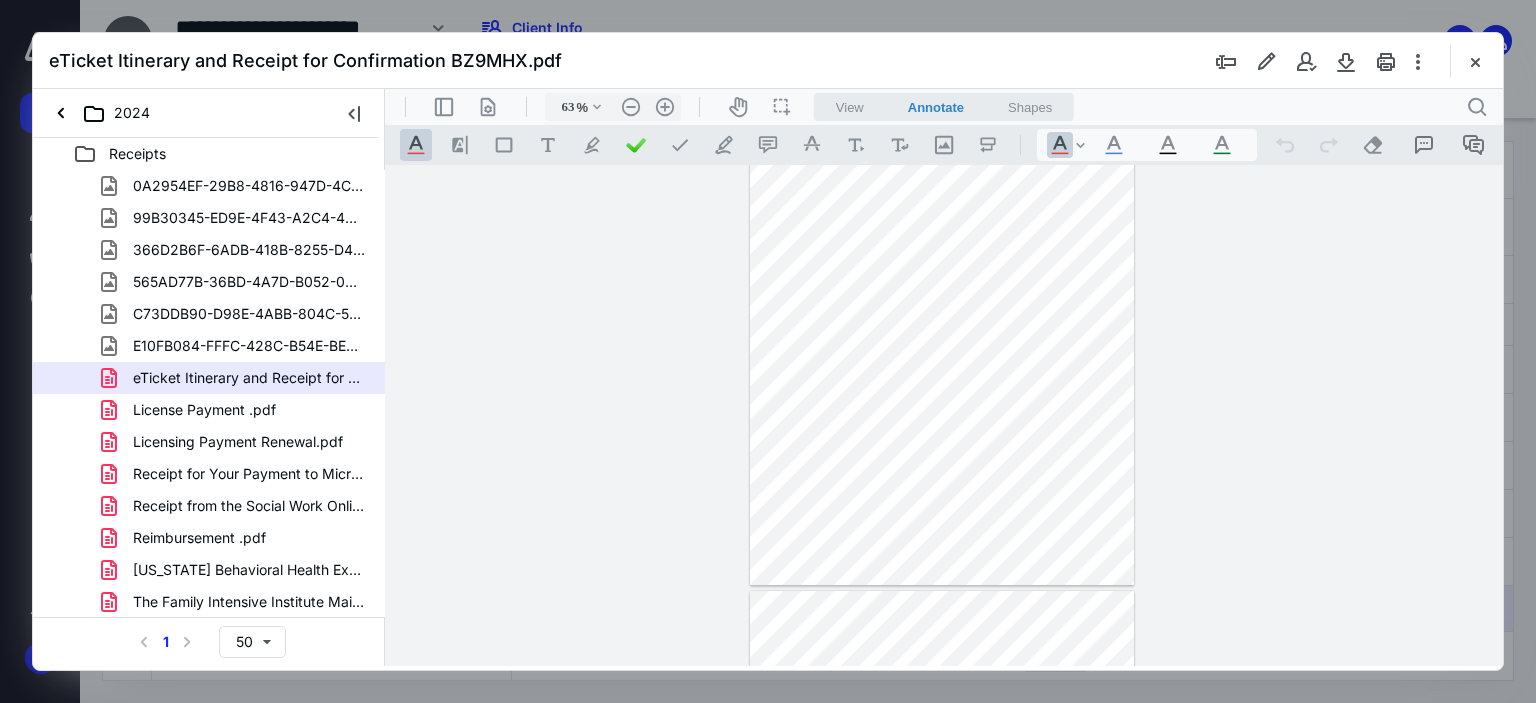 type on "*" 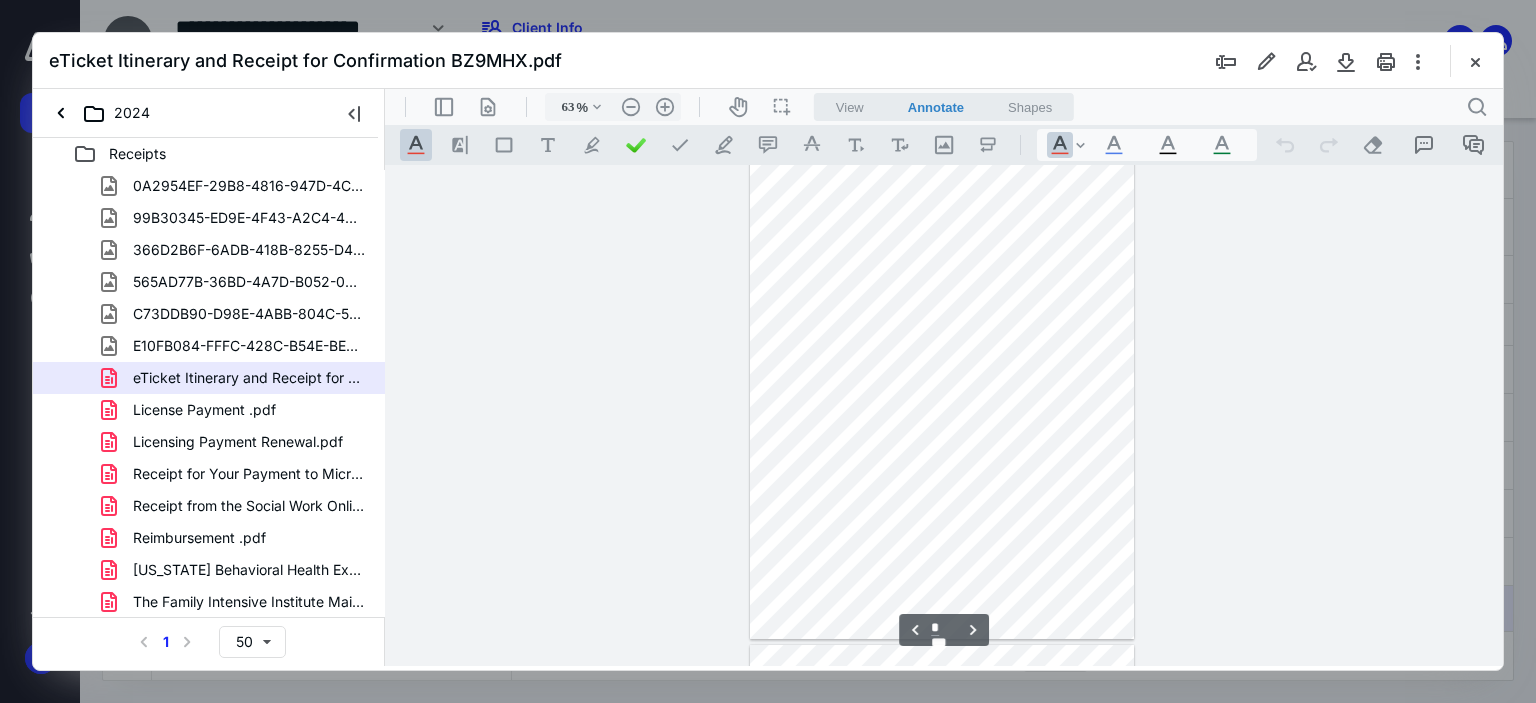 scroll, scrollTop: 522, scrollLeft: 0, axis: vertical 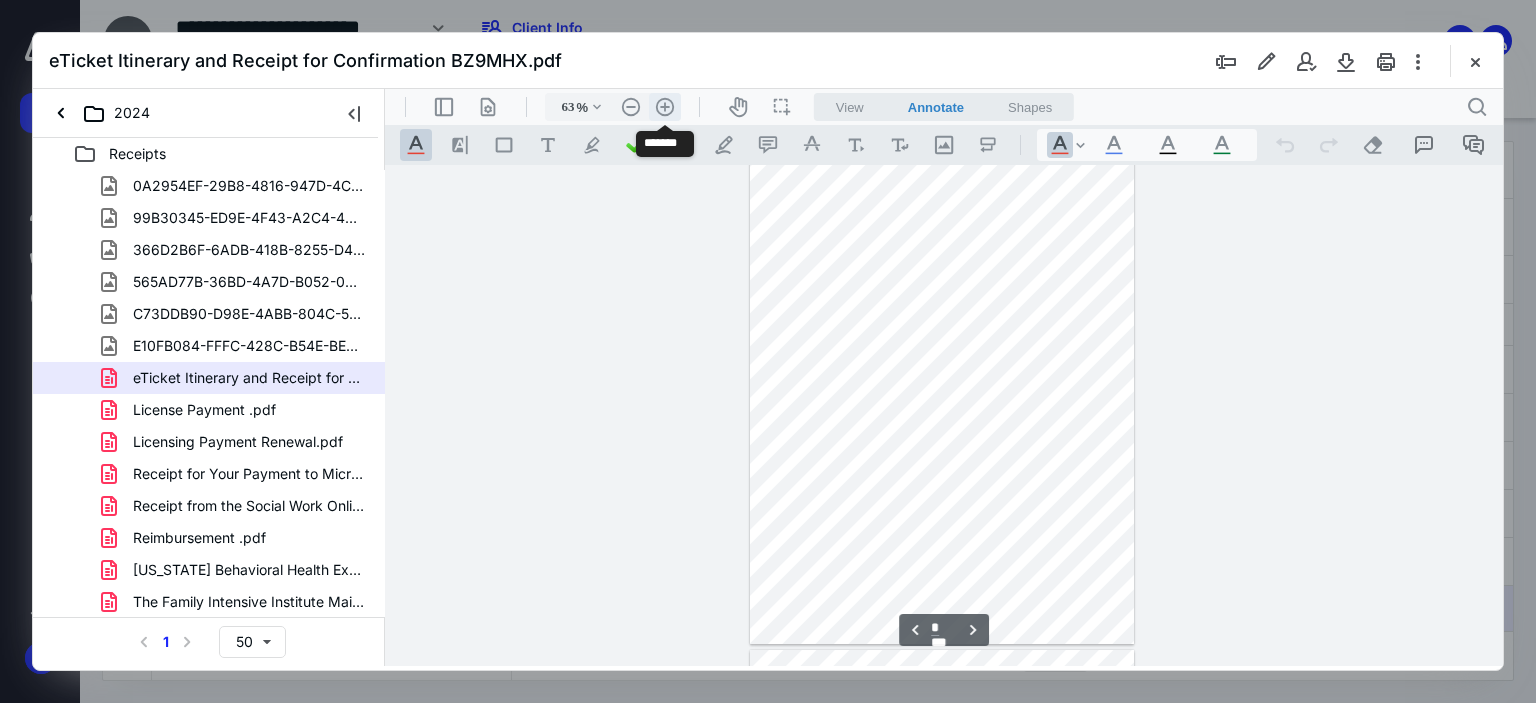 click on ".cls-1{fill:#abb0c4;} icon - header - zoom - in - line" at bounding box center [665, 107] 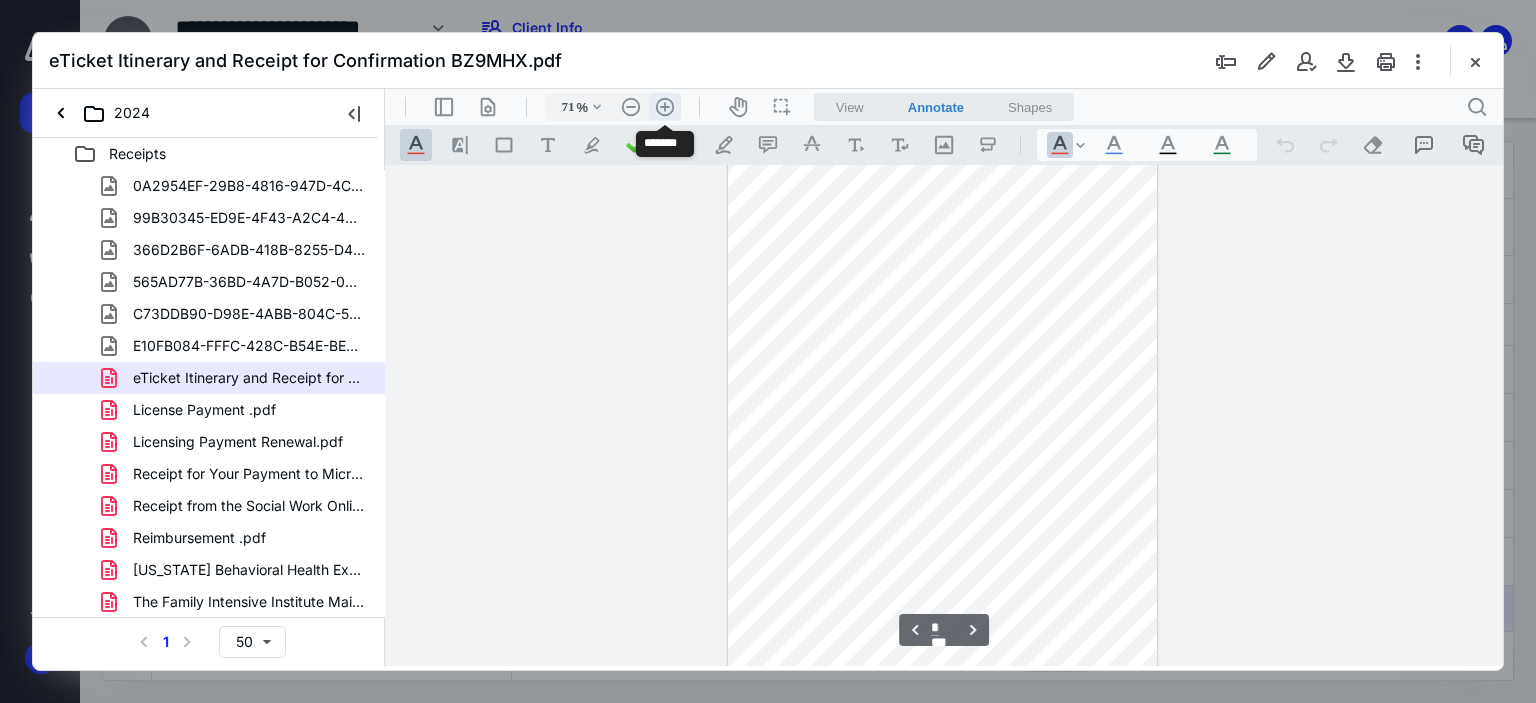 click on ".cls-1{fill:#abb0c4;} icon - header - zoom - in - line" at bounding box center [665, 107] 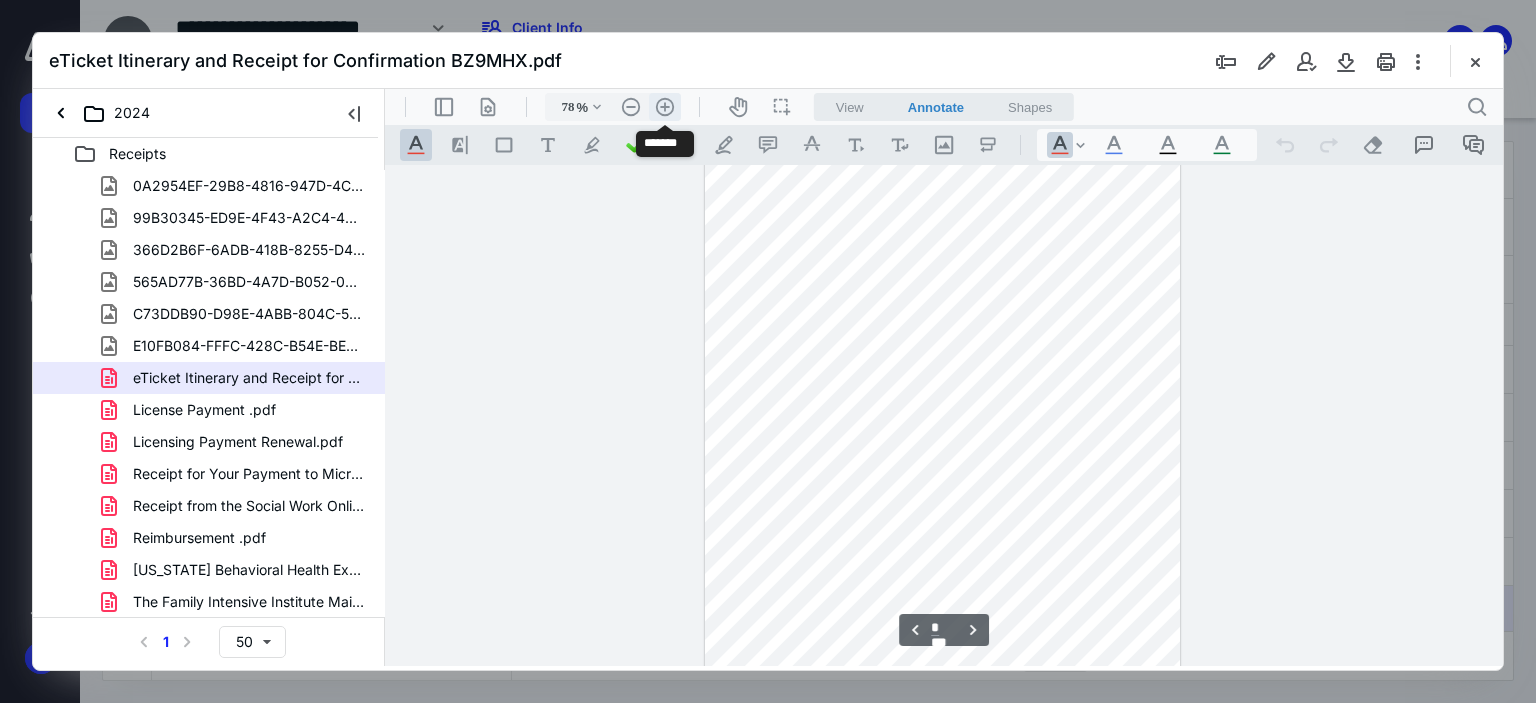 click on ".cls-1{fill:#abb0c4;} icon - header - zoom - in - line" at bounding box center (665, 107) 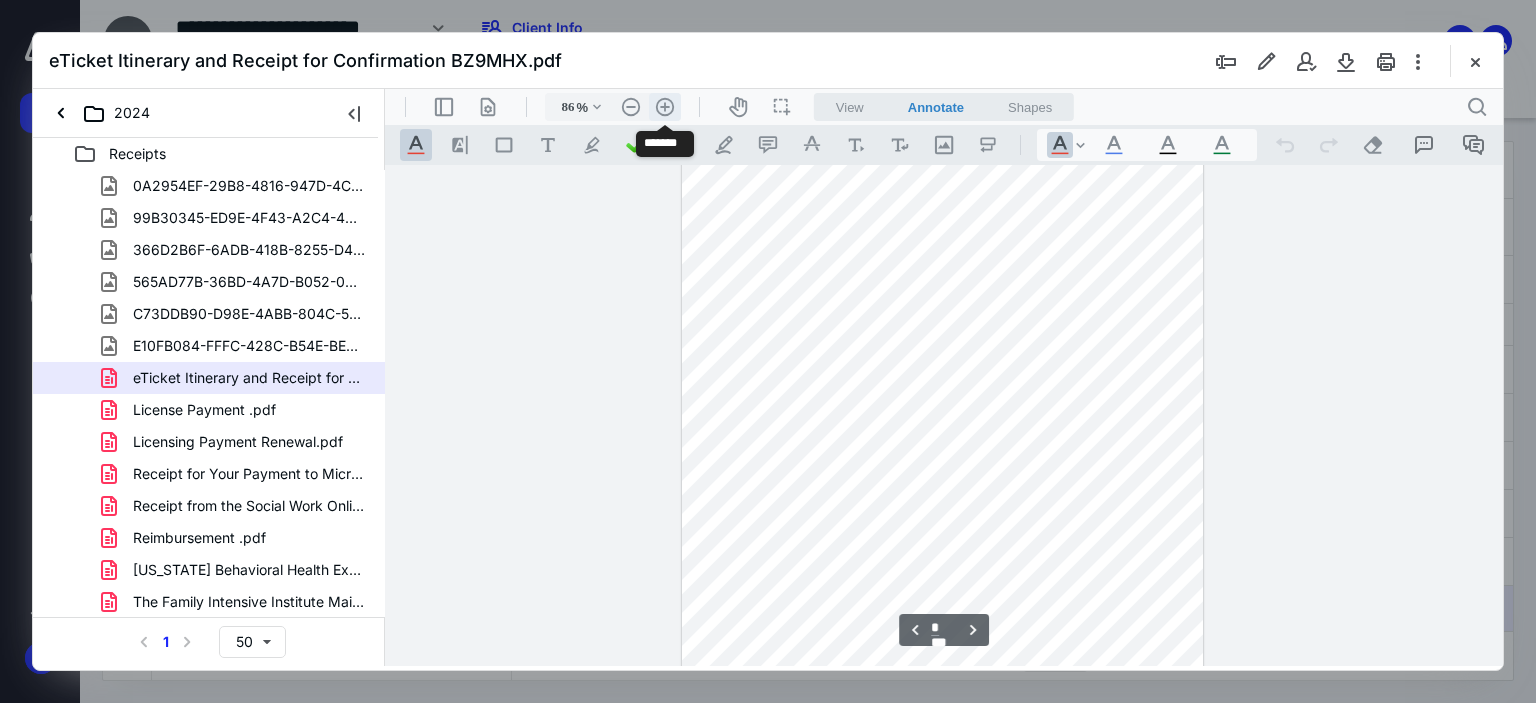 click on ".cls-1{fill:#abb0c4;} icon - header - zoom - in - line" at bounding box center [665, 107] 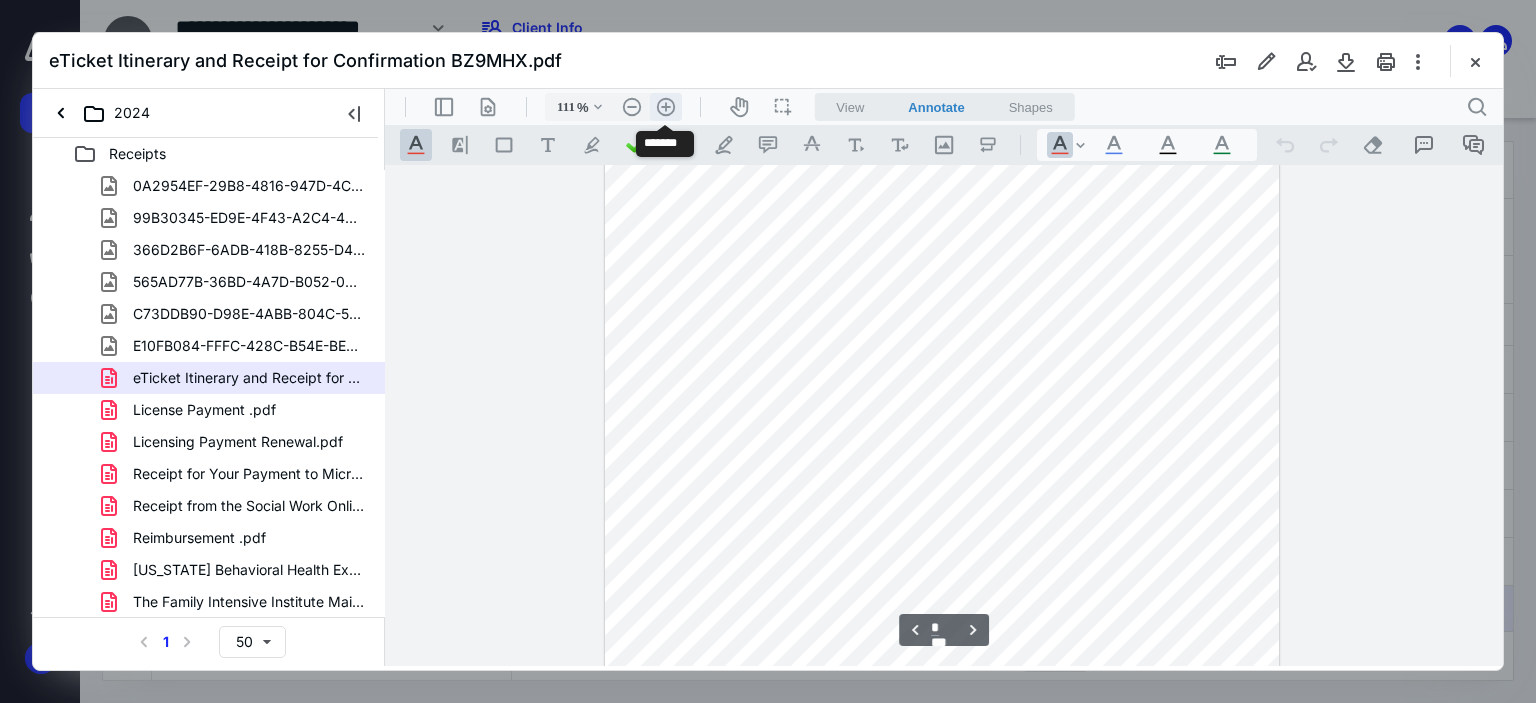 click on ".cls-1{fill:#abb0c4;} icon - header - zoom - in - line" at bounding box center (666, 107) 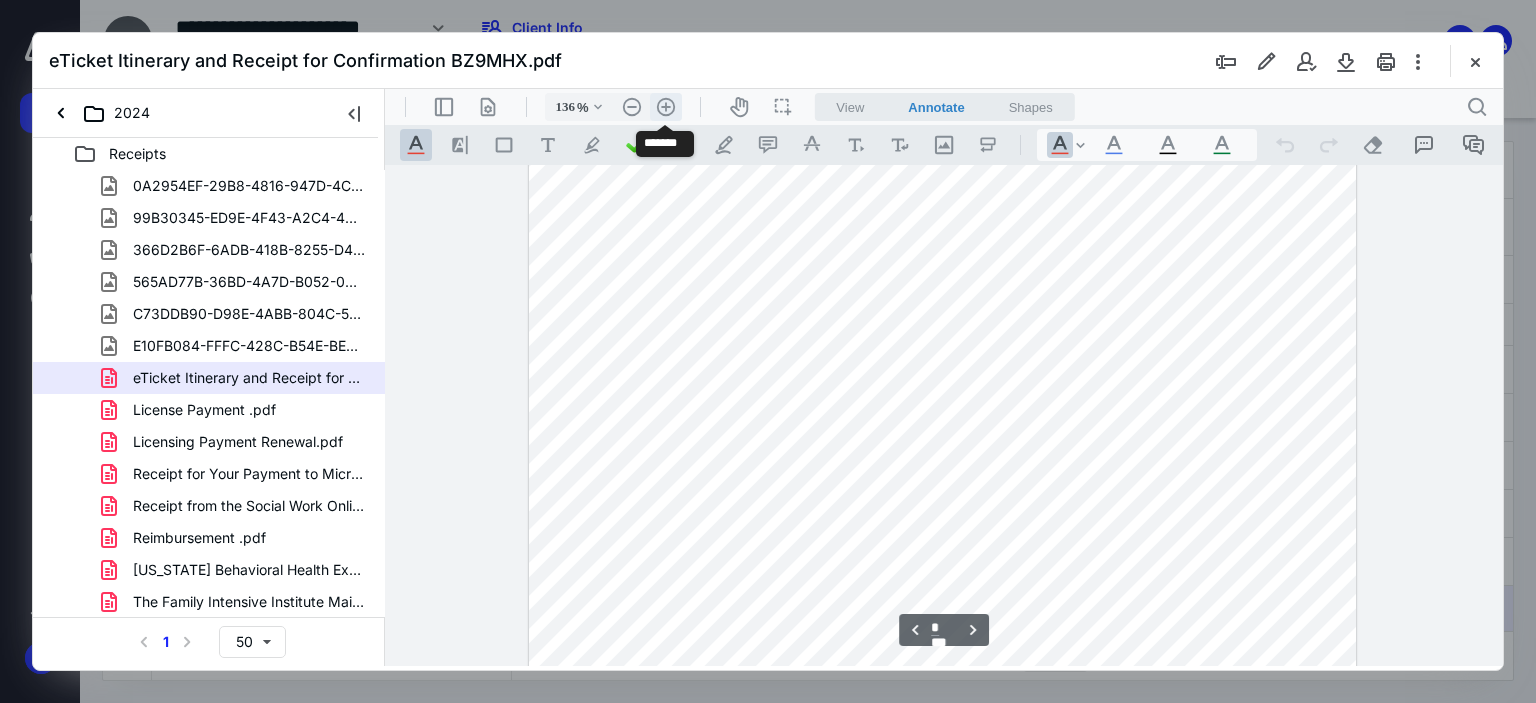 click on ".cls-1{fill:#abb0c4;} icon - header - zoom - in - line" at bounding box center [666, 107] 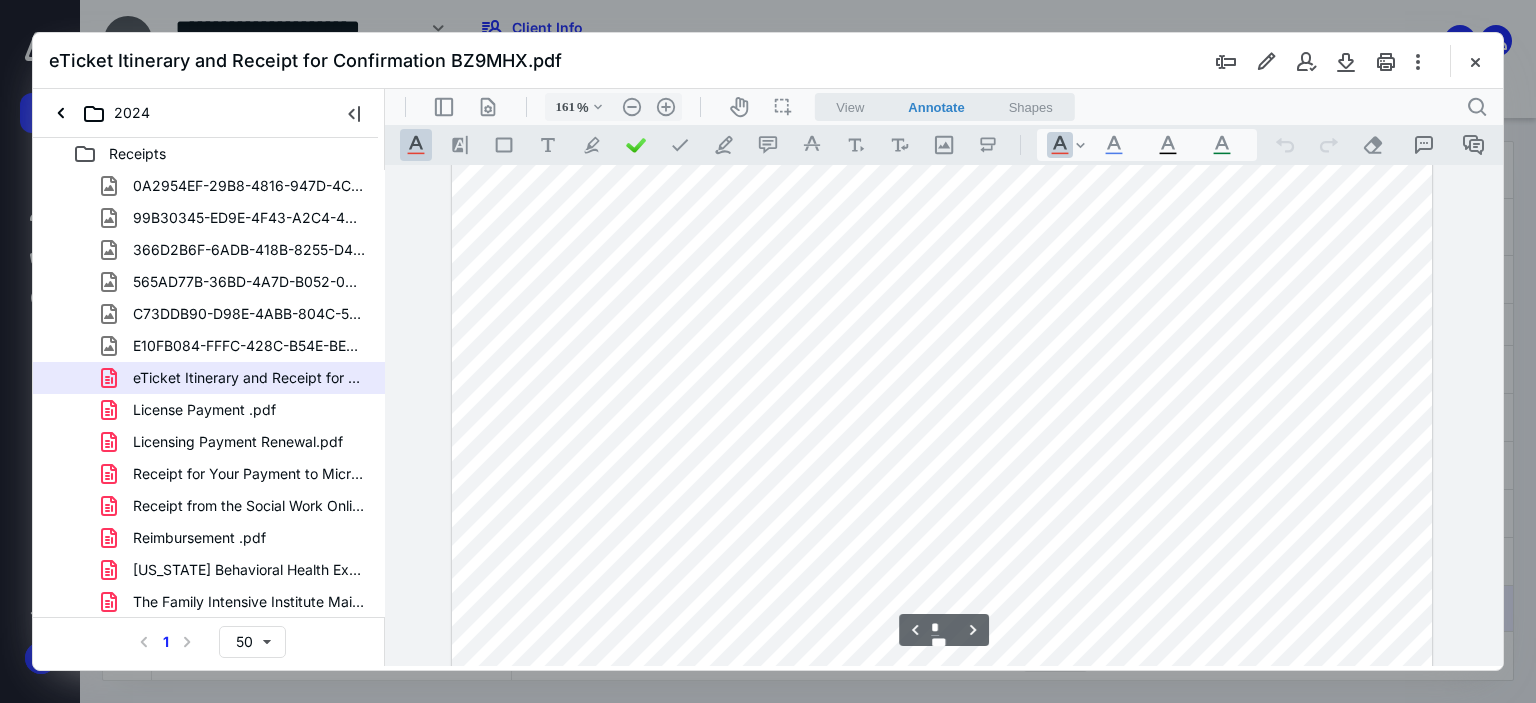 scroll, scrollTop: 1447, scrollLeft: 0, axis: vertical 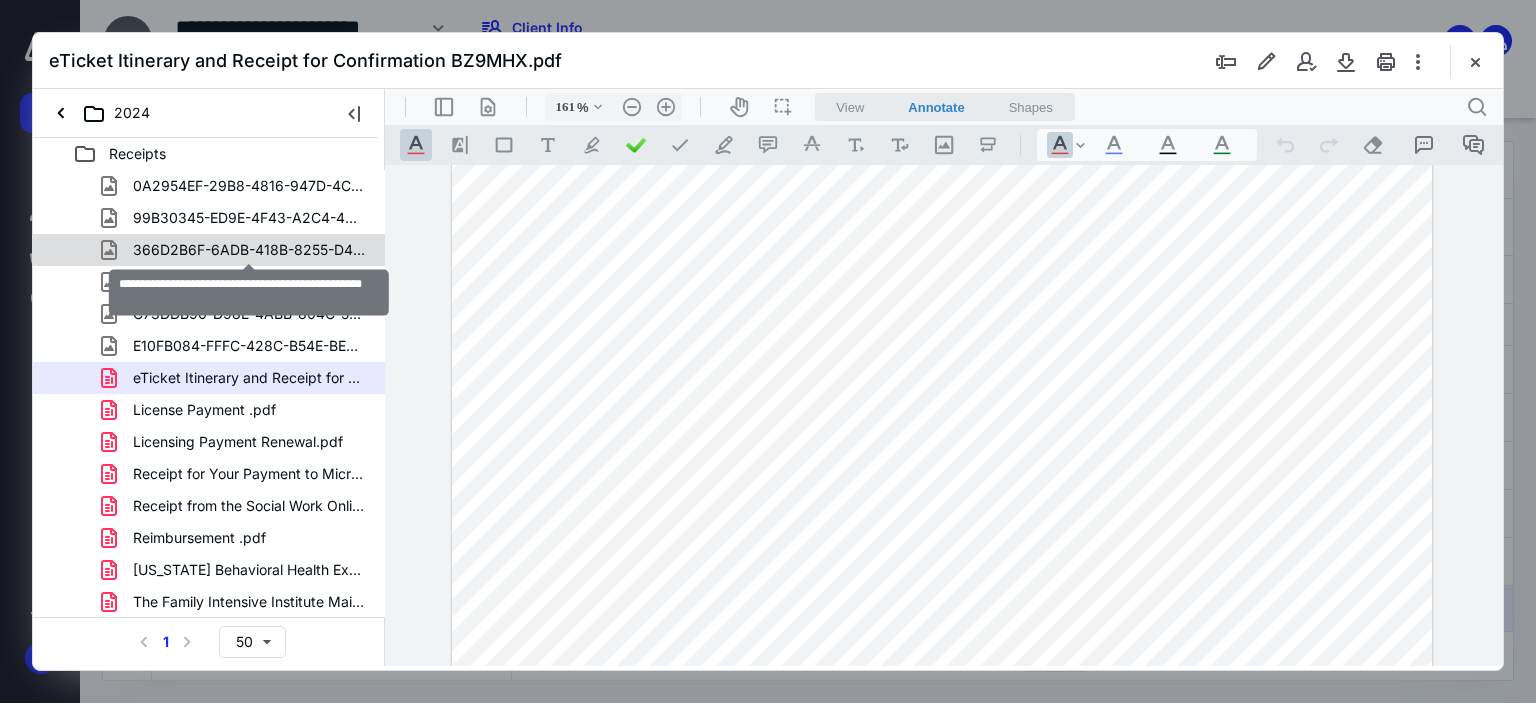 click on "366D2B6F-6ADB-418B-8255-D438C4F3FE37_1_105_c.jpeg" at bounding box center [249, 250] 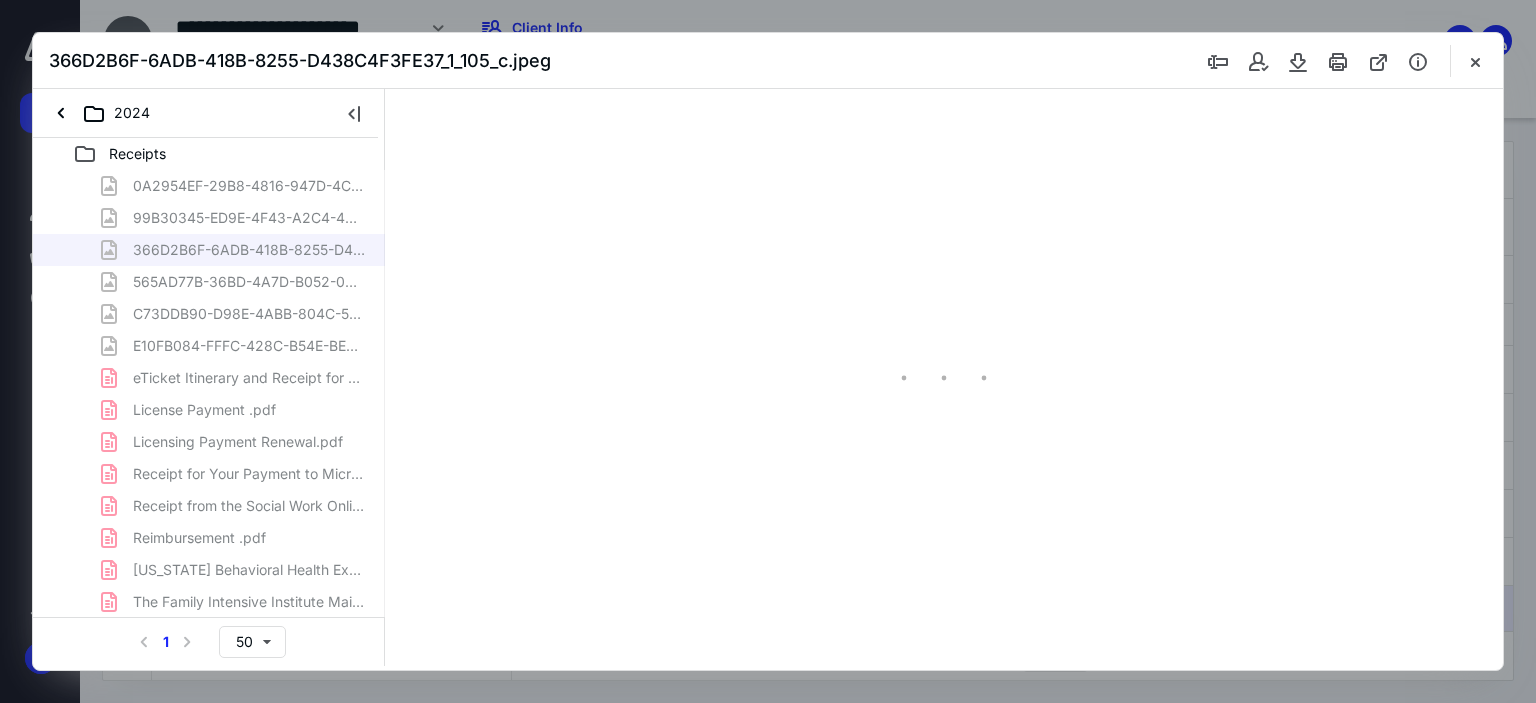 scroll, scrollTop: 1, scrollLeft: 0, axis: vertical 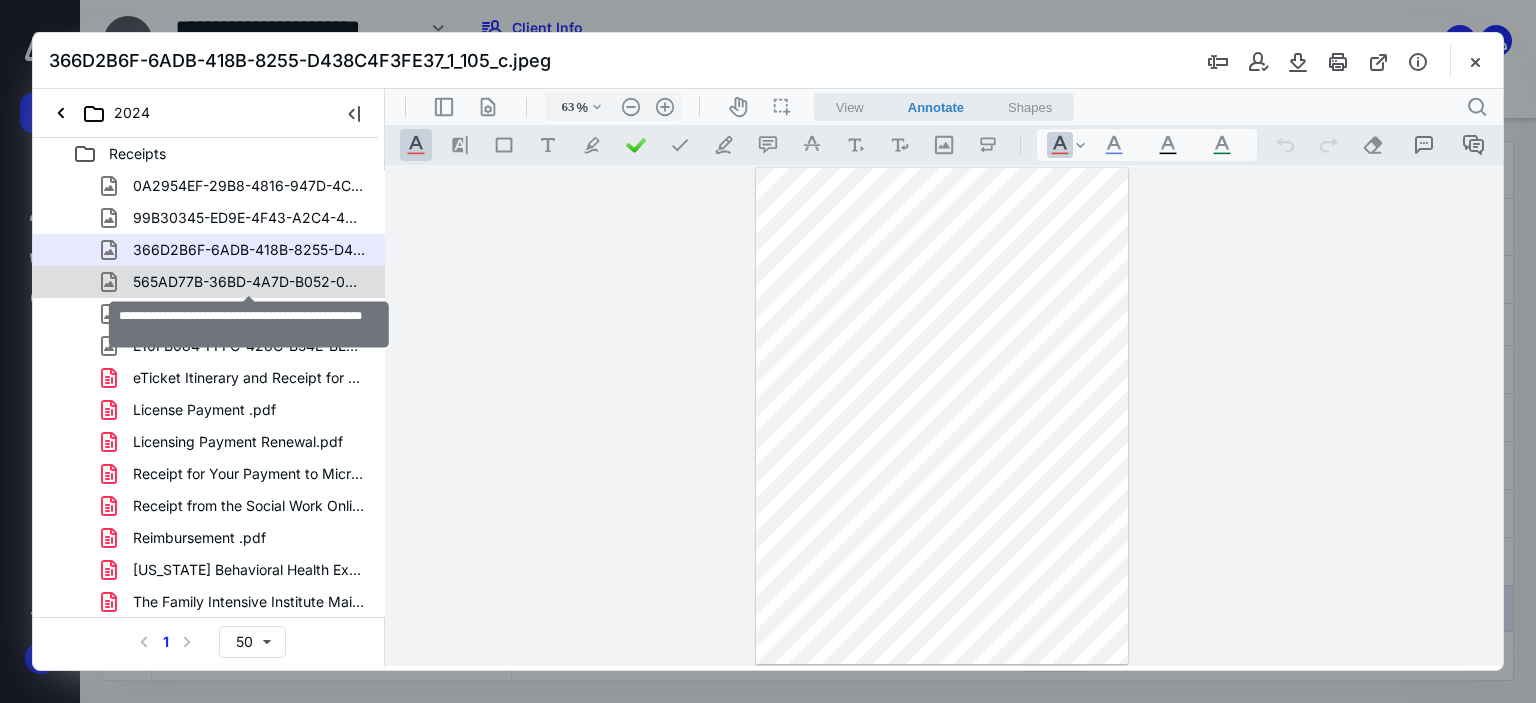 click on "565AD77B-36BD-4A7D-B052-092870E9741A_1_105_c.jpeg" at bounding box center [249, 282] 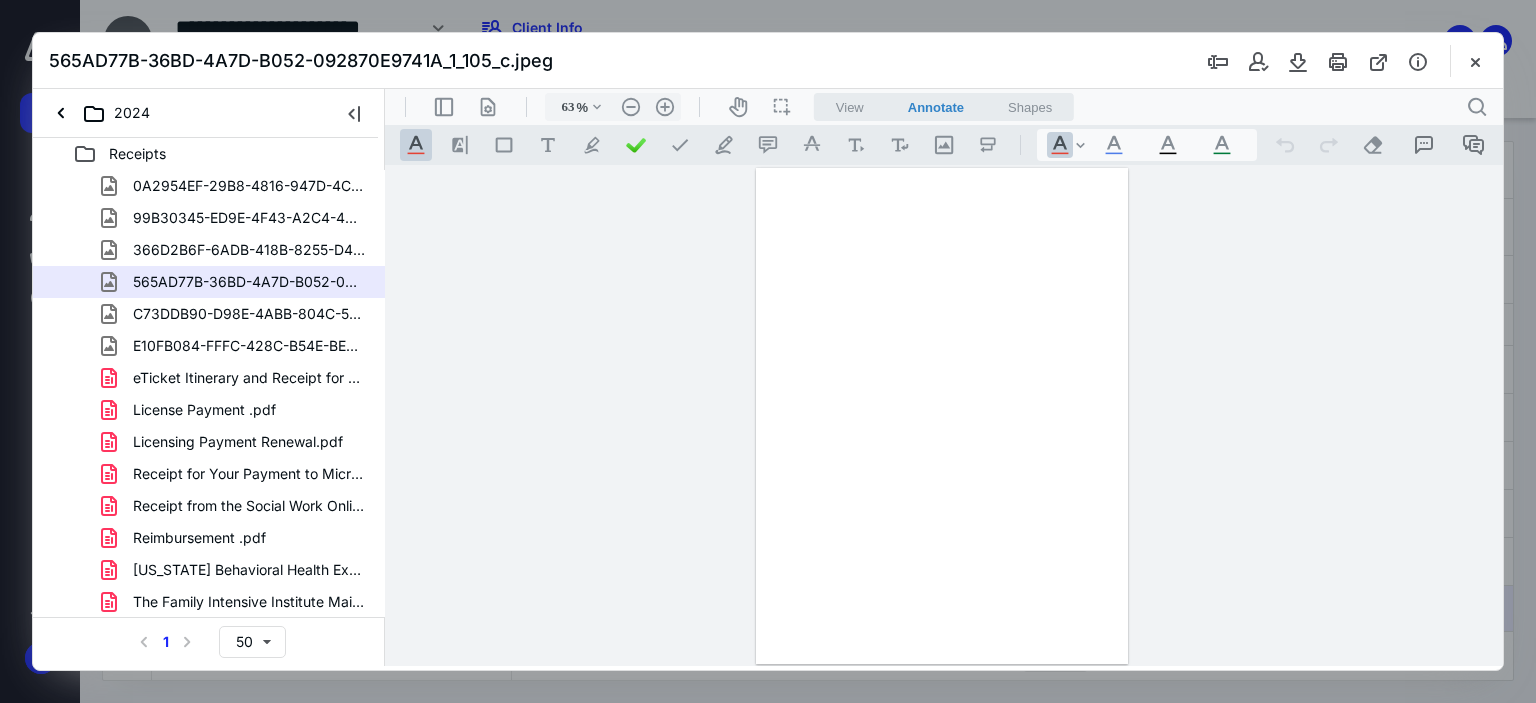 scroll, scrollTop: 1, scrollLeft: 0, axis: vertical 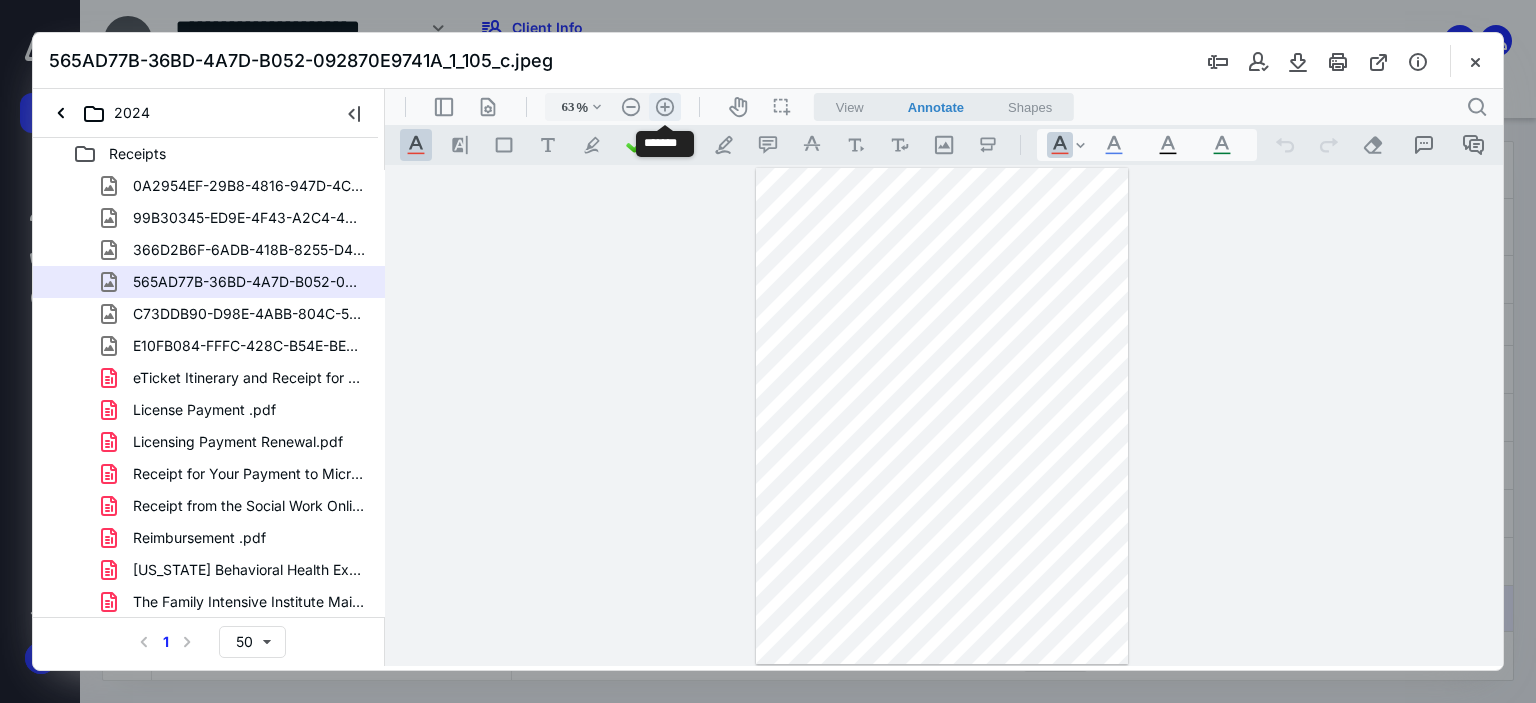 click on ".cls-1{fill:#abb0c4;} icon - header - zoom - in - line" at bounding box center [665, 107] 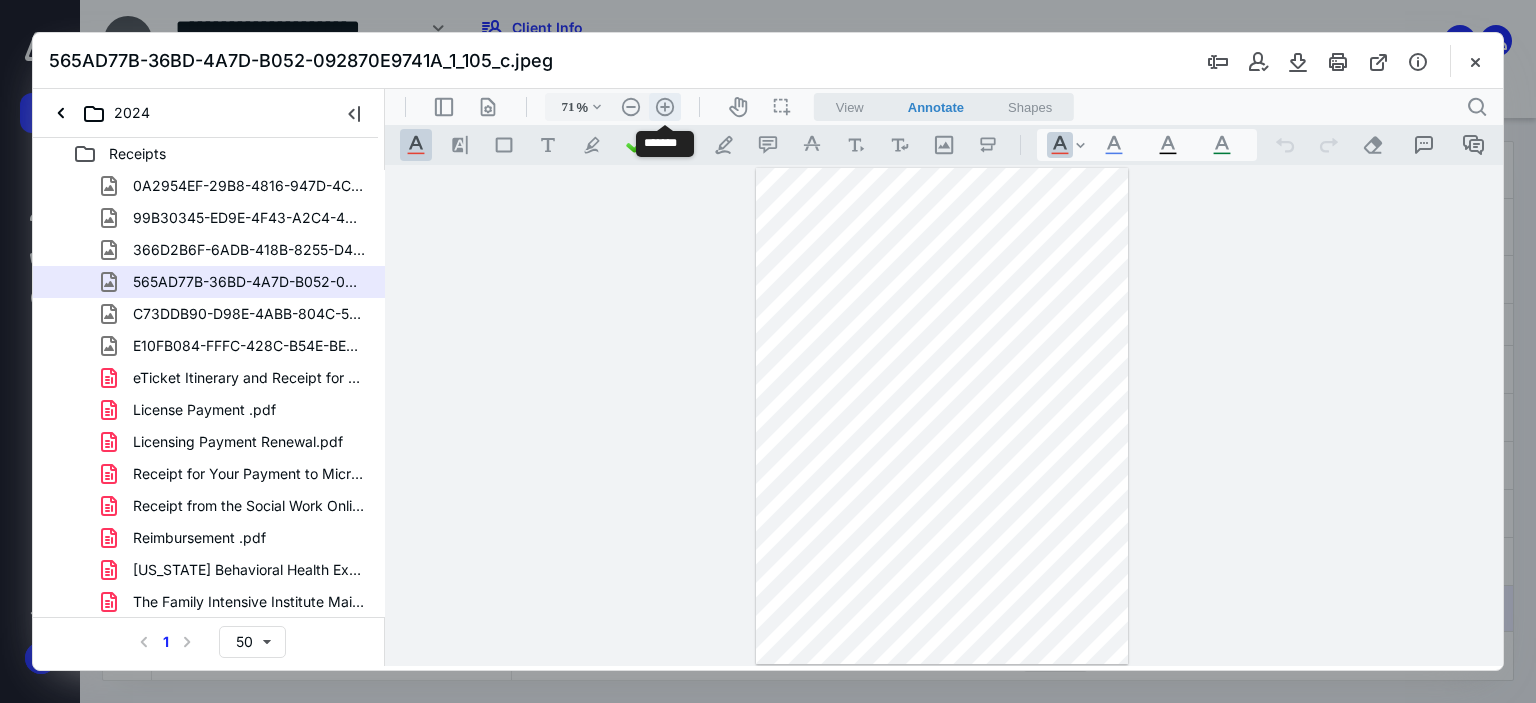 click on ".cls-1{fill:#abb0c4;} icon - header - zoom - in - line" at bounding box center (665, 107) 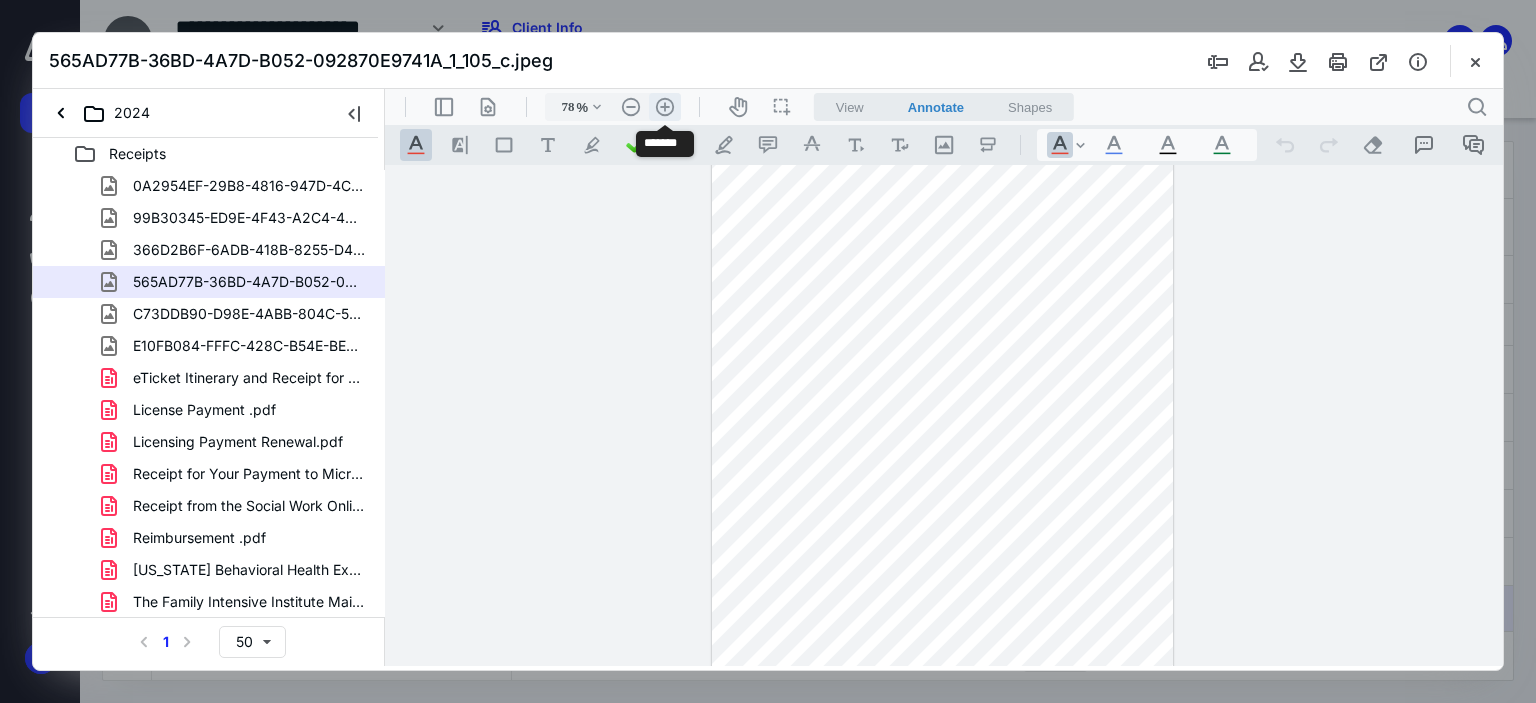 click on ".cls-1{fill:#abb0c4;} icon - header - zoom - in - line" at bounding box center [665, 107] 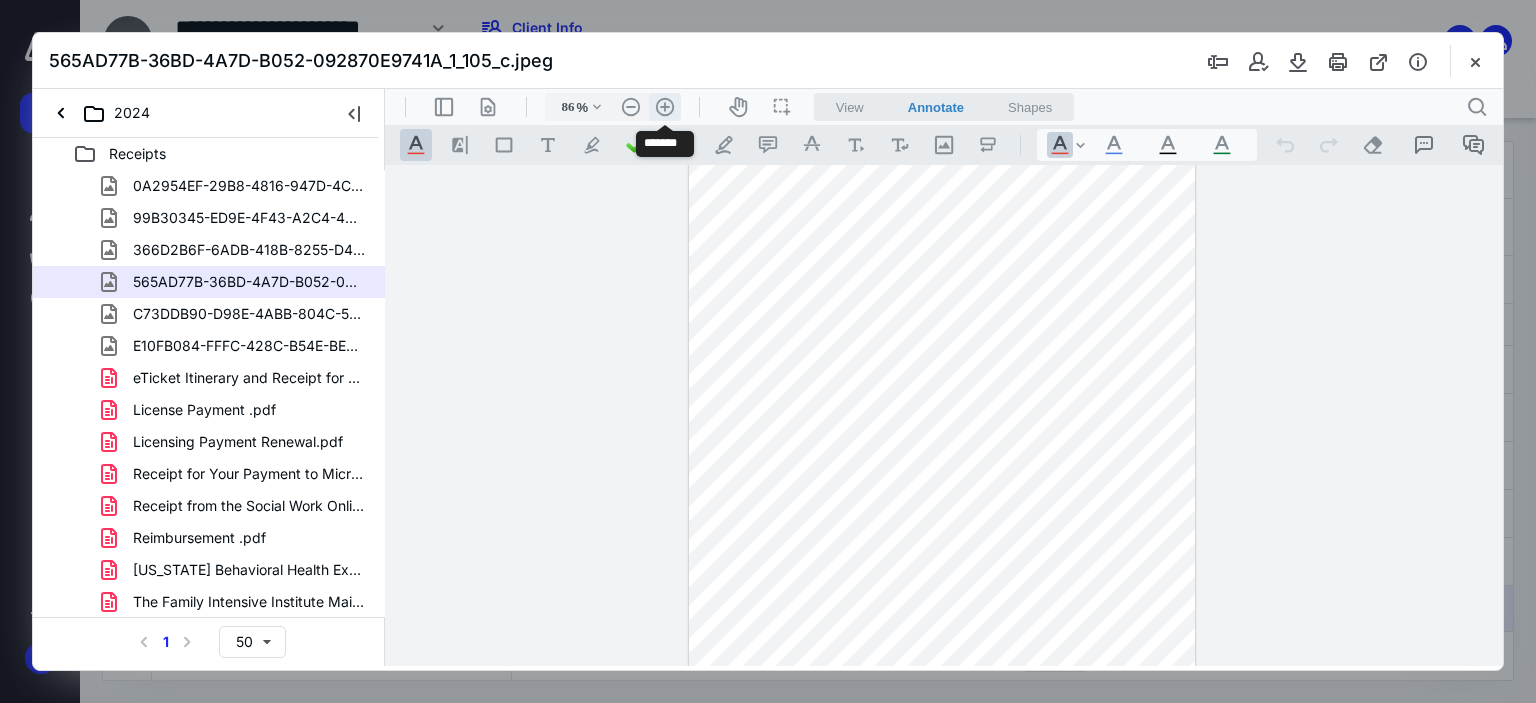 click on ".cls-1{fill:#abb0c4;} icon - header - zoom - in - line" at bounding box center [665, 107] 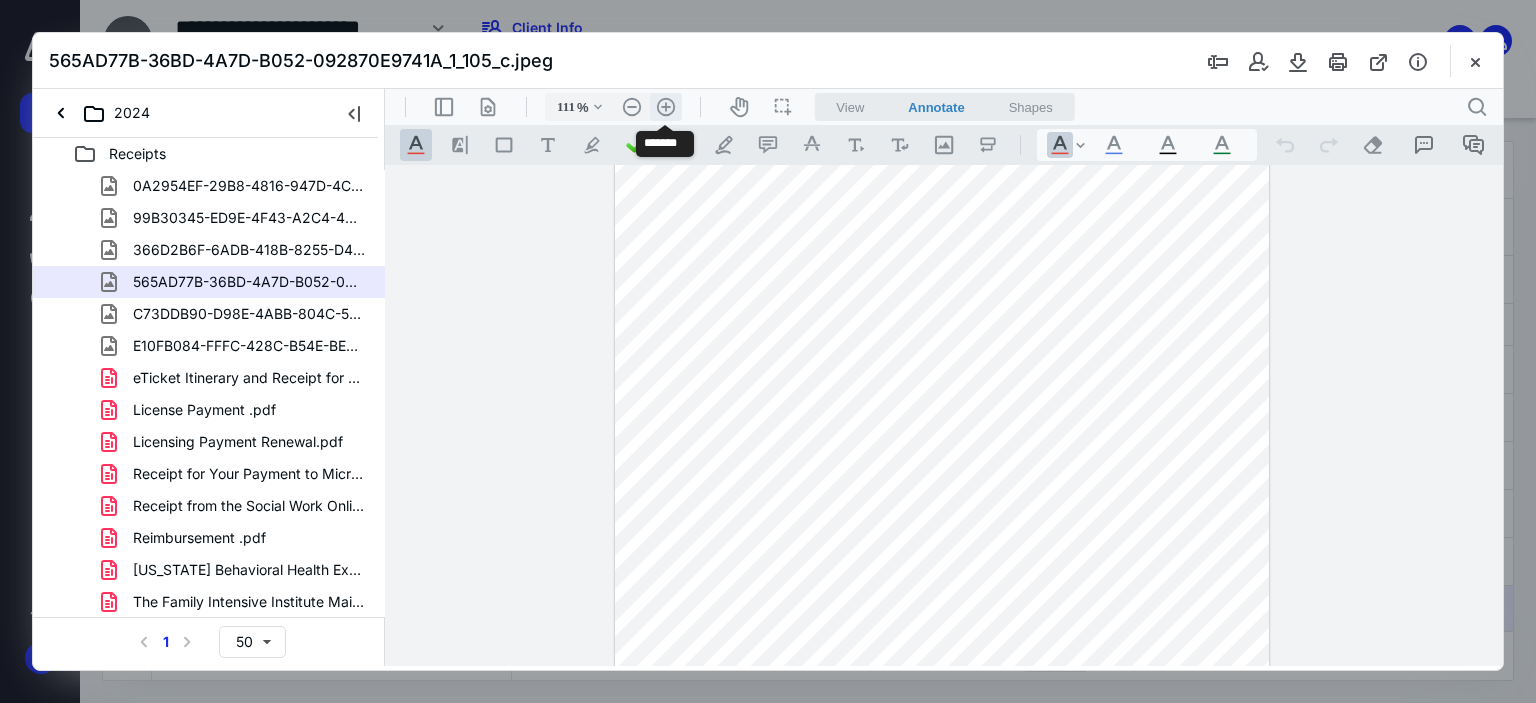 click on ".cls-1{fill:#abb0c4;} icon - header - zoom - in - line" at bounding box center [666, 107] 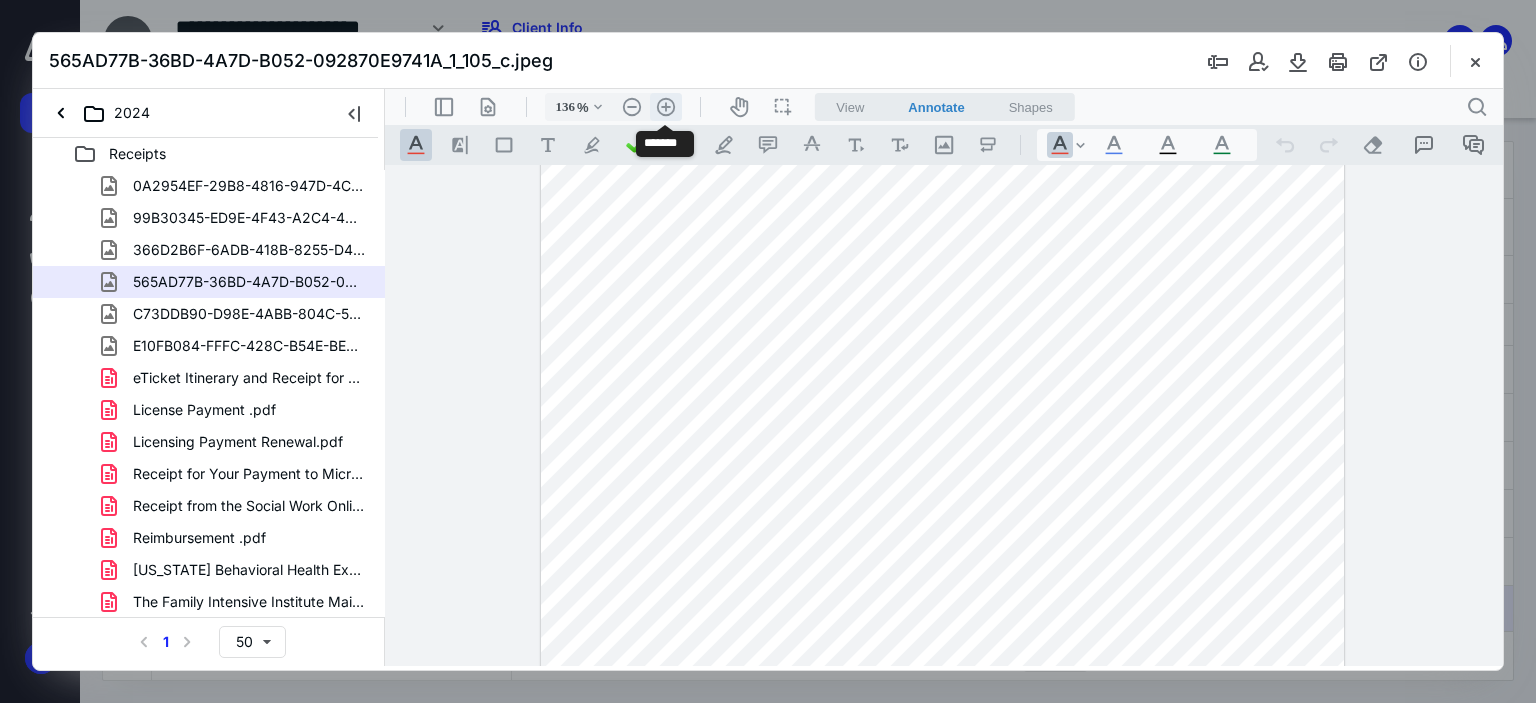 click on ".cls-1{fill:#abb0c4;} icon - header - zoom - in - line" at bounding box center [666, 107] 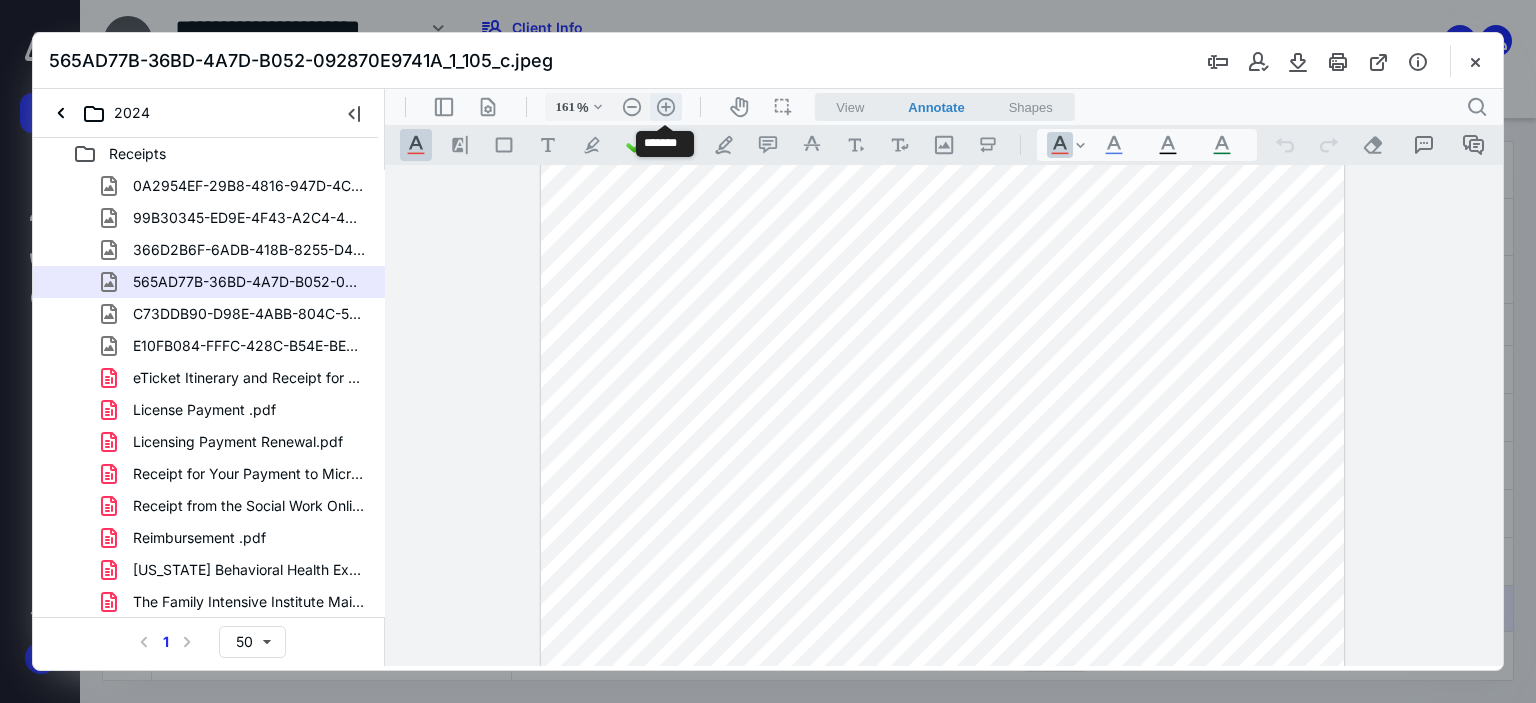 scroll, scrollTop: 328, scrollLeft: 0, axis: vertical 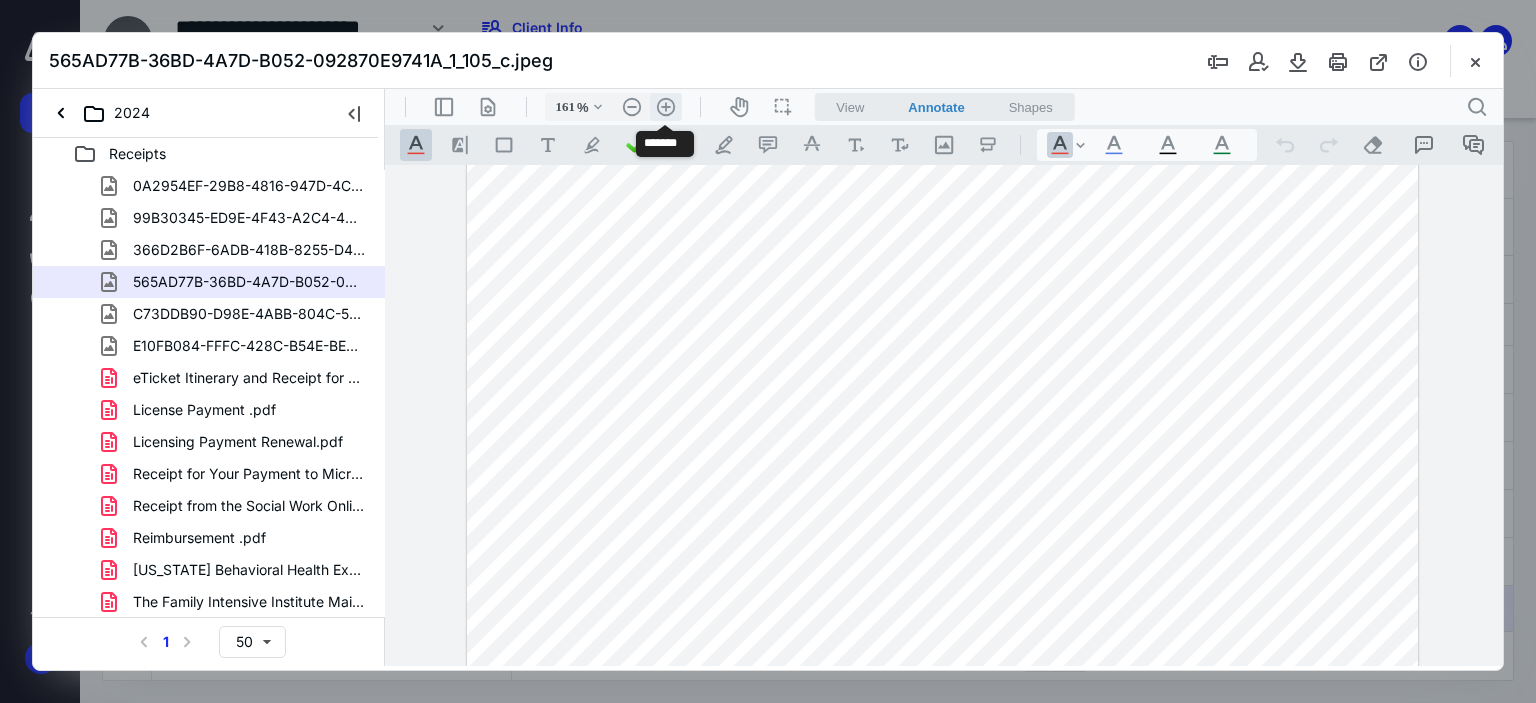 click on ".cls-1{fill:#abb0c4;} icon - header - zoom - in - line" at bounding box center (666, 107) 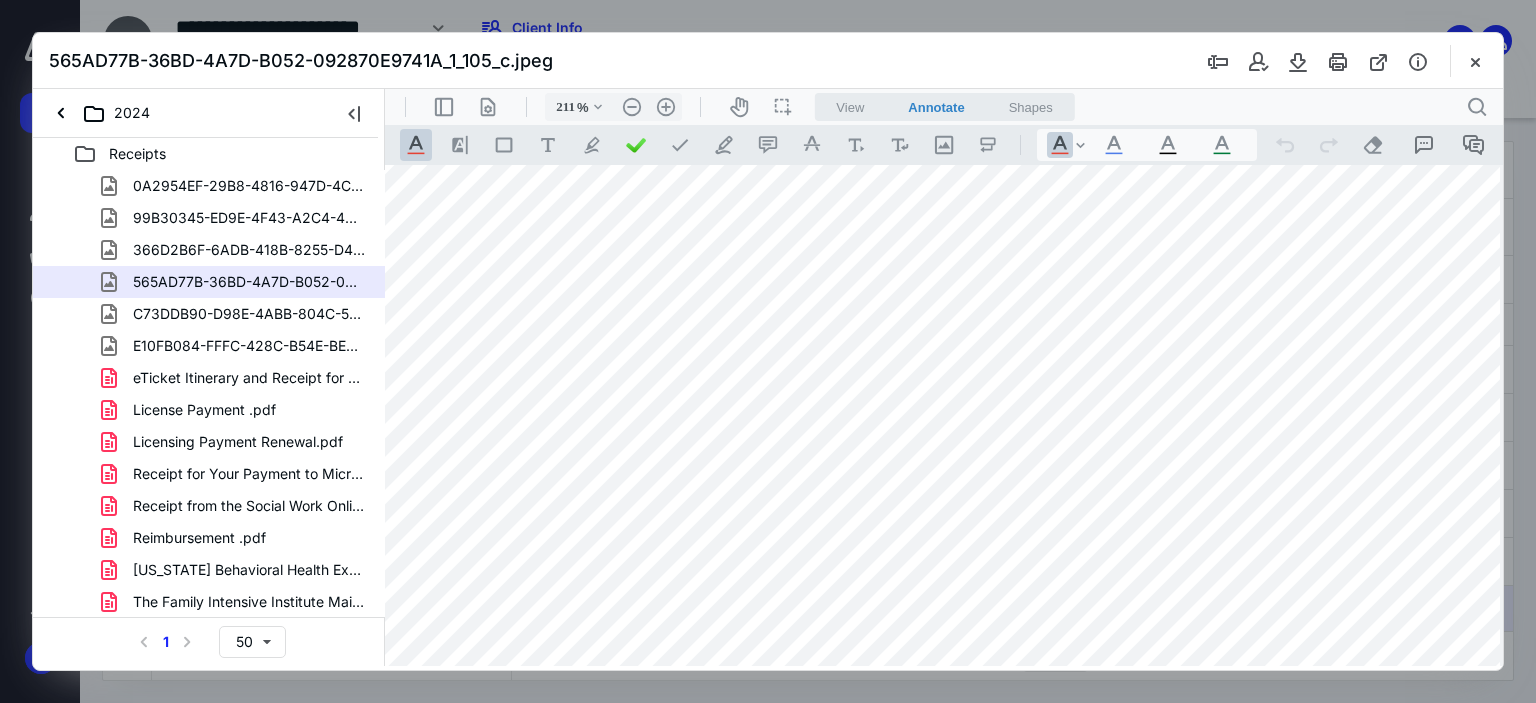 scroll, scrollTop: 101, scrollLeft: 74, axis: both 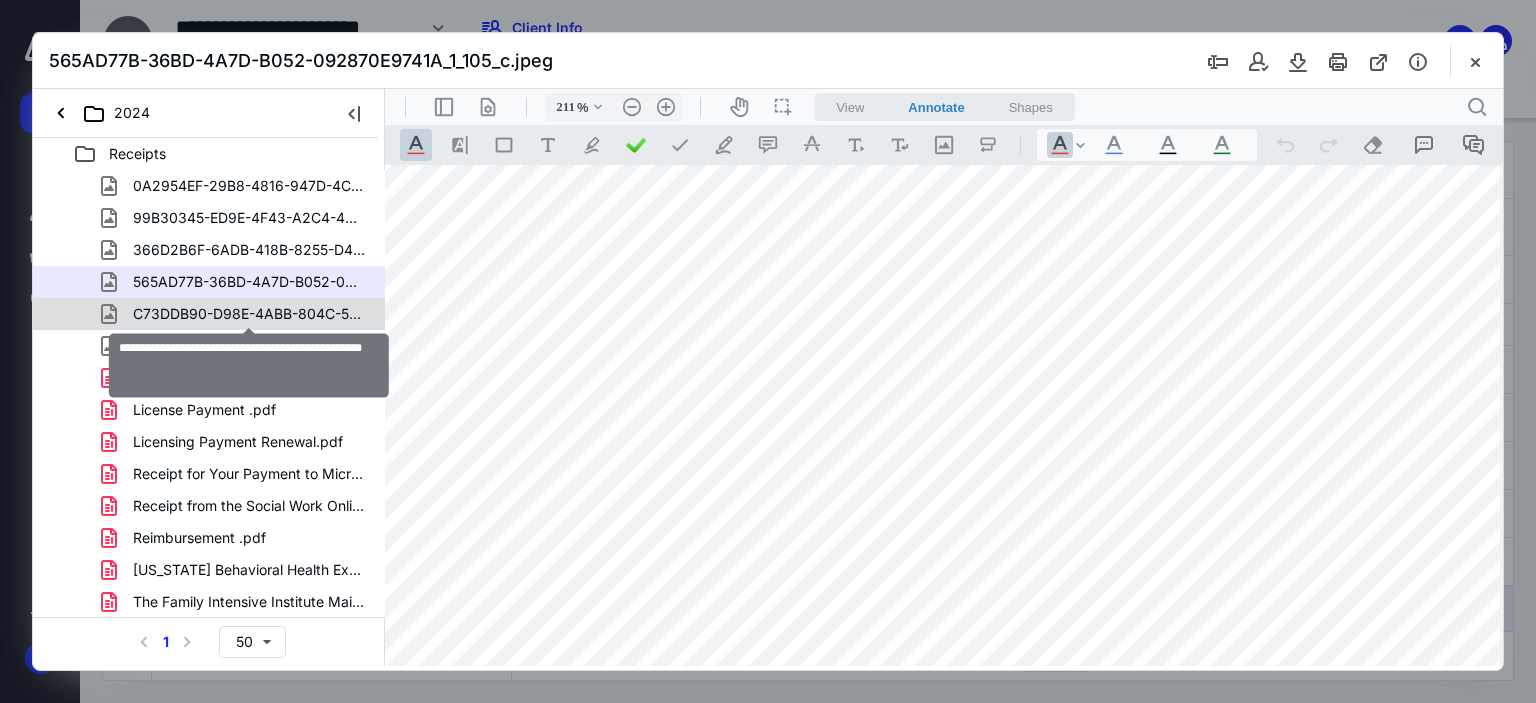 click on "C73DDB90-D98E-4ABB-804C-5EF84B408E92_1_105_c.jpeg" at bounding box center [249, 314] 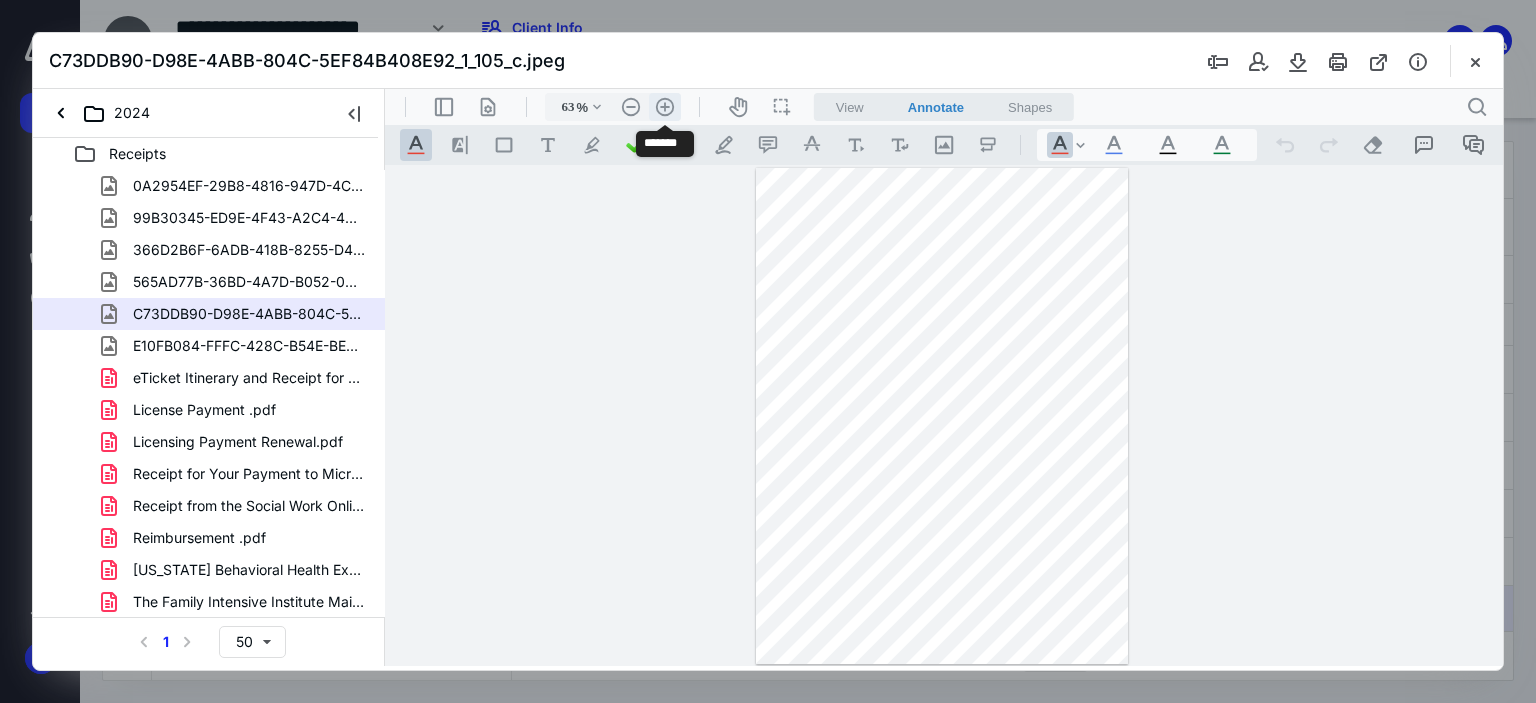 click on ".cls-1{fill:#abb0c4;} icon - header - zoom - in - line" at bounding box center [665, 107] 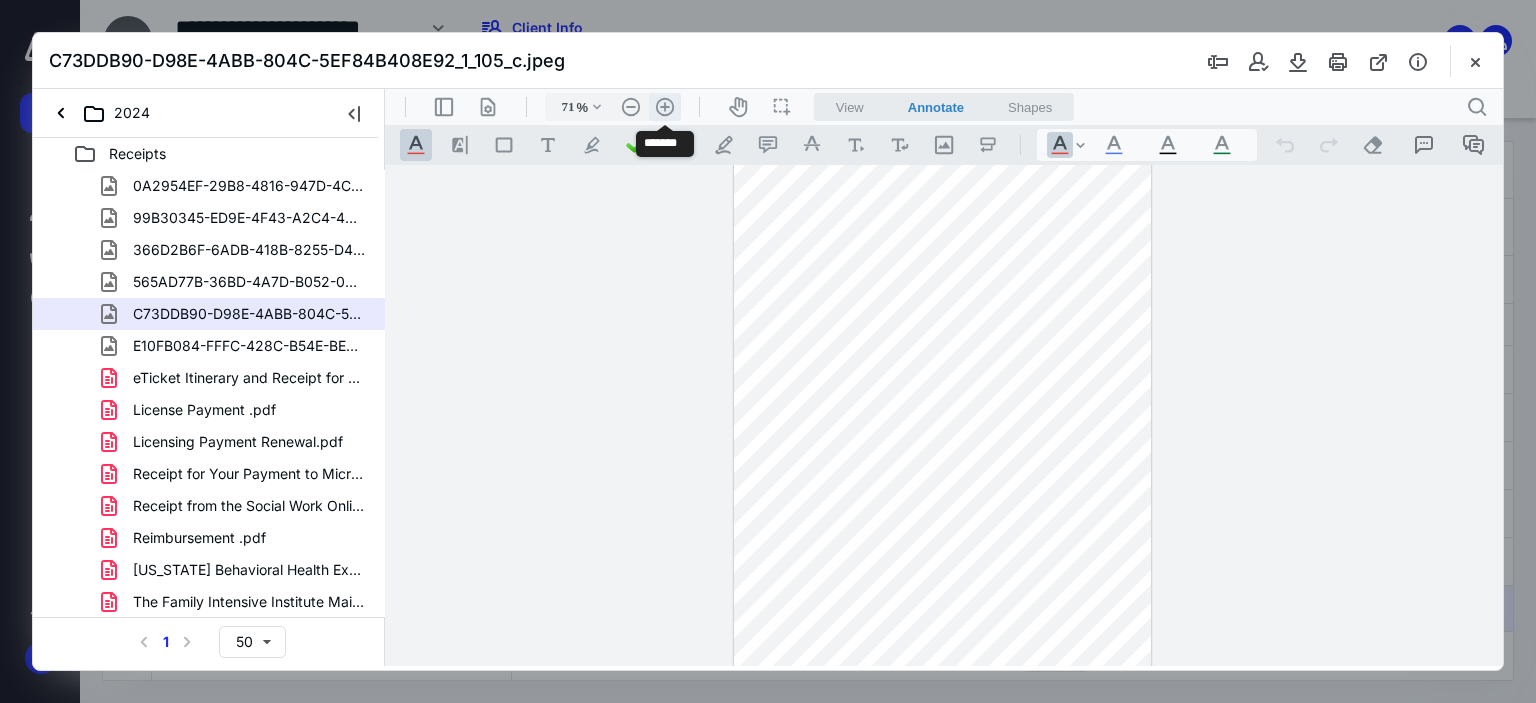 click on ".cls-1{fill:#abb0c4;} icon - header - zoom - in - line" at bounding box center (665, 107) 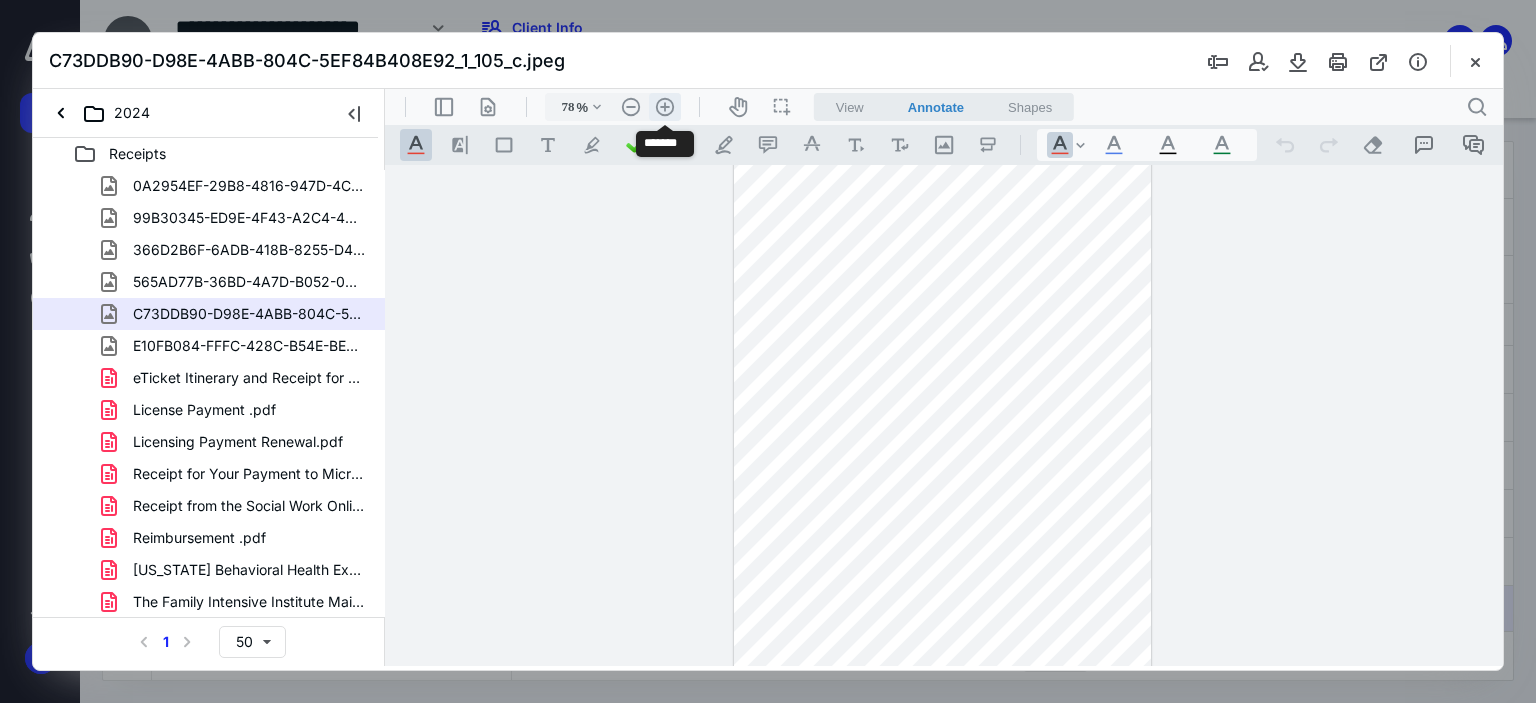 click on ".cls-1{fill:#abb0c4;} icon - header - zoom - in - line" at bounding box center [665, 107] 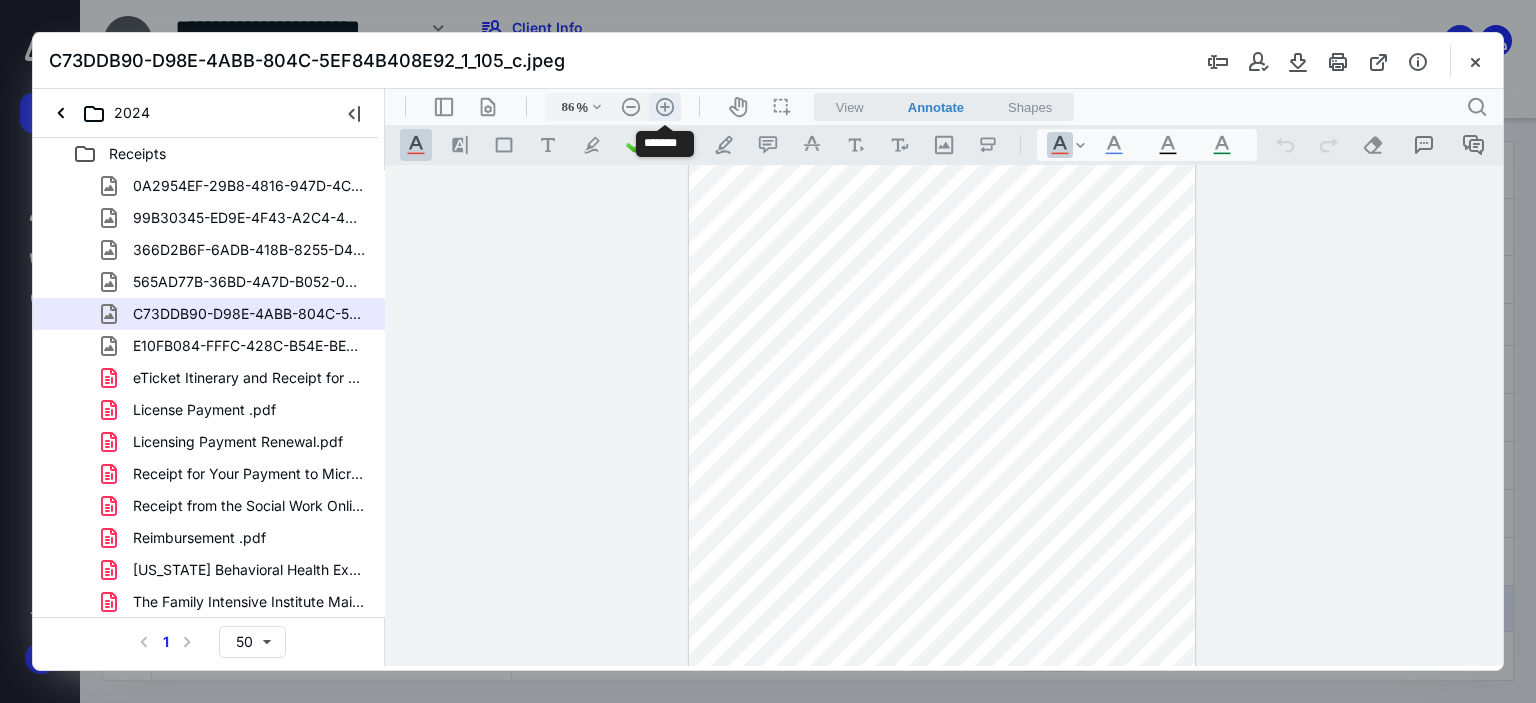 click on ".cls-1{fill:#abb0c4;} icon - header - zoom - in - line" at bounding box center (665, 107) 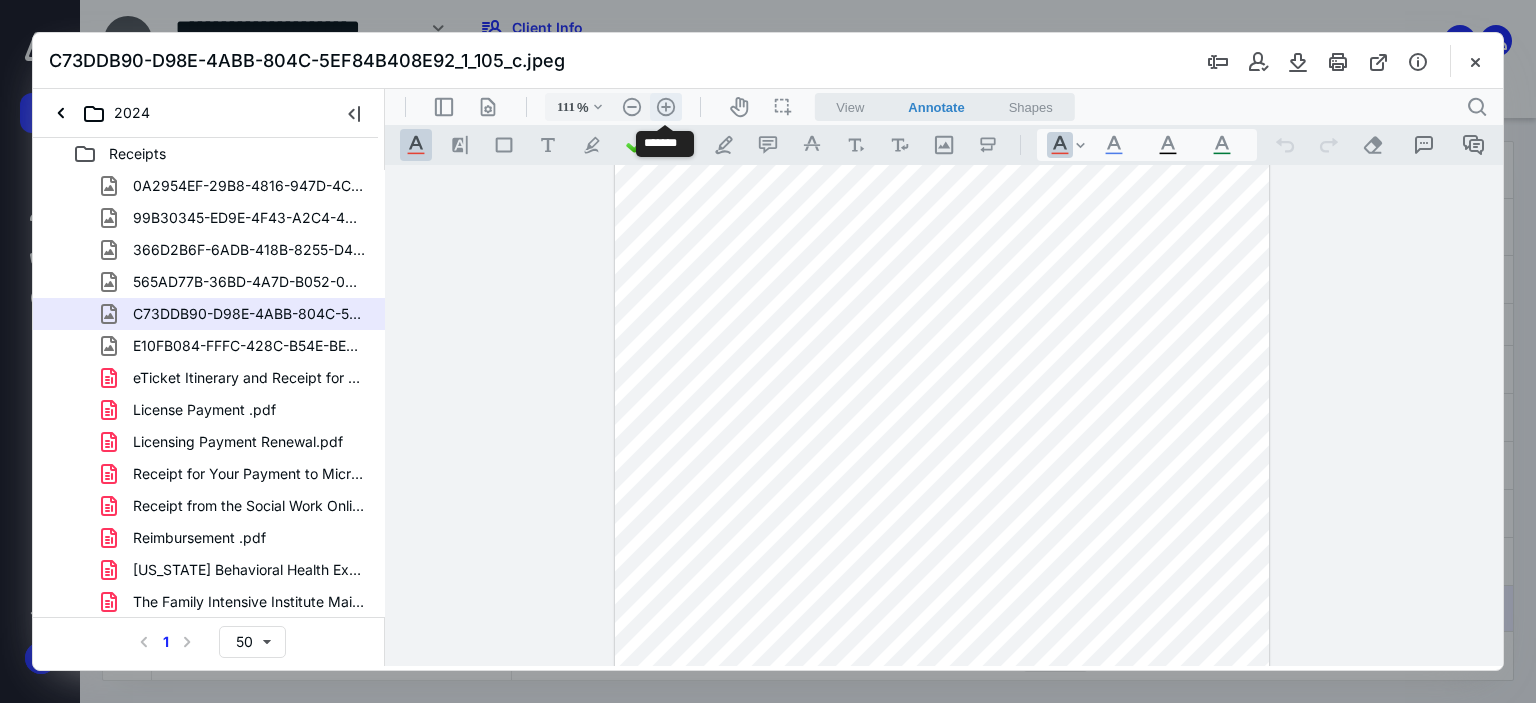 click on ".cls-1{fill:#abb0c4;} icon - header - zoom - in - line" at bounding box center (666, 107) 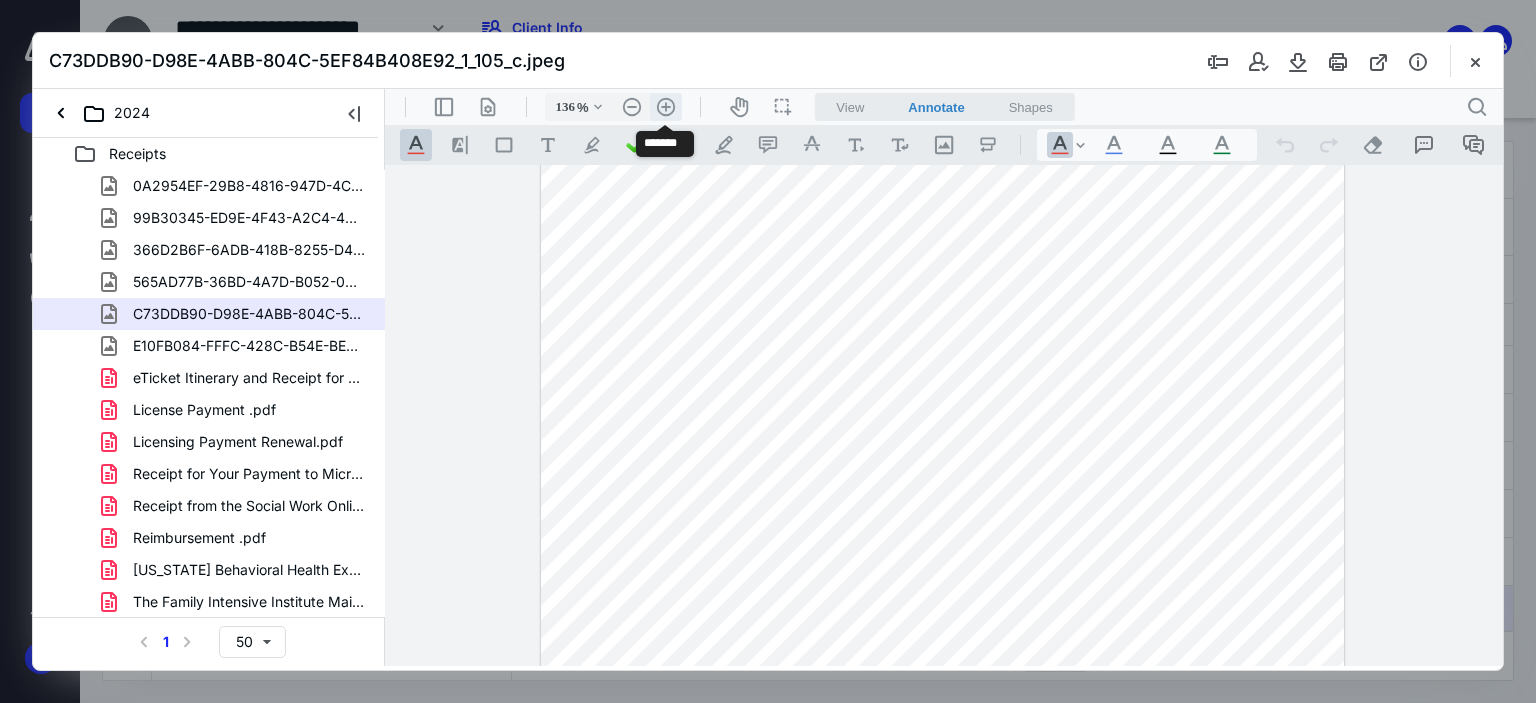click on ".cls-1{fill:#abb0c4;} icon - header - zoom - in - line" at bounding box center (666, 107) 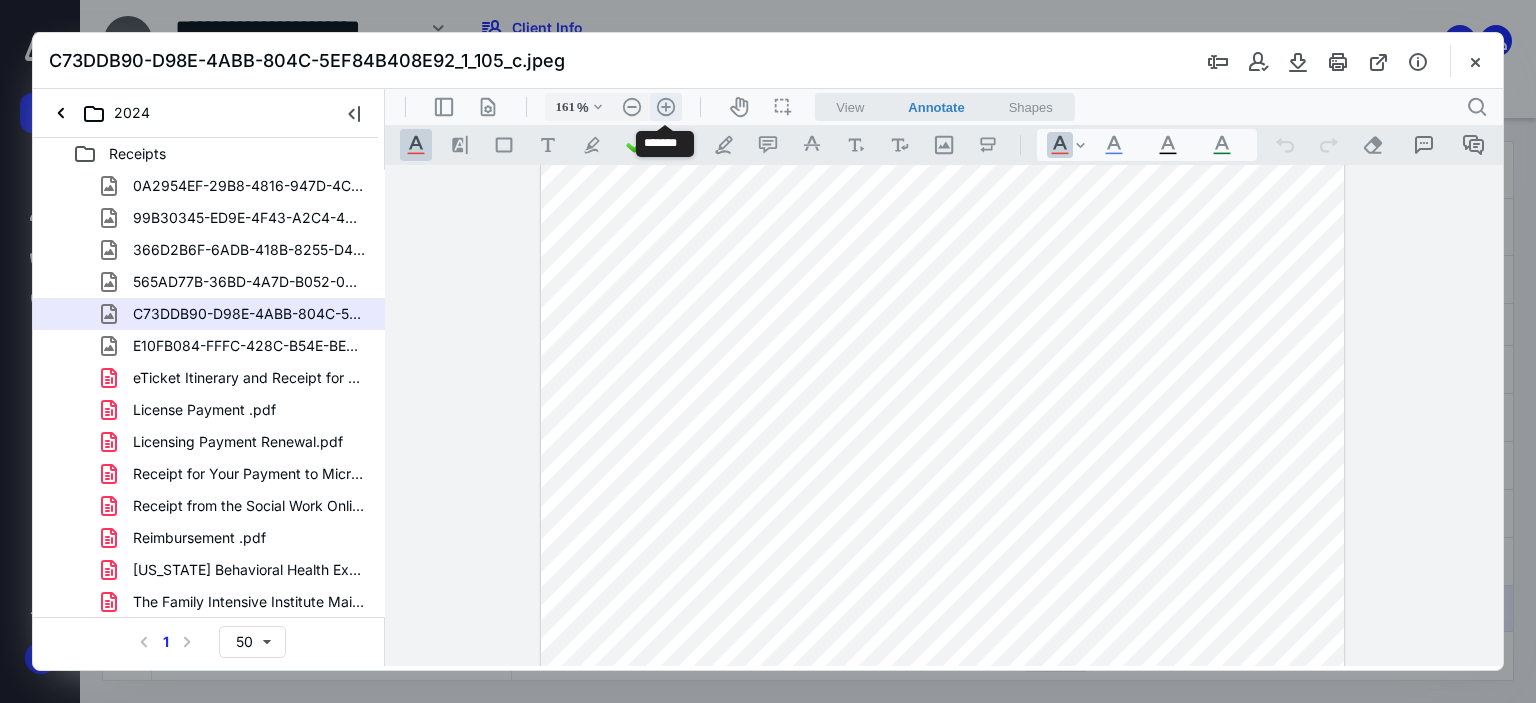 scroll, scrollTop: 327, scrollLeft: 0, axis: vertical 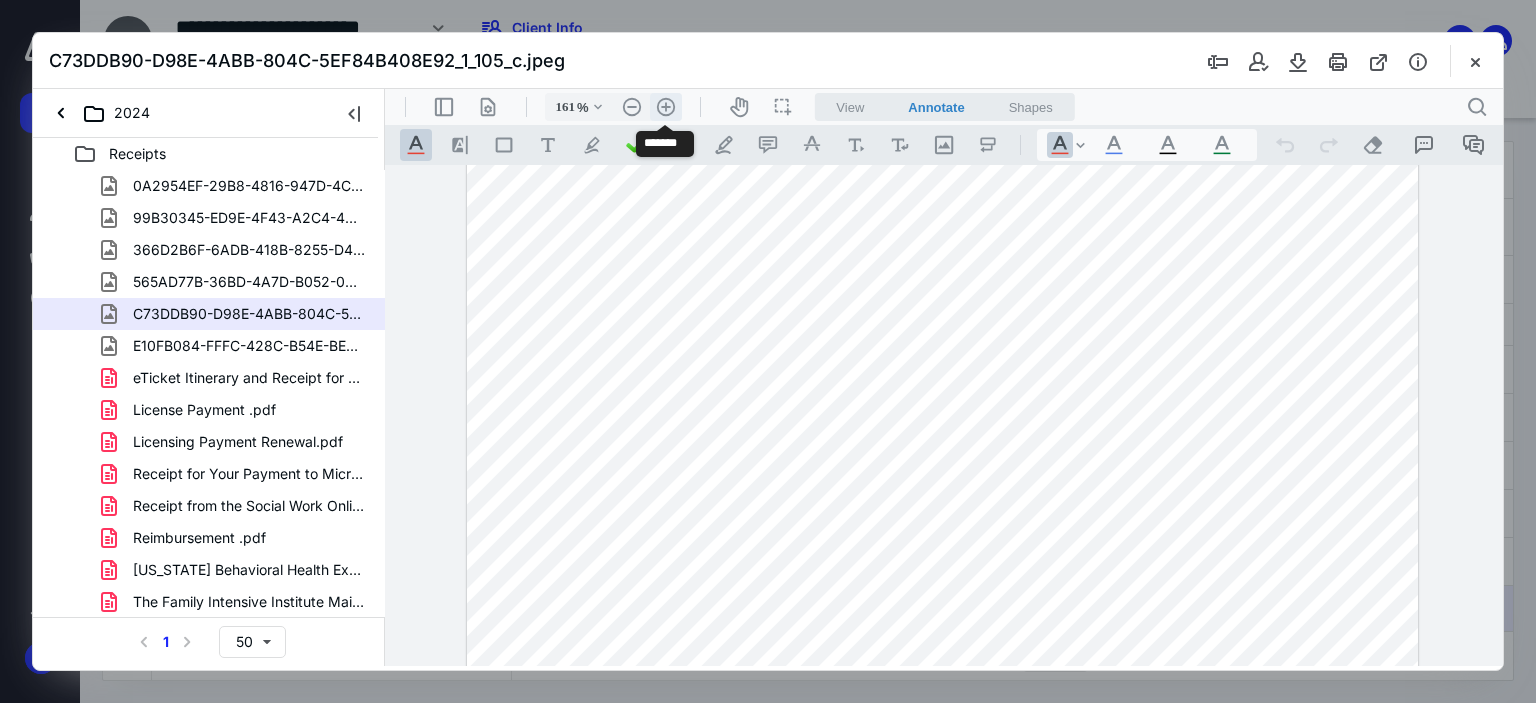 click on ".cls-1{fill:#abb0c4;} icon - header - zoom - in - line" at bounding box center [666, 107] 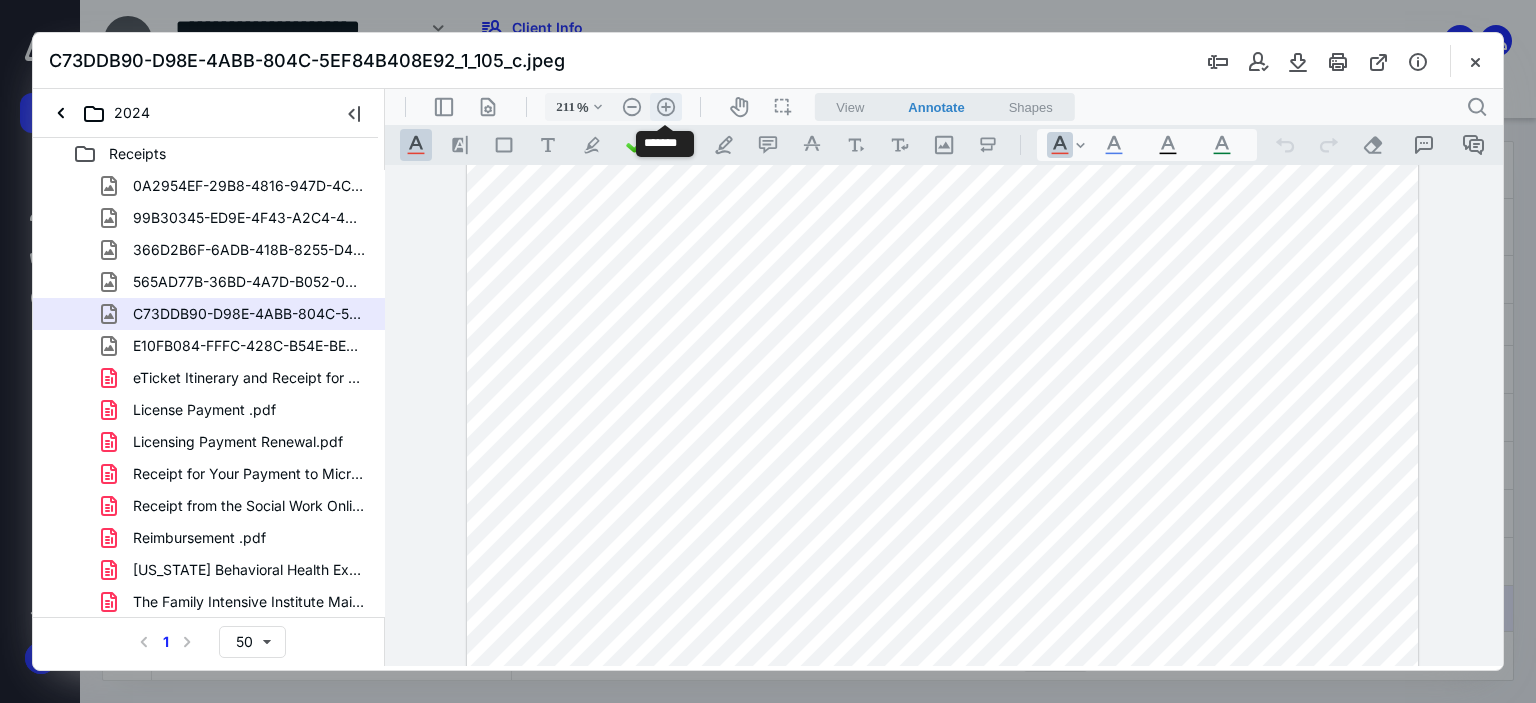 scroll, scrollTop: 495, scrollLeft: 74, axis: both 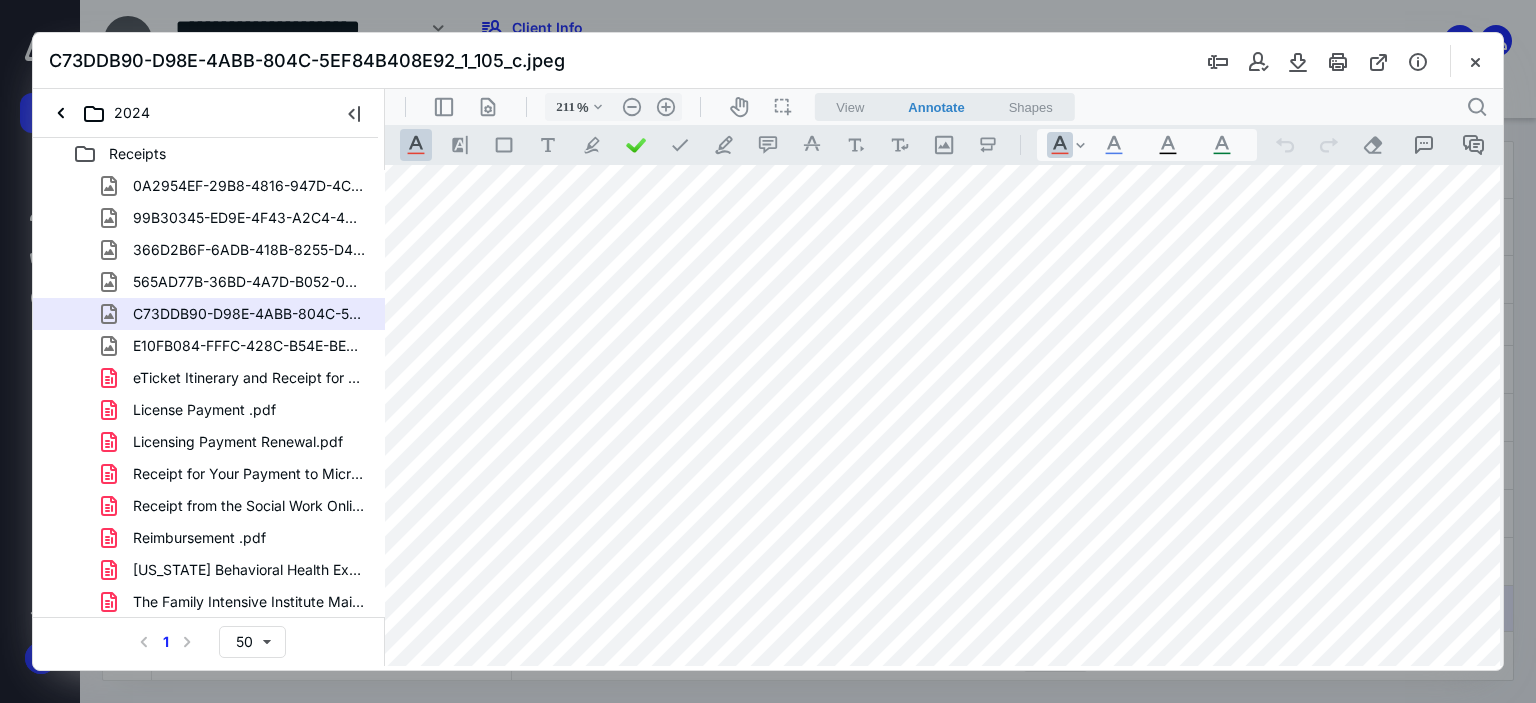 click at bounding box center [943, 510] 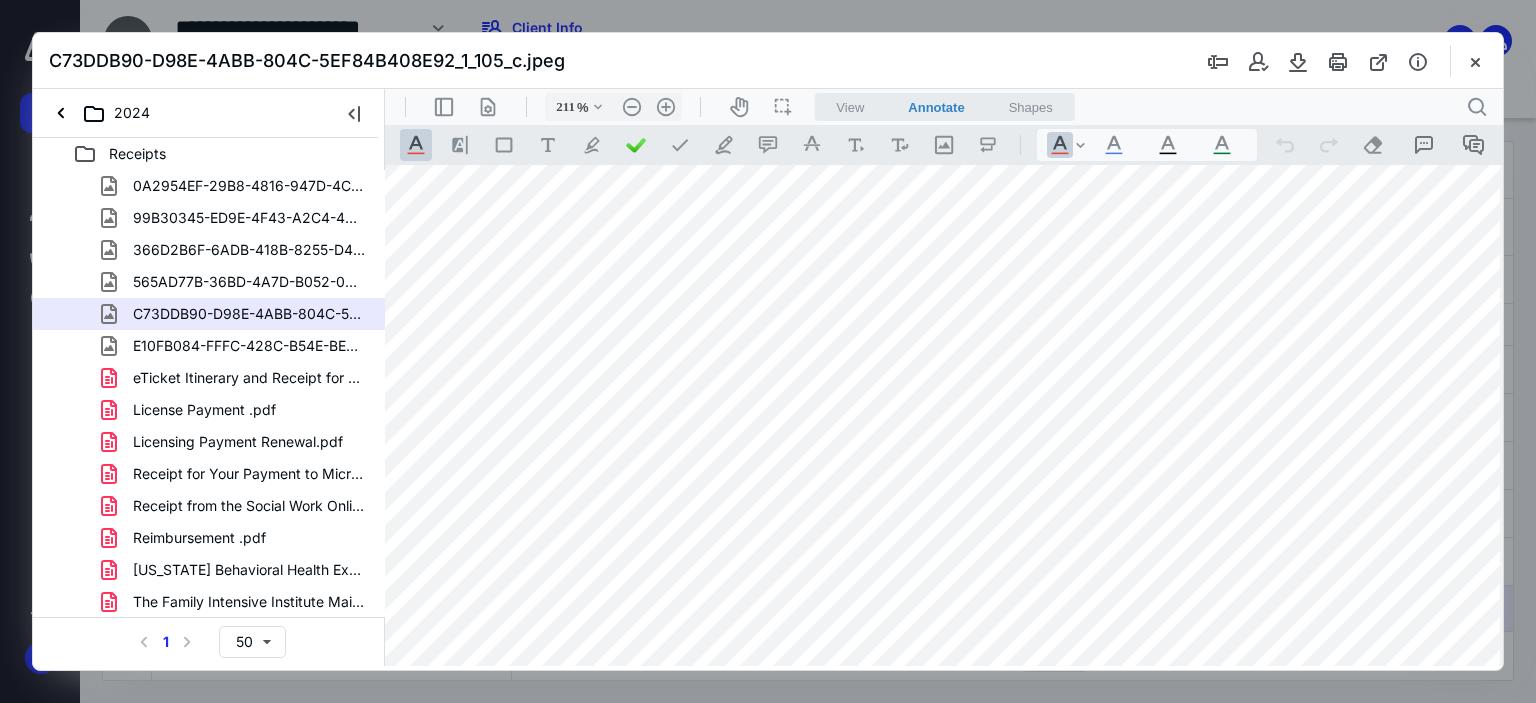scroll, scrollTop: 112, scrollLeft: 74, axis: both 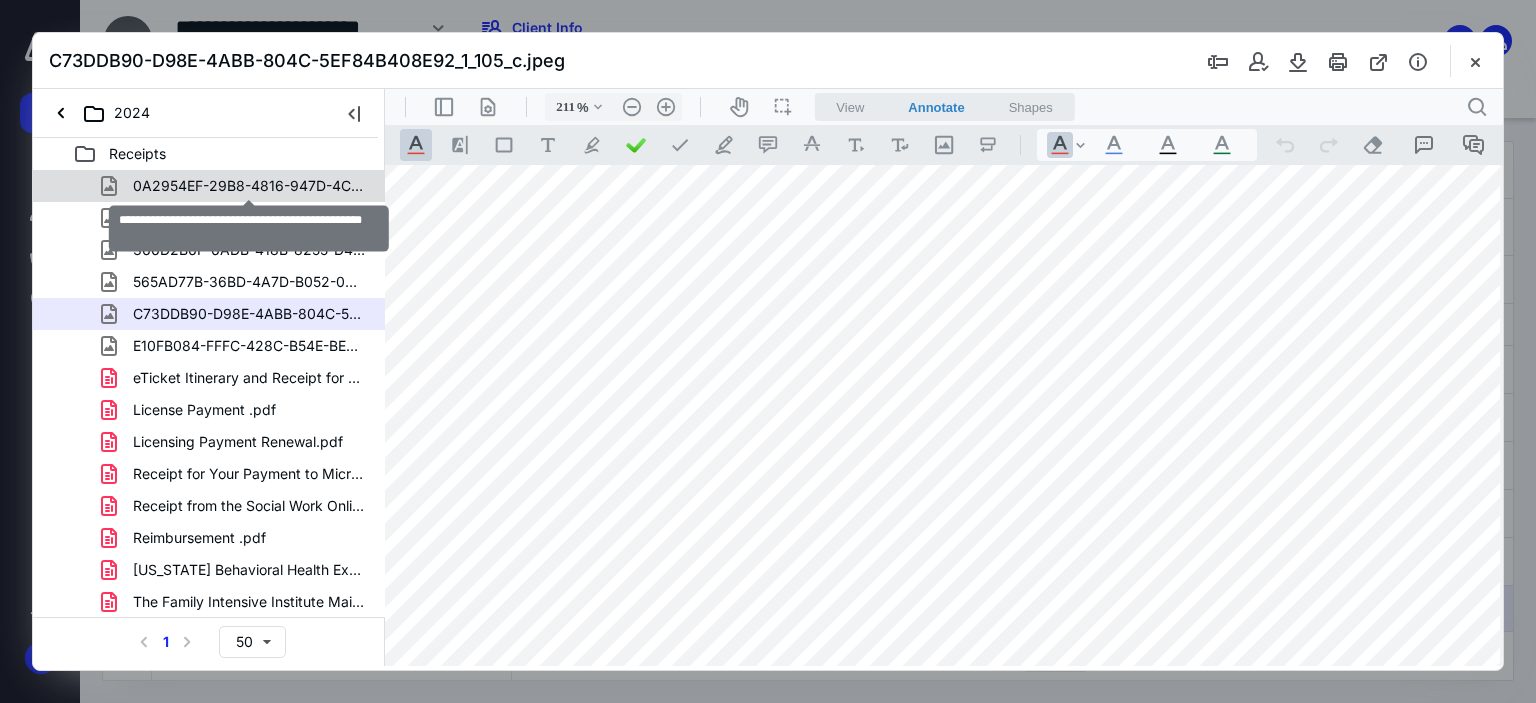 click on "0A2954EF-29B8-4816-947D-4CE8C0F478C3_1_105_c.jpeg" at bounding box center (249, 186) 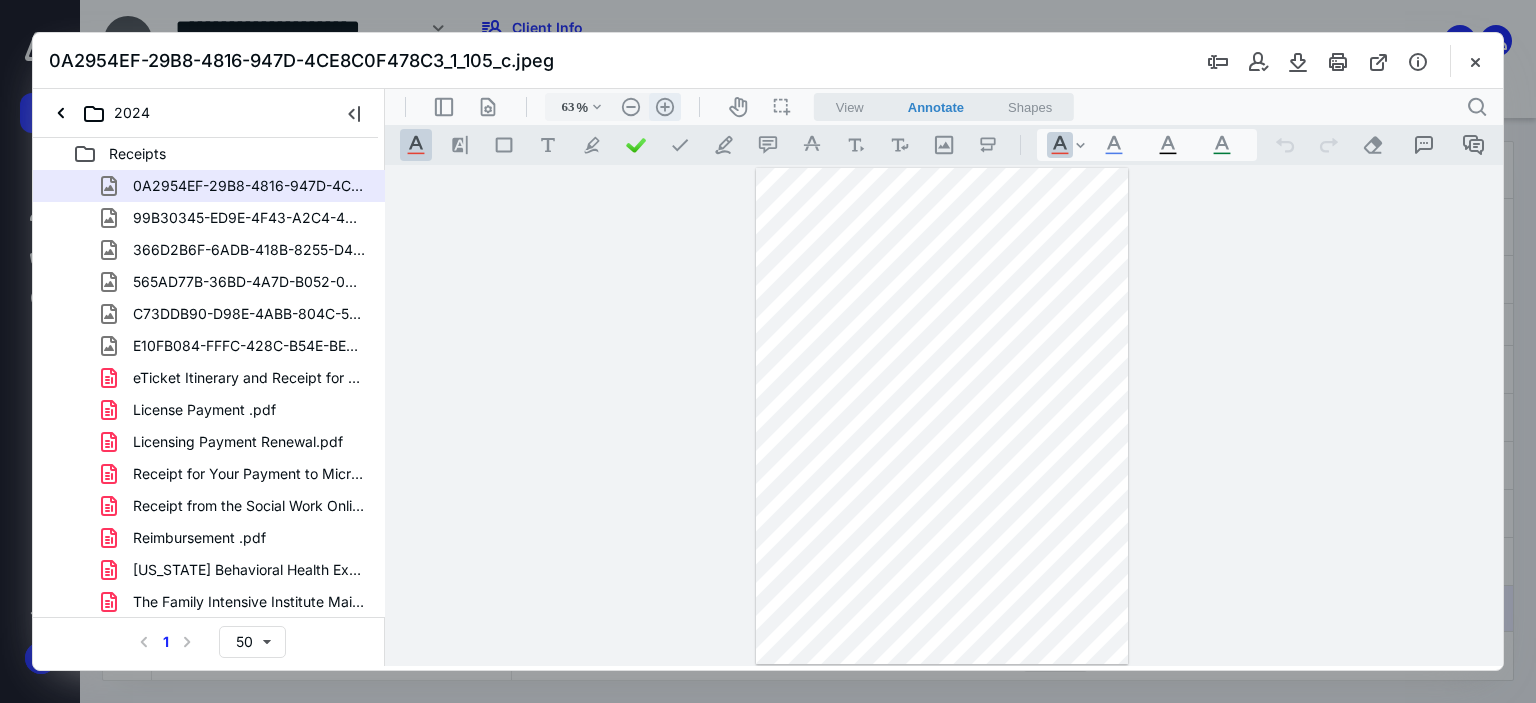click on ".cls-1{fill:#abb0c4;} icon - header - zoom - in - line" at bounding box center (665, 107) 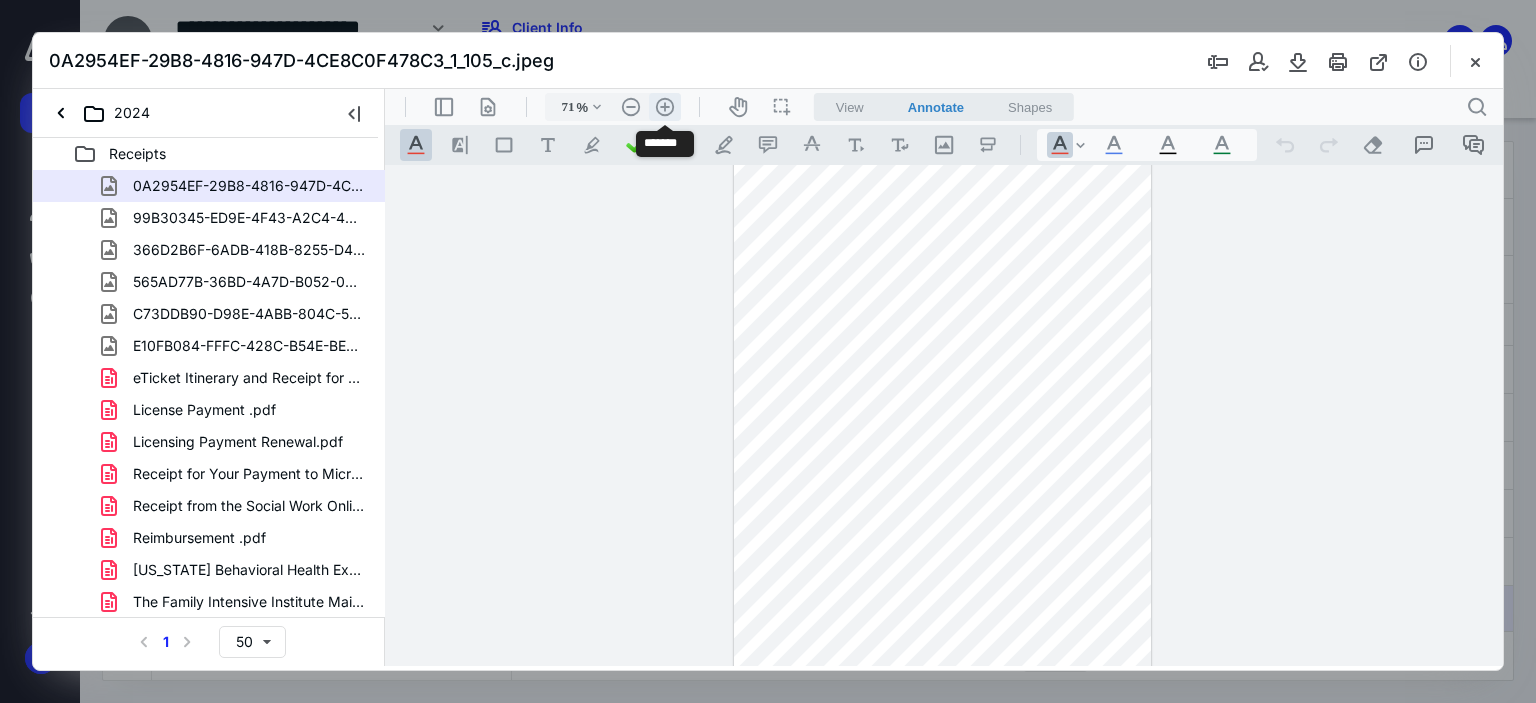 click on ".cls-1{fill:#abb0c4;} icon - header - zoom - in - line" at bounding box center [665, 107] 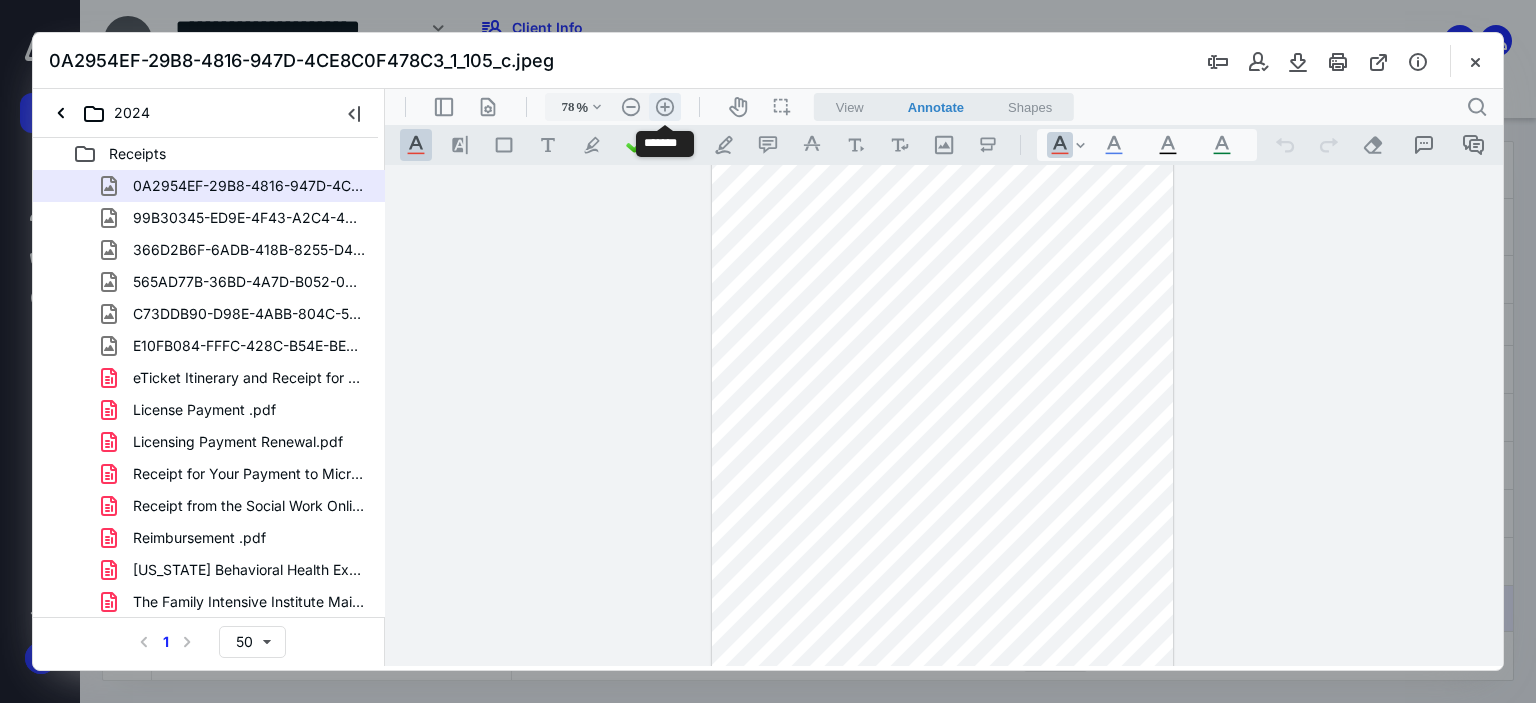 click on ".cls-1{fill:#abb0c4;} icon - header - zoom - in - line" at bounding box center [665, 107] 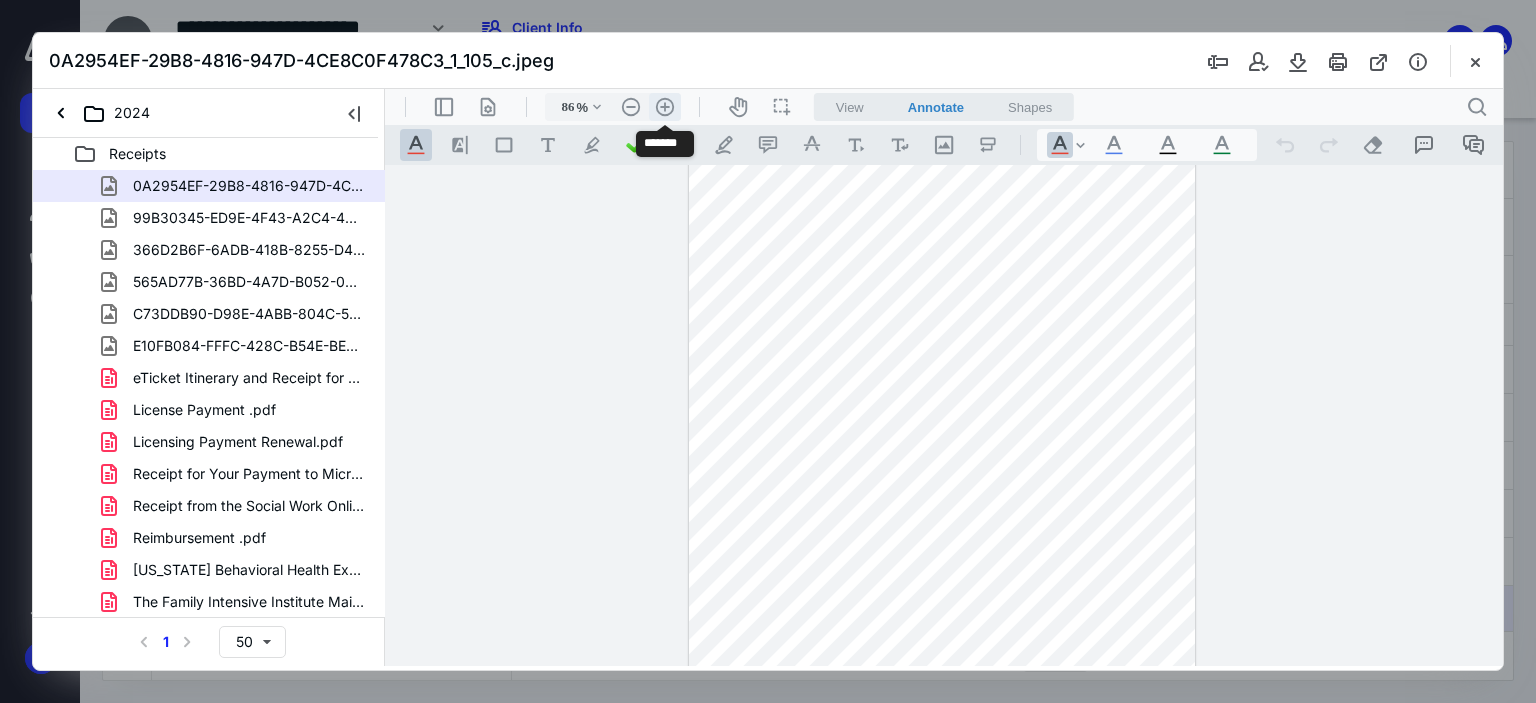 click on ".cls-1{fill:#abb0c4;} icon - header - zoom - in - line" at bounding box center [665, 107] 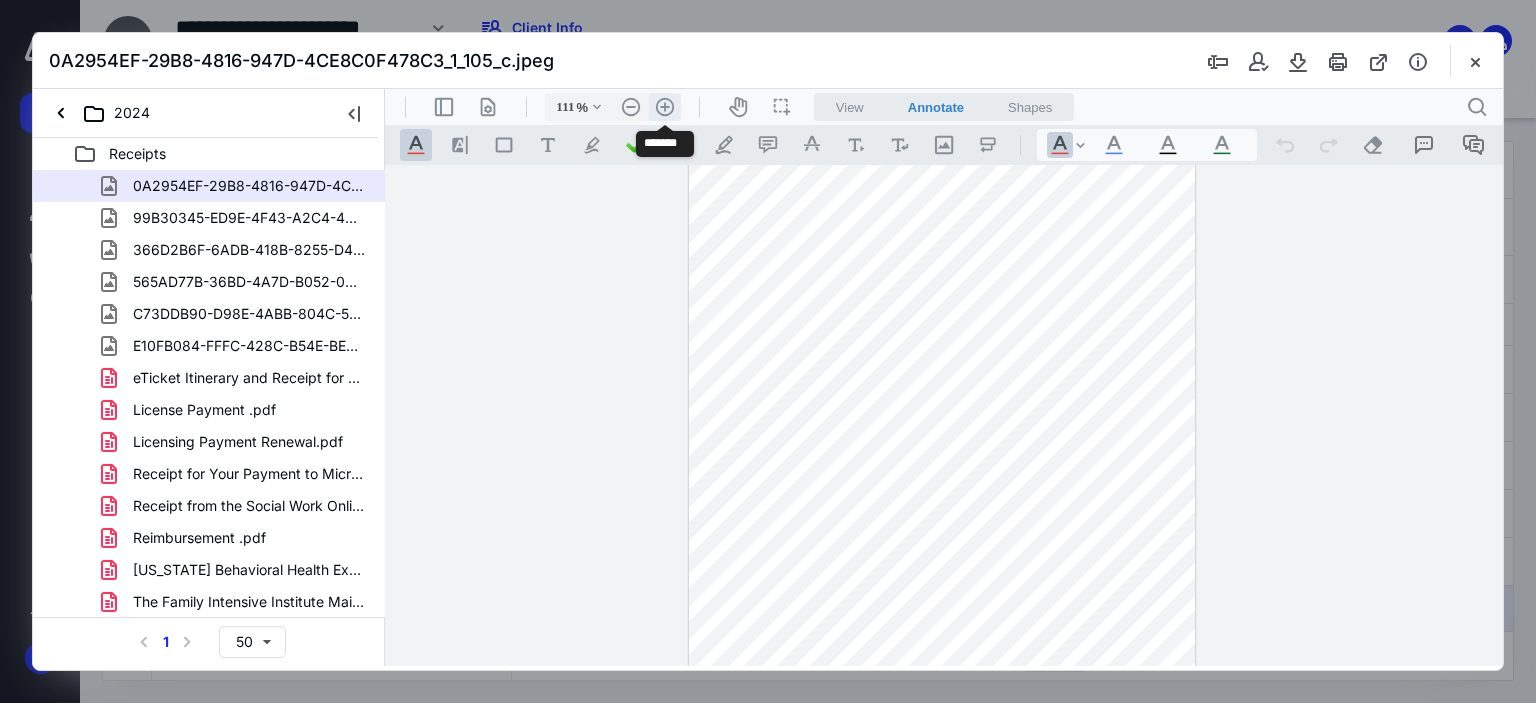 scroll, scrollTop: 159, scrollLeft: 0, axis: vertical 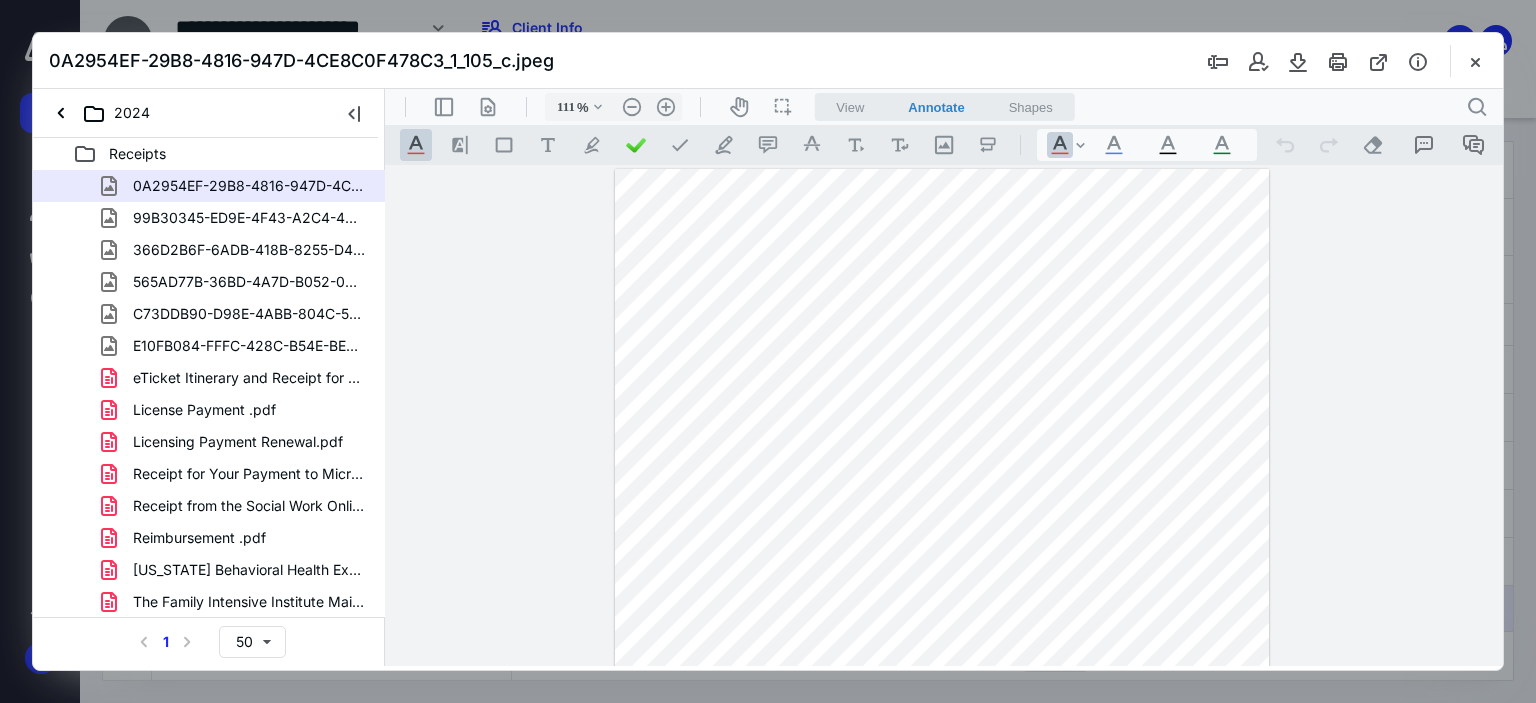 type 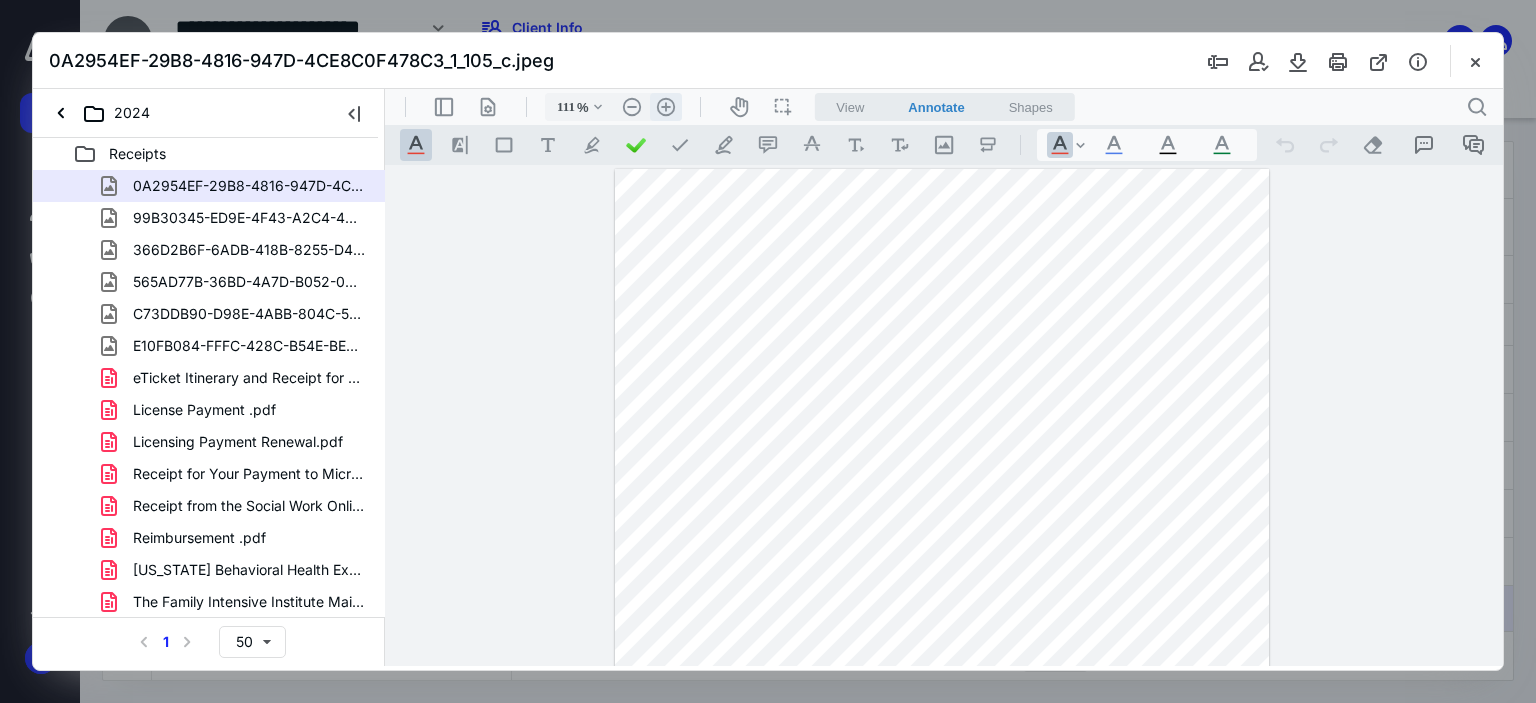 click on ".cls-1{fill:#abb0c4;} icon - header - zoom - in - line" at bounding box center (666, 107) 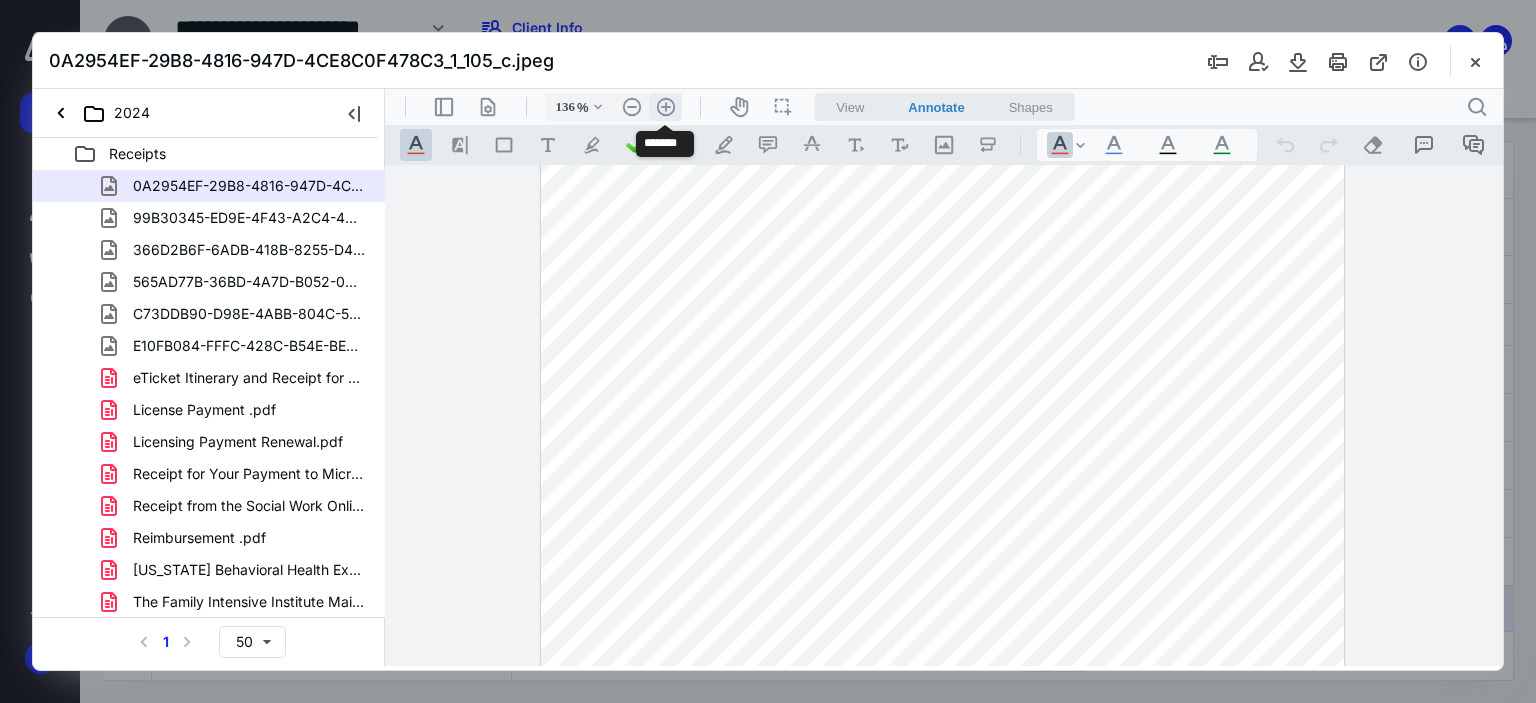 click on ".cls-1{fill:#abb0c4;} icon - header - zoom - in - line" at bounding box center [666, 107] 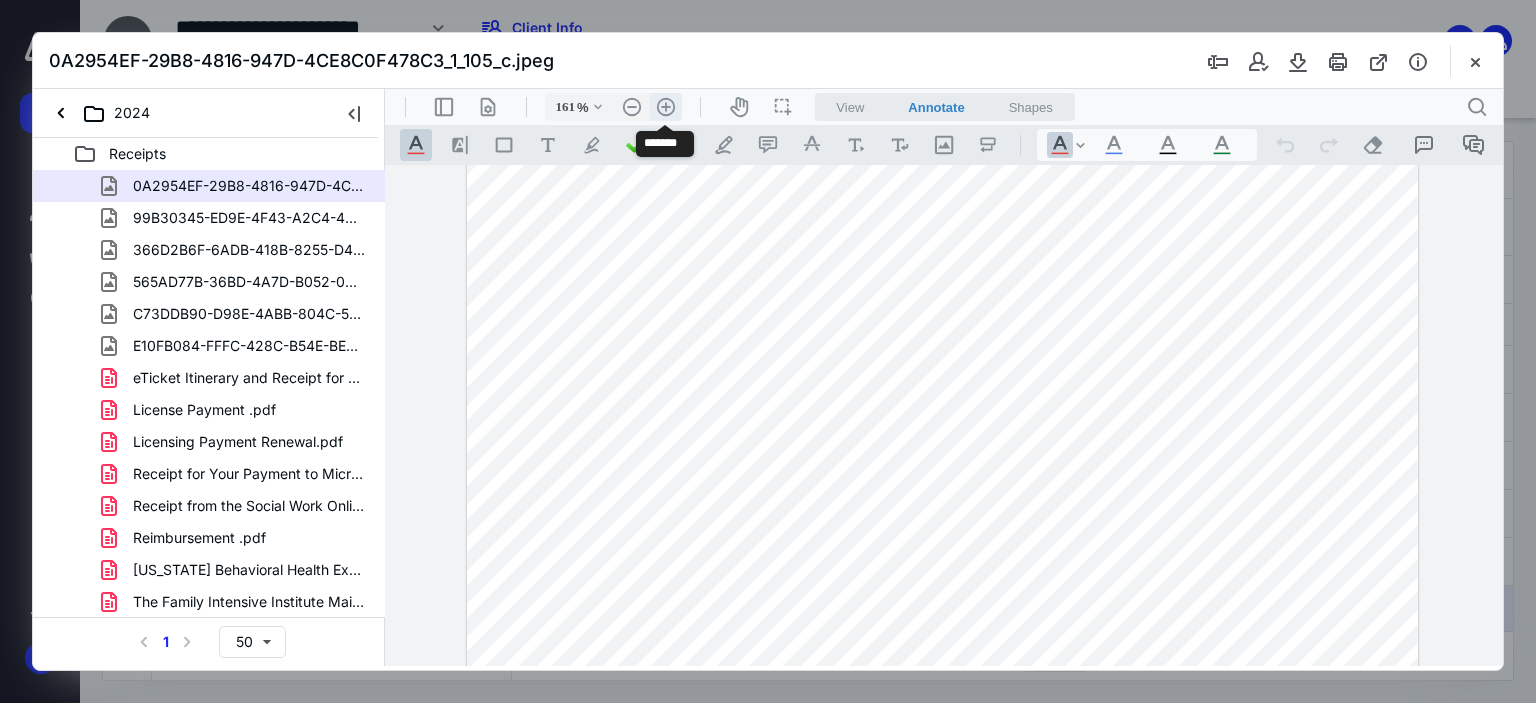 scroll, scrollTop: 96, scrollLeft: 0, axis: vertical 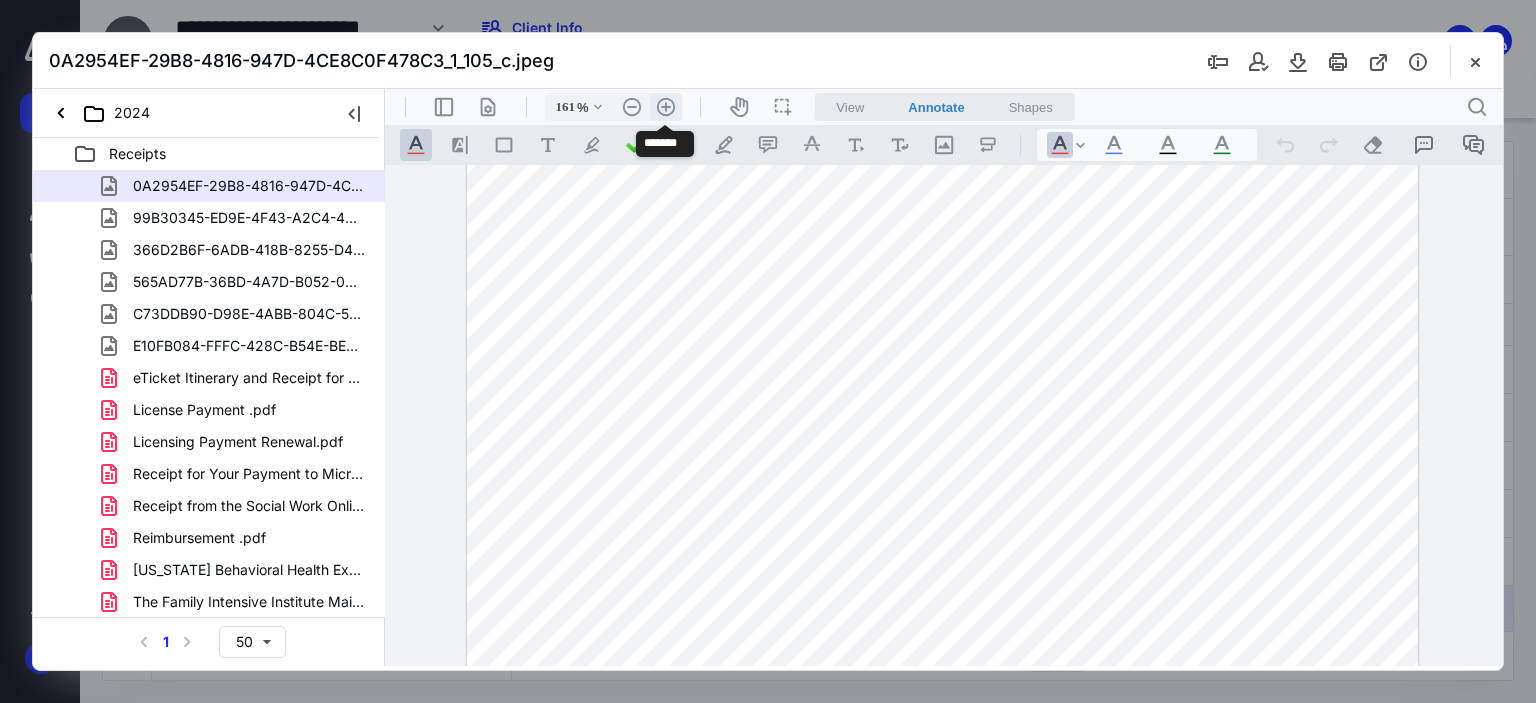 click on ".cls-1{fill:#abb0c4;} icon - header - zoom - in - line" at bounding box center (666, 107) 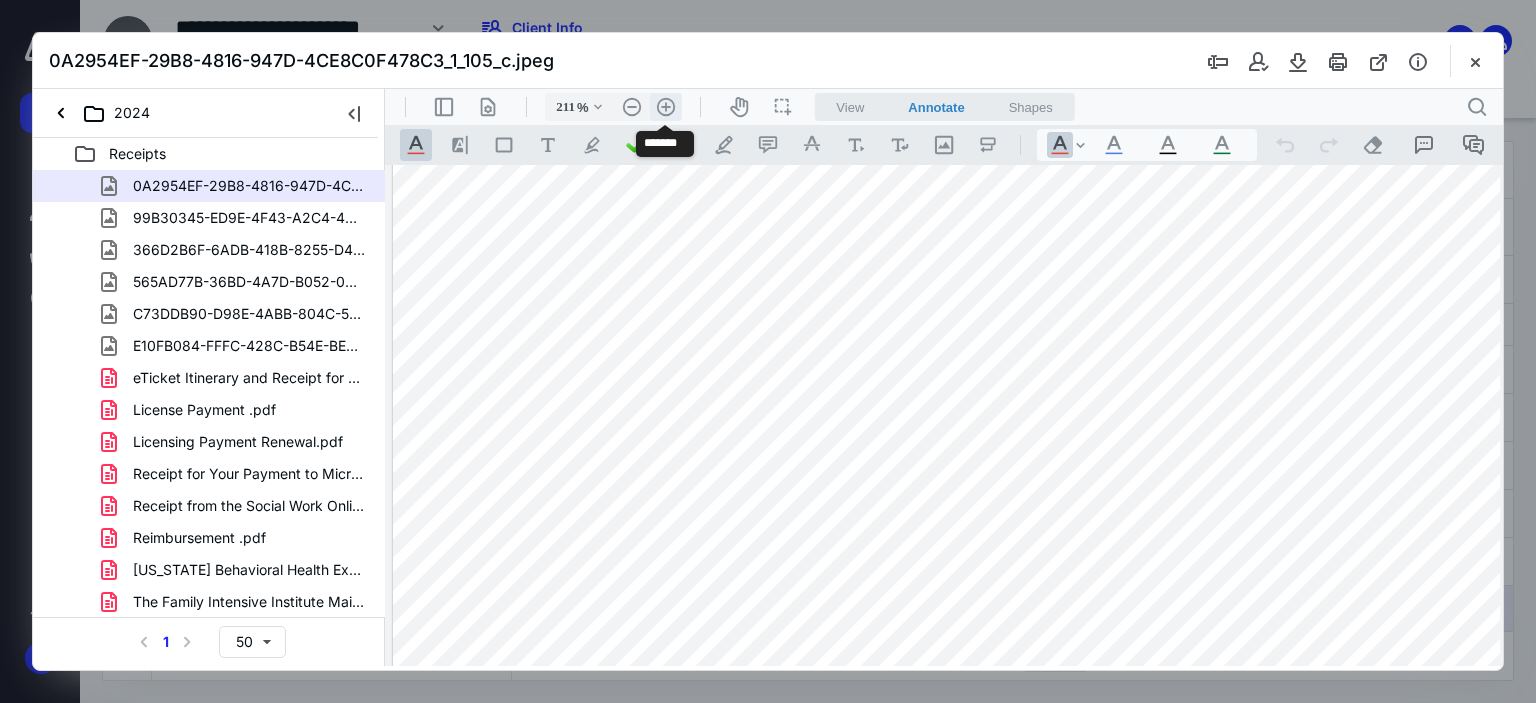 scroll, scrollTop: 192, scrollLeft: 74, axis: both 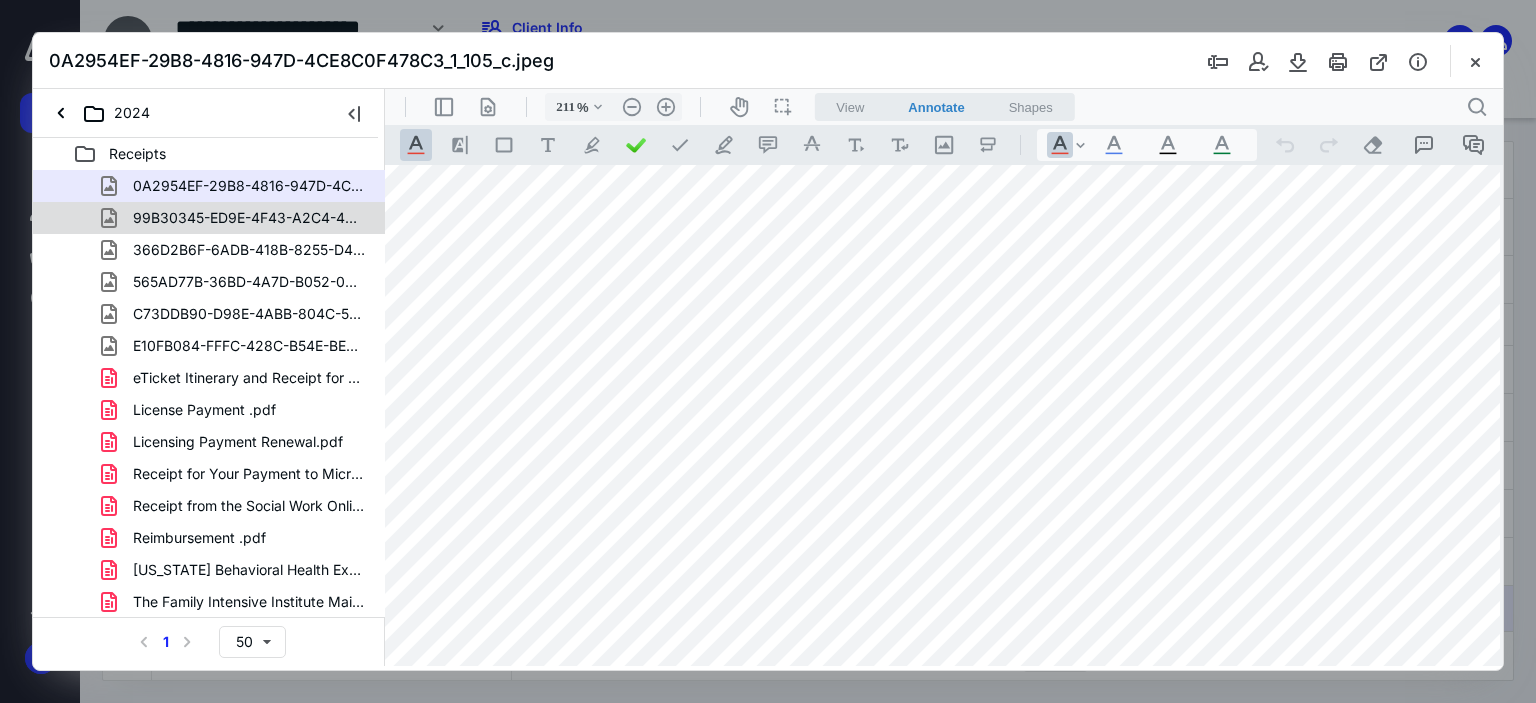 click on "99B30345-ED9E-4F43-A2C4-46F0276727DC_1_105_c.jpeg" at bounding box center [249, 218] 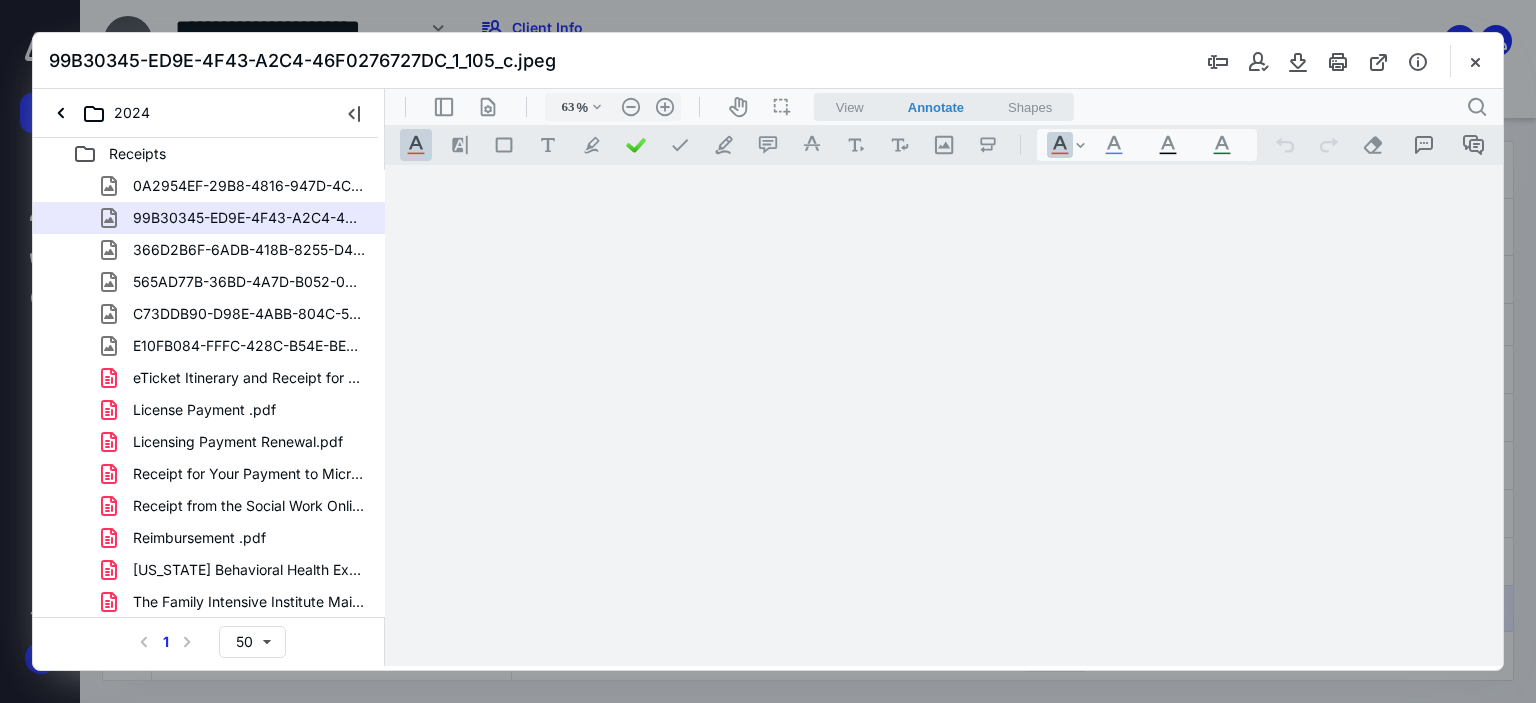 scroll, scrollTop: 1, scrollLeft: 0, axis: vertical 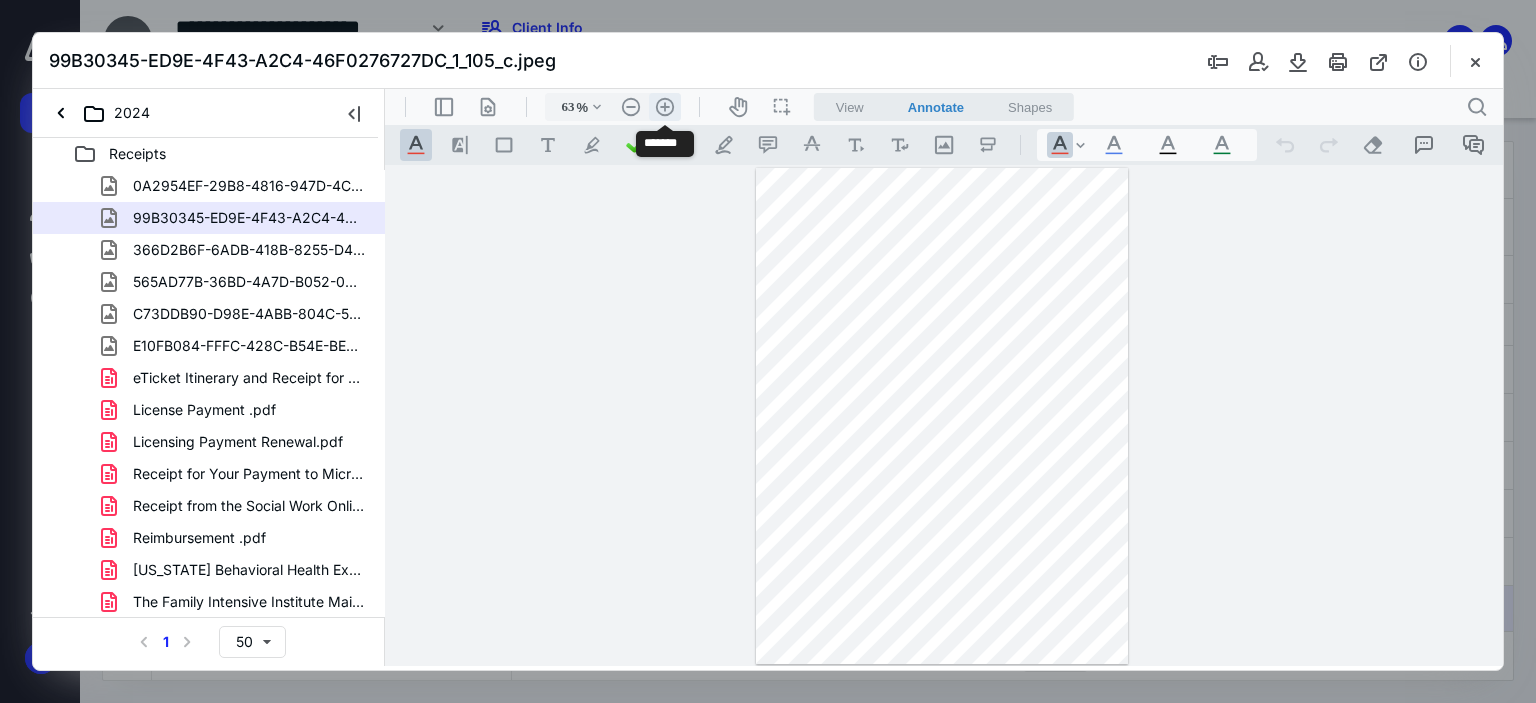 click on ".cls-1{fill:#abb0c4;} icon - header - zoom - in - line" at bounding box center (665, 107) 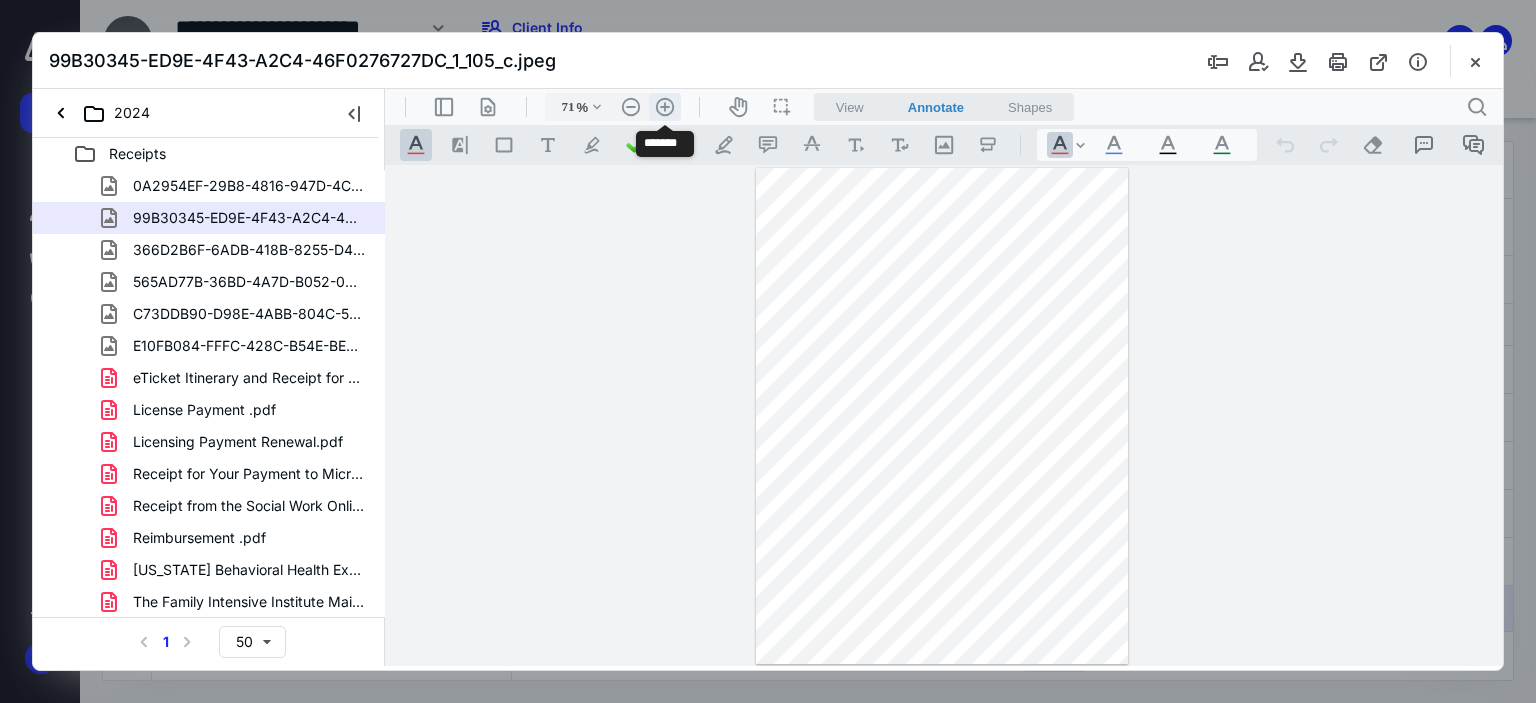 click on ".cls-1{fill:#abb0c4;} icon - header - zoom - in - line" at bounding box center (665, 107) 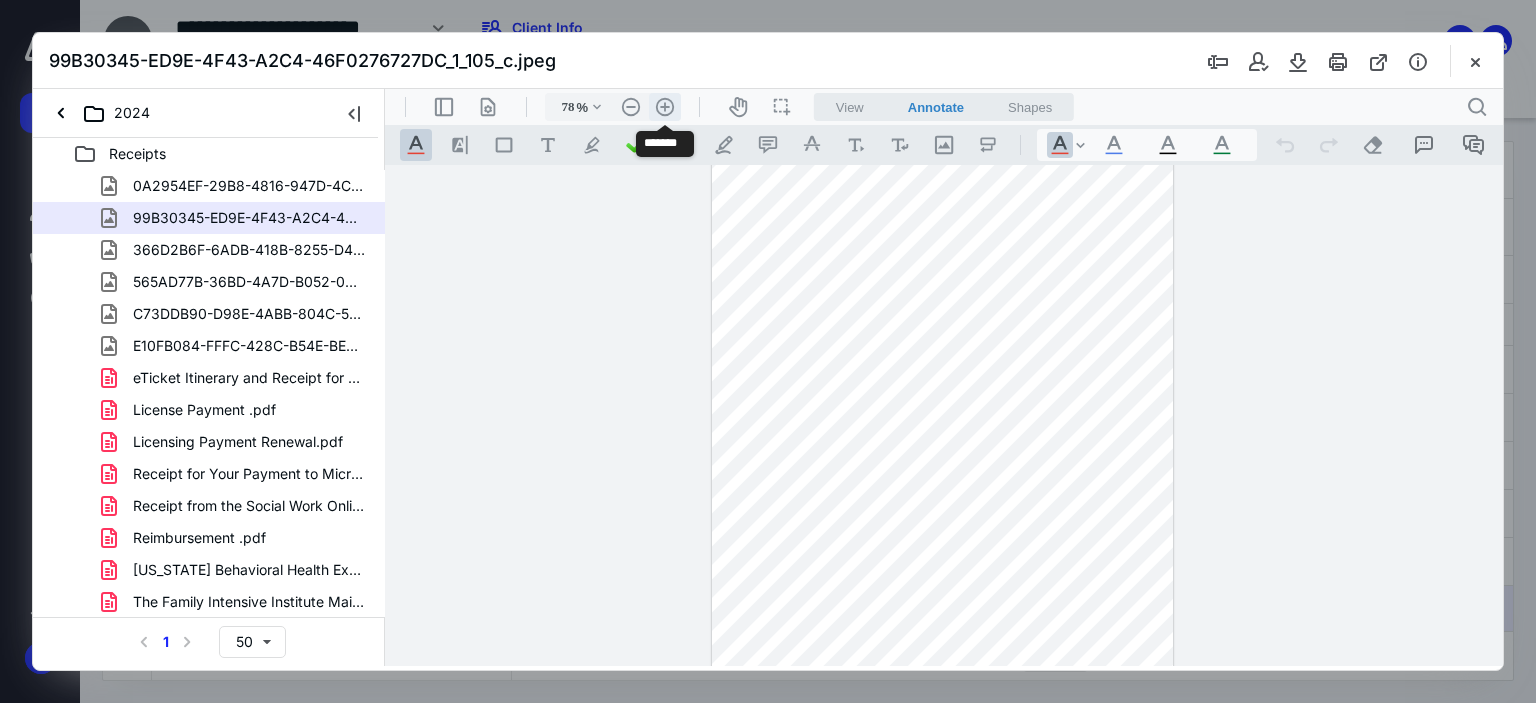 click on ".cls-1{fill:#abb0c4;} icon - header - zoom - in - line" at bounding box center [665, 107] 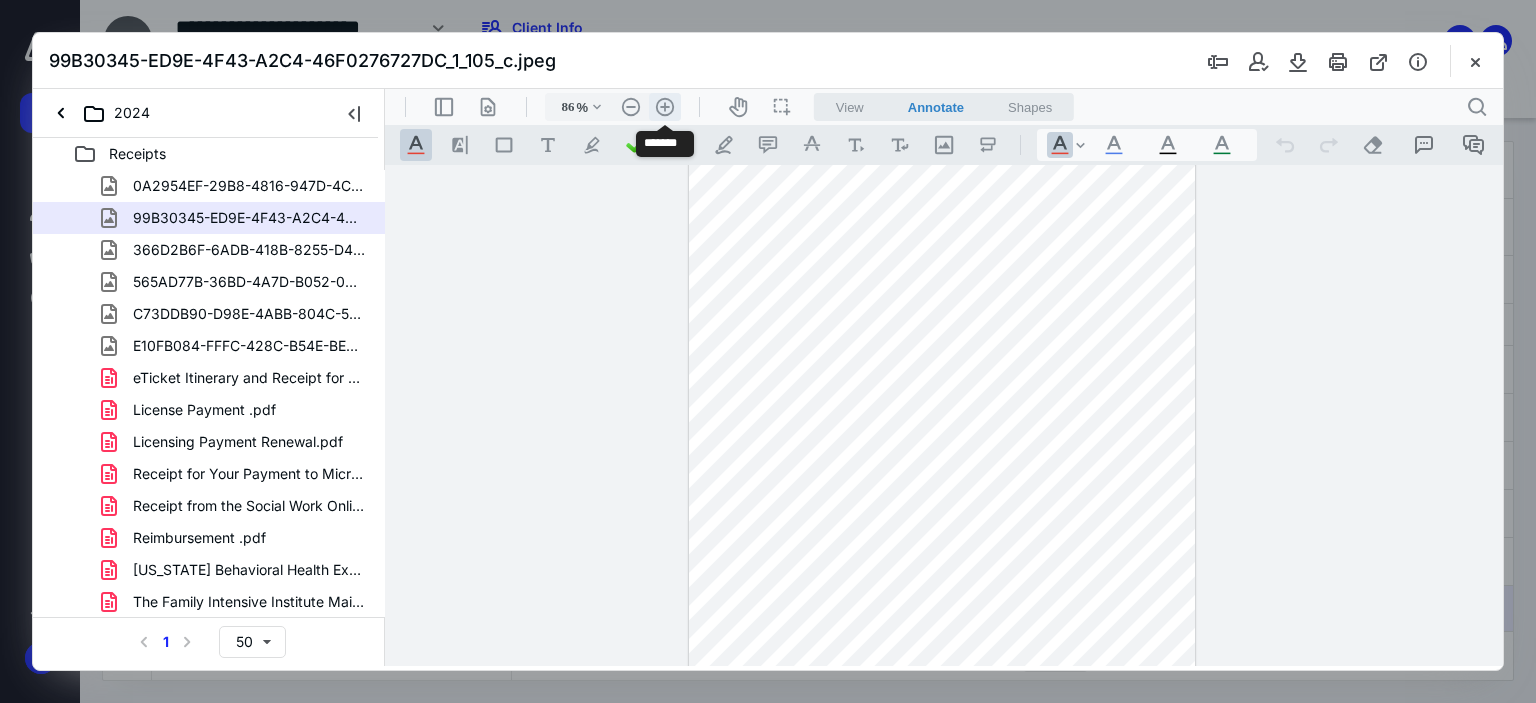click on ".cls-1{fill:#abb0c4;} icon - header - zoom - in - line" at bounding box center [665, 107] 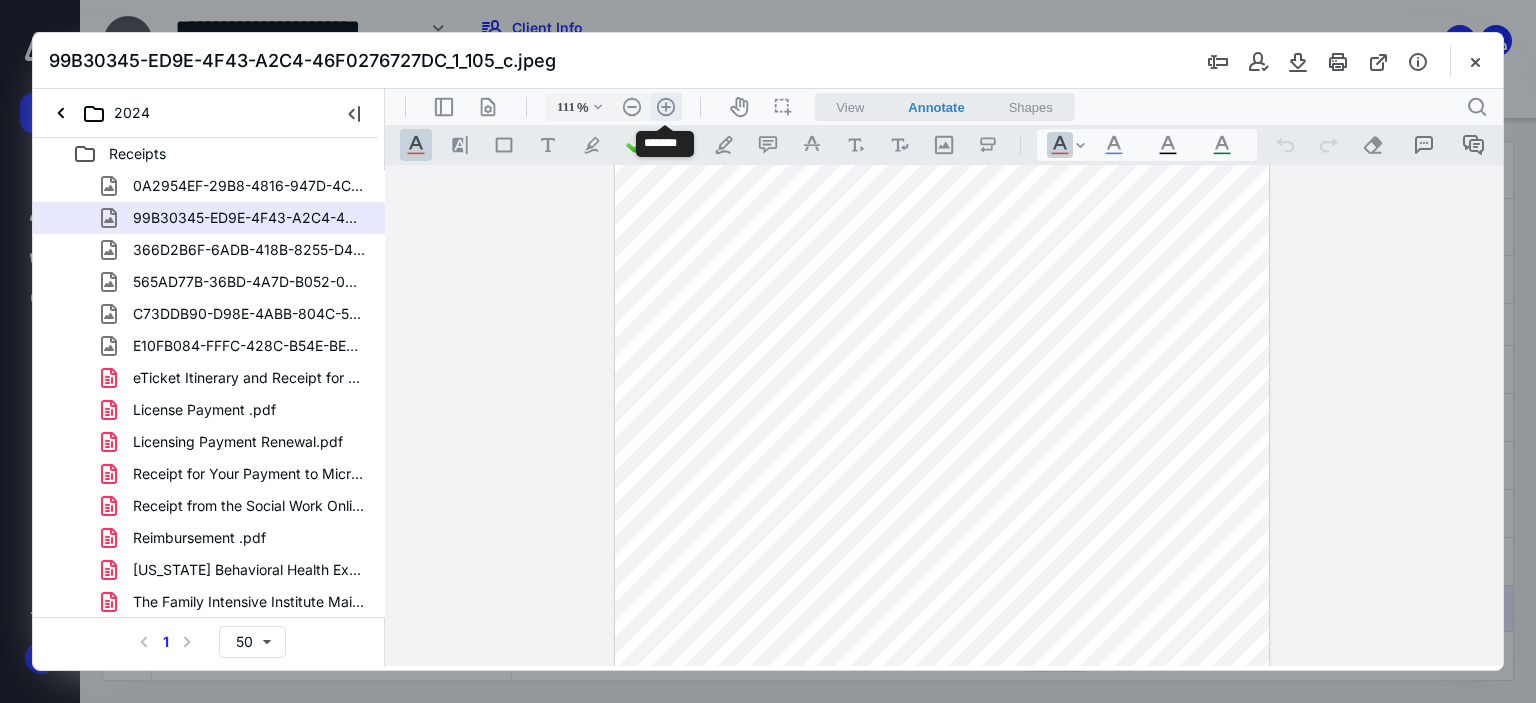 click on ".cls-1{fill:#abb0c4;} icon - header - zoom - in - line" at bounding box center (666, 107) 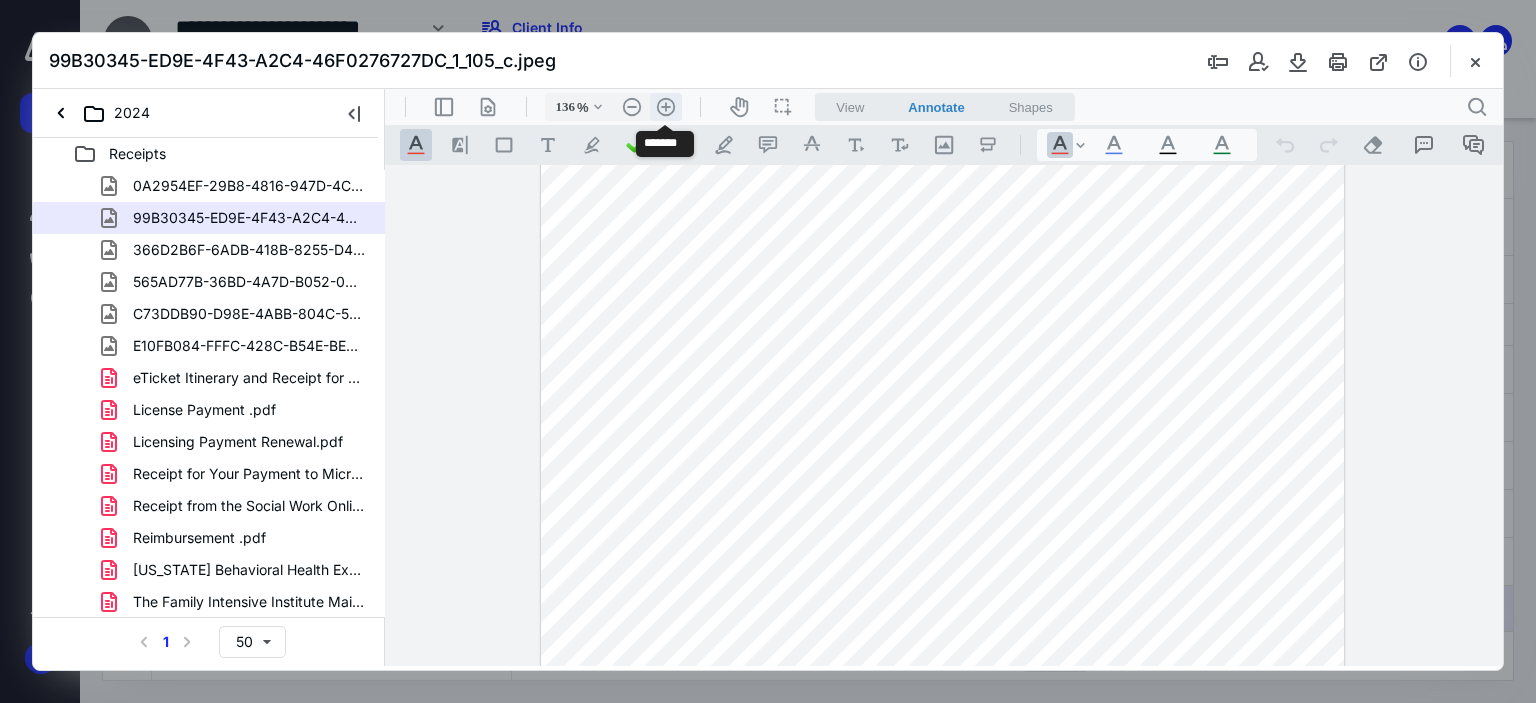 scroll, scrollTop: 244, scrollLeft: 0, axis: vertical 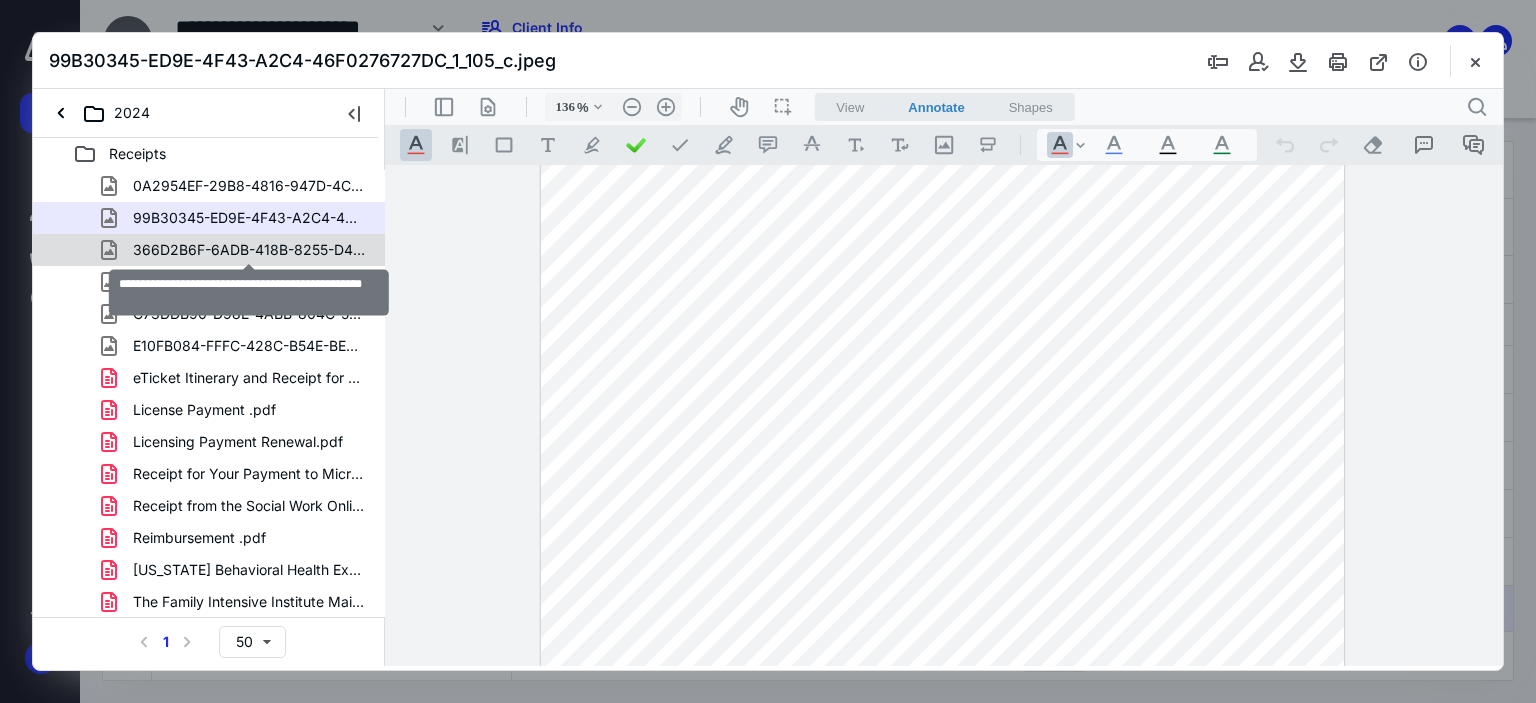 click on "366D2B6F-6ADB-418B-8255-D438C4F3FE37_1_105_c.jpeg" at bounding box center (249, 250) 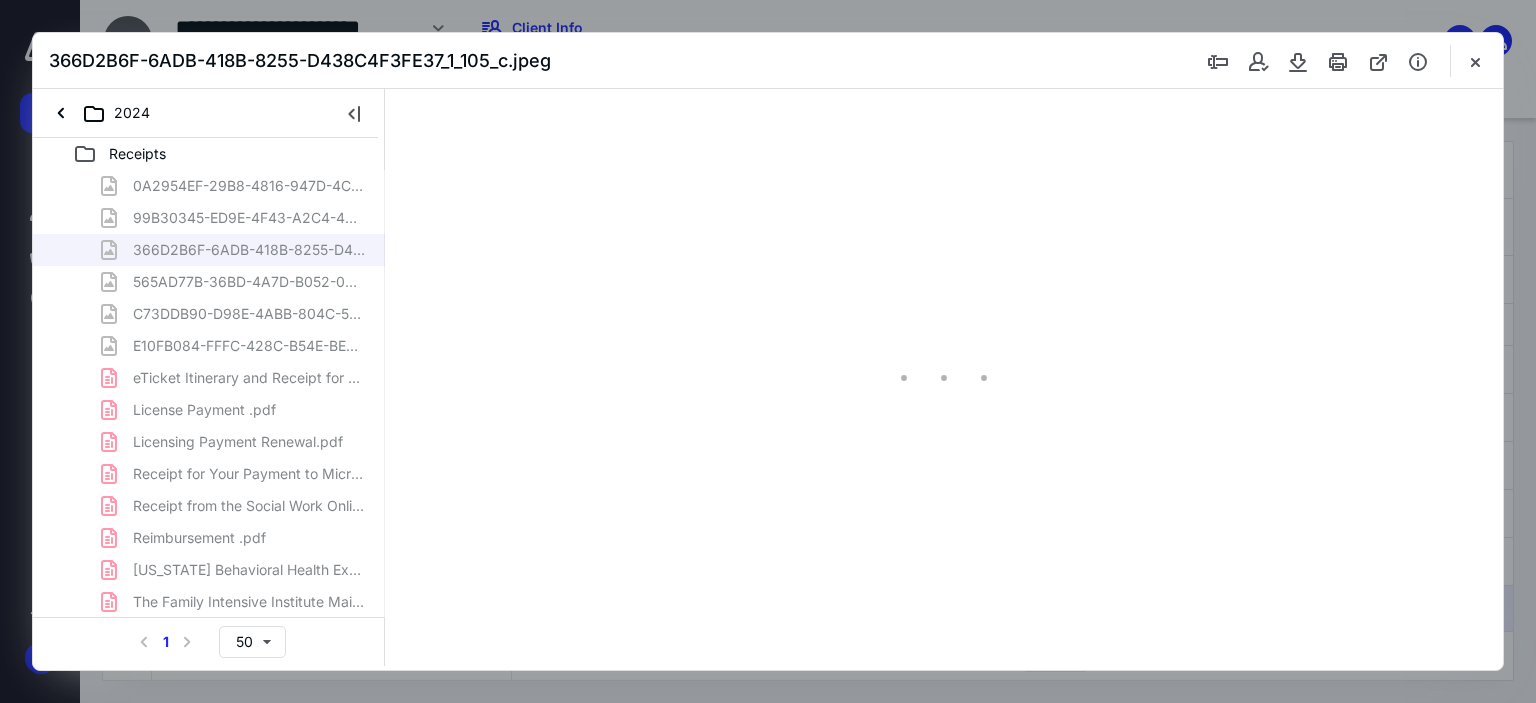 scroll, scrollTop: 1, scrollLeft: 0, axis: vertical 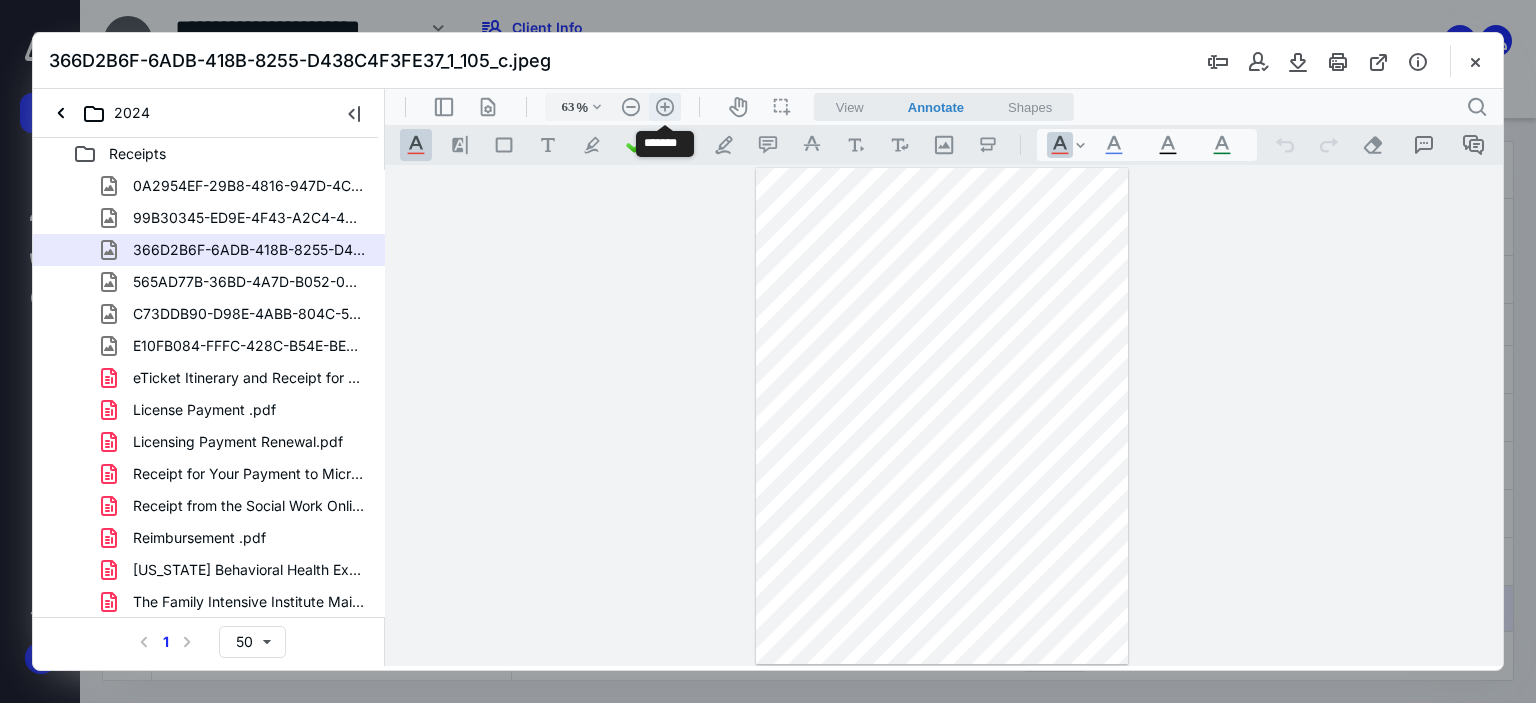 click on ".cls-1{fill:#abb0c4;} icon - header - zoom - in - line" at bounding box center [665, 107] 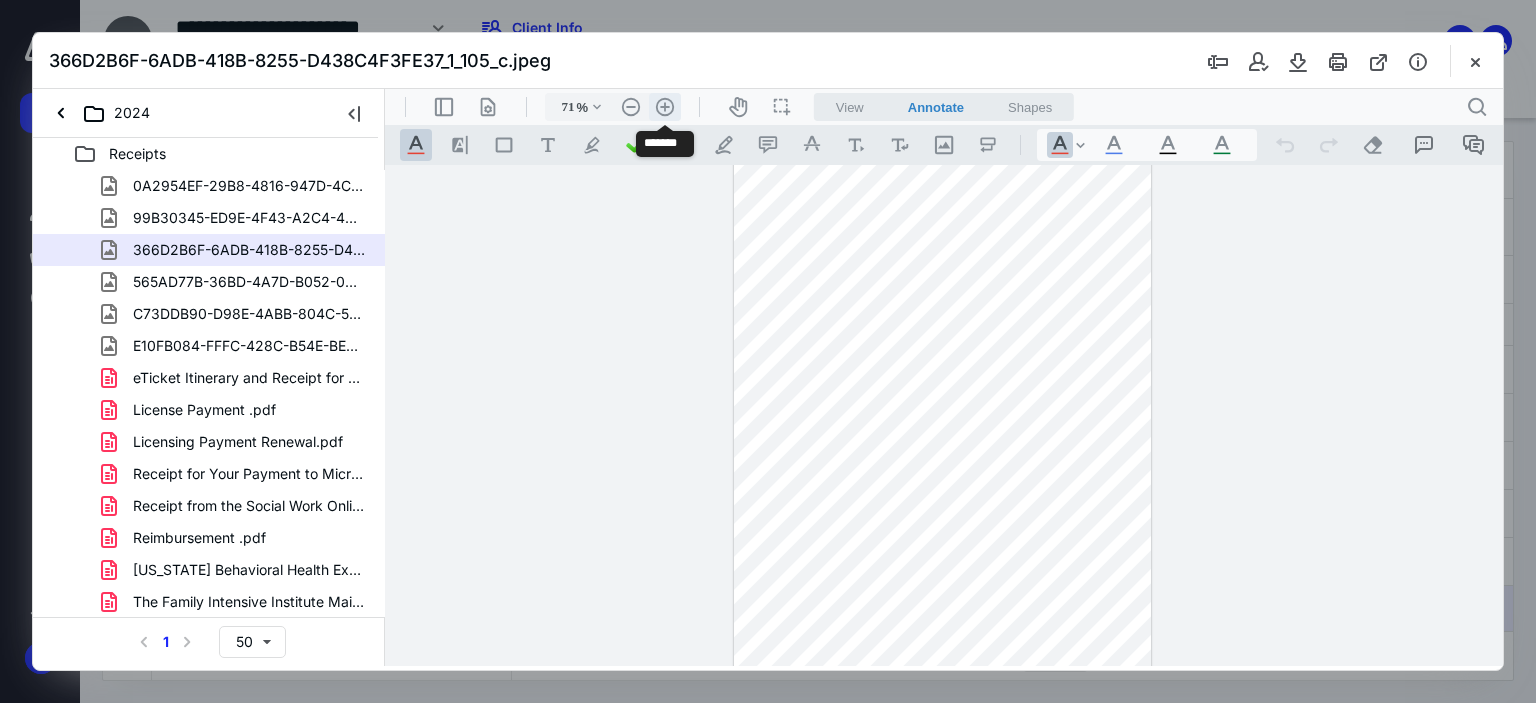 click on ".cls-1{fill:#abb0c4;} icon - header - zoom - in - line" at bounding box center [665, 107] 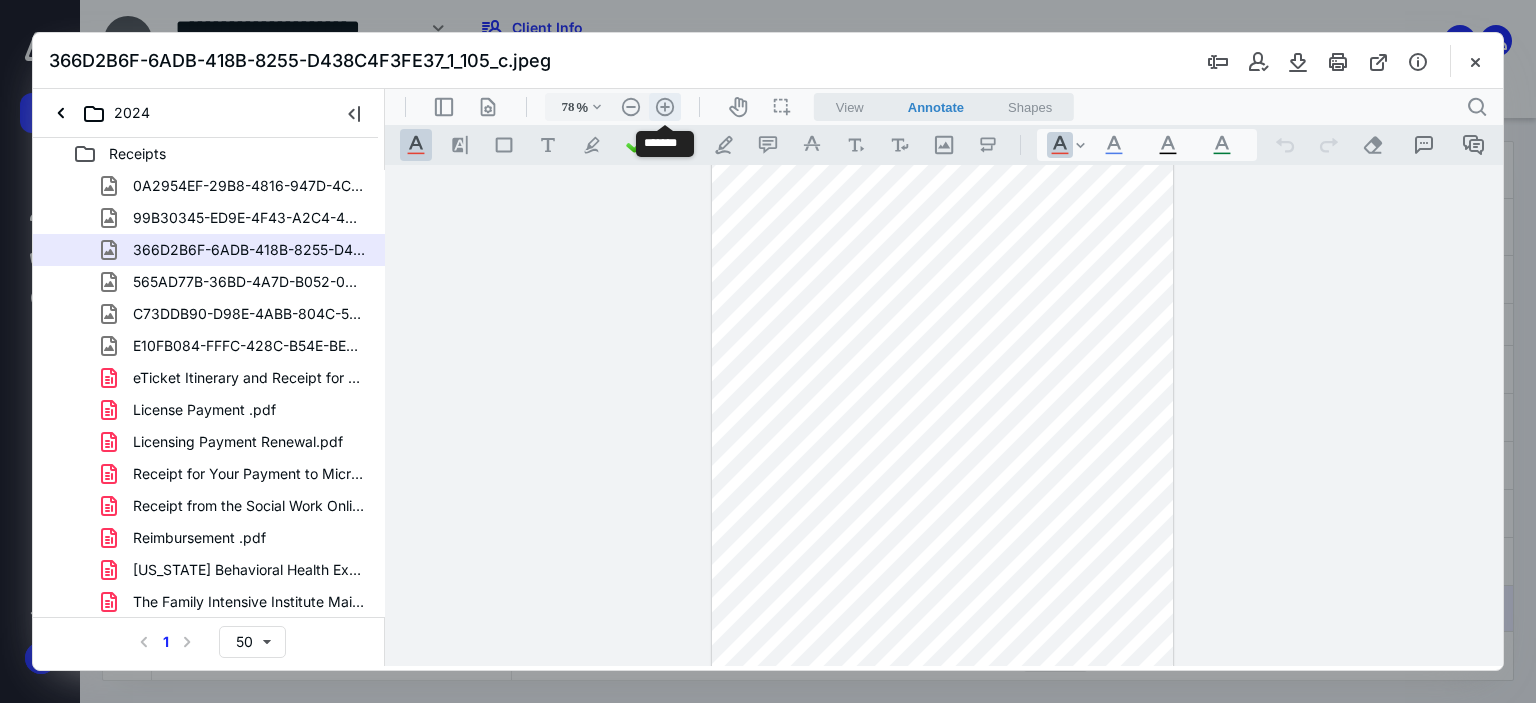 click on ".cls-1{fill:#abb0c4;} icon - header - zoom - in - line" at bounding box center (665, 107) 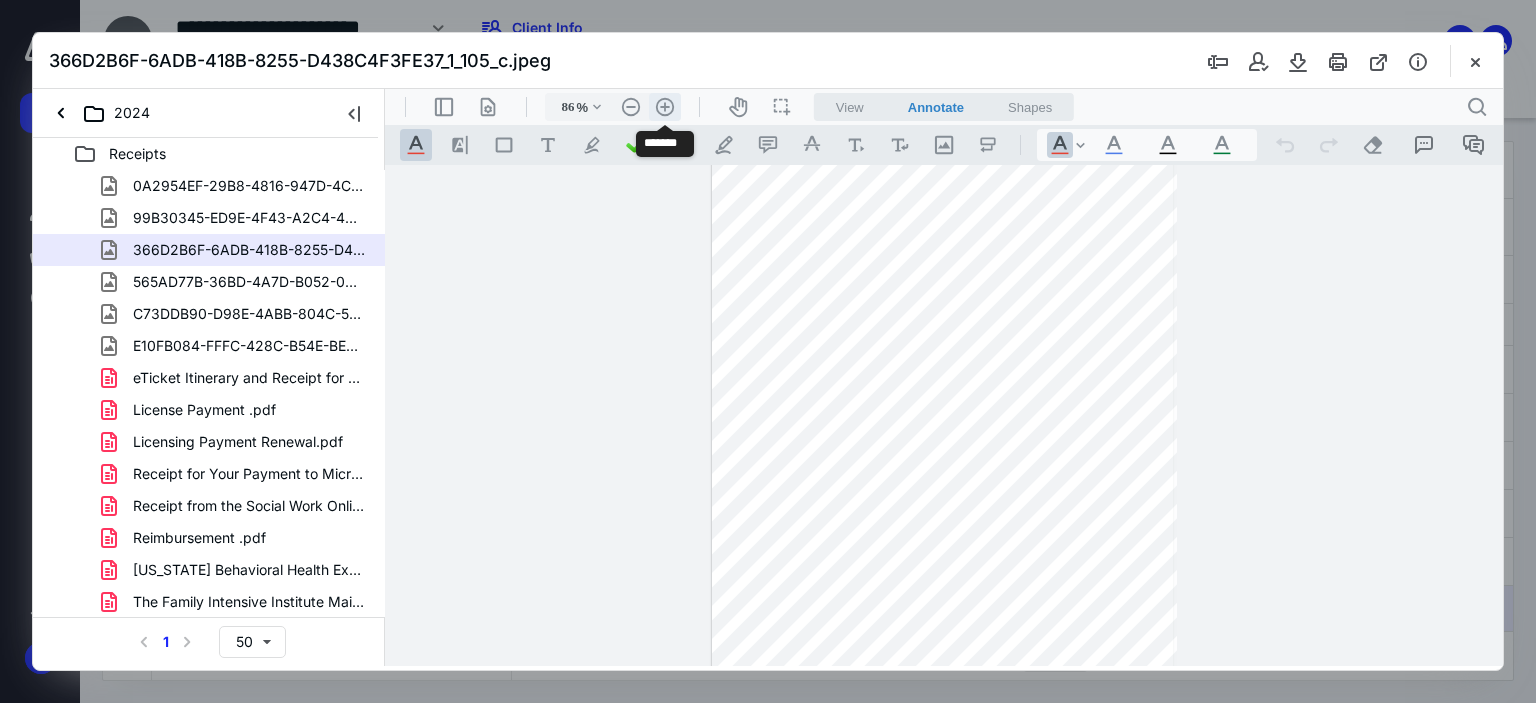 click on ".cls-1{fill:#abb0c4;} icon - header - zoom - in - line" at bounding box center (665, 107) 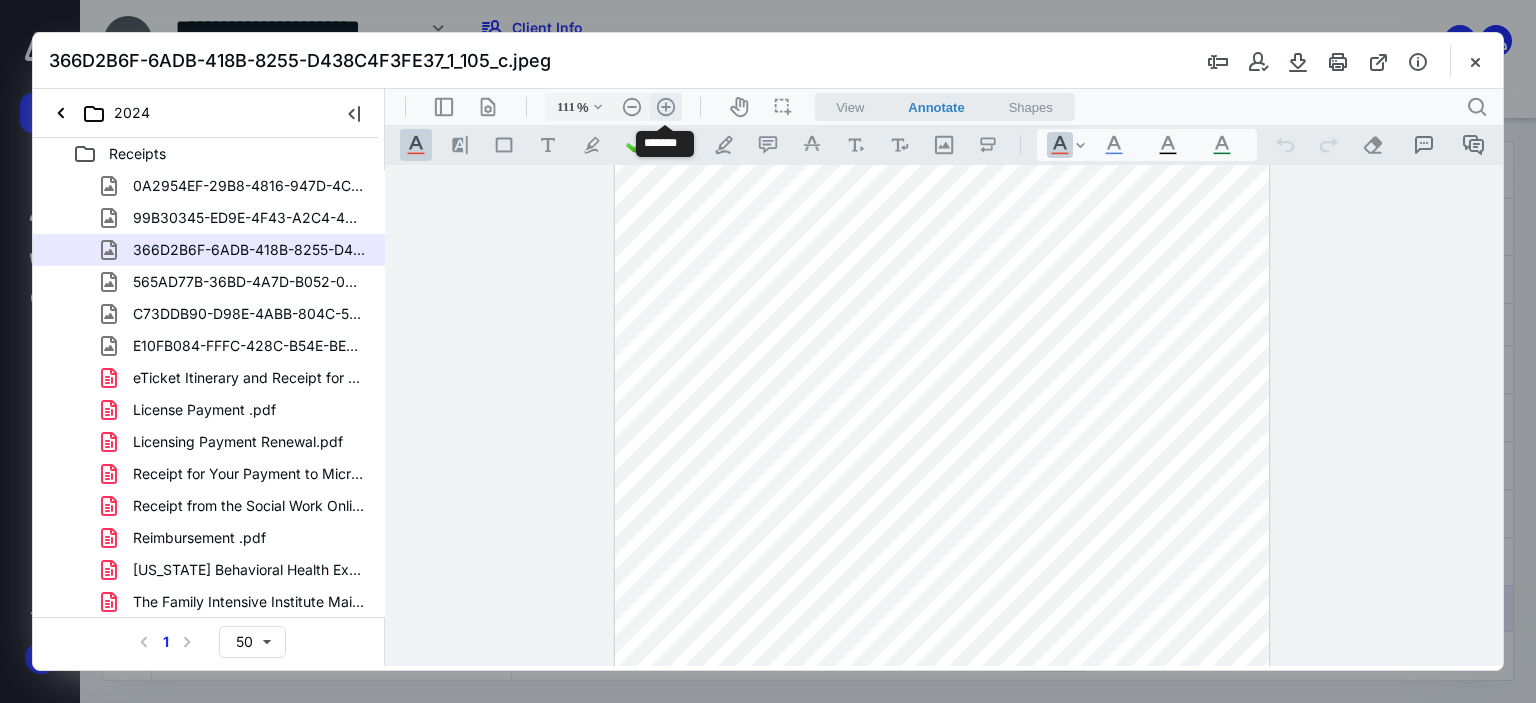 click on ".cls-1{fill:#abb0c4;} icon - header - zoom - in - line" at bounding box center (666, 107) 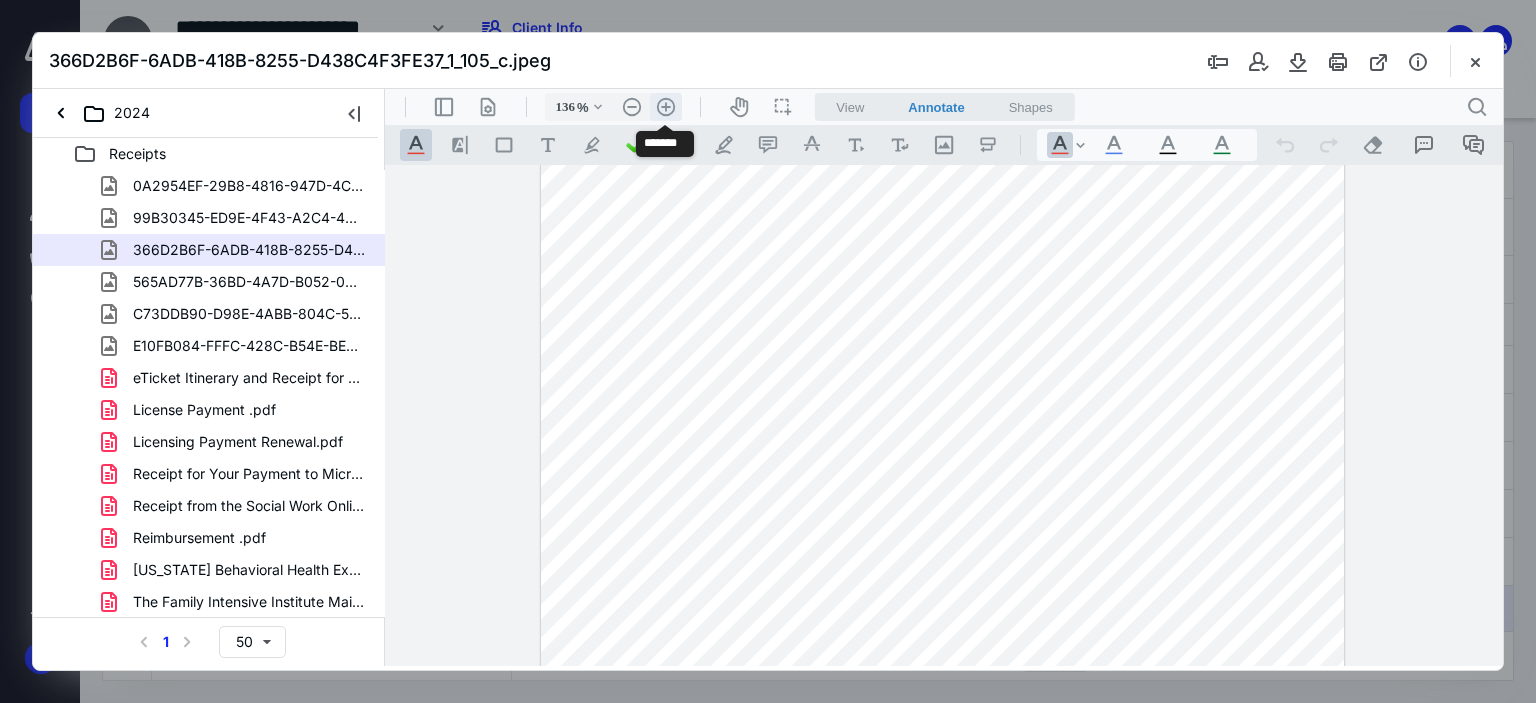 click on ".cls-1{fill:#abb0c4;} icon - header - zoom - in - line" at bounding box center [666, 107] 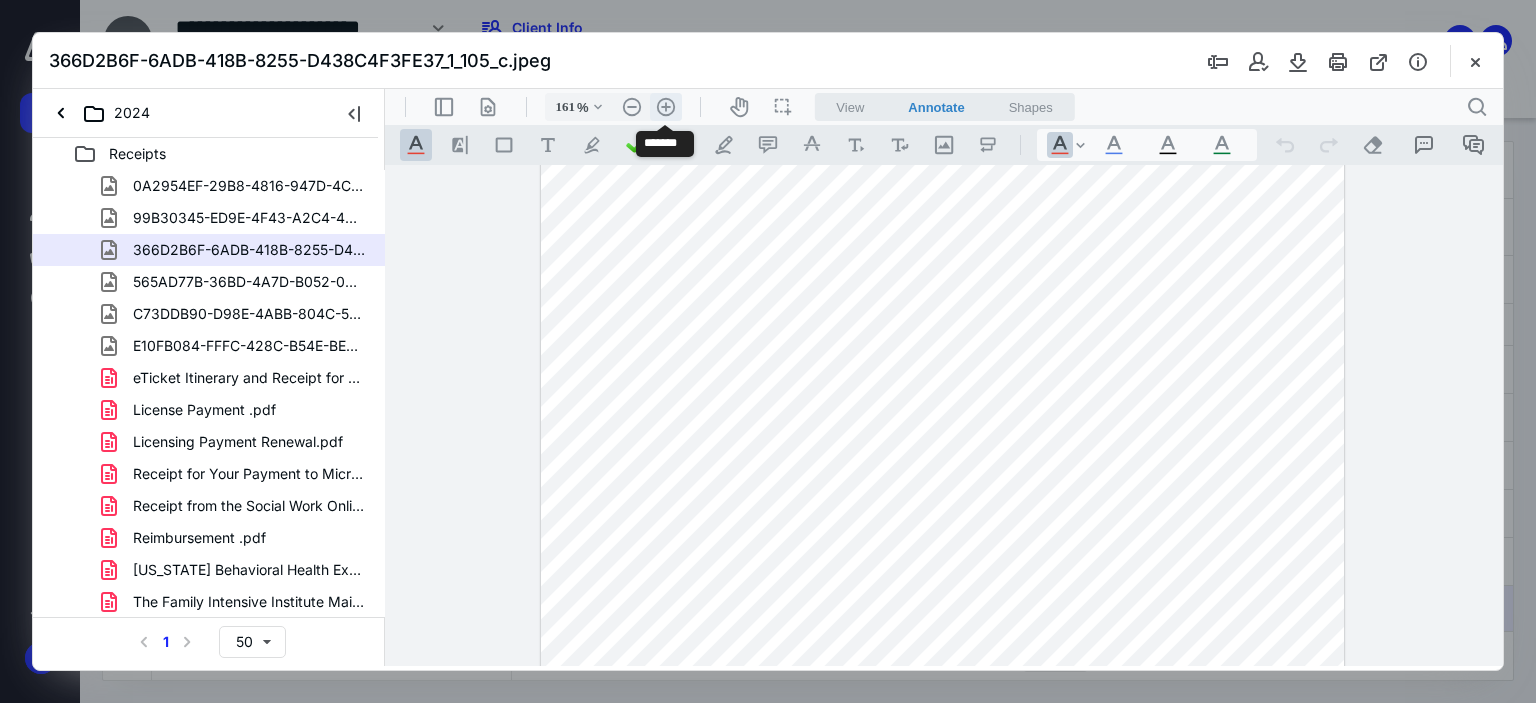 scroll, scrollTop: 328, scrollLeft: 0, axis: vertical 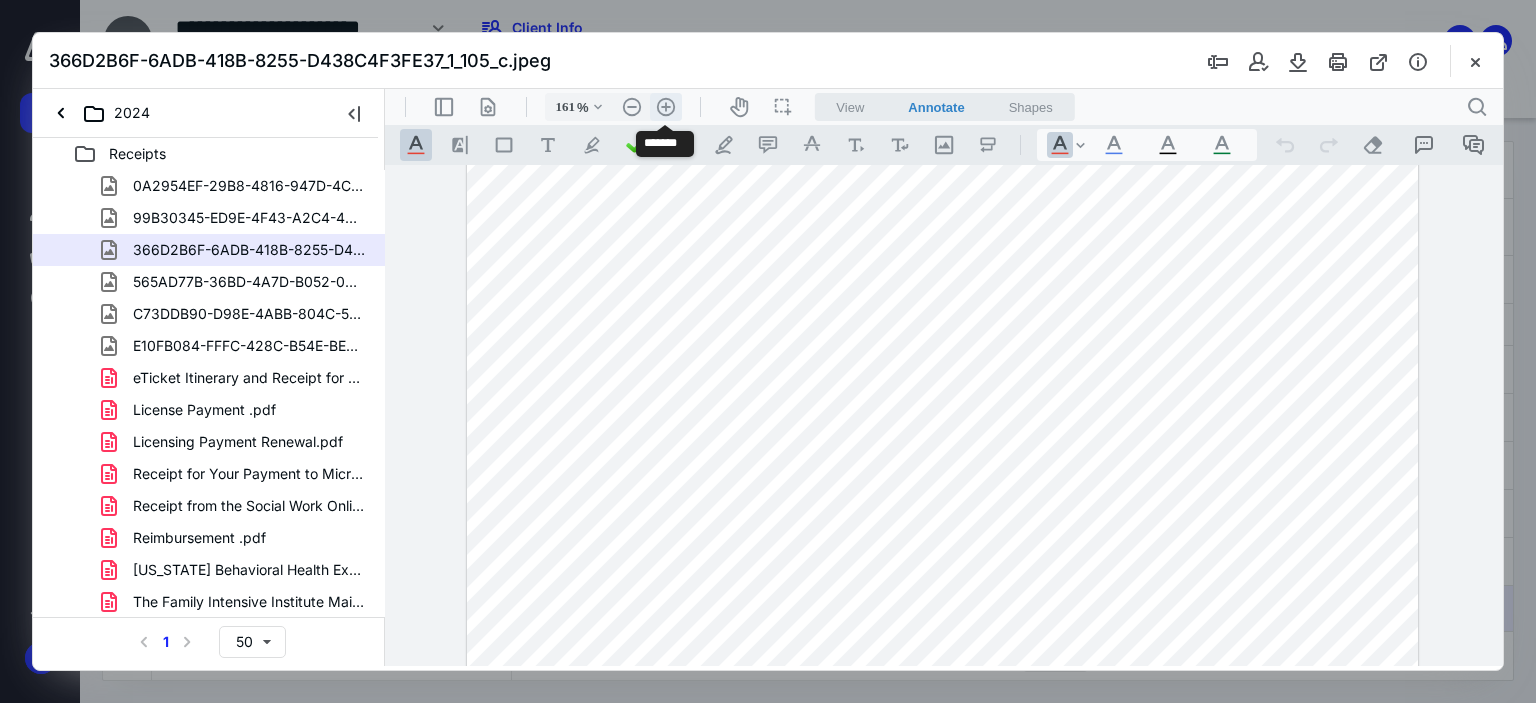 click on ".cls-1{fill:#abb0c4;} icon - header - zoom - in - line" at bounding box center (666, 107) 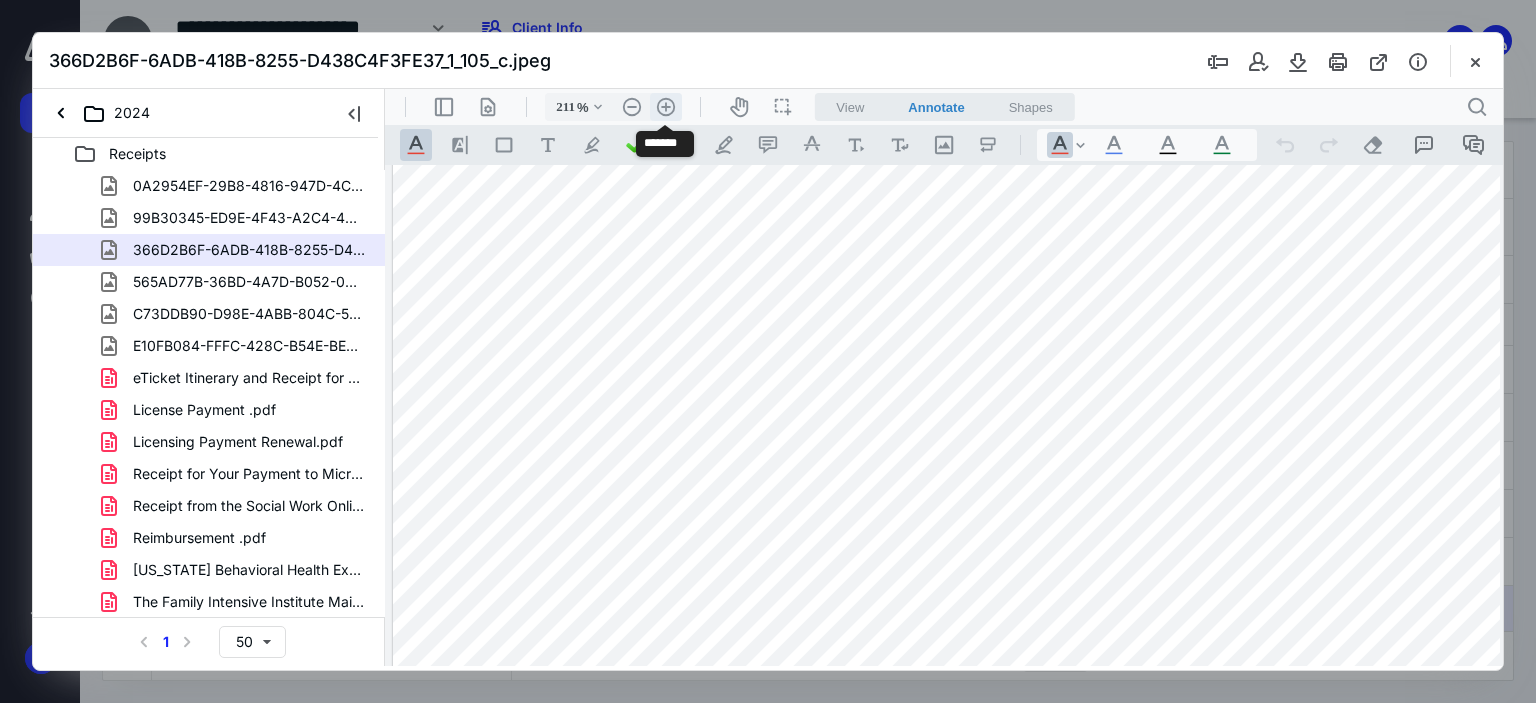 scroll, scrollTop: 496, scrollLeft: 74, axis: both 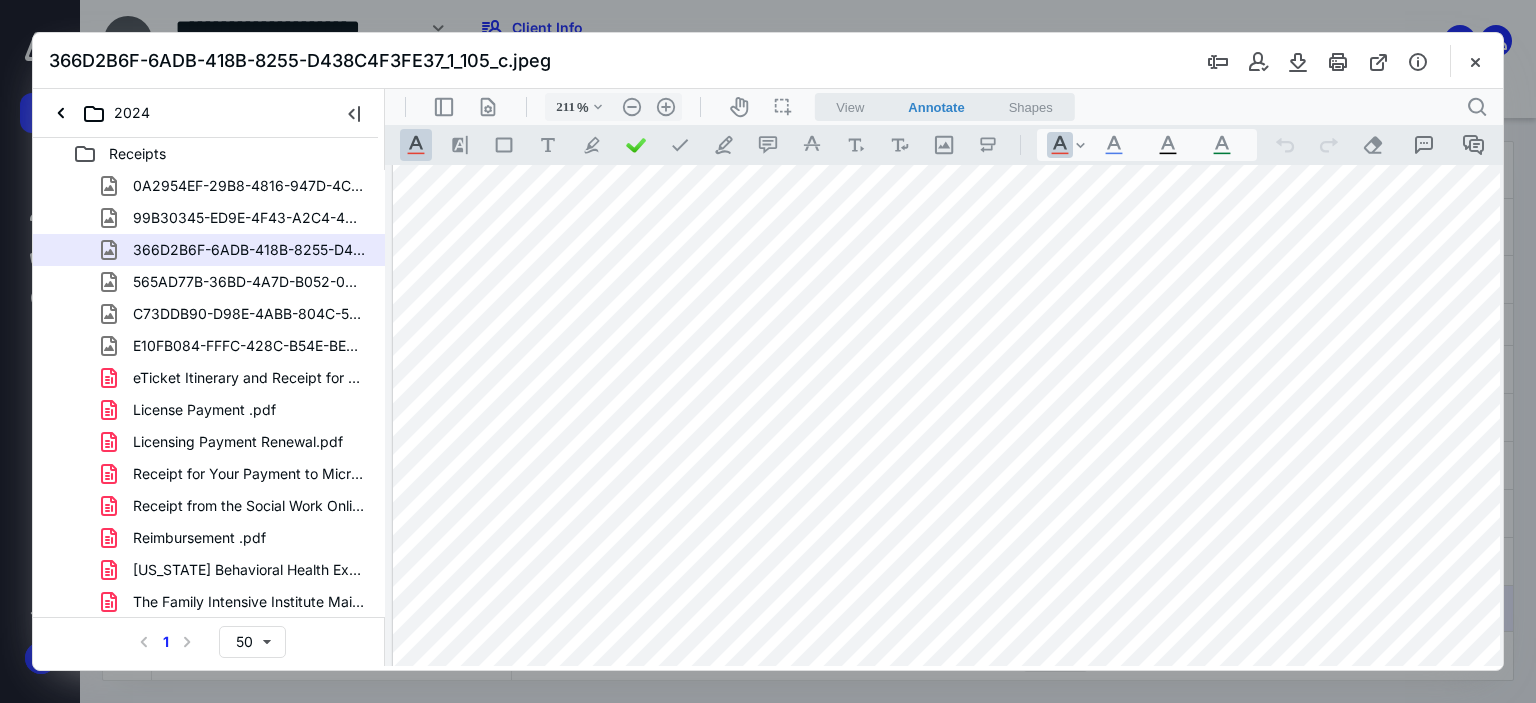 drag, startPoint x: 914, startPoint y: 549, endPoint x: 923, endPoint y: 375, distance: 174.2326 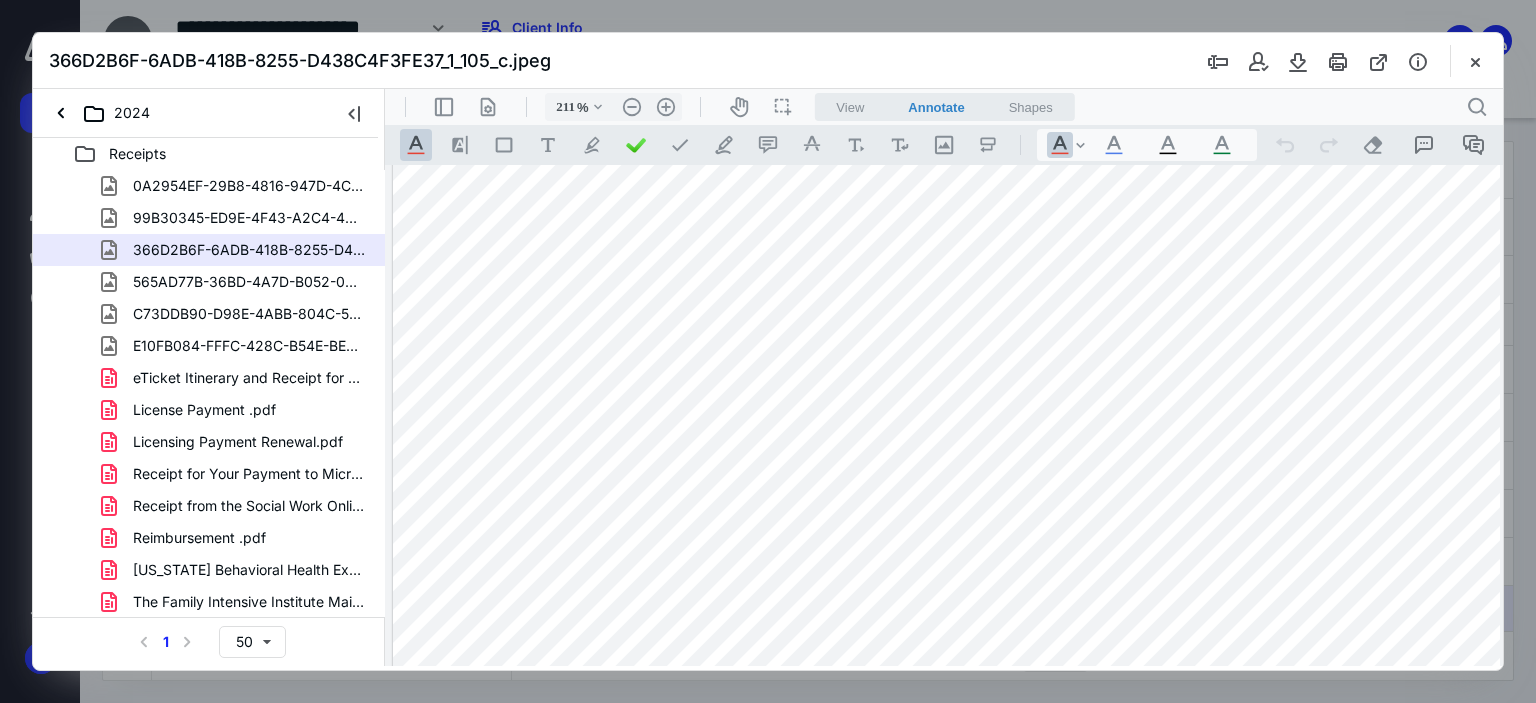 scroll, scrollTop: 907, scrollLeft: 0, axis: vertical 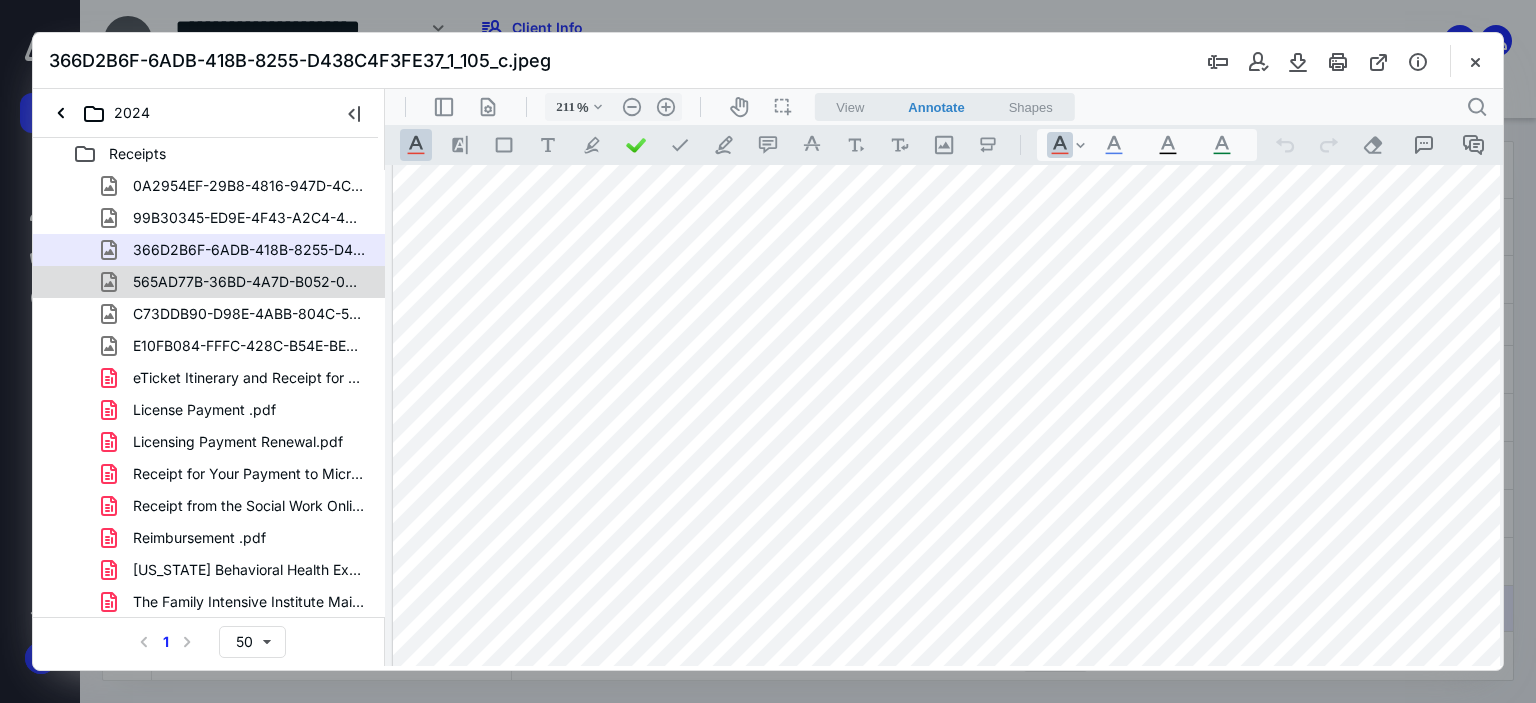 click on "565AD77B-36BD-4A7D-B052-092870E9741A_1_105_c.jpeg" at bounding box center [249, 282] 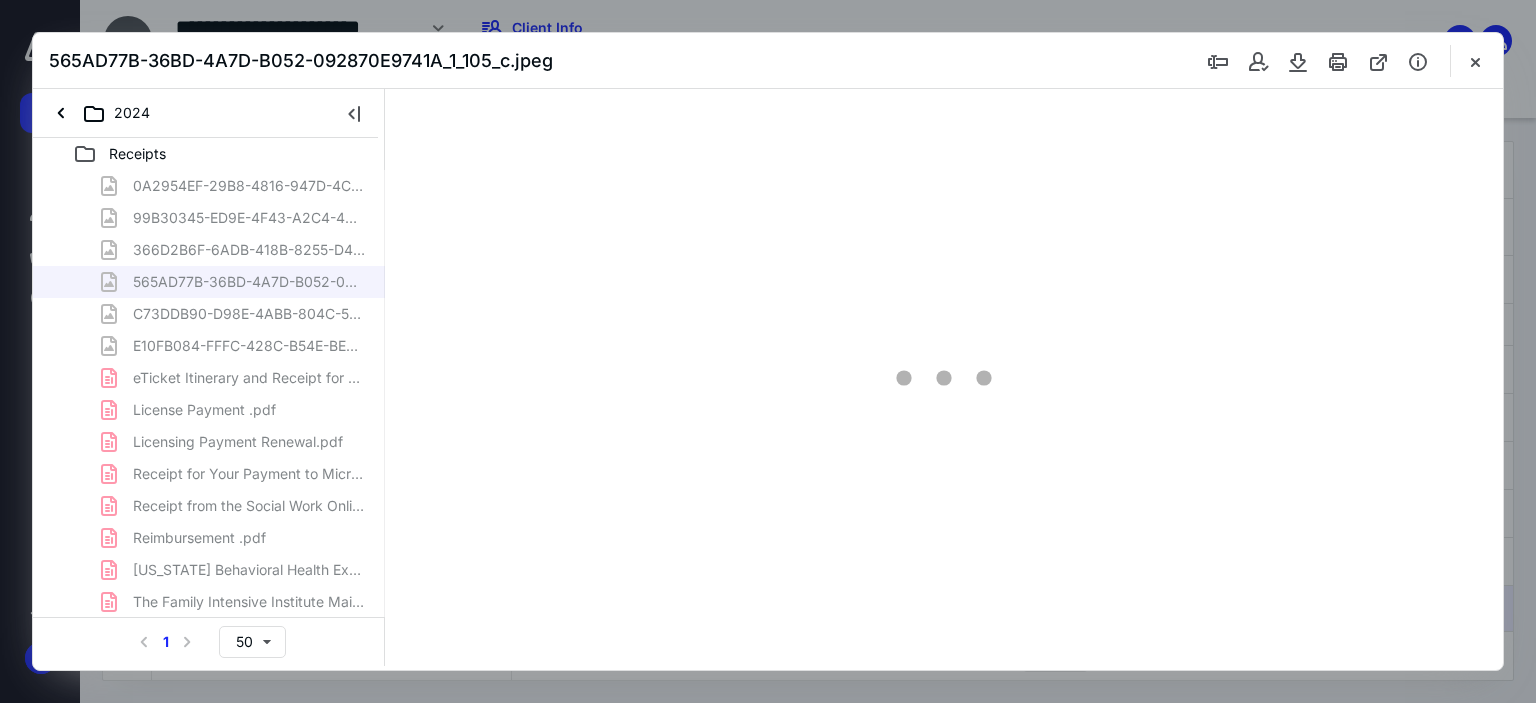 scroll, scrollTop: 1, scrollLeft: 0, axis: vertical 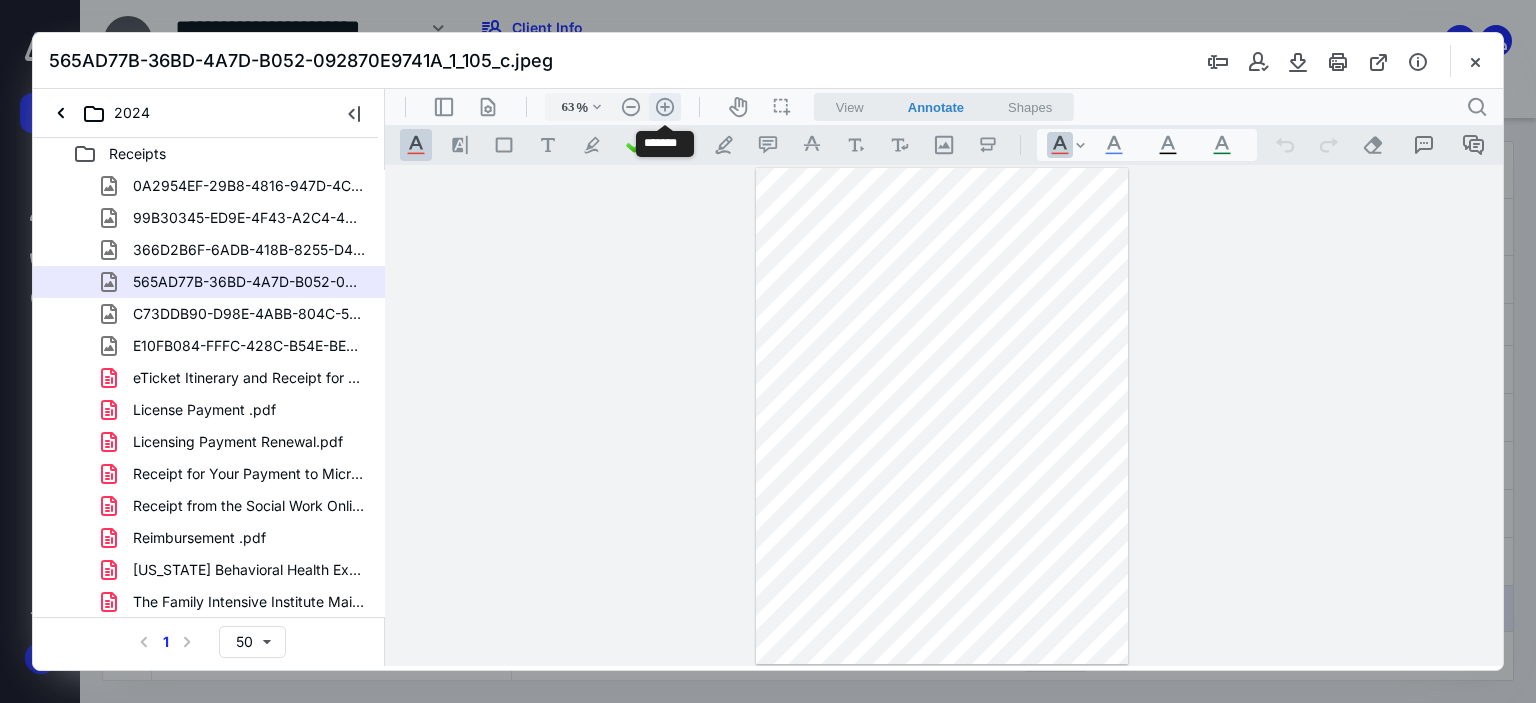 click on ".cls-1{fill:#abb0c4;} icon - header - zoom - in - line" at bounding box center (665, 107) 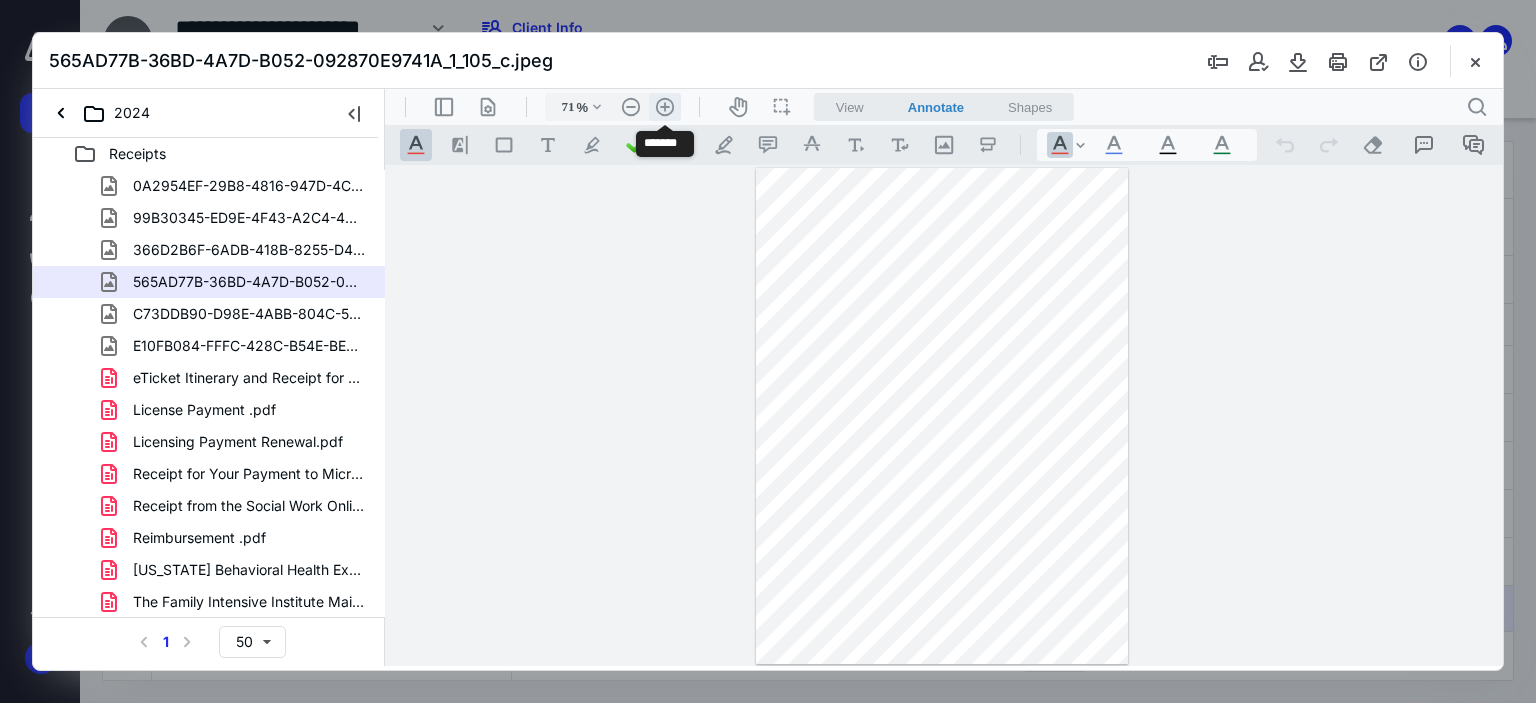 click on ".cls-1{fill:#abb0c4;} icon - header - zoom - in - line" at bounding box center [665, 107] 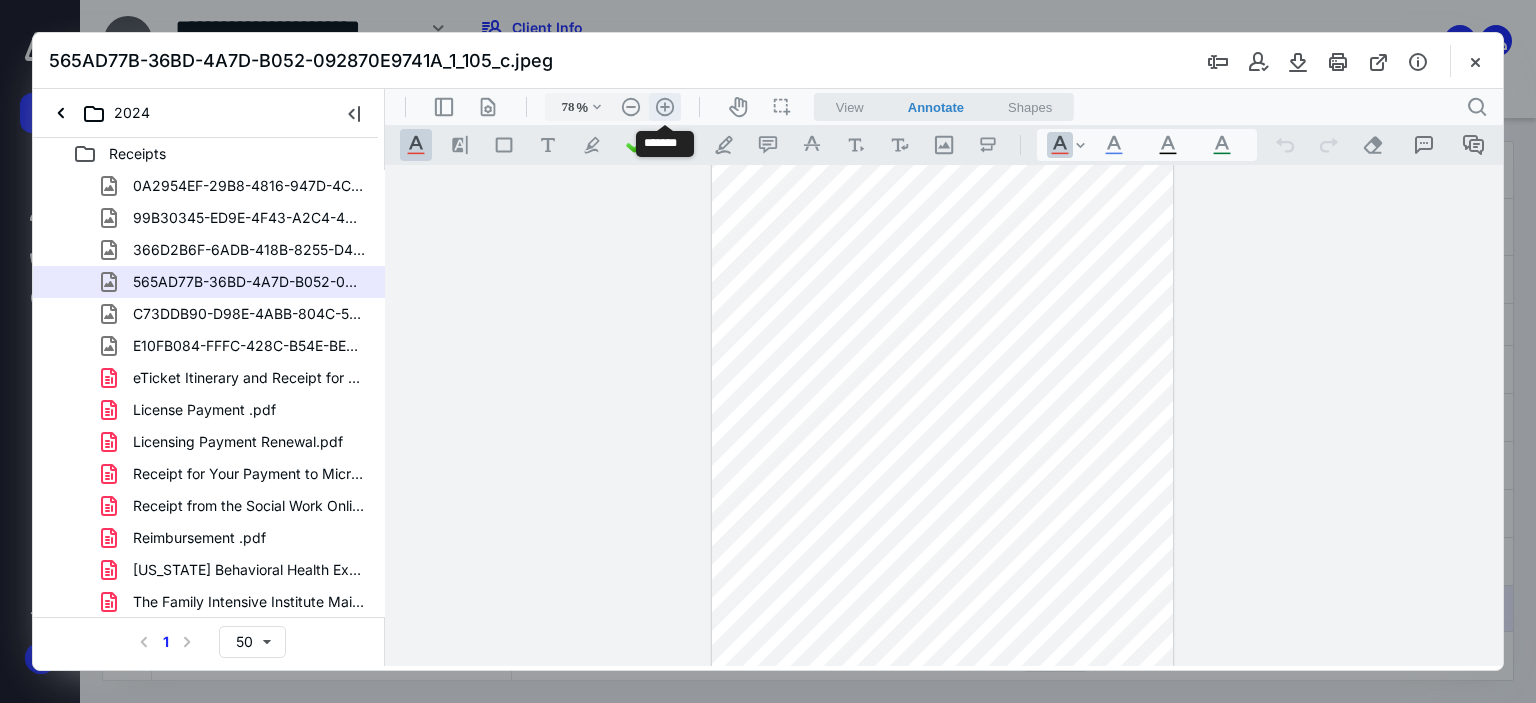 click on ".cls-1{fill:#abb0c4;} icon - header - zoom - in - line" at bounding box center (665, 107) 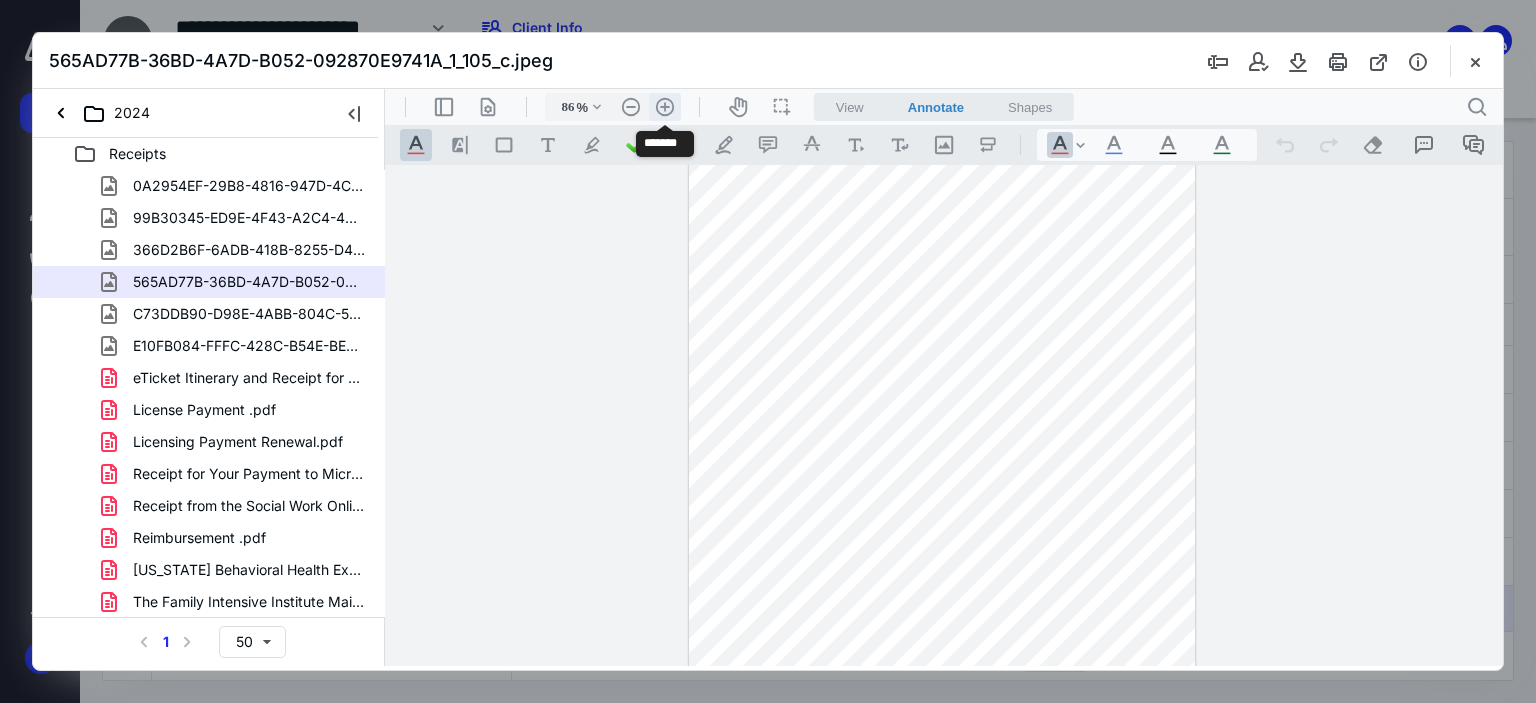 click on ".cls-1{fill:#abb0c4;} icon - header - zoom - in - line" at bounding box center [665, 107] 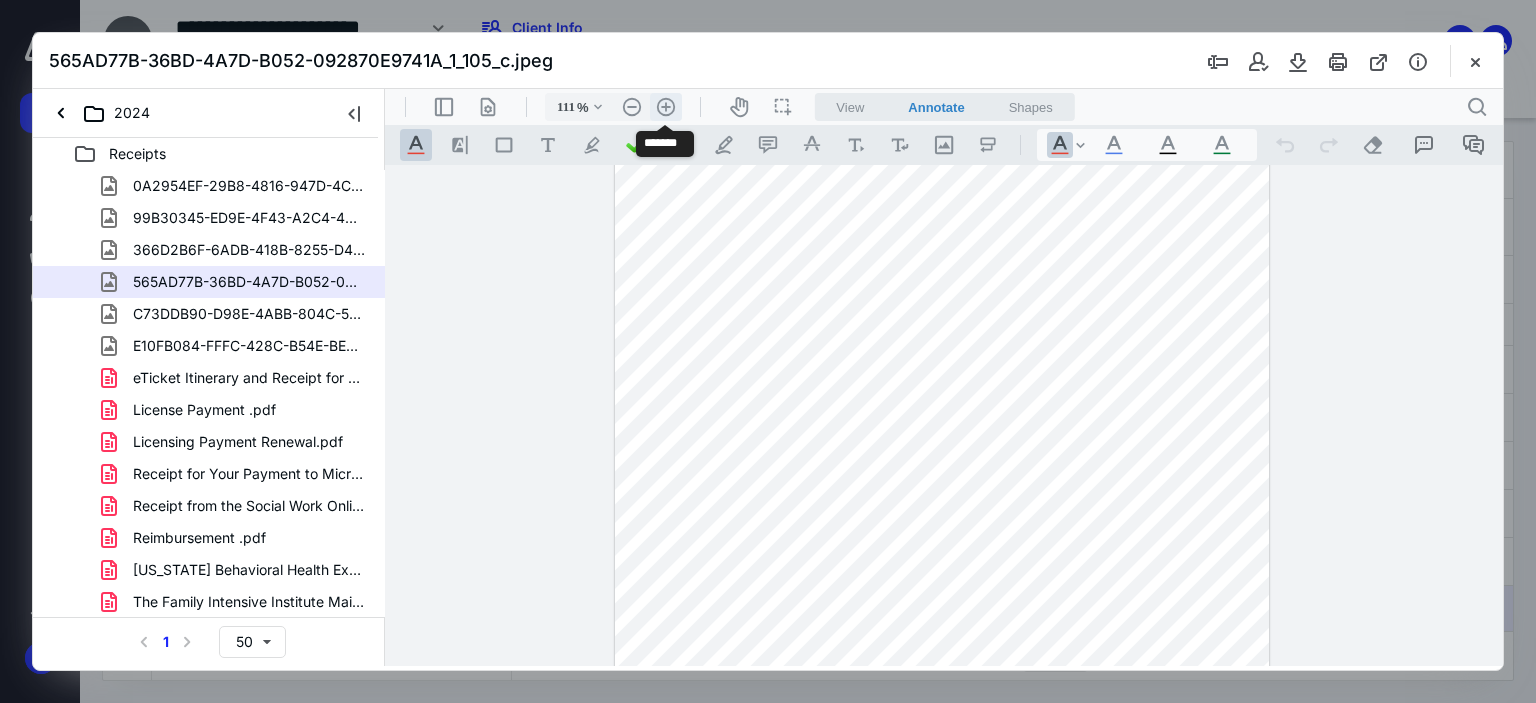 click on ".cls-1{fill:#abb0c4;} icon - header - zoom - in - line" at bounding box center [666, 107] 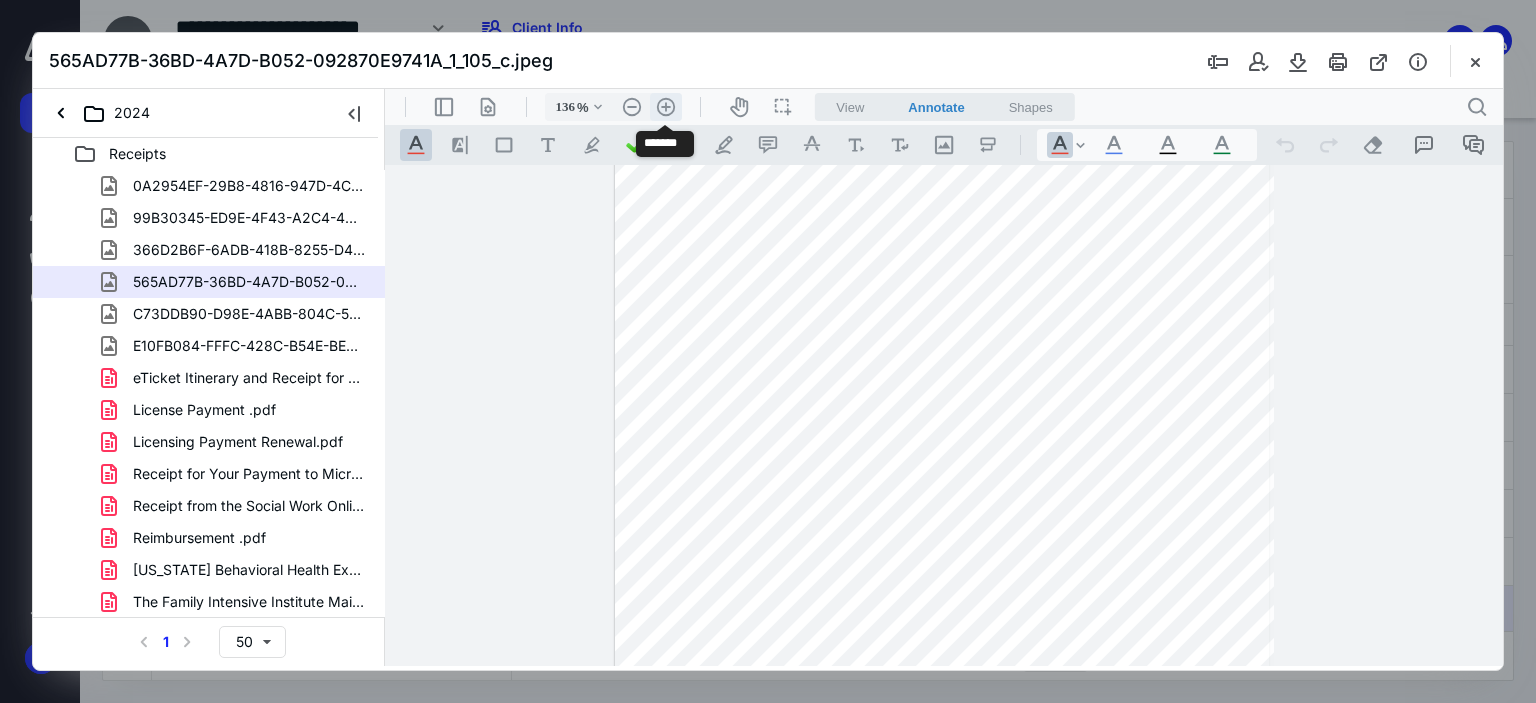 click on ".cls-1{fill:#abb0c4;} icon - header - zoom - in - line" at bounding box center [666, 107] 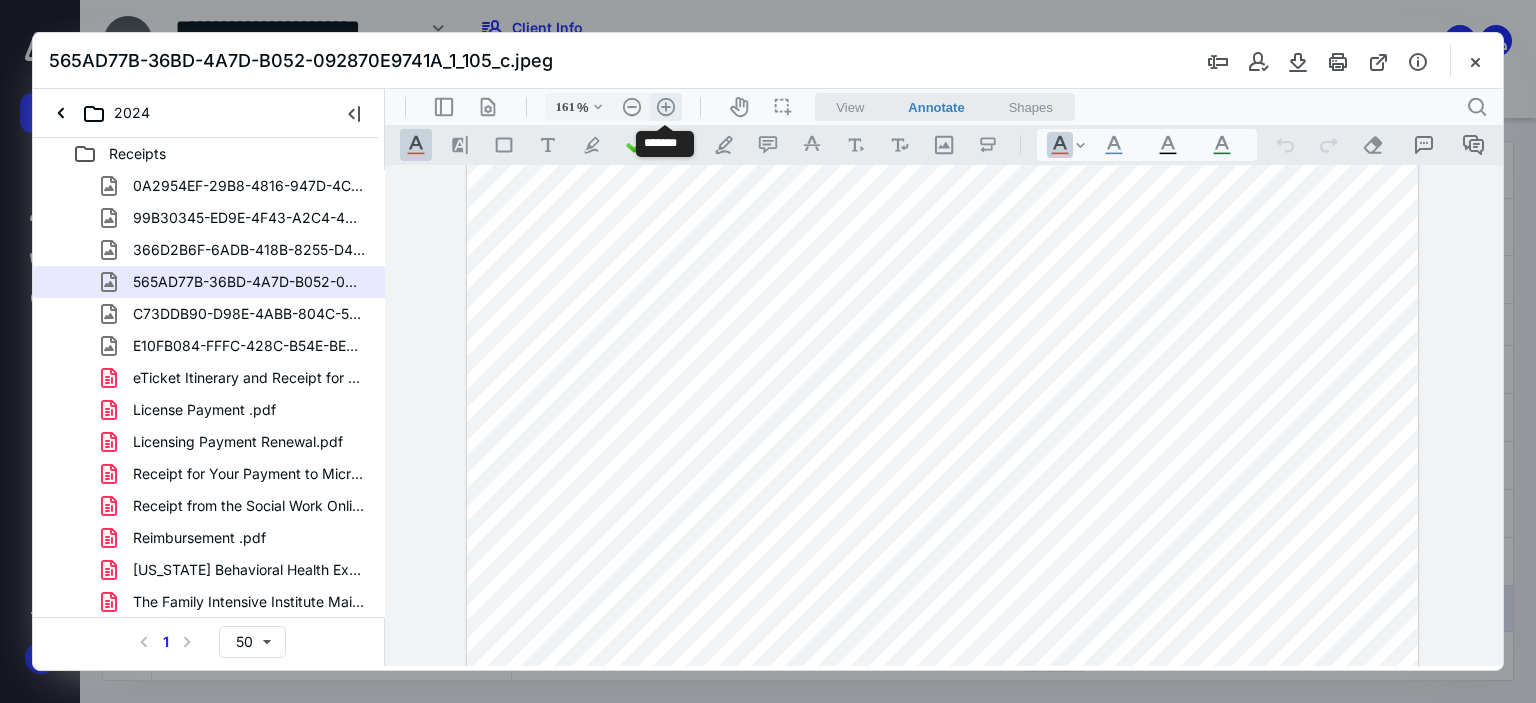 scroll, scrollTop: 328, scrollLeft: 0, axis: vertical 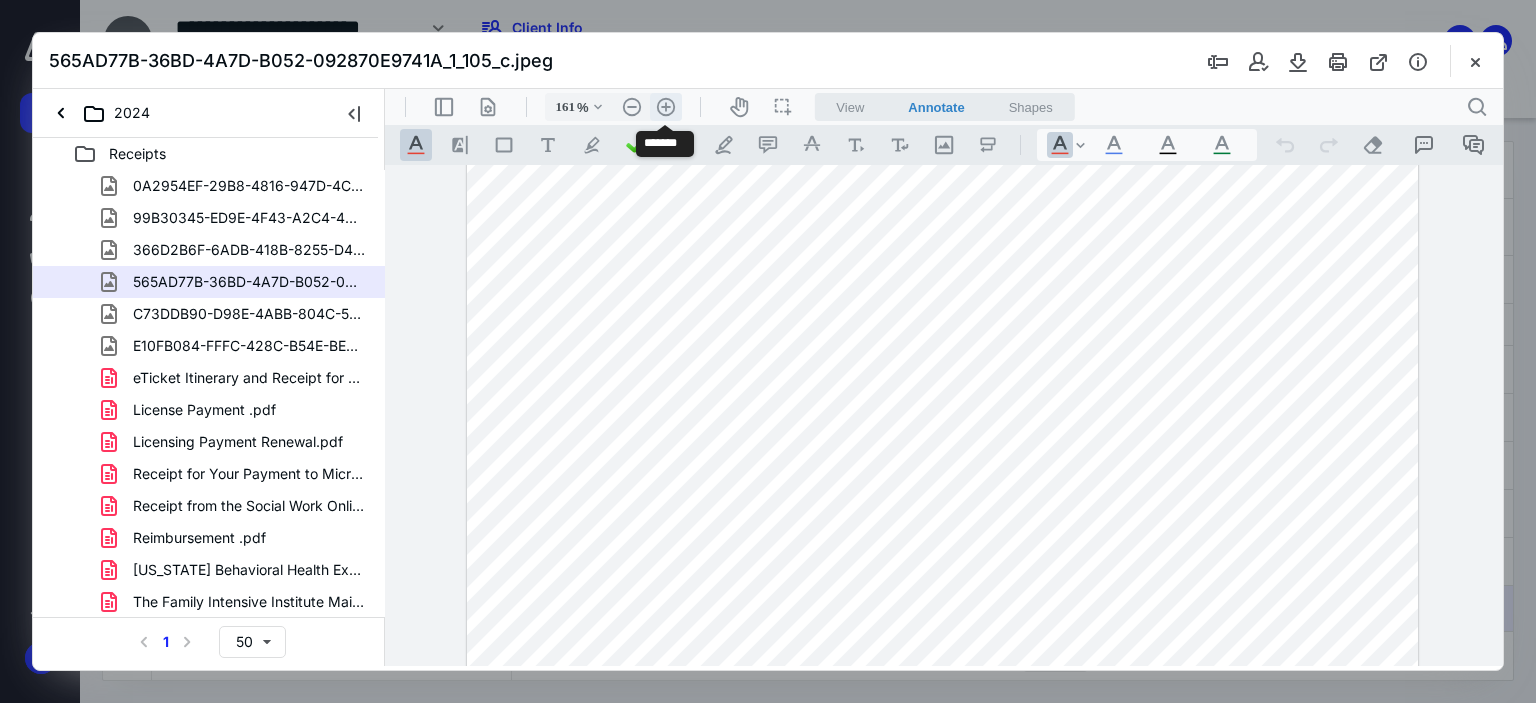 click on ".cls-1{fill:#abb0c4;} icon - header - zoom - in - line" at bounding box center [666, 107] 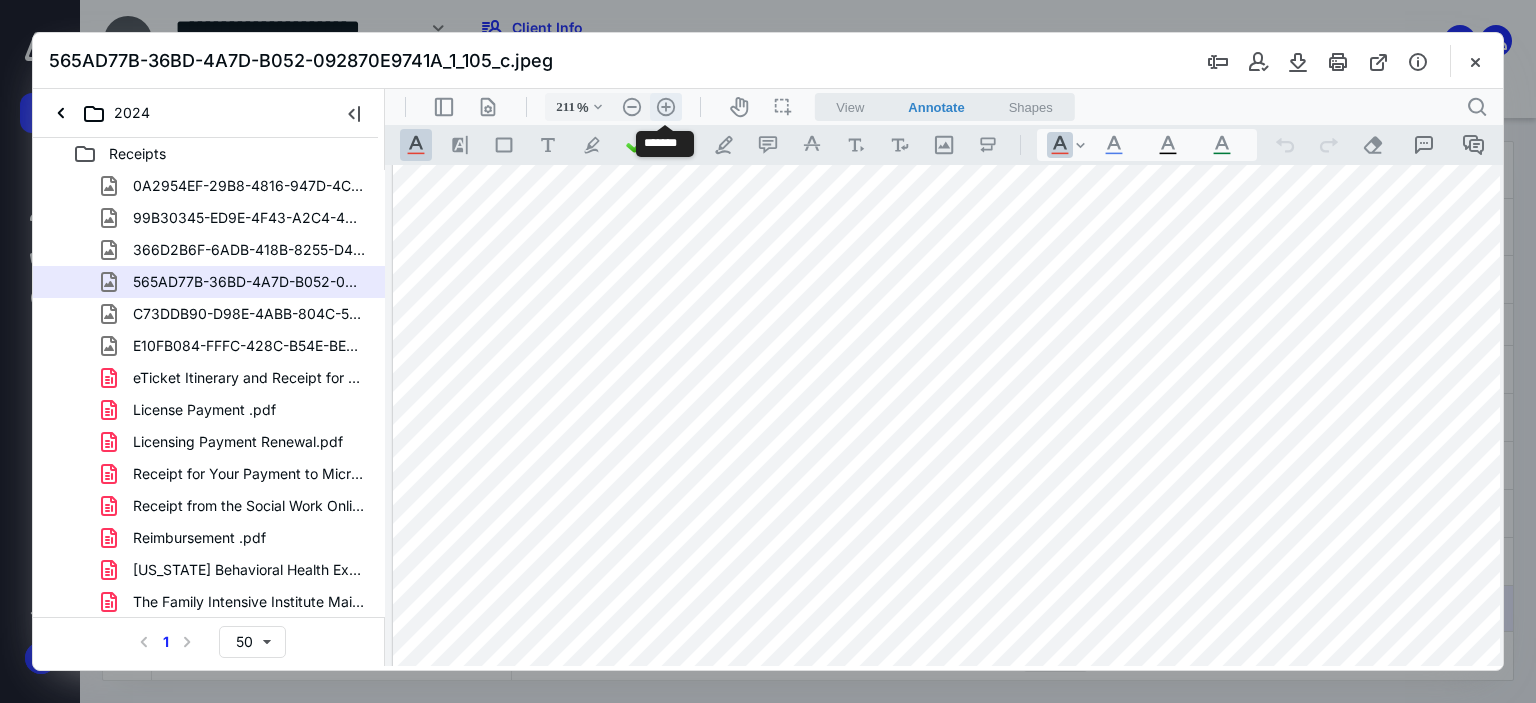 scroll, scrollTop: 496, scrollLeft: 74, axis: both 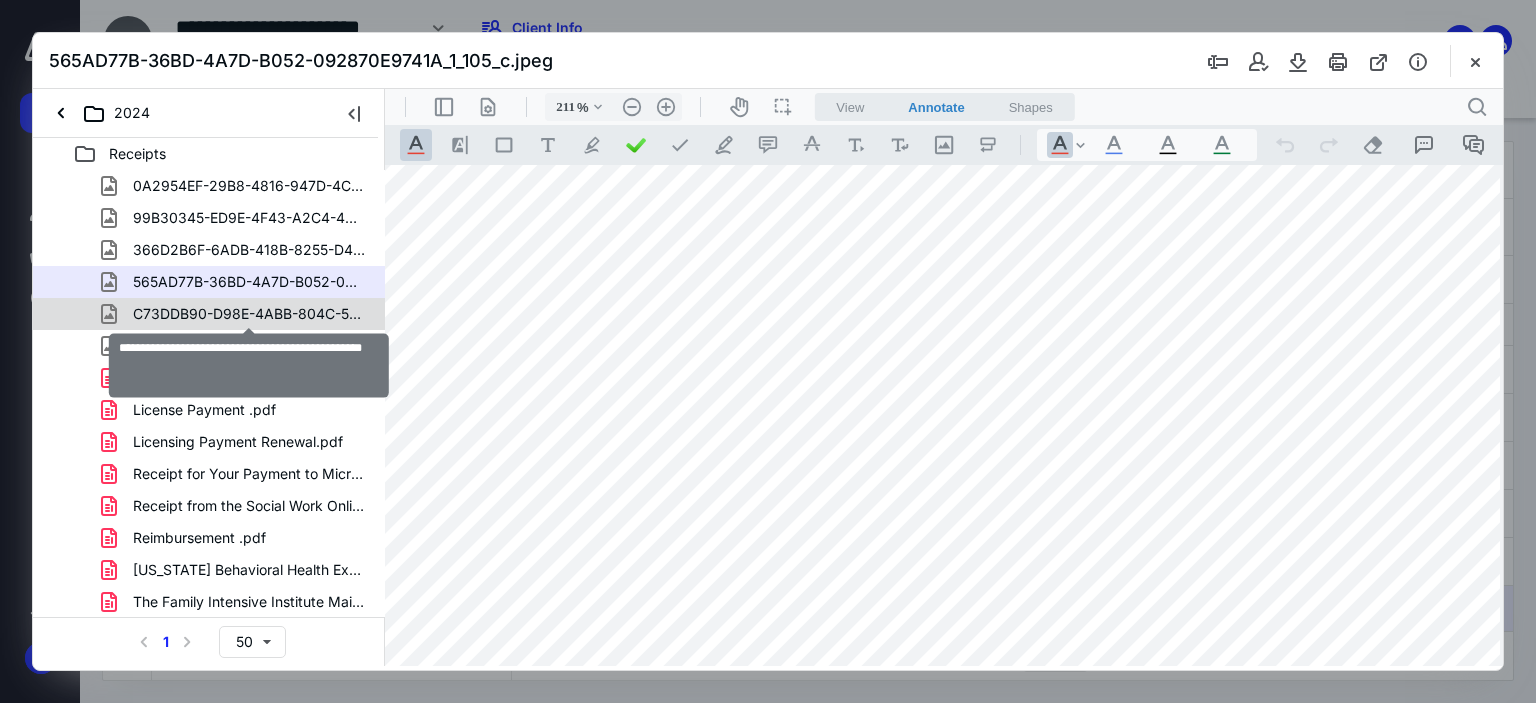 click on "C73DDB90-D98E-4ABB-804C-5EF84B408E92_1_105_c.jpeg" at bounding box center [249, 314] 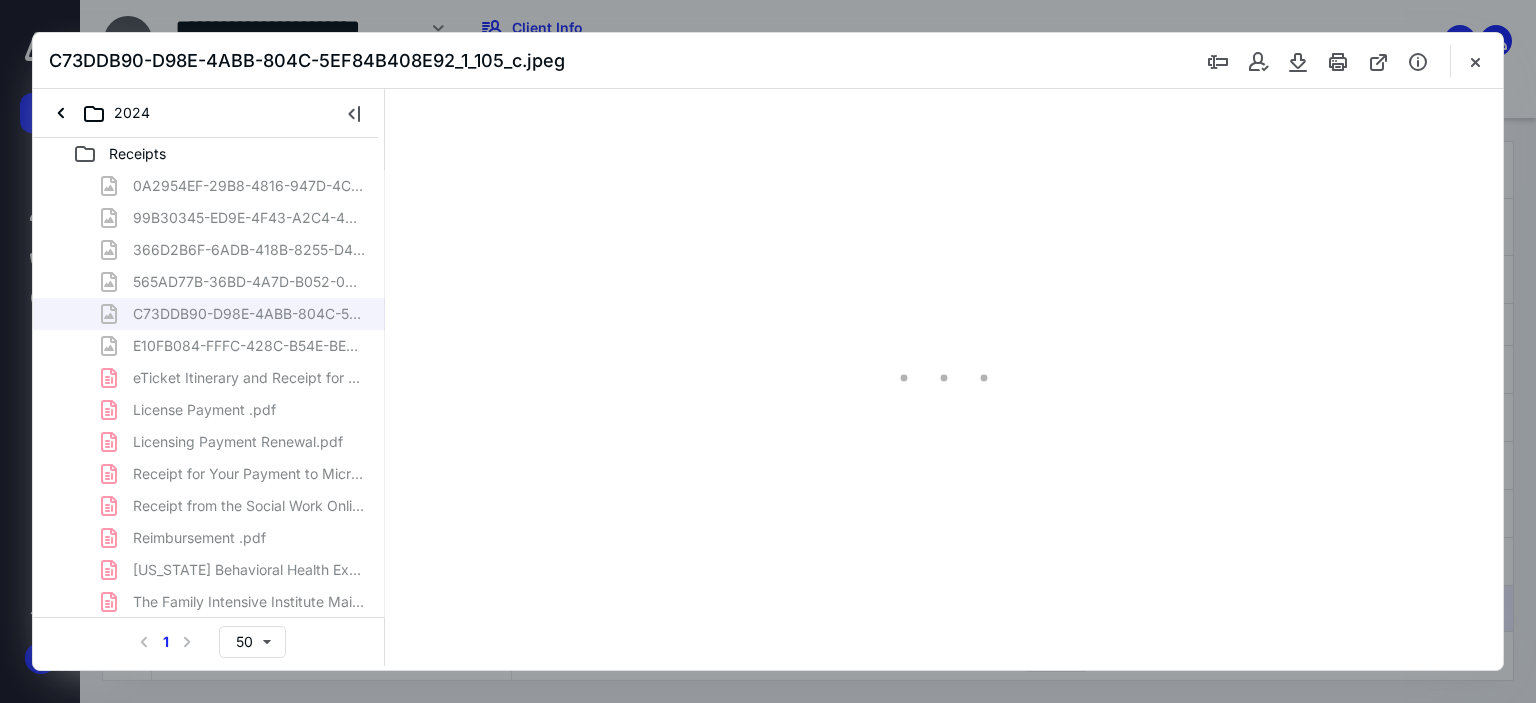 scroll, scrollTop: 1, scrollLeft: 0, axis: vertical 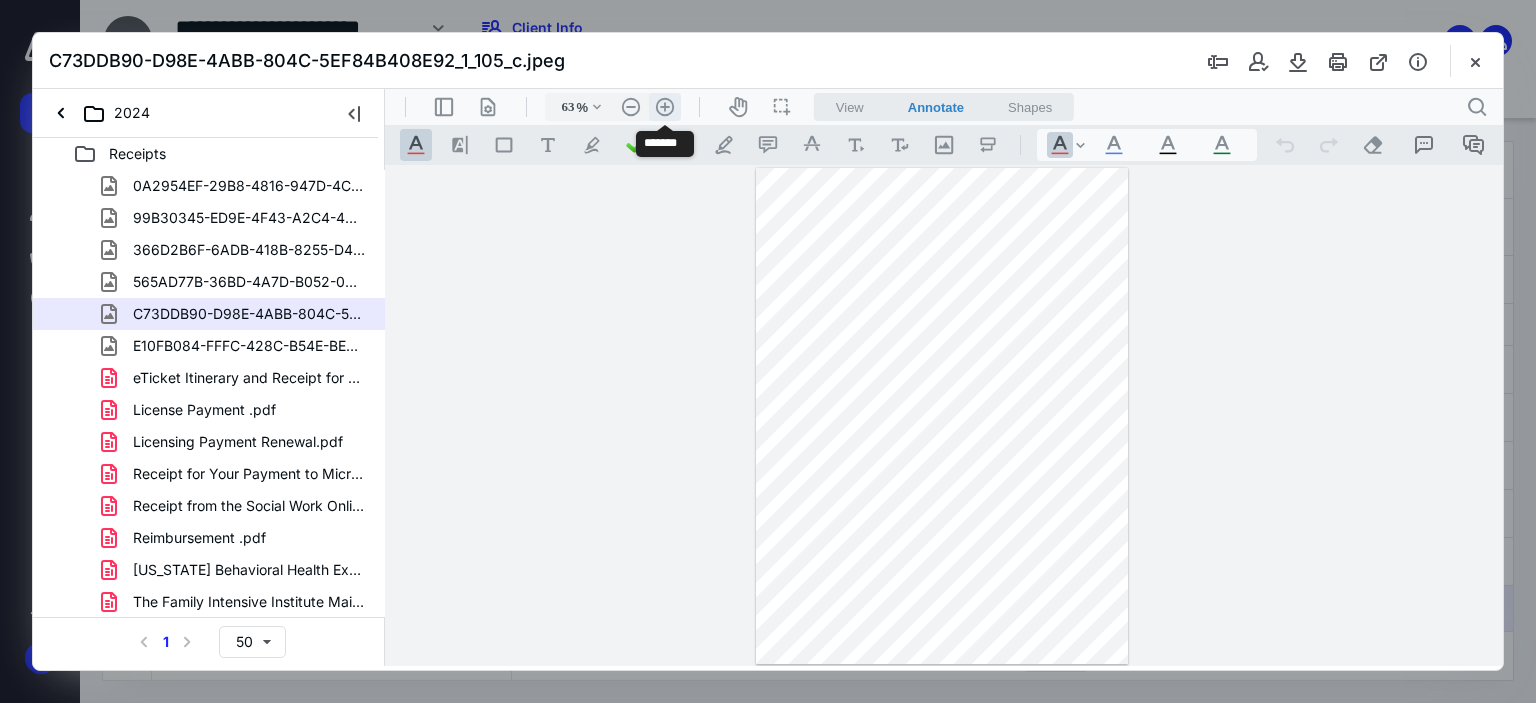 click on ".cls-1{fill:#abb0c4;} icon - header - zoom - in - line" at bounding box center [665, 107] 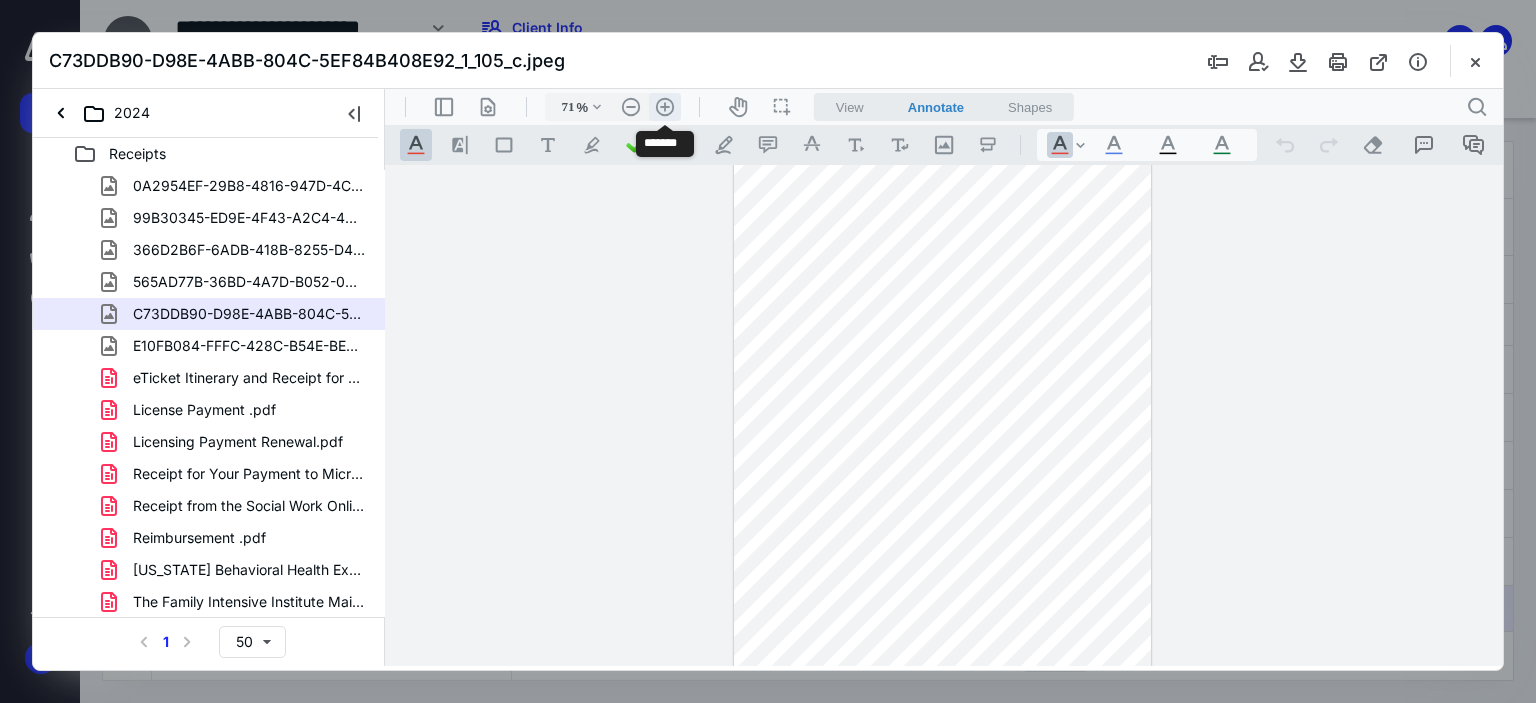 click on ".cls-1{fill:#abb0c4;} icon - header - zoom - in - line" at bounding box center (665, 107) 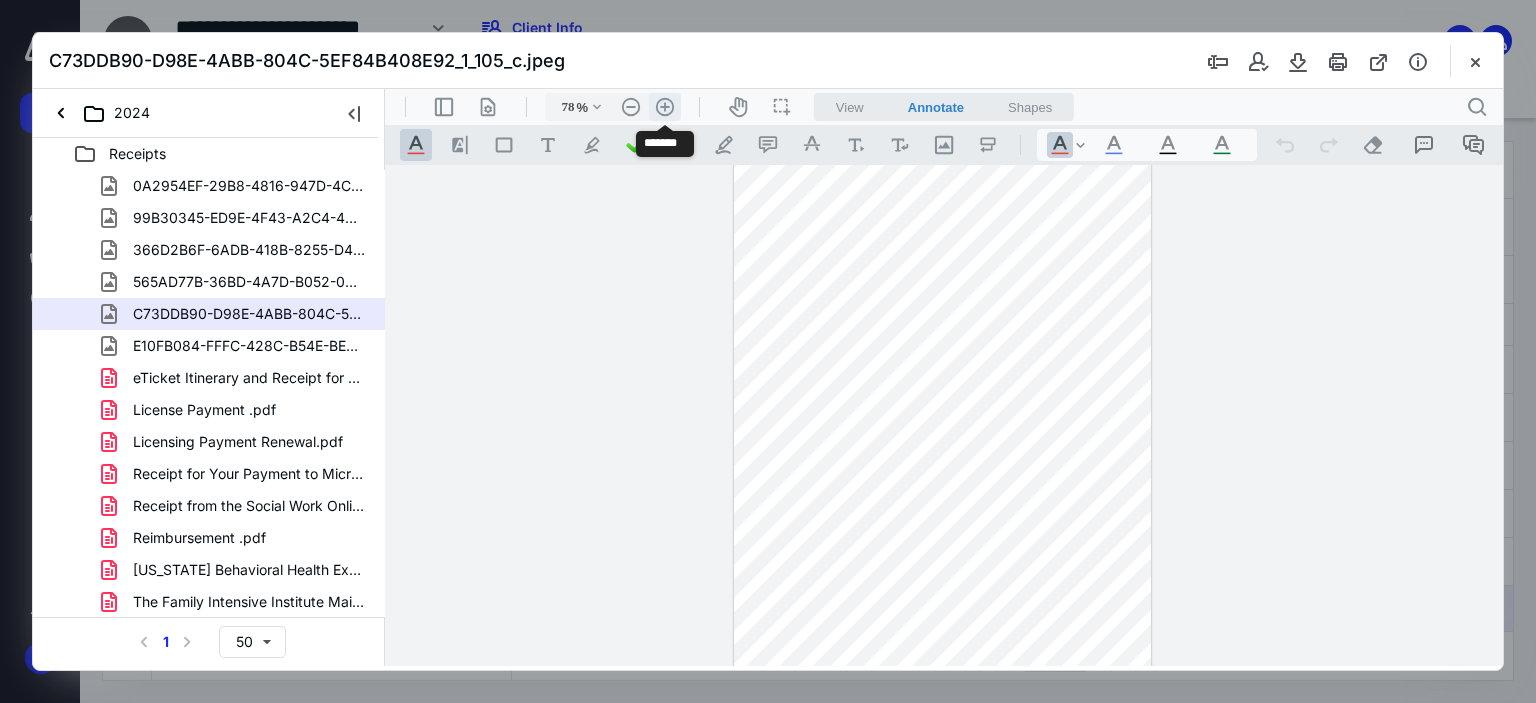 click on ".cls-1{fill:#abb0c4;} icon - header - zoom - in - line" at bounding box center (665, 107) 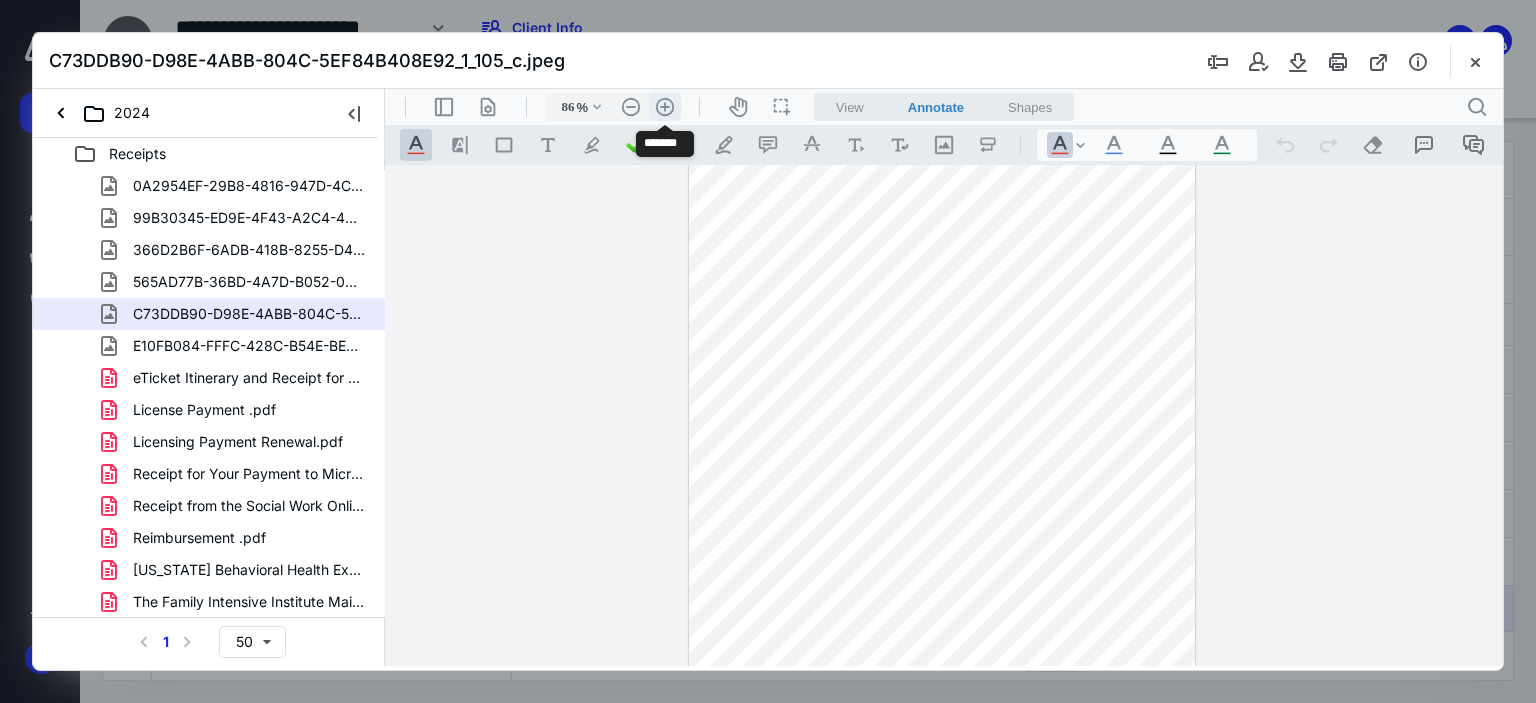 click on ".cls-1{fill:#abb0c4;} icon - header - zoom - in - line" at bounding box center [665, 107] 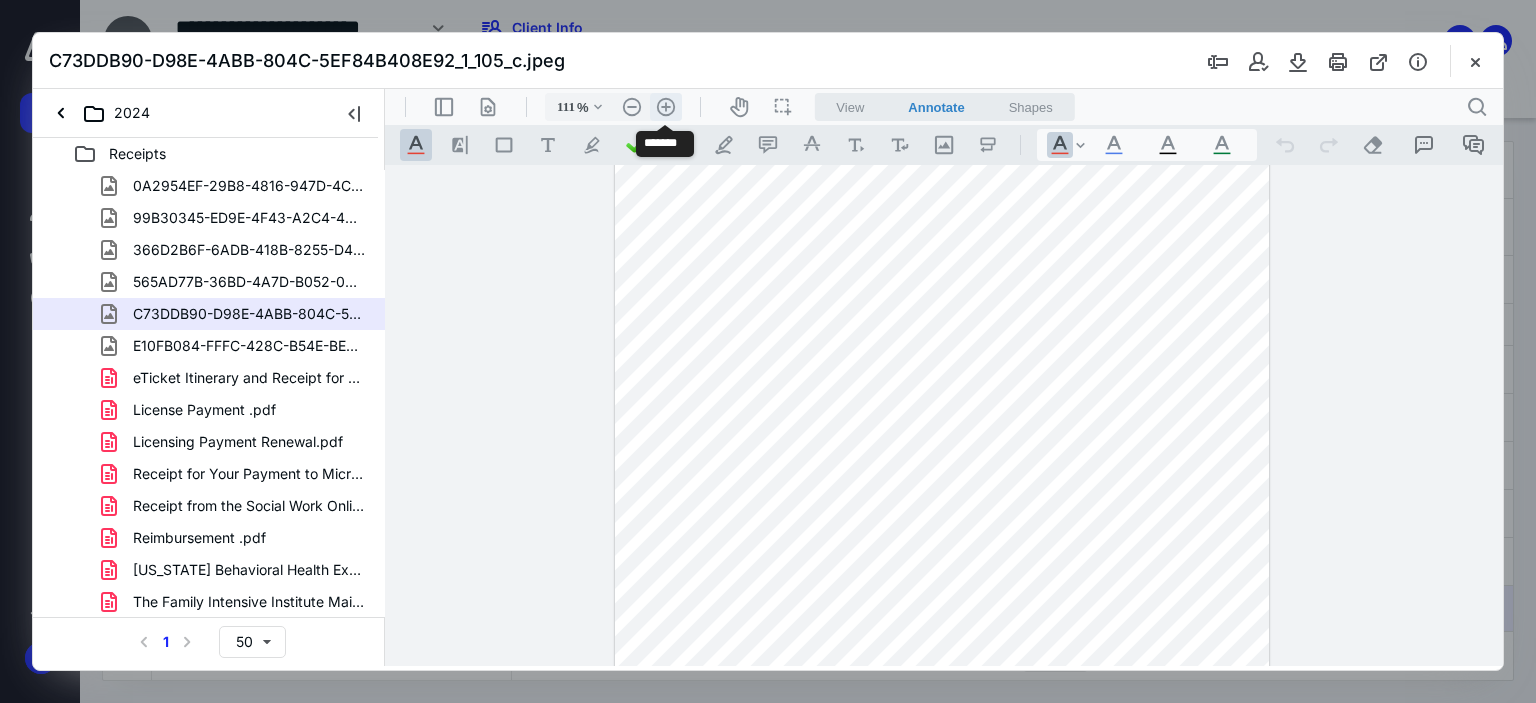 click on ".cls-1{fill:#abb0c4;} icon - header - zoom - in - line" at bounding box center (666, 107) 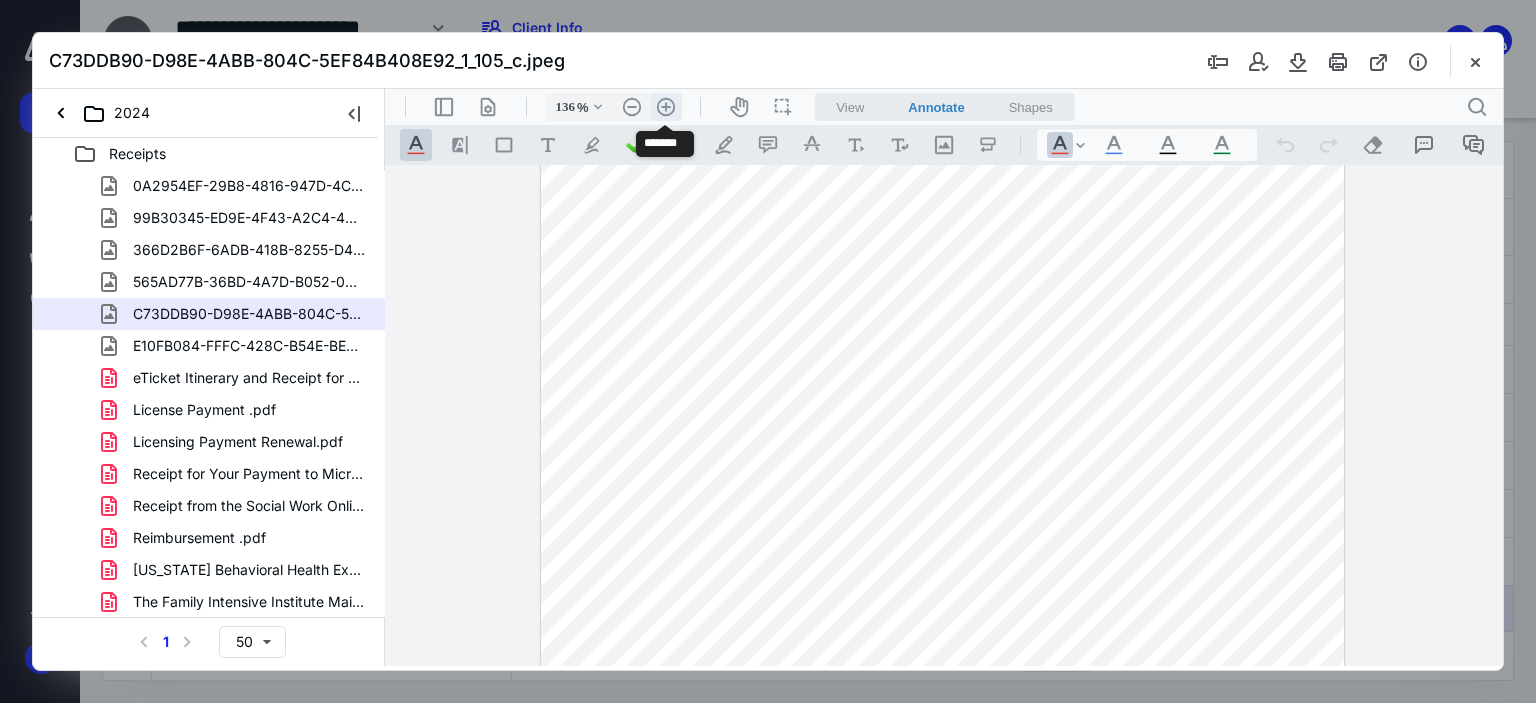 click on ".cls-1{fill:#abb0c4;} icon - header - zoom - in - line" at bounding box center (666, 107) 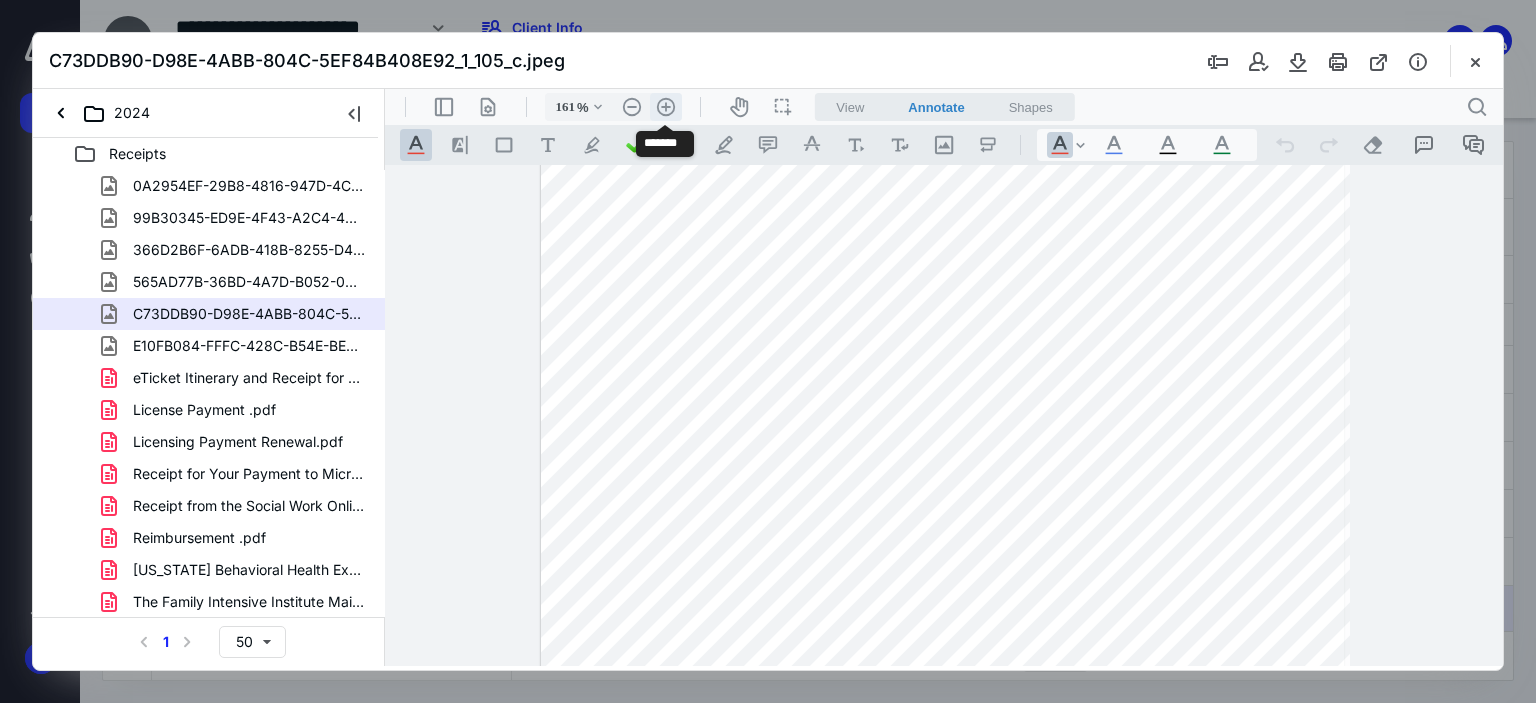 scroll, scrollTop: 328, scrollLeft: 0, axis: vertical 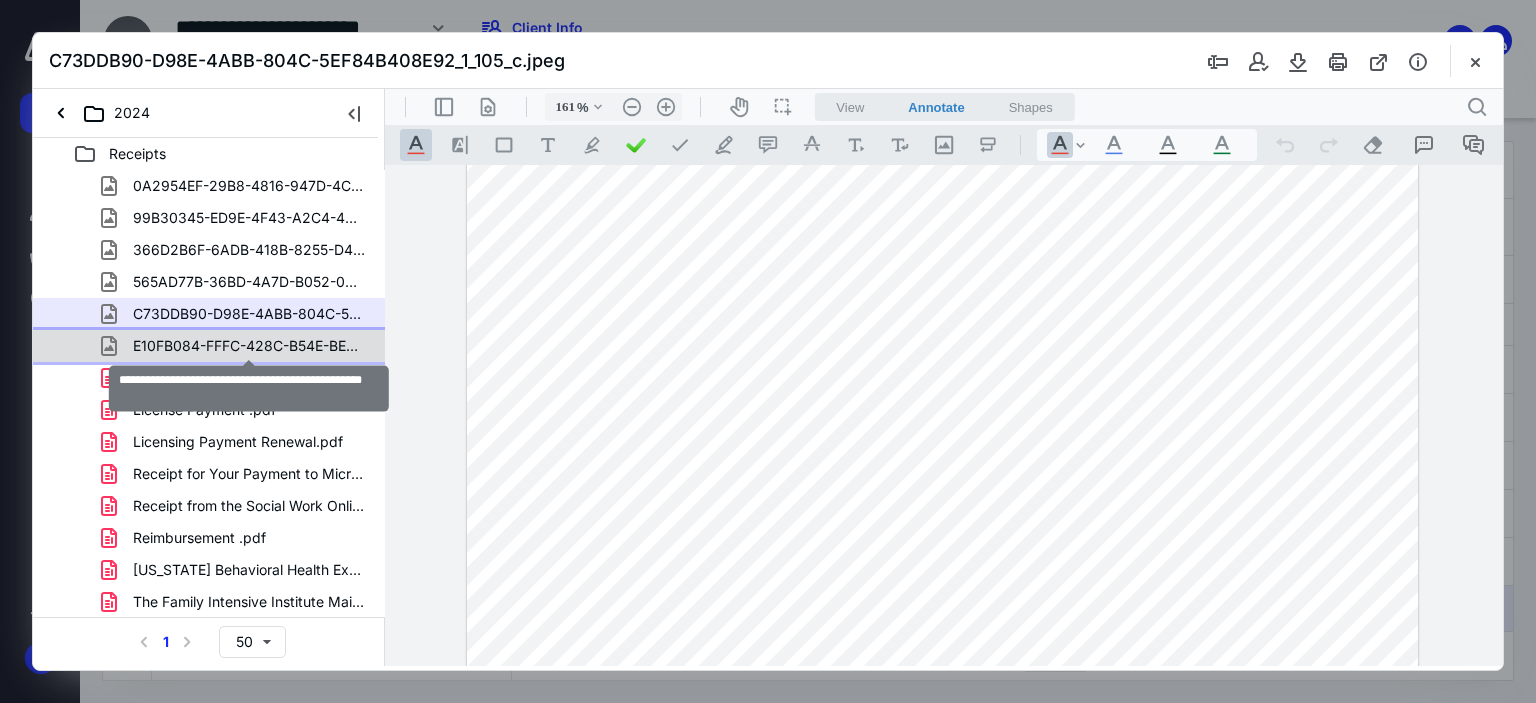 click on "E10FB084-FFFC-428C-B54E-BEAF0C38BAC0_1_105_c.jpeg" at bounding box center (249, 346) 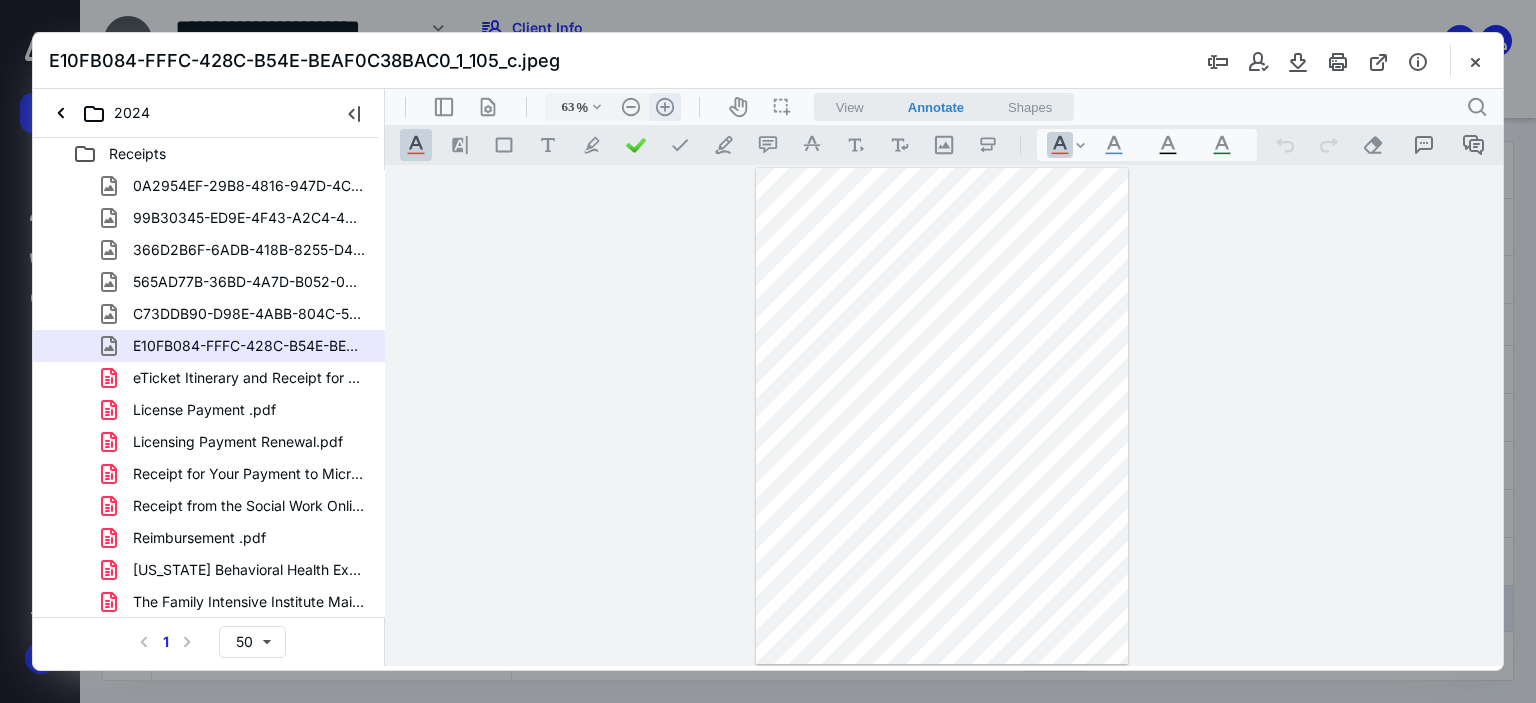 click on ".cls-1{fill:#abb0c4;} icon - header - zoom - in - line" at bounding box center [665, 107] 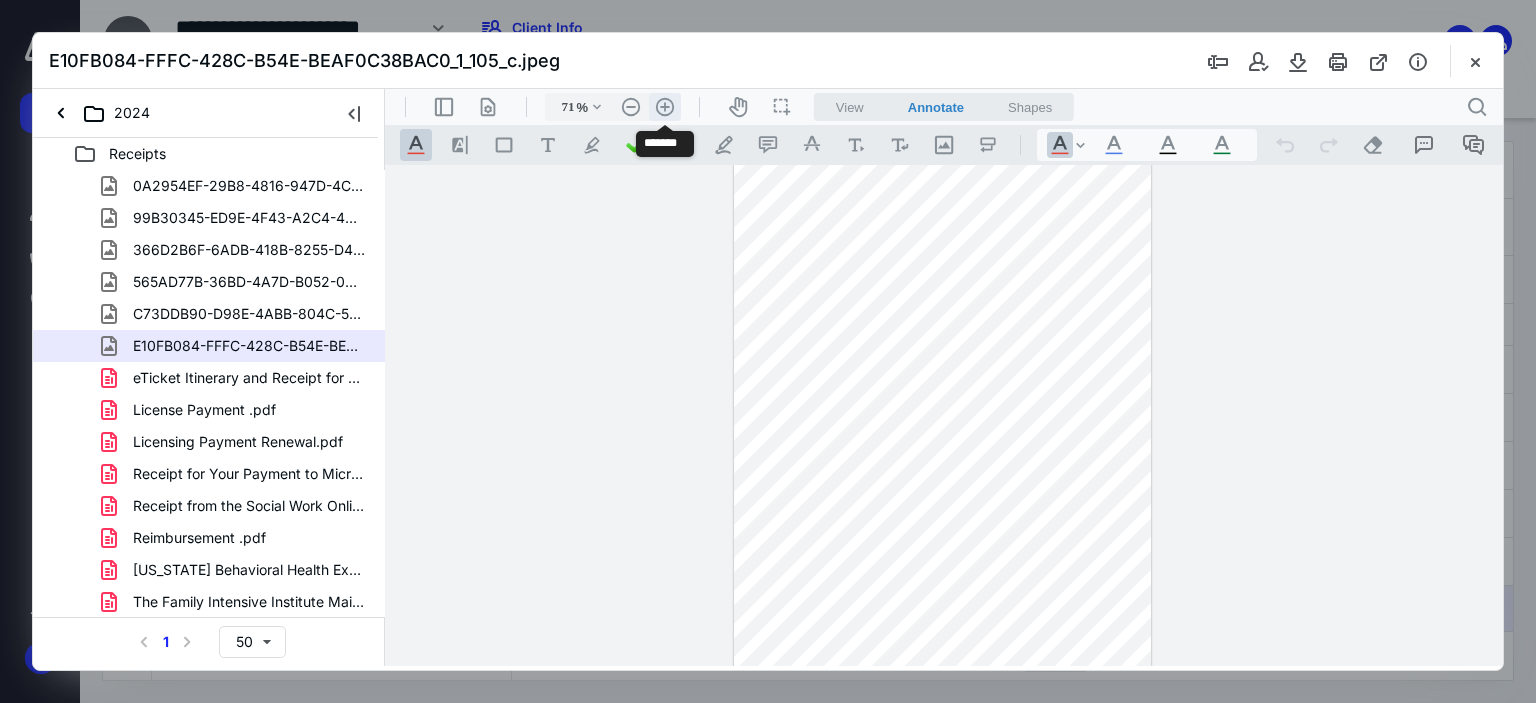 click on ".cls-1{fill:#abb0c4;} icon - header - zoom - in - line" at bounding box center (665, 107) 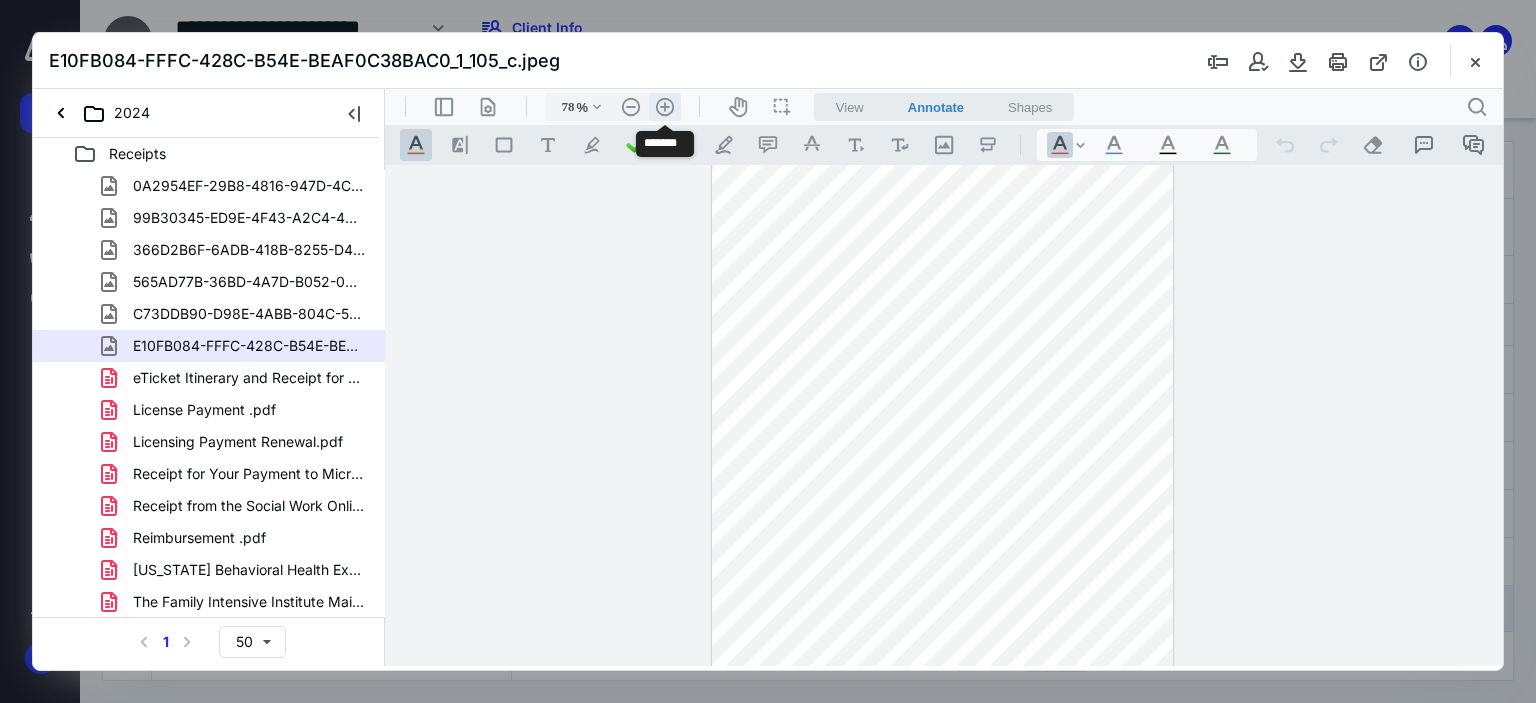 click on ".cls-1{fill:#abb0c4;} icon - header - zoom - in - line" at bounding box center [665, 107] 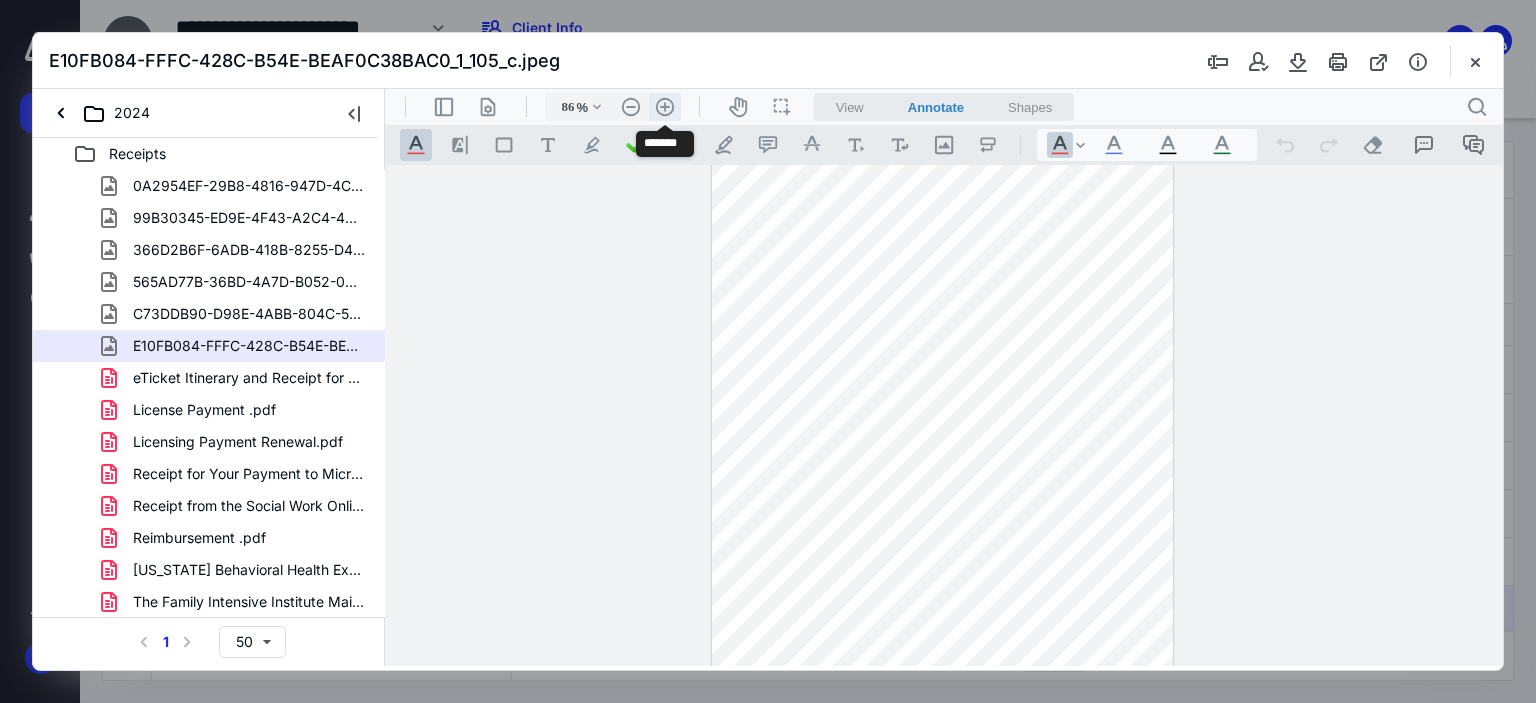 click on ".cls-1{fill:#abb0c4;} icon - header - zoom - in - line" at bounding box center (665, 107) 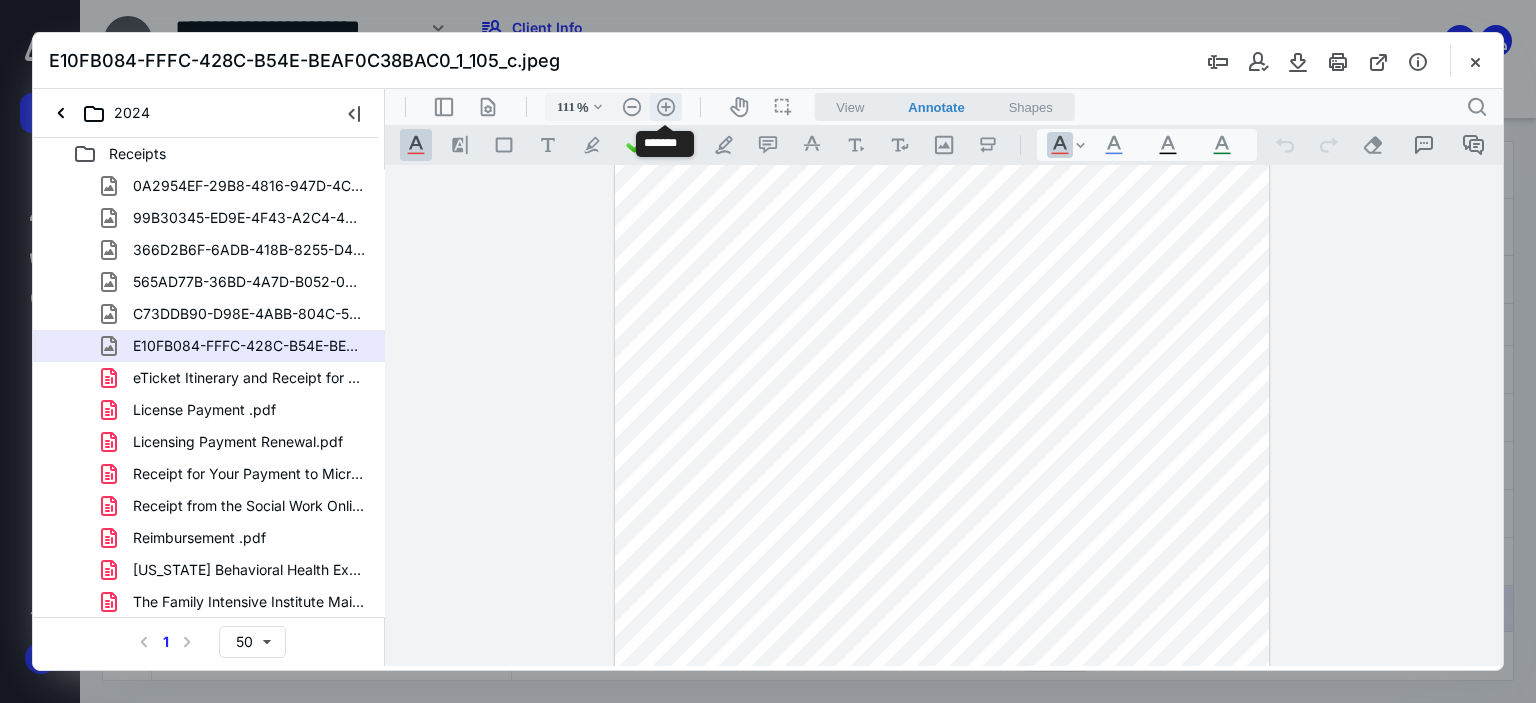 click on ".cls-1{fill:#abb0c4;} icon - header - zoom - in - line" at bounding box center (666, 107) 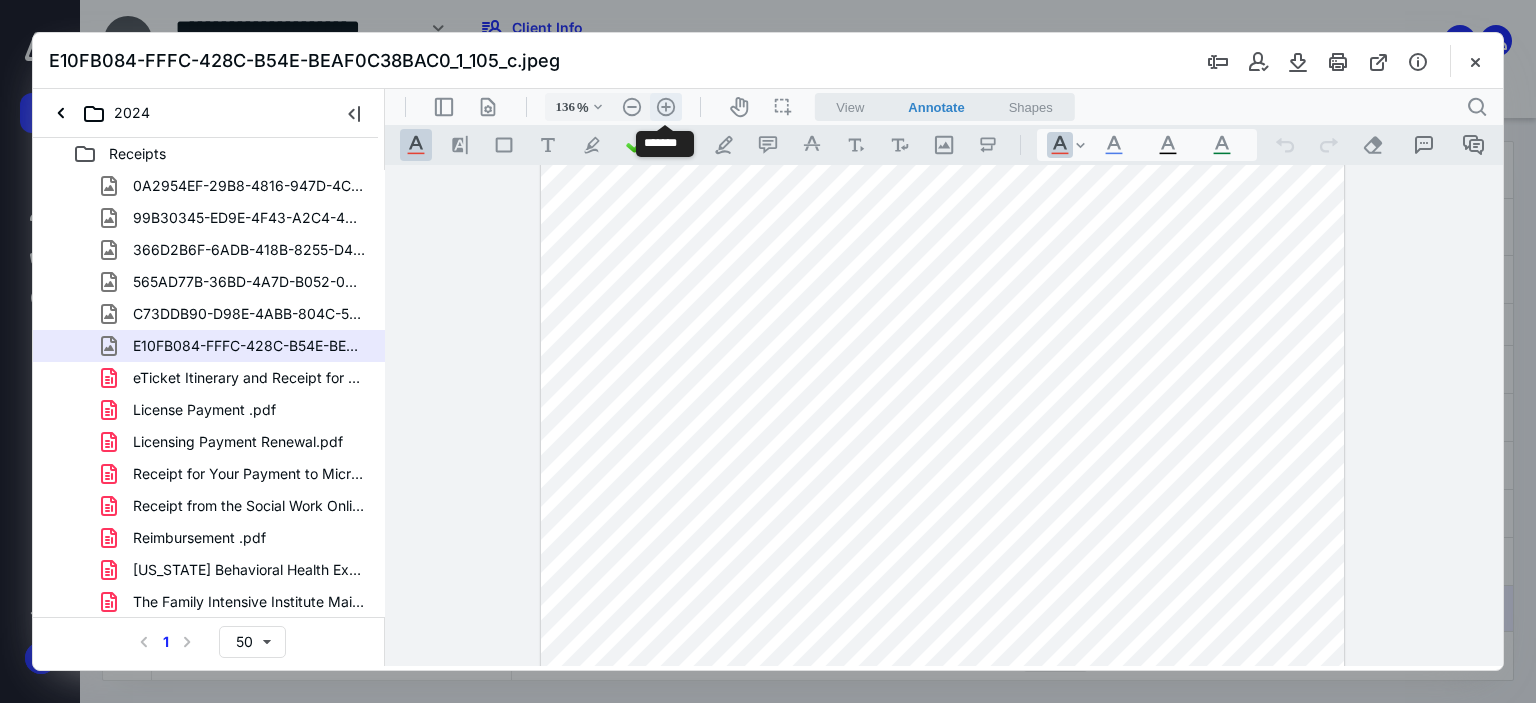 click on ".cls-1{fill:#abb0c4;} icon - header - zoom - in - line" at bounding box center [666, 107] 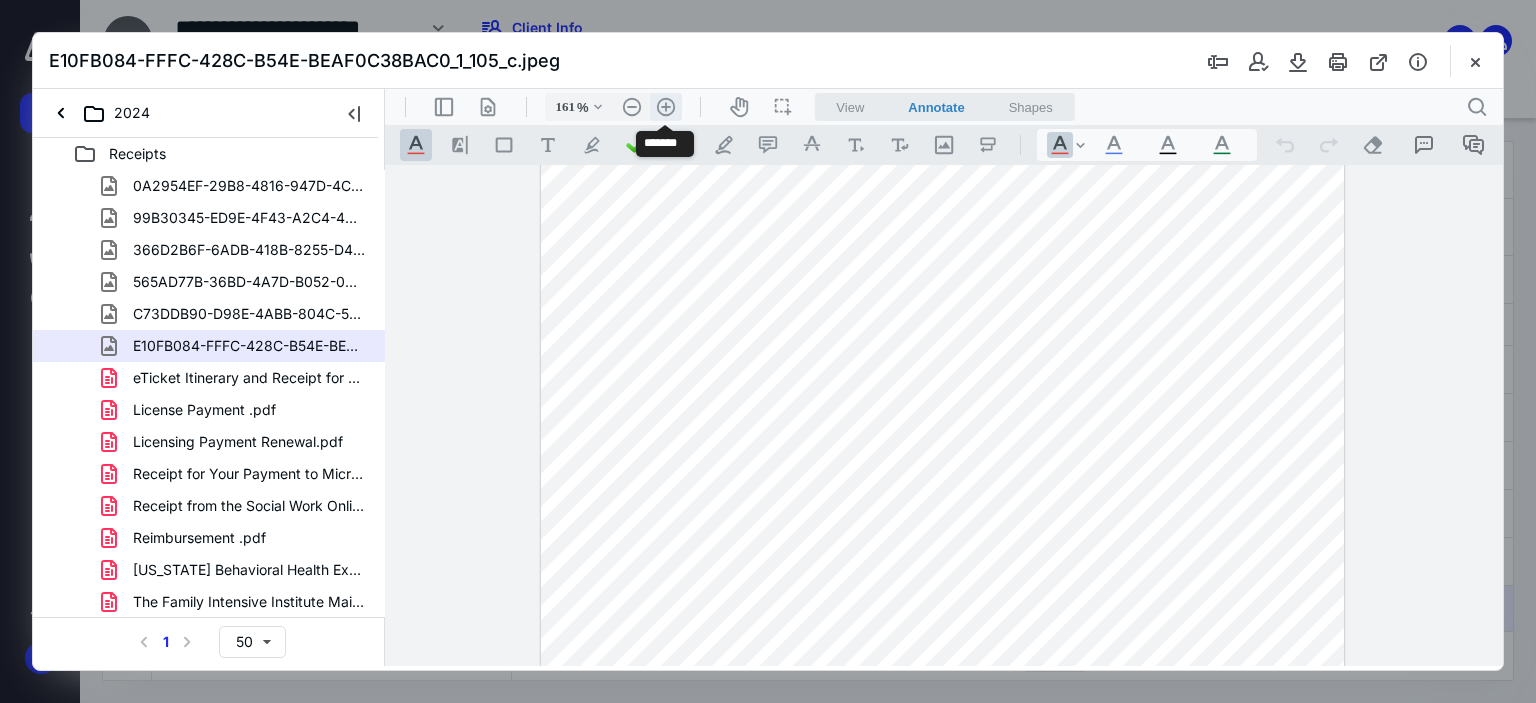 scroll, scrollTop: 327, scrollLeft: 0, axis: vertical 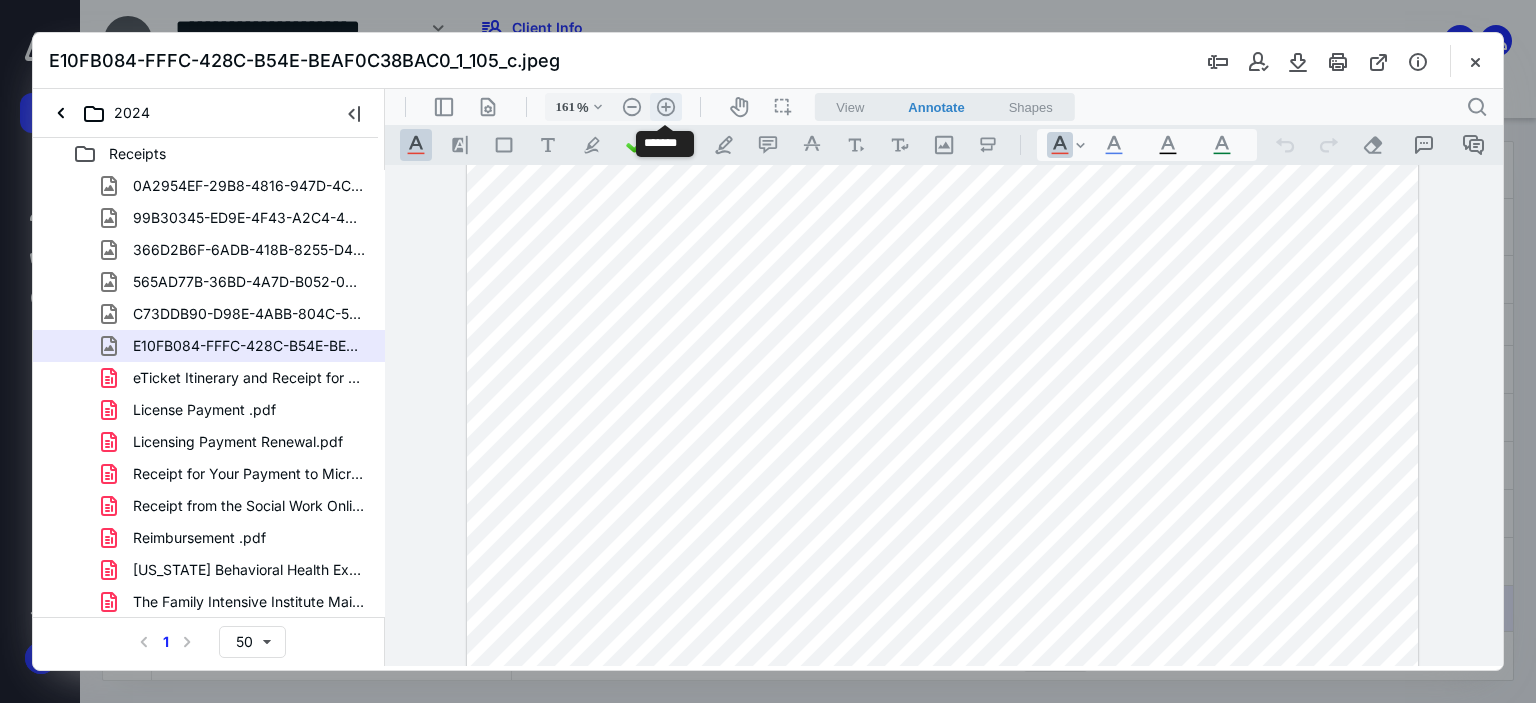 click on ".cls-1{fill:#abb0c4;} icon - header - zoom - in - line" at bounding box center [666, 107] 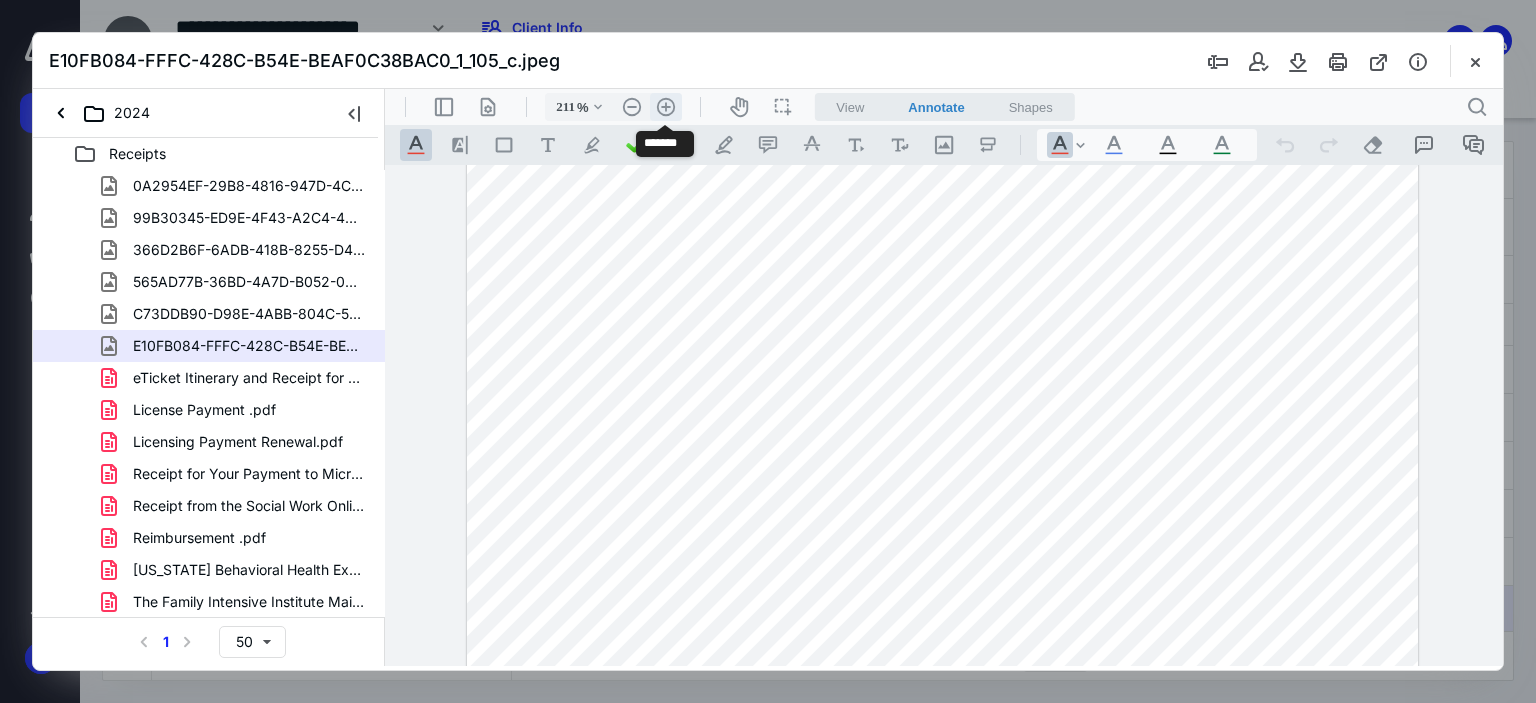 scroll, scrollTop: 495, scrollLeft: 74, axis: both 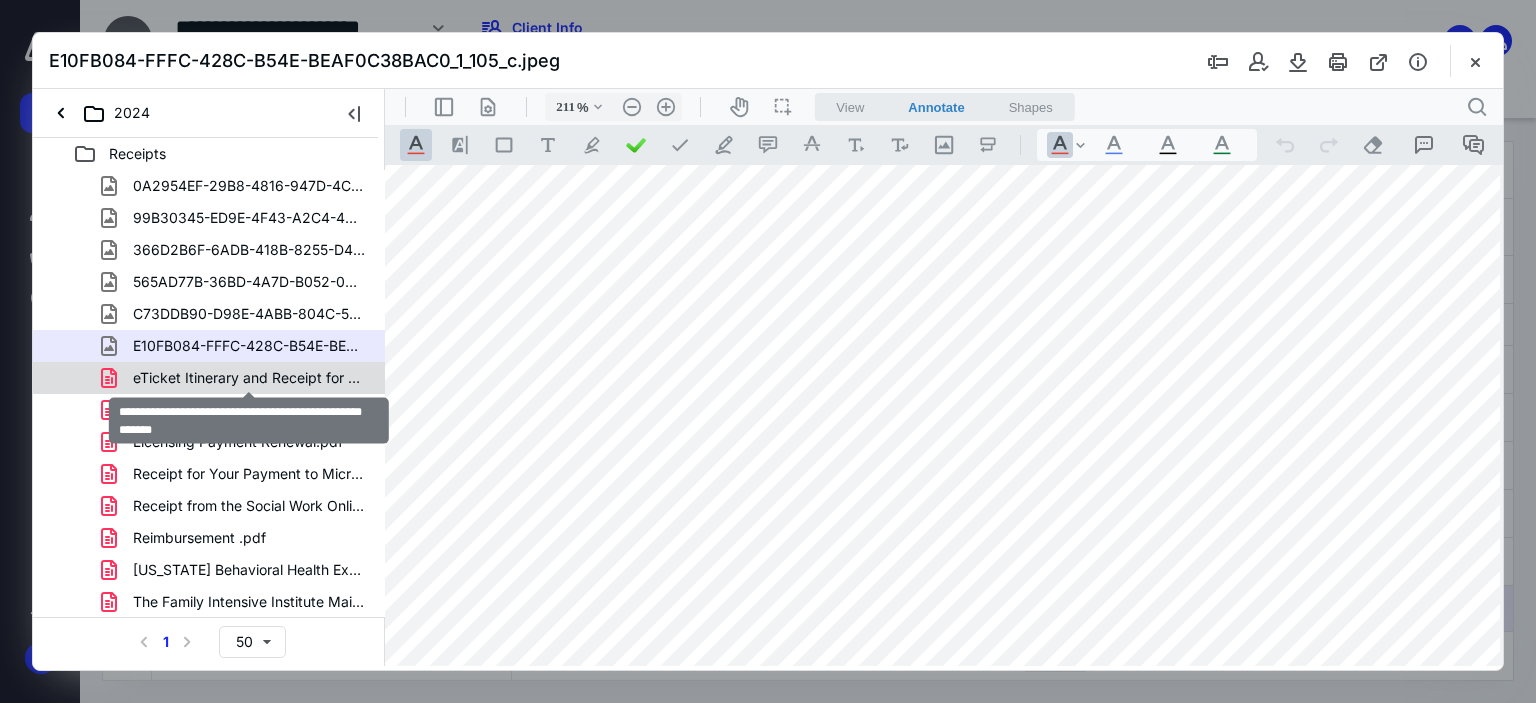 click on "eTicket Itinerary and Receipt for Confirmation BZ9MHX.pdf" at bounding box center [249, 378] 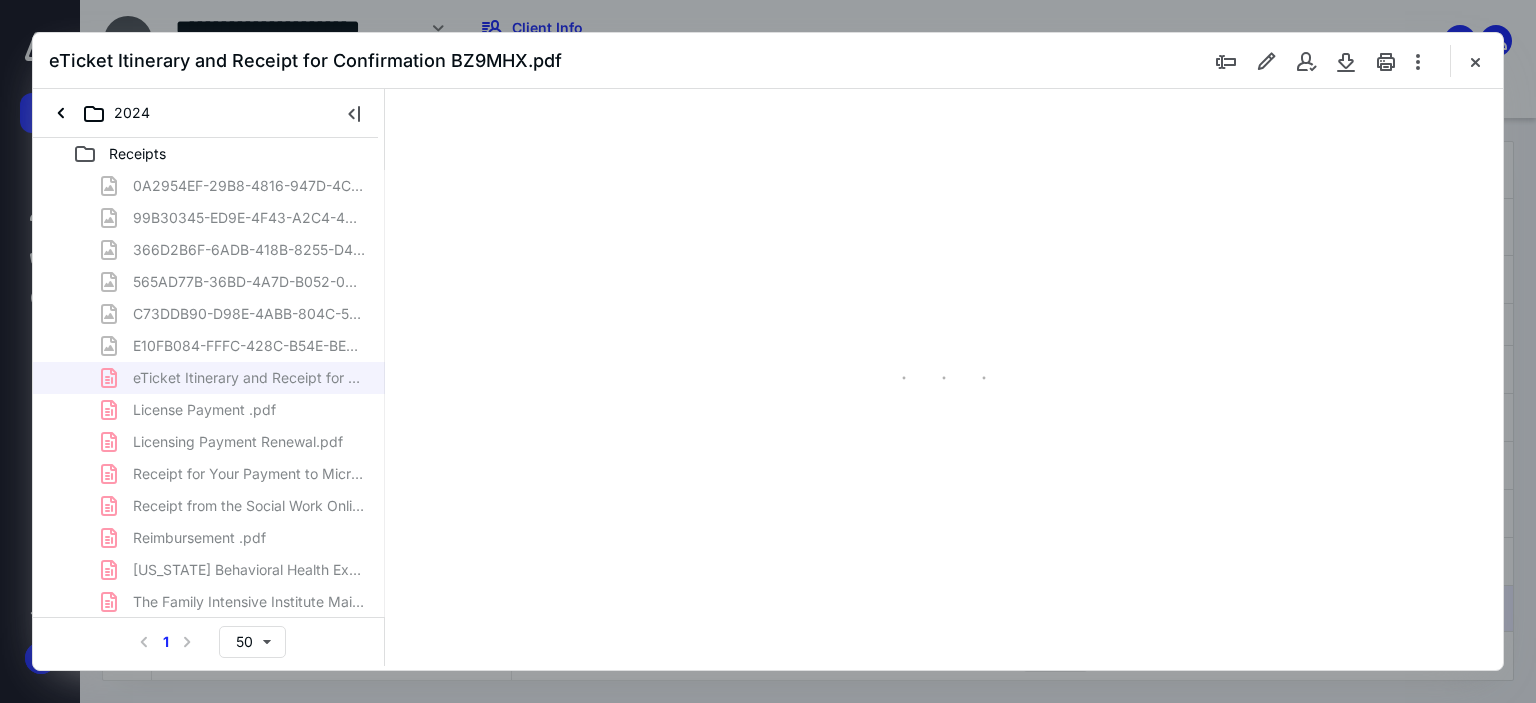 scroll, scrollTop: 79, scrollLeft: 0, axis: vertical 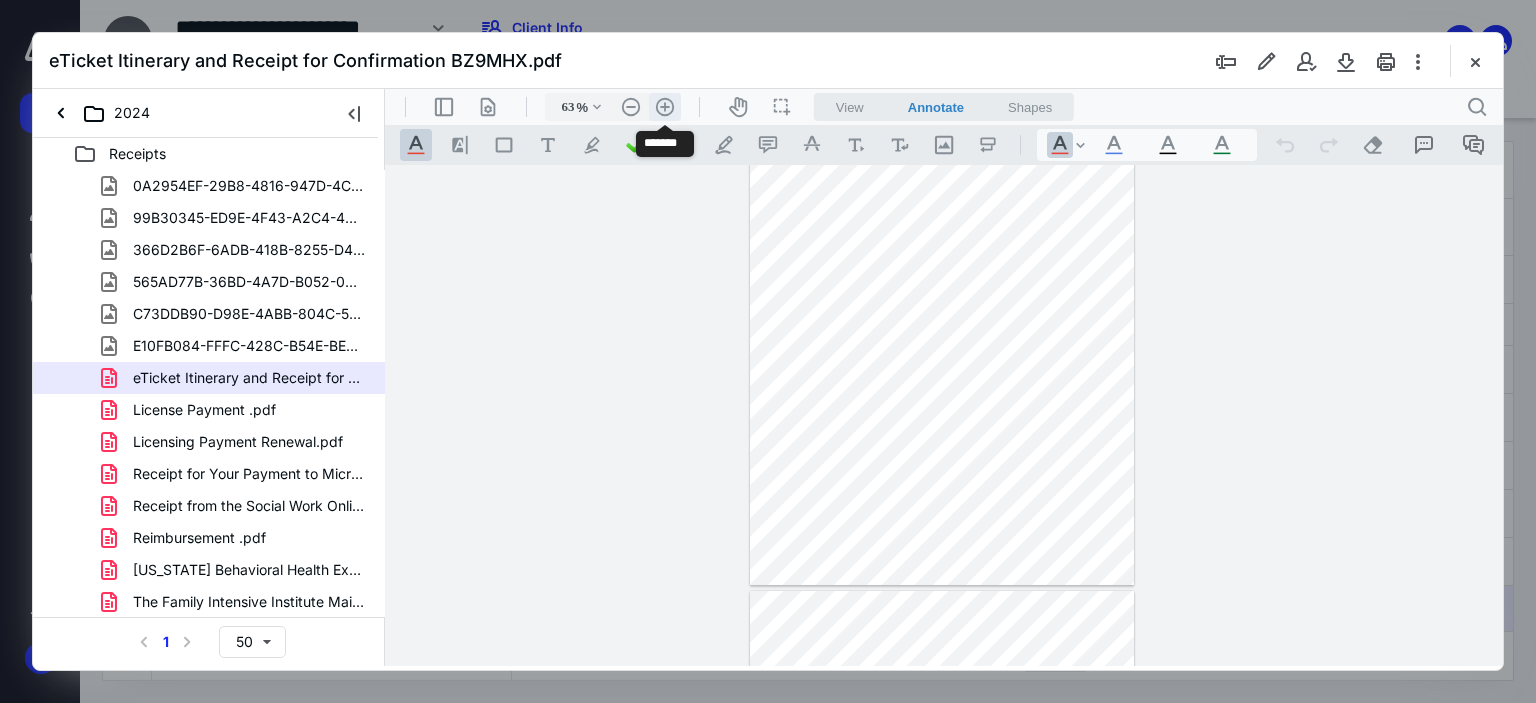 click on ".cls-1{fill:#abb0c4;} icon - header - zoom - in - line" at bounding box center (665, 107) 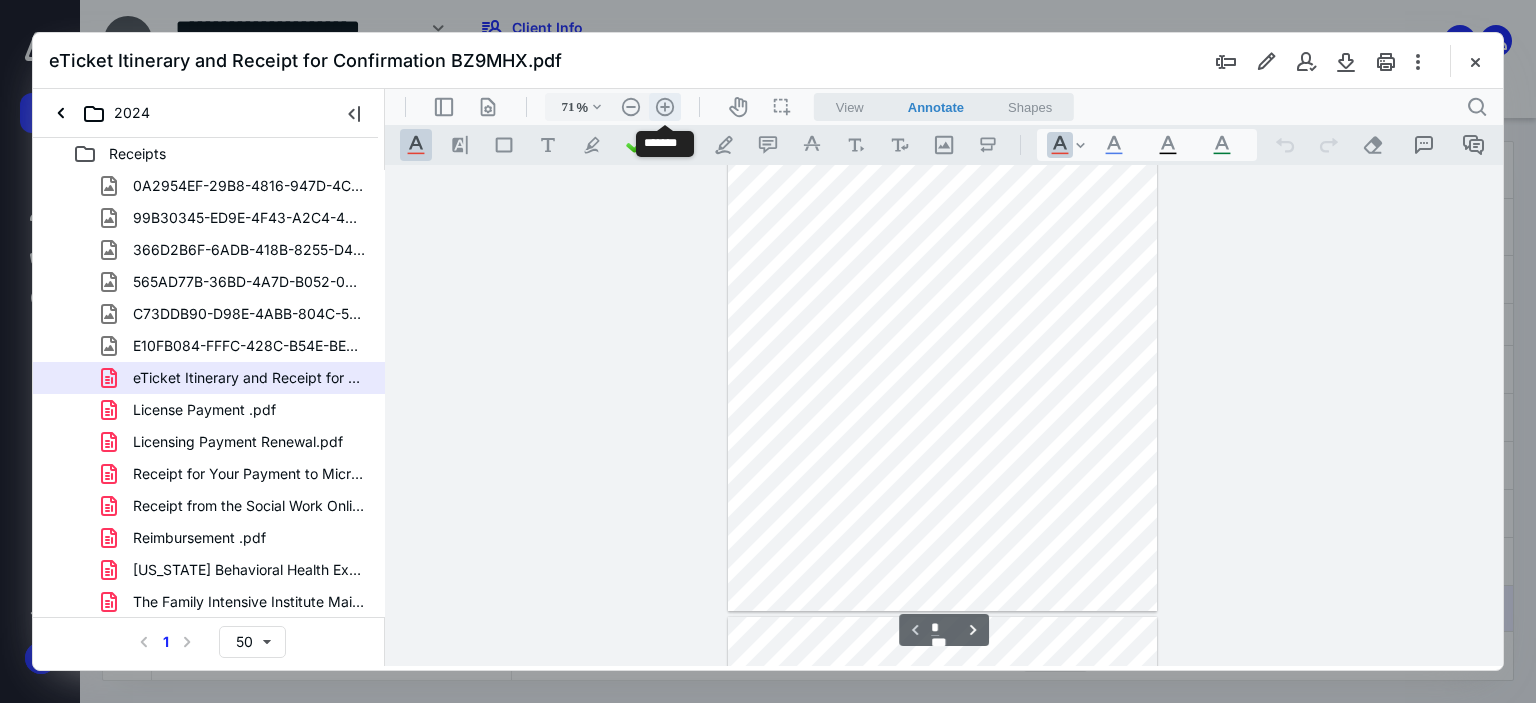 click on ".cls-1{fill:#abb0c4;} icon - header - zoom - in - line" at bounding box center (665, 107) 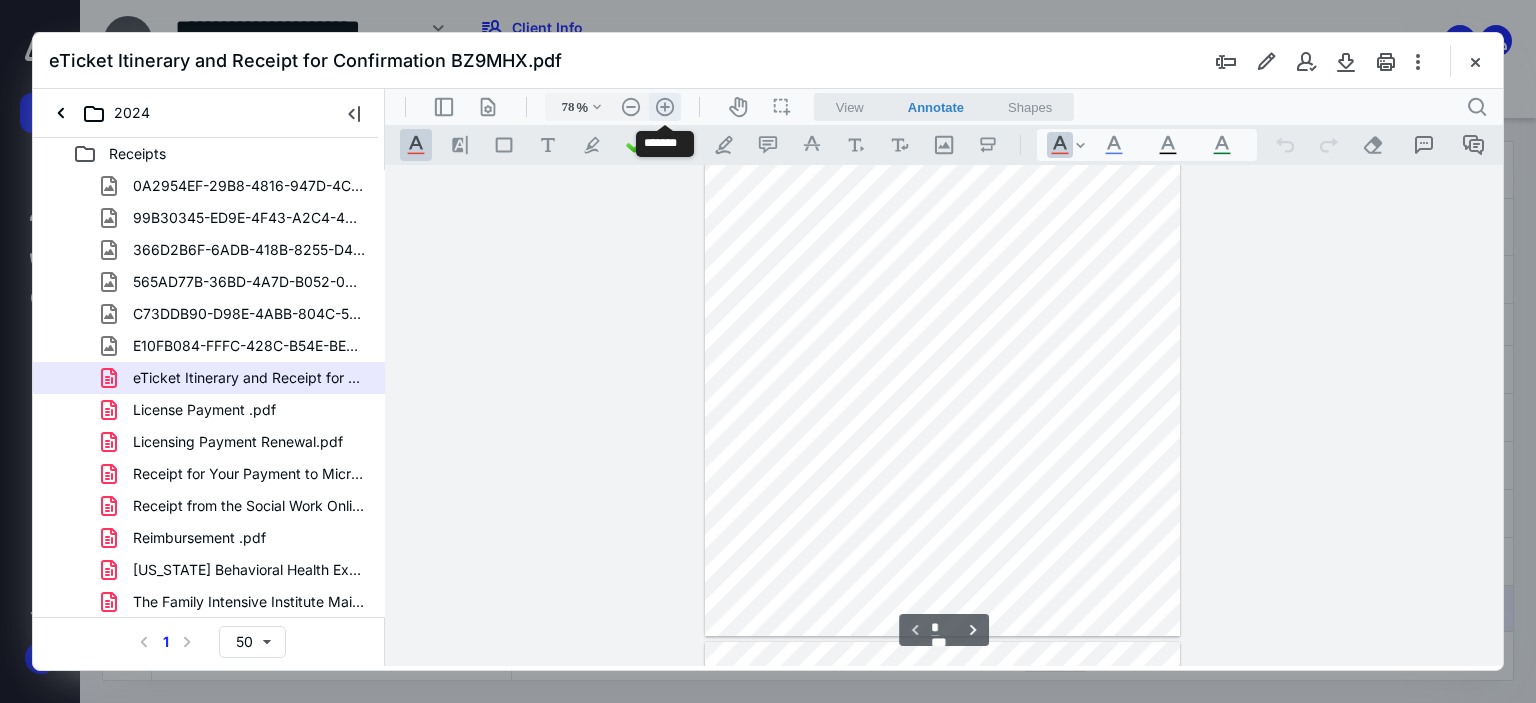 click on ".cls-1{fill:#abb0c4;} icon - header - zoom - in - line" at bounding box center (665, 107) 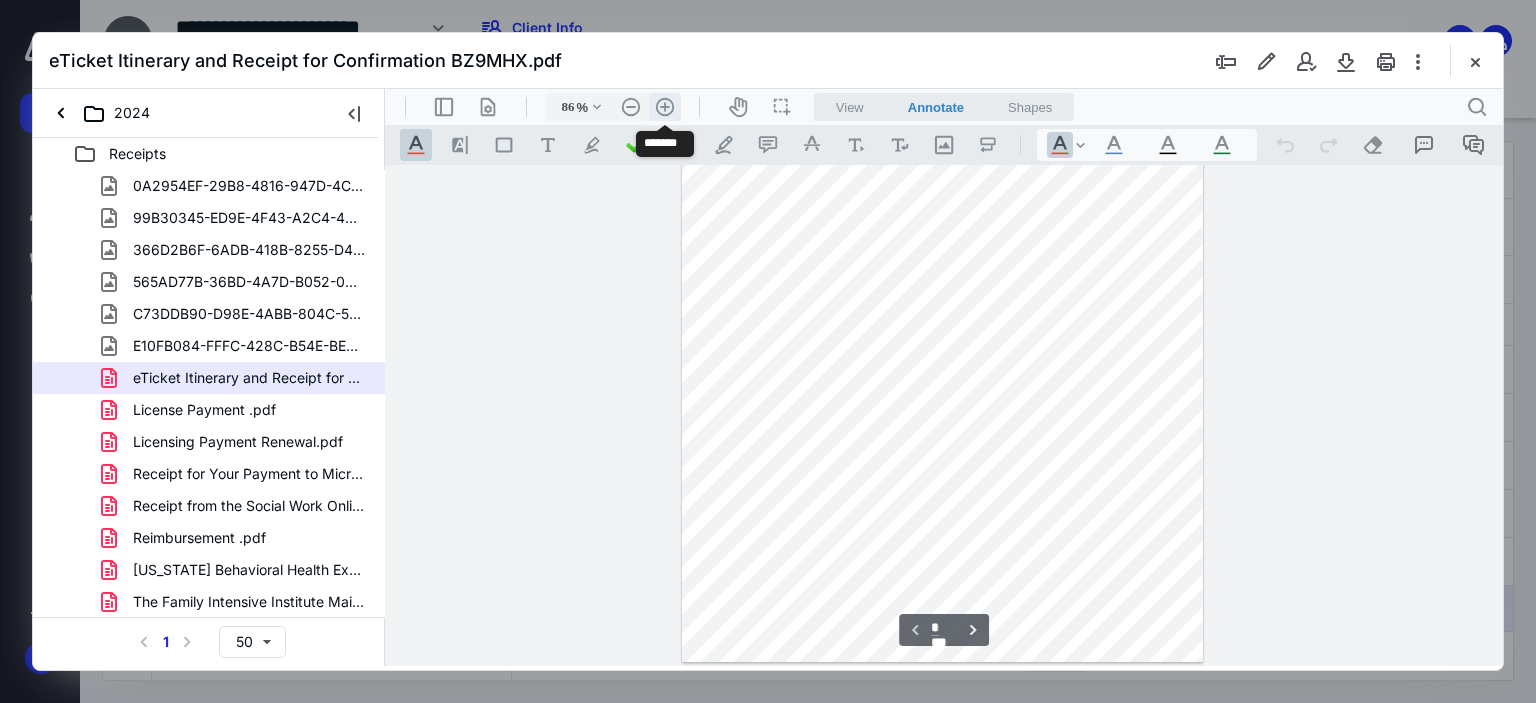 click on ".cls-1{fill:#abb0c4;} icon - header - zoom - in - line" at bounding box center [665, 107] 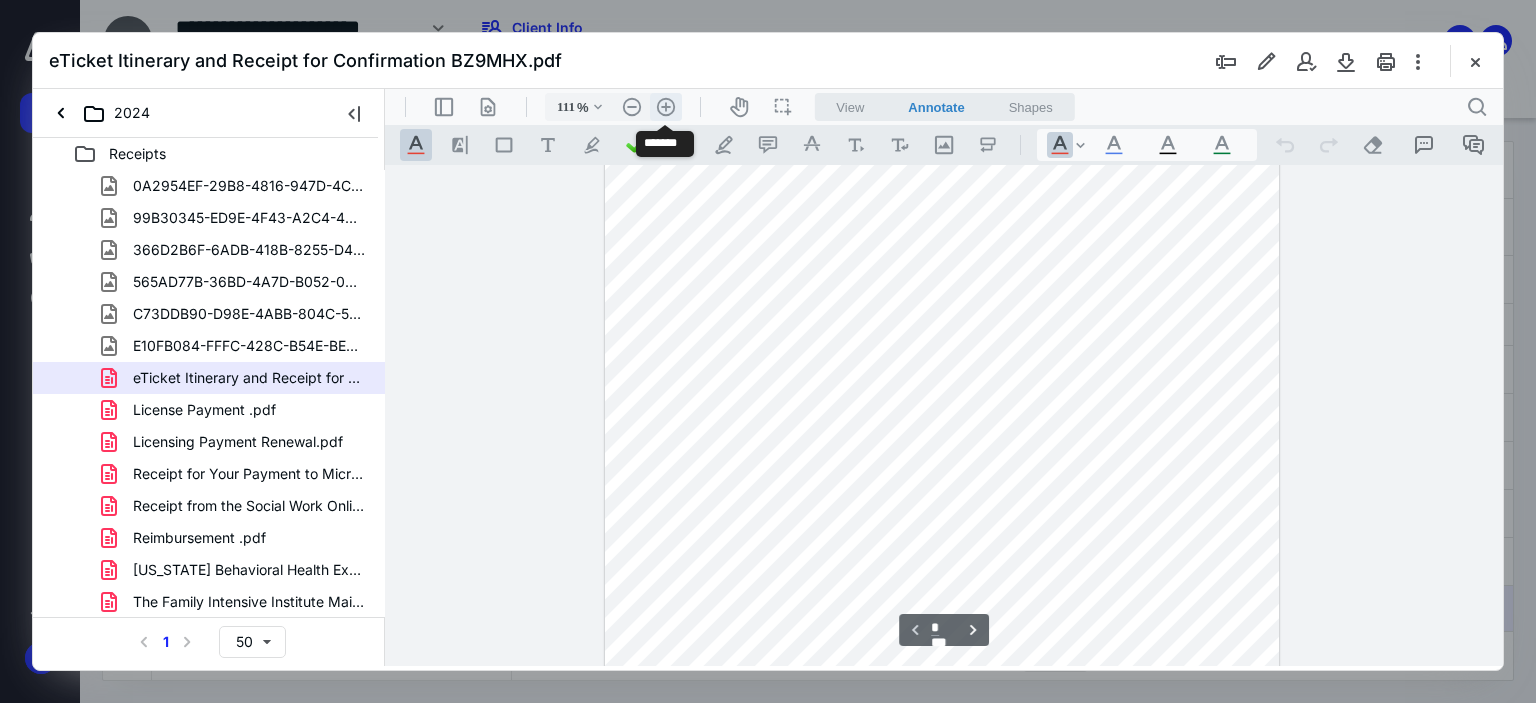 click on ".cls-1{fill:#abb0c4;} icon - header - zoom - in - line" at bounding box center [666, 107] 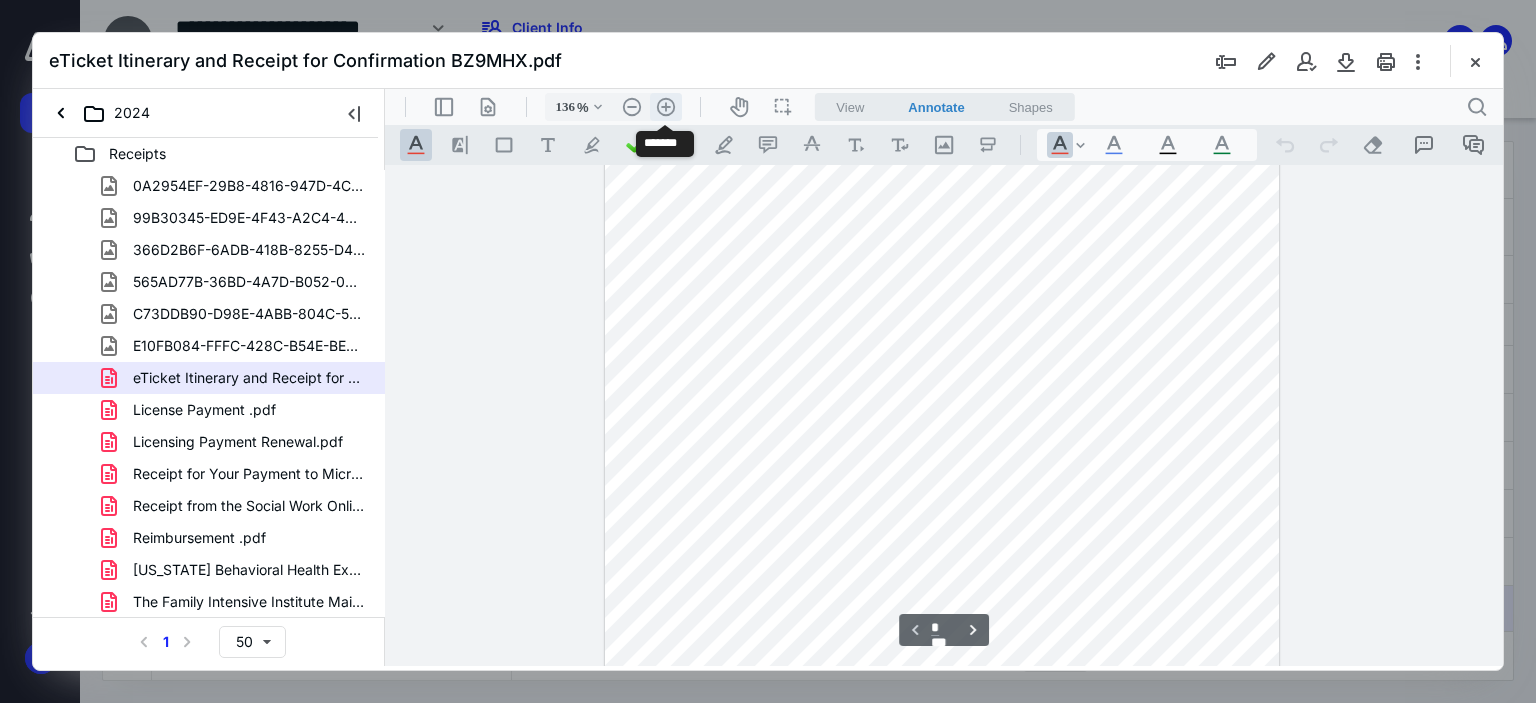 scroll, scrollTop: 411, scrollLeft: 0, axis: vertical 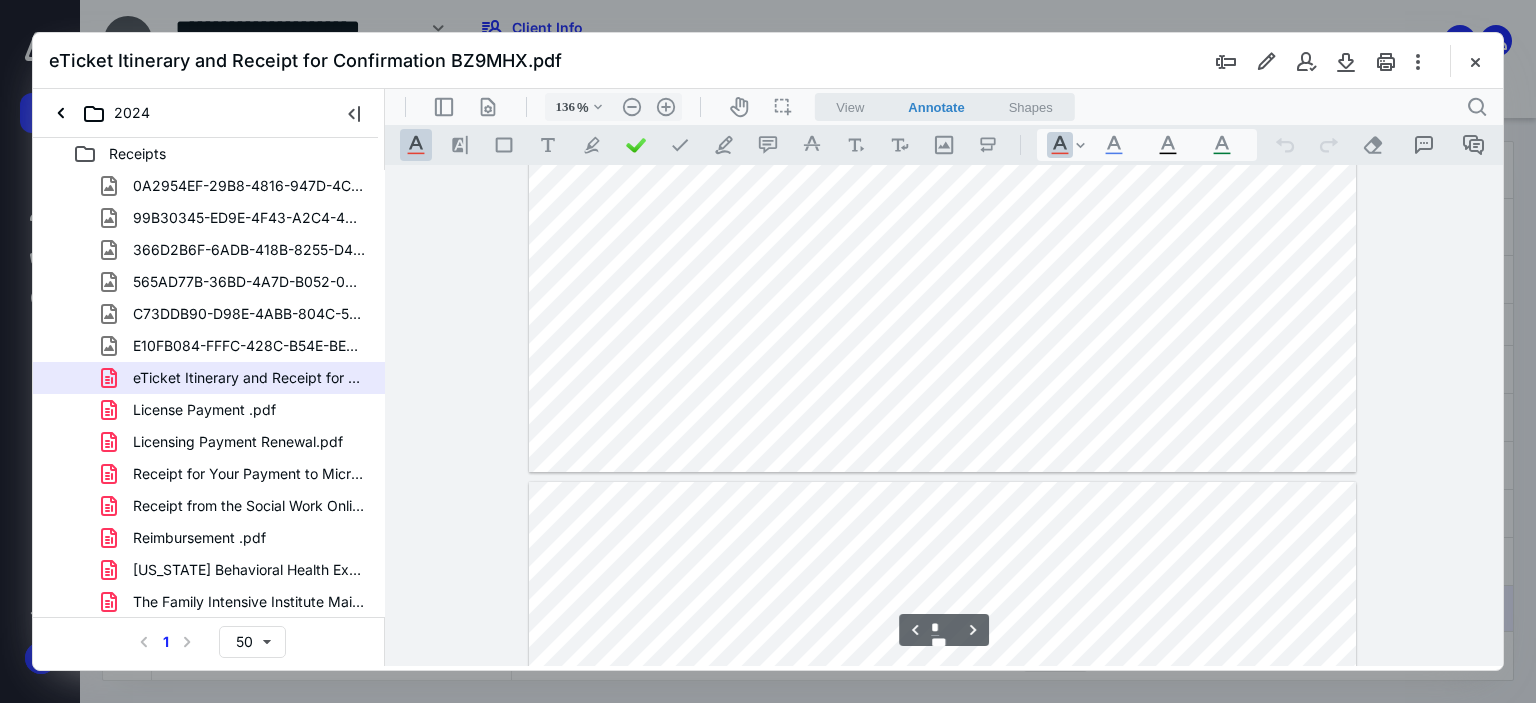 type on "*" 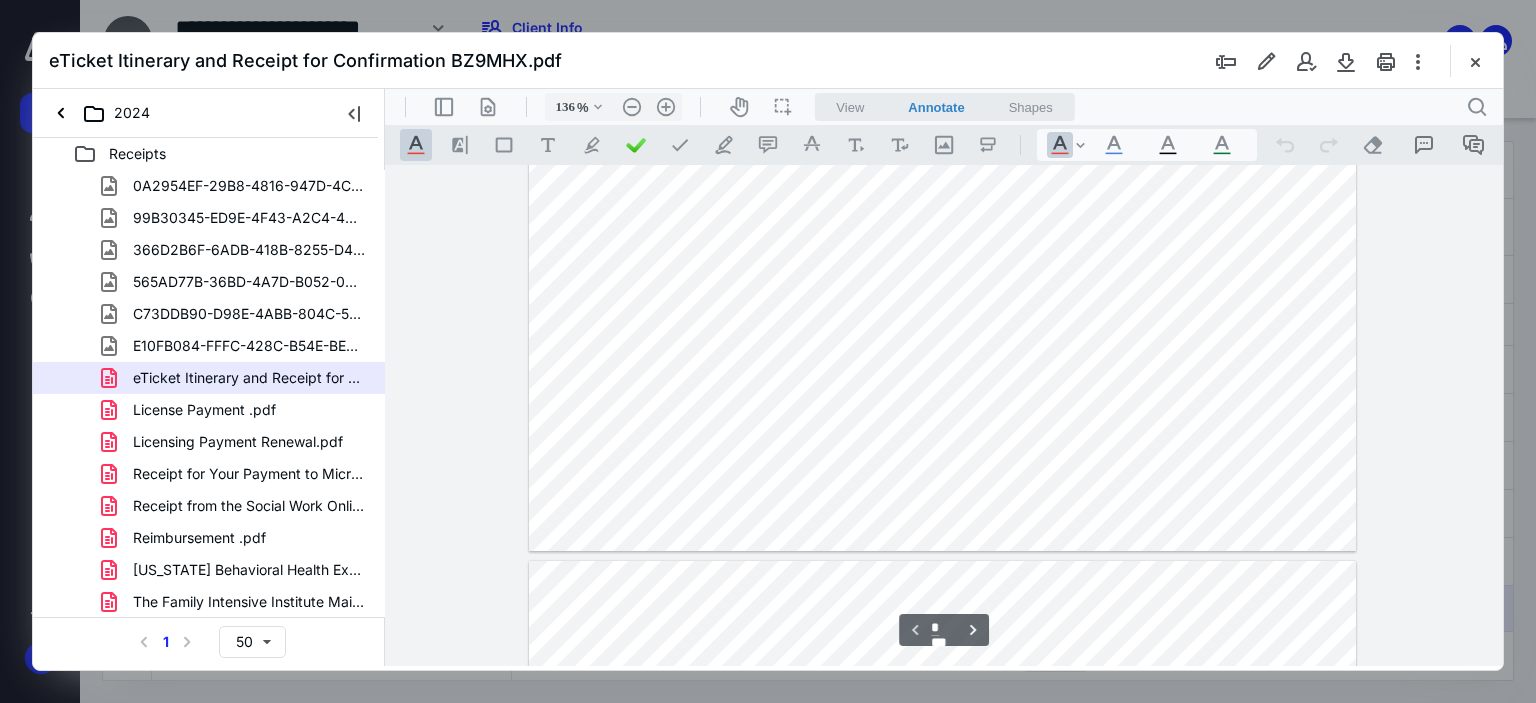 scroll, scrollTop: 701, scrollLeft: 0, axis: vertical 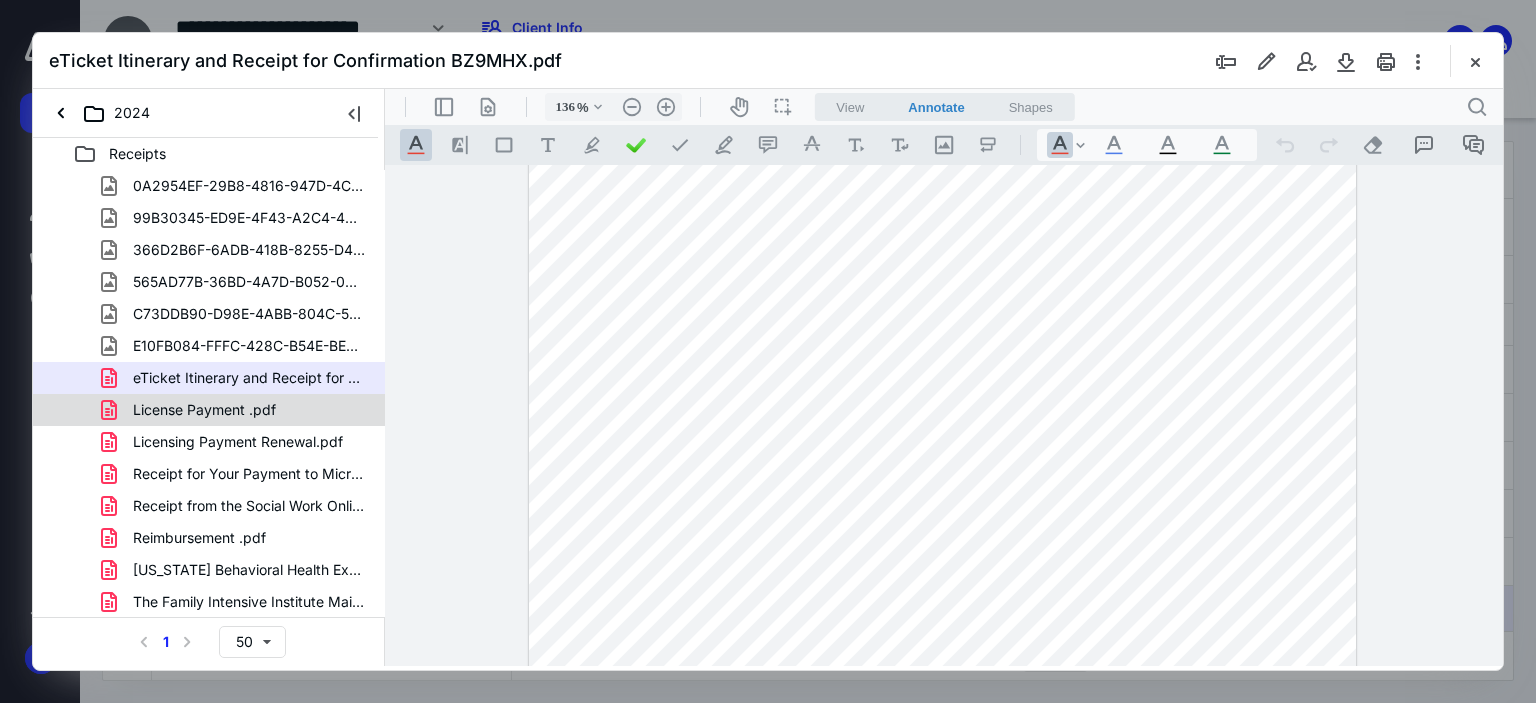 click on "License Payment .pdf" at bounding box center (192, 410) 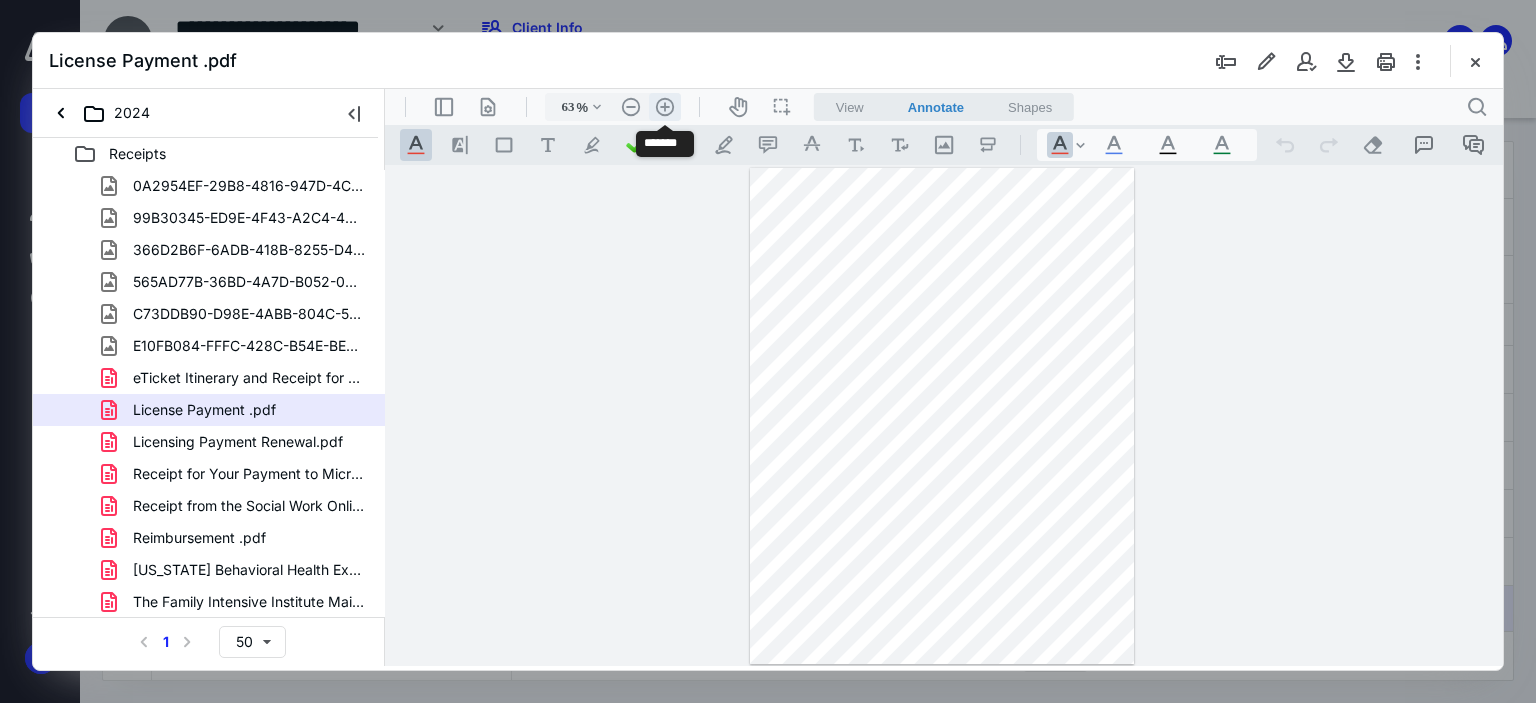 click on ".cls-1{fill:#abb0c4;} icon - header - zoom - in - line" at bounding box center [665, 107] 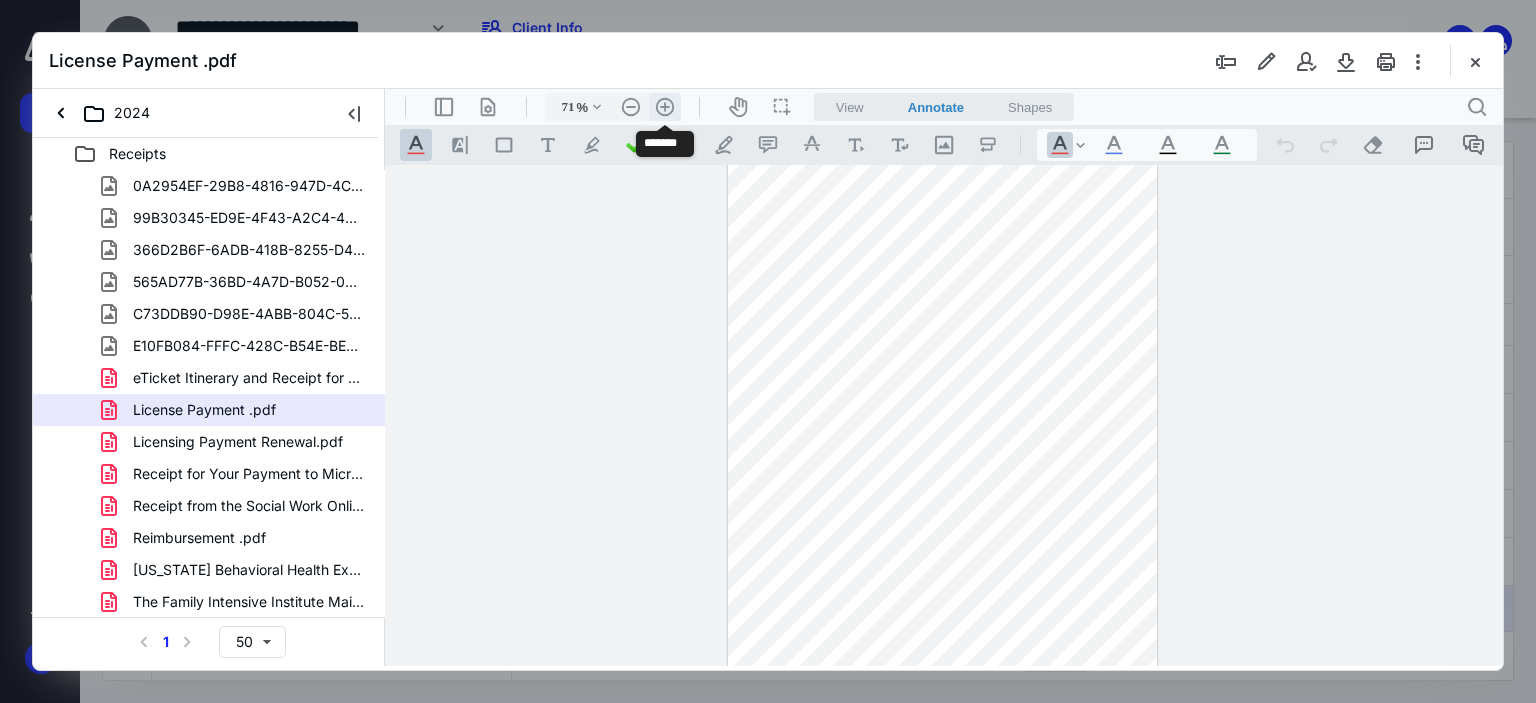 click on ".cls-1{fill:#abb0c4;} icon - header - zoom - in - line" at bounding box center [665, 107] 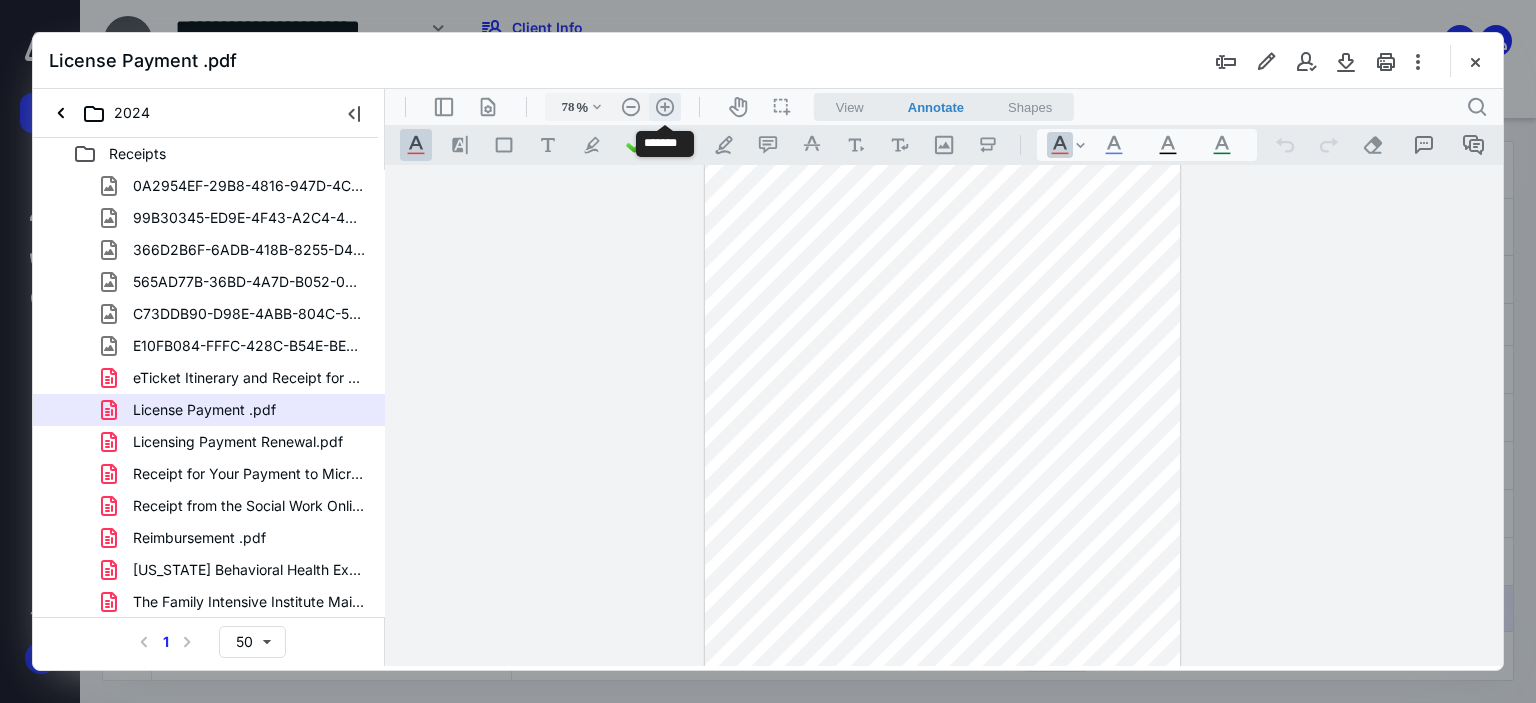 click on ".cls-1{fill:#abb0c4;} icon - header - zoom - in - line" at bounding box center [665, 107] 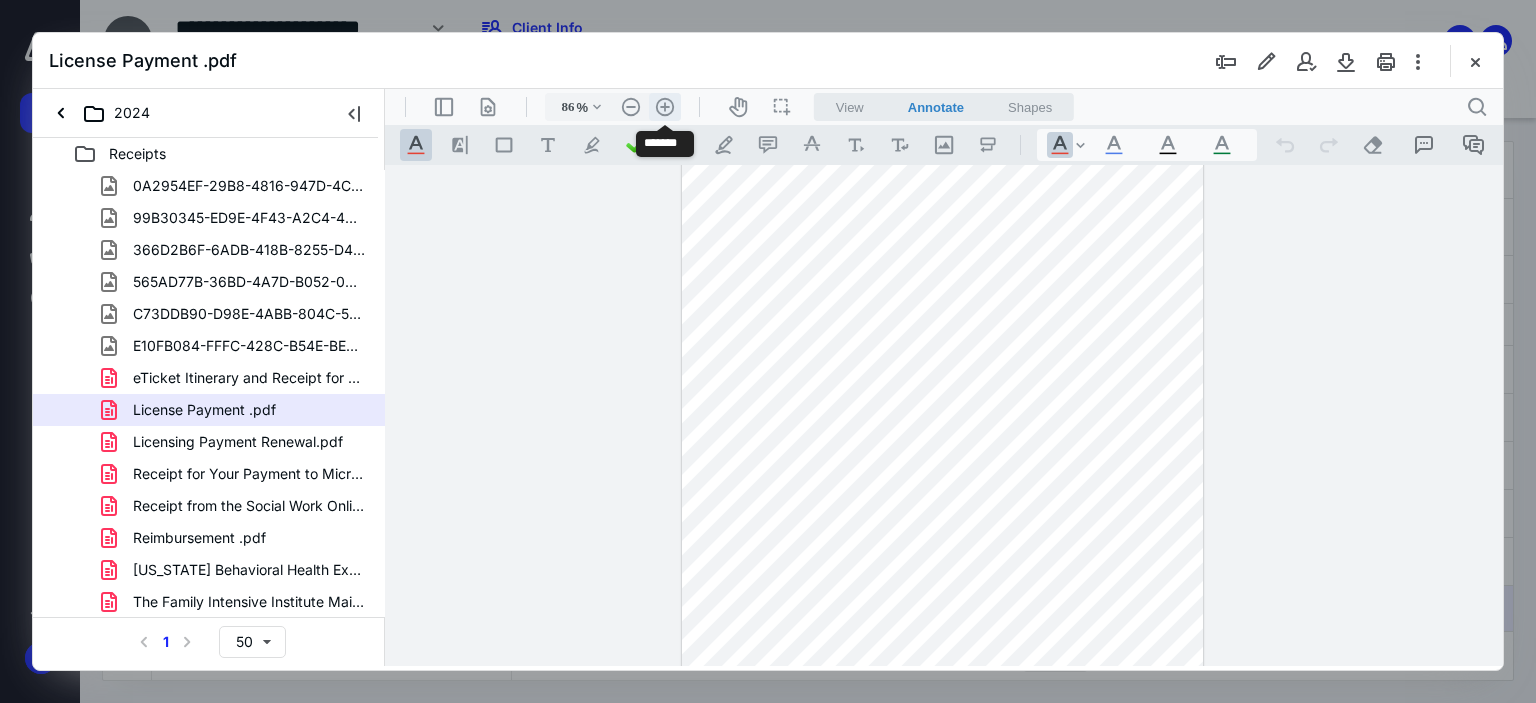 click on ".cls-1{fill:#abb0c4;} icon - header - zoom - in - line" at bounding box center [665, 107] 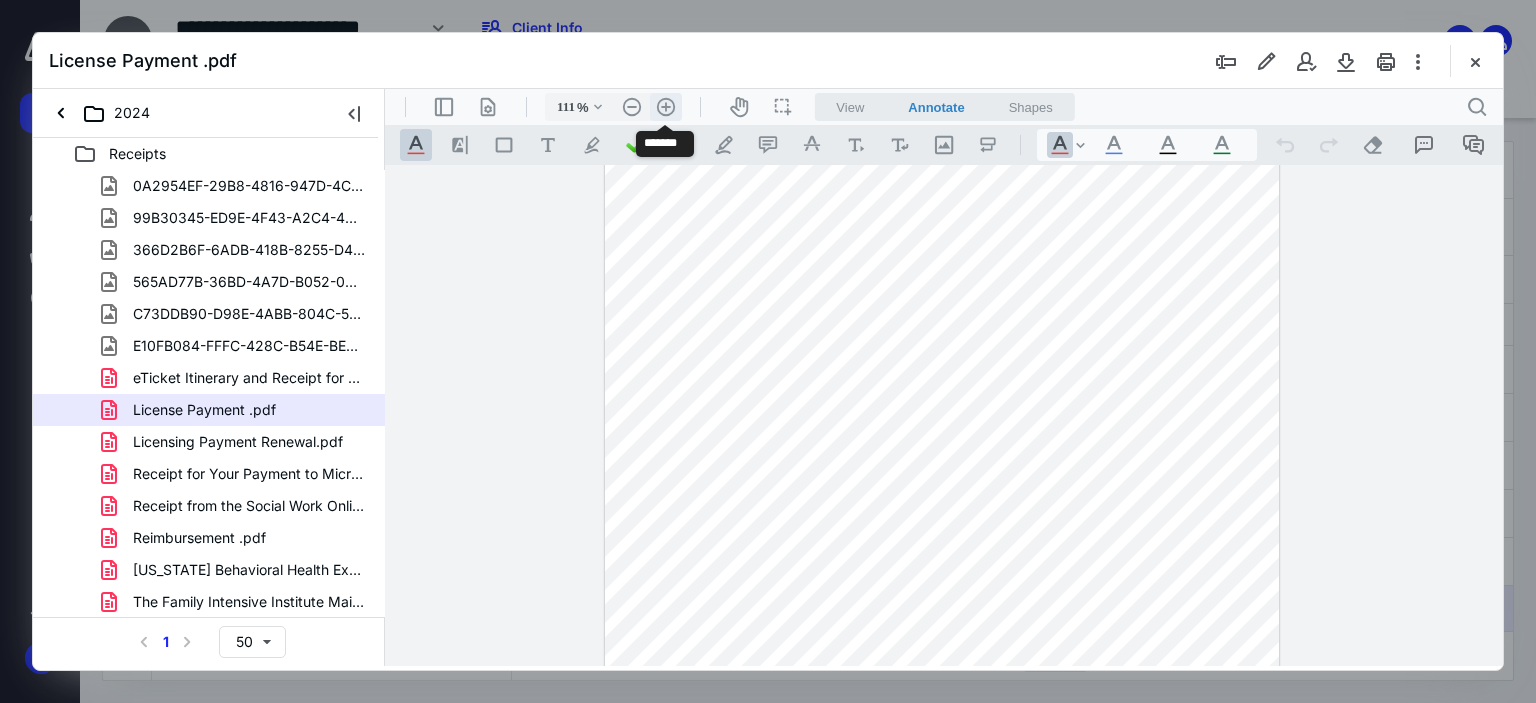 click on ".cls-1{fill:#abb0c4;} icon - header - zoom - in - line" at bounding box center (666, 107) 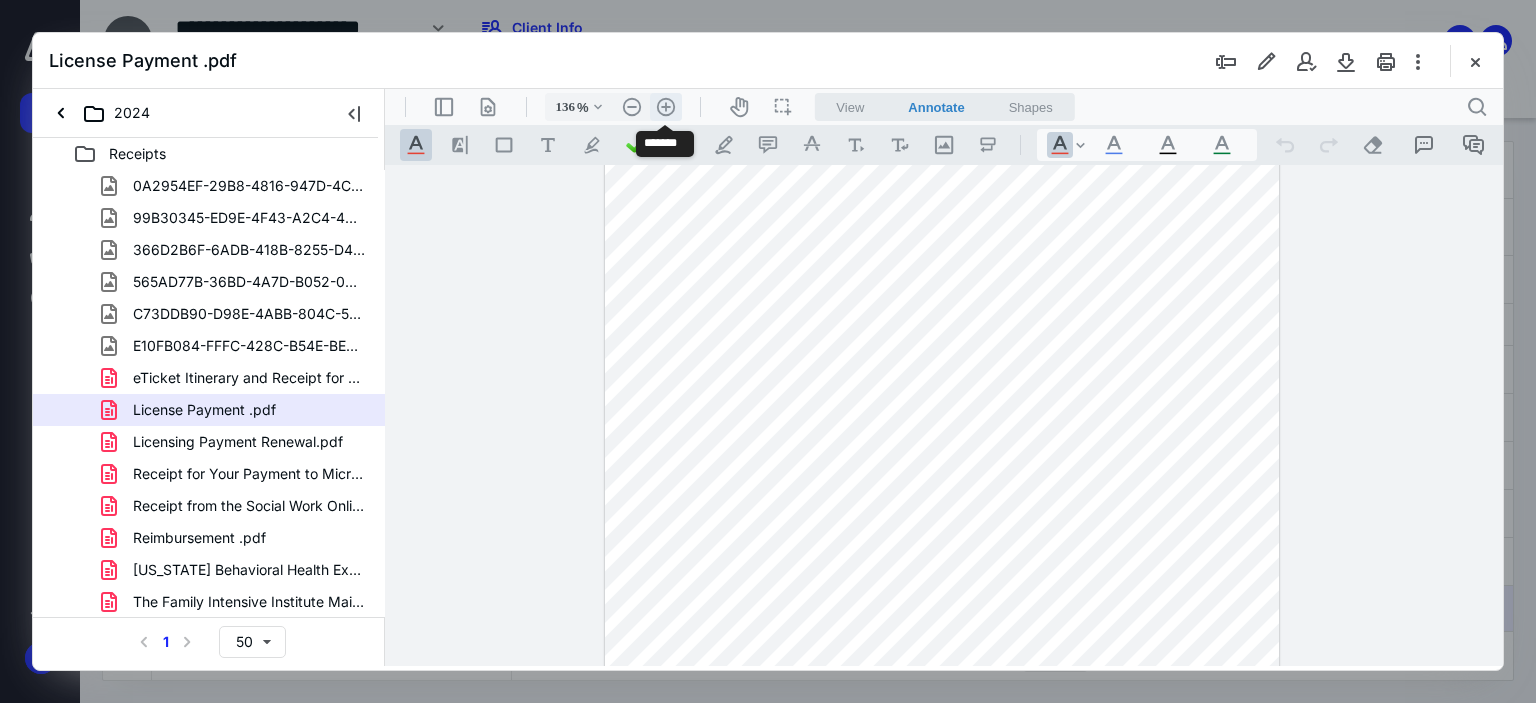 scroll, scrollTop: 243, scrollLeft: 0, axis: vertical 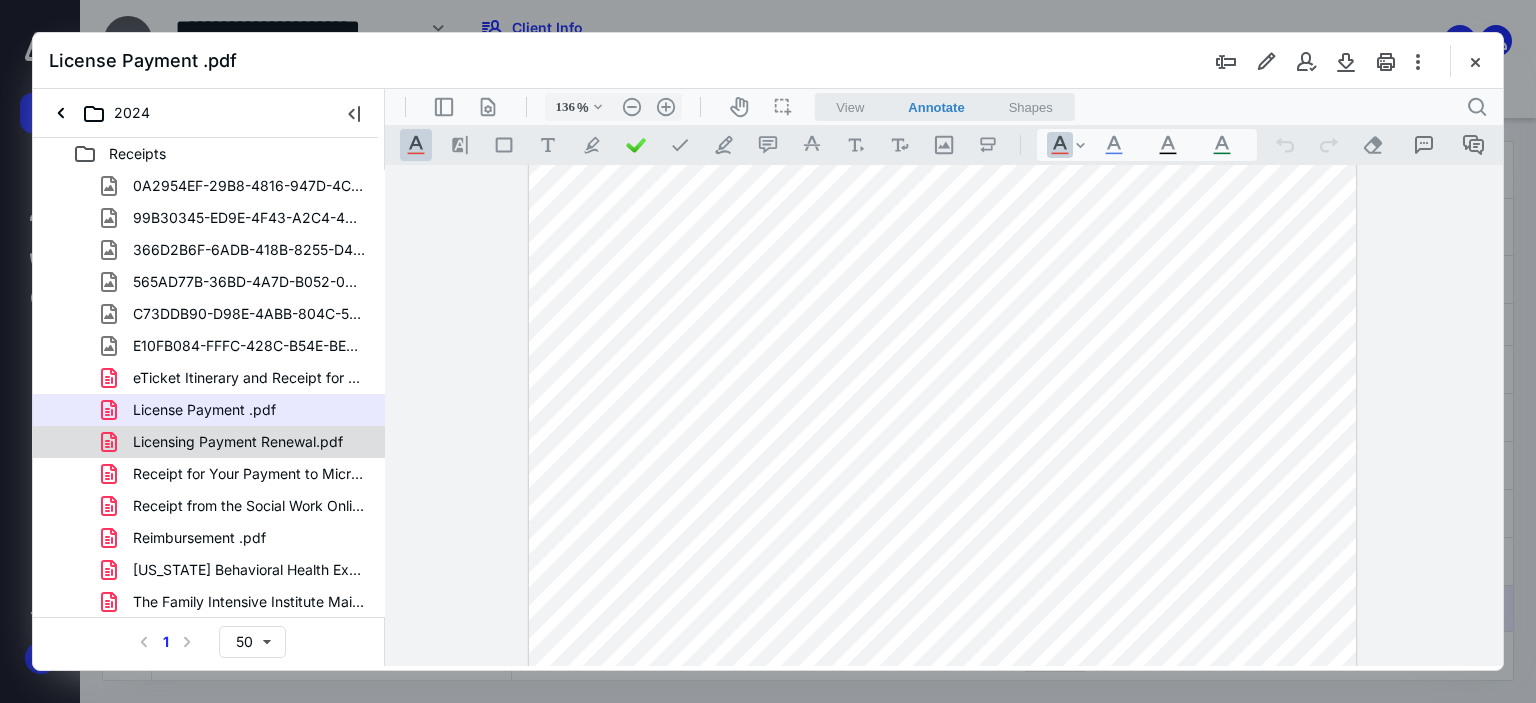 click on "Licensing Payment Renewal.pdf" at bounding box center (238, 442) 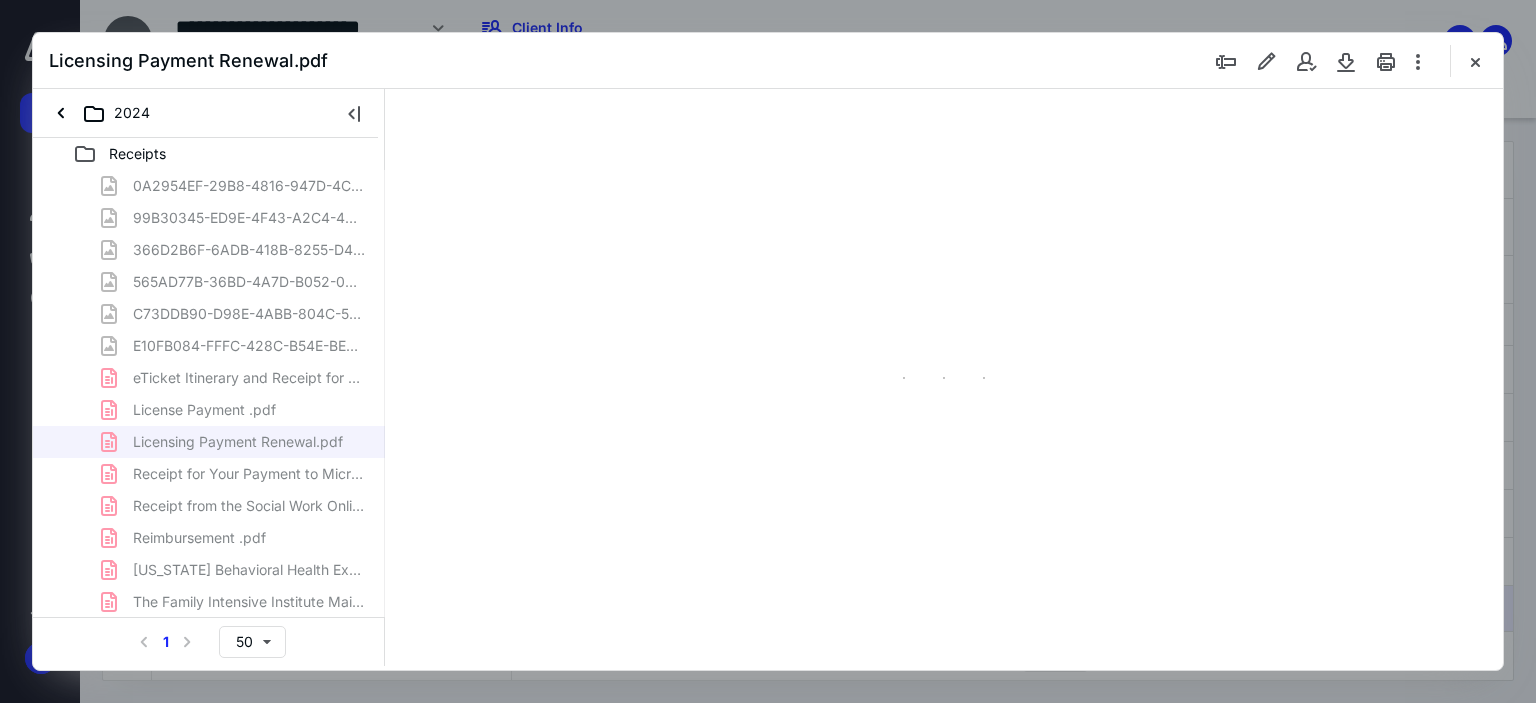 scroll, scrollTop: 1, scrollLeft: 0, axis: vertical 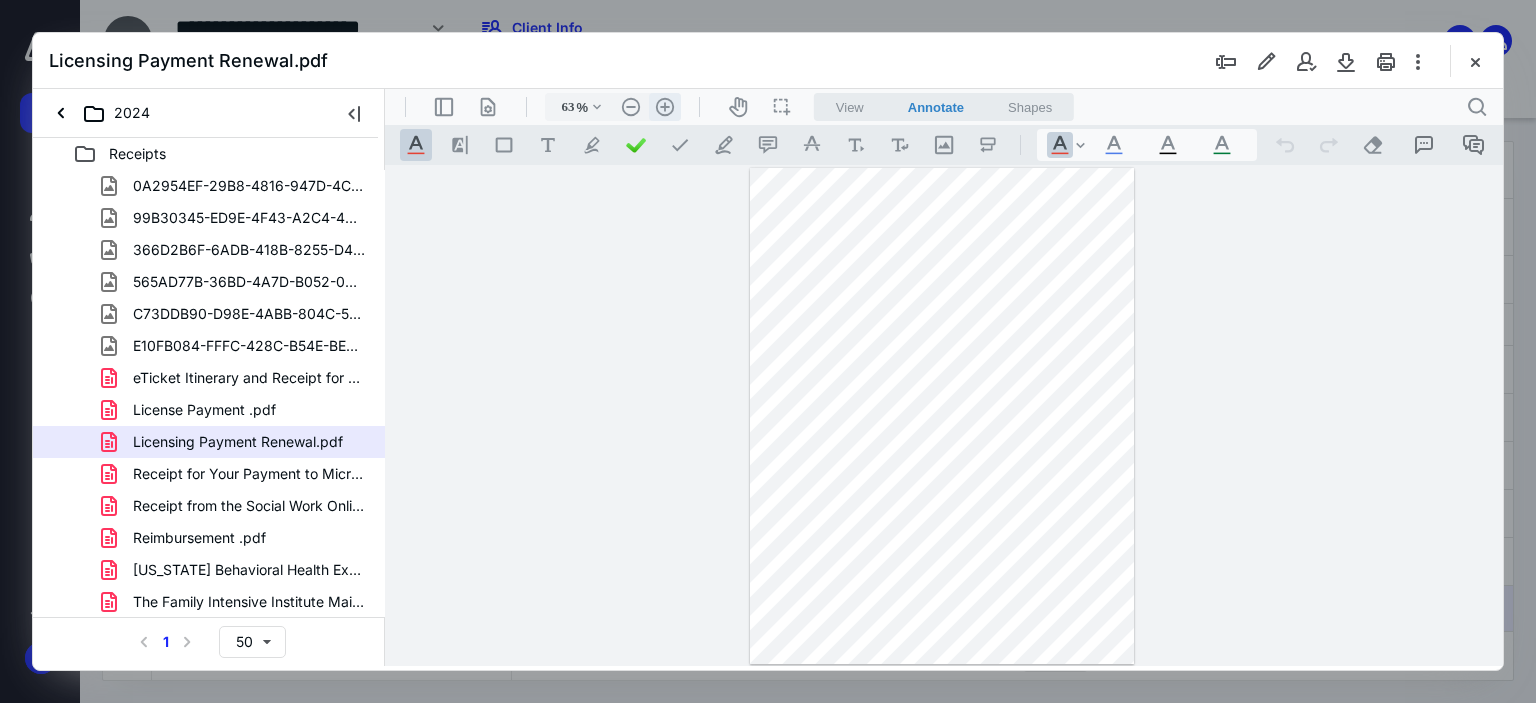click on ".cls-1{fill:#abb0c4;} icon - header - zoom - in - line" at bounding box center [665, 107] 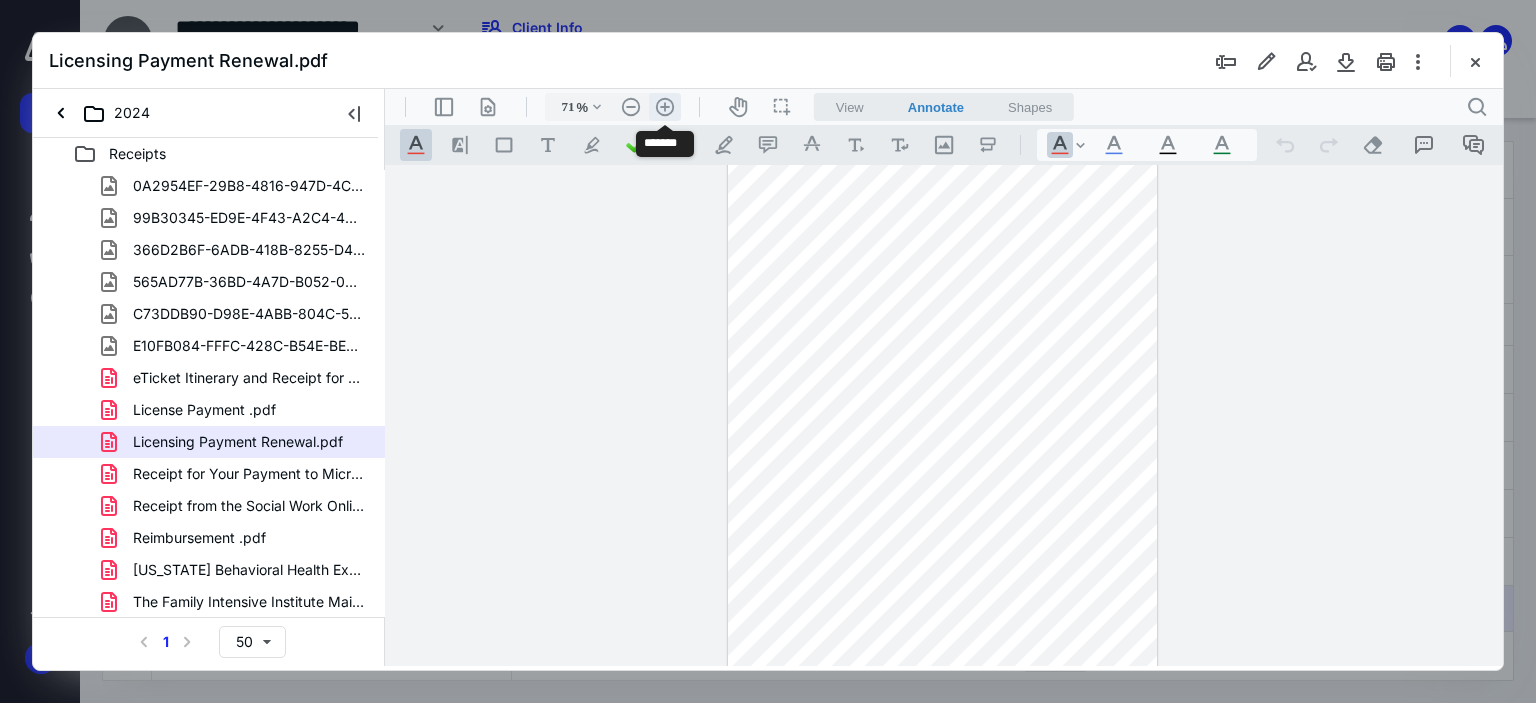 click on ".cls-1{fill:#abb0c4;} icon - header - zoom - in - line" at bounding box center (665, 107) 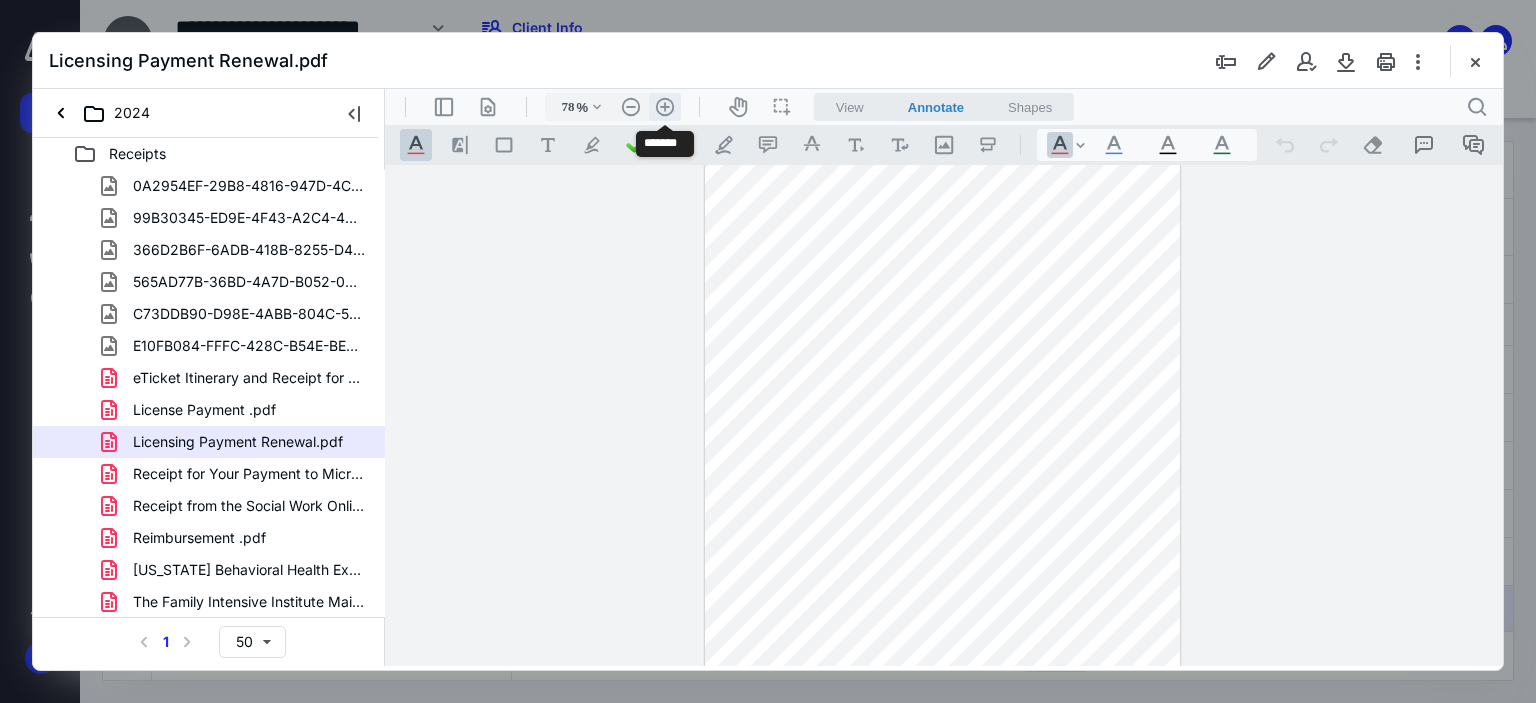 click on ".cls-1{fill:#abb0c4;} icon - header - zoom - in - line" at bounding box center (665, 107) 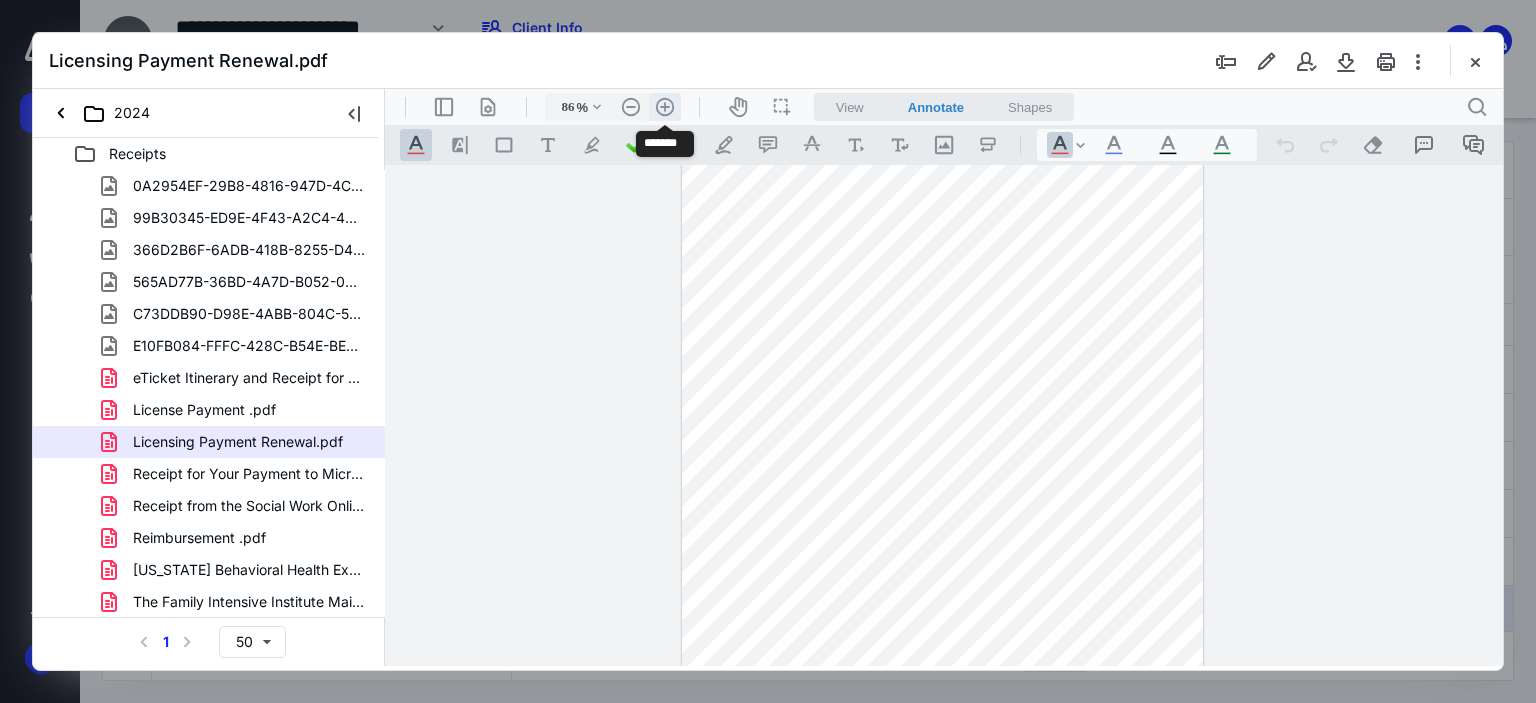 click on ".cls-1{fill:#abb0c4;} icon - header - zoom - in - line" at bounding box center (665, 107) 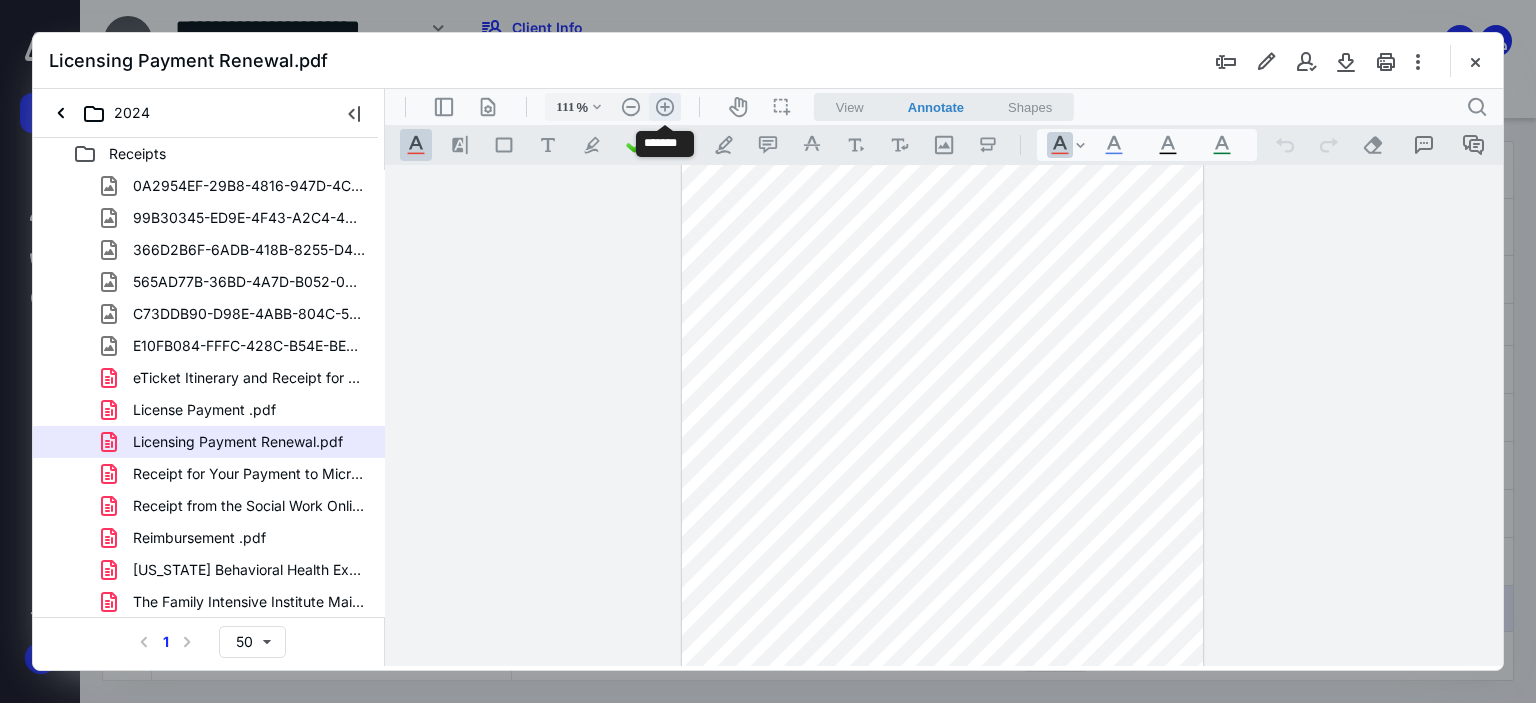 click on ".cls-1{fill:#abb0c4;} icon - header - zoom - in - line" at bounding box center [665, 107] 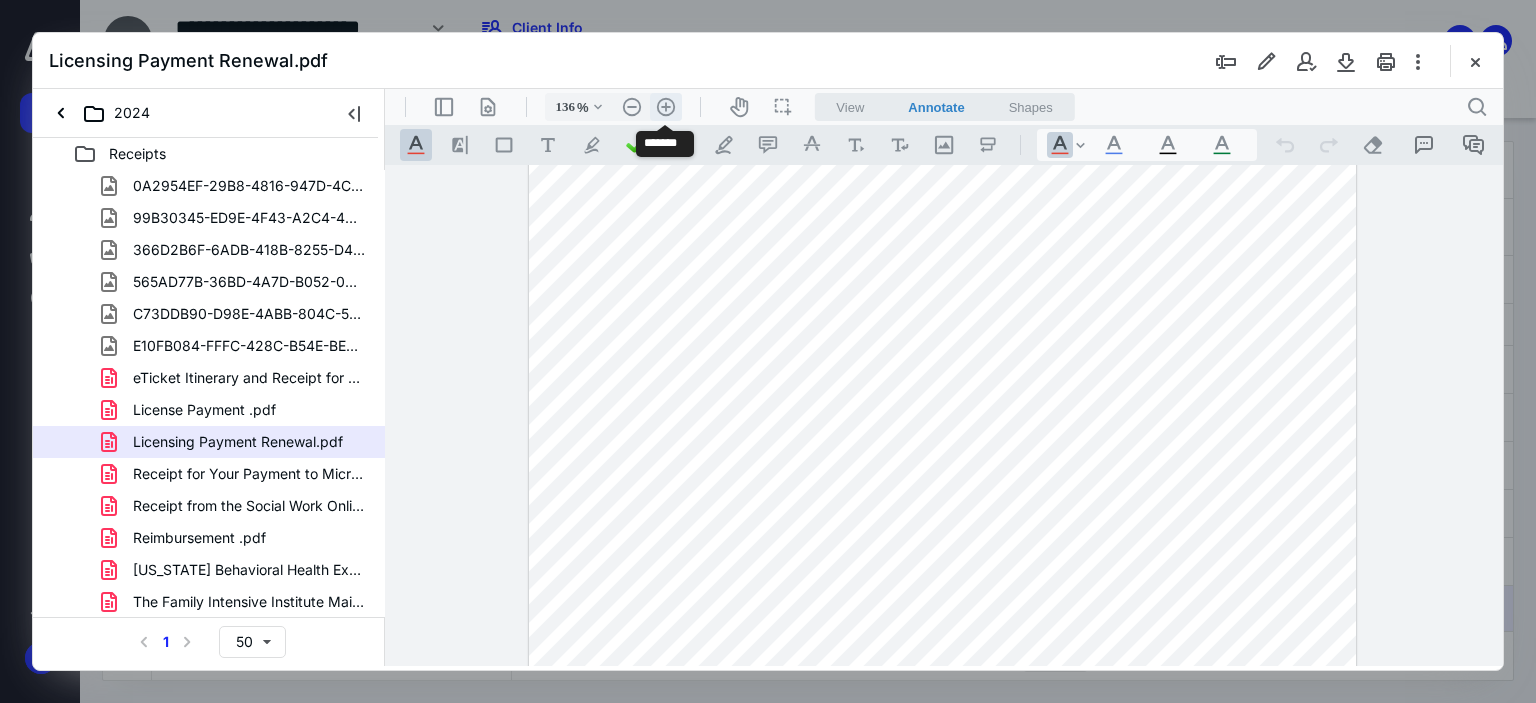 scroll, scrollTop: 244, scrollLeft: 0, axis: vertical 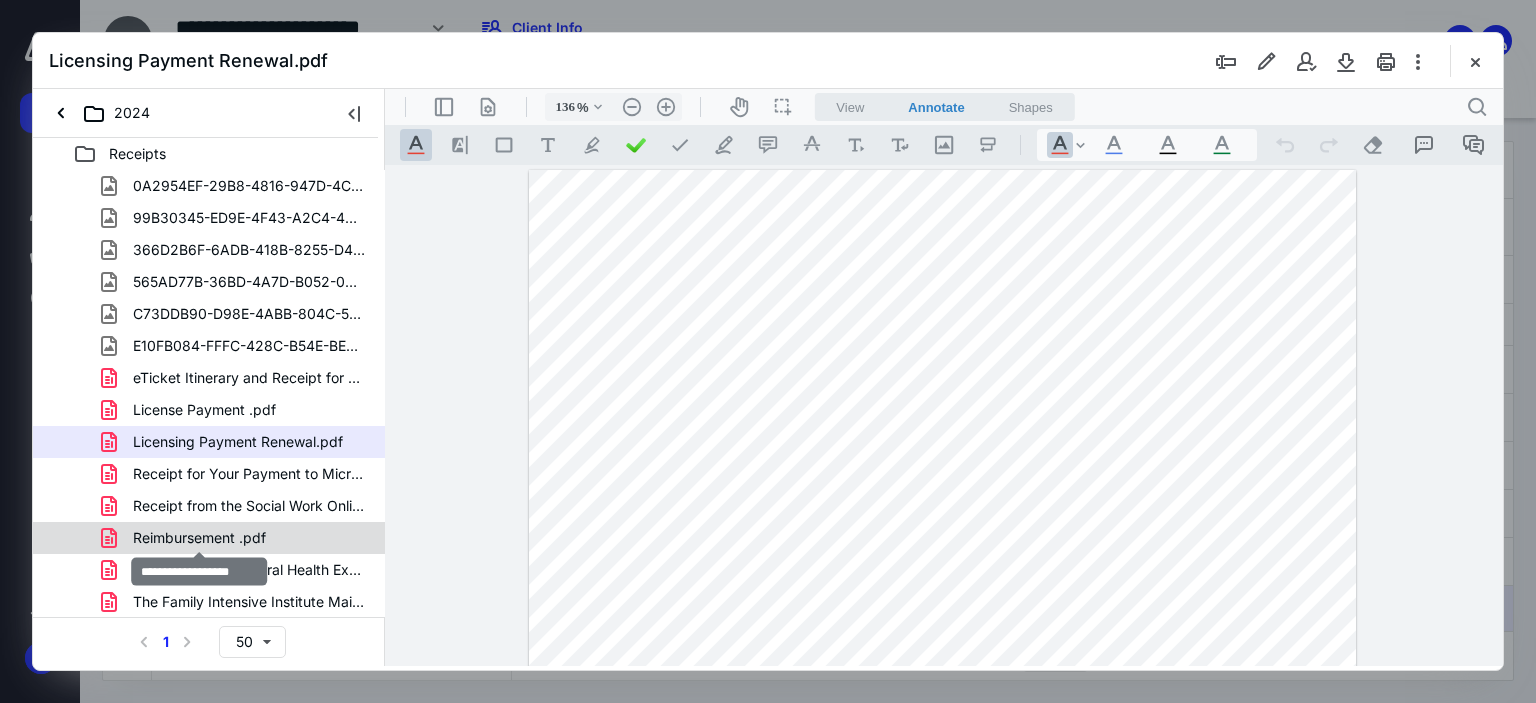 click on "Reimbursement .pdf" at bounding box center [199, 538] 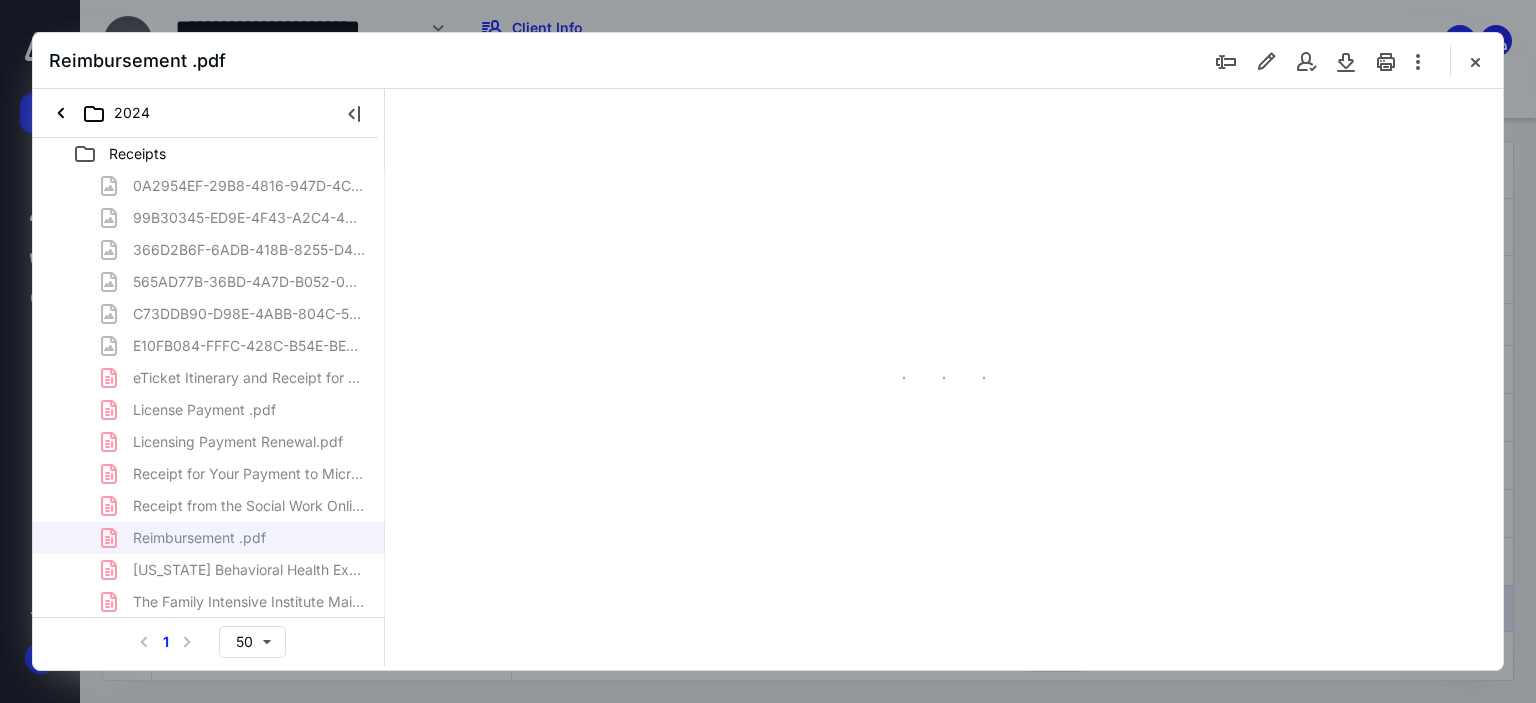scroll, scrollTop: 1, scrollLeft: 0, axis: vertical 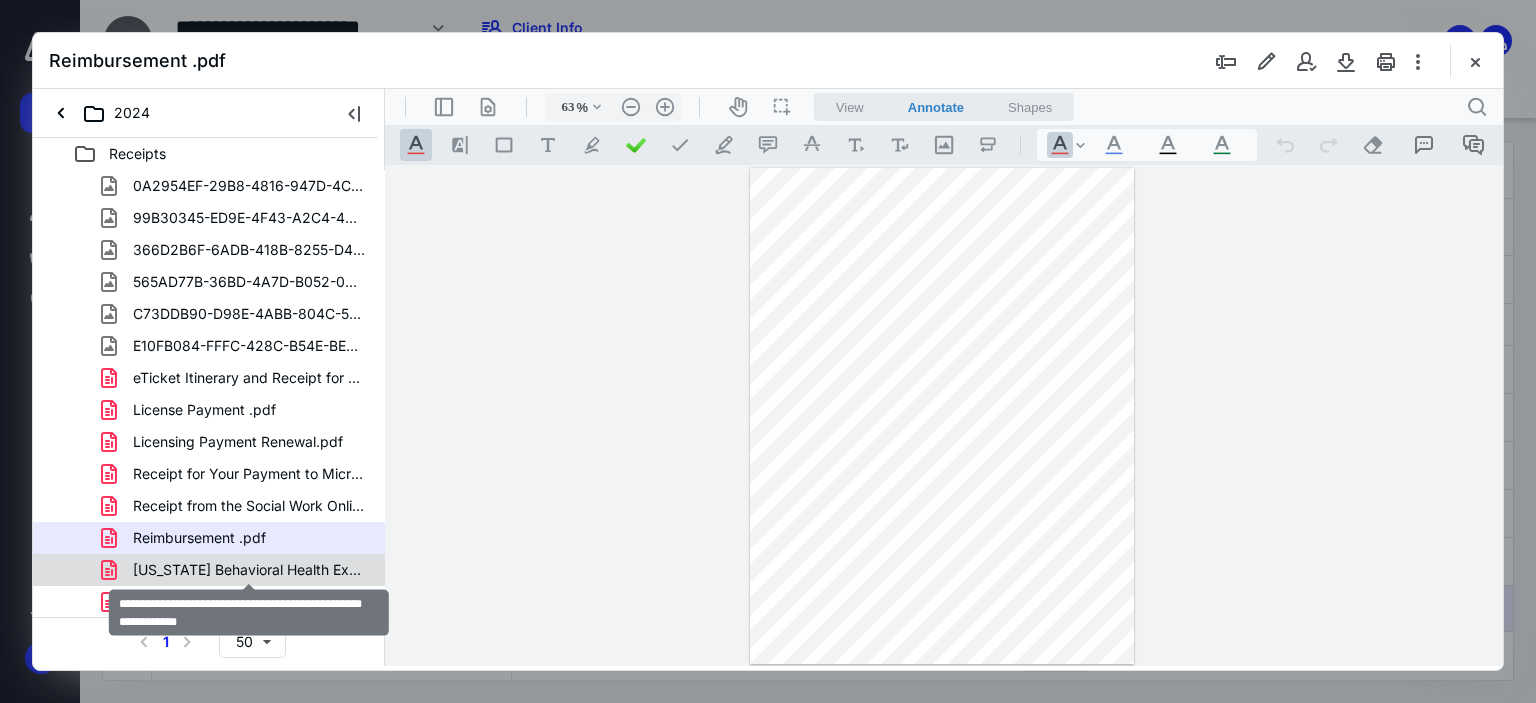 click on "[US_STATE] Behavioral Health Executive Council Online Payment R.pdf" at bounding box center [249, 570] 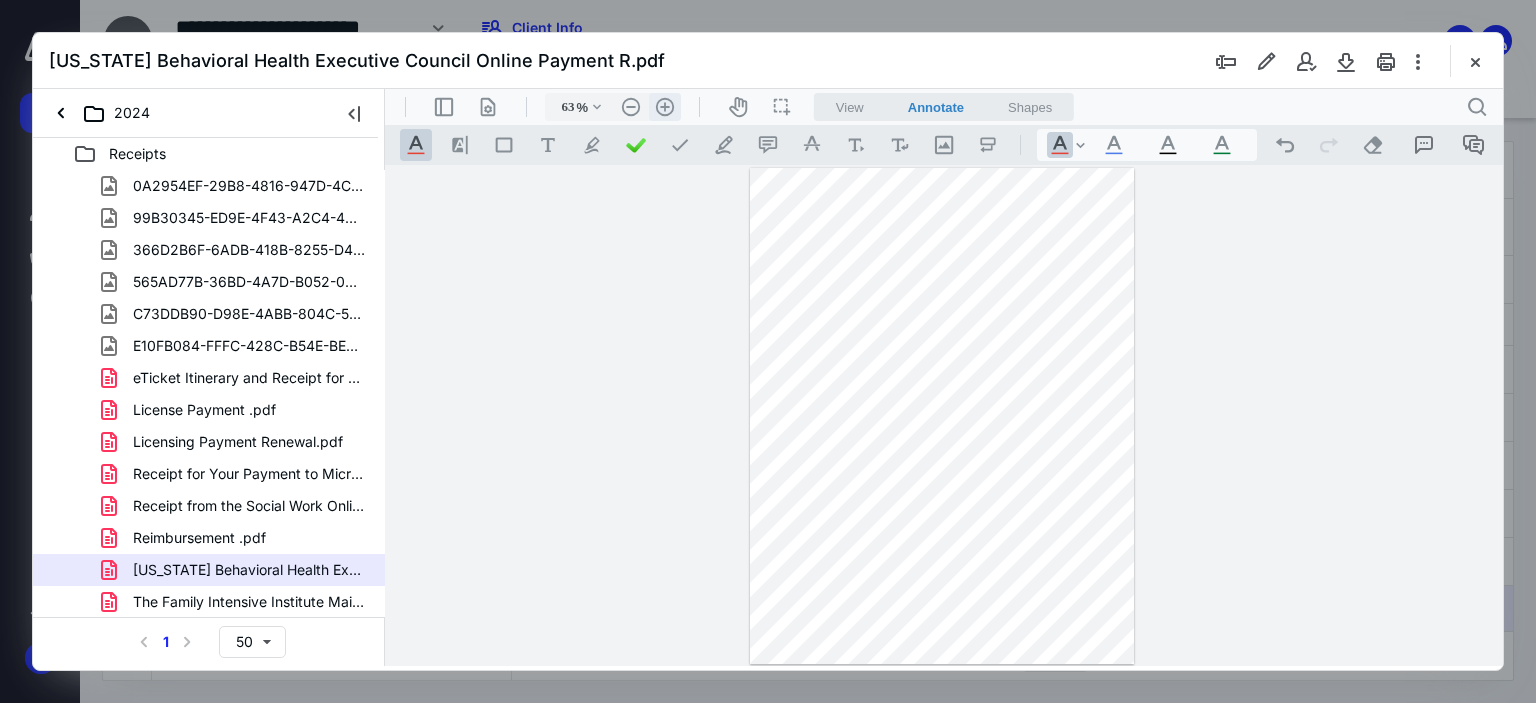 click on ".cls-1{fill:#abb0c4;} icon - header - zoom - in - line" at bounding box center [665, 107] 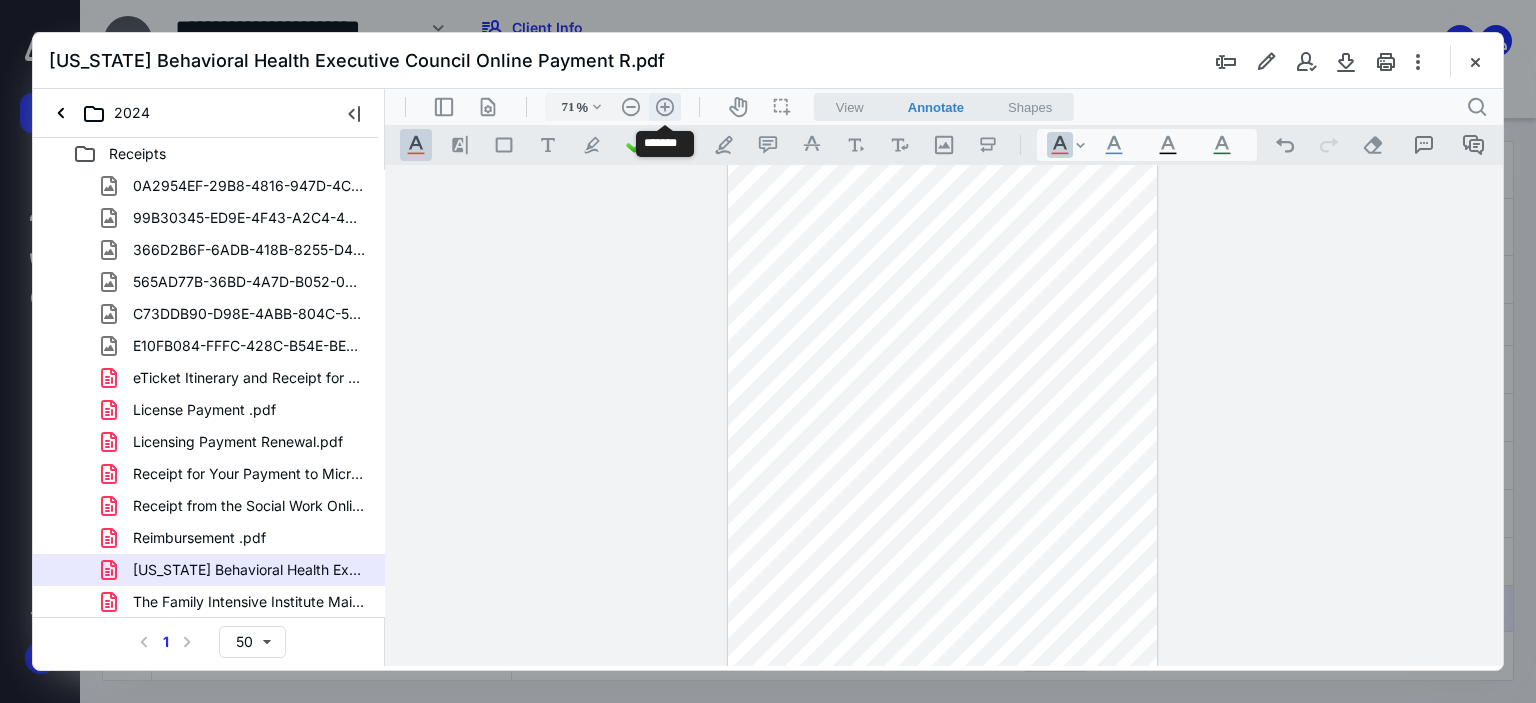 click on ".cls-1{fill:#abb0c4;} icon - header - zoom - in - line" at bounding box center (665, 107) 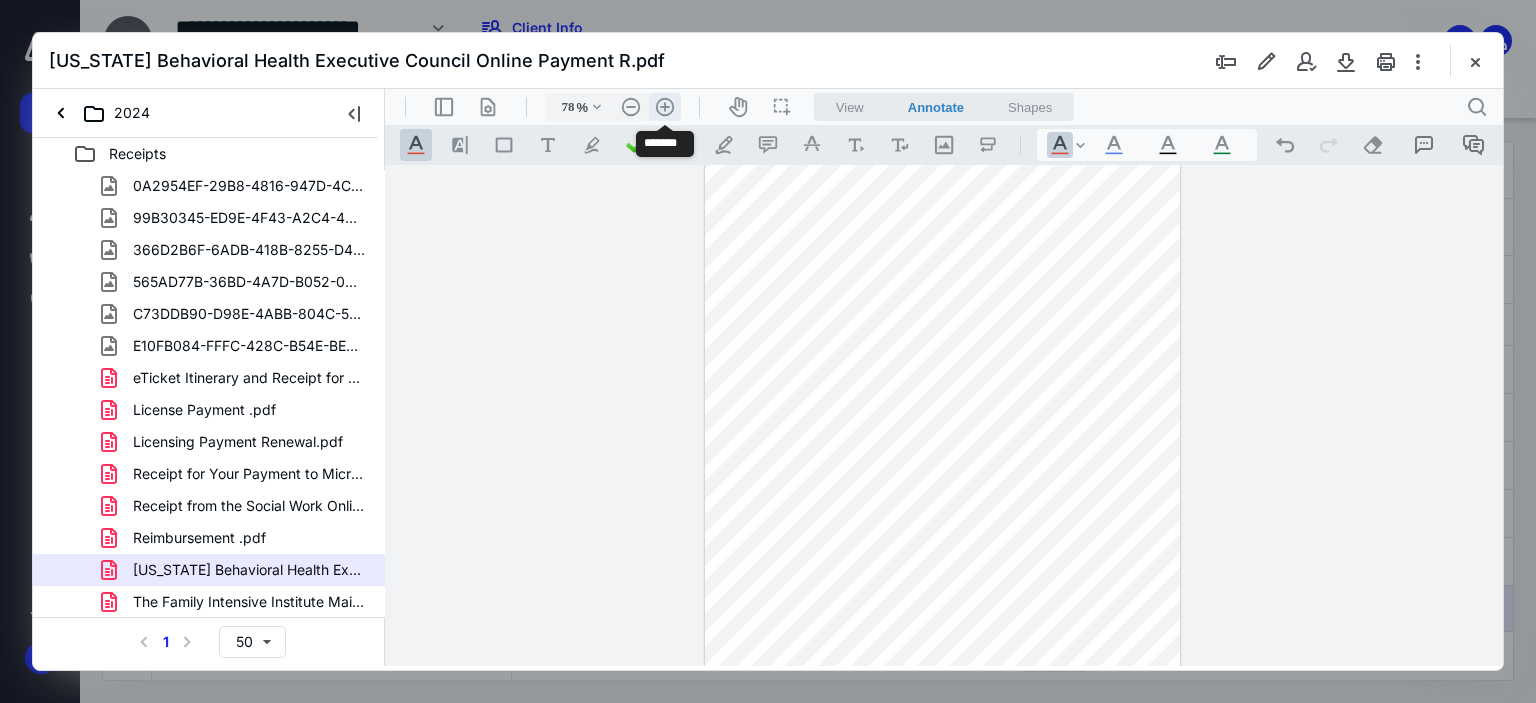 click on ".cls-1{fill:#abb0c4;} icon - header - zoom - in - line" at bounding box center (665, 107) 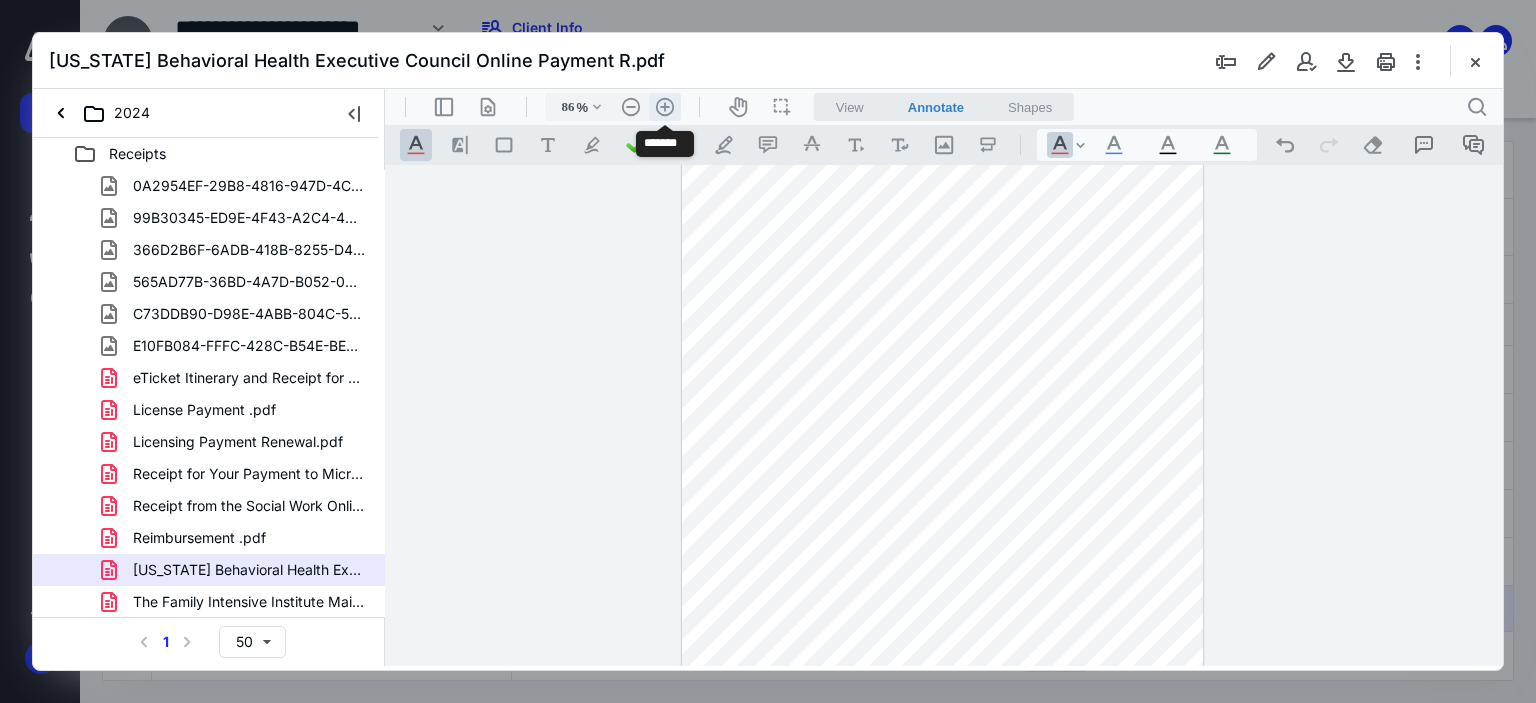 click on ".cls-1{fill:#abb0c4;} icon - header - zoom - in - line" at bounding box center [665, 107] 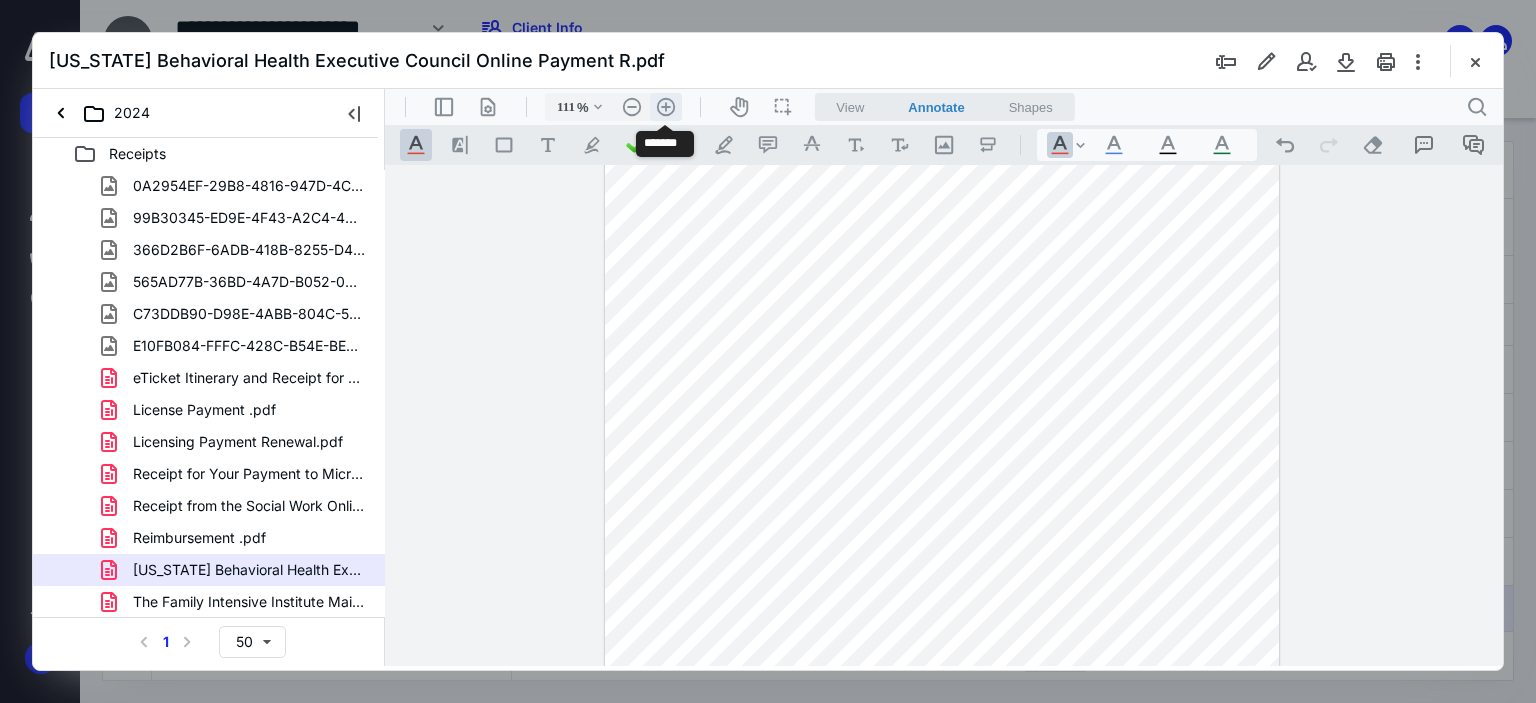 click on ".cls-1{fill:#abb0c4;} icon - header - zoom - in - line" at bounding box center (666, 107) 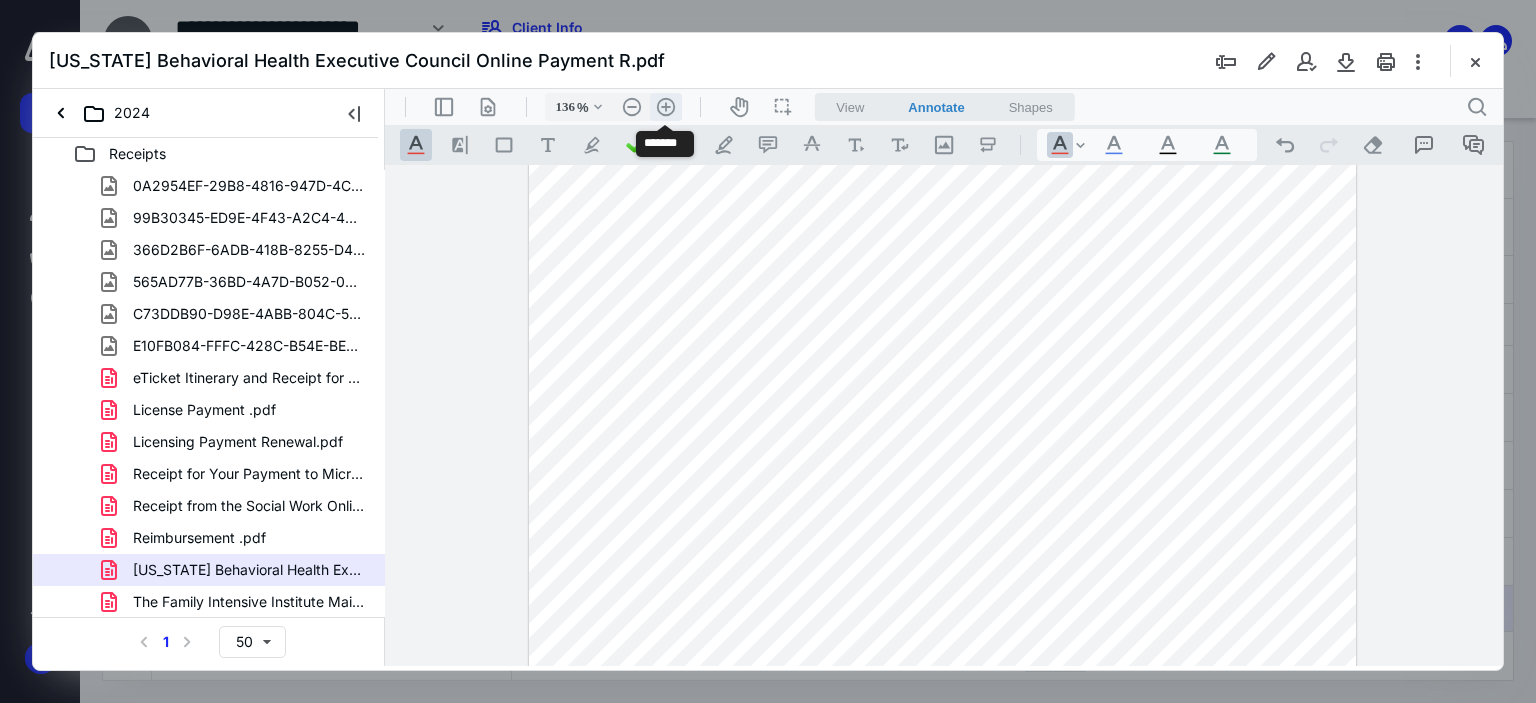 scroll, scrollTop: 243, scrollLeft: 0, axis: vertical 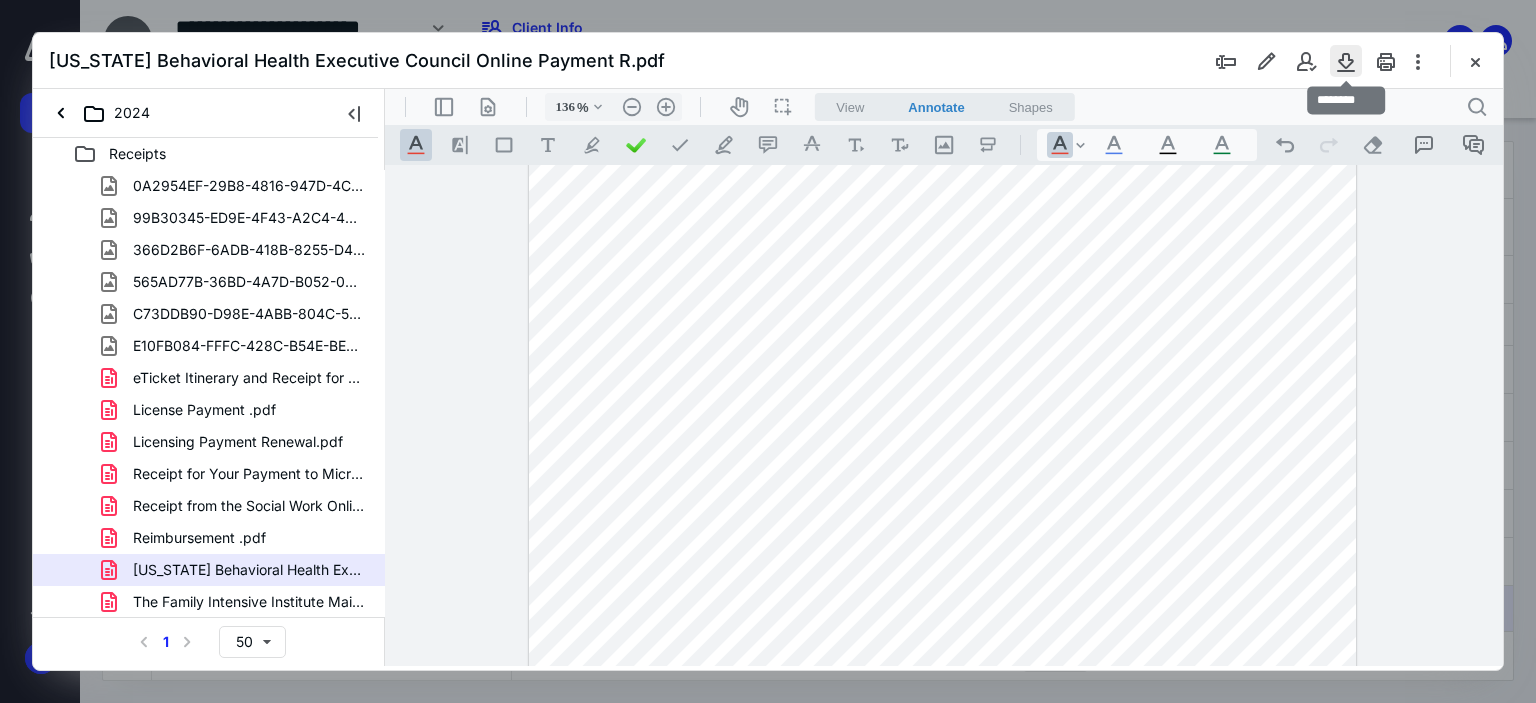 click at bounding box center [1346, 61] 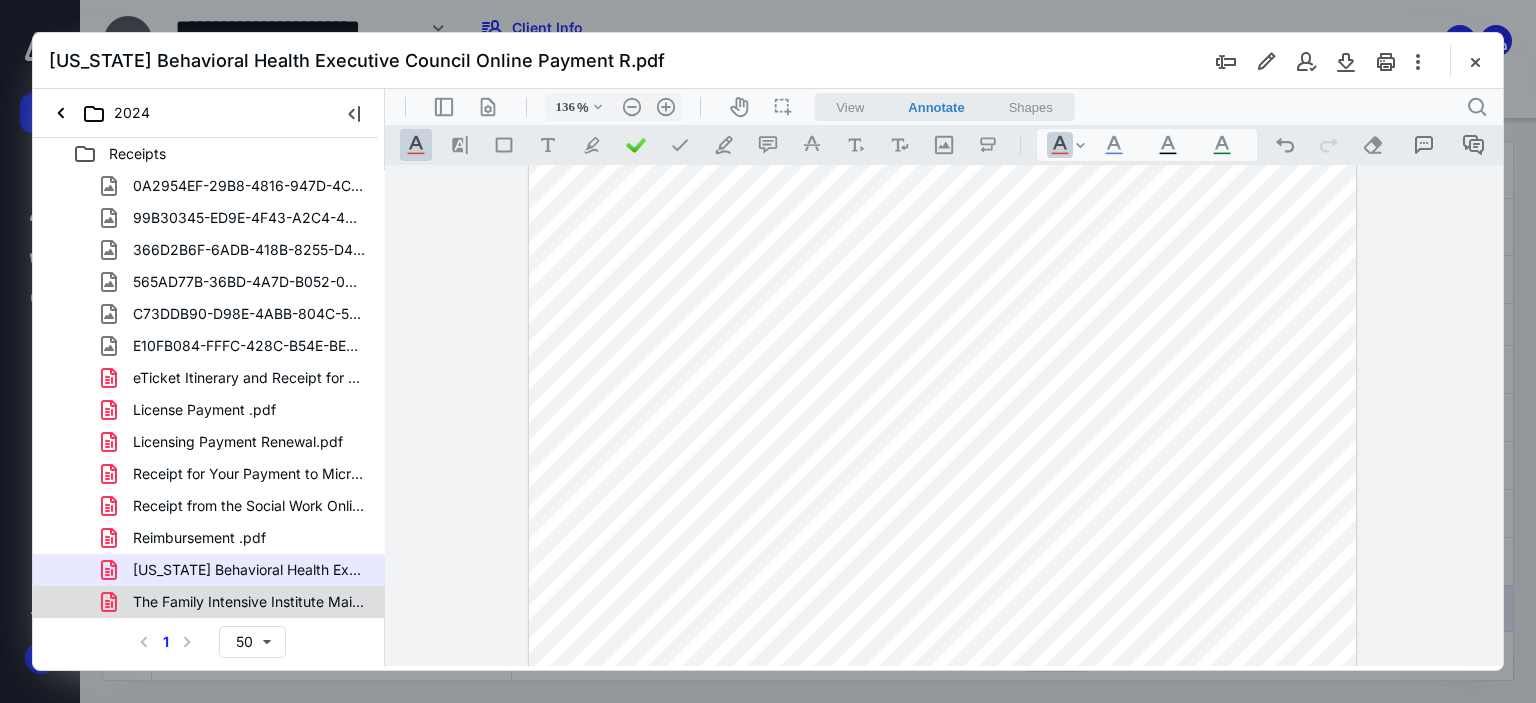 click on "The Family Intensive Institute Mail - iPlum Order Receipt.pdf" at bounding box center (249, 602) 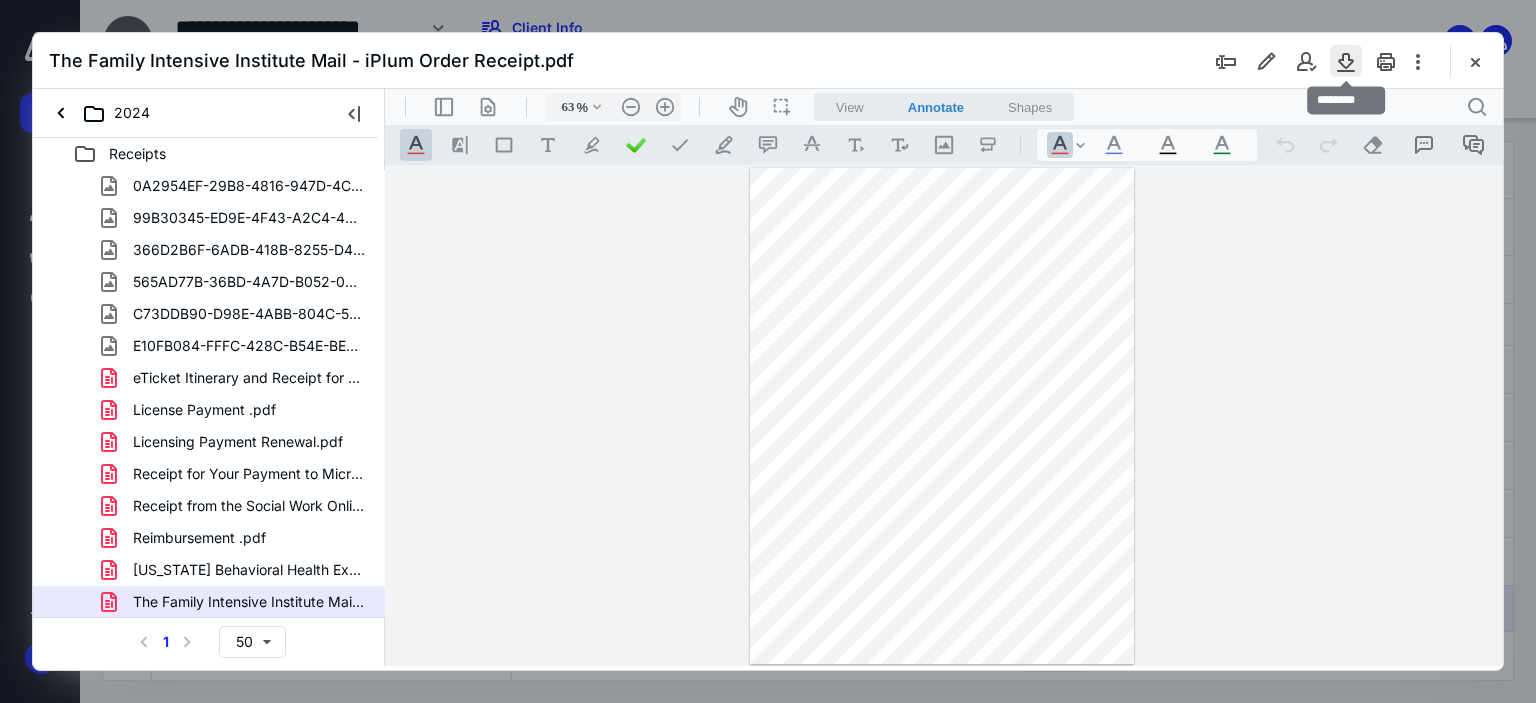 click at bounding box center (1346, 61) 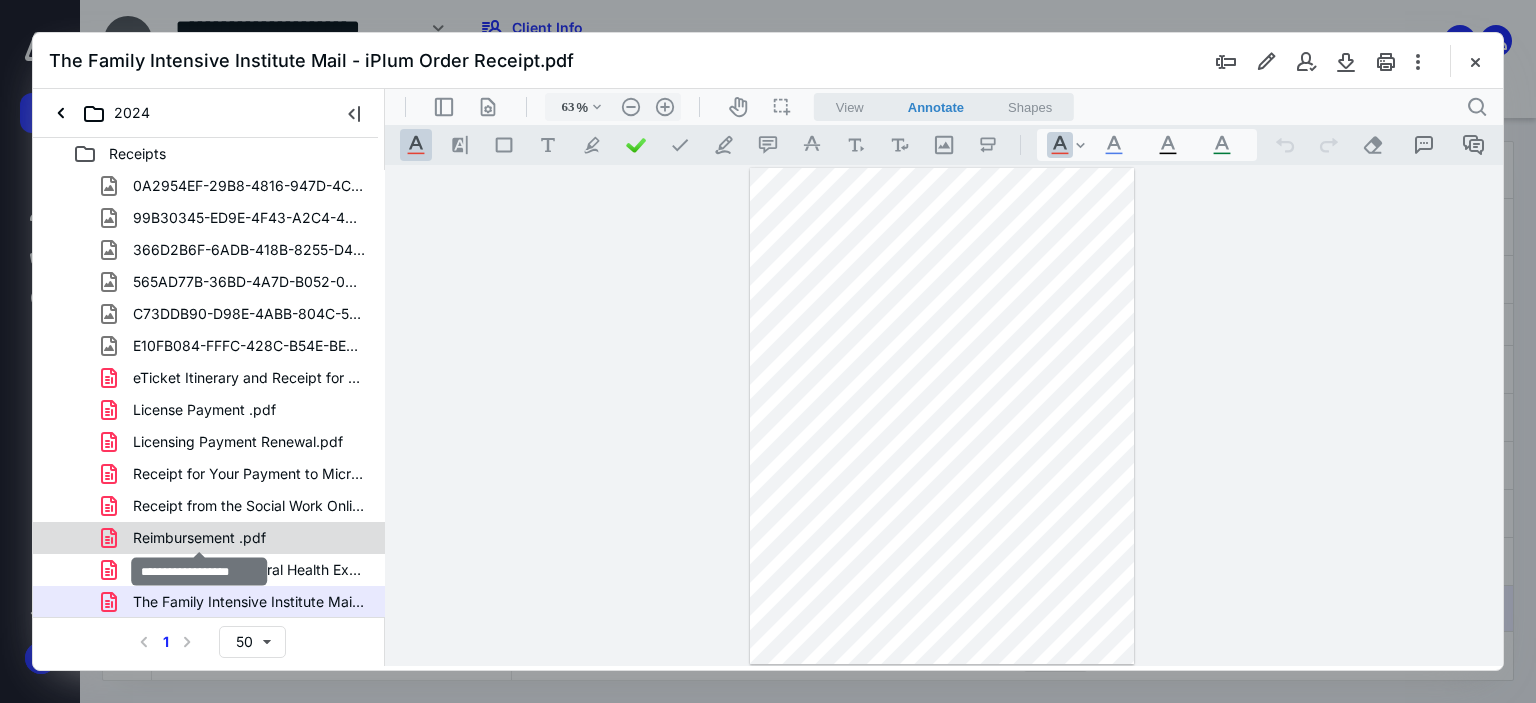 click on "Reimbursement .pdf" at bounding box center [199, 538] 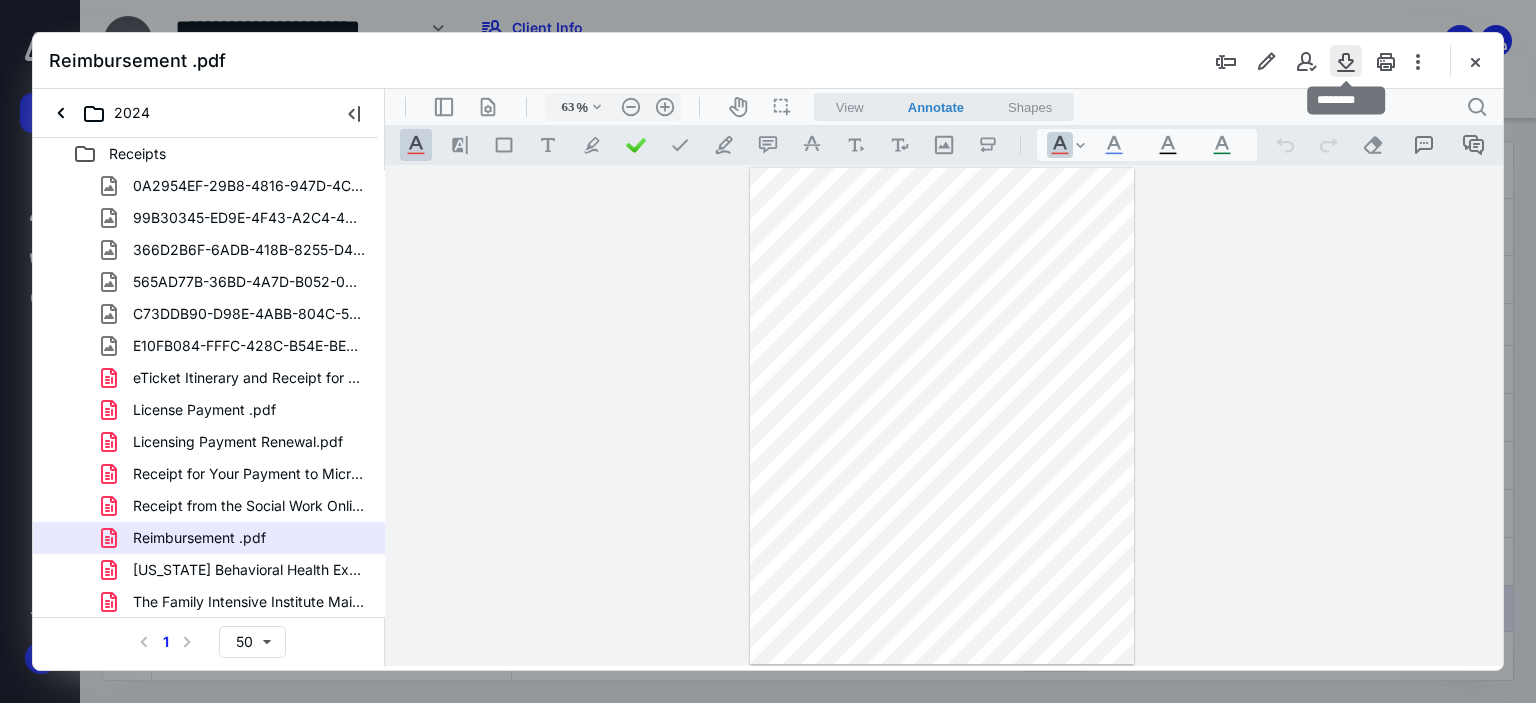 click at bounding box center (1346, 61) 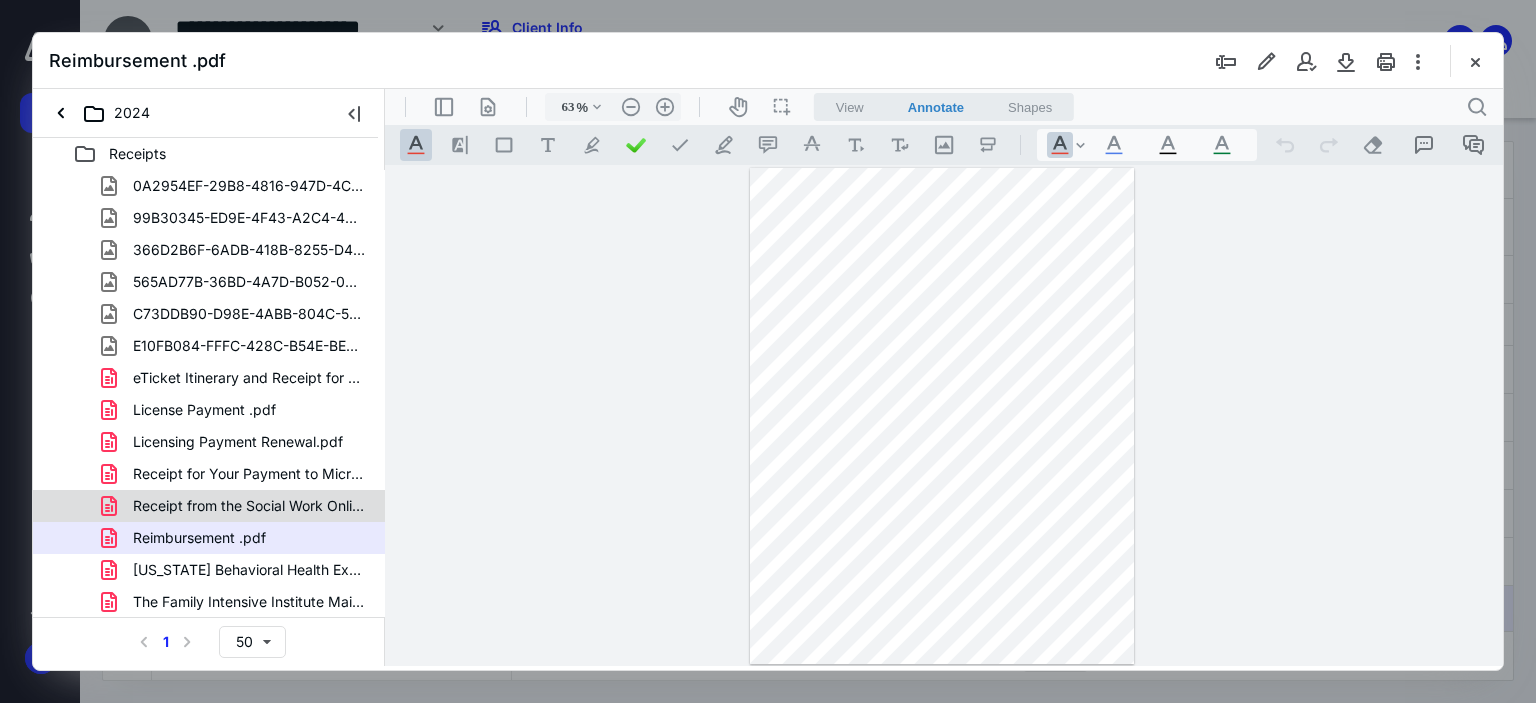 click on "Receipt from the Social Work Online CE Institute.pdf" at bounding box center (249, 506) 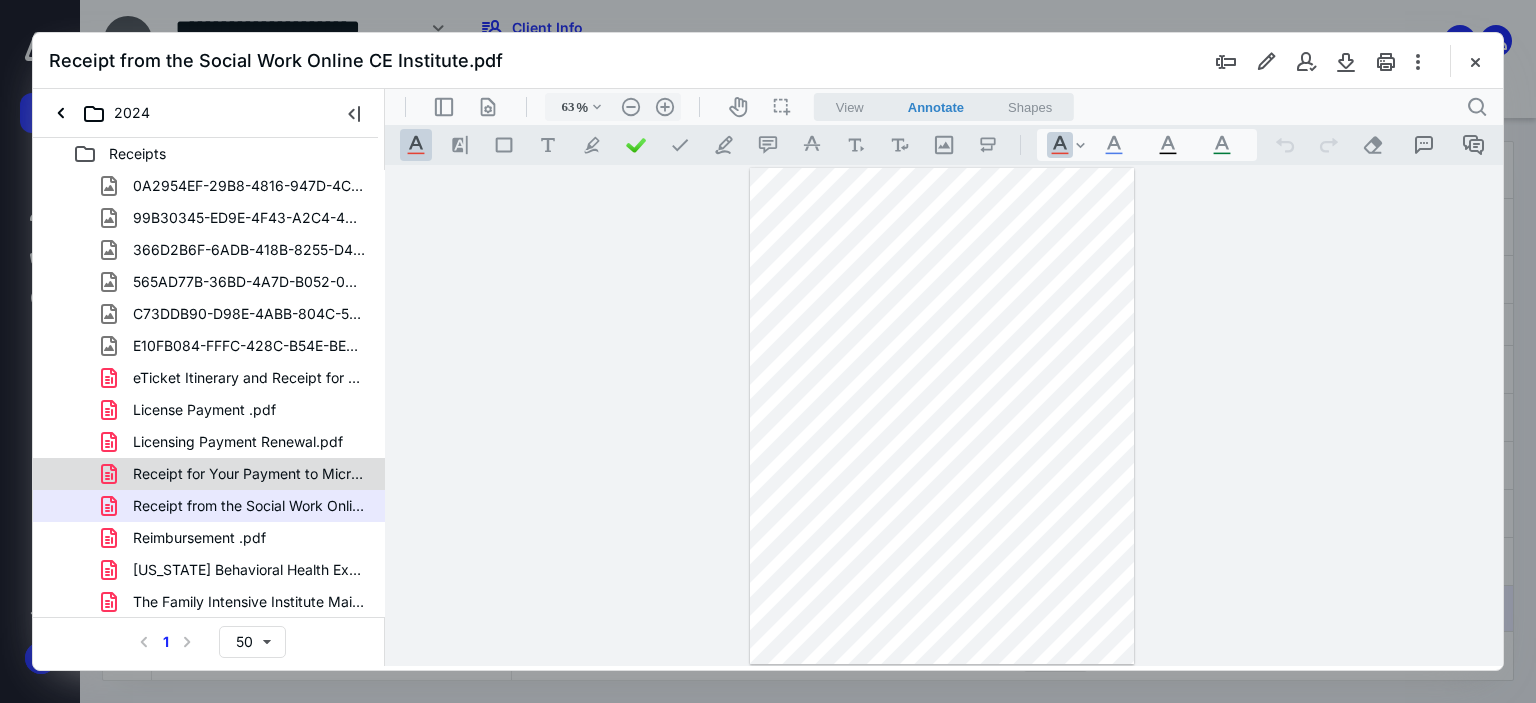 click on "Receipt for Your Payment to Microsoft Corporation.pdf" at bounding box center (249, 474) 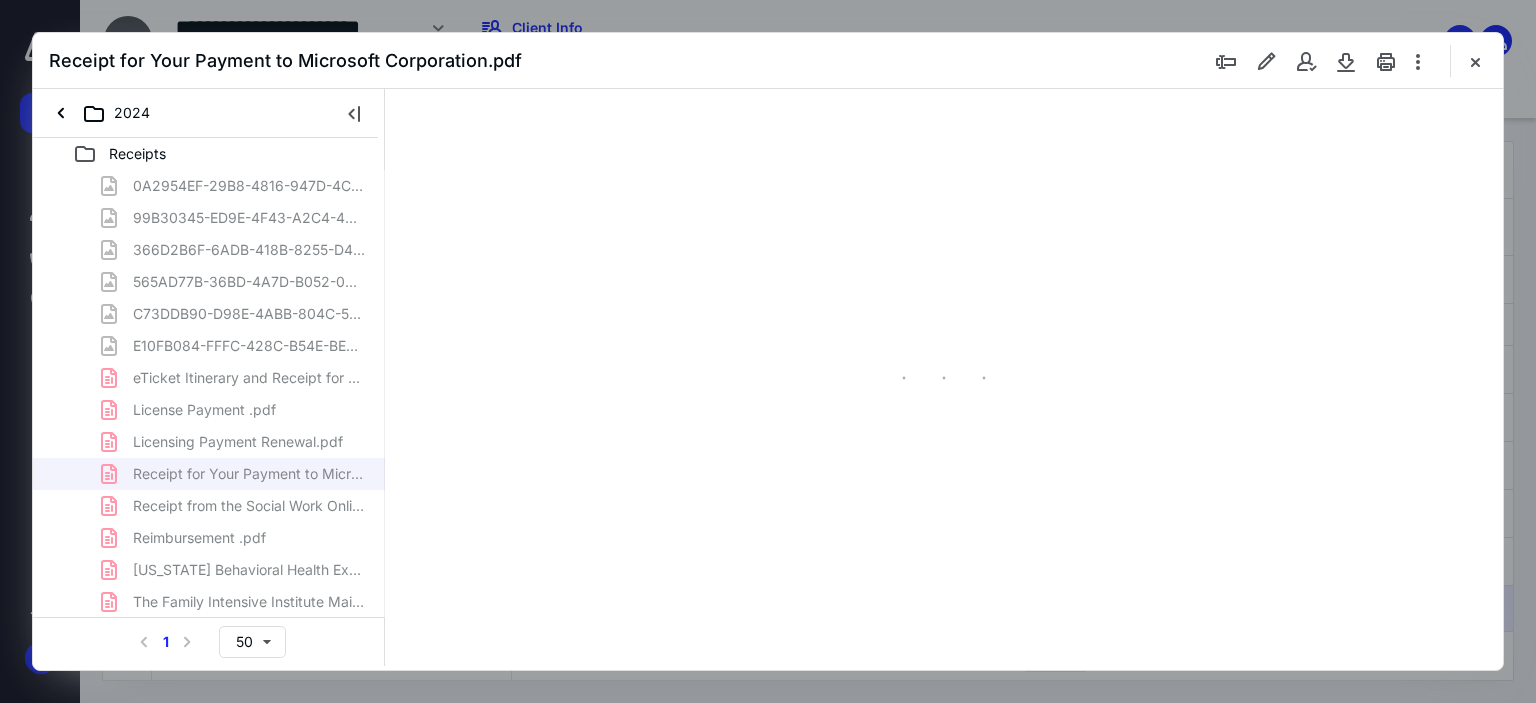 scroll, scrollTop: 79, scrollLeft: 0, axis: vertical 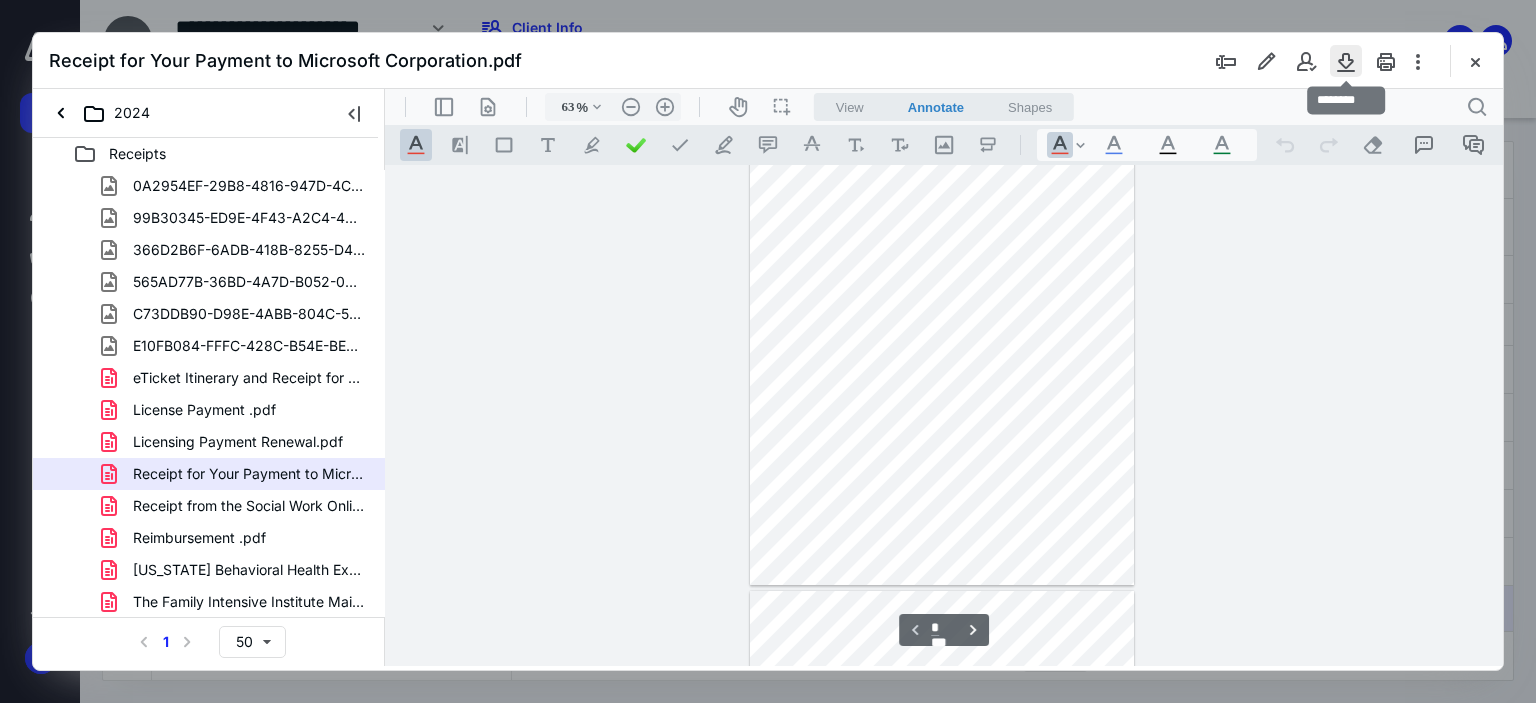 click at bounding box center [1346, 61] 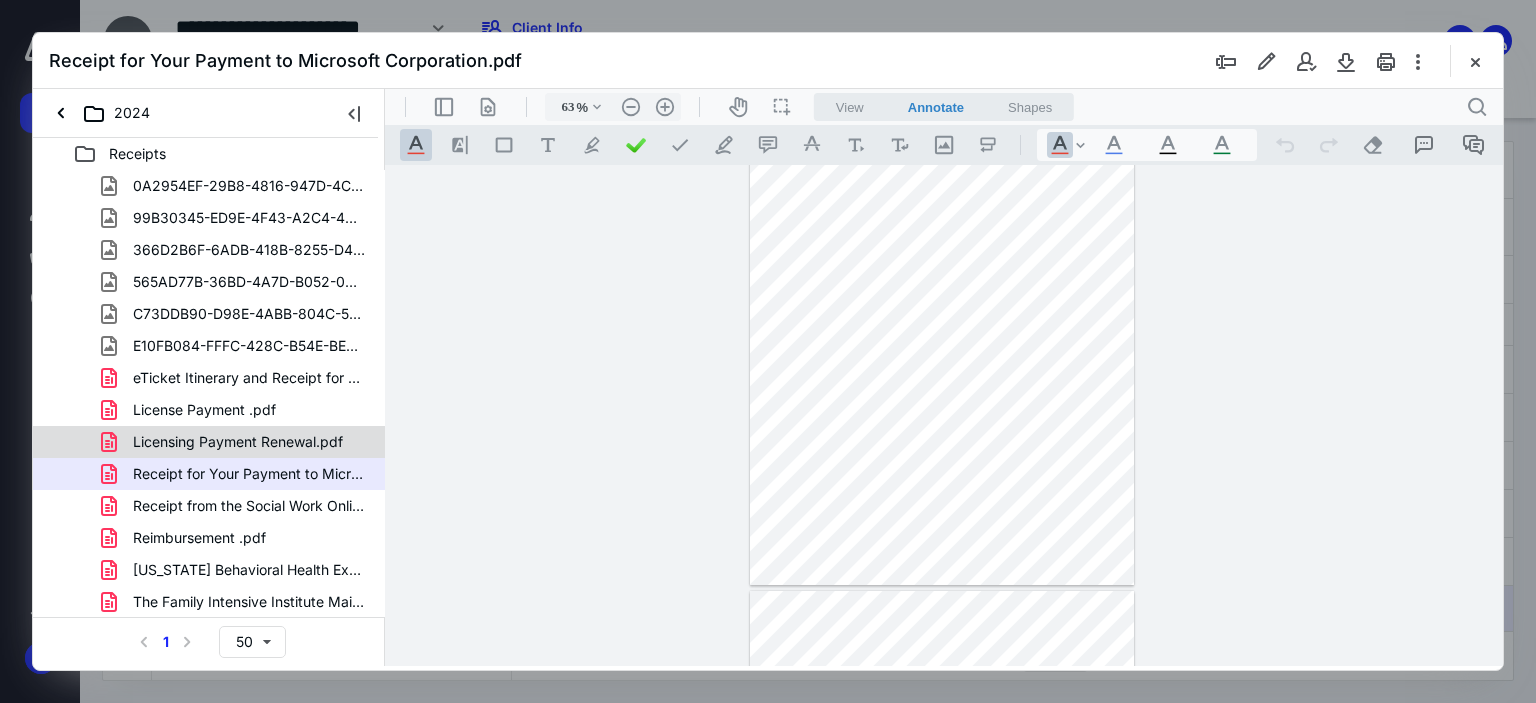 click on "Licensing Payment Renewal.pdf" at bounding box center (238, 442) 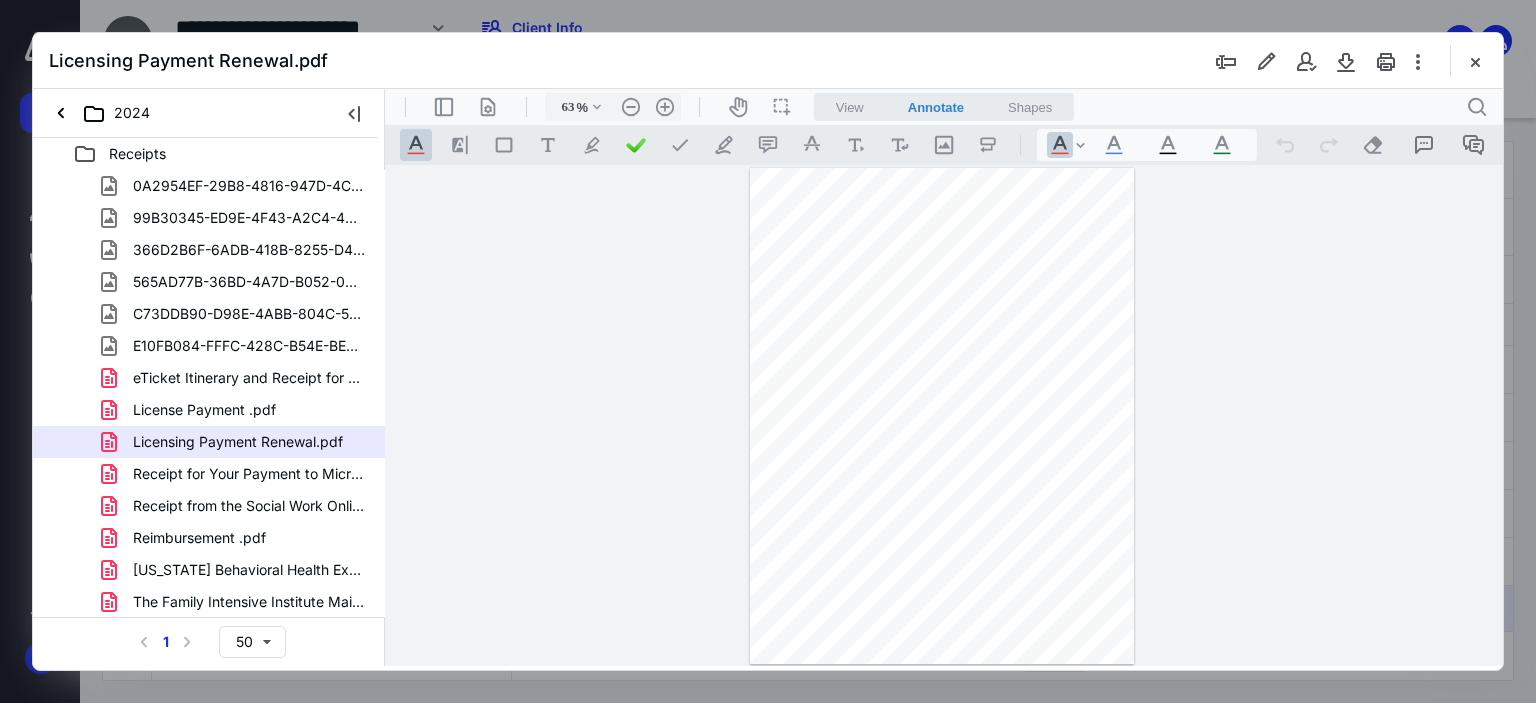 scroll, scrollTop: 1, scrollLeft: 0, axis: vertical 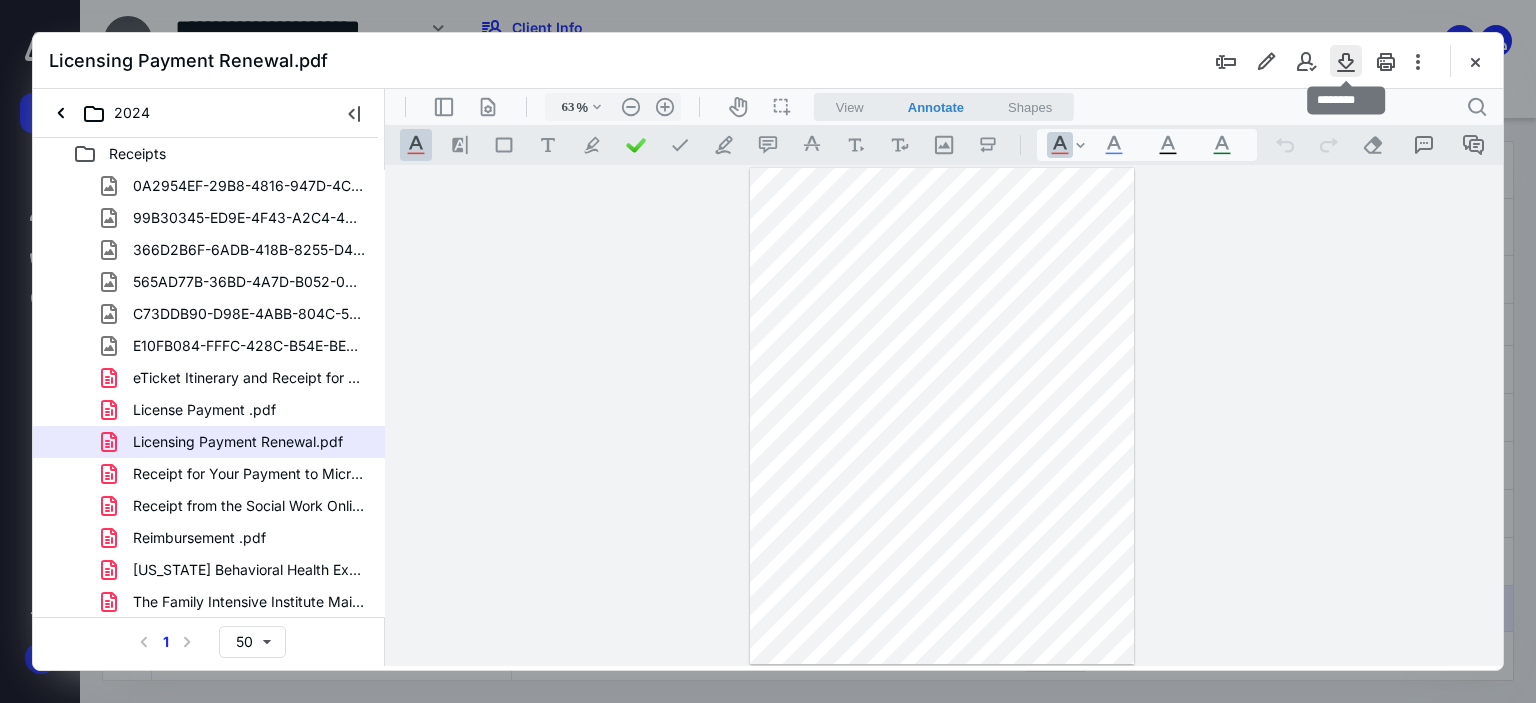 click at bounding box center (1346, 61) 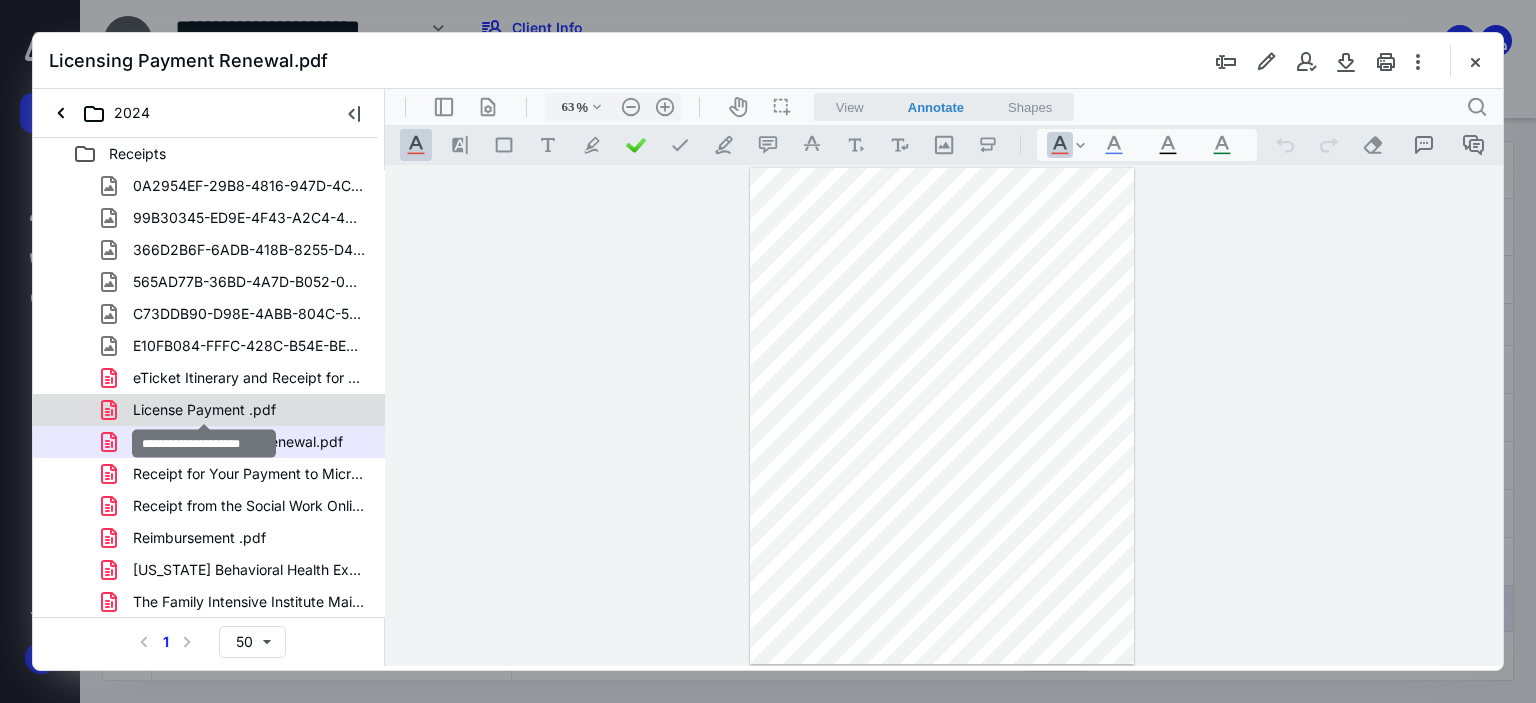 click on "License Payment .pdf" at bounding box center [204, 410] 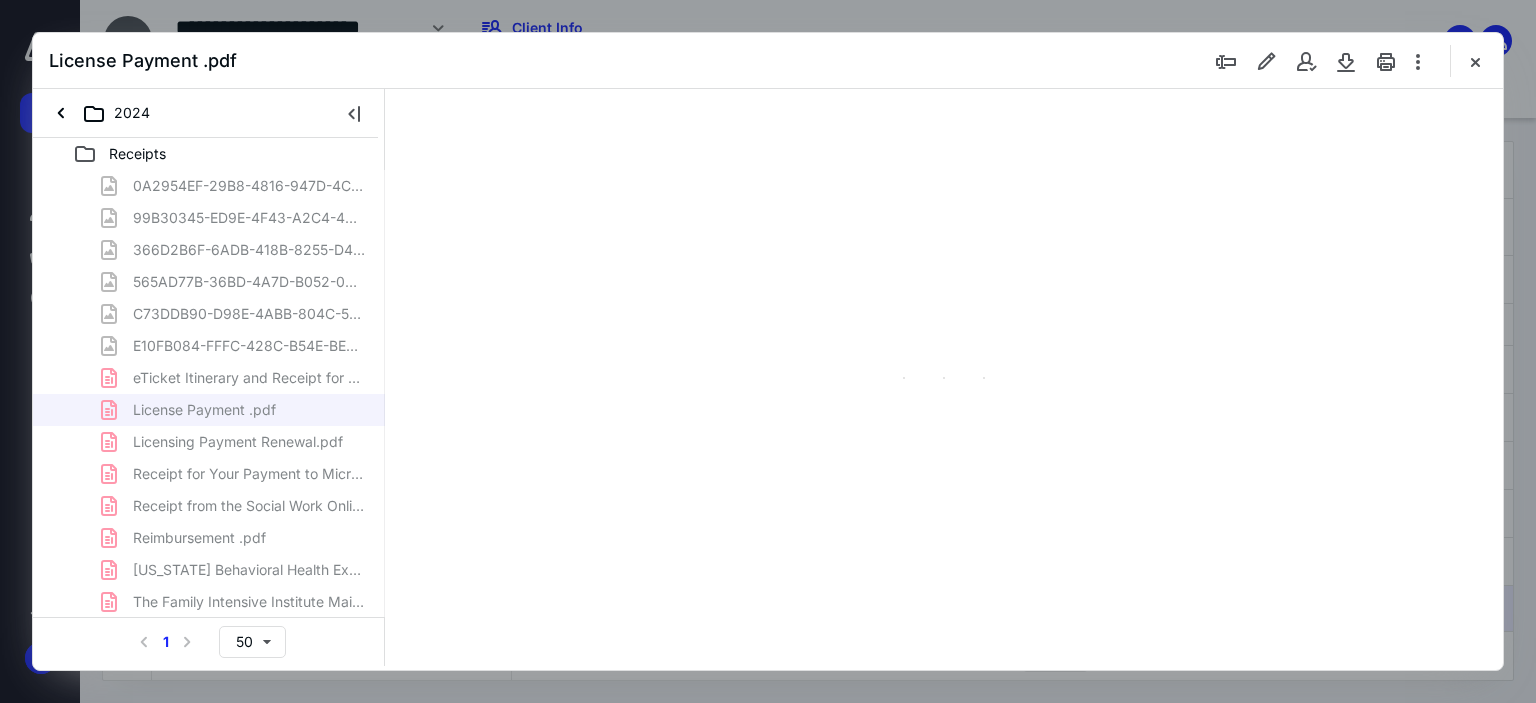 scroll, scrollTop: 1, scrollLeft: 0, axis: vertical 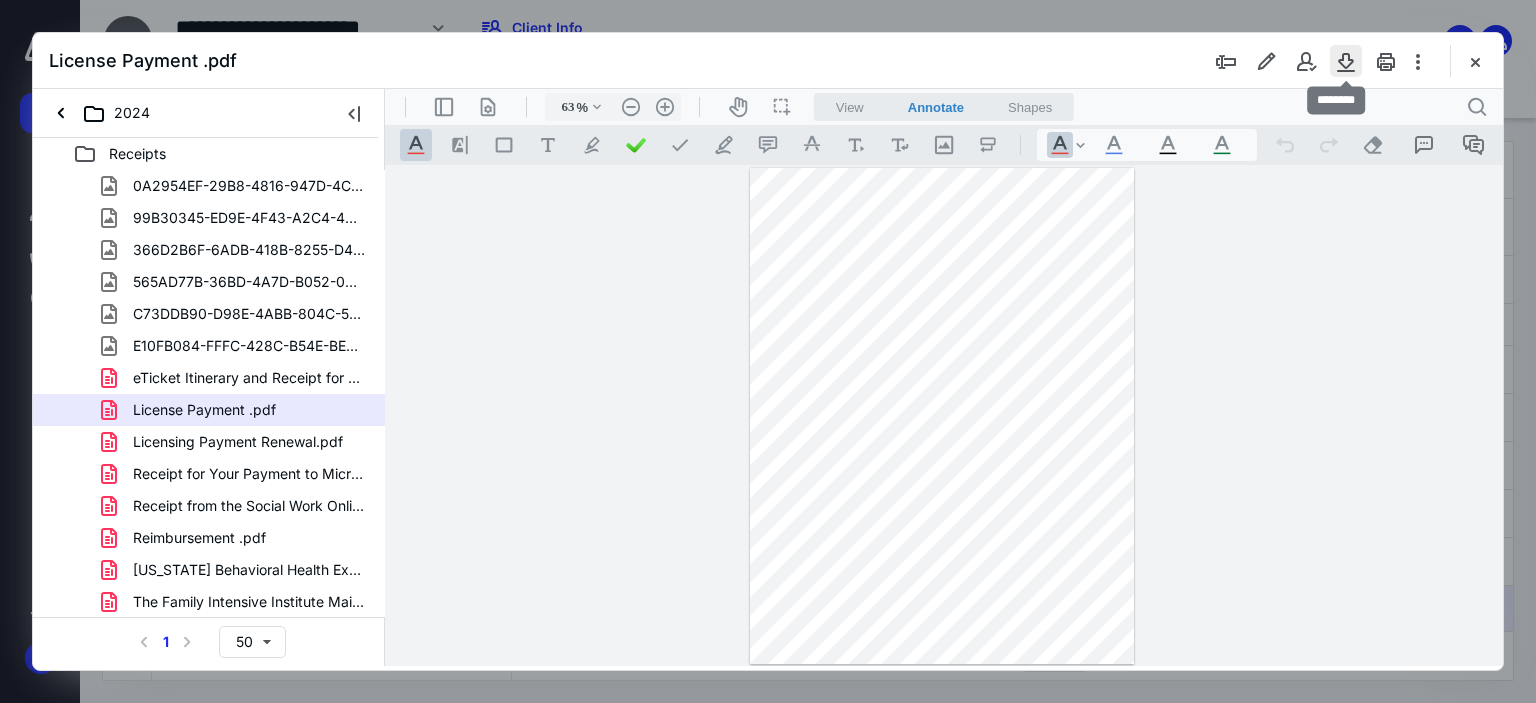 click at bounding box center [1346, 61] 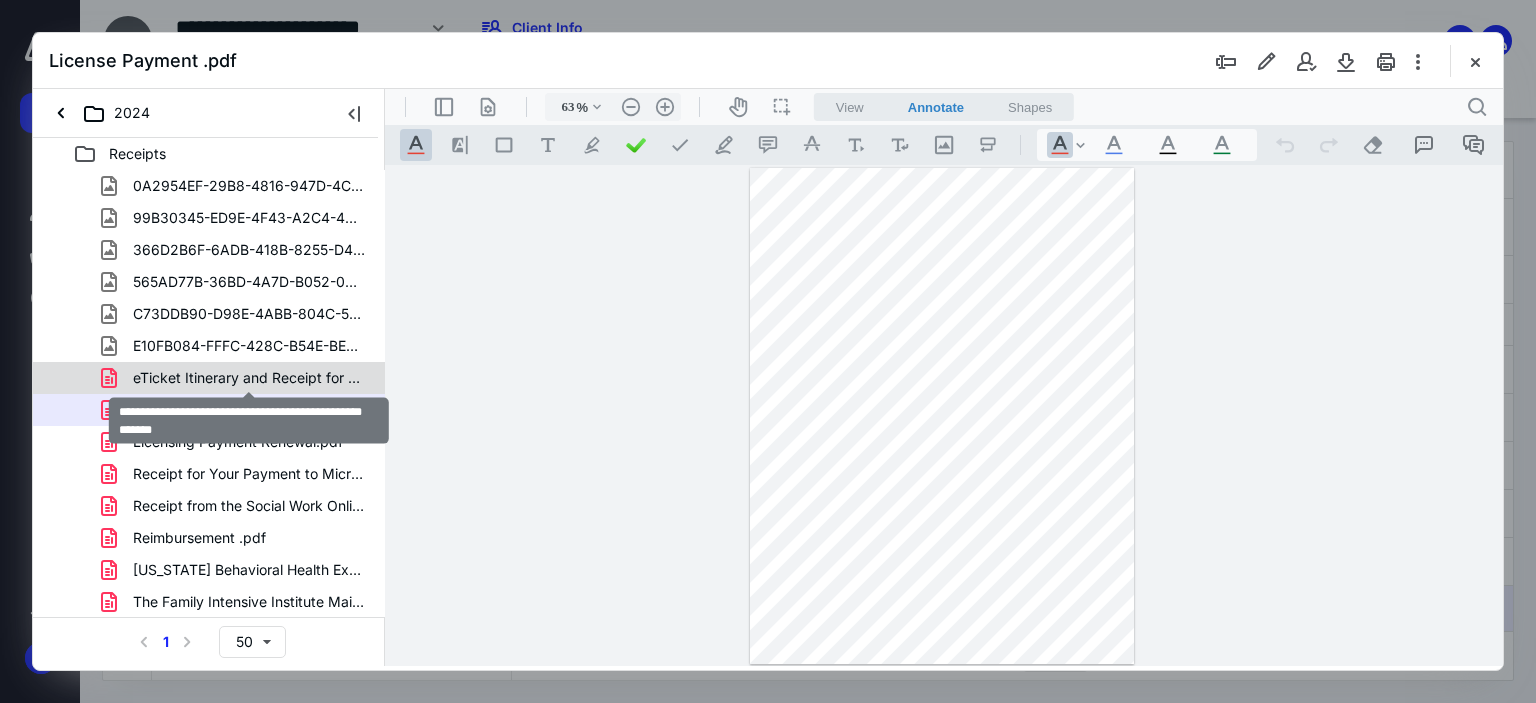 click on "eTicket Itinerary and Receipt for Confirmation BZ9MHX.pdf" at bounding box center [249, 378] 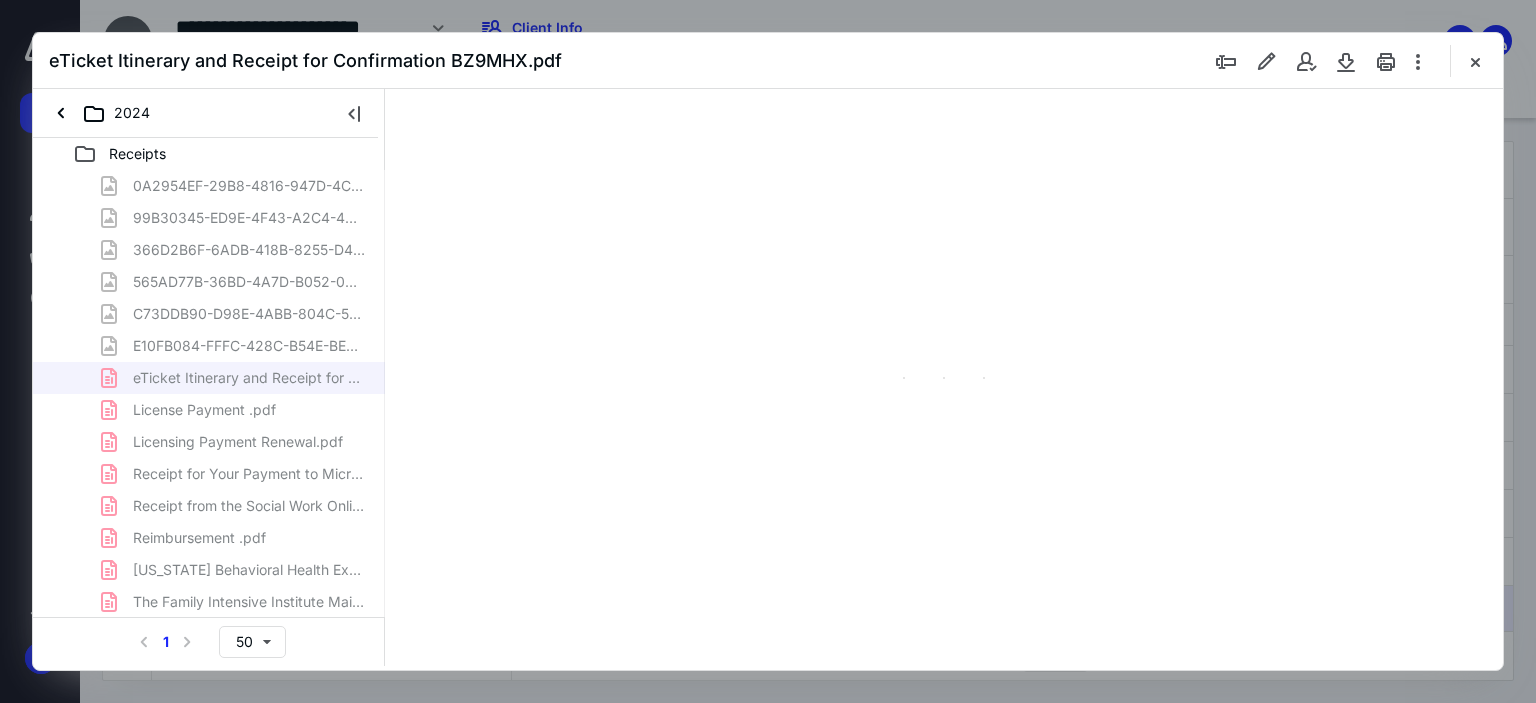 scroll, scrollTop: 79, scrollLeft: 0, axis: vertical 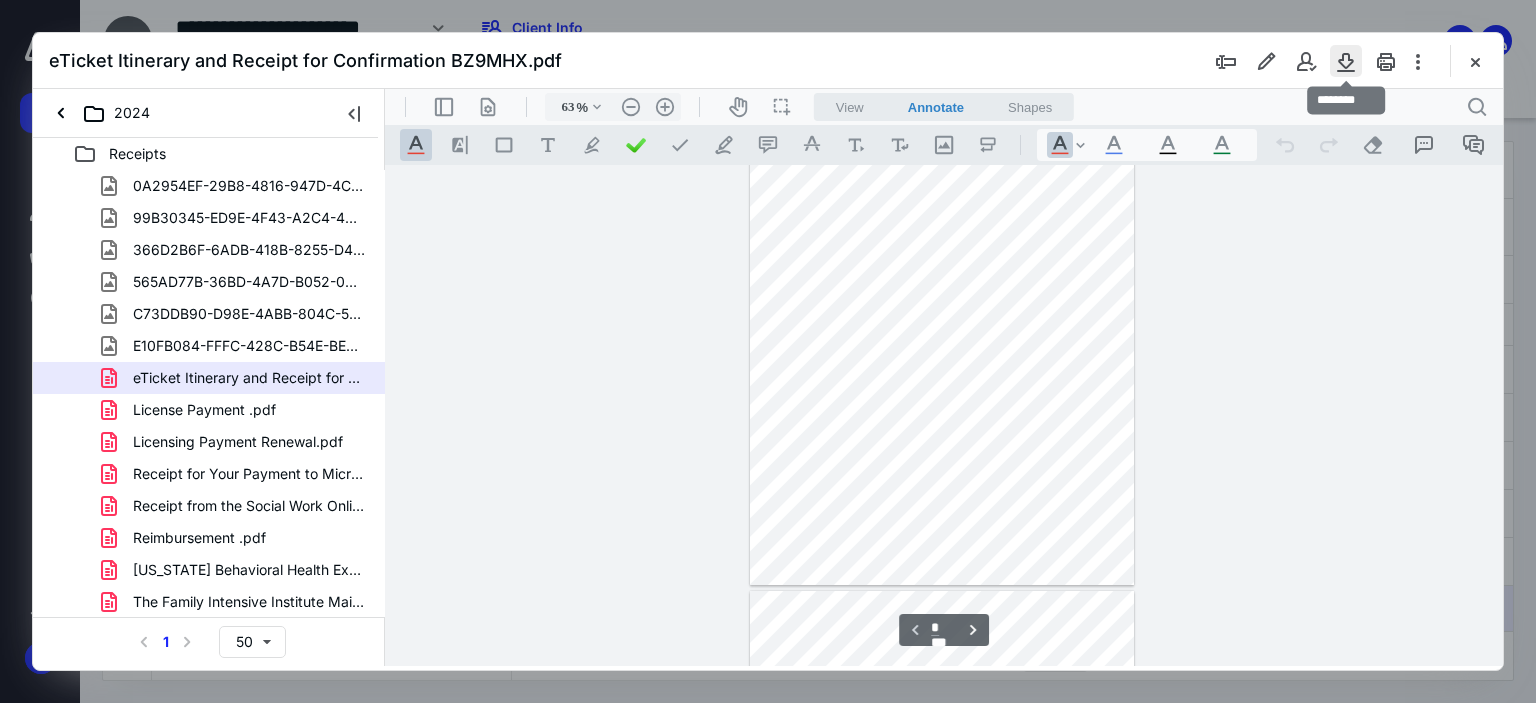 click at bounding box center (1346, 61) 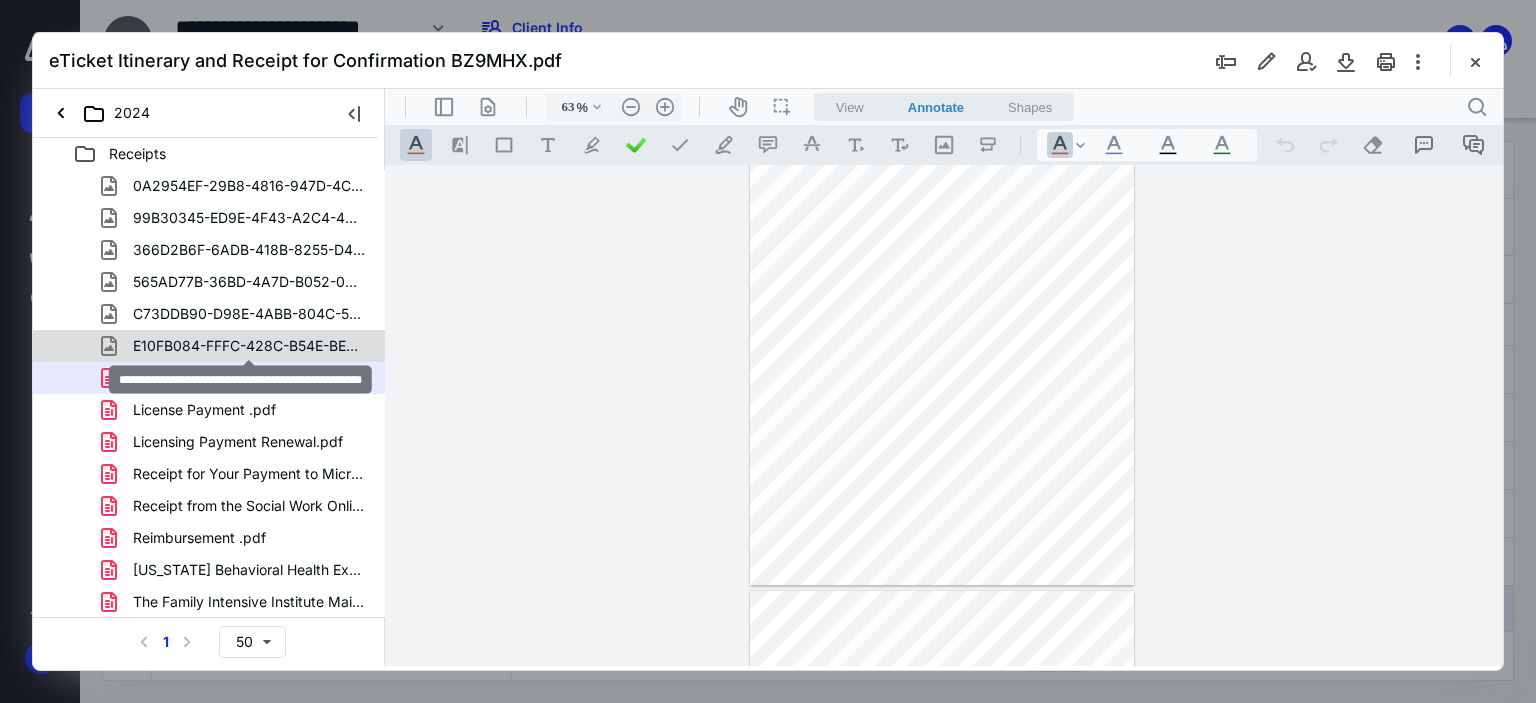 click on "E10FB084-FFFC-428C-B54E-BEAF0C38BAC0_1_105_c.jpeg" at bounding box center (249, 346) 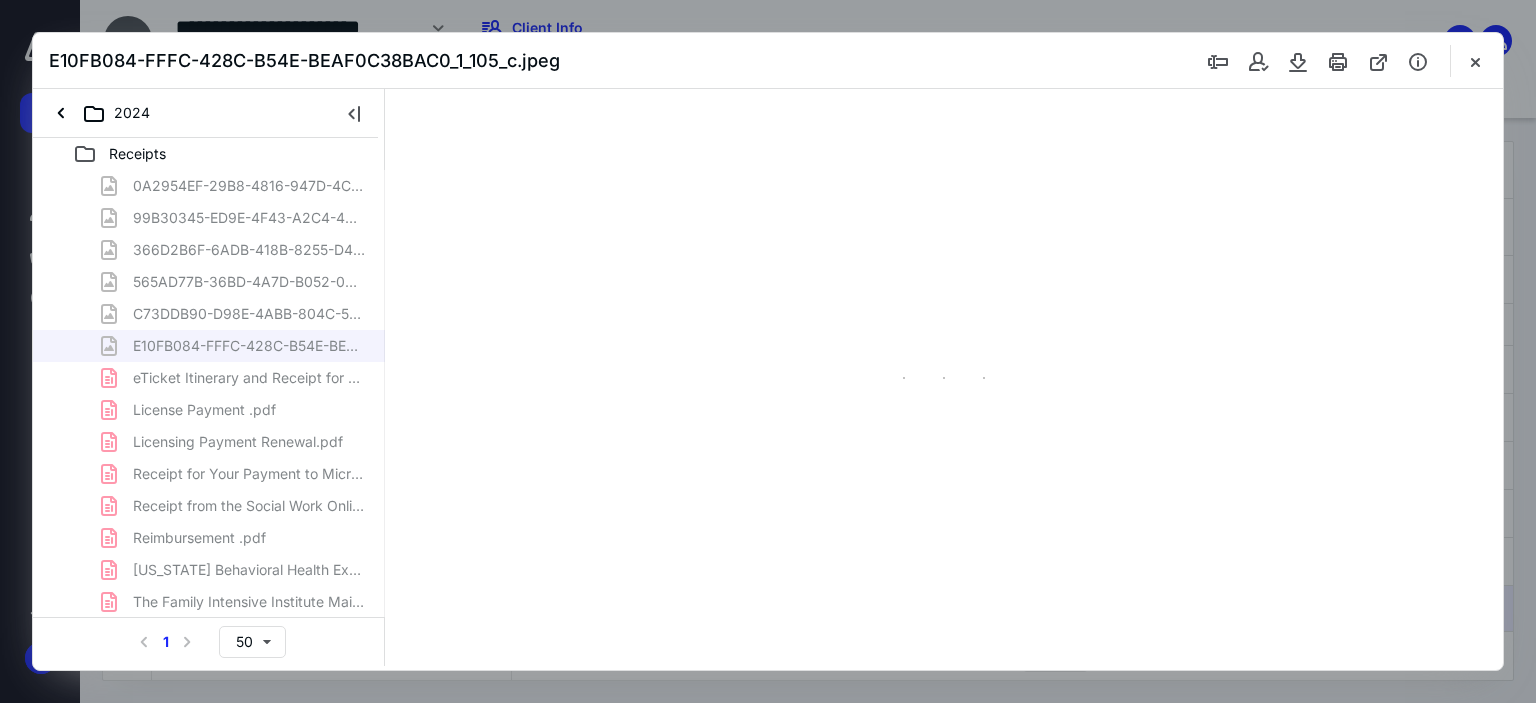 scroll, scrollTop: 1, scrollLeft: 0, axis: vertical 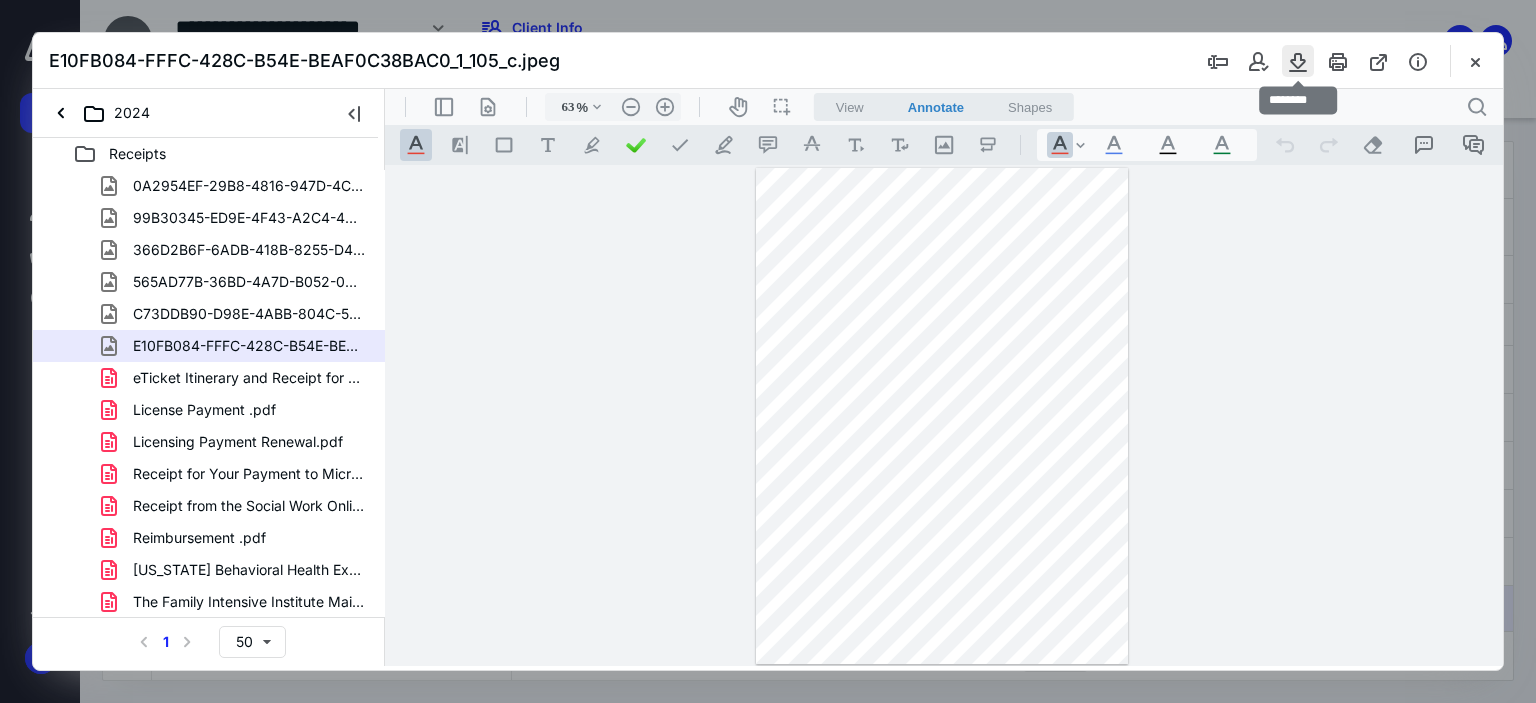click at bounding box center [1298, 61] 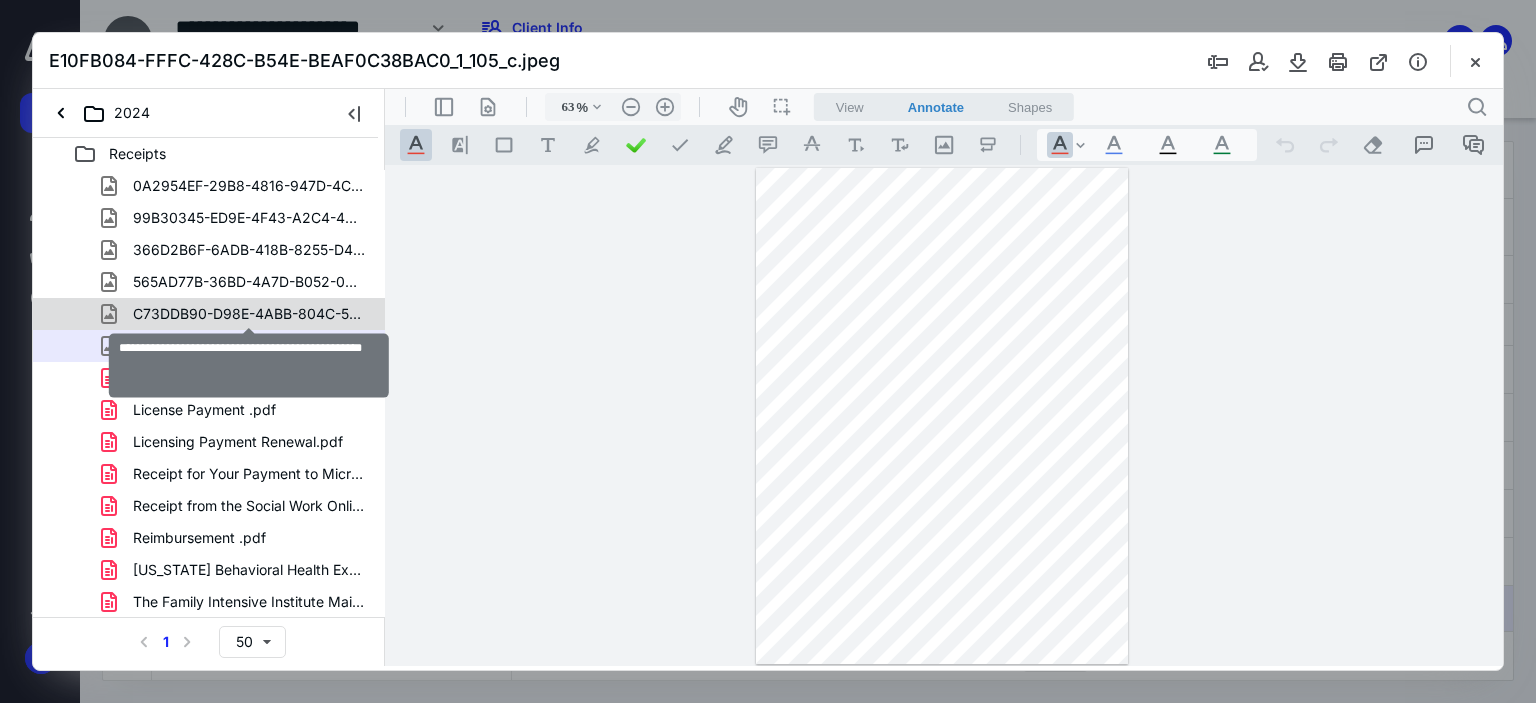 click on "C73DDB90-D98E-4ABB-804C-5EF84B408E92_1_105_c.jpeg" at bounding box center (249, 314) 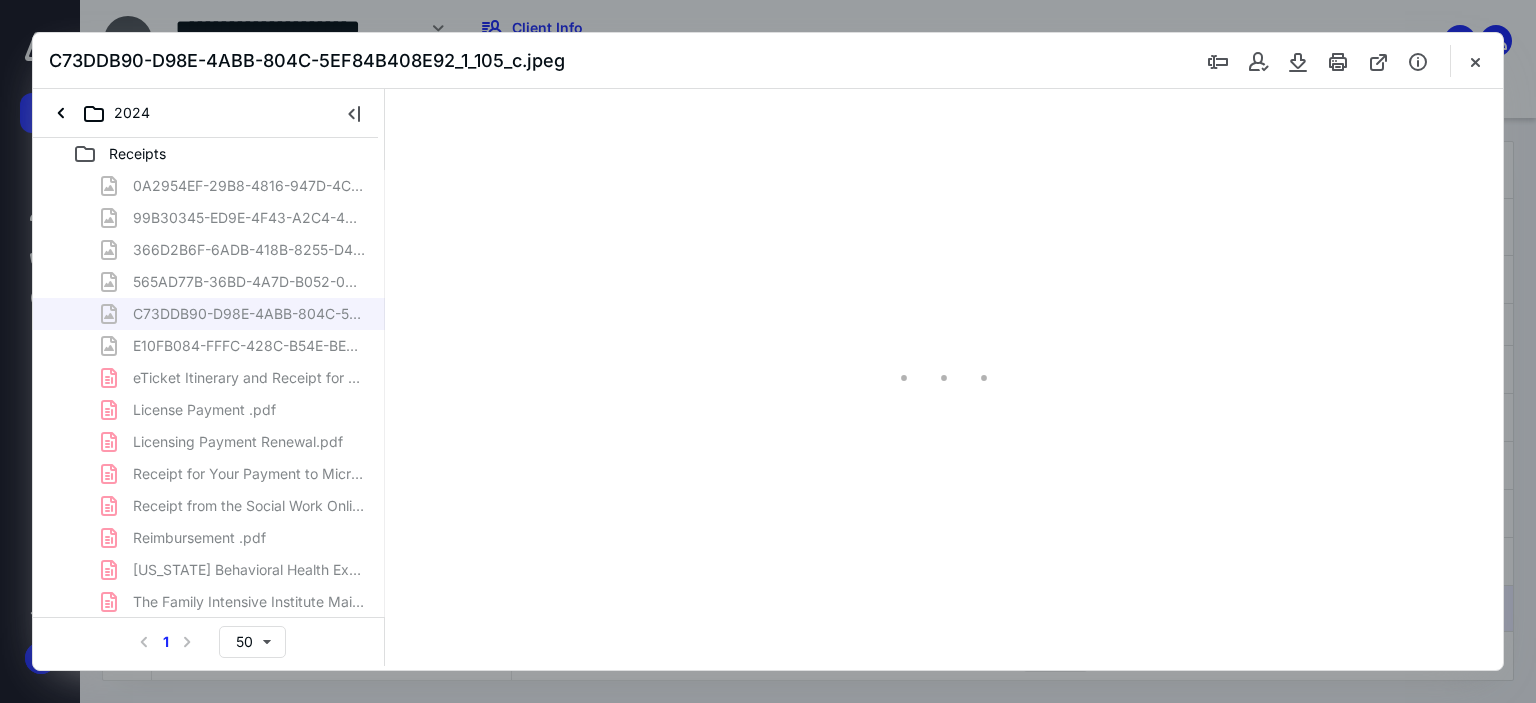 scroll, scrollTop: 1, scrollLeft: 0, axis: vertical 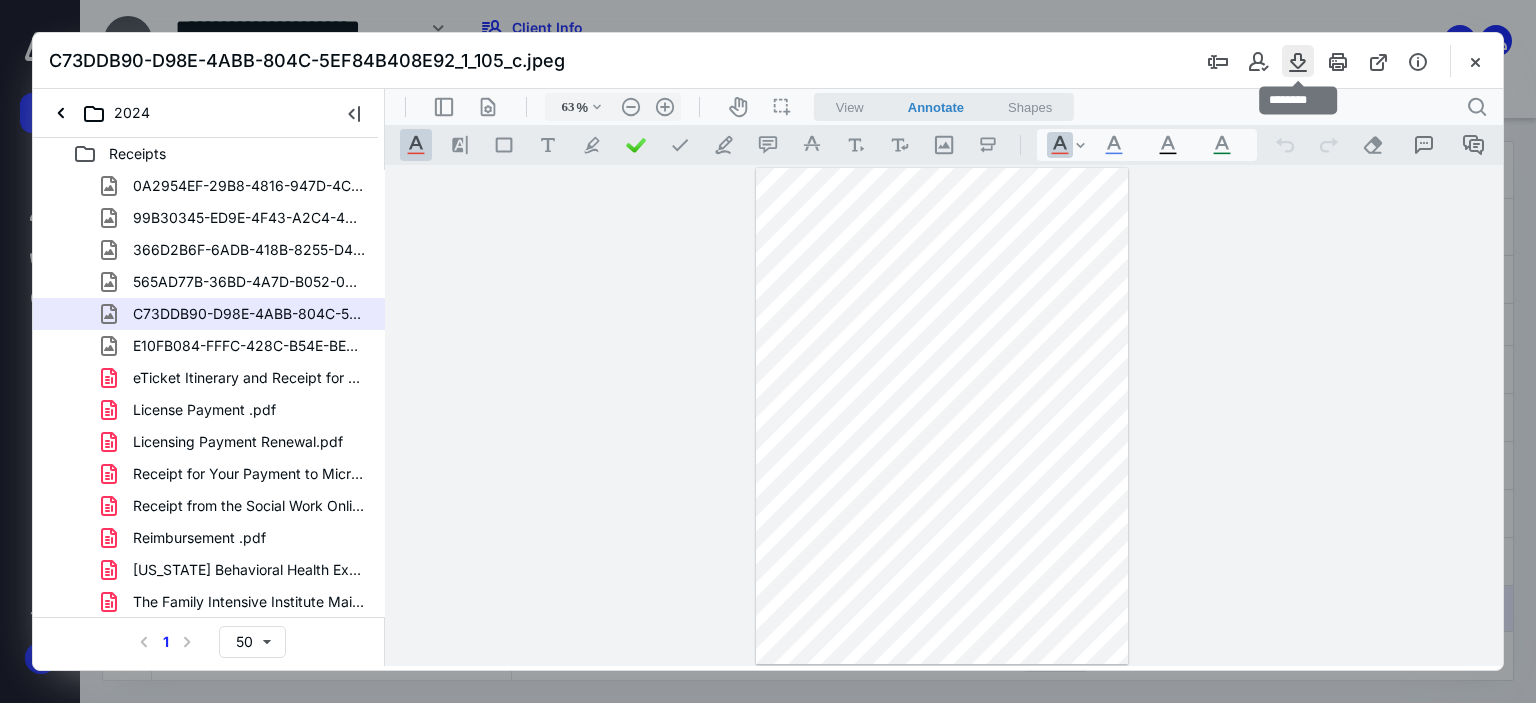 click at bounding box center (1298, 61) 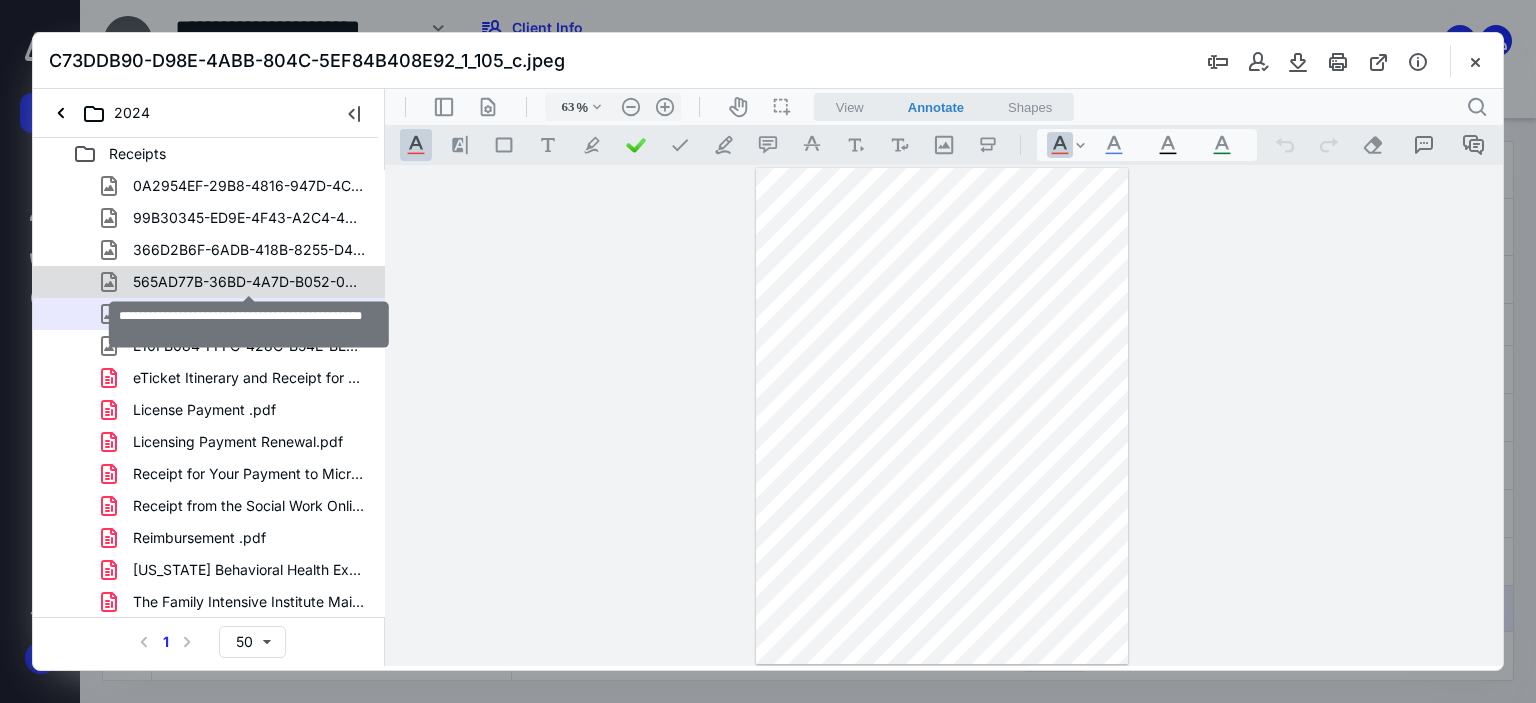click on "565AD77B-36BD-4A7D-B052-092870E9741A_1_105_c.jpeg" at bounding box center (249, 282) 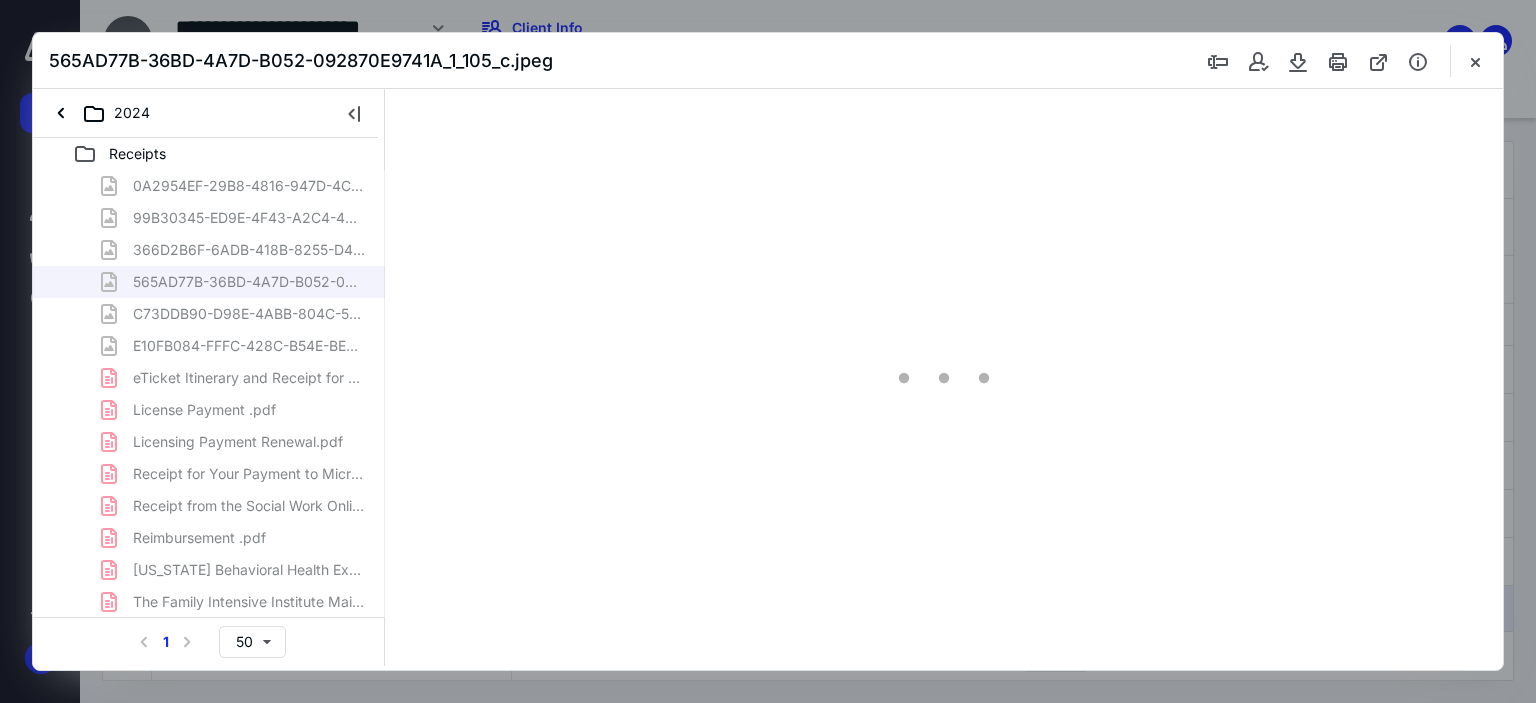 scroll, scrollTop: 1, scrollLeft: 0, axis: vertical 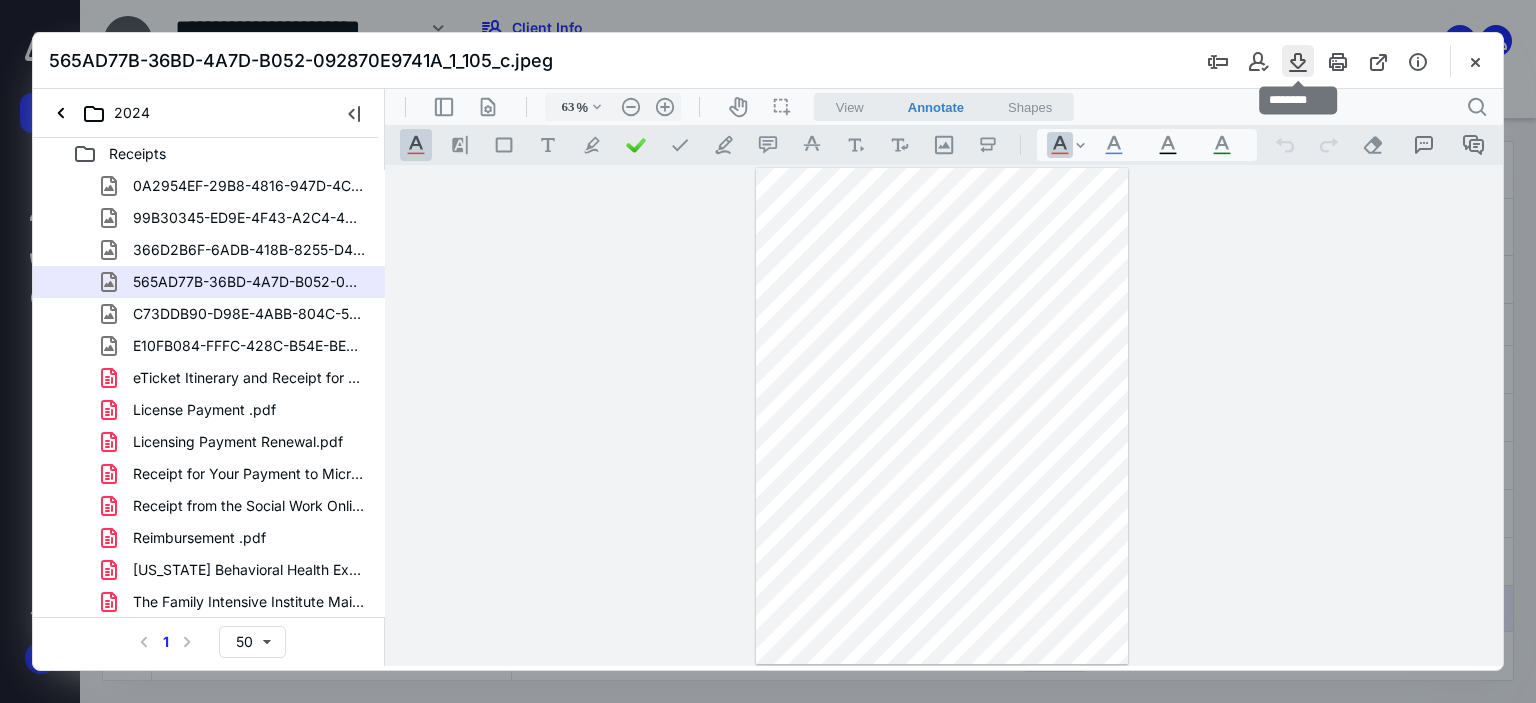 click at bounding box center (1298, 61) 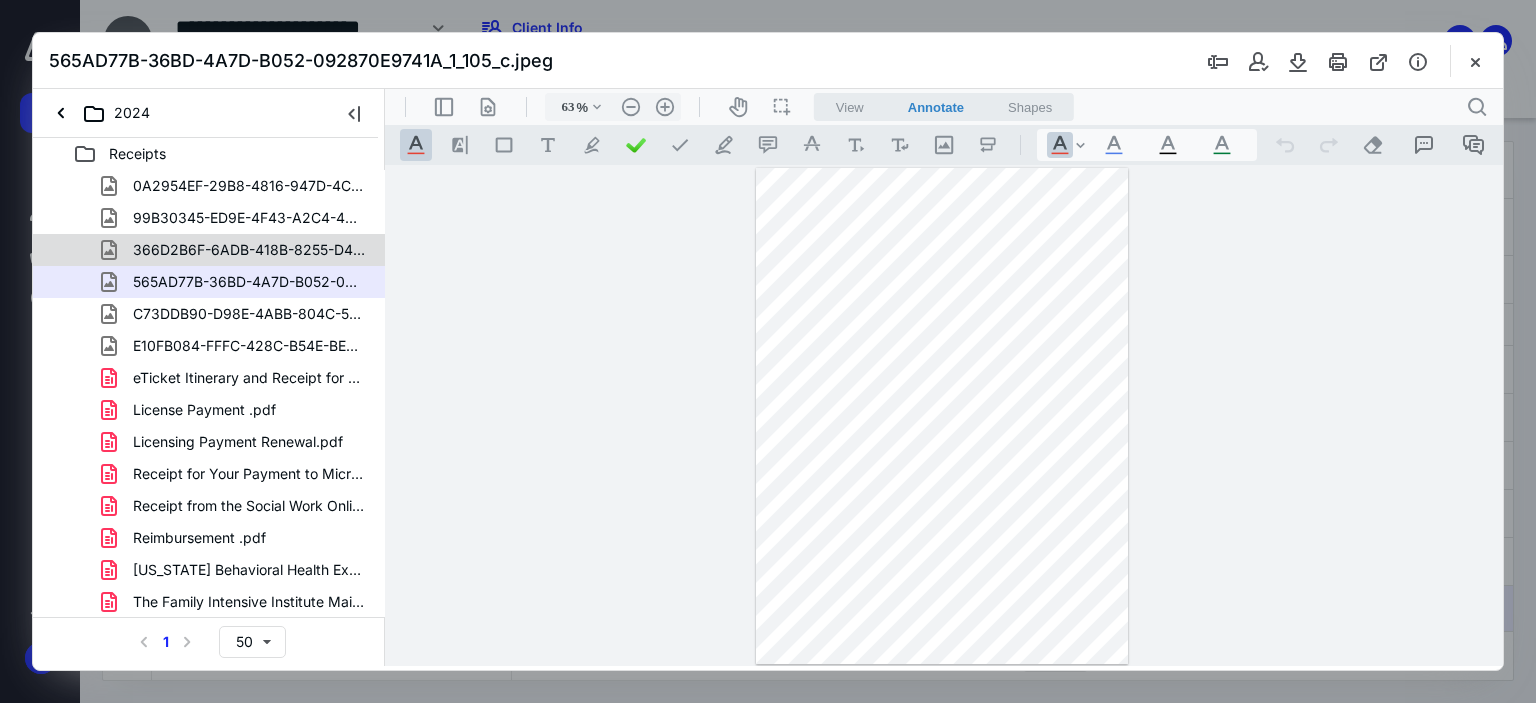 click on "366D2B6F-6ADB-418B-8255-D438C4F3FE37_1_105_c.jpeg" at bounding box center (249, 250) 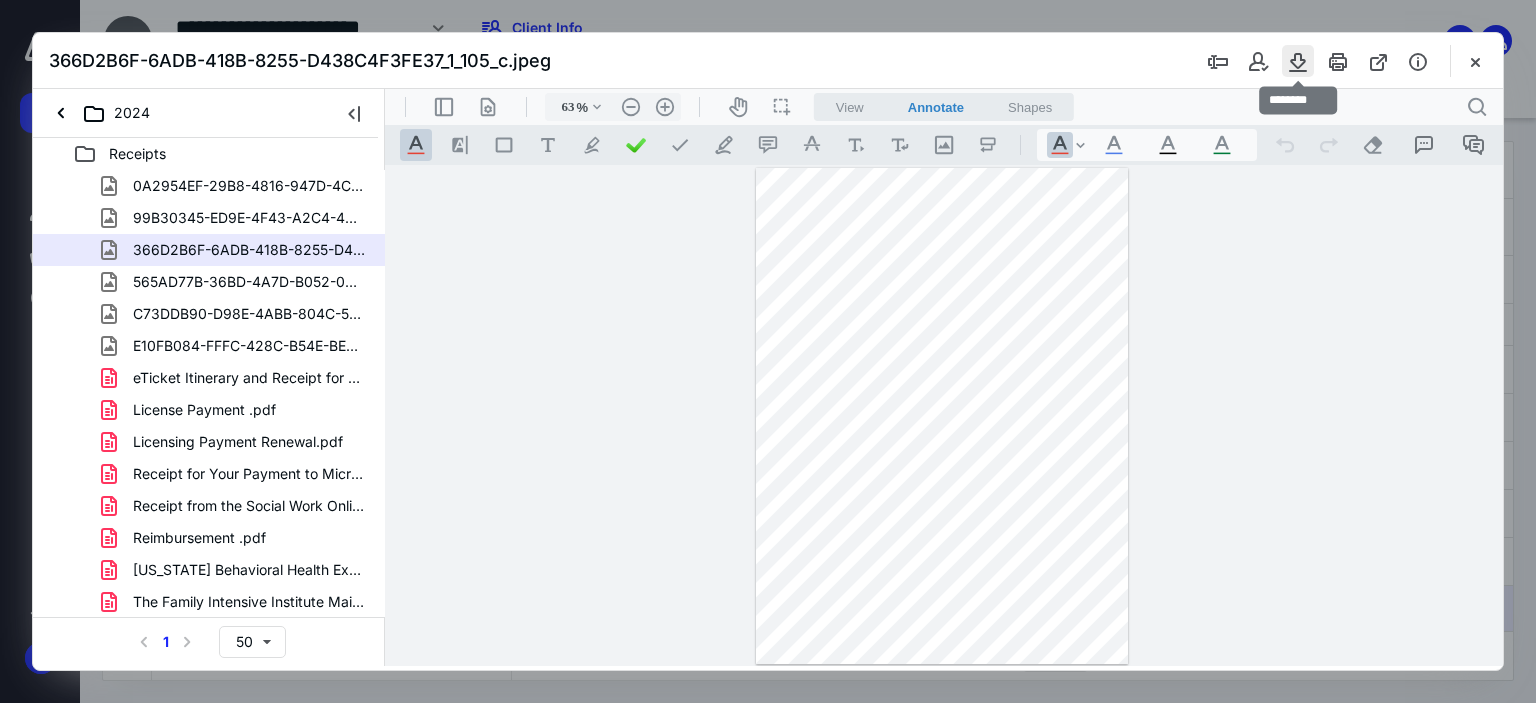 click at bounding box center [1298, 61] 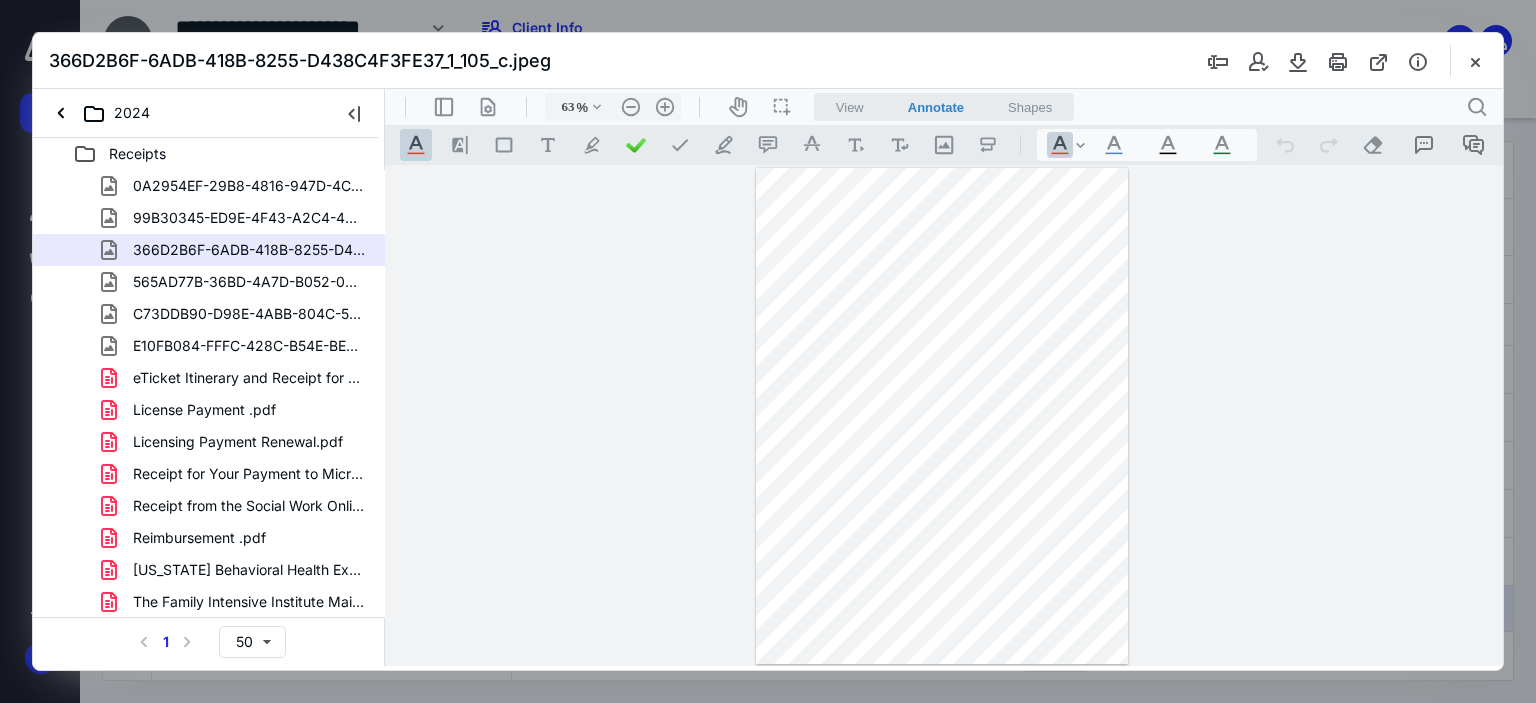 click at bounding box center (942, 416) 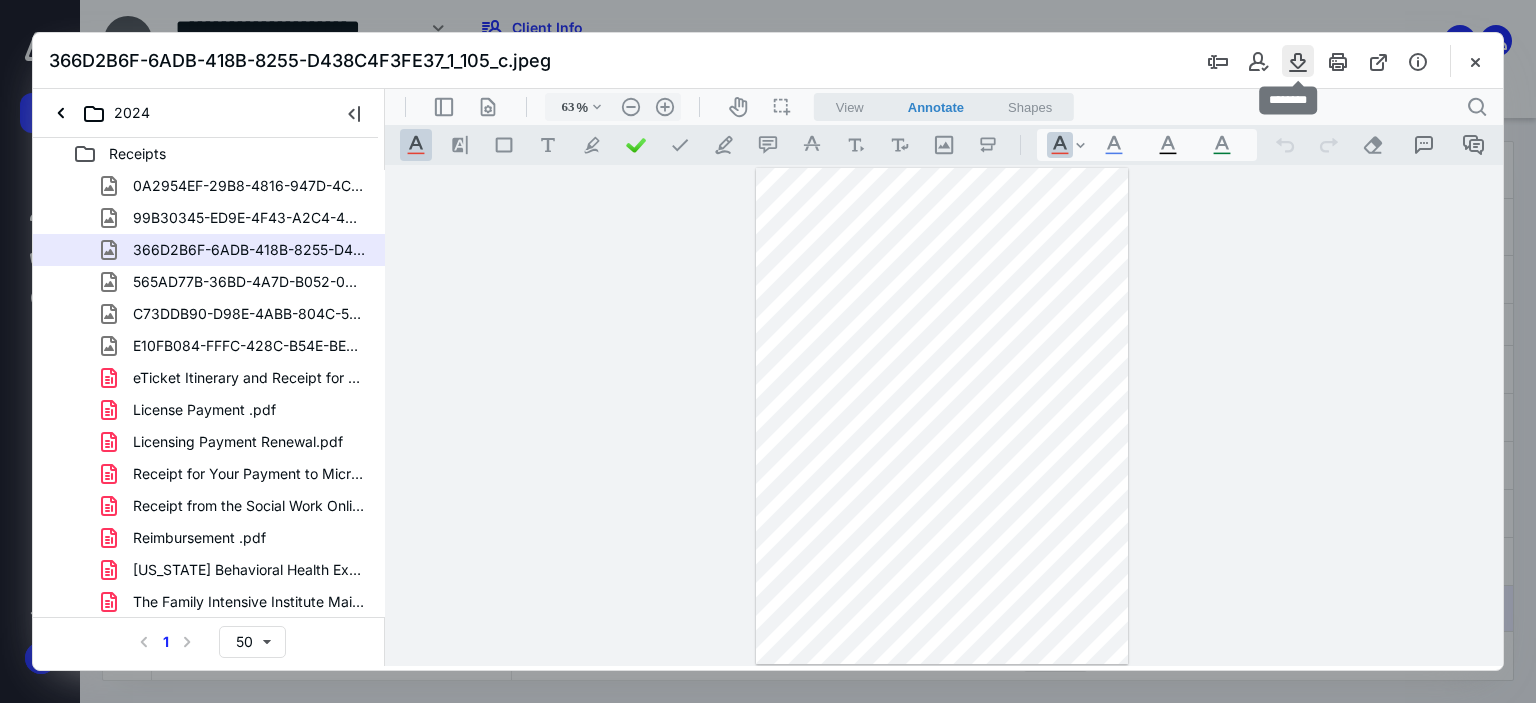 click at bounding box center (1298, 61) 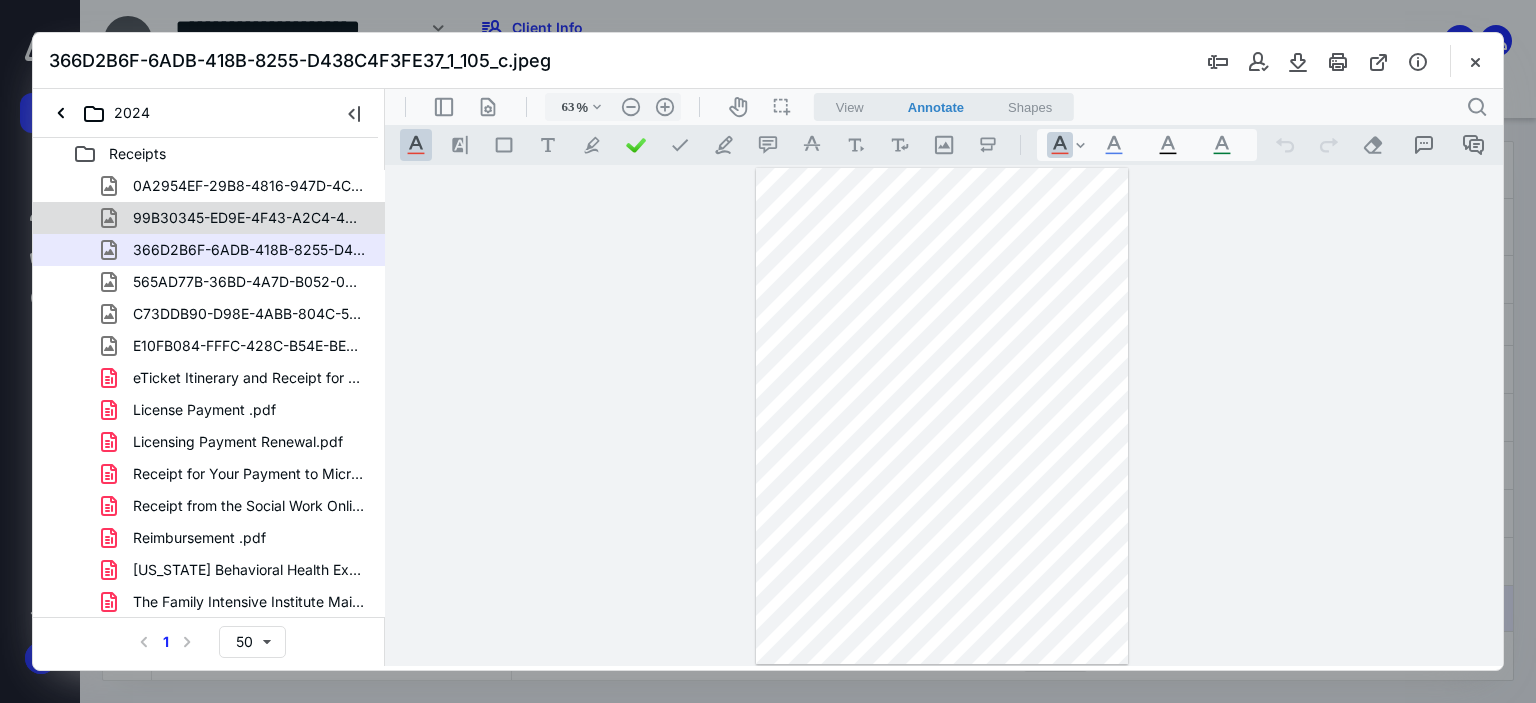 click on "99B30345-ED9E-4F43-A2C4-46F0276727DC_1_105_c.jpeg" at bounding box center [249, 218] 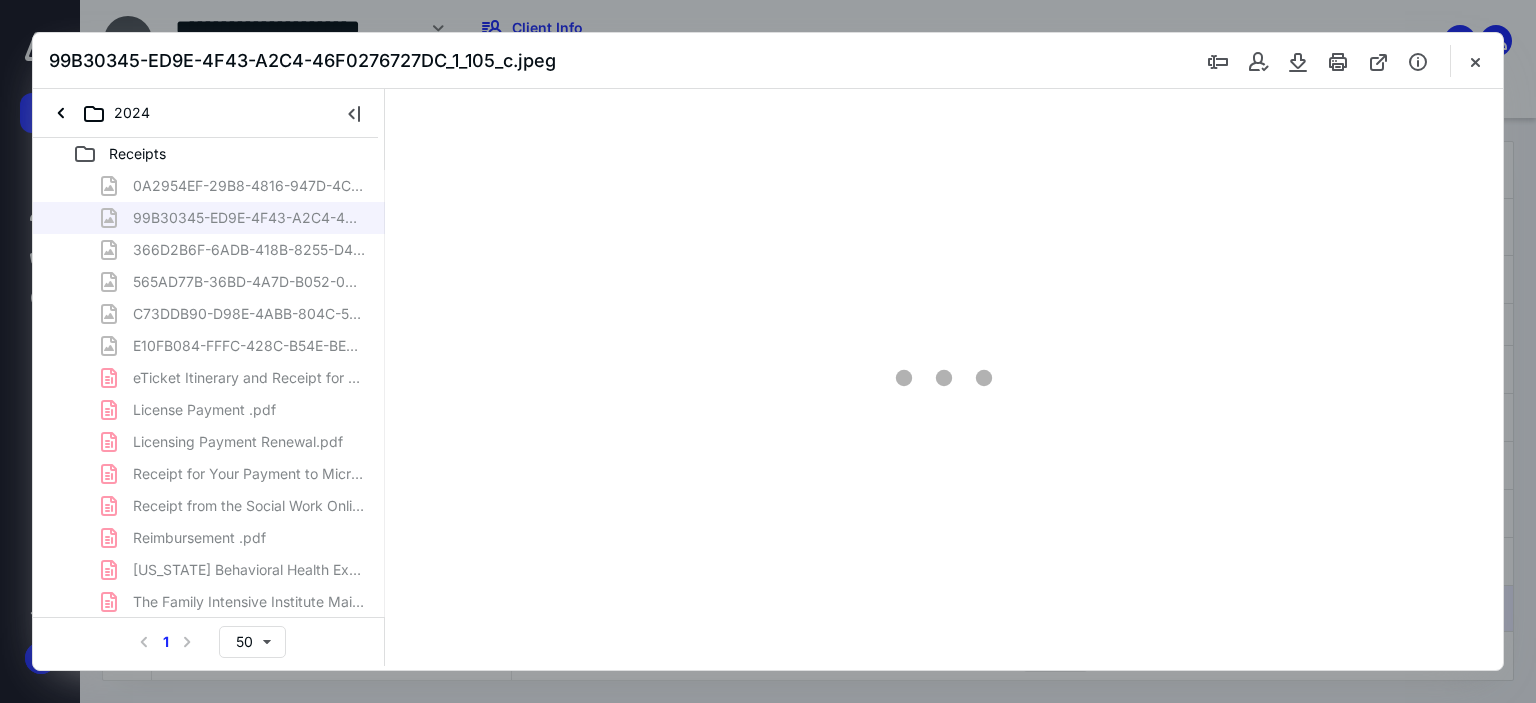type on "63" 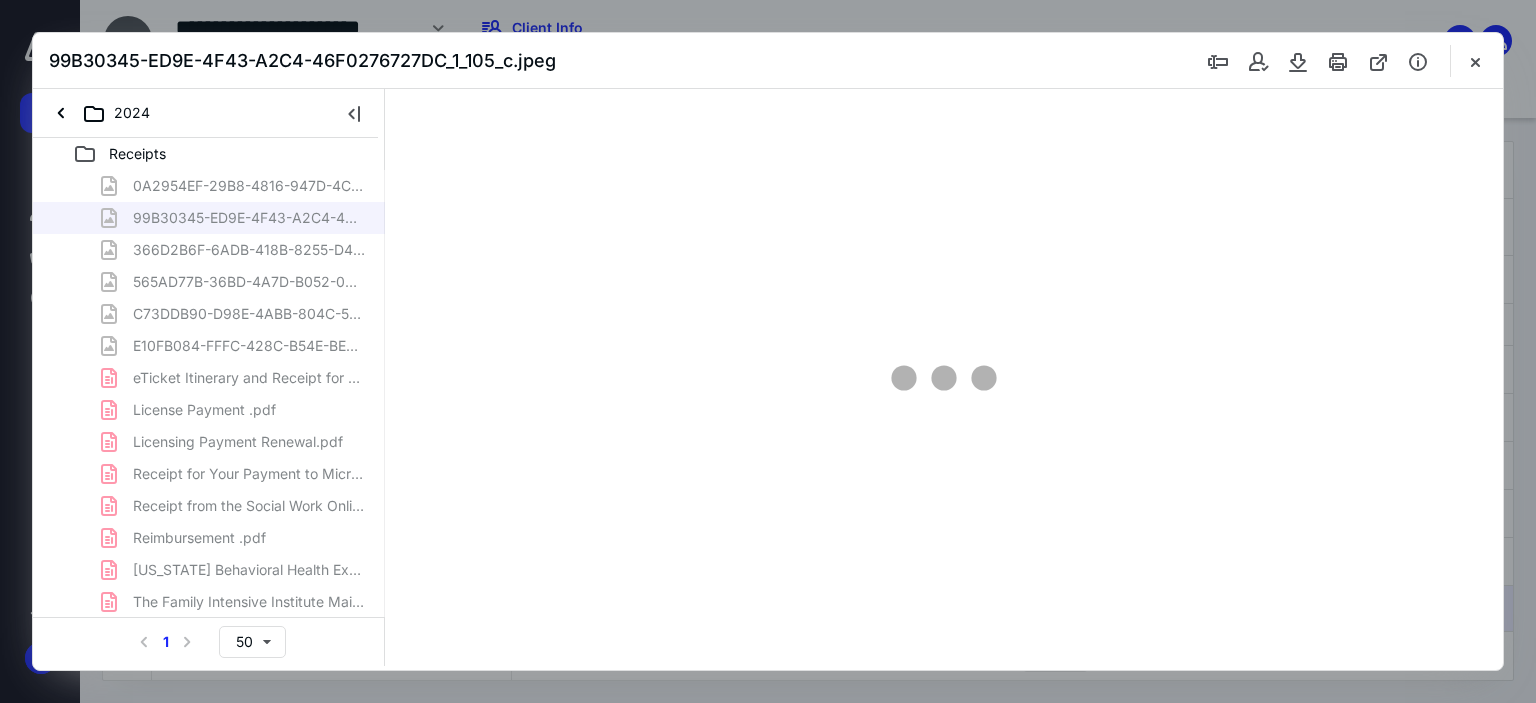scroll, scrollTop: 1, scrollLeft: 0, axis: vertical 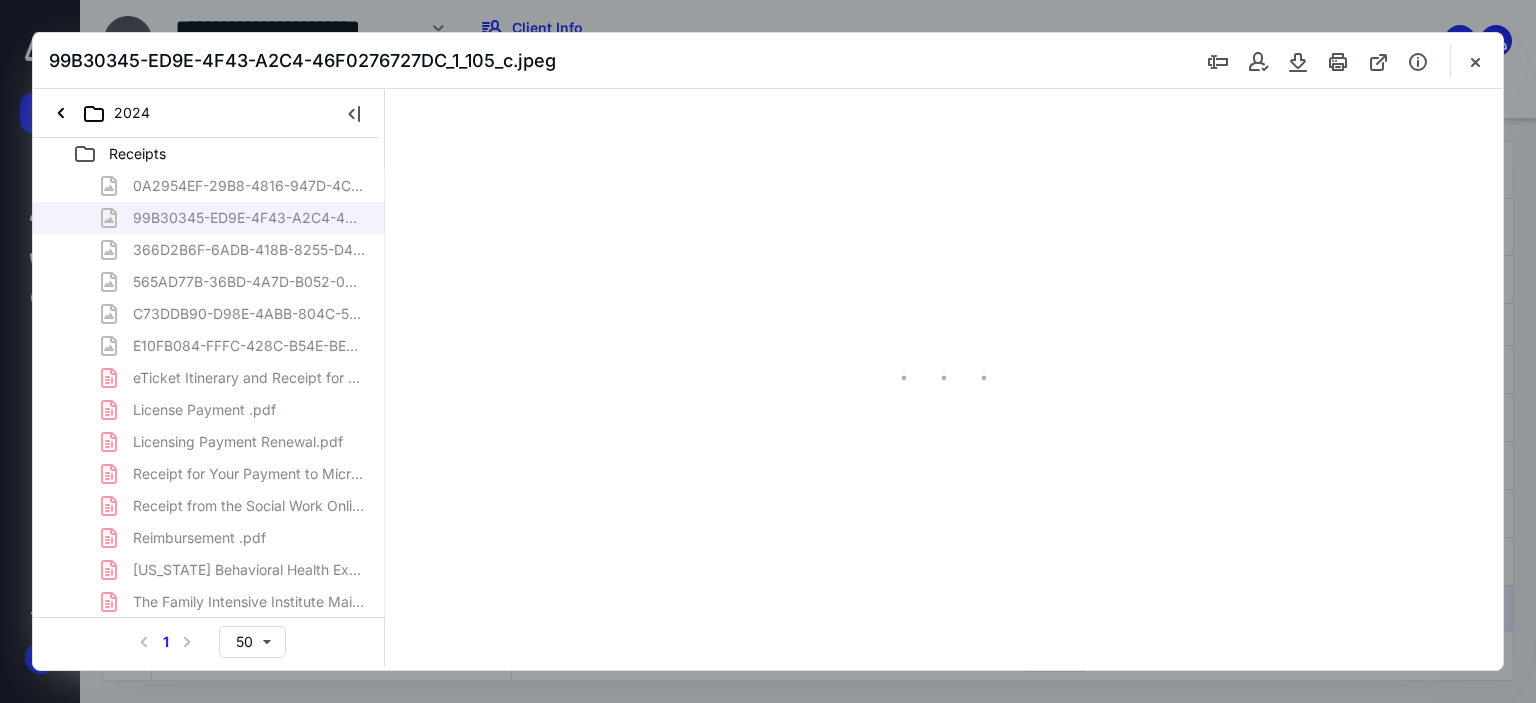 click on "99B30345-ED9E-4F43-A2C4-46F0276727DC_1_105_c.jpeg" at bounding box center (249, 218) 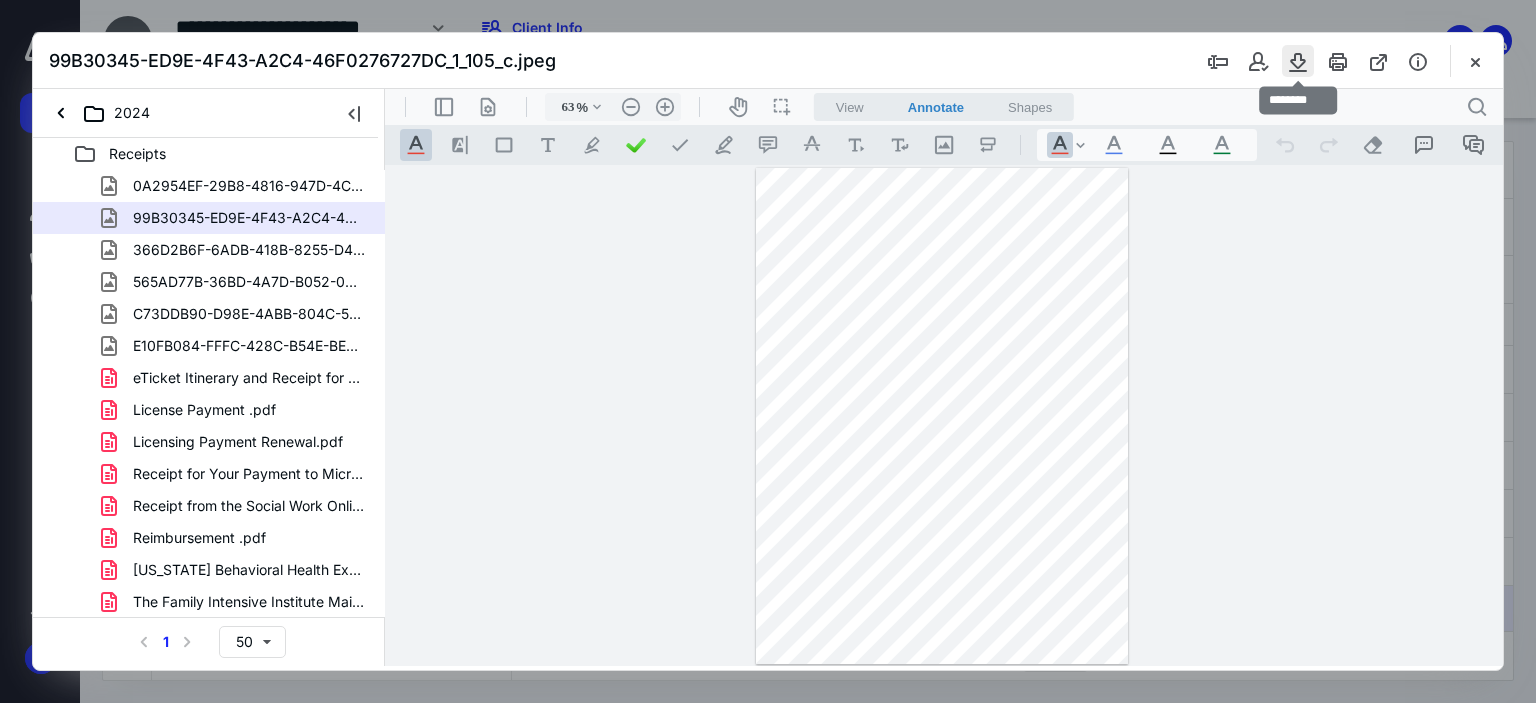 click at bounding box center [1298, 61] 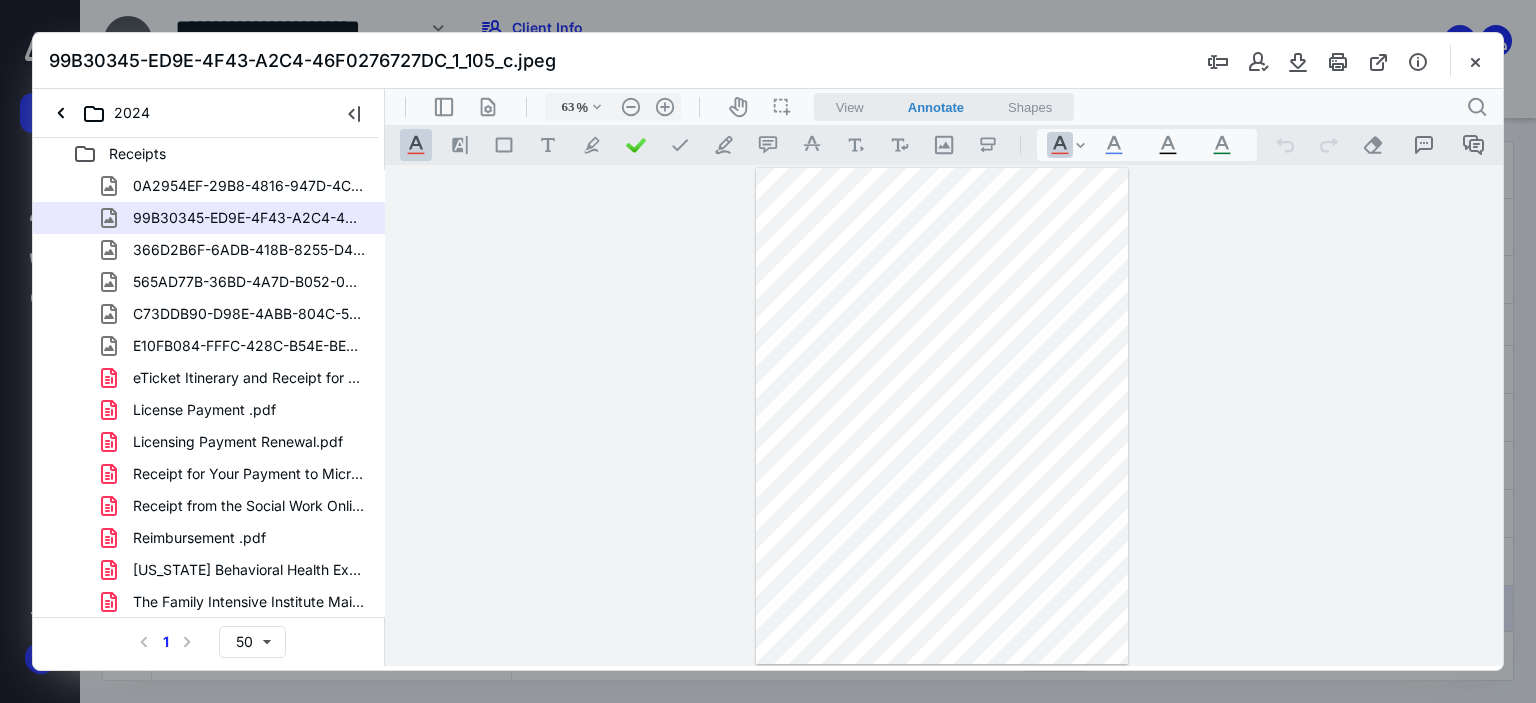 type 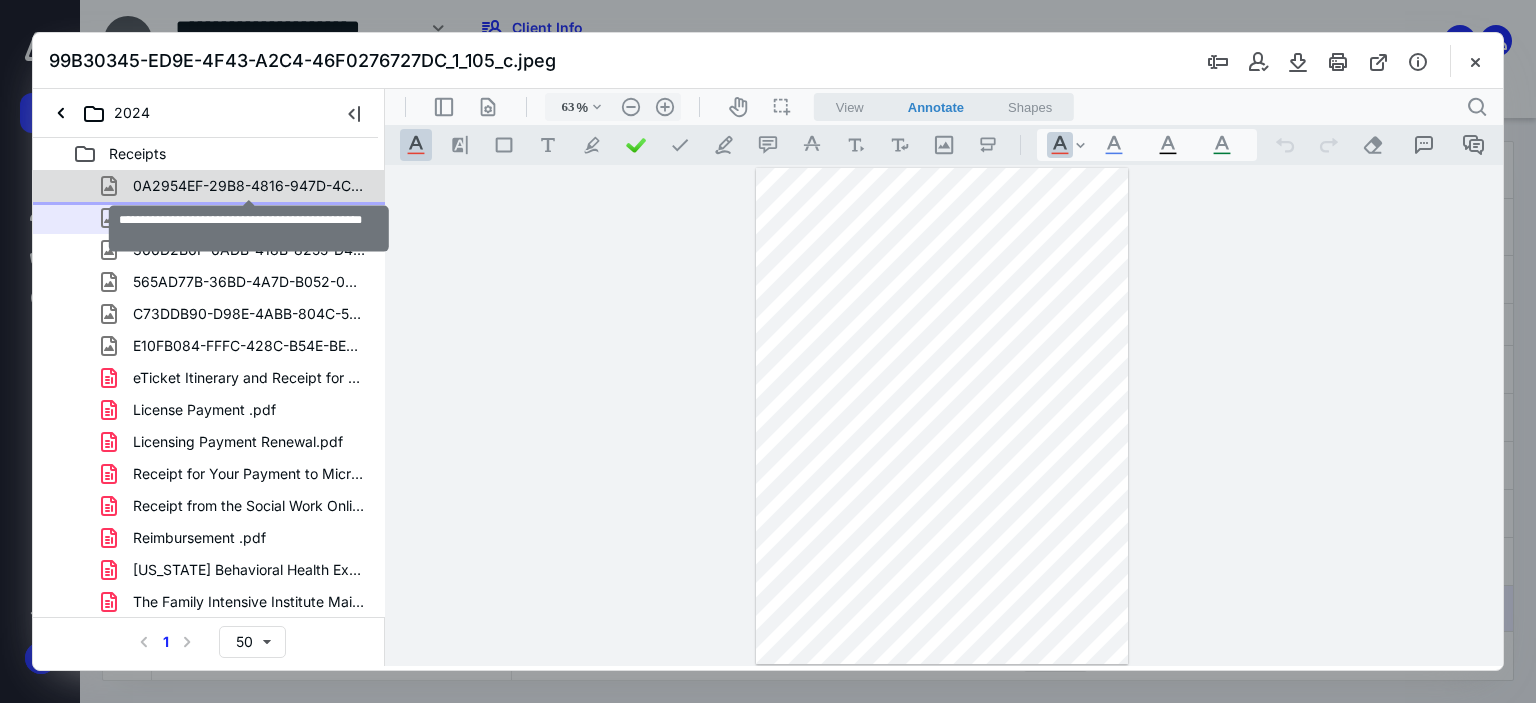 click on "0A2954EF-29B8-4816-947D-4CE8C0F478C3_1_105_c.jpeg" at bounding box center (249, 186) 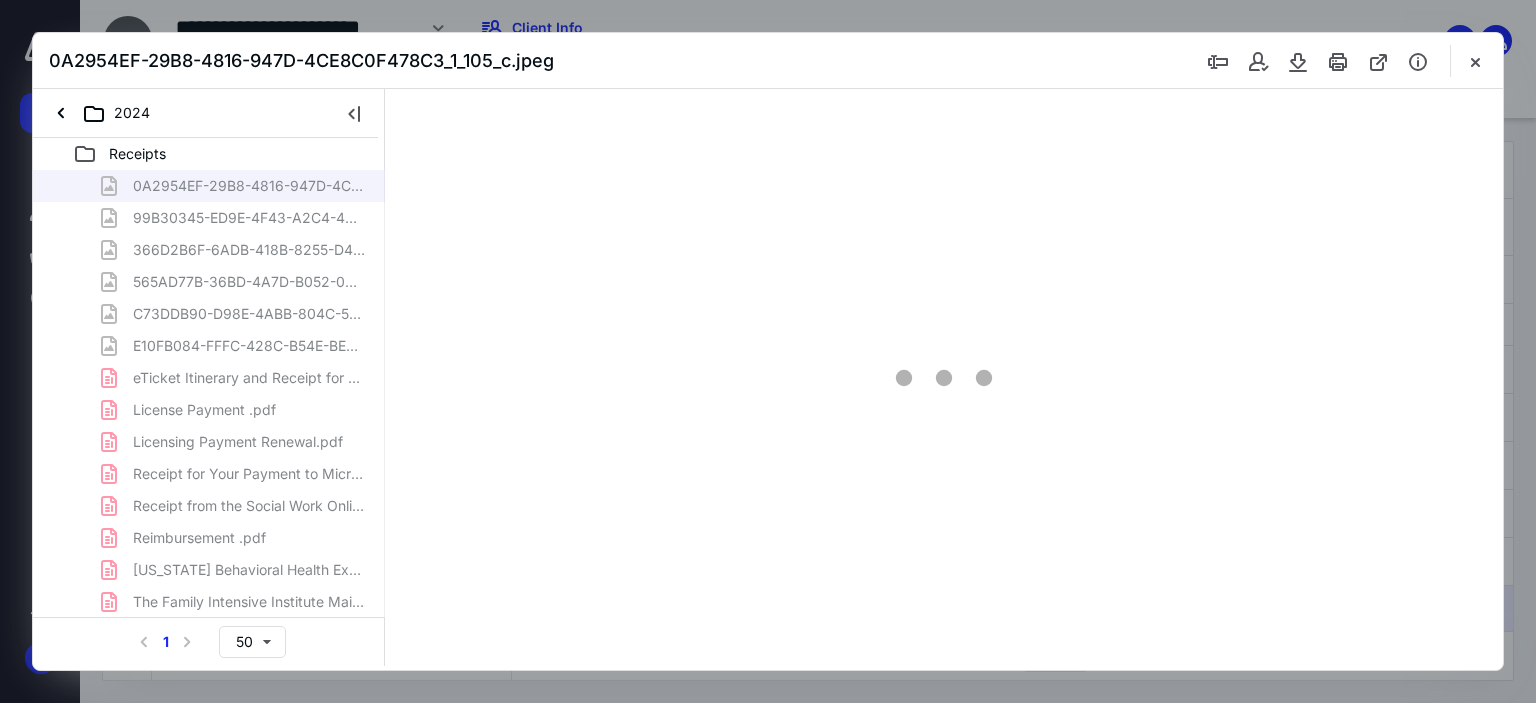 type on "63" 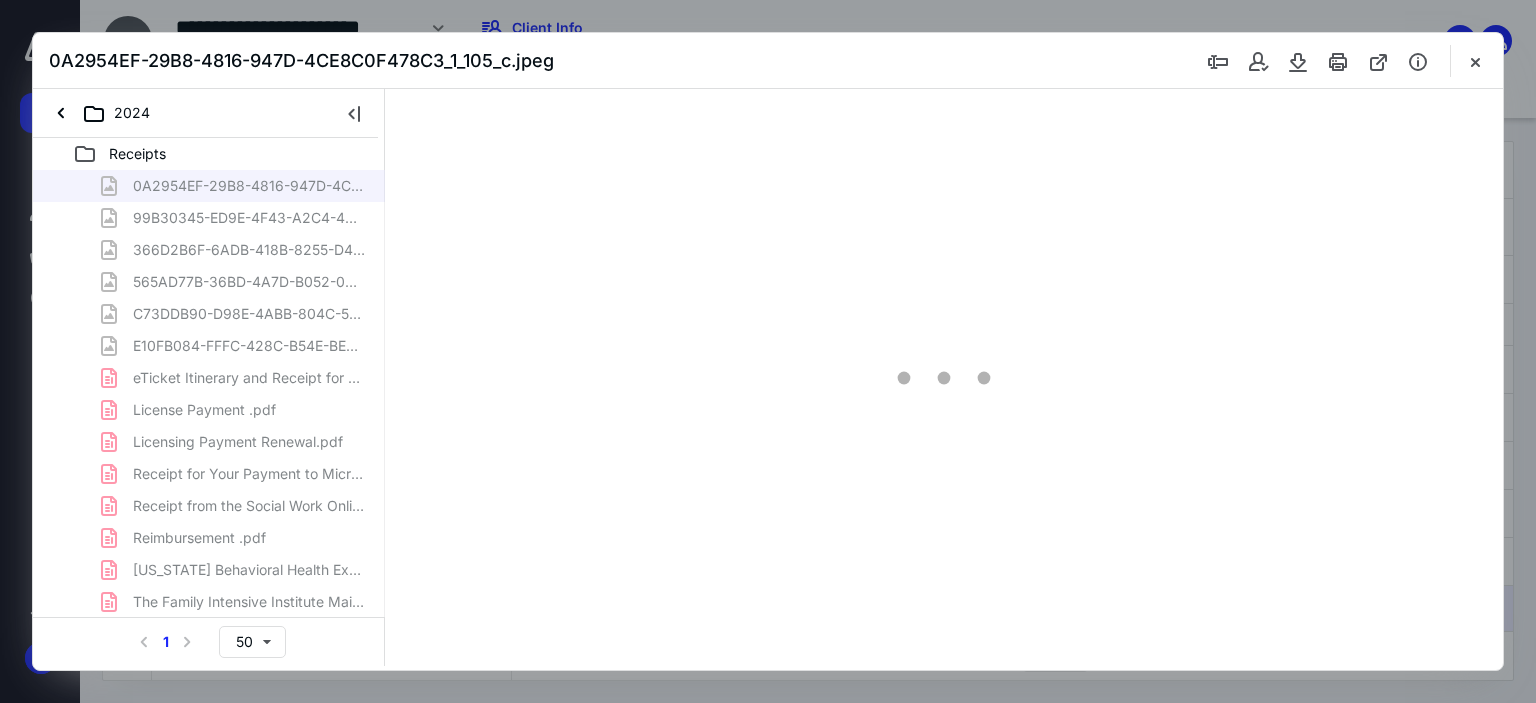 scroll, scrollTop: 1, scrollLeft: 0, axis: vertical 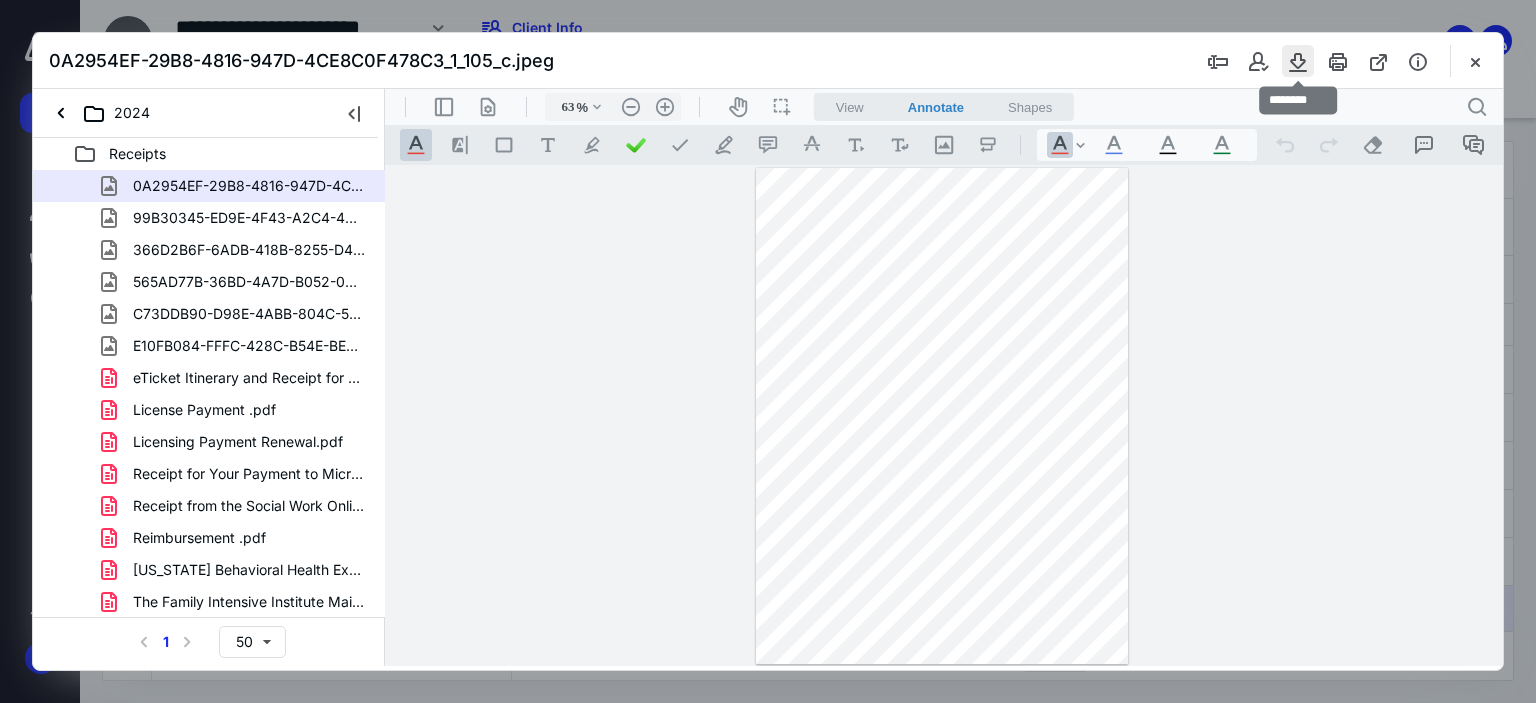 click at bounding box center [1298, 61] 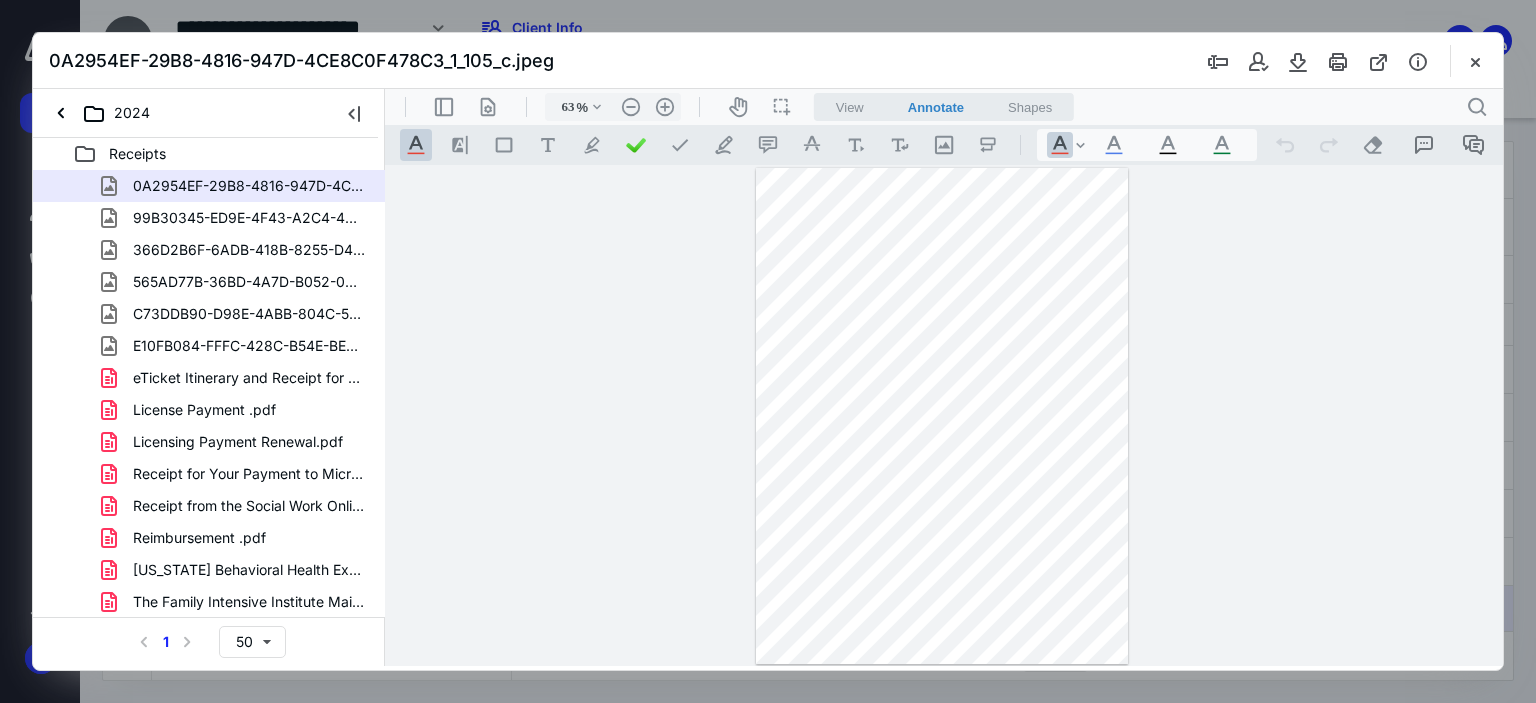 type 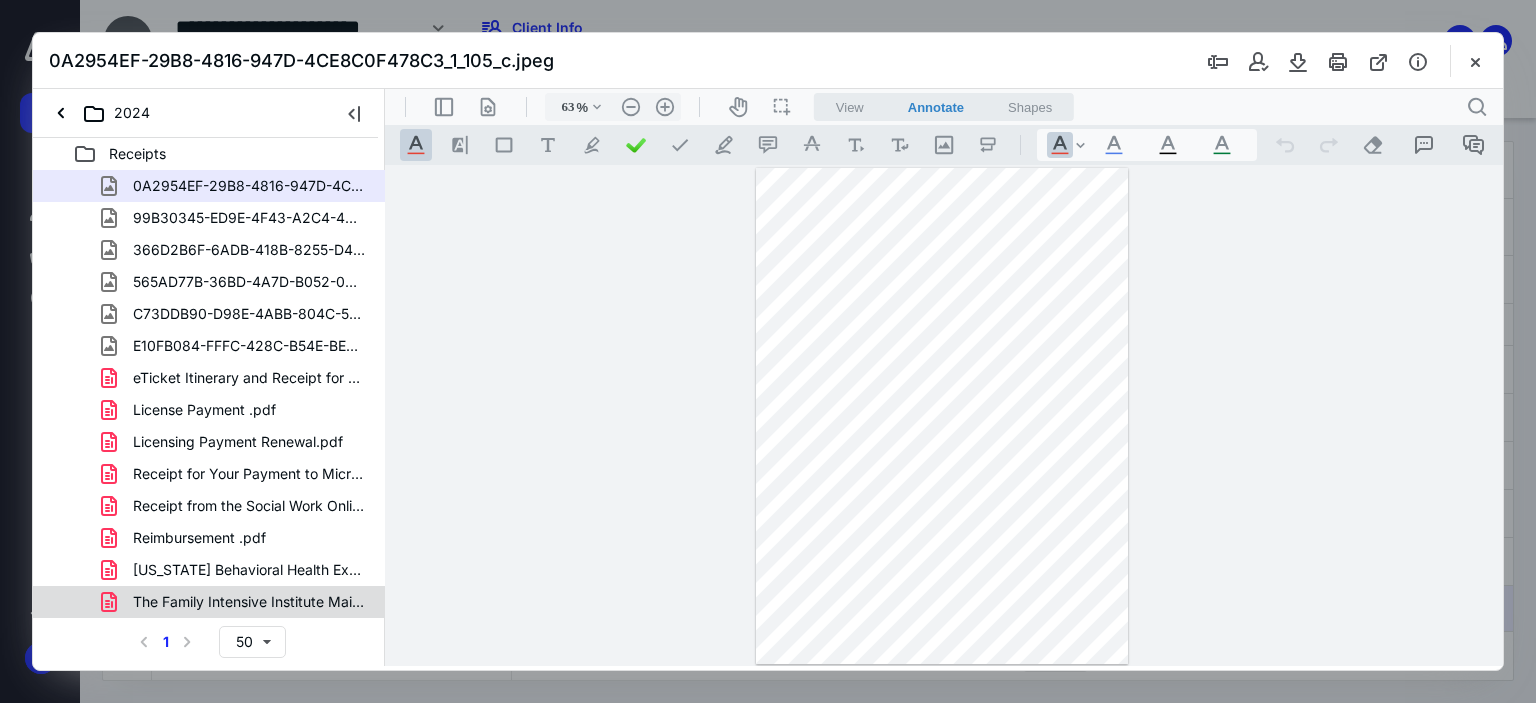 click on "The Family Intensive Institute Mail - iPlum Order Receipt.pdf" at bounding box center [249, 602] 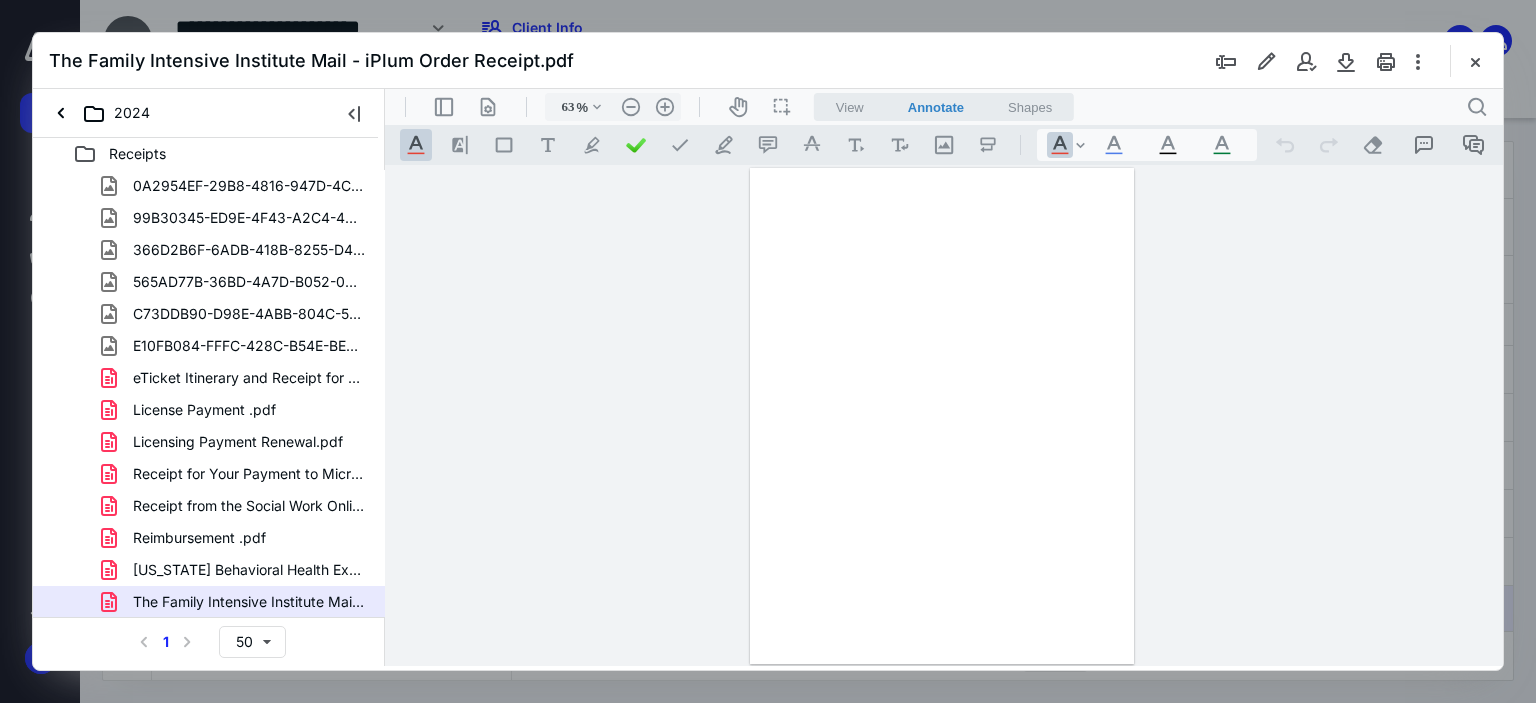 scroll, scrollTop: 1, scrollLeft: 0, axis: vertical 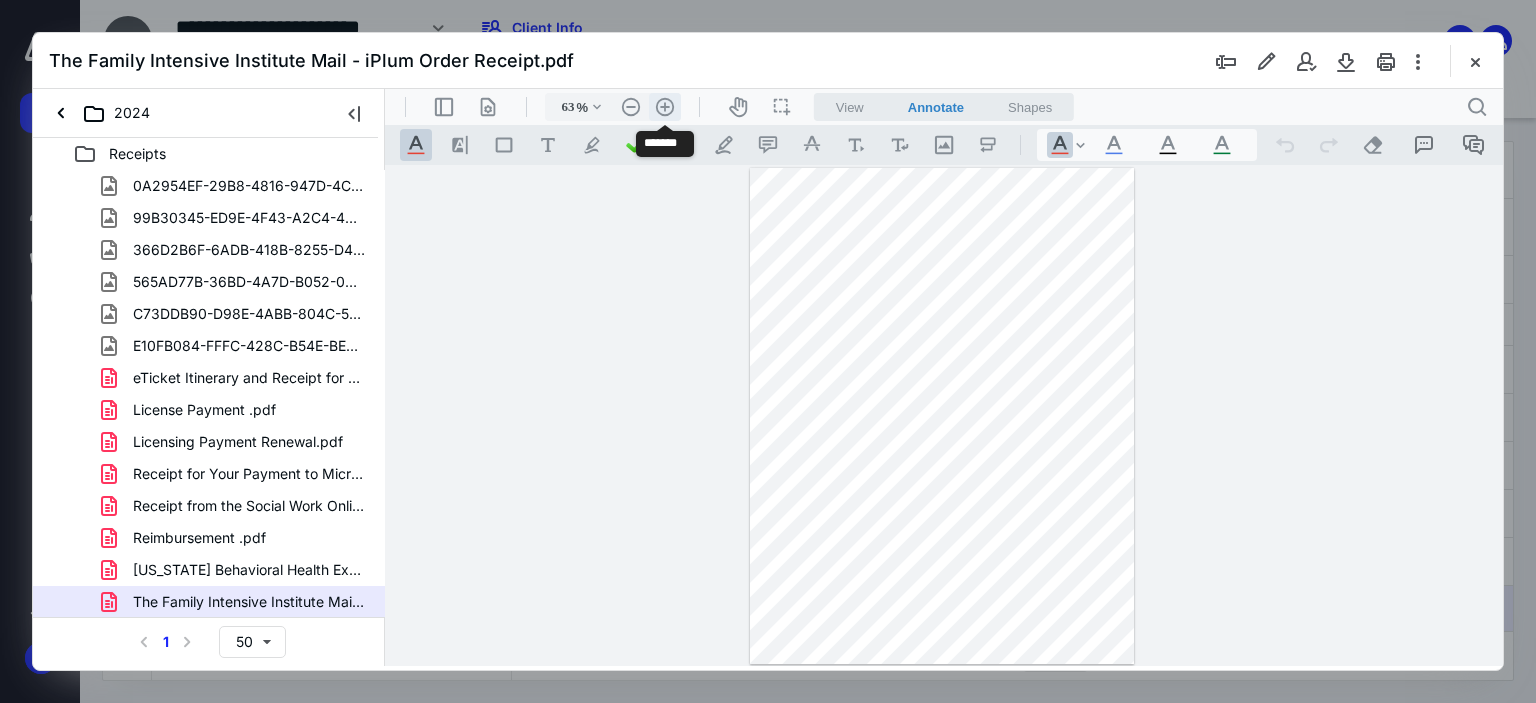 click on ".cls-1{fill:#abb0c4;} icon - header - zoom - in - line" at bounding box center [665, 107] 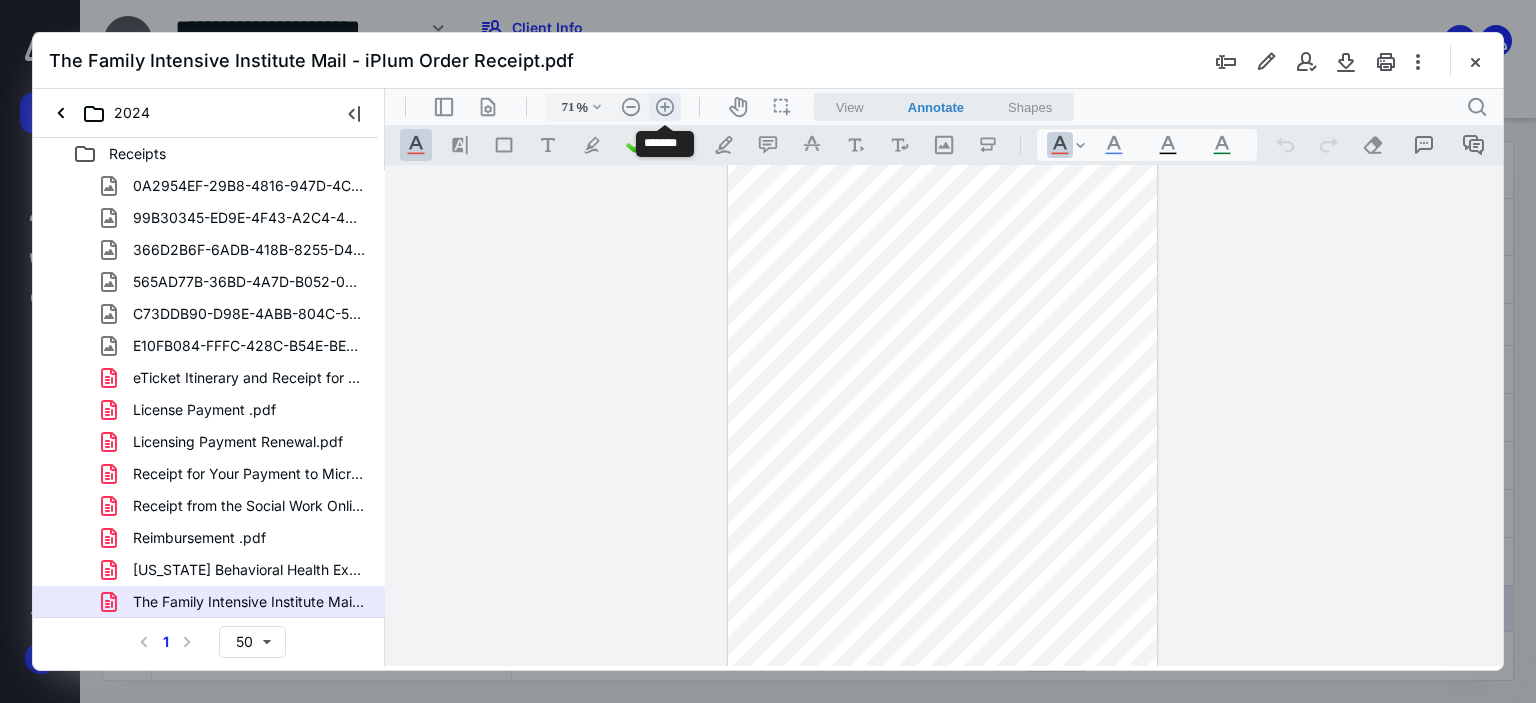 click on ".cls-1{fill:#abb0c4;} icon - header - zoom - in - line" at bounding box center (665, 107) 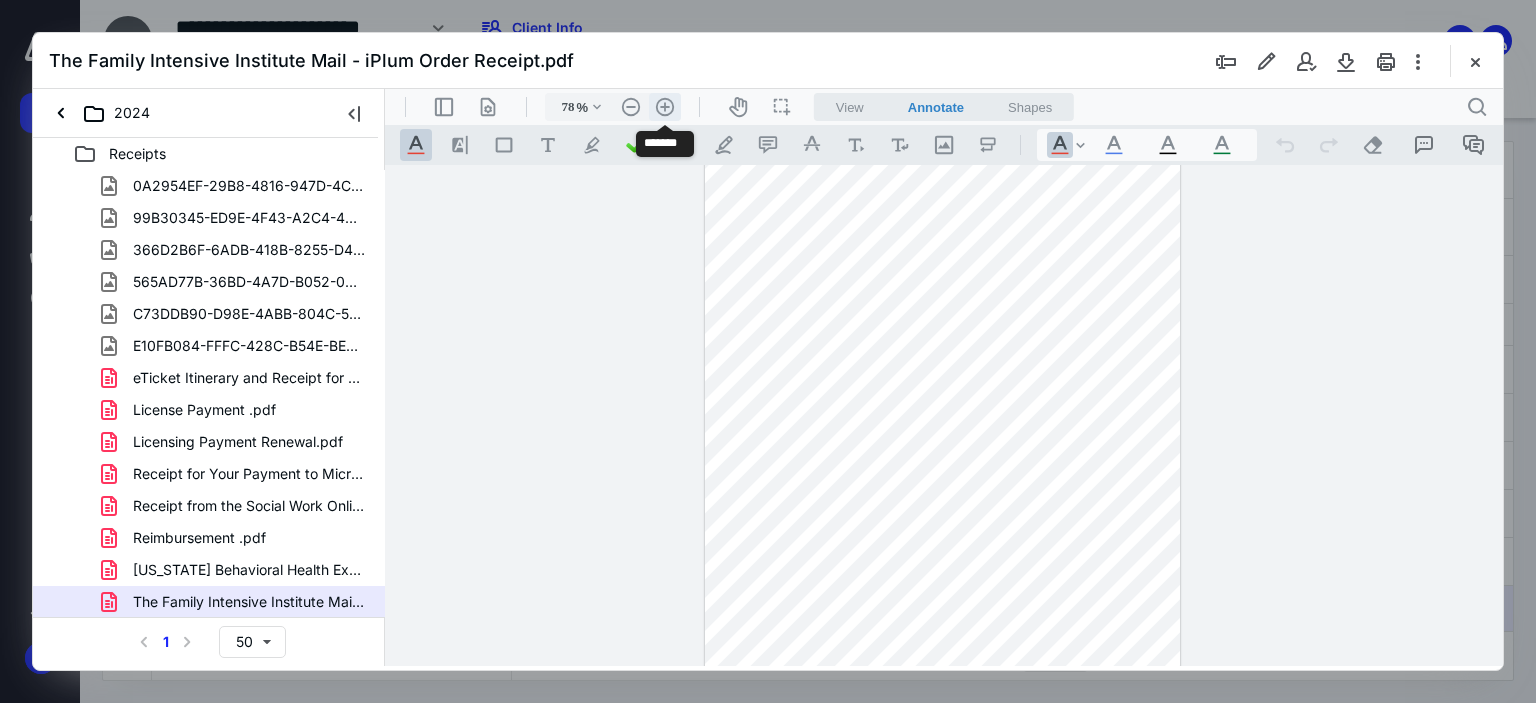 click on ".cls-1{fill:#abb0c4;} icon - header - zoom - in - line" at bounding box center (665, 107) 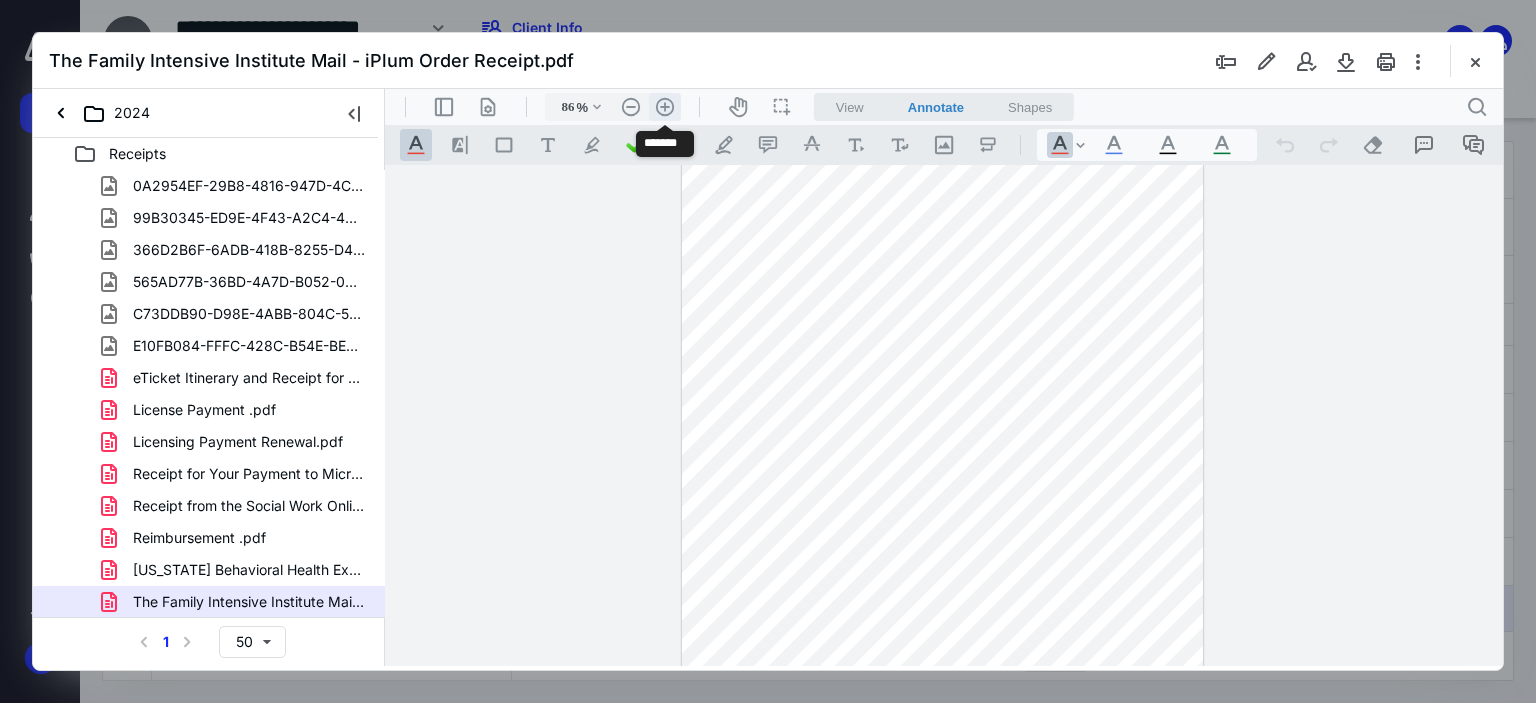 click on ".cls-1{fill:#abb0c4;} icon - header - zoom - in - line" at bounding box center [665, 107] 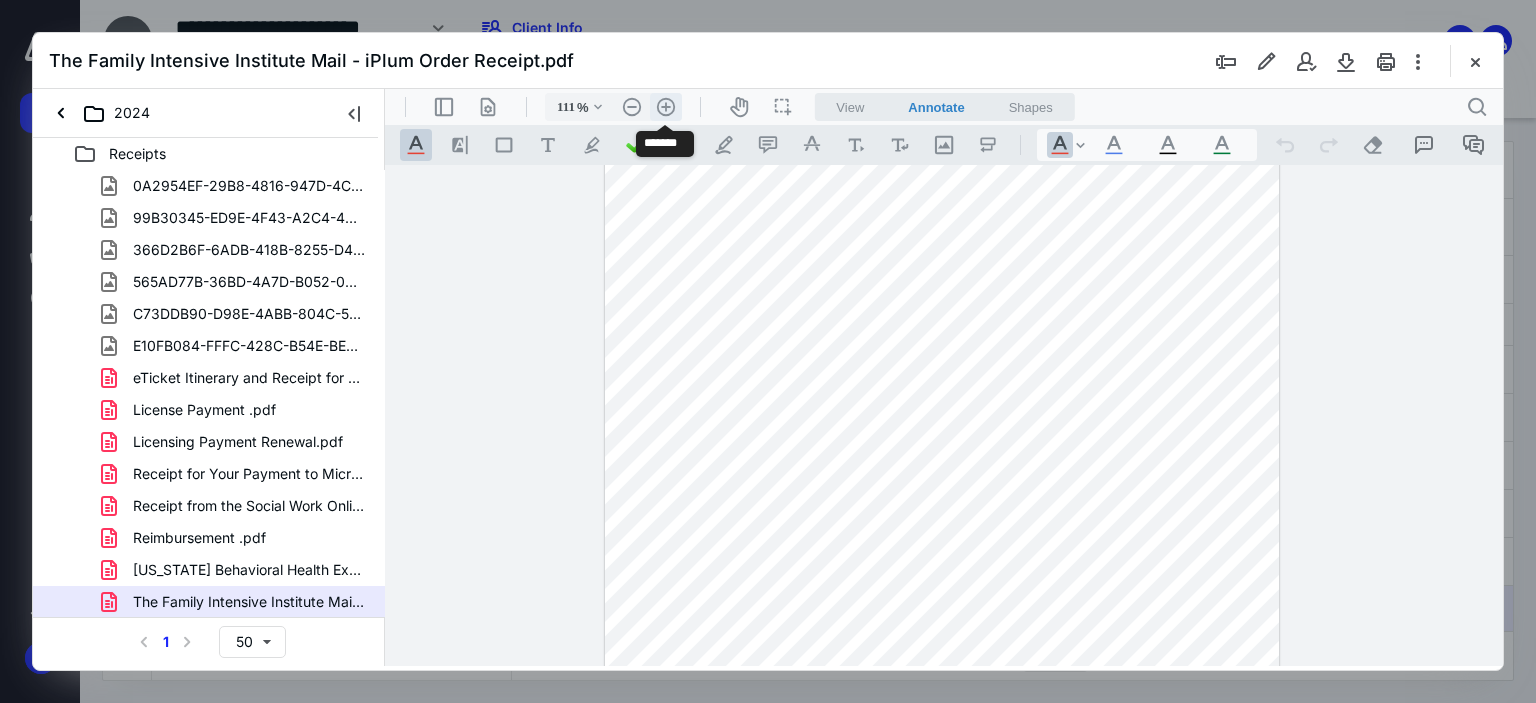 click on ".cls-1{fill:#abb0c4;} icon - header - zoom - in - line" at bounding box center (666, 107) 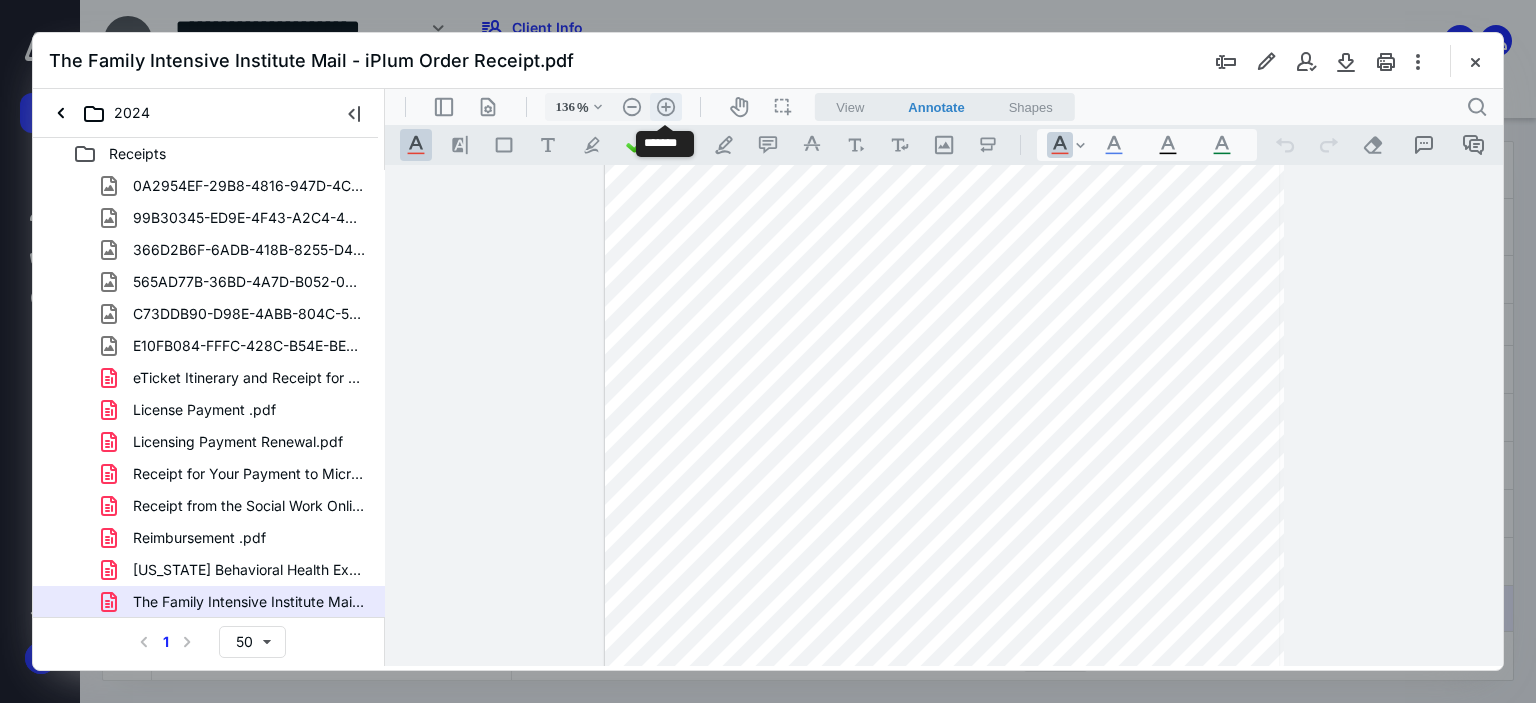 click on ".cls-1{fill:#abb0c4;} icon - header - zoom - in - line" at bounding box center [666, 107] 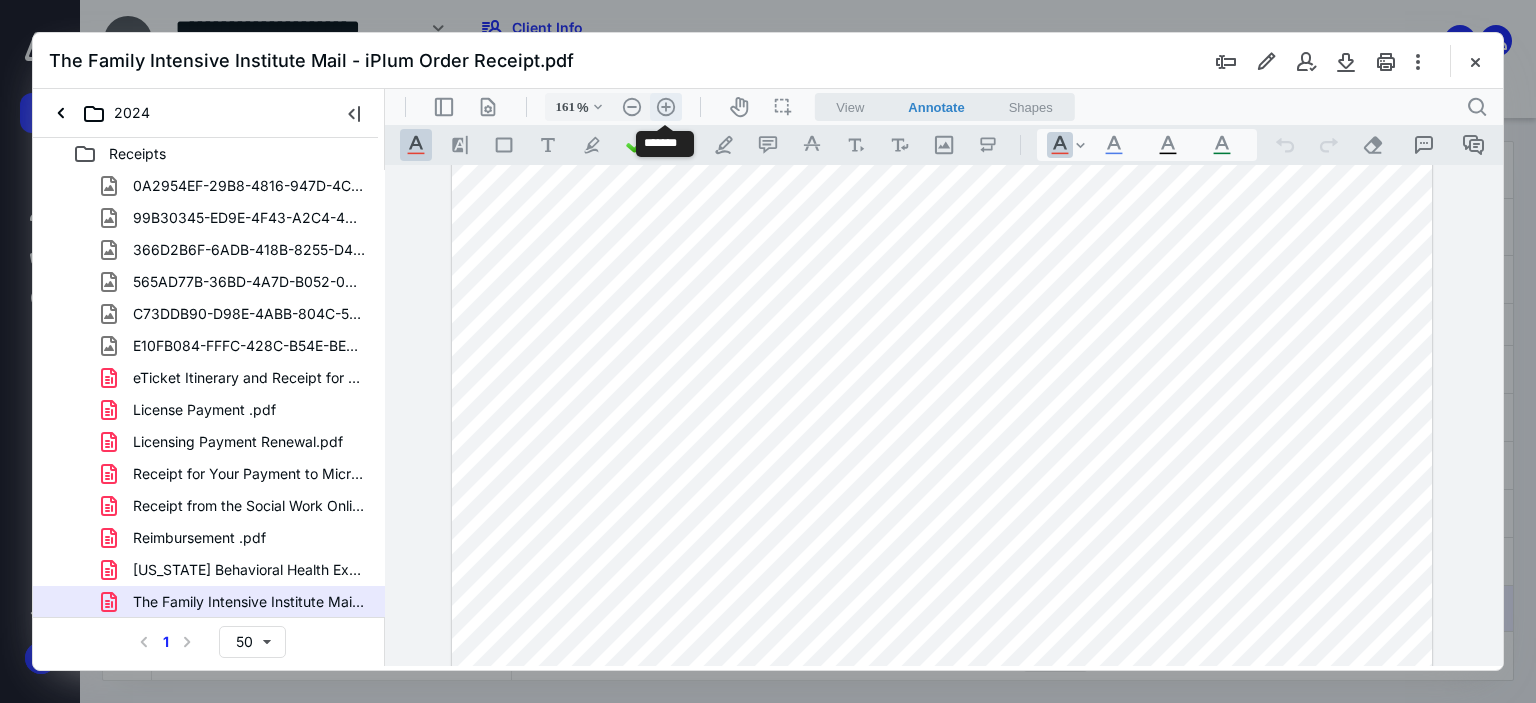 scroll, scrollTop: 328, scrollLeft: 0, axis: vertical 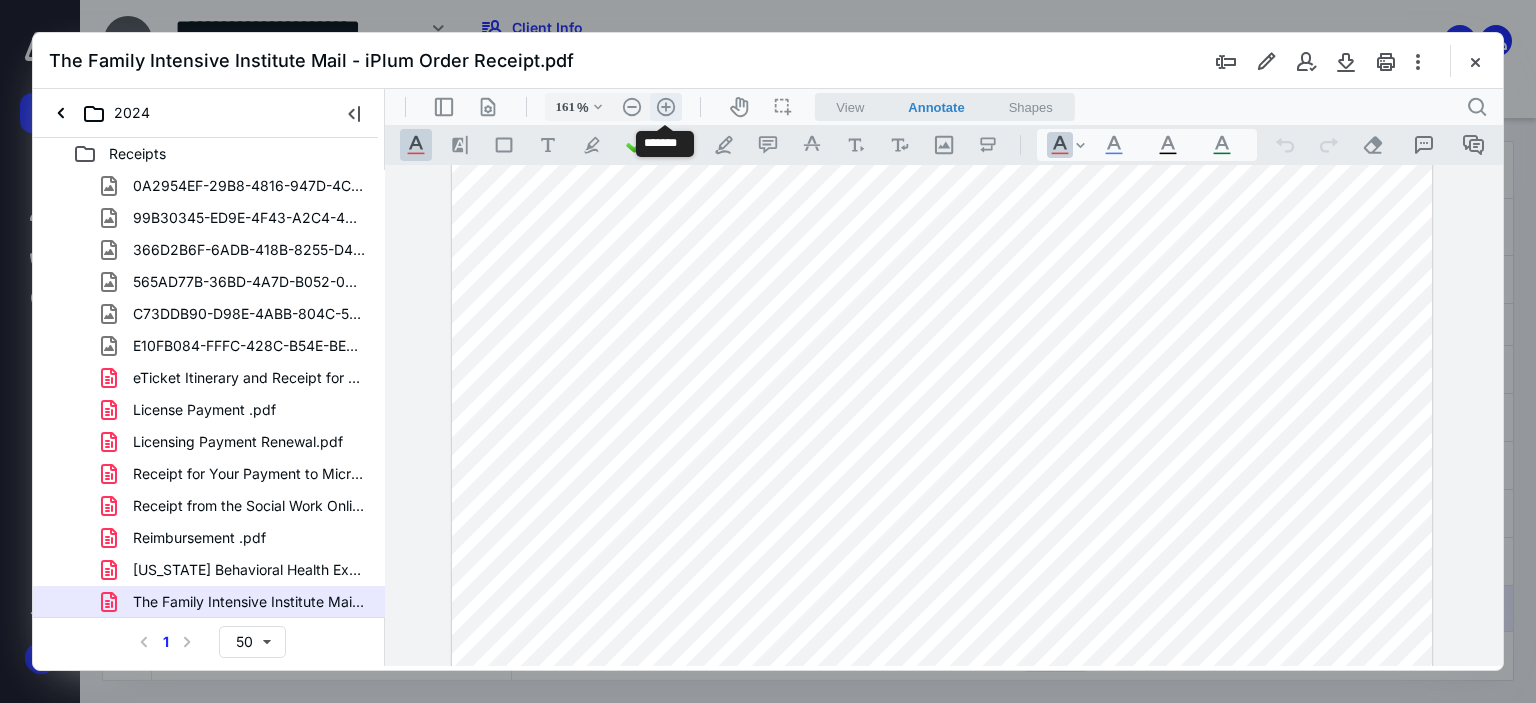 click on ".cls-1{fill:#abb0c4;} icon - header - zoom - in - line" at bounding box center (666, 107) 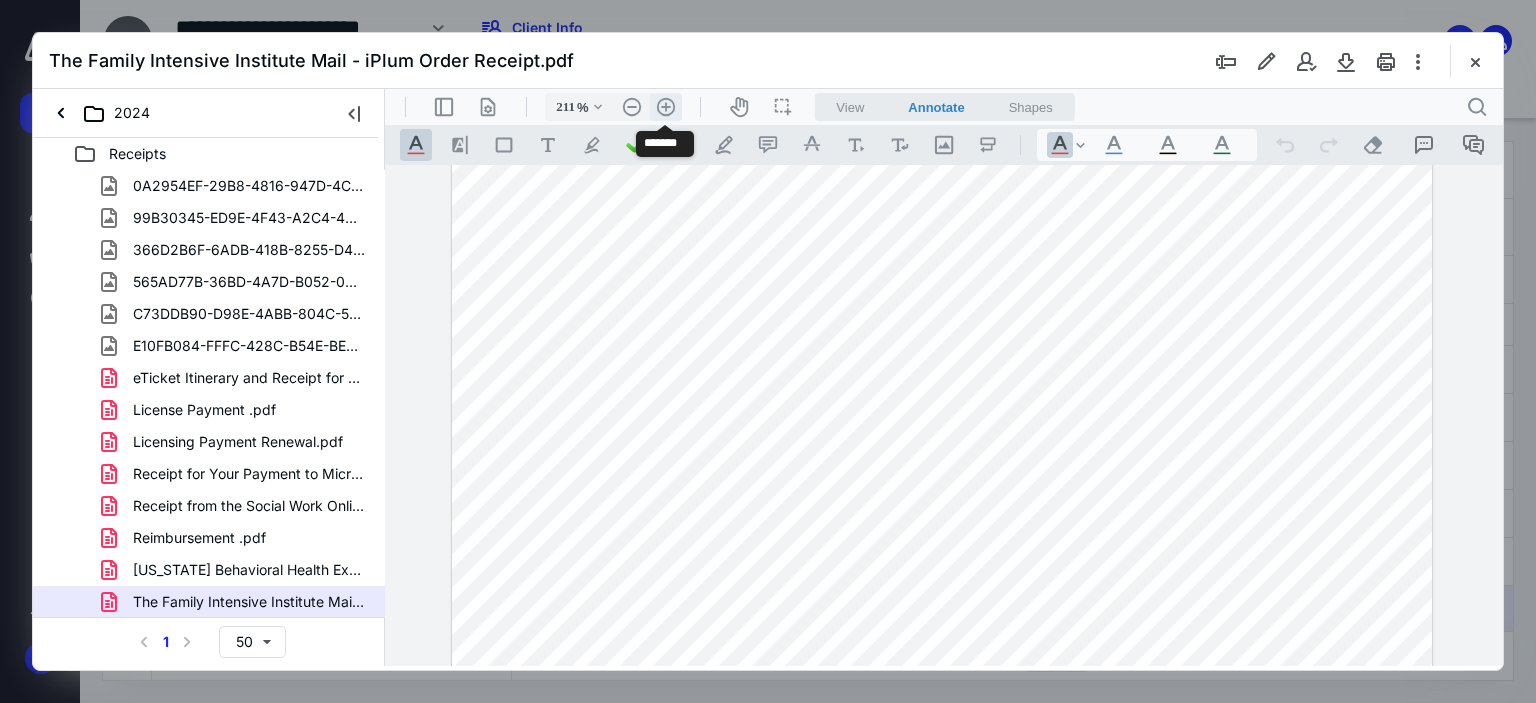 scroll, scrollTop: 496, scrollLeft: 93, axis: both 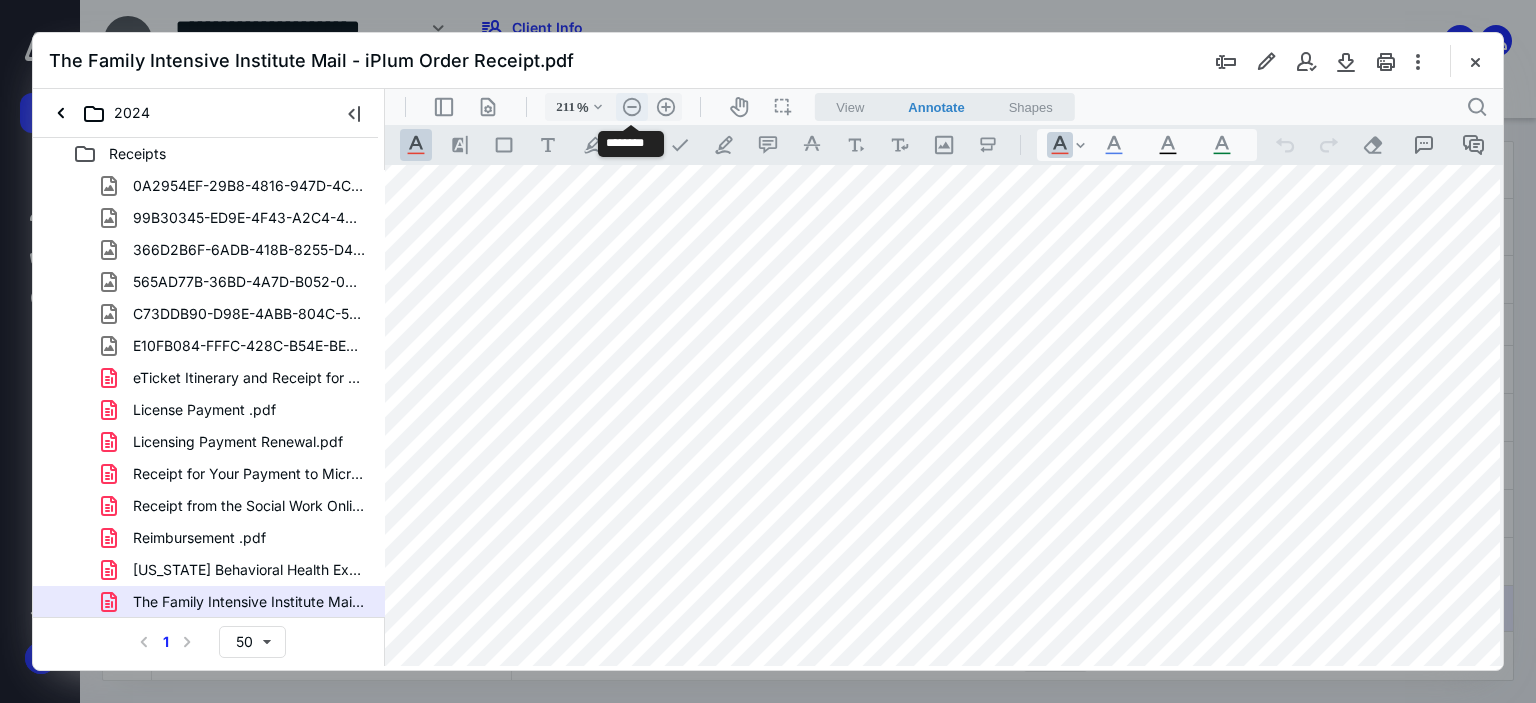 click on ".cls-1{fill:#abb0c4;} icon - header - zoom - out - line" at bounding box center [632, 107] 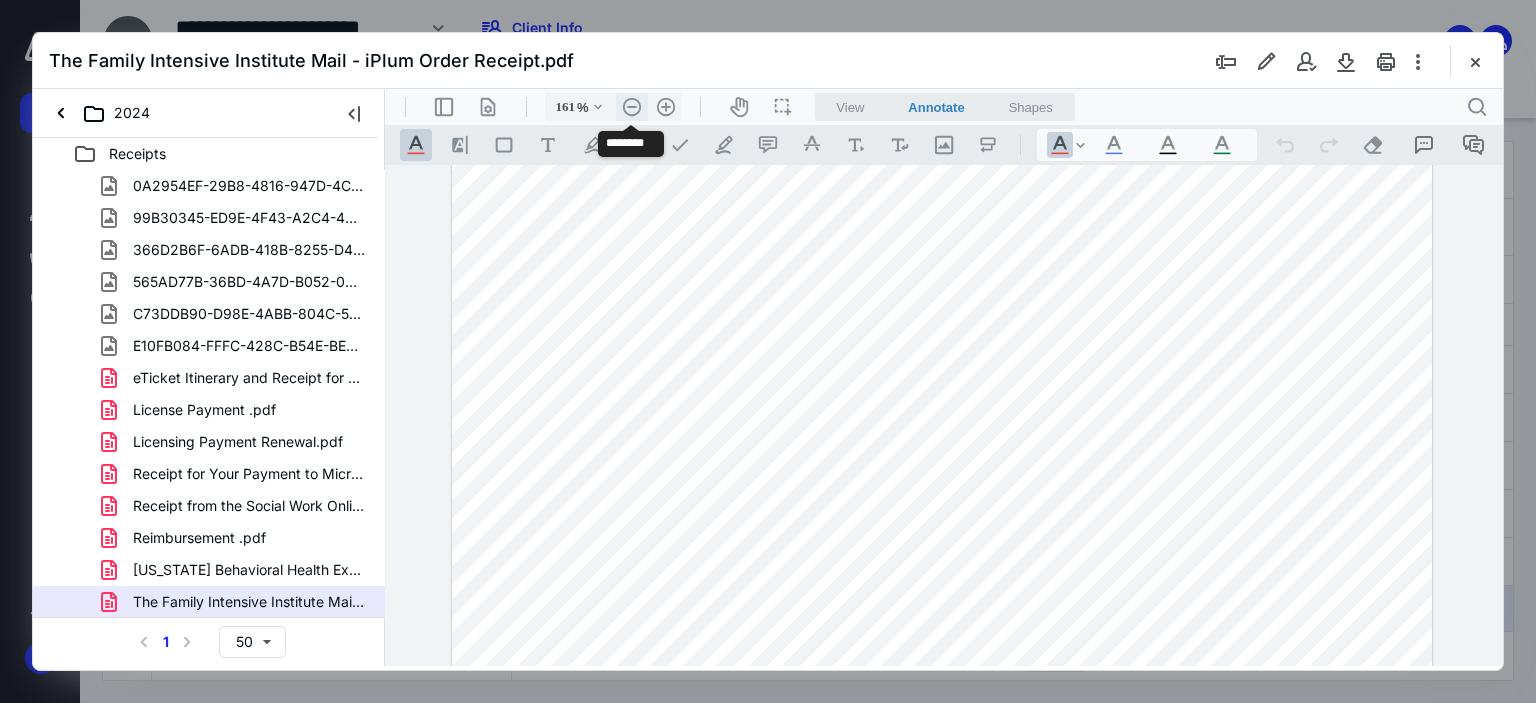 scroll, scrollTop: 327, scrollLeft: 0, axis: vertical 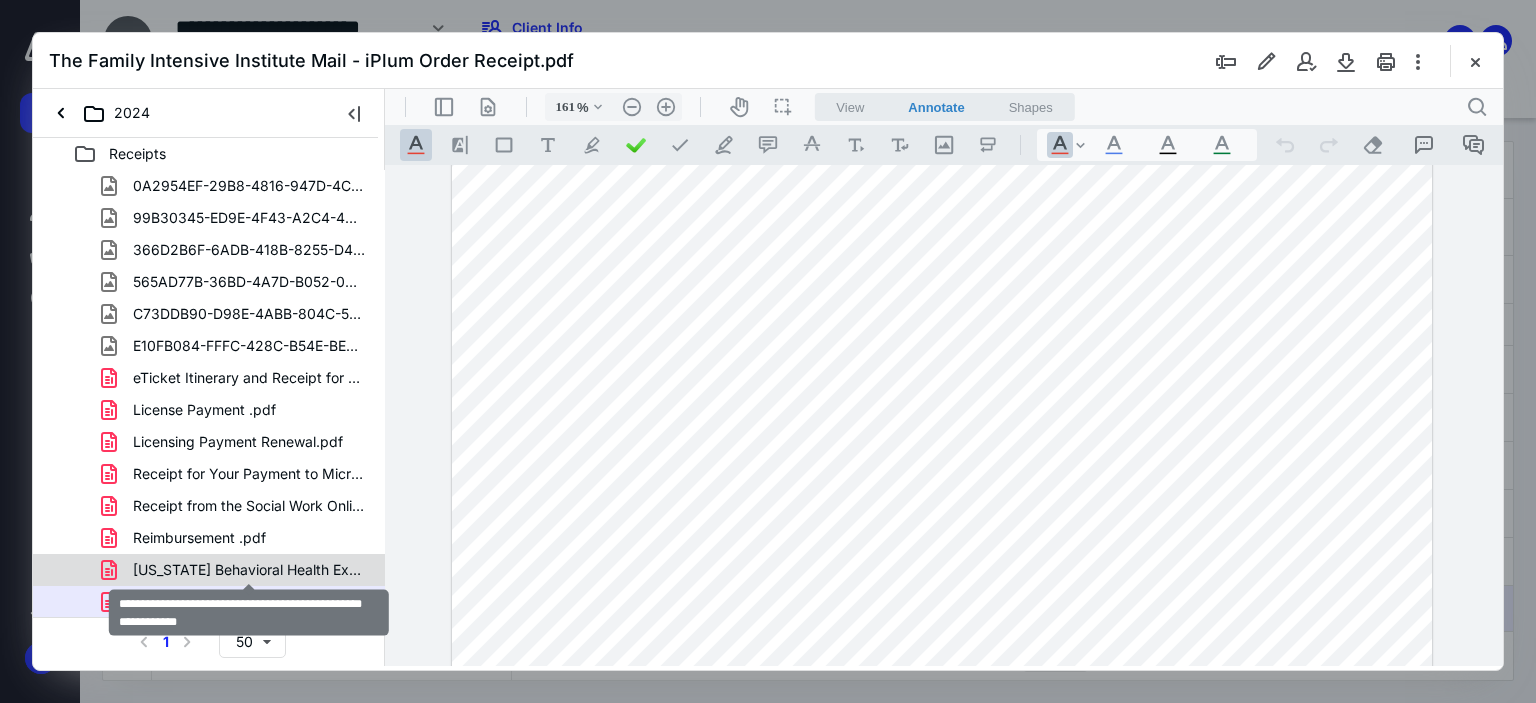 click on "[US_STATE] Behavioral Health Executive Council Online Payment R.pdf" at bounding box center (249, 570) 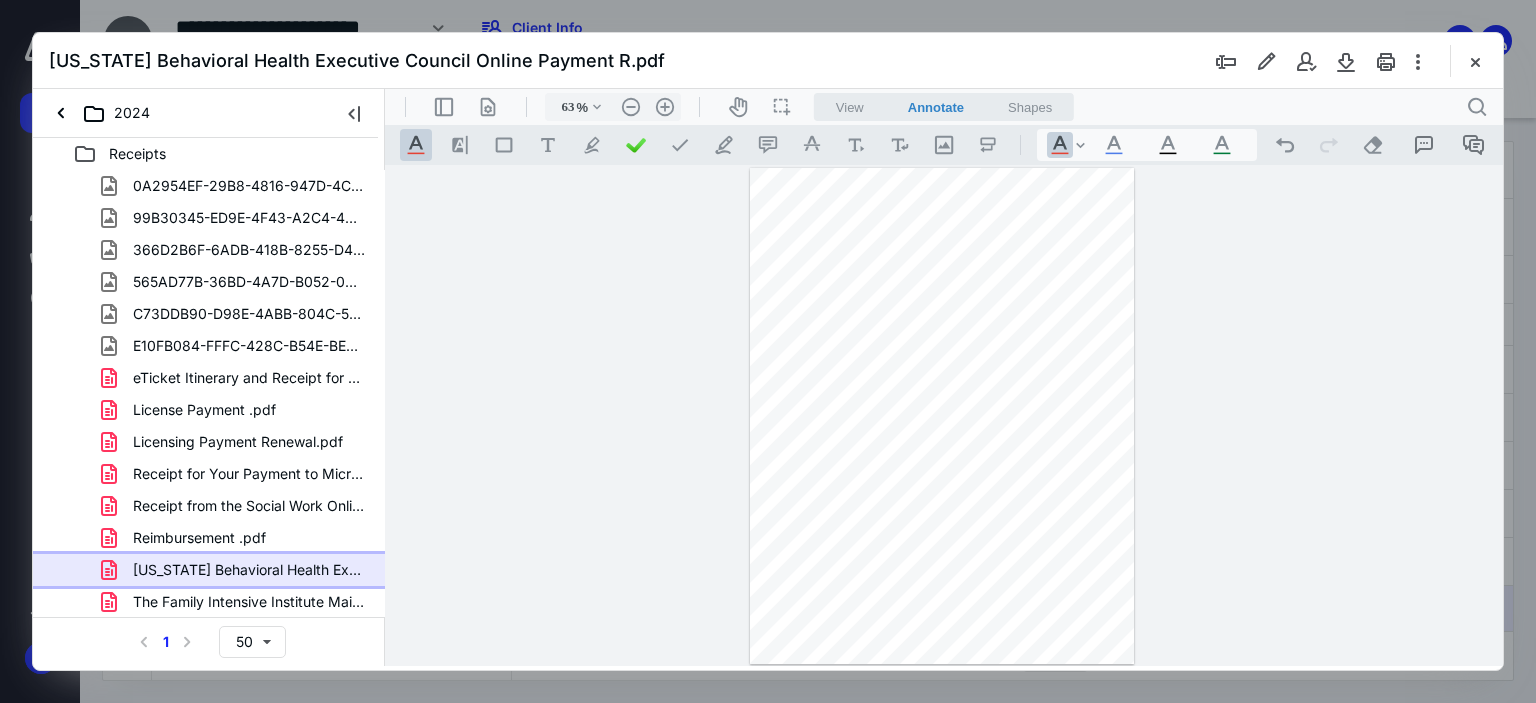 scroll, scrollTop: 1, scrollLeft: 0, axis: vertical 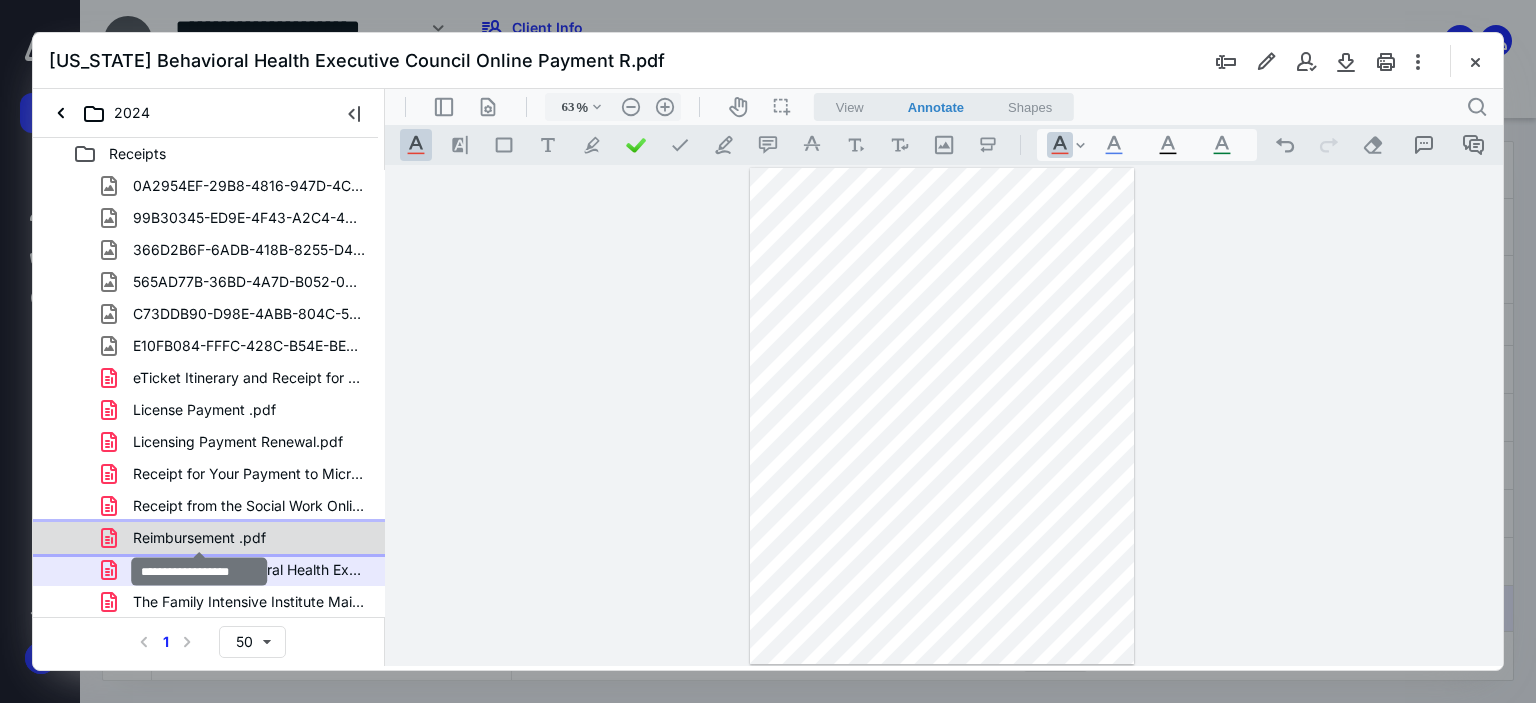click on "Reimbursement .pdf" at bounding box center [199, 538] 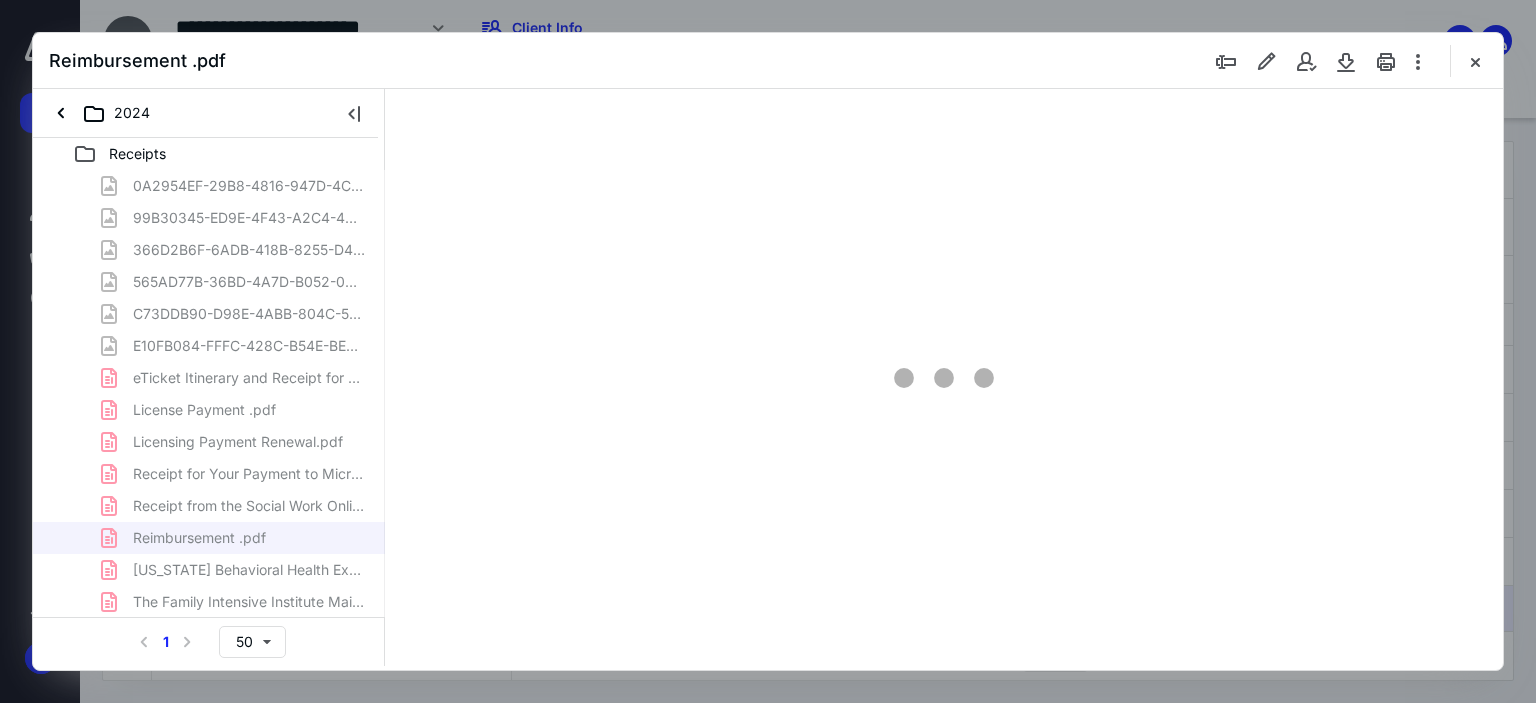 type on "63" 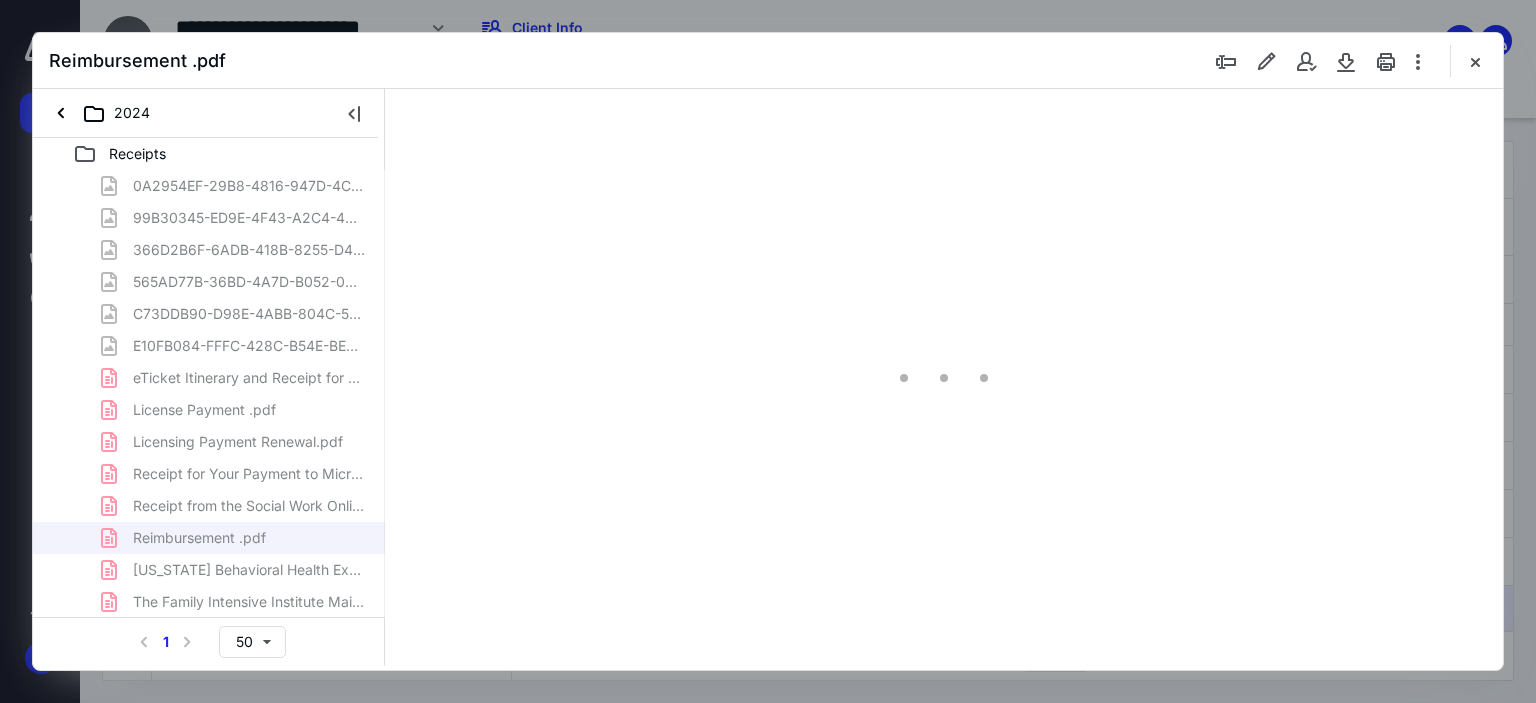 scroll, scrollTop: 1, scrollLeft: 0, axis: vertical 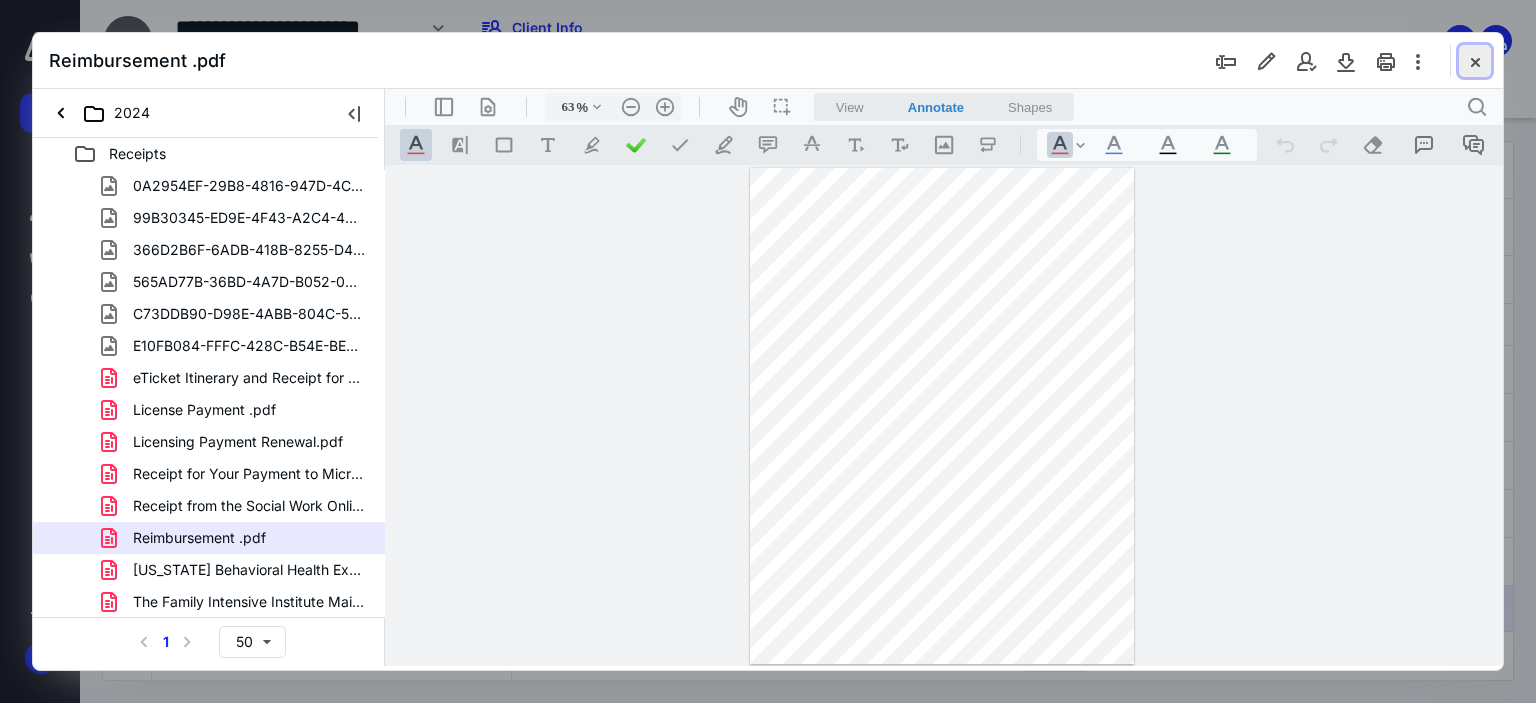 click at bounding box center [1475, 61] 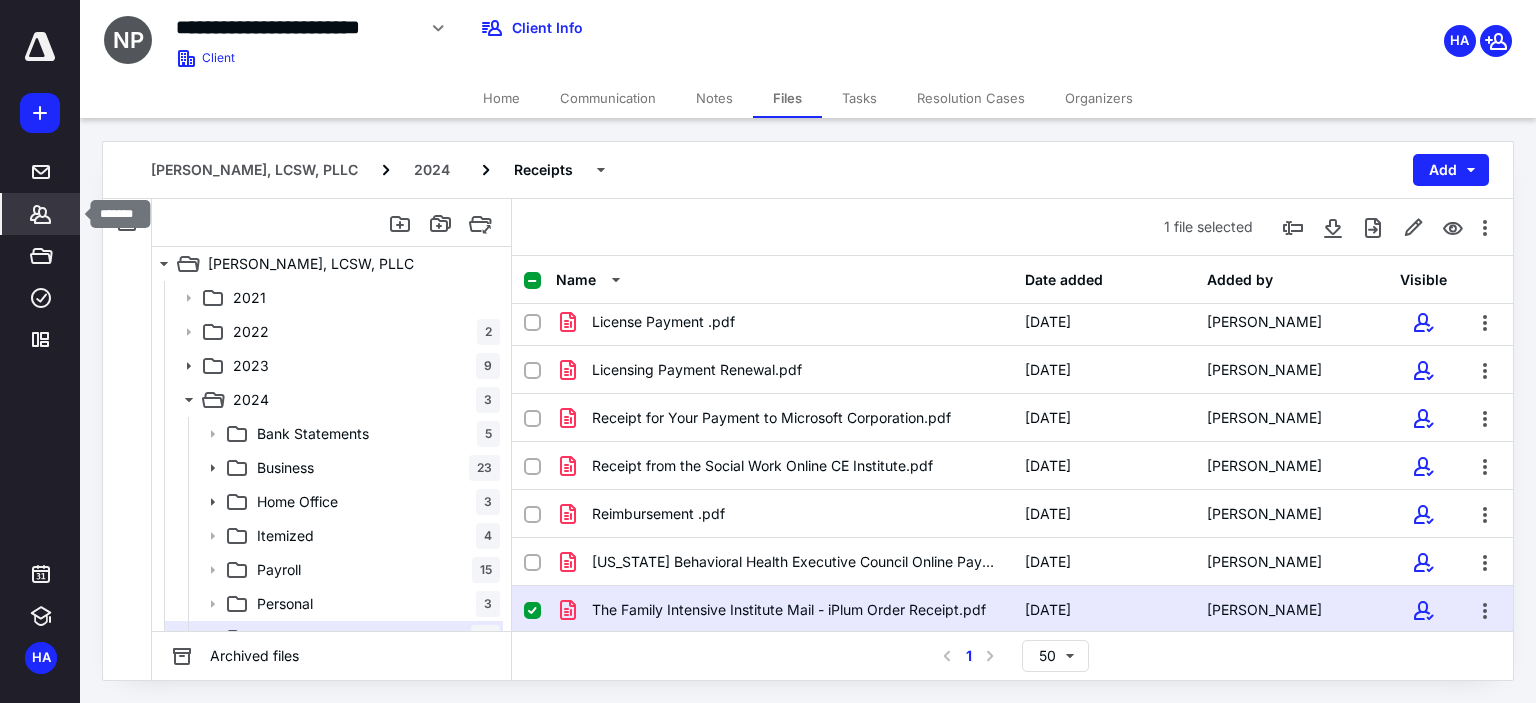 click 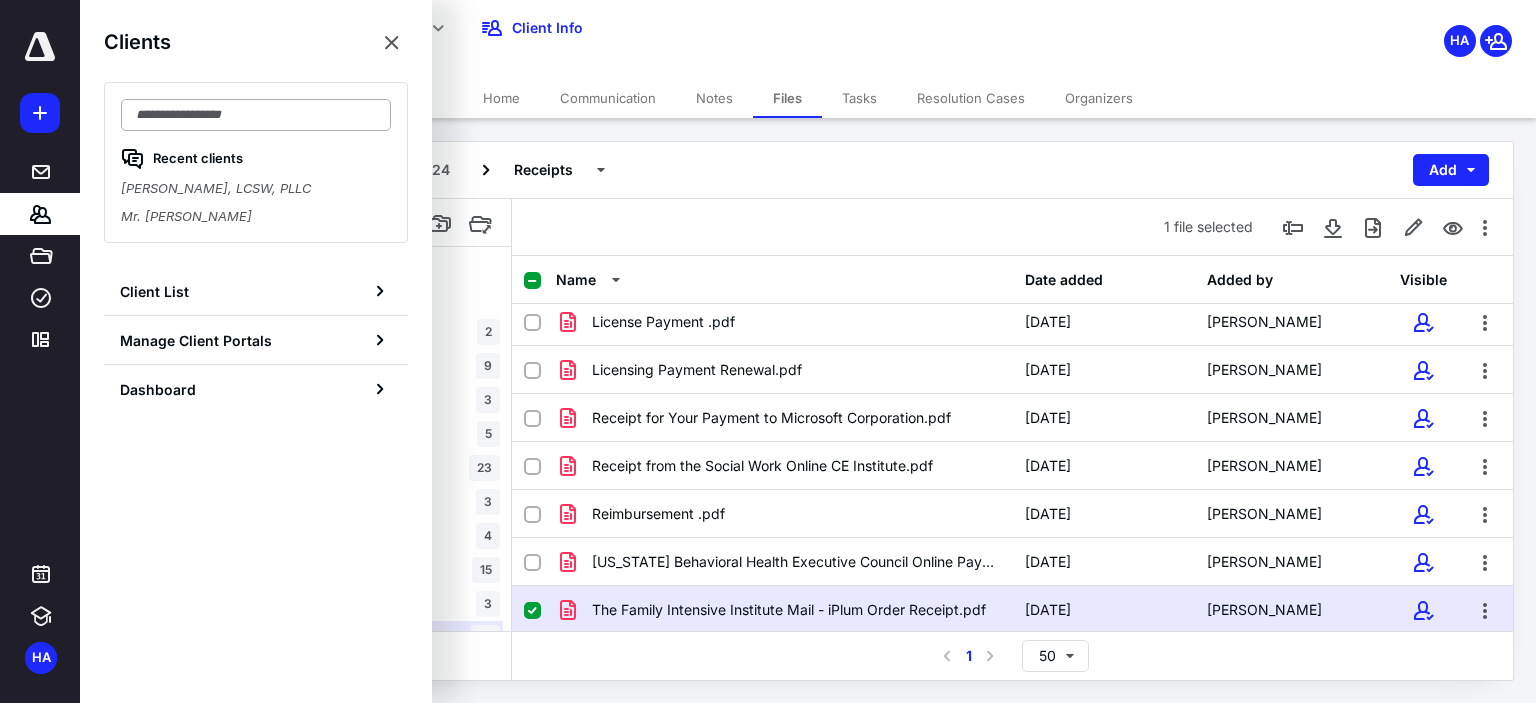 click at bounding box center (256, 115) 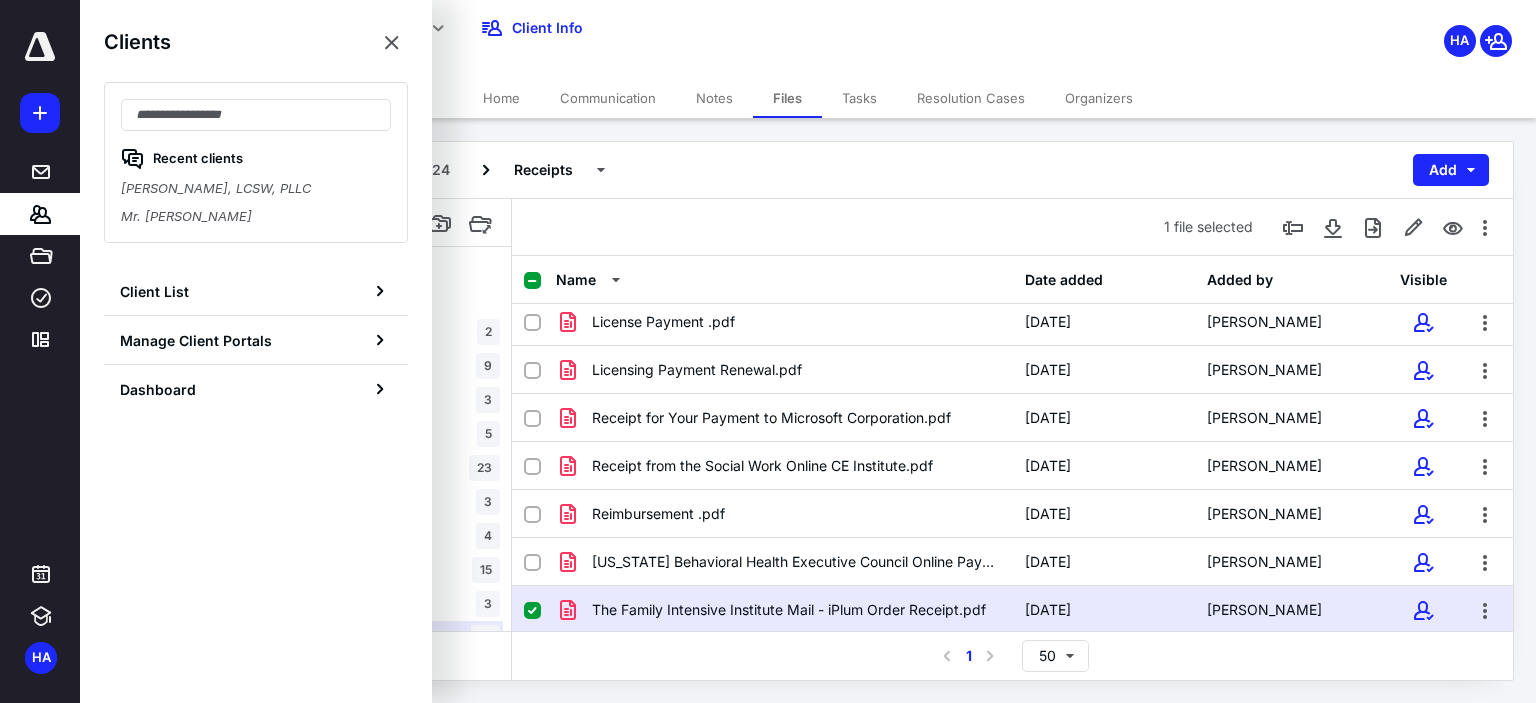 click on "[PERSON_NAME], LCSW, PLLC 2024 Receipts   Add" at bounding box center (808, 170) 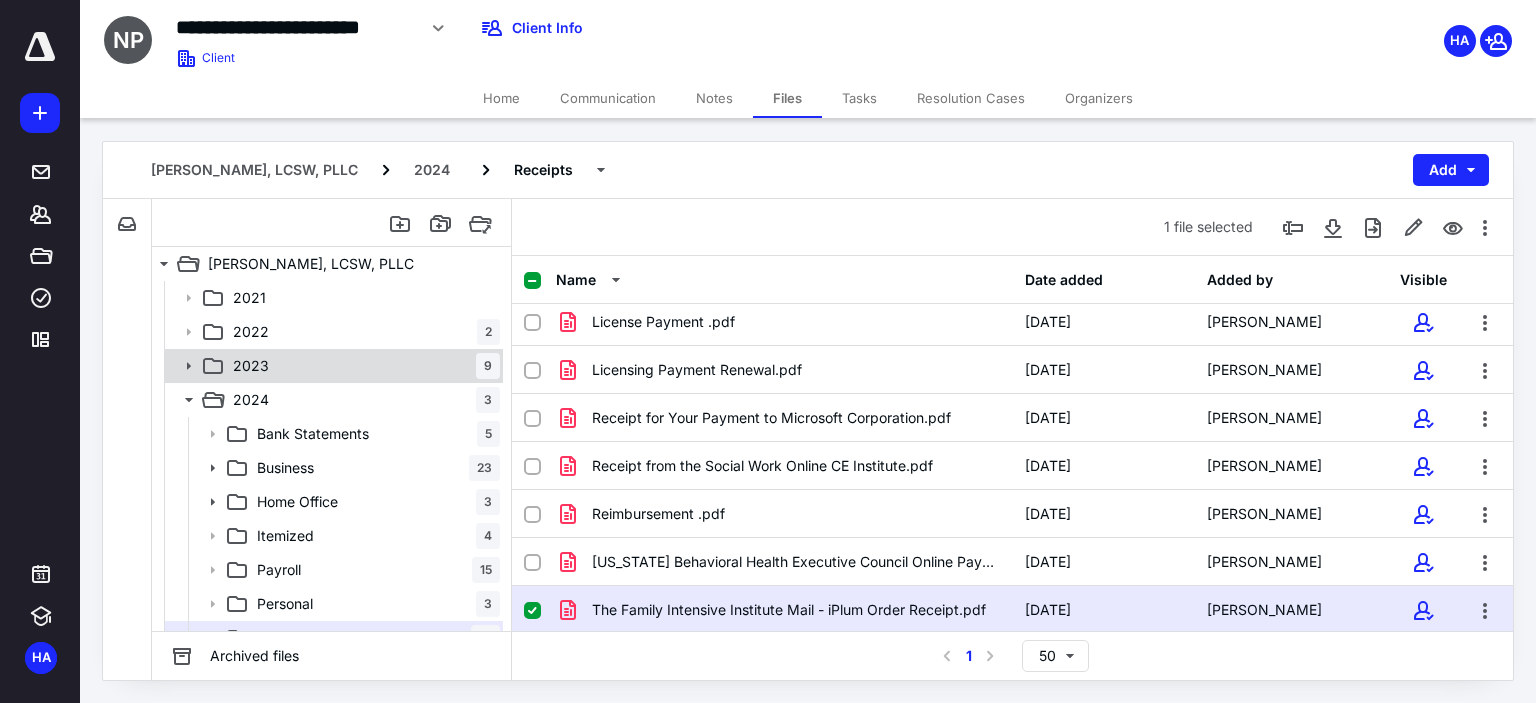 click 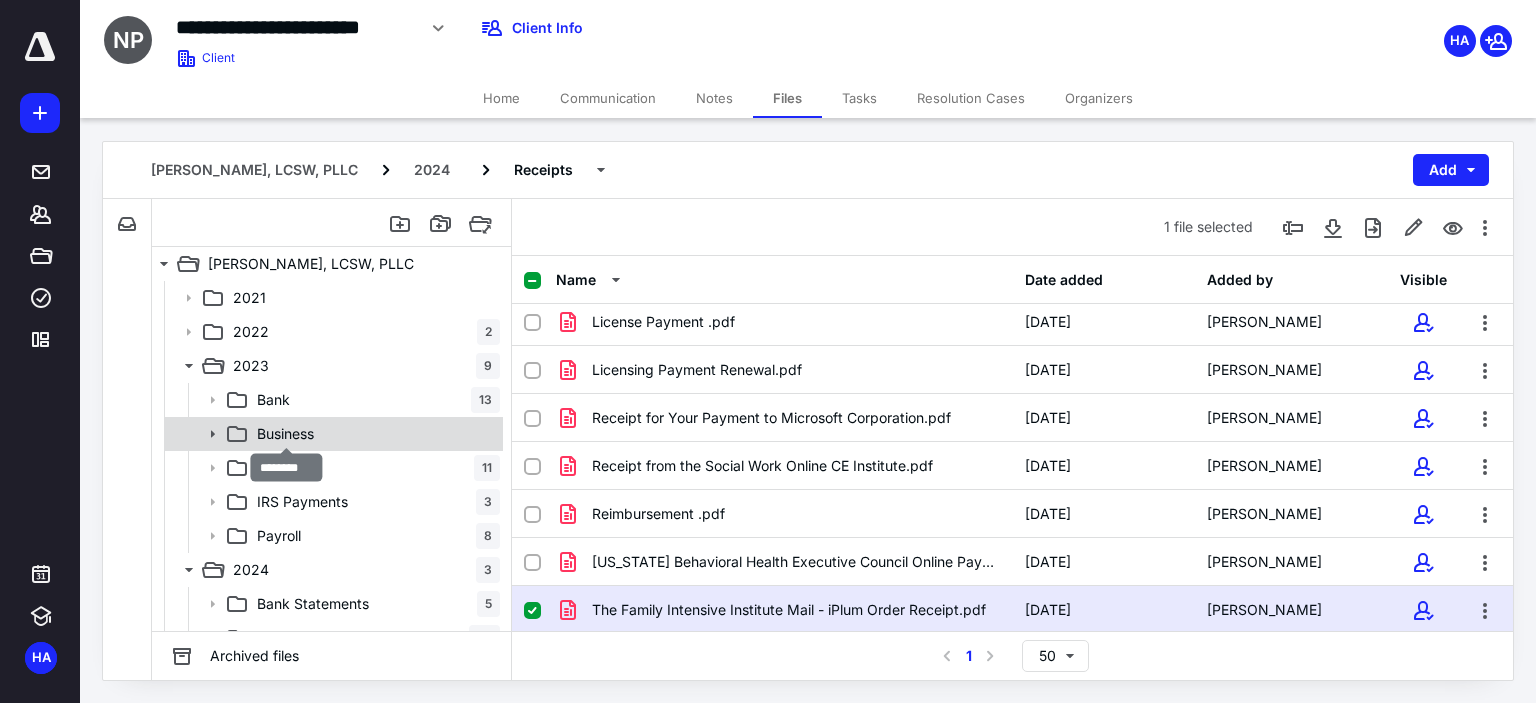 click on "Business" at bounding box center (285, 434) 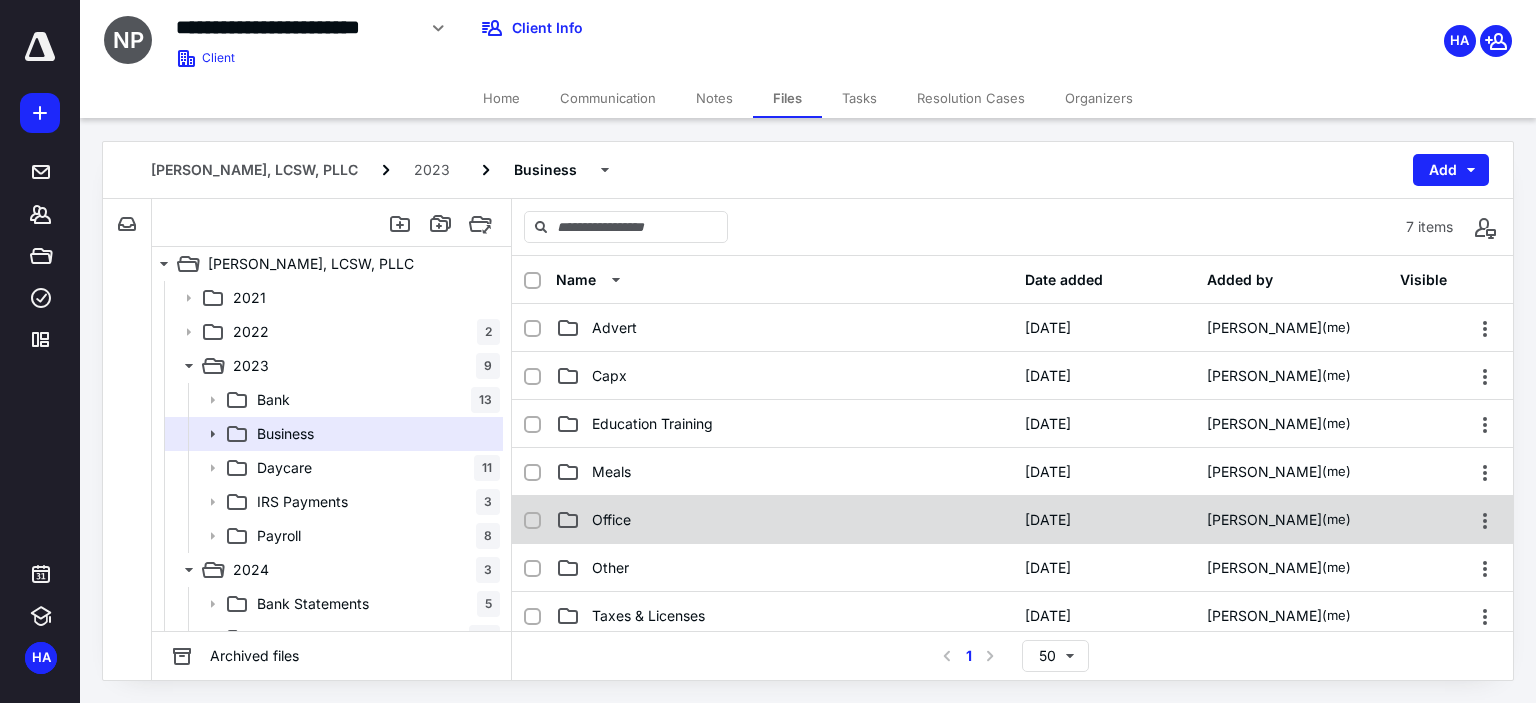 click on "Office" at bounding box center [611, 520] 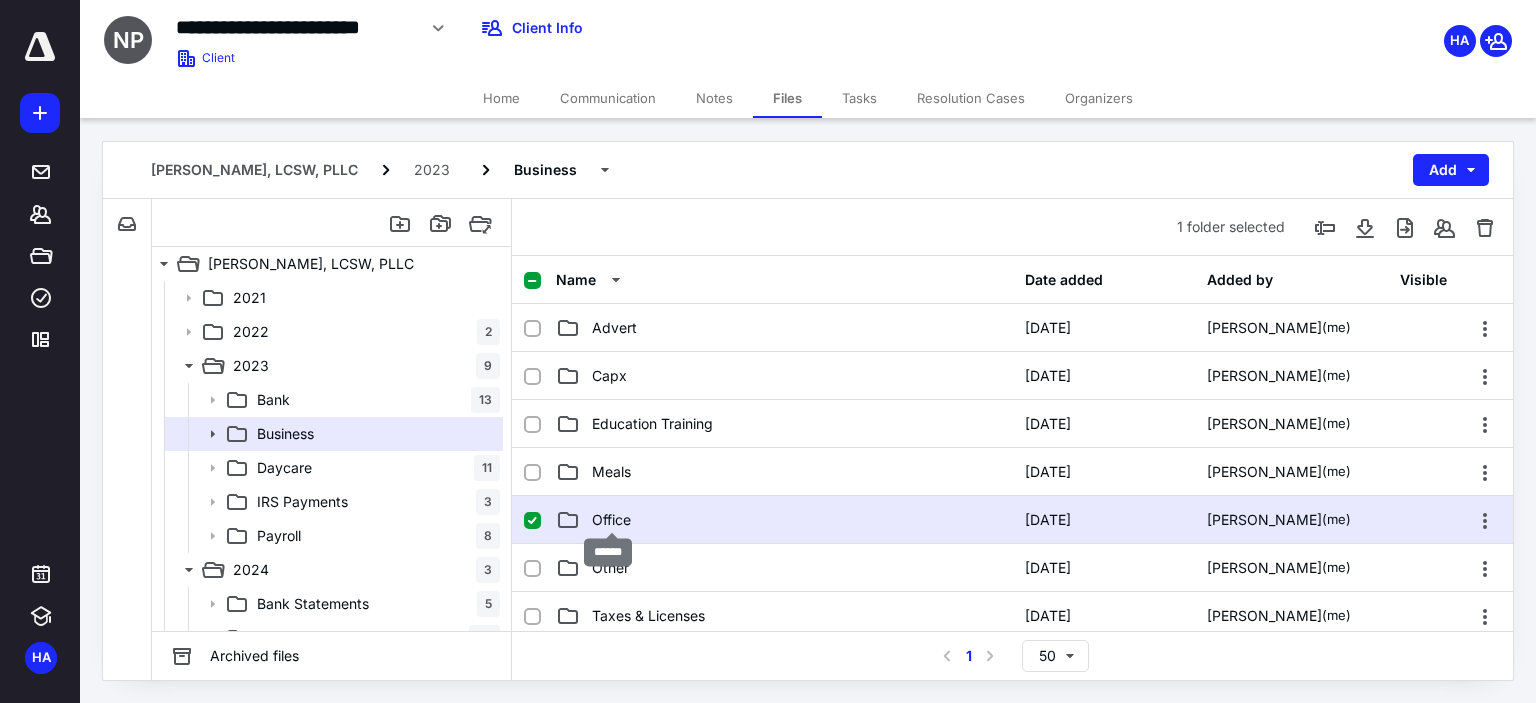 checkbox on "true" 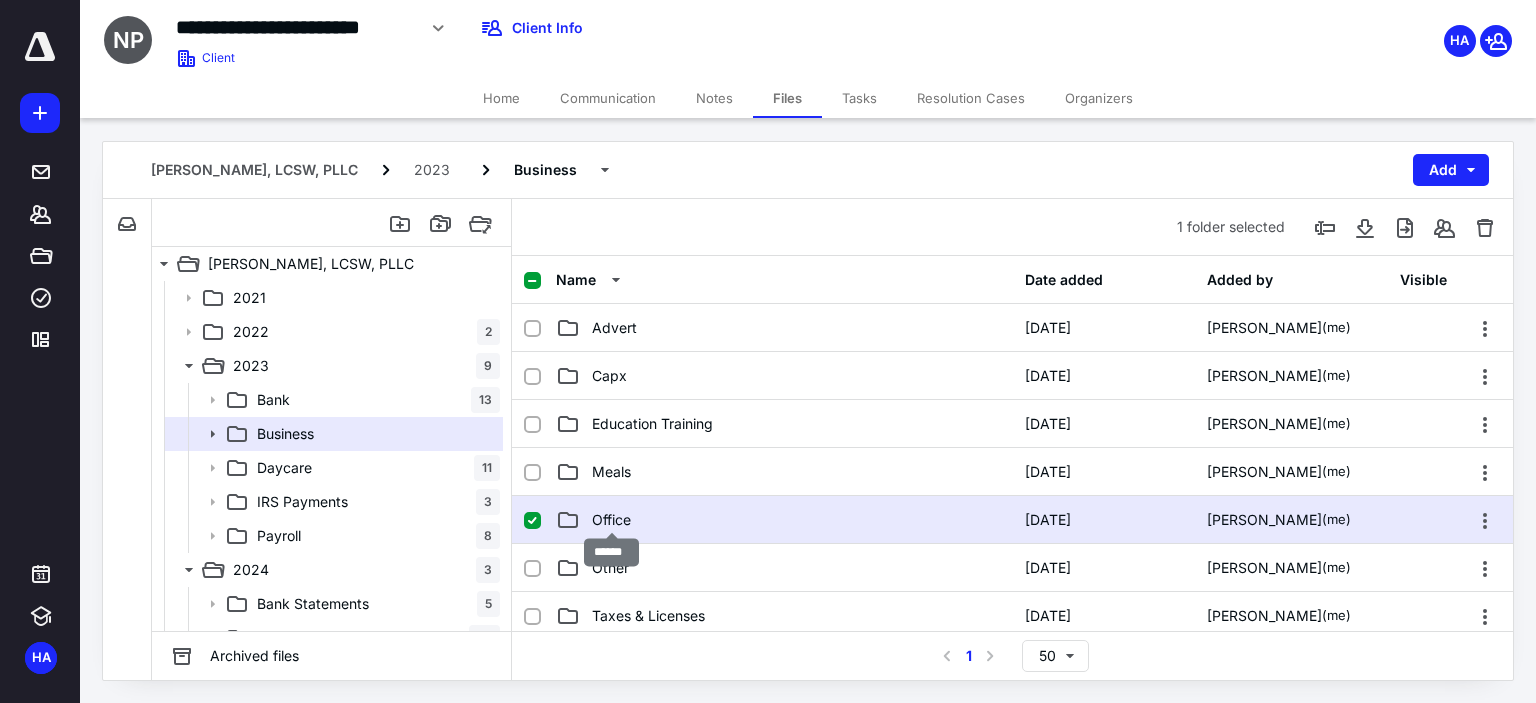 click on "Office" at bounding box center (611, 520) 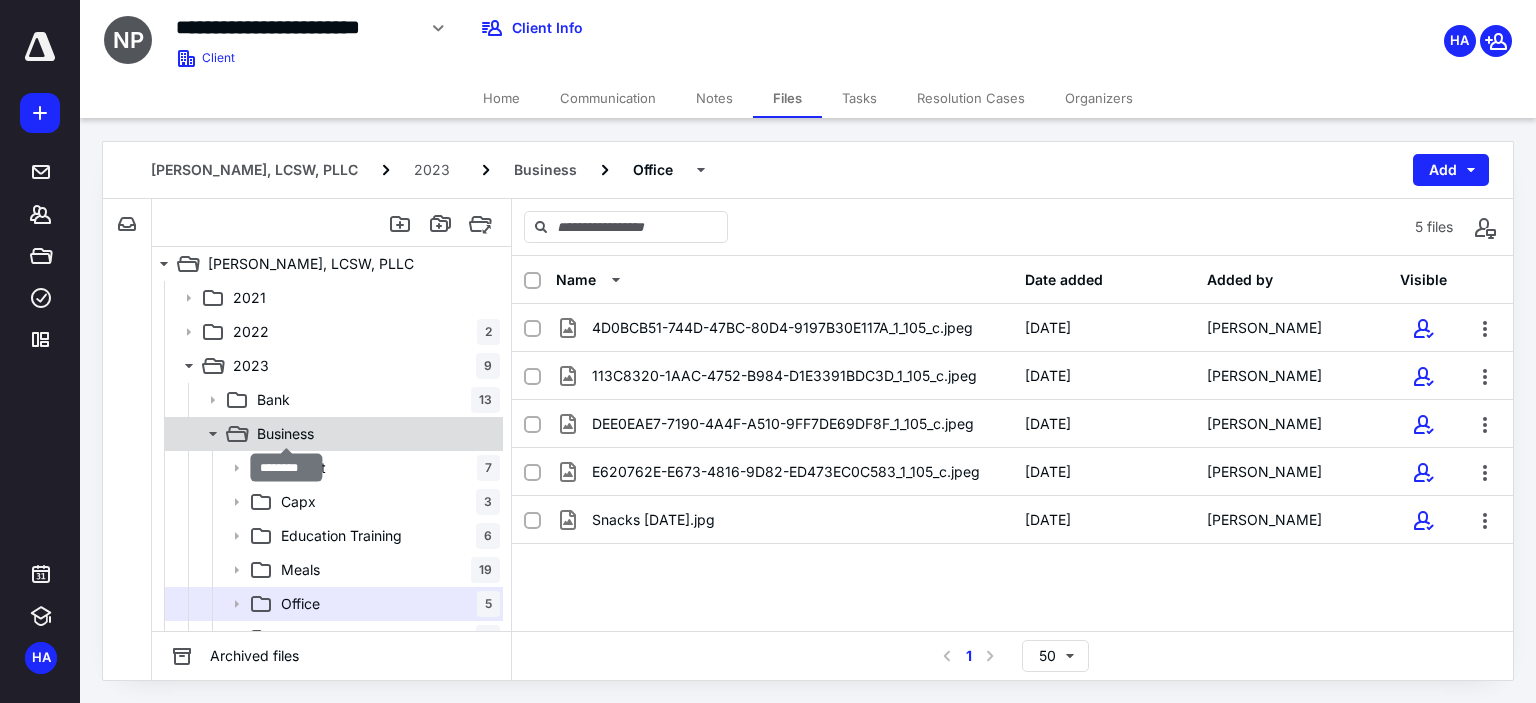 click on "Business" at bounding box center (285, 434) 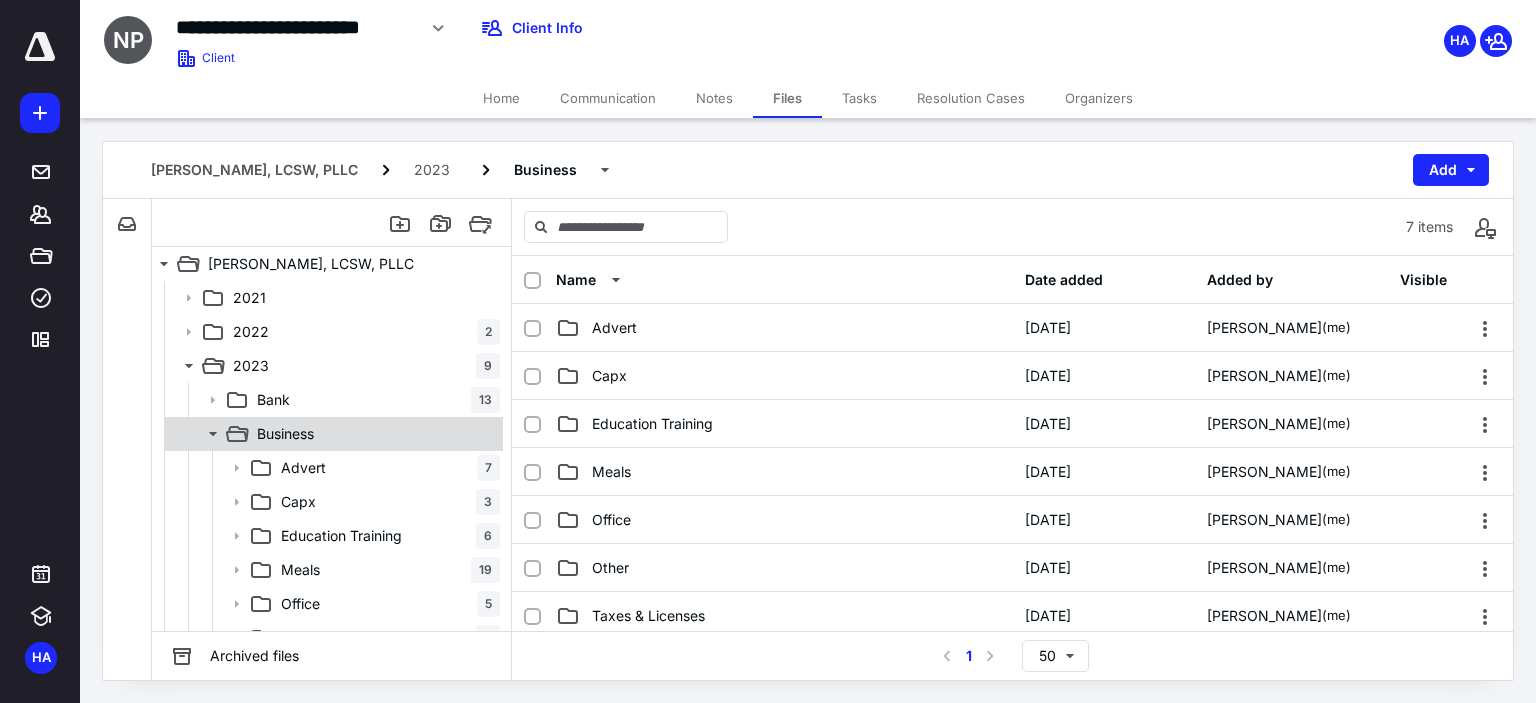 click 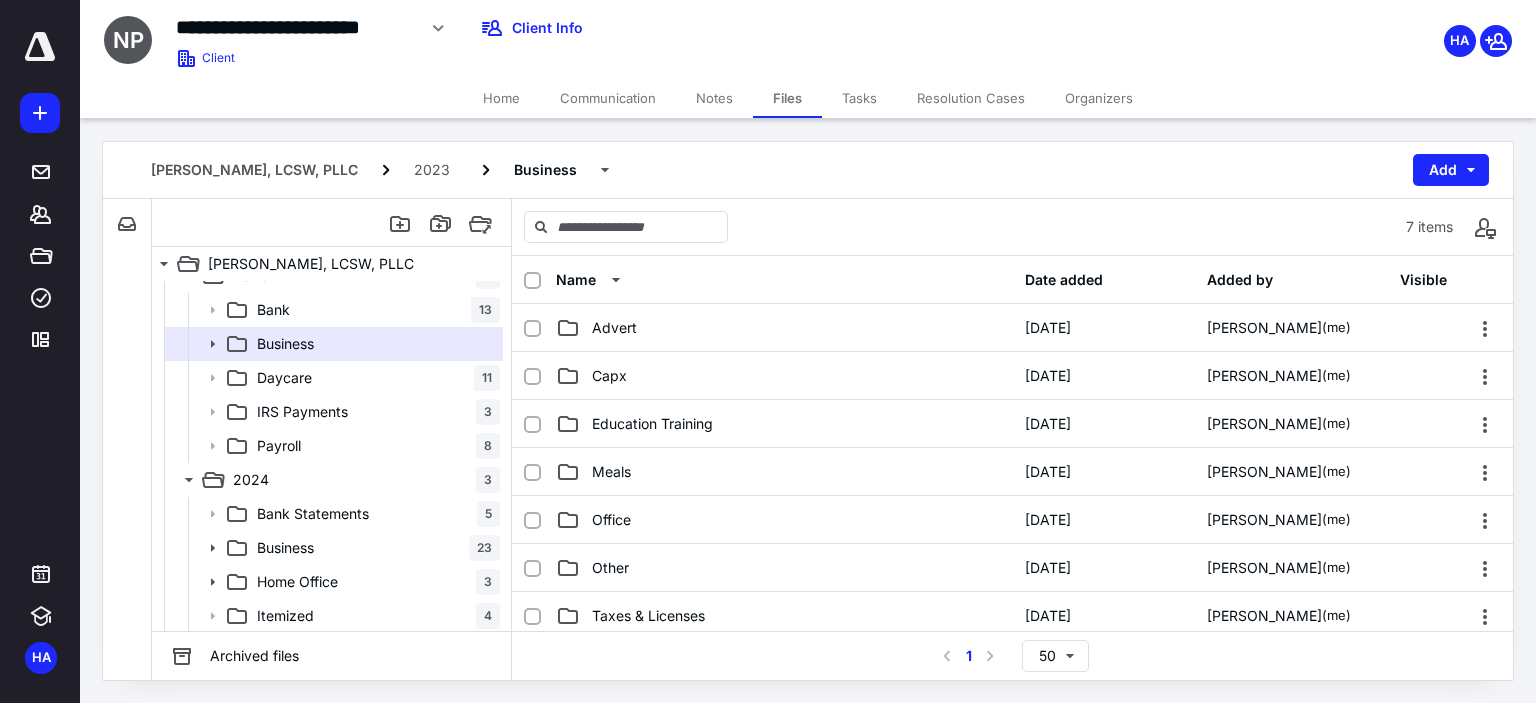 scroll, scrollTop: 110, scrollLeft: 0, axis: vertical 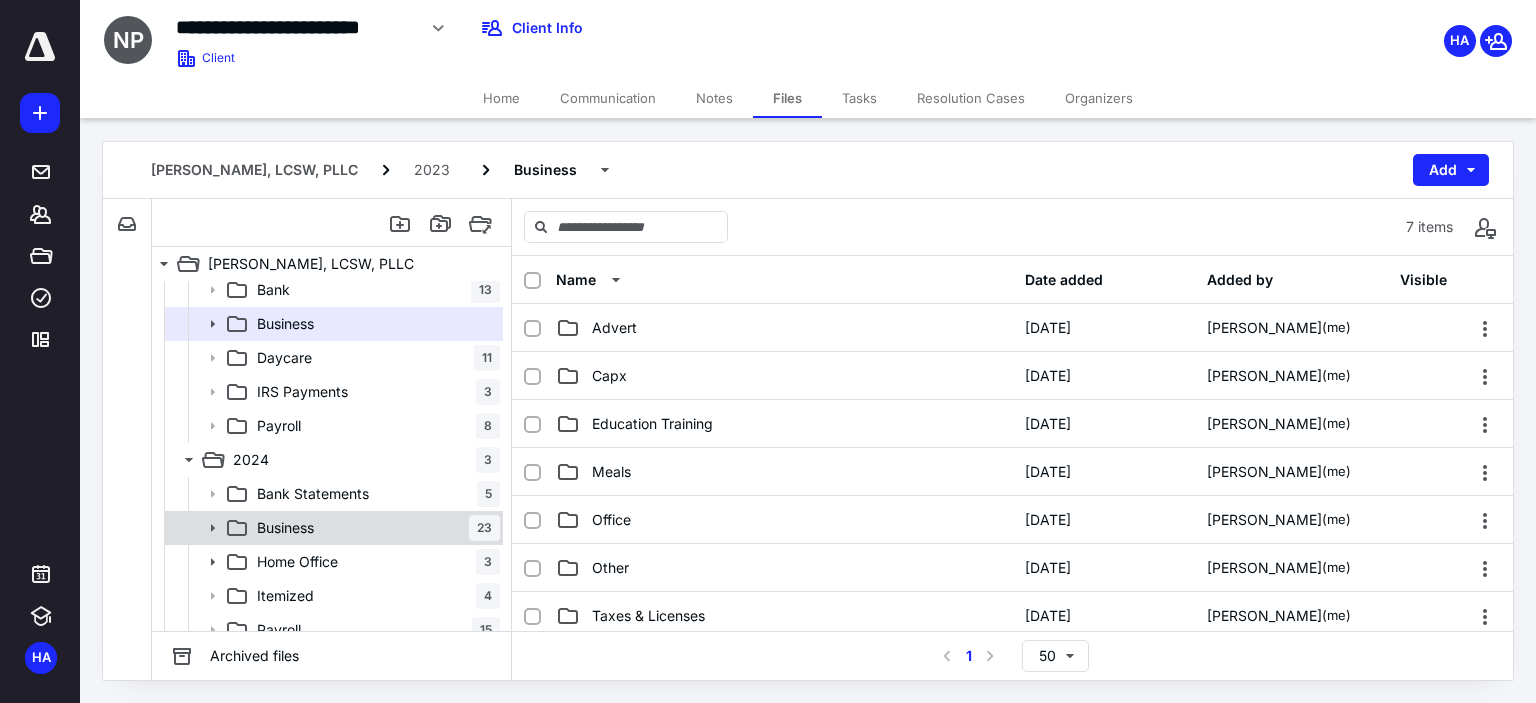 click on "Business 23" at bounding box center [374, 528] 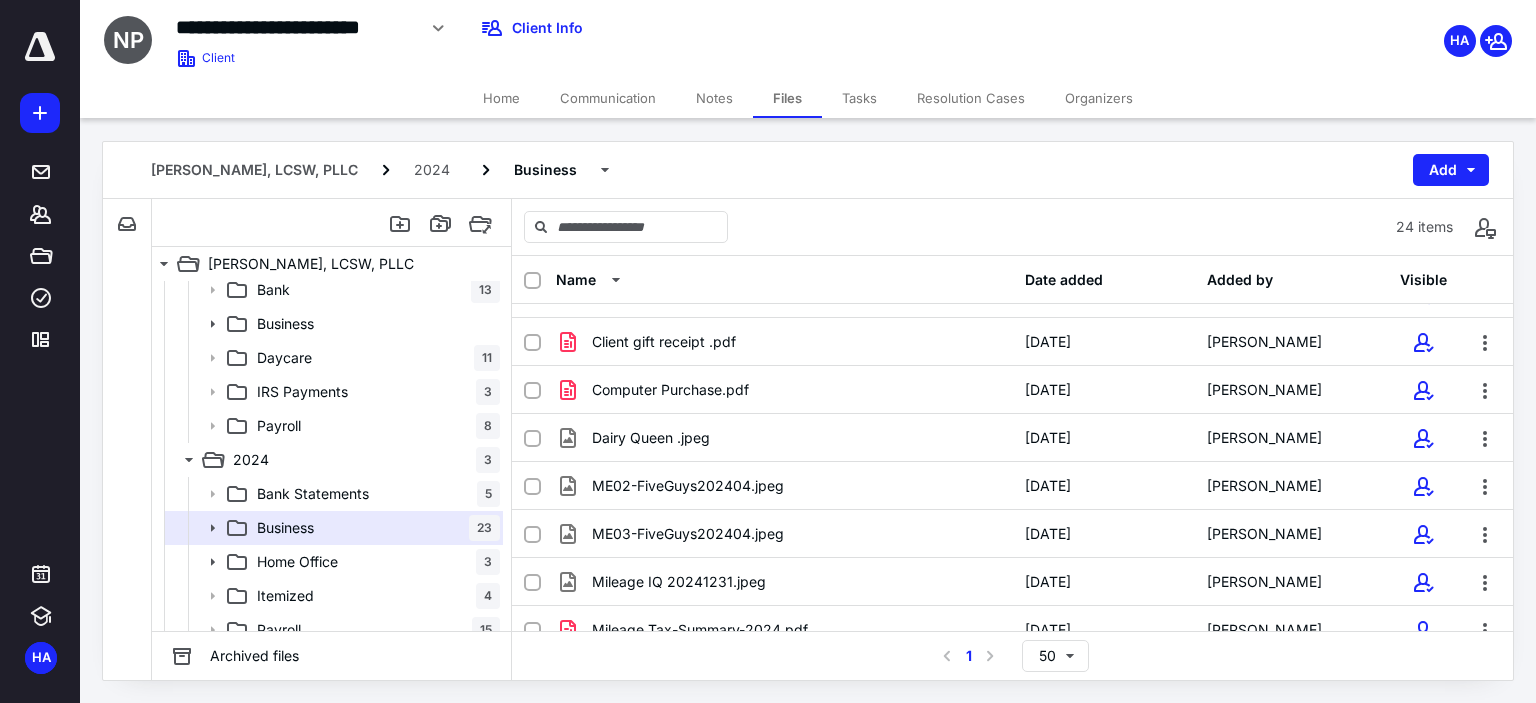 scroll, scrollTop: 565, scrollLeft: 0, axis: vertical 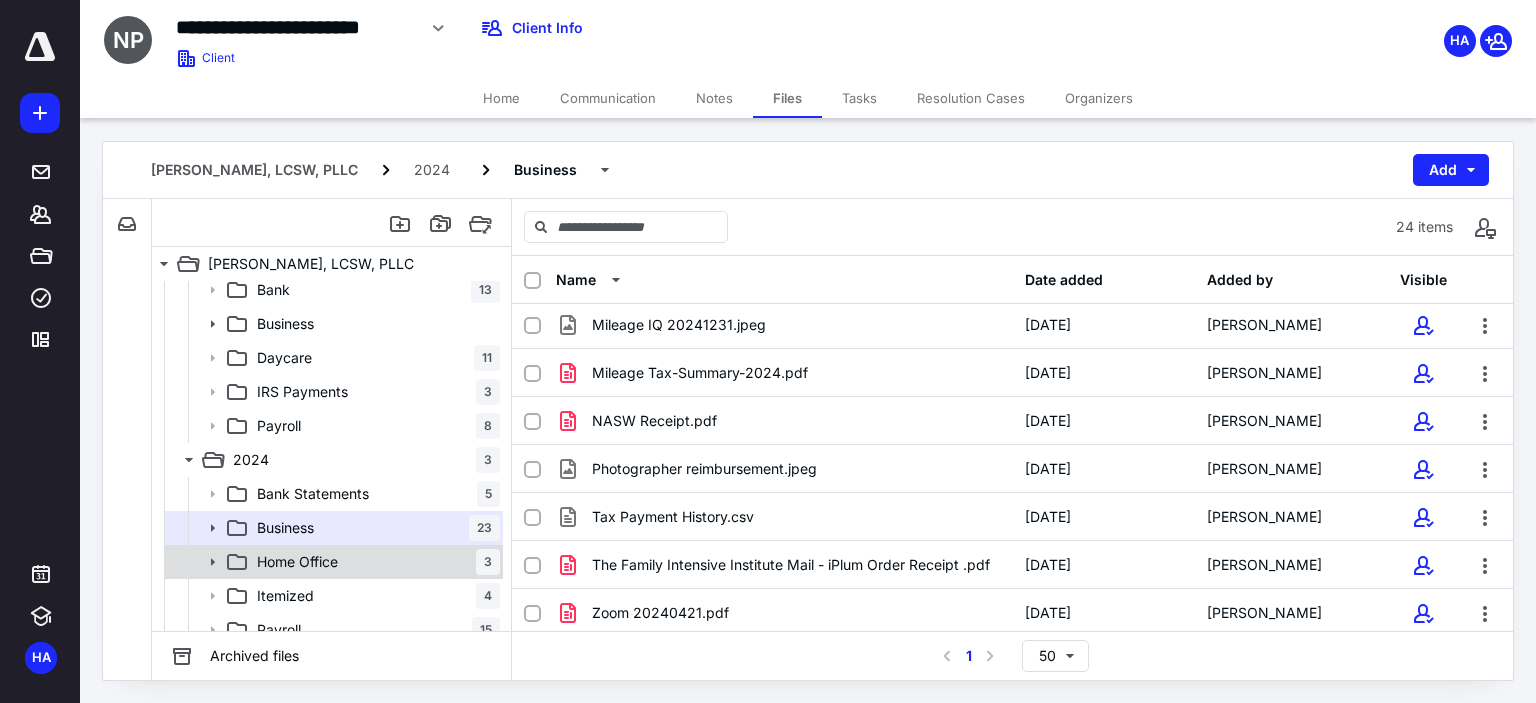 click on "Home Office 3" at bounding box center [374, 562] 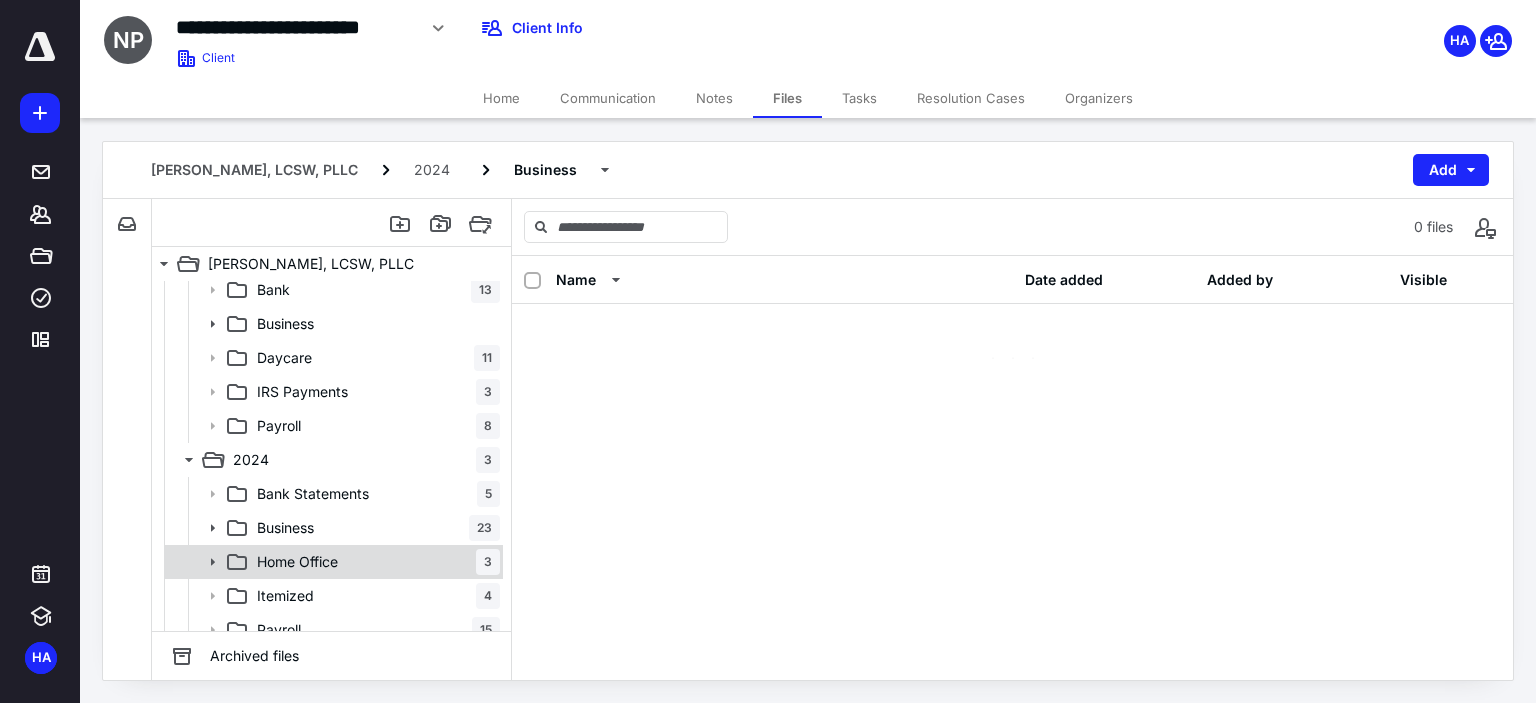 scroll, scrollTop: 0, scrollLeft: 0, axis: both 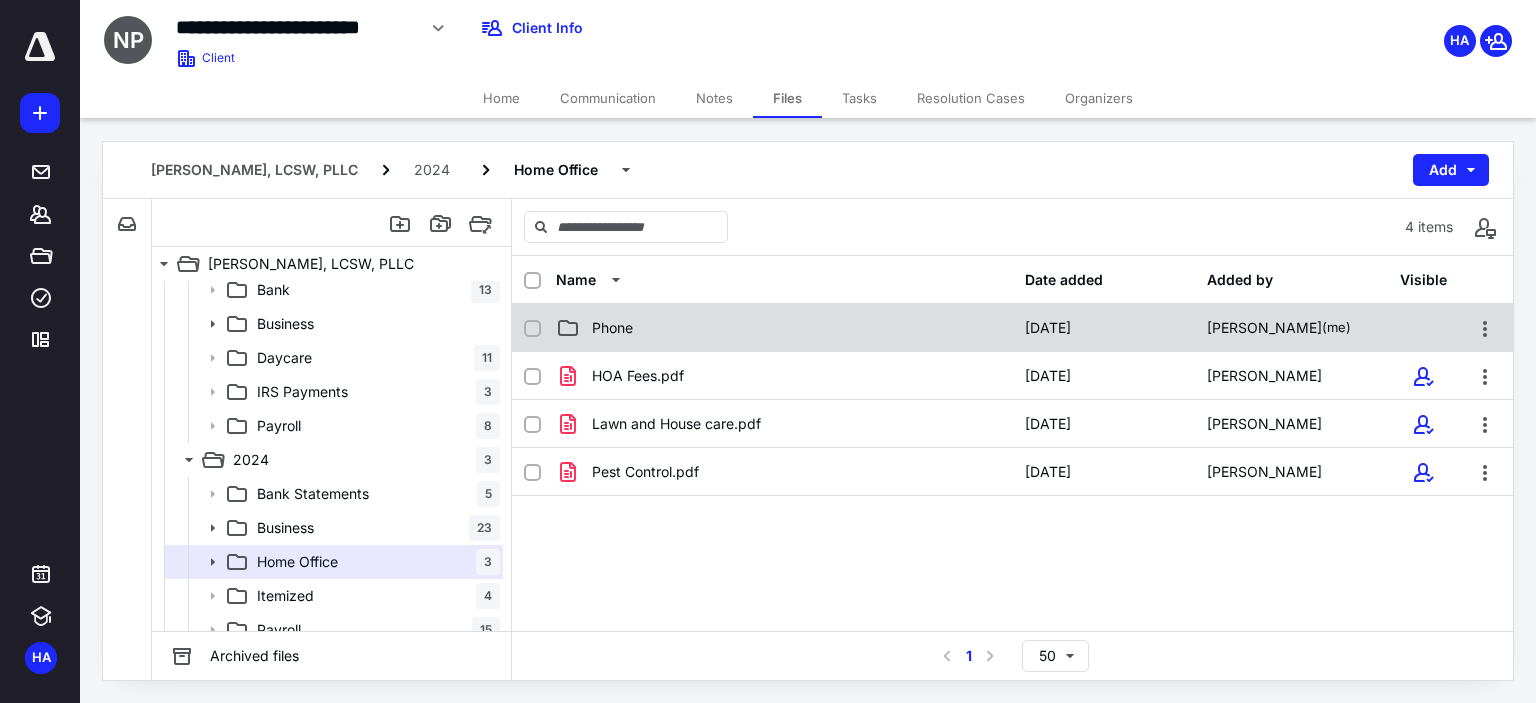 click on "Phone" at bounding box center [784, 328] 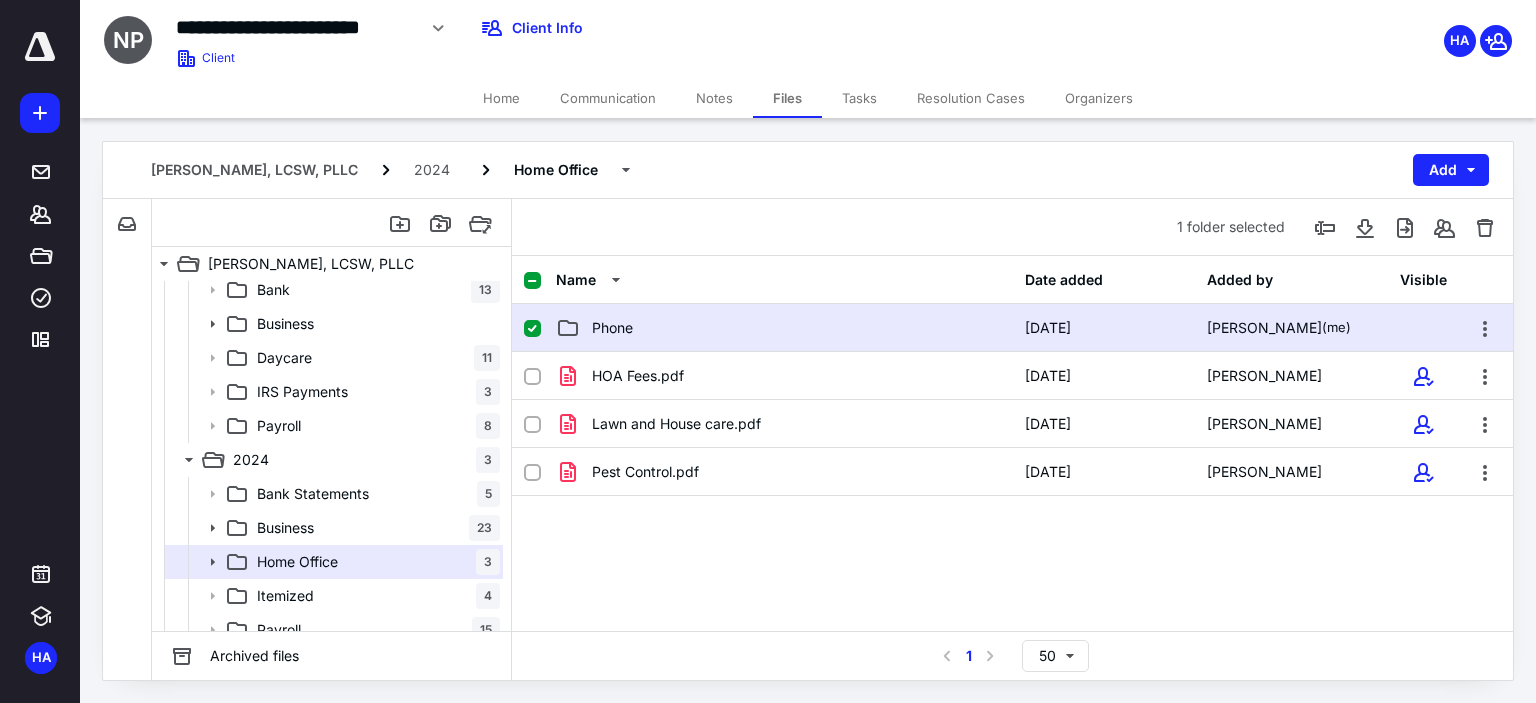 checkbox on "true" 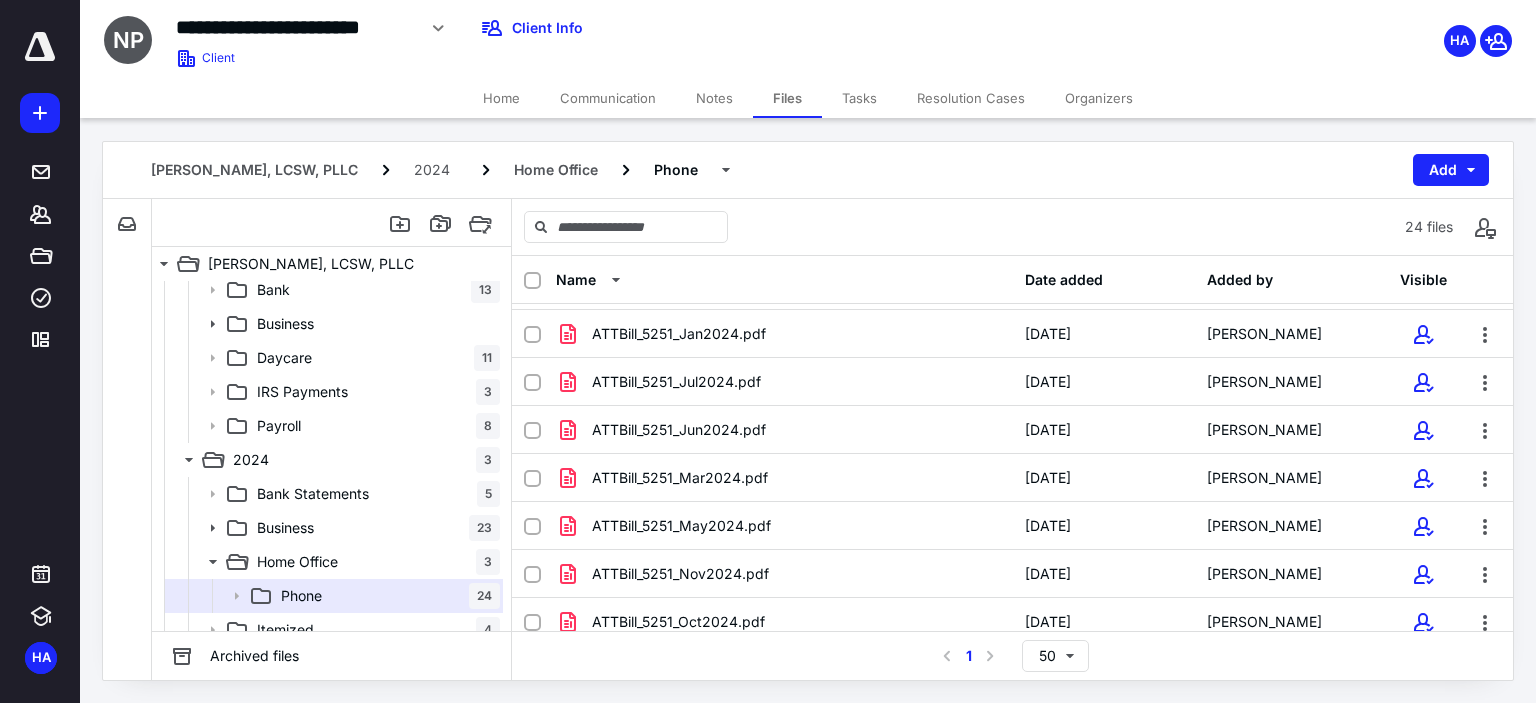 scroll, scrollTop: 819, scrollLeft: 0, axis: vertical 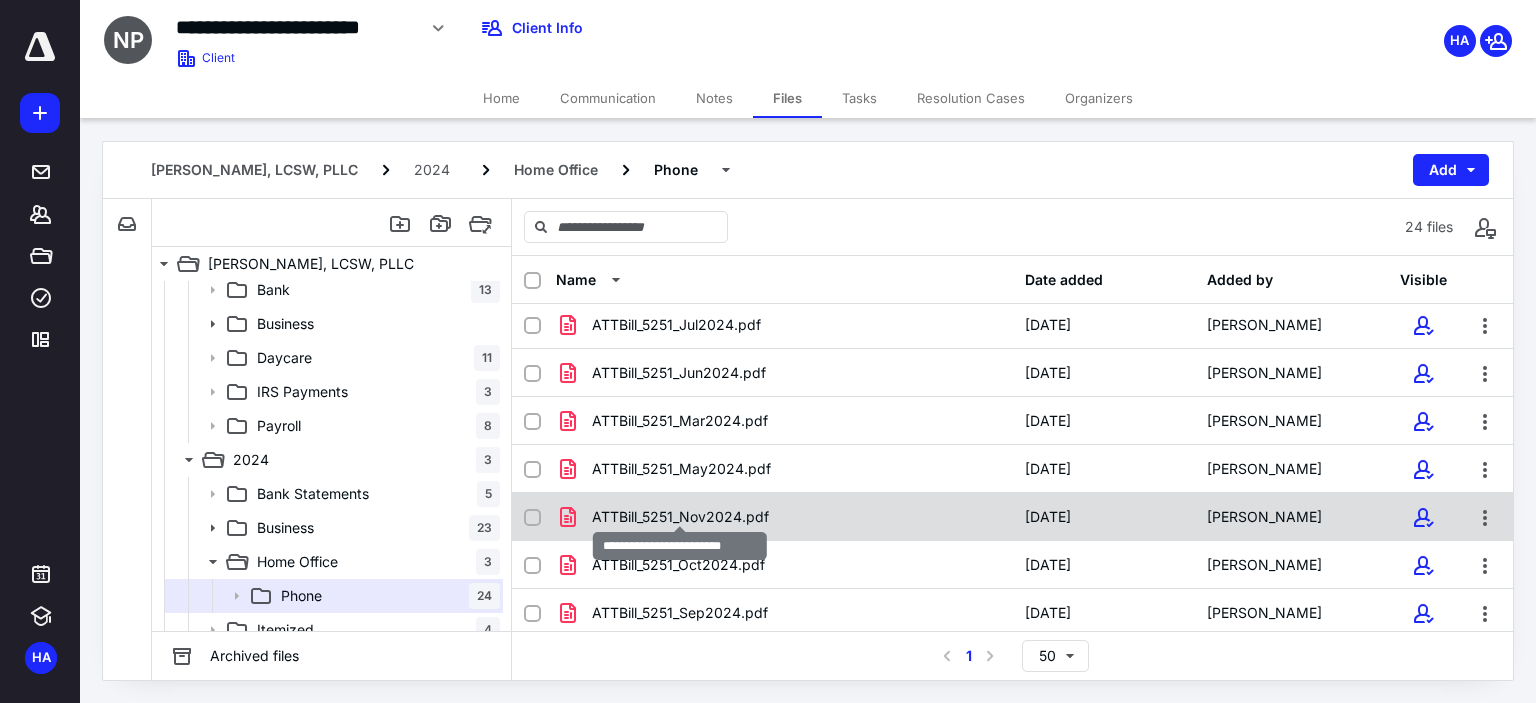 click on "ATTBill_5251_Nov2024.pdf" at bounding box center (680, 517) 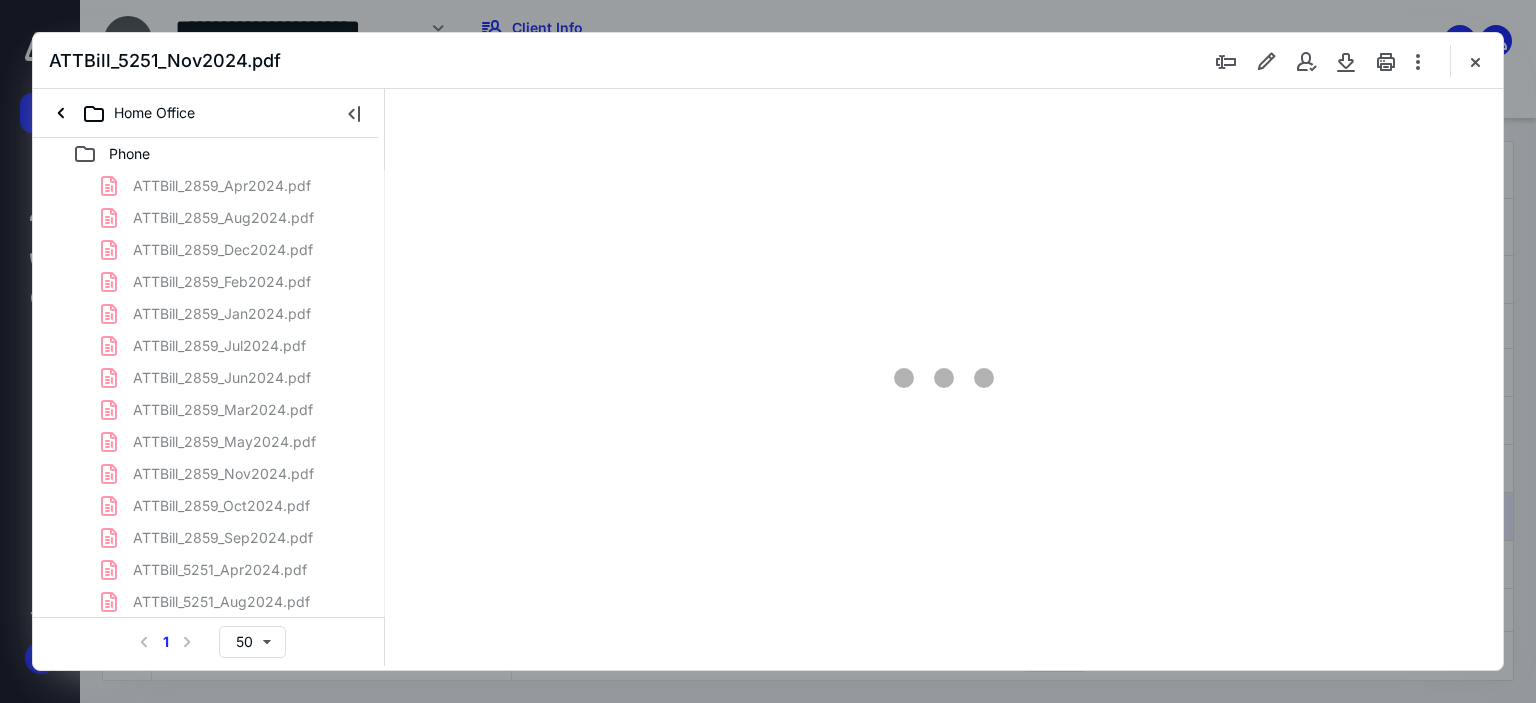 scroll, scrollTop: 0, scrollLeft: 0, axis: both 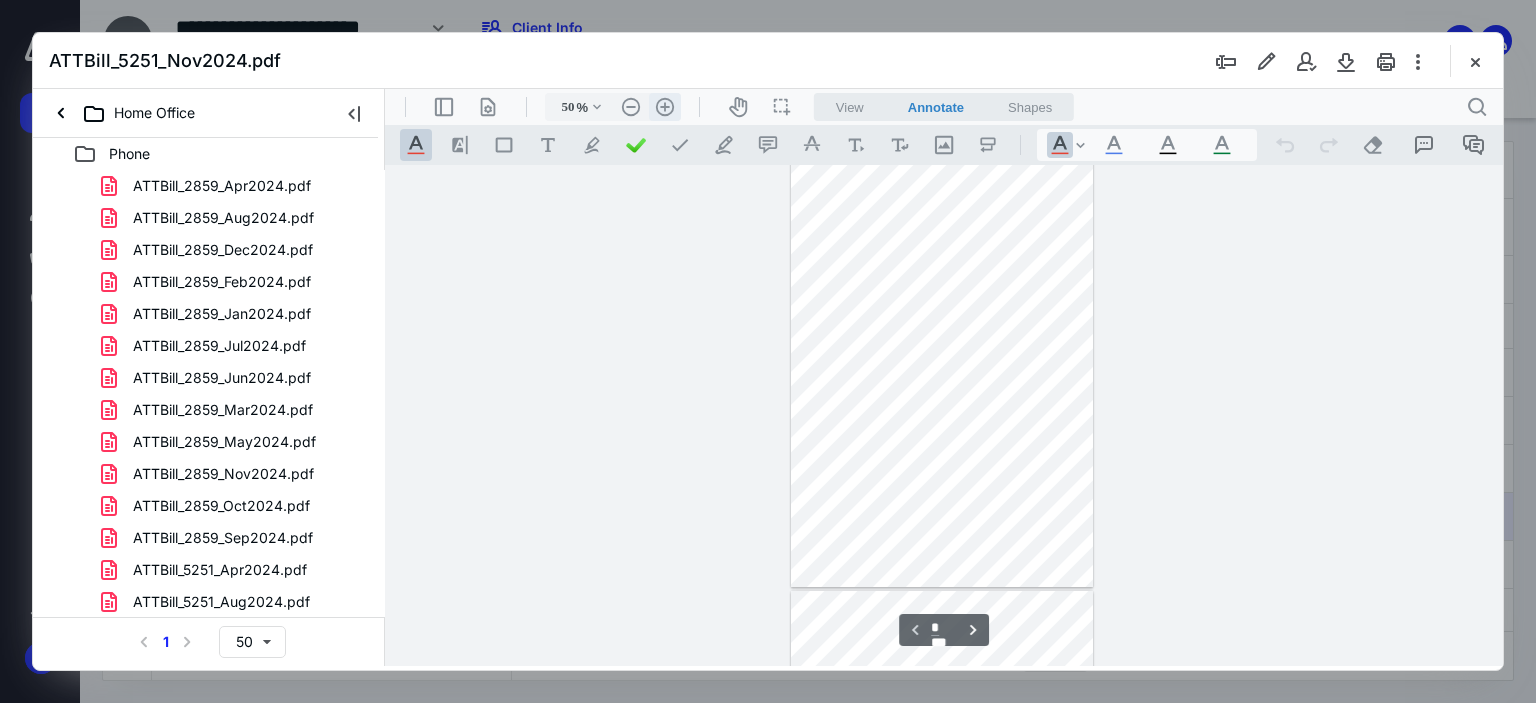 click on ".cls-1{fill:#abb0c4;} icon - header - zoom - in - line" at bounding box center (665, 107) 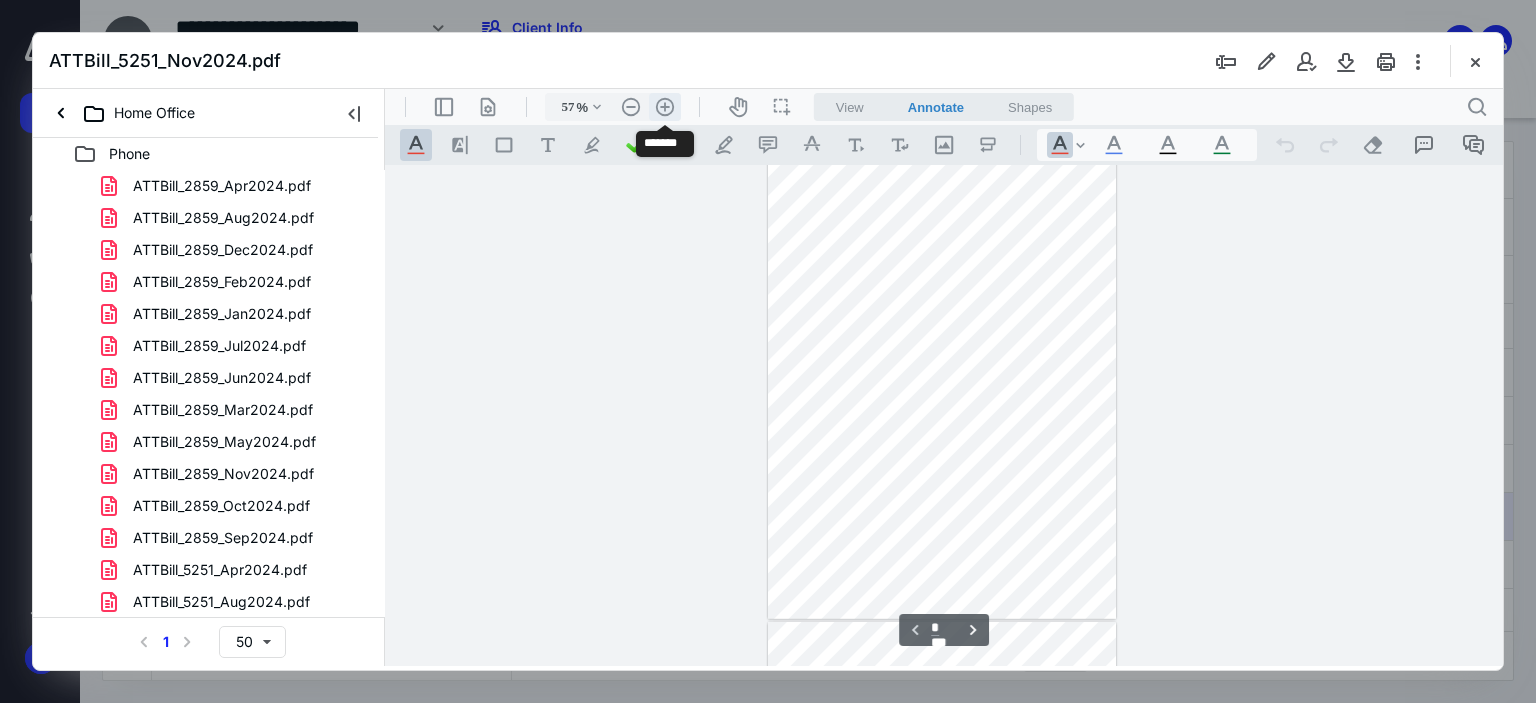 click on ".cls-1{fill:#abb0c4;} icon - header - zoom - in - line" at bounding box center [665, 107] 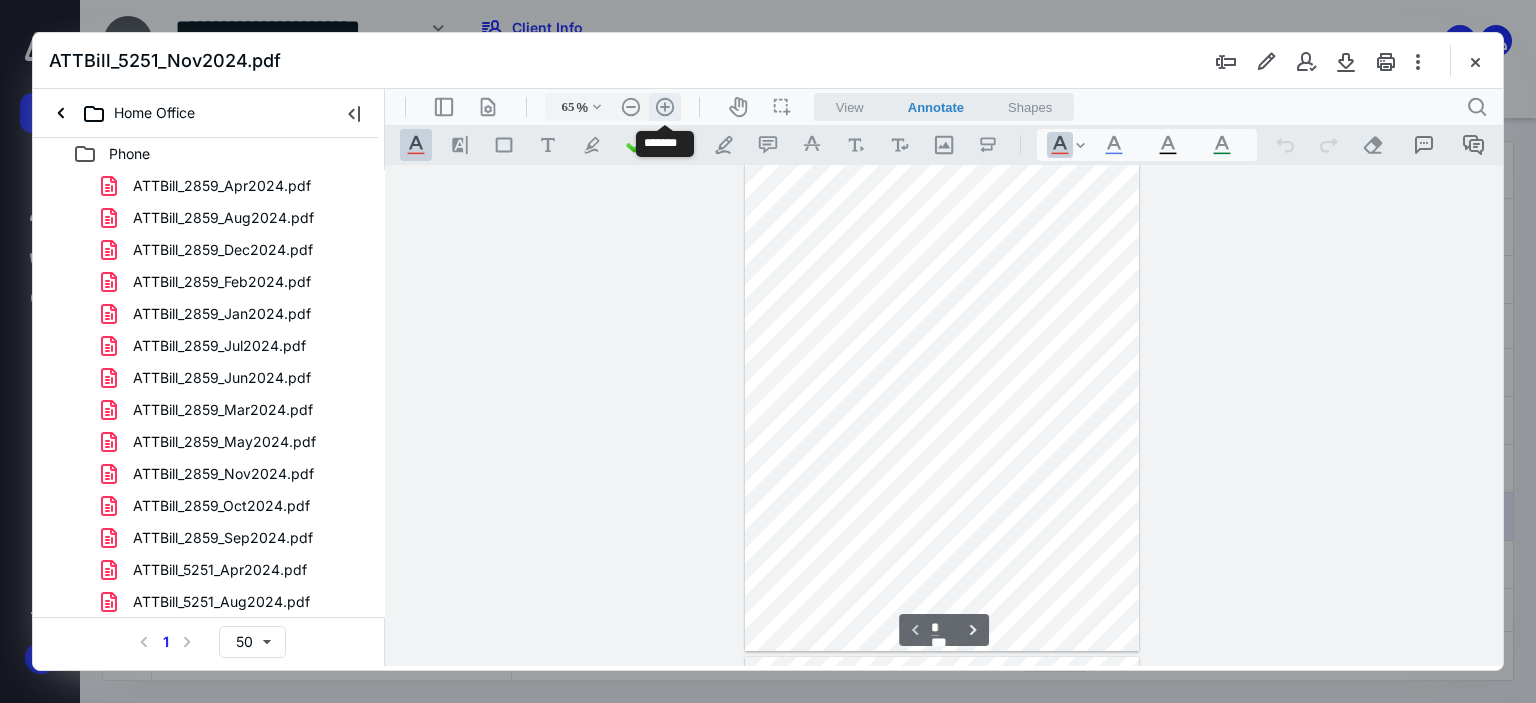 click on ".cls-1{fill:#abb0c4;} icon - header - zoom - in - line" at bounding box center [665, 107] 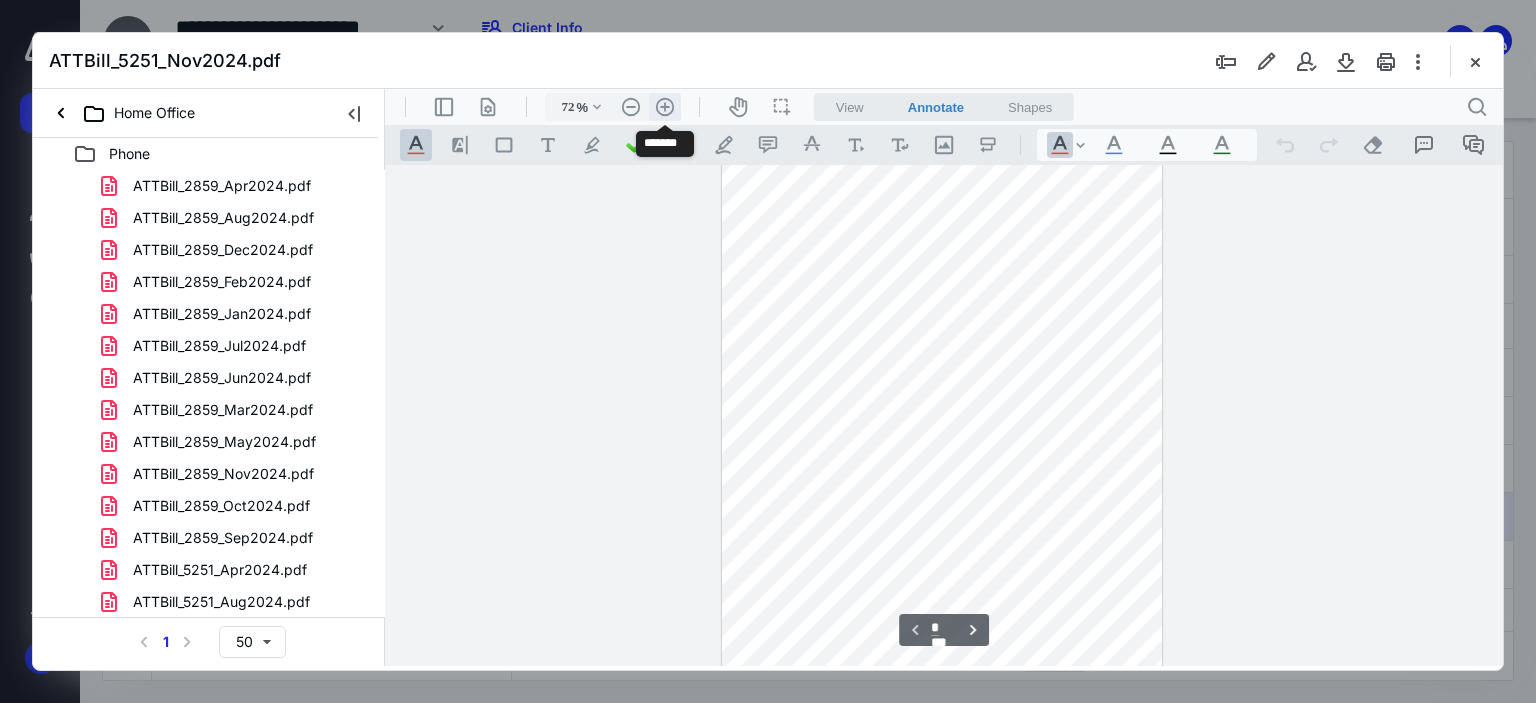click on ".cls-1{fill:#abb0c4;} icon - header - zoom - in - line" at bounding box center [665, 107] 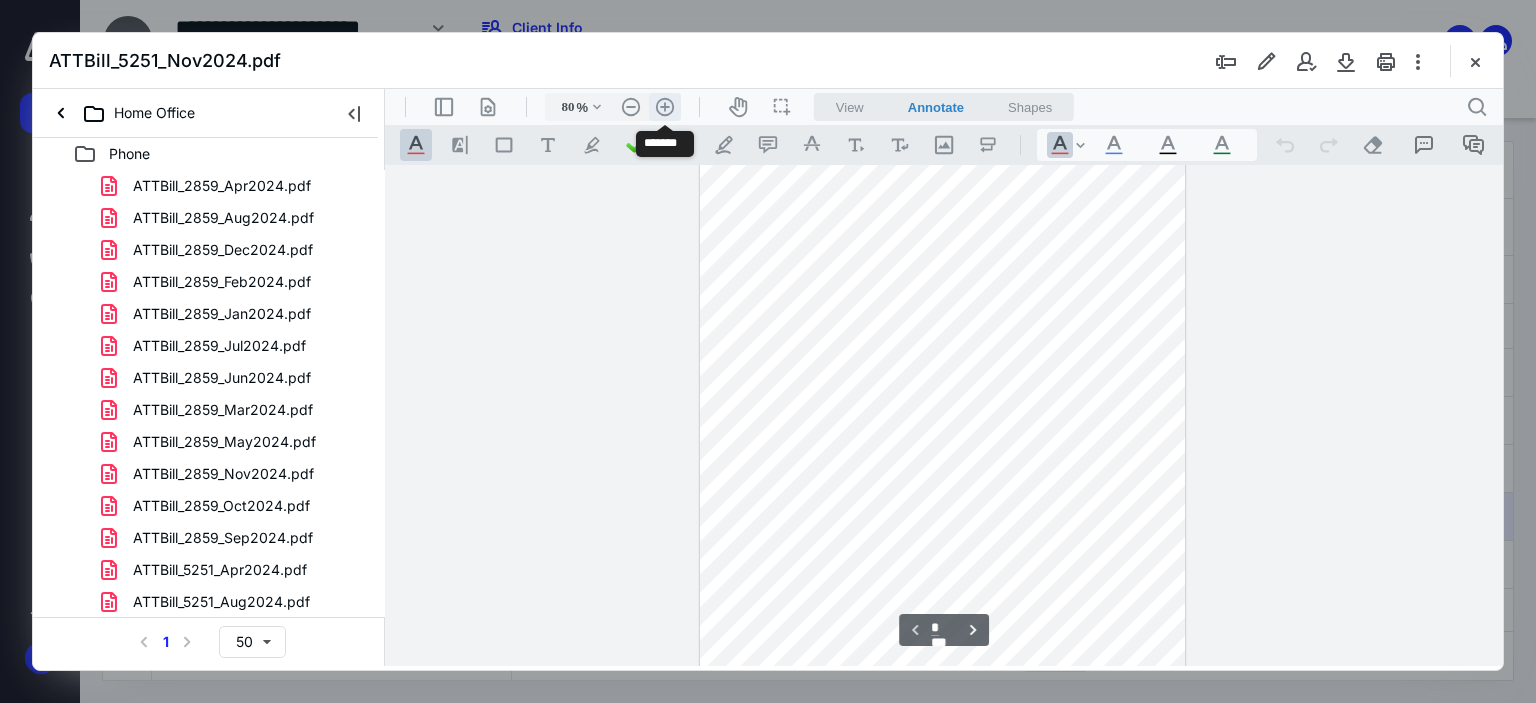 click on ".cls-1{fill:#abb0c4;} icon - header - zoom - in - line" at bounding box center [665, 107] 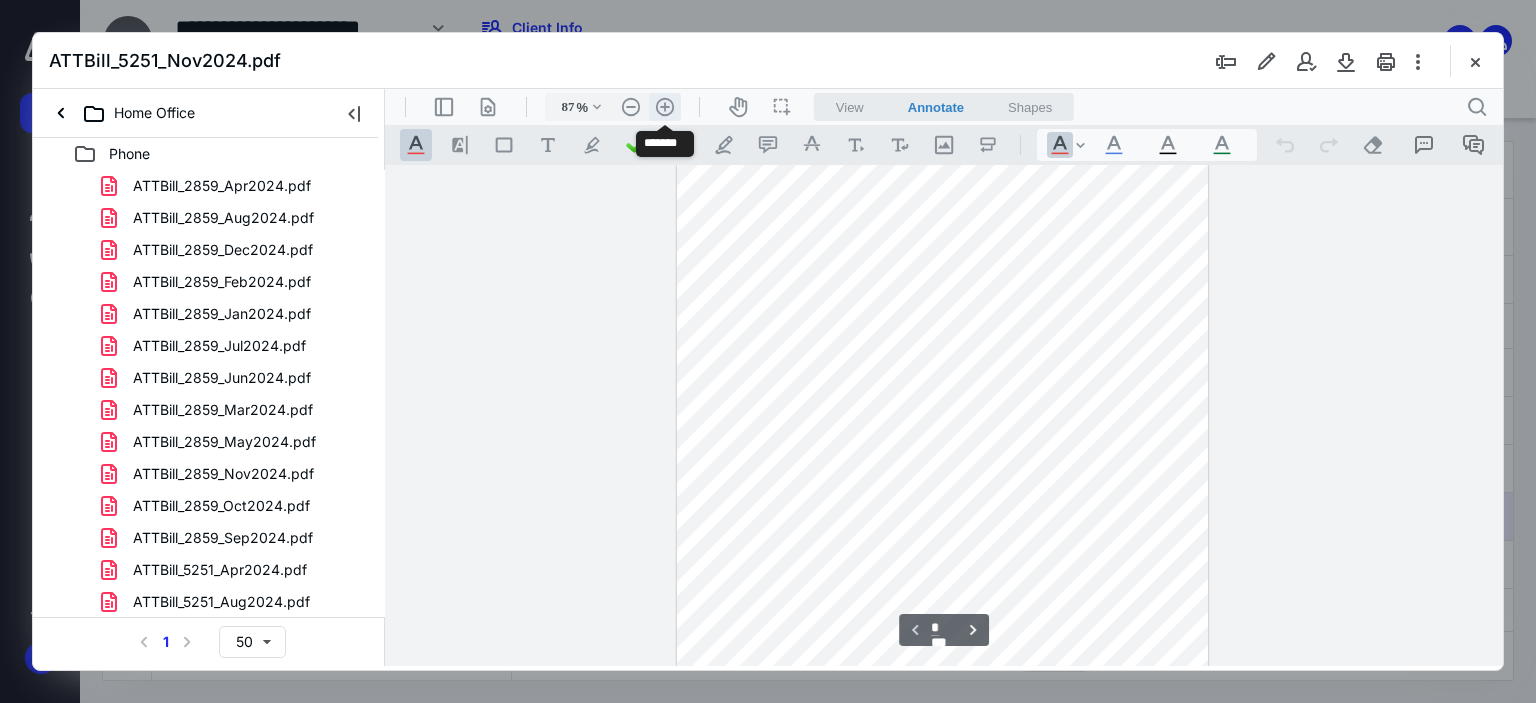 click on ".cls-1{fill:#abb0c4;} icon - header - zoom - in - line" at bounding box center [665, 107] 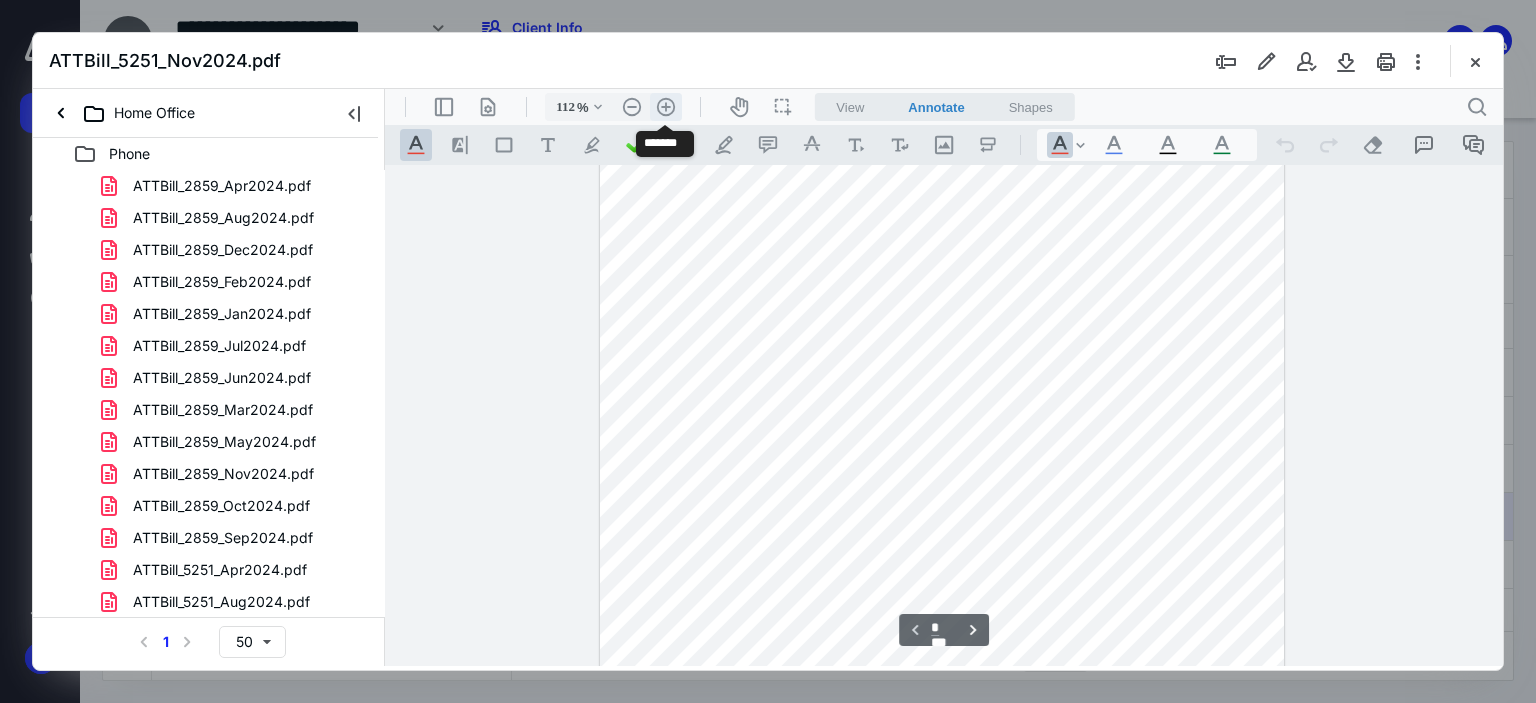 click on ".cls-1{fill:#abb0c4;} icon - header - zoom - in - line" at bounding box center [666, 107] 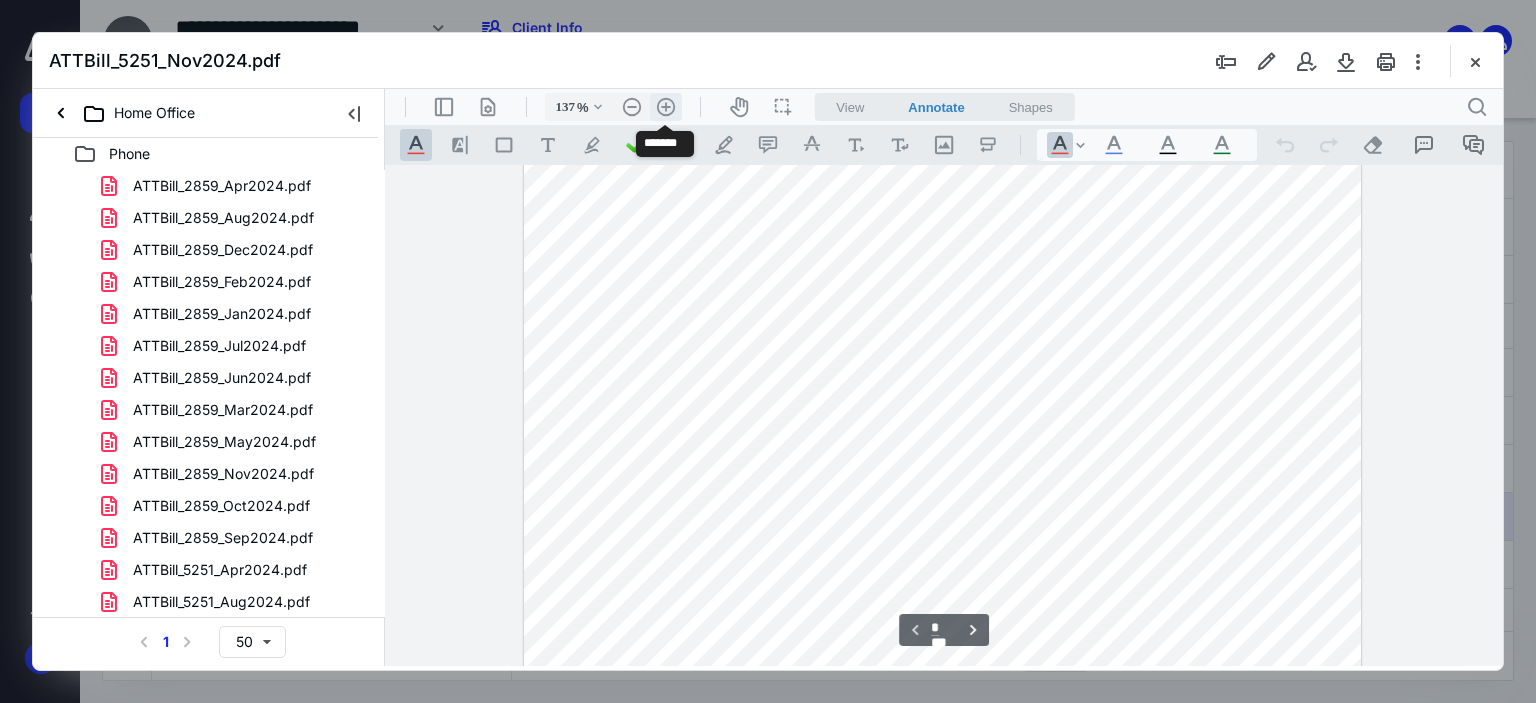 click on ".cls-1{fill:#abb0c4;} icon - header - zoom - in - line" at bounding box center (666, 107) 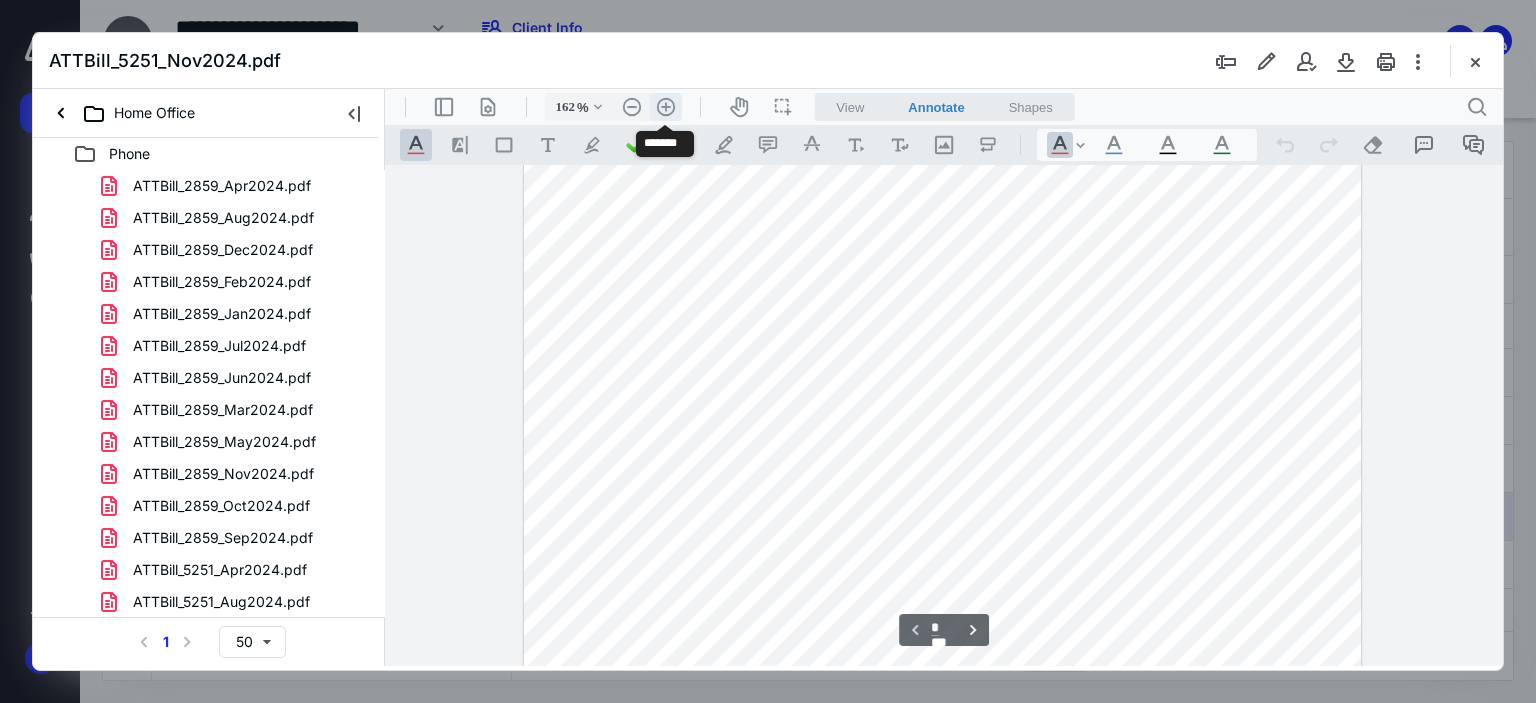 scroll, scrollTop: 736, scrollLeft: 0, axis: vertical 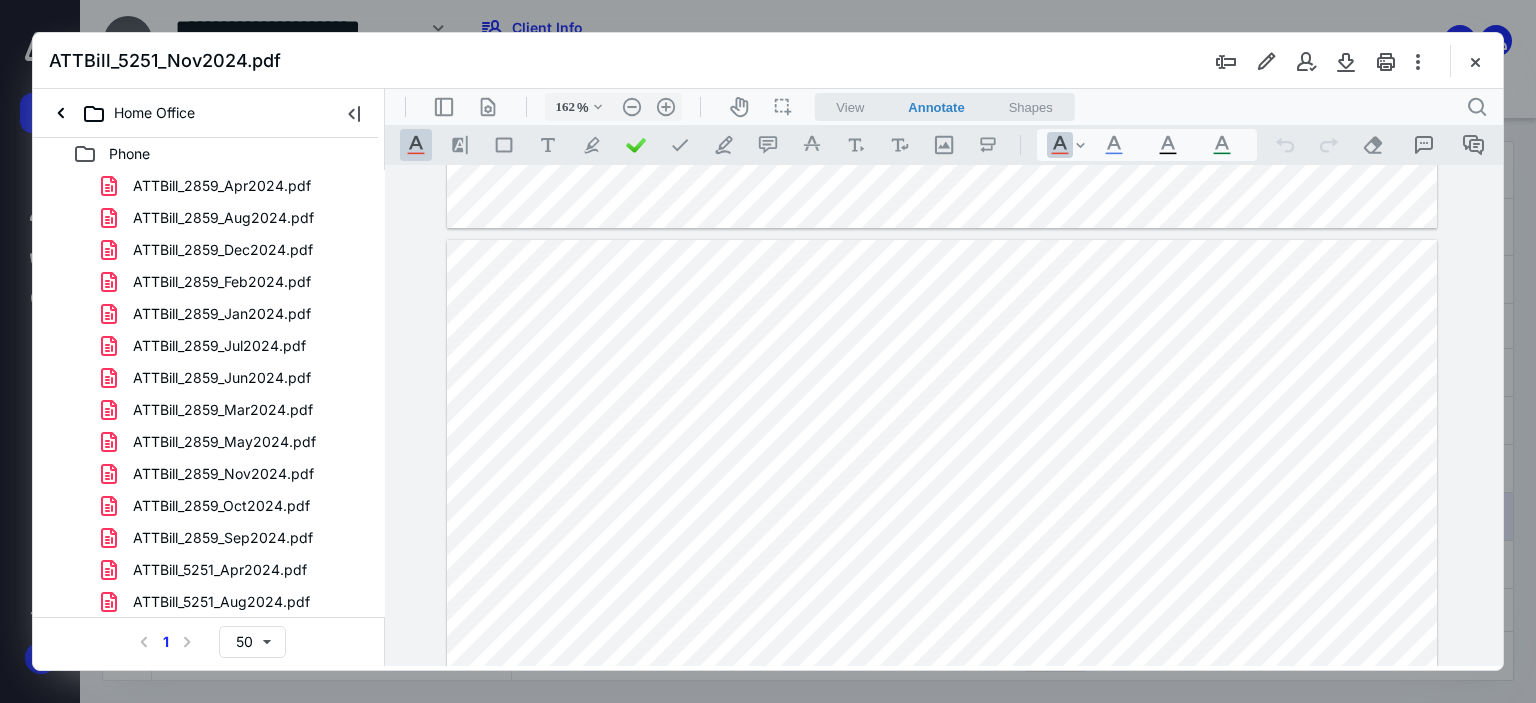 drag, startPoint x: 1492, startPoint y: 626, endPoint x: 1498, endPoint y: 375, distance: 251.0717 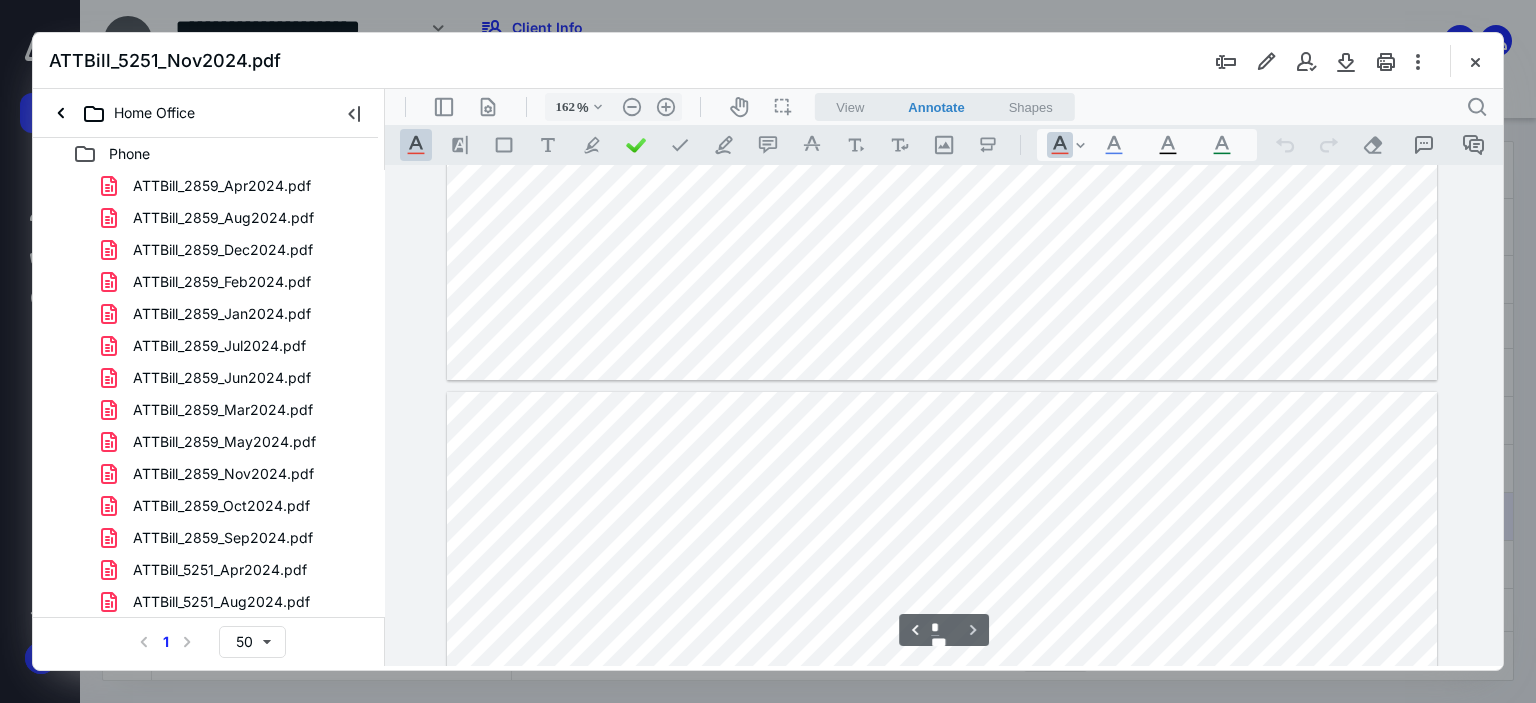 type on "*" 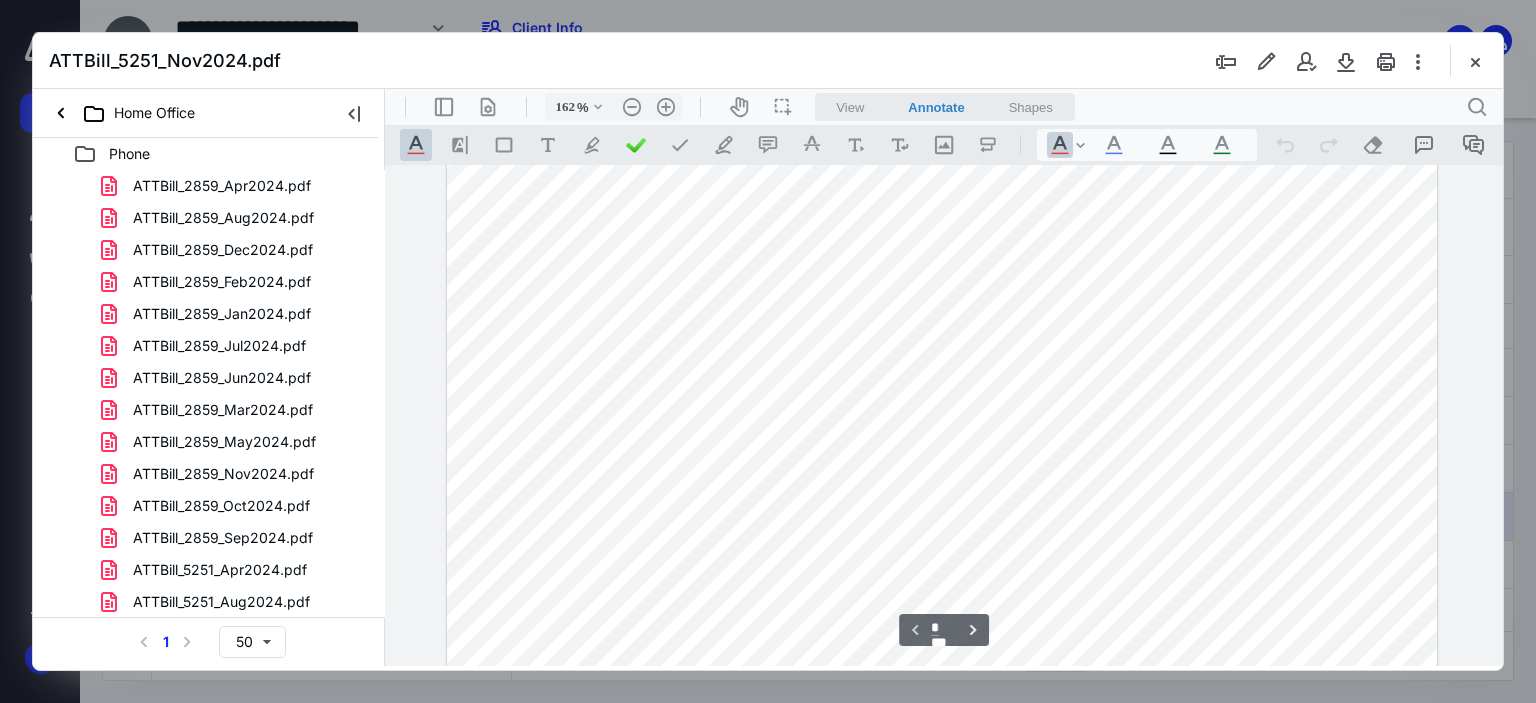 scroll, scrollTop: 0, scrollLeft: 0, axis: both 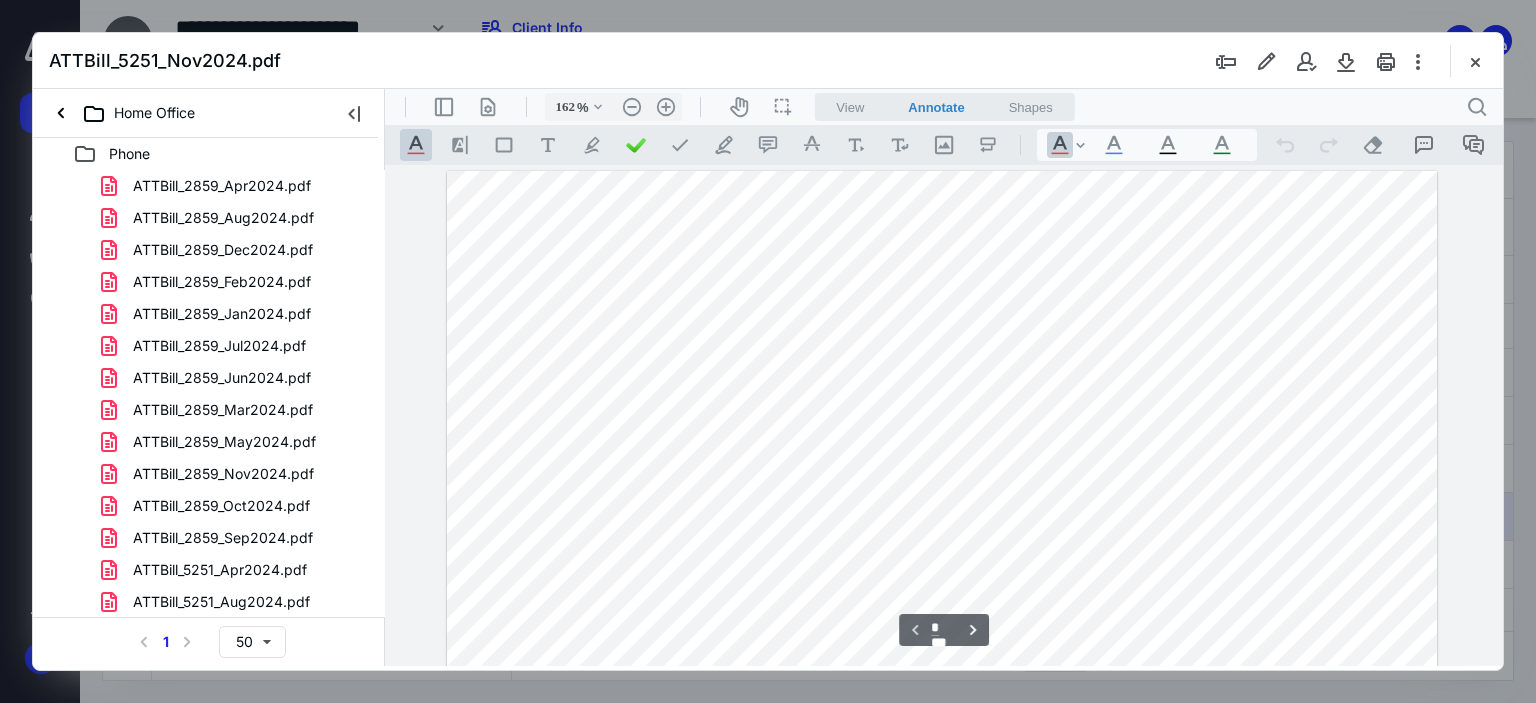type 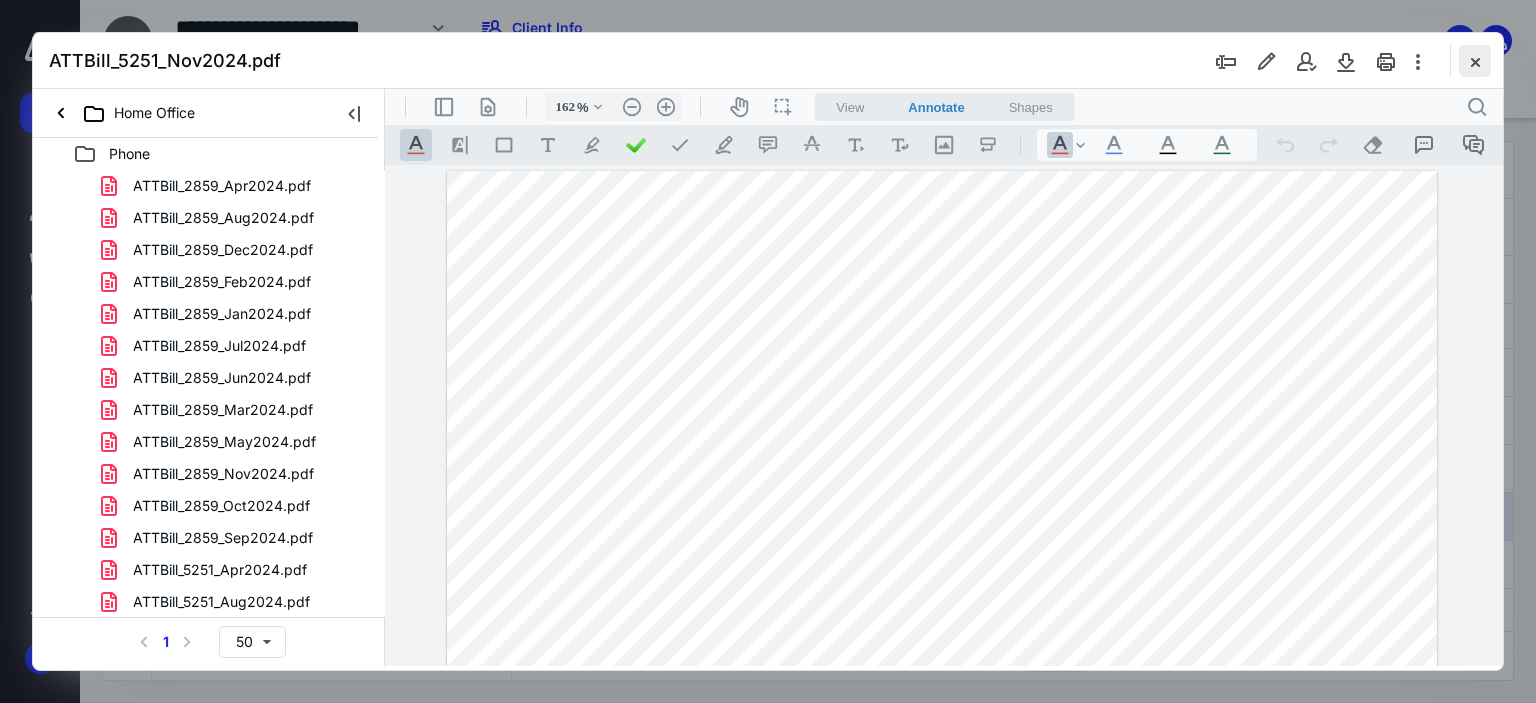 click at bounding box center [1475, 61] 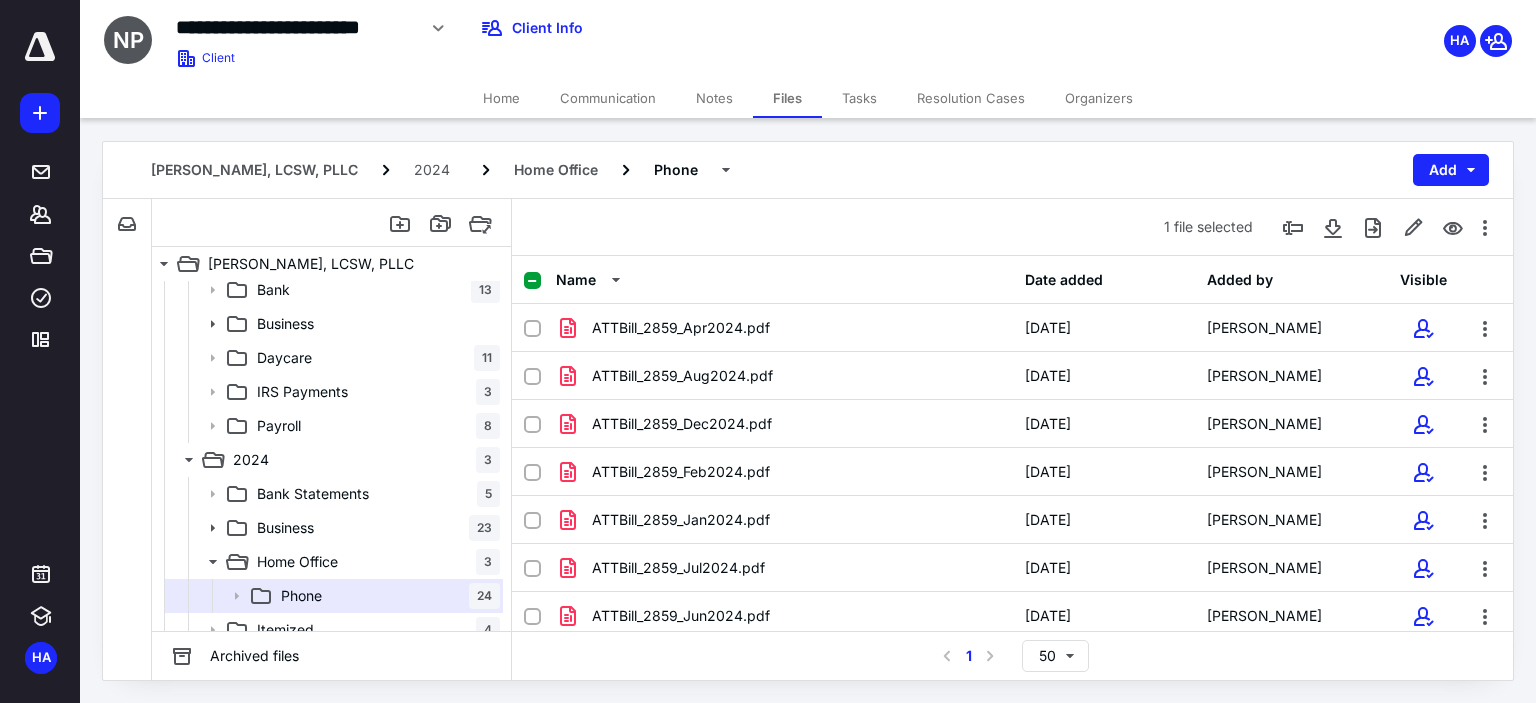 scroll, scrollTop: 819, scrollLeft: 0, axis: vertical 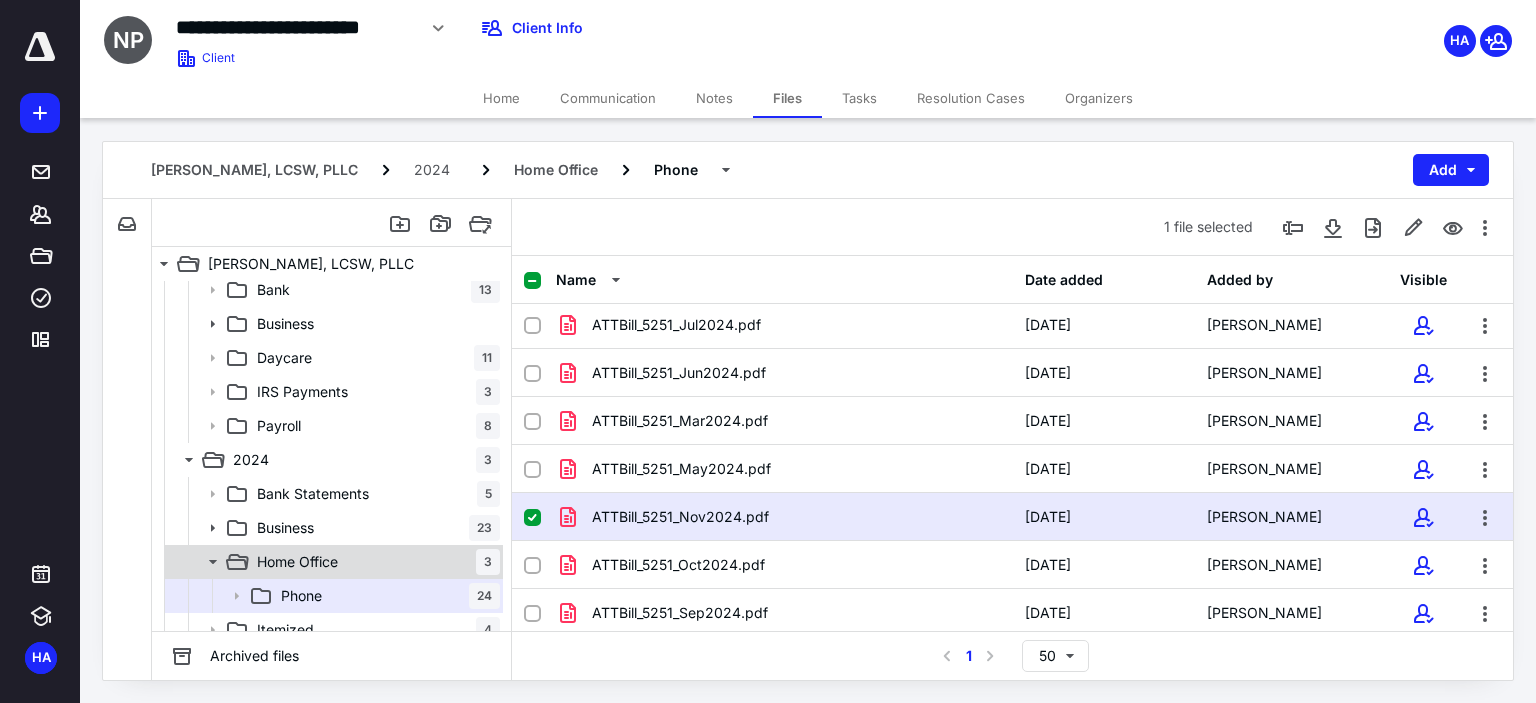 click on "Home Office 3" at bounding box center [374, 562] 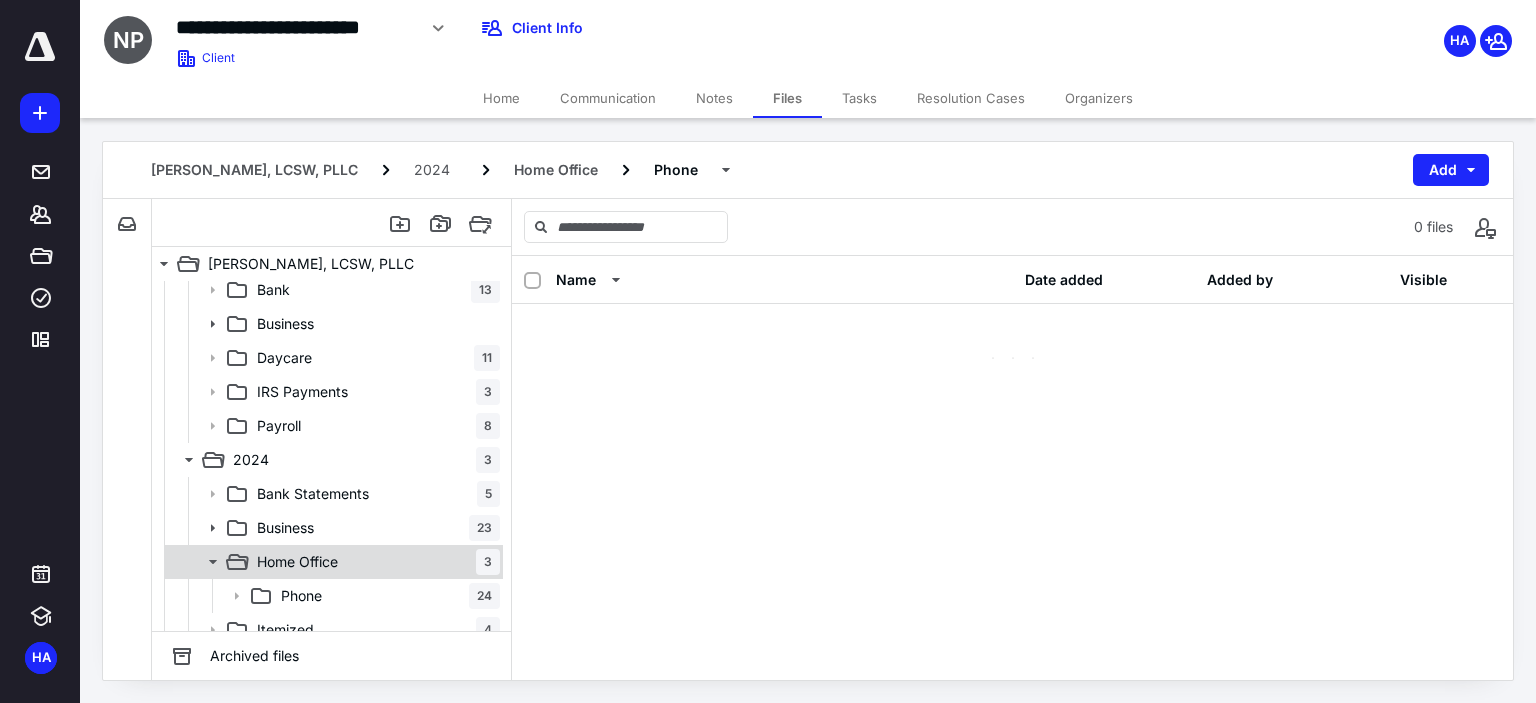 scroll, scrollTop: 0, scrollLeft: 0, axis: both 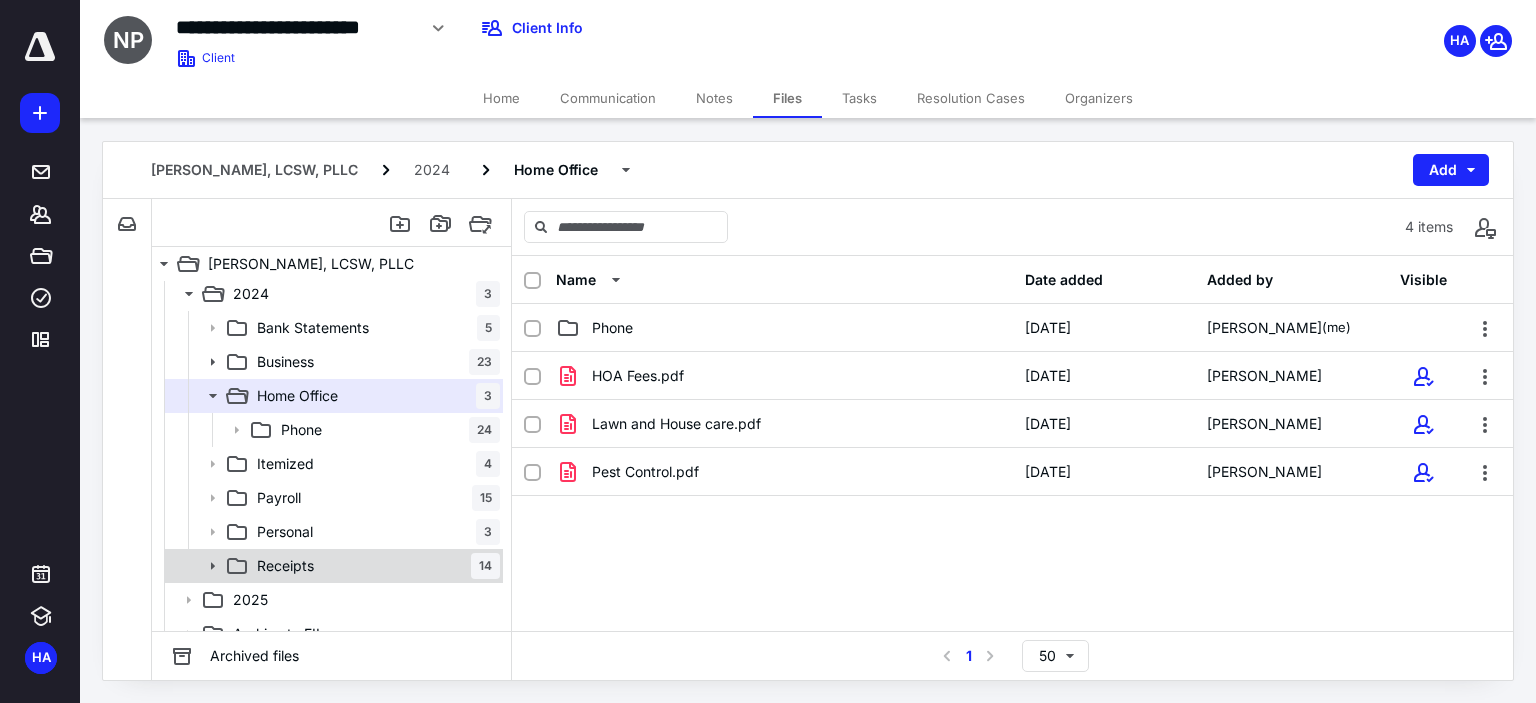 click on "Receipts 14" at bounding box center [374, 566] 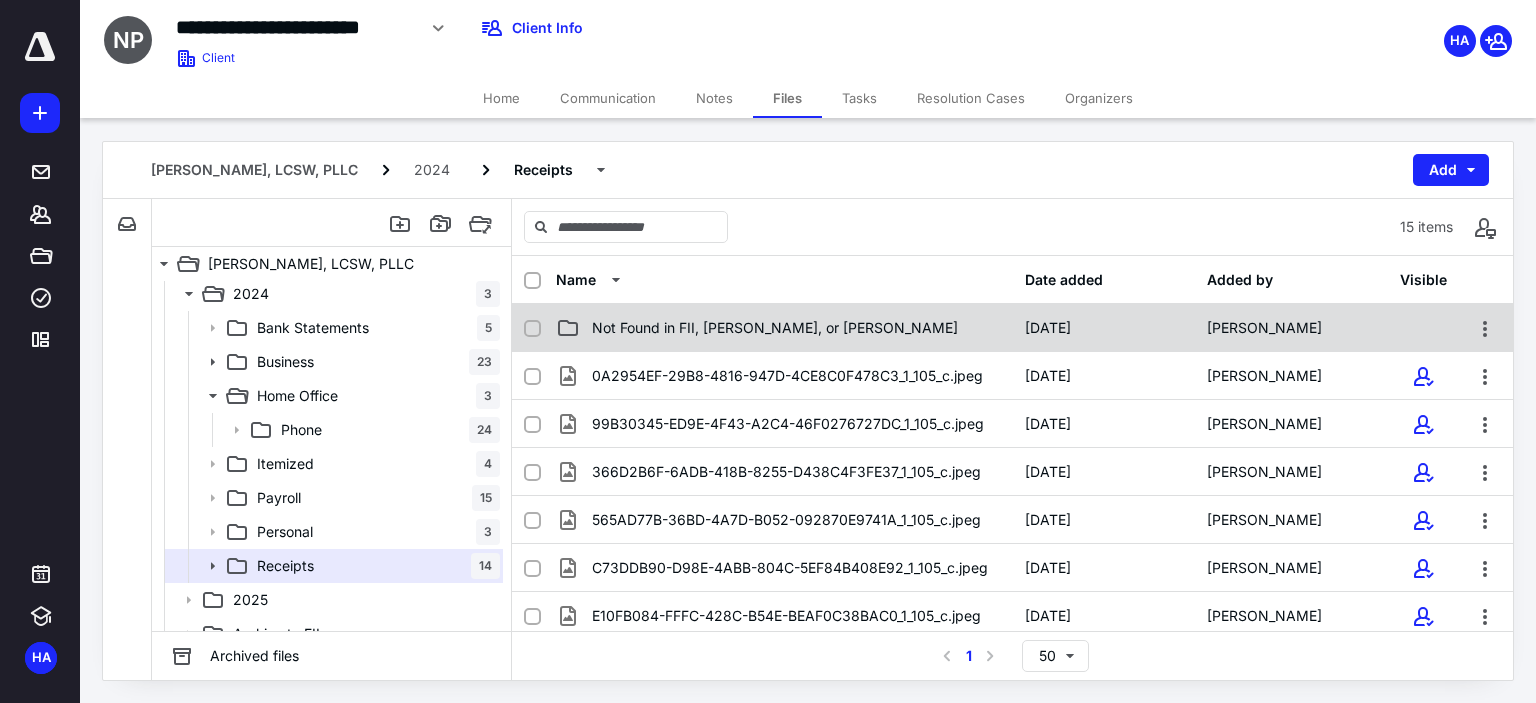 click on "Not Found in FII, [PERSON_NAME], or [PERSON_NAME] [DATE] [PERSON_NAME]" at bounding box center [1012, 328] 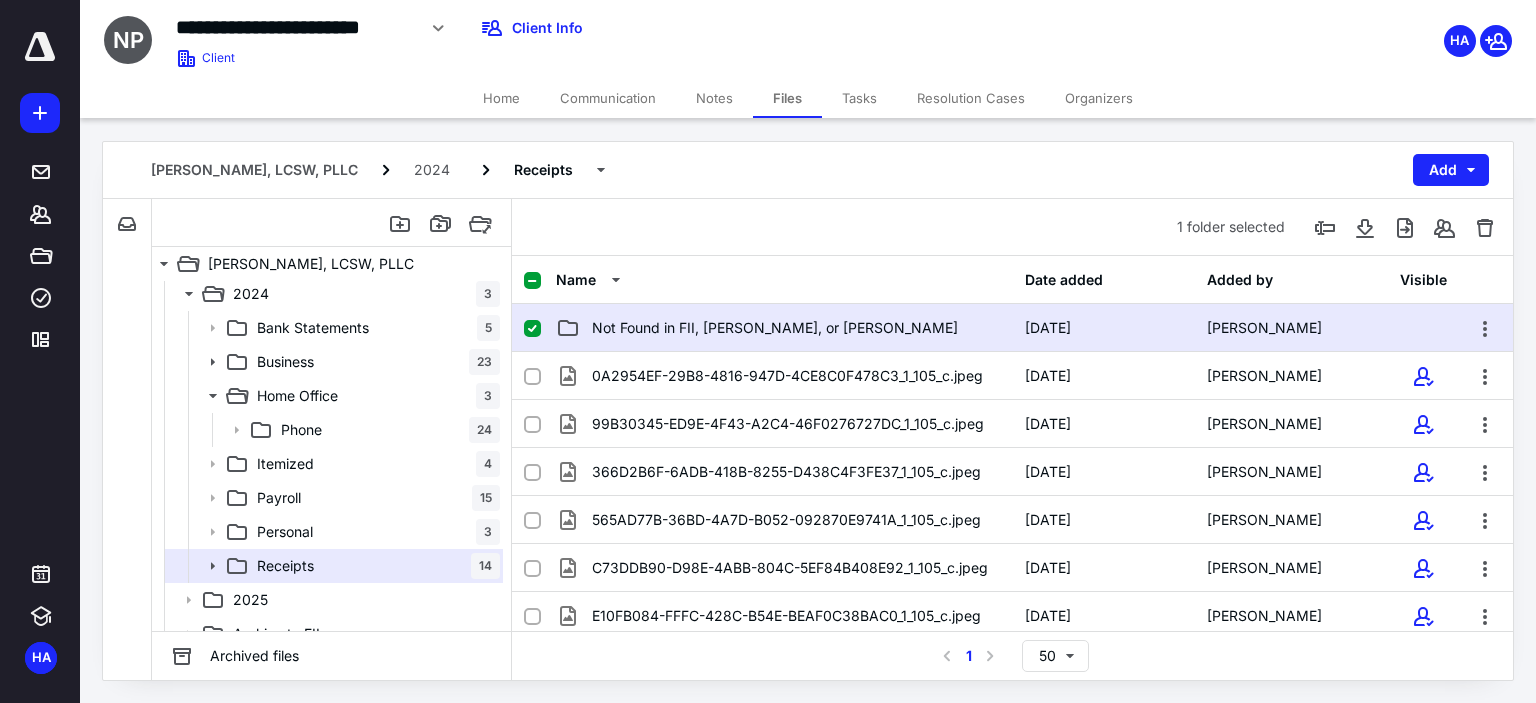 checkbox on "true" 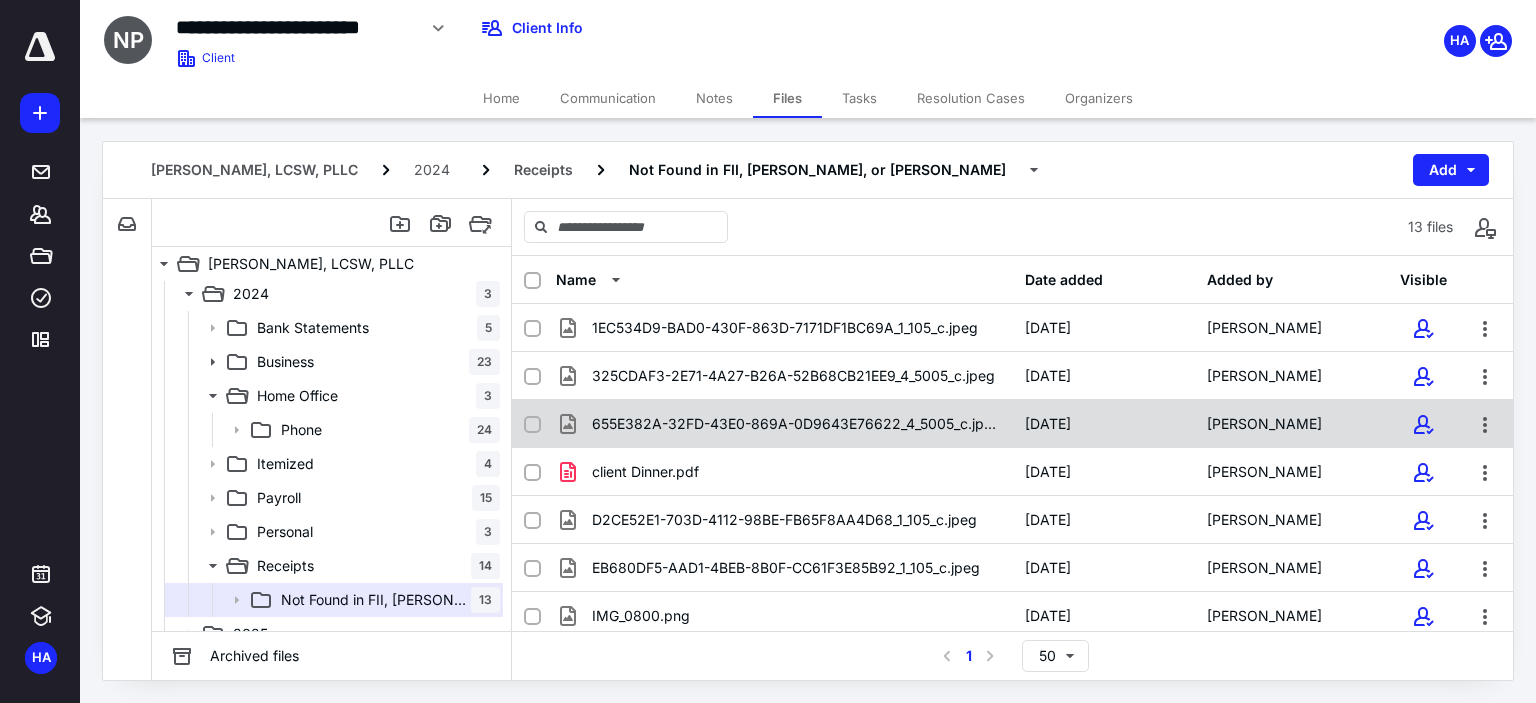 click on "655E382A-32FD-43E0-869A-0D9643E76622_4_5005_c.jpeg" at bounding box center [796, 424] 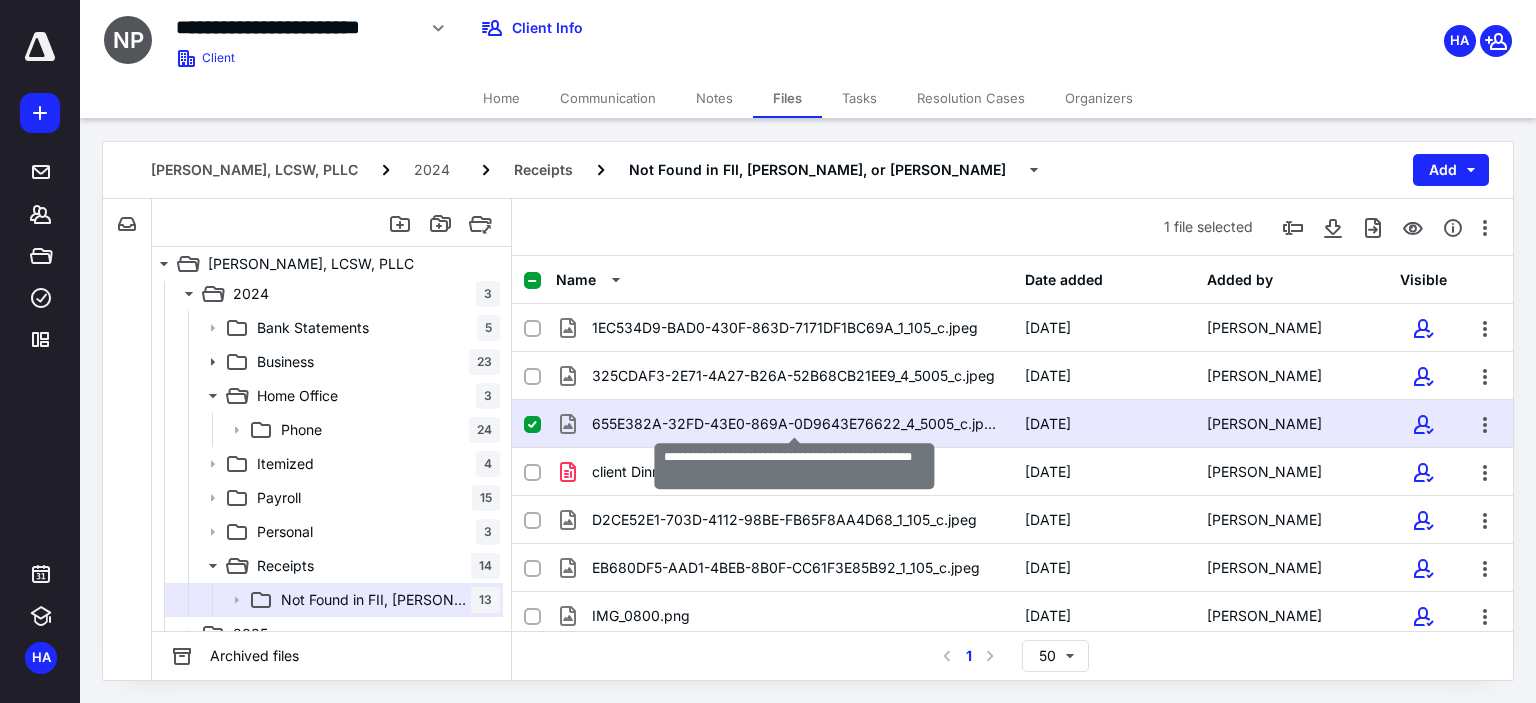 click on "655E382A-32FD-43E0-869A-0D9643E76622_4_5005_c.jpeg" at bounding box center [796, 424] 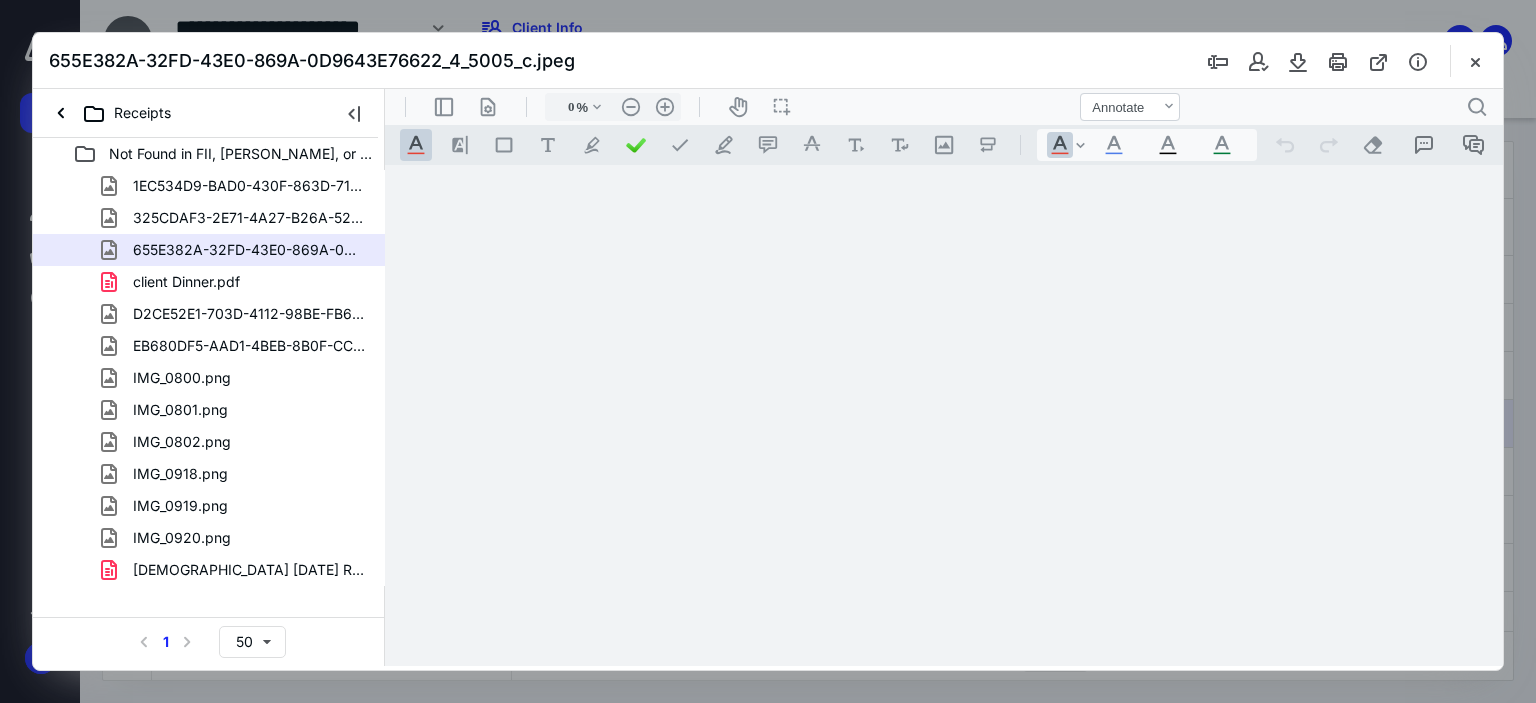 type on "174" 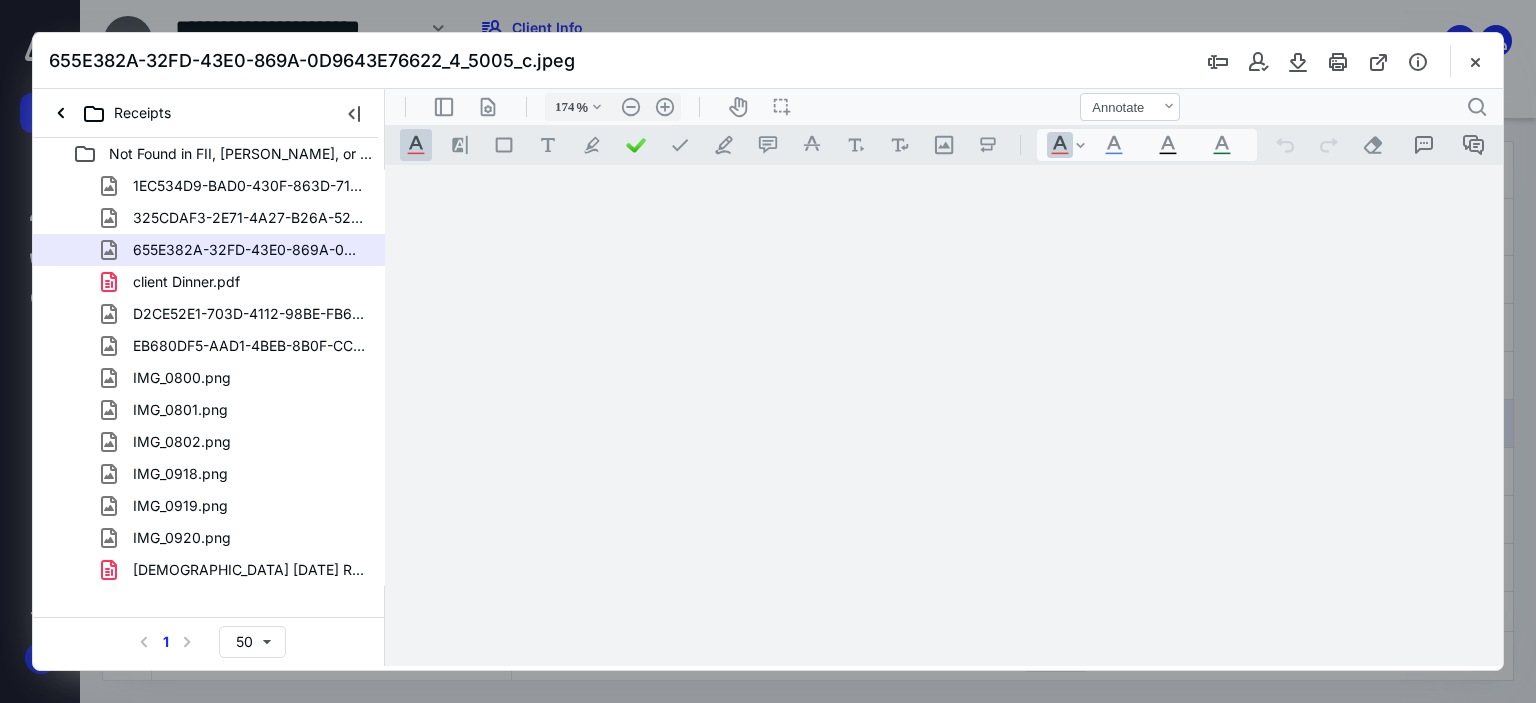 scroll, scrollTop: 0, scrollLeft: 0, axis: both 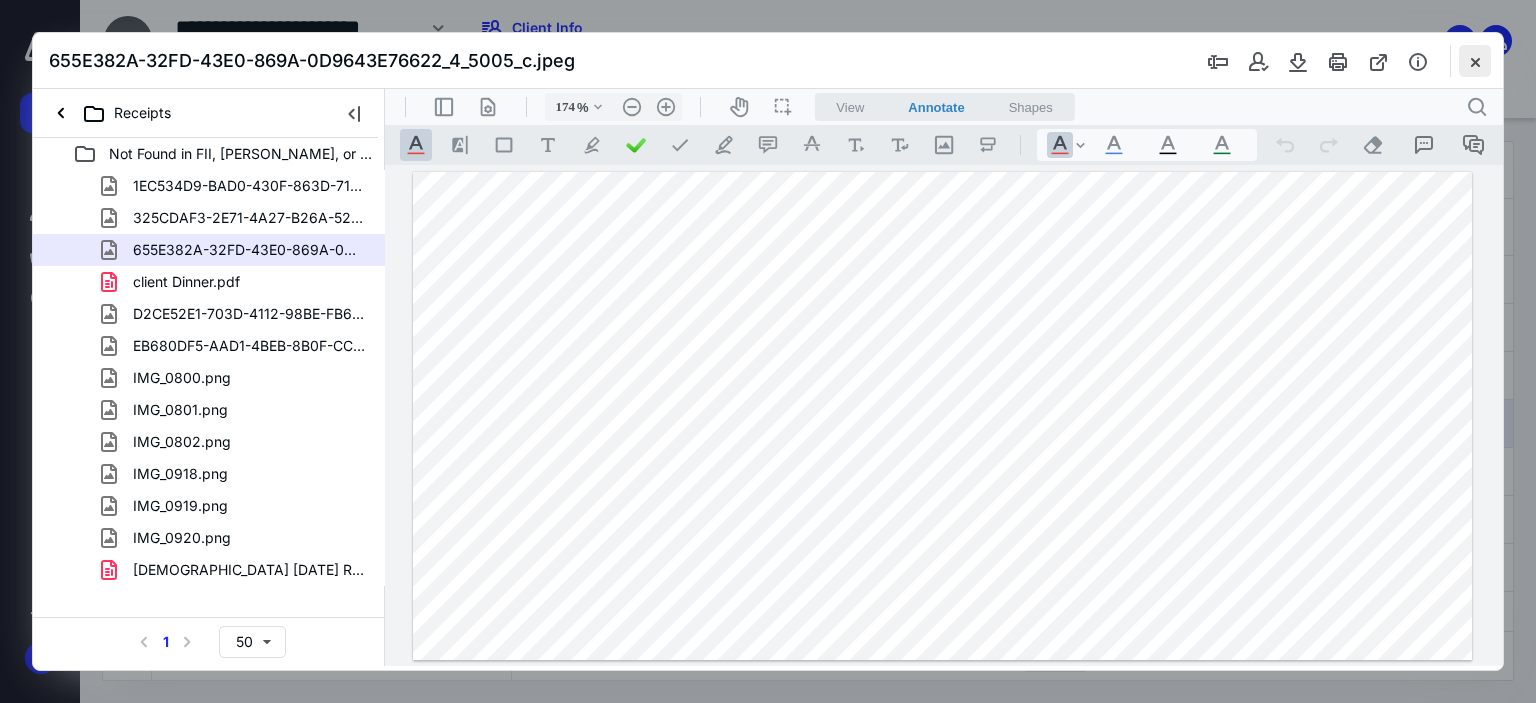 click at bounding box center (1475, 61) 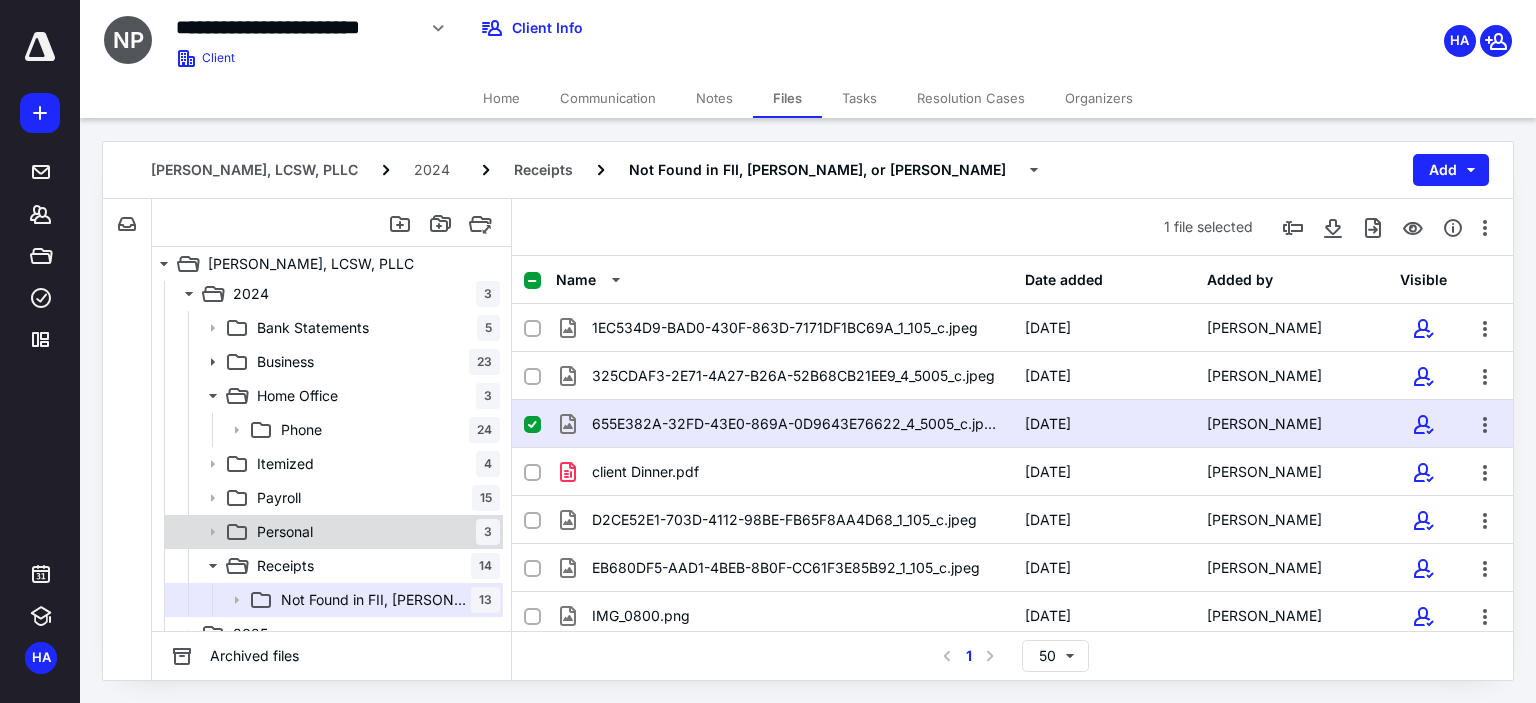click on "Personal 3" at bounding box center (374, 532) 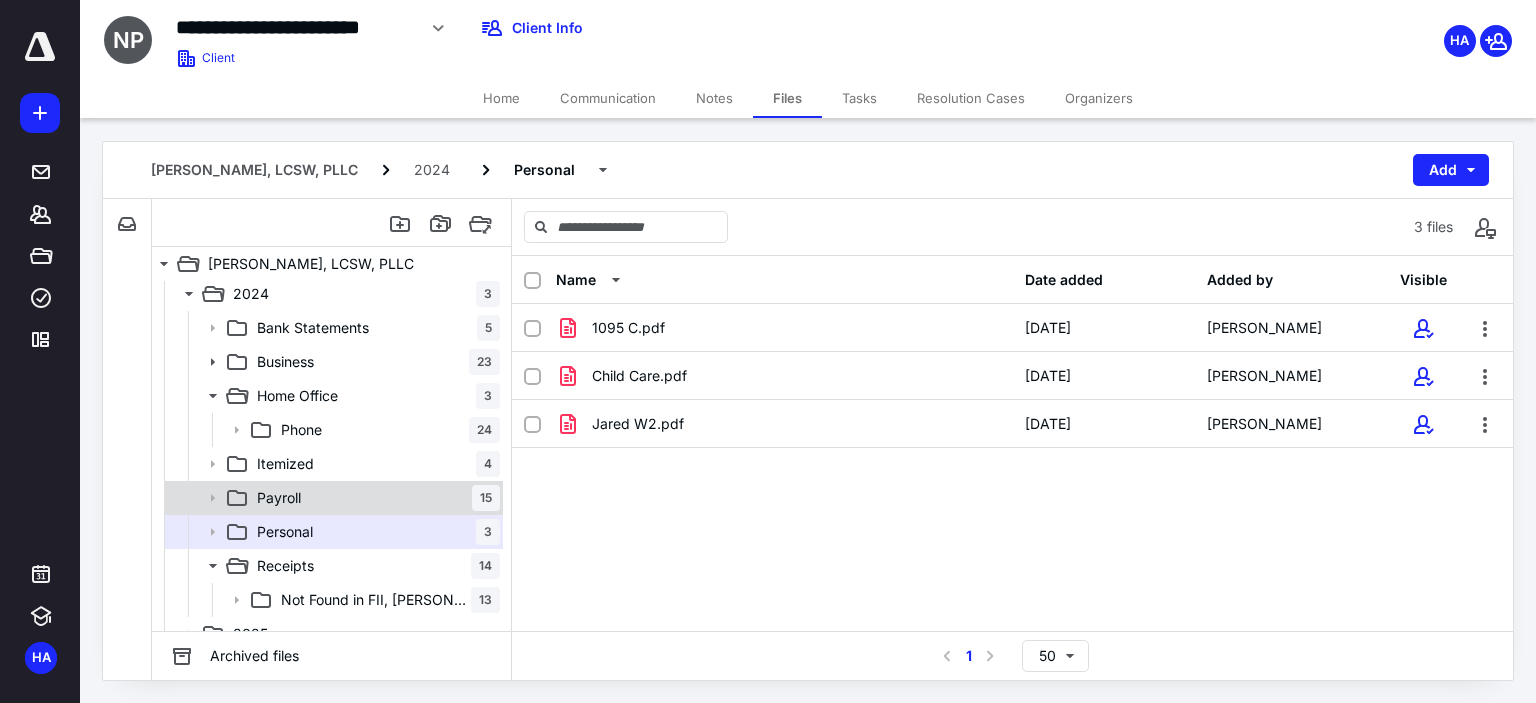 click on "Payroll 15" at bounding box center (374, 498) 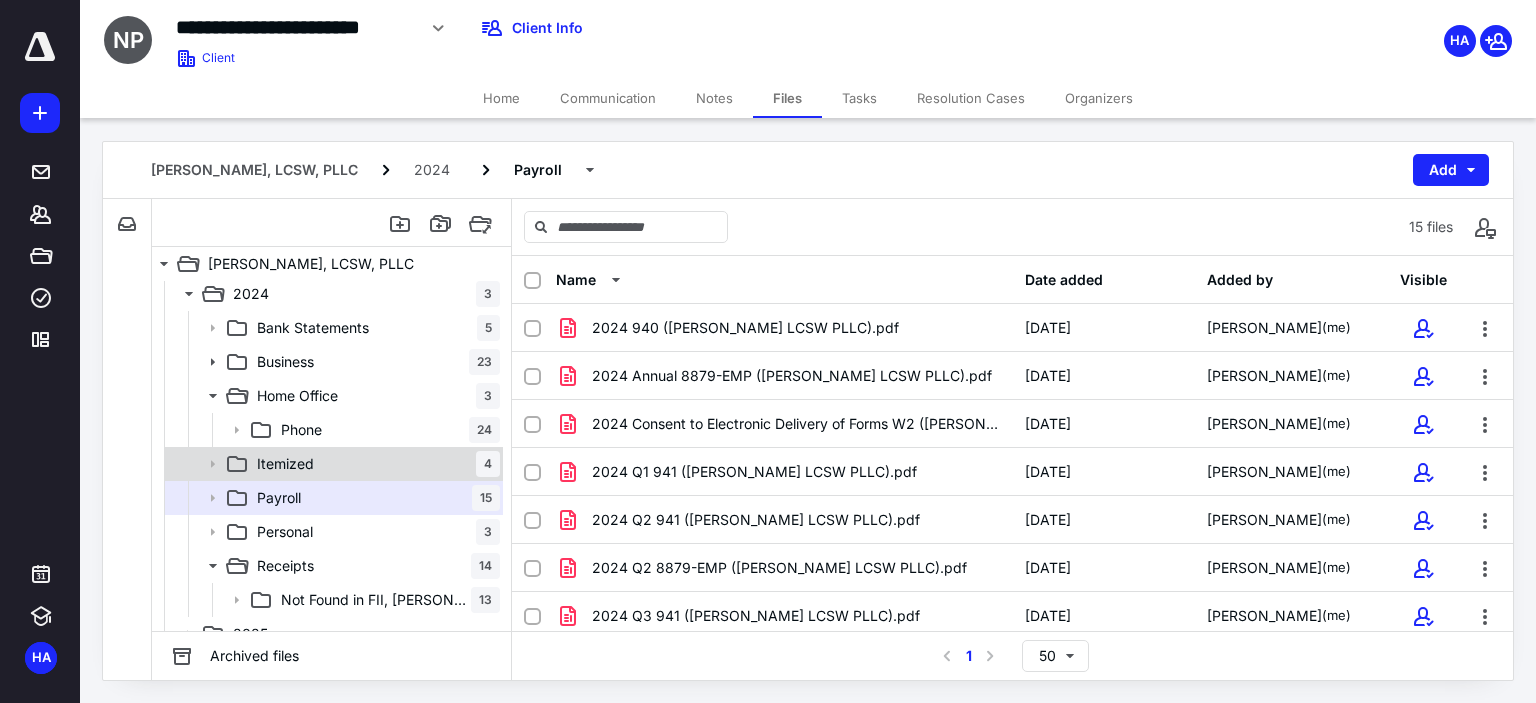 click on "Itemized 4" at bounding box center (374, 464) 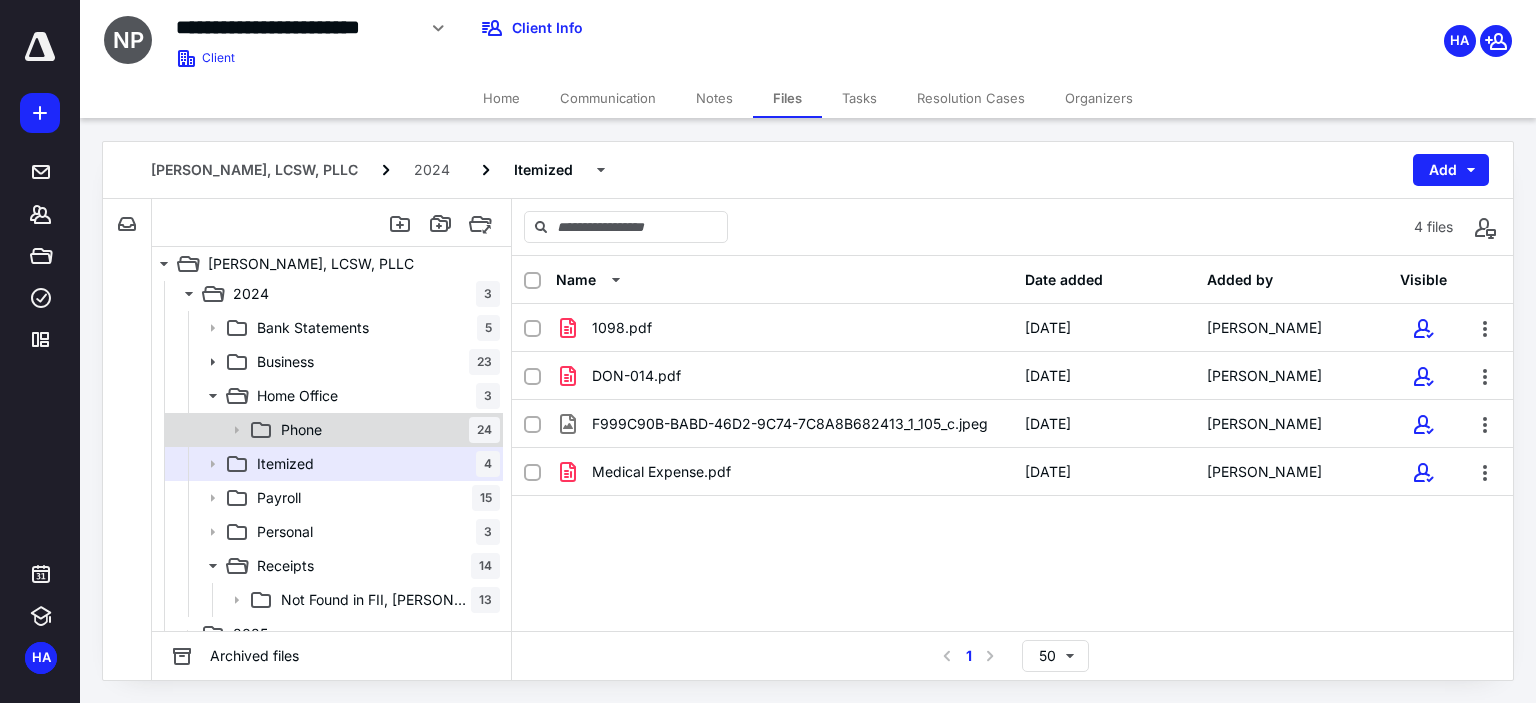 click on "Phone 24" at bounding box center [386, 430] 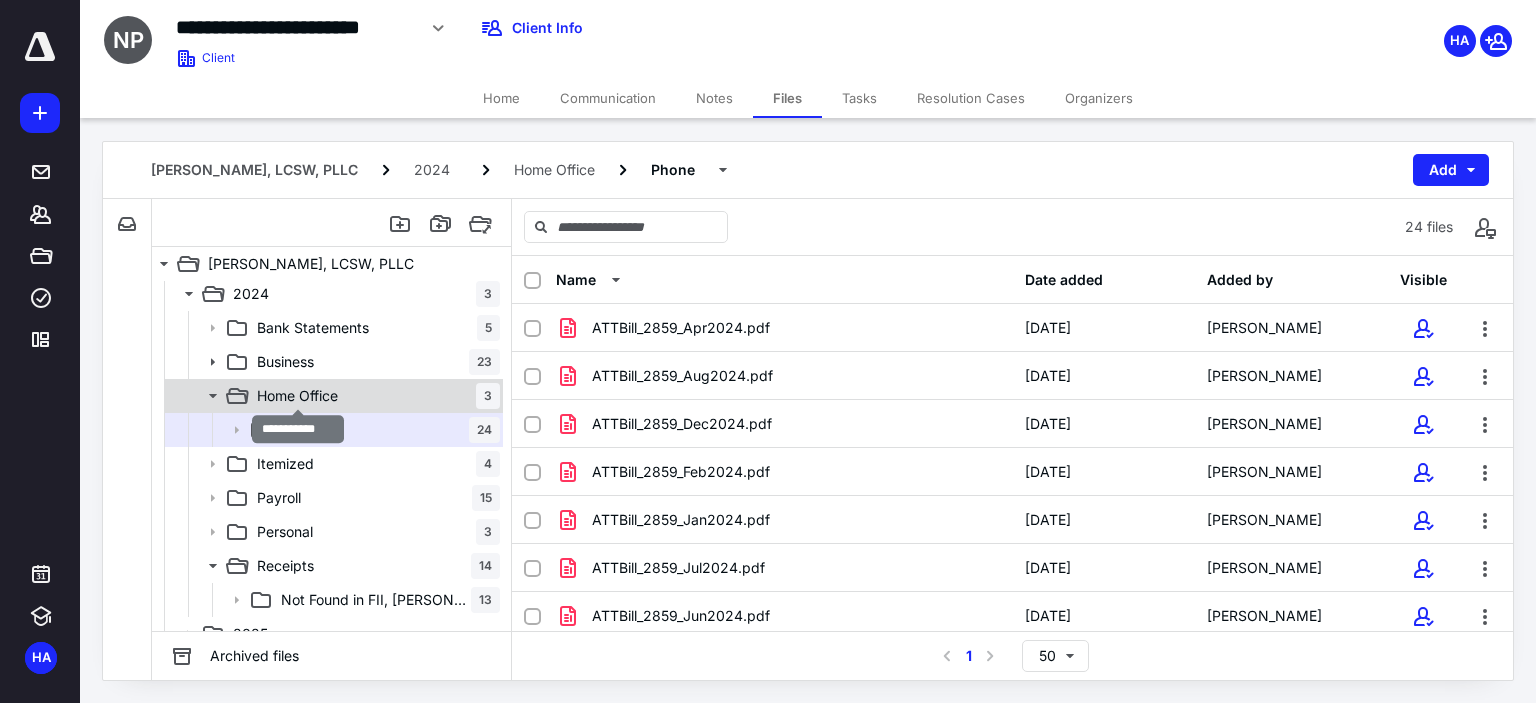 click on "Home Office" at bounding box center [297, 396] 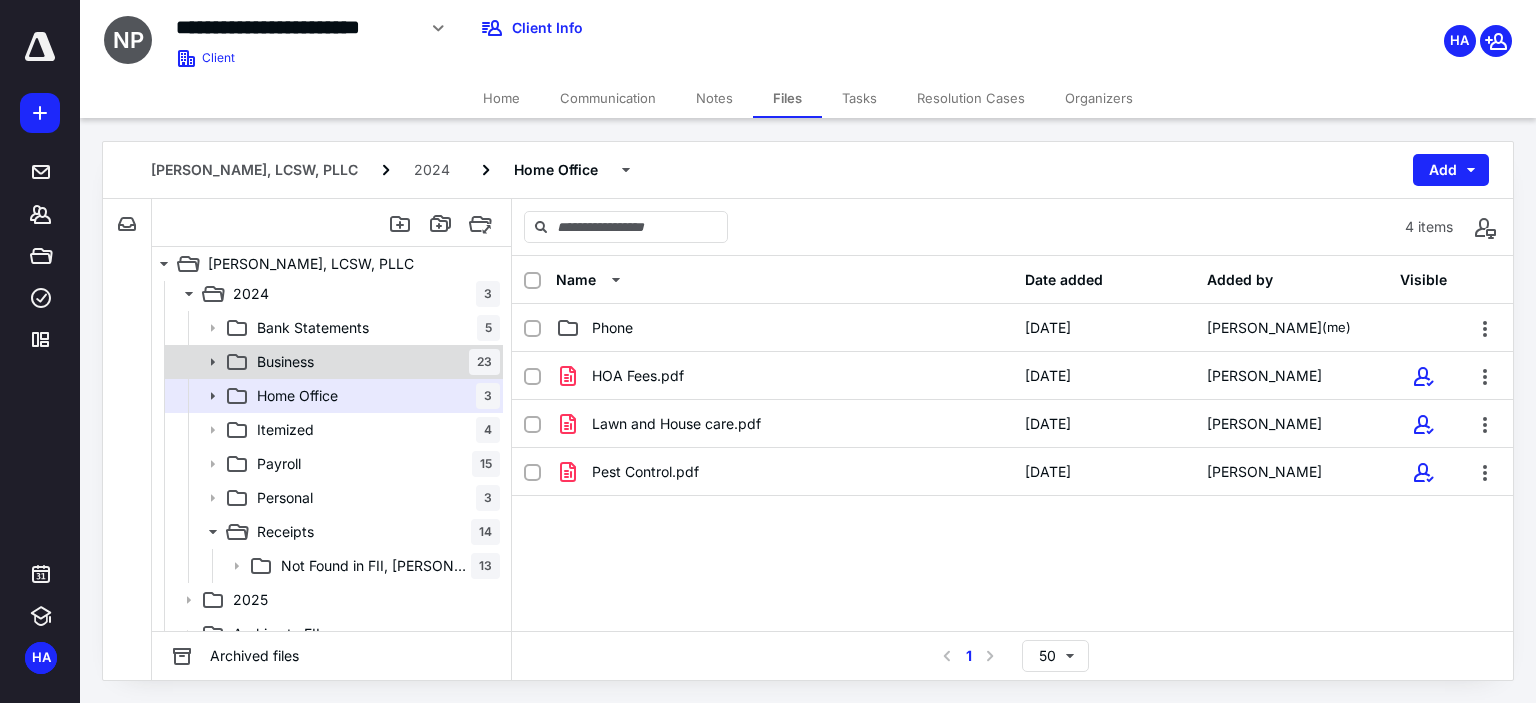 click on "Business 23" at bounding box center [374, 362] 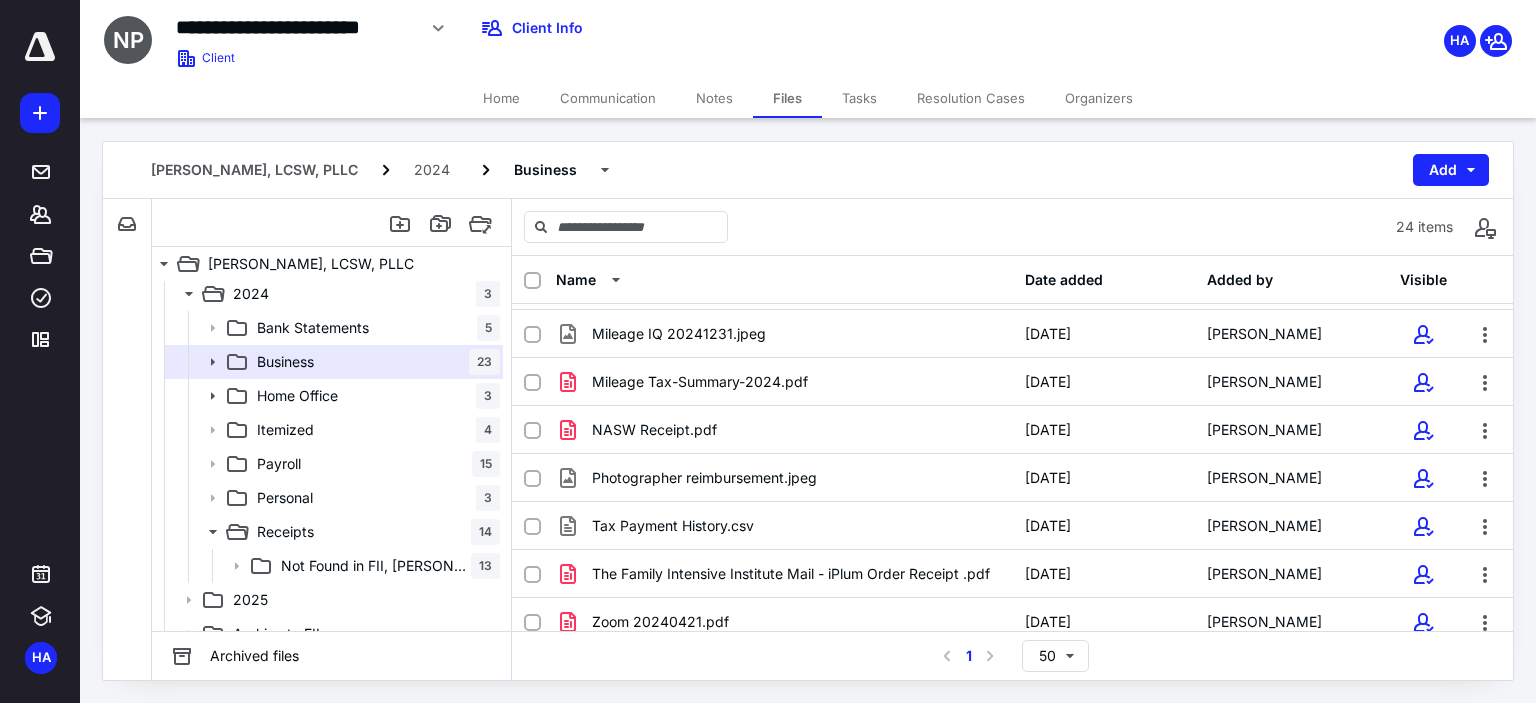 scroll, scrollTop: 819, scrollLeft: 0, axis: vertical 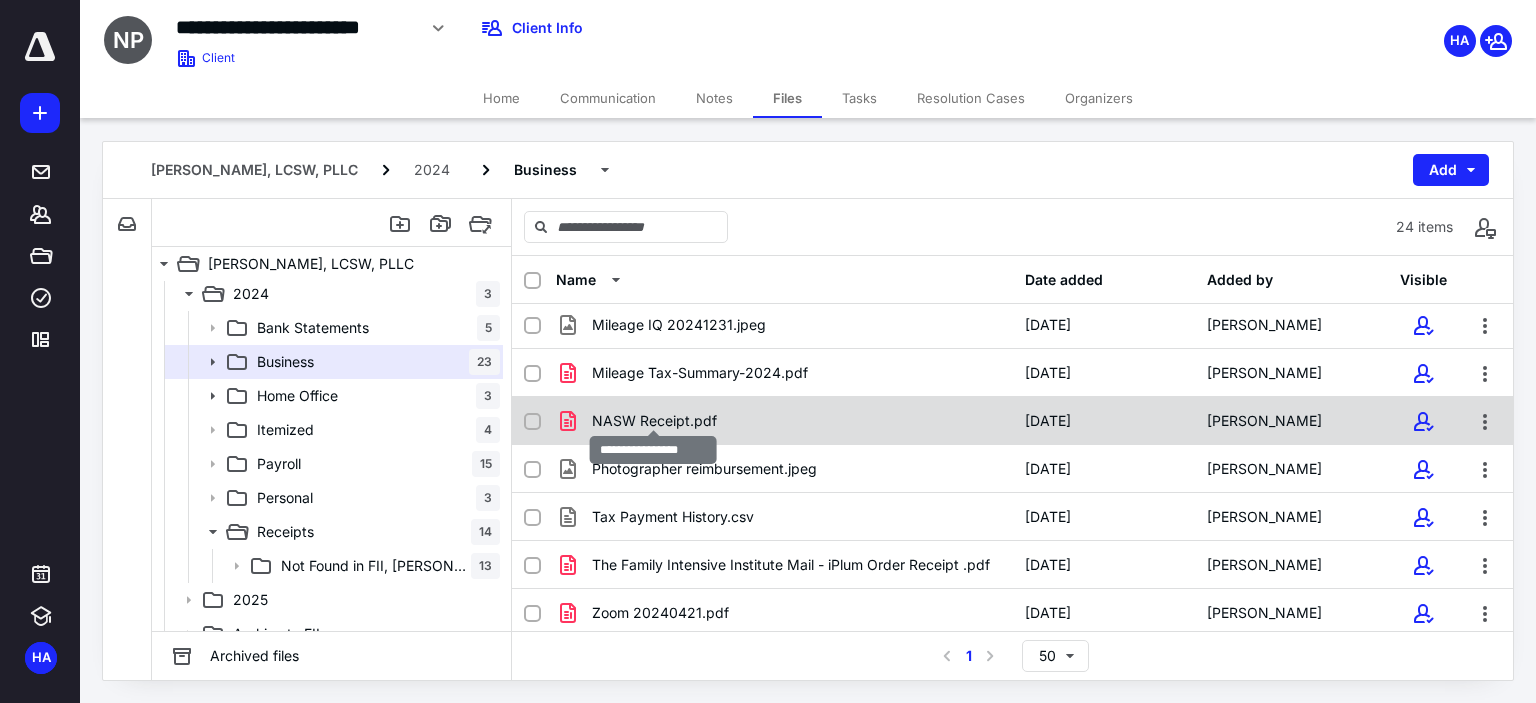 click on "NASW Receipt.pdf" at bounding box center (654, 421) 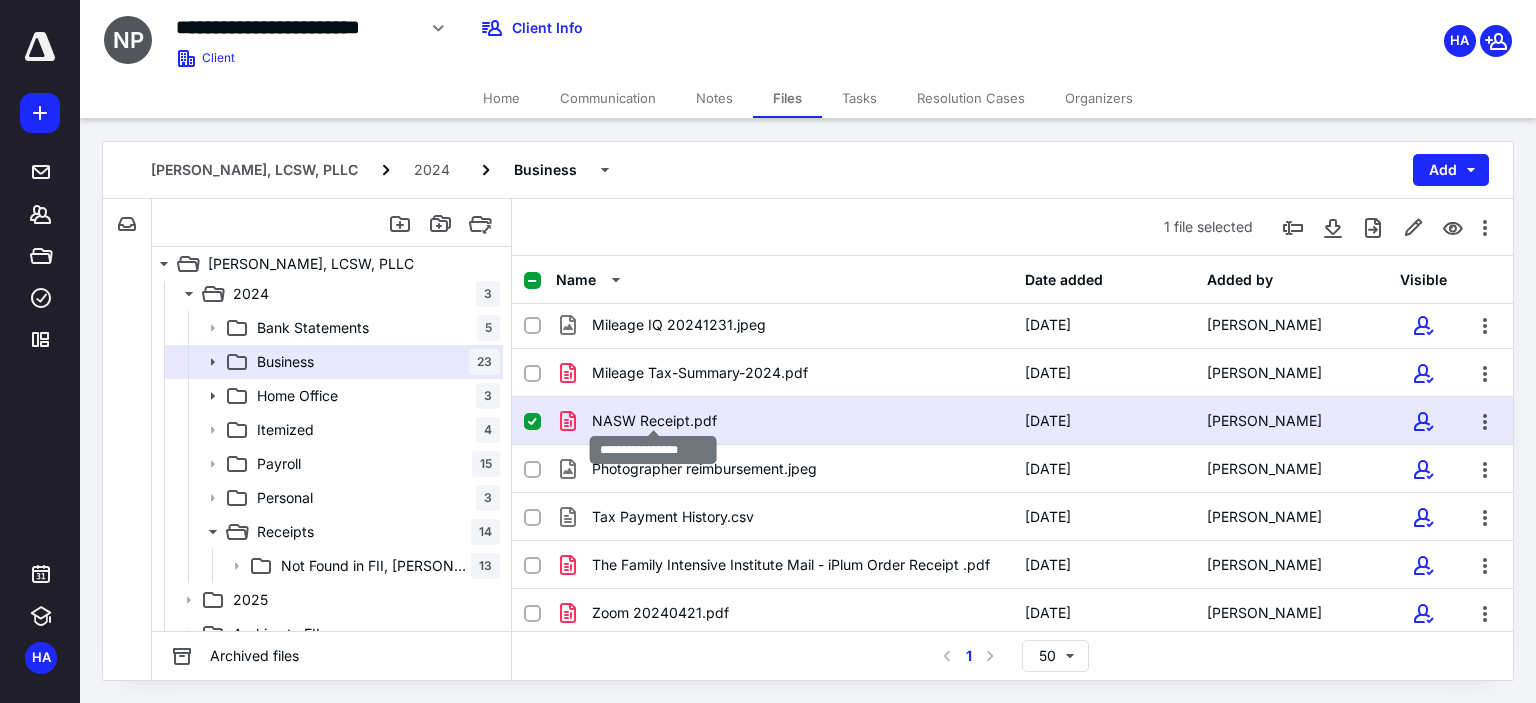 click on "NASW Receipt.pdf" at bounding box center (654, 421) 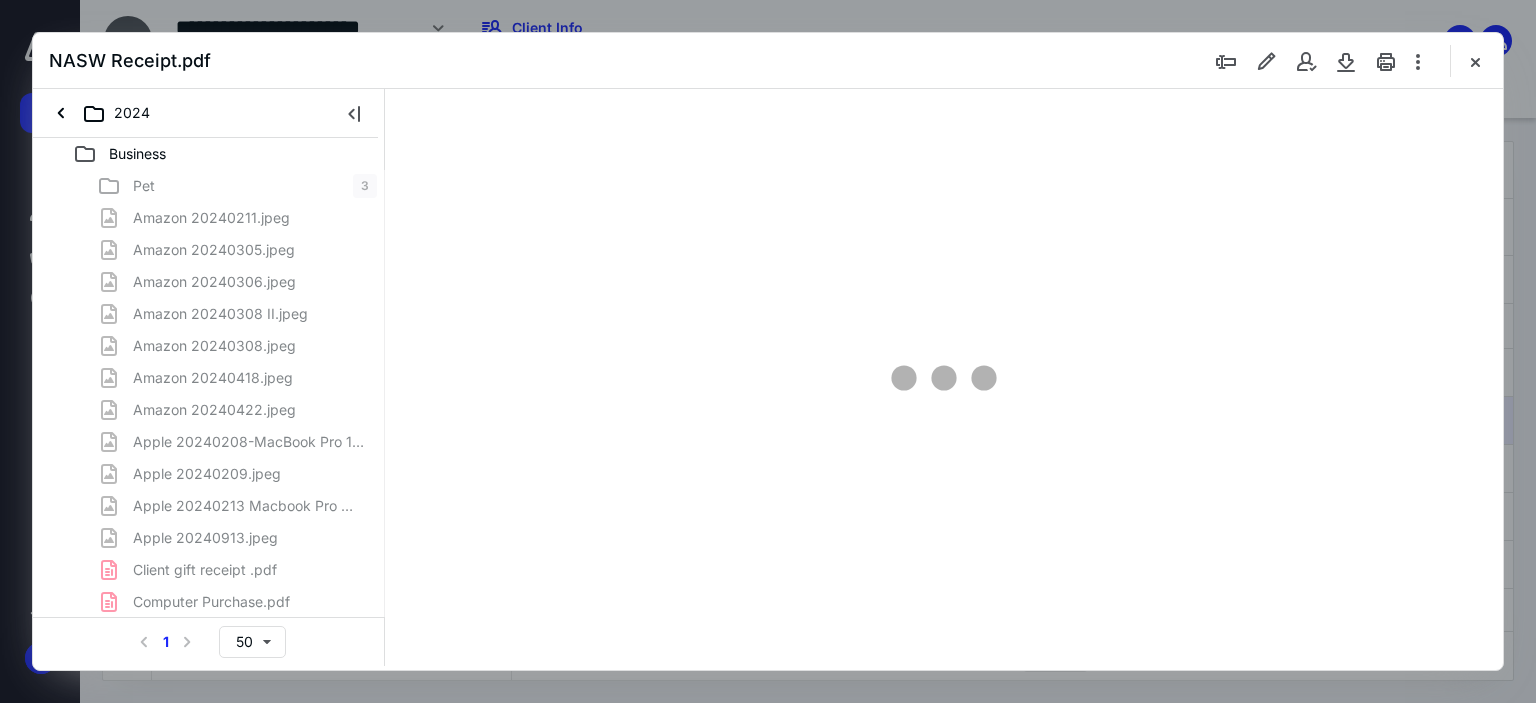 type on "63" 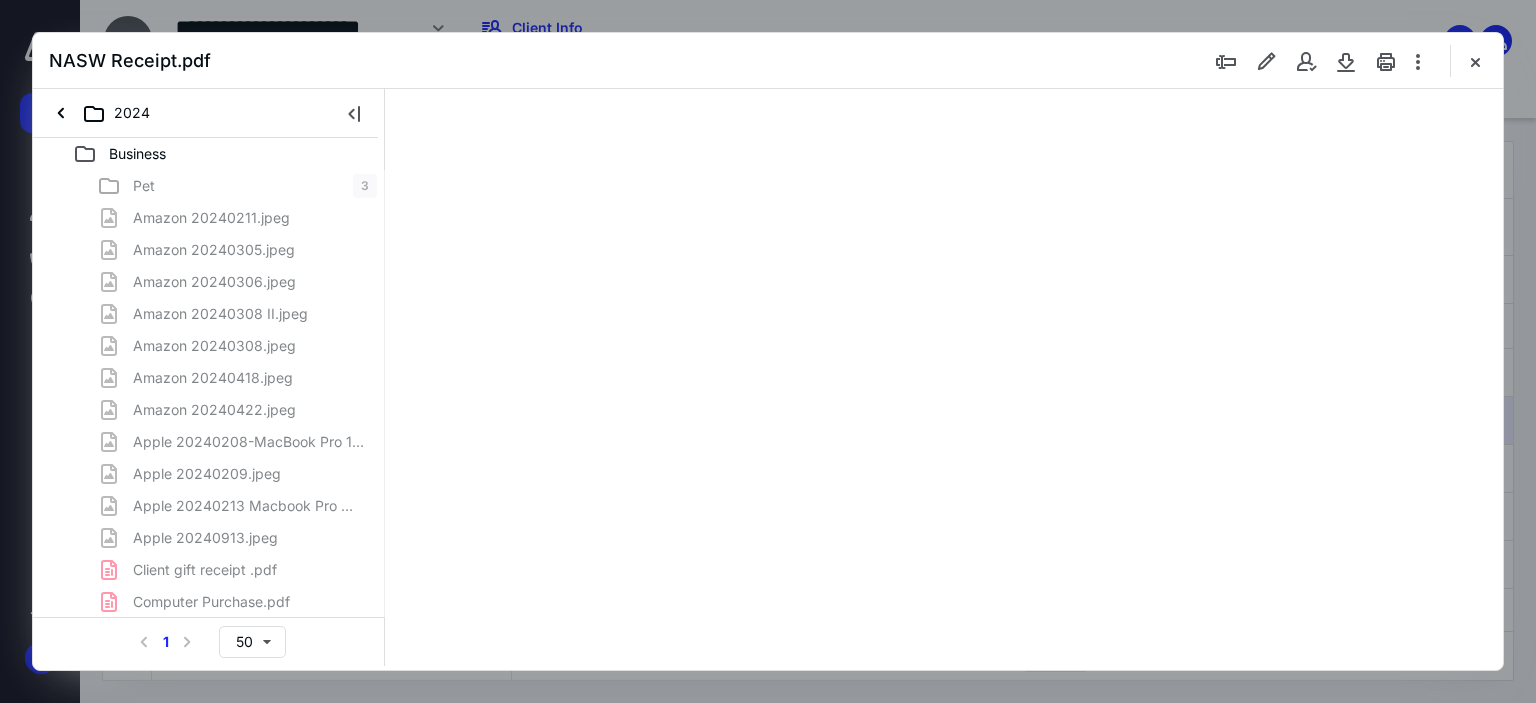 scroll, scrollTop: 0, scrollLeft: 0, axis: both 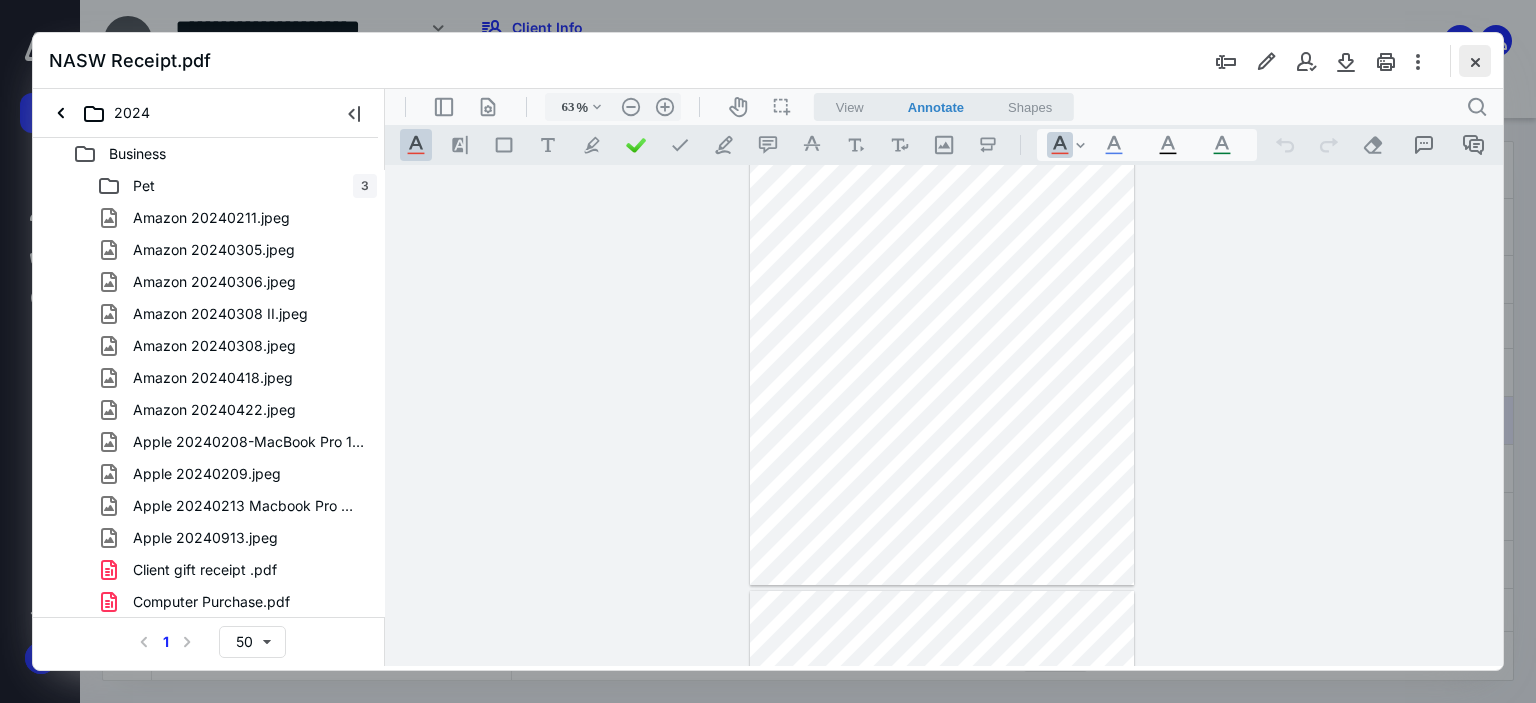 click at bounding box center (1475, 61) 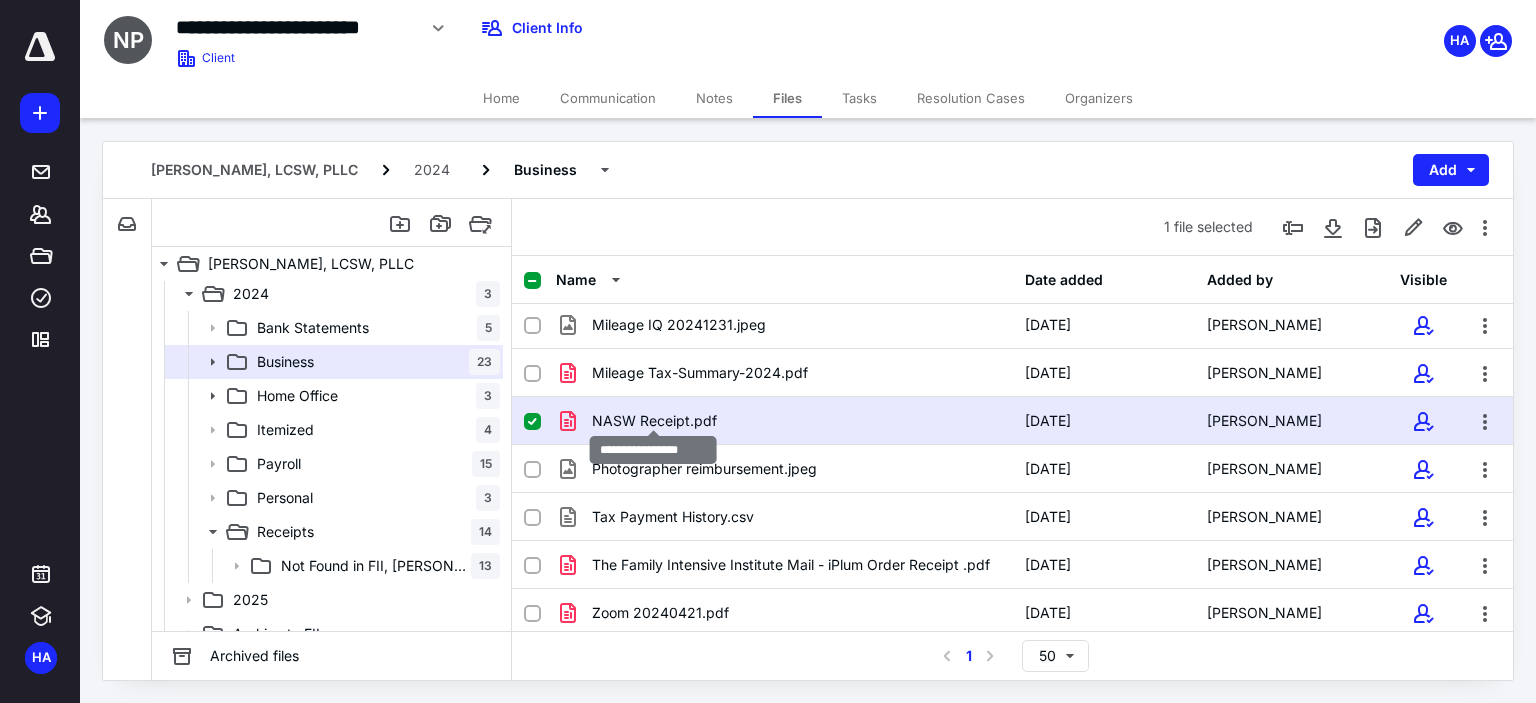 click on "NASW Receipt.pdf" at bounding box center [654, 421] 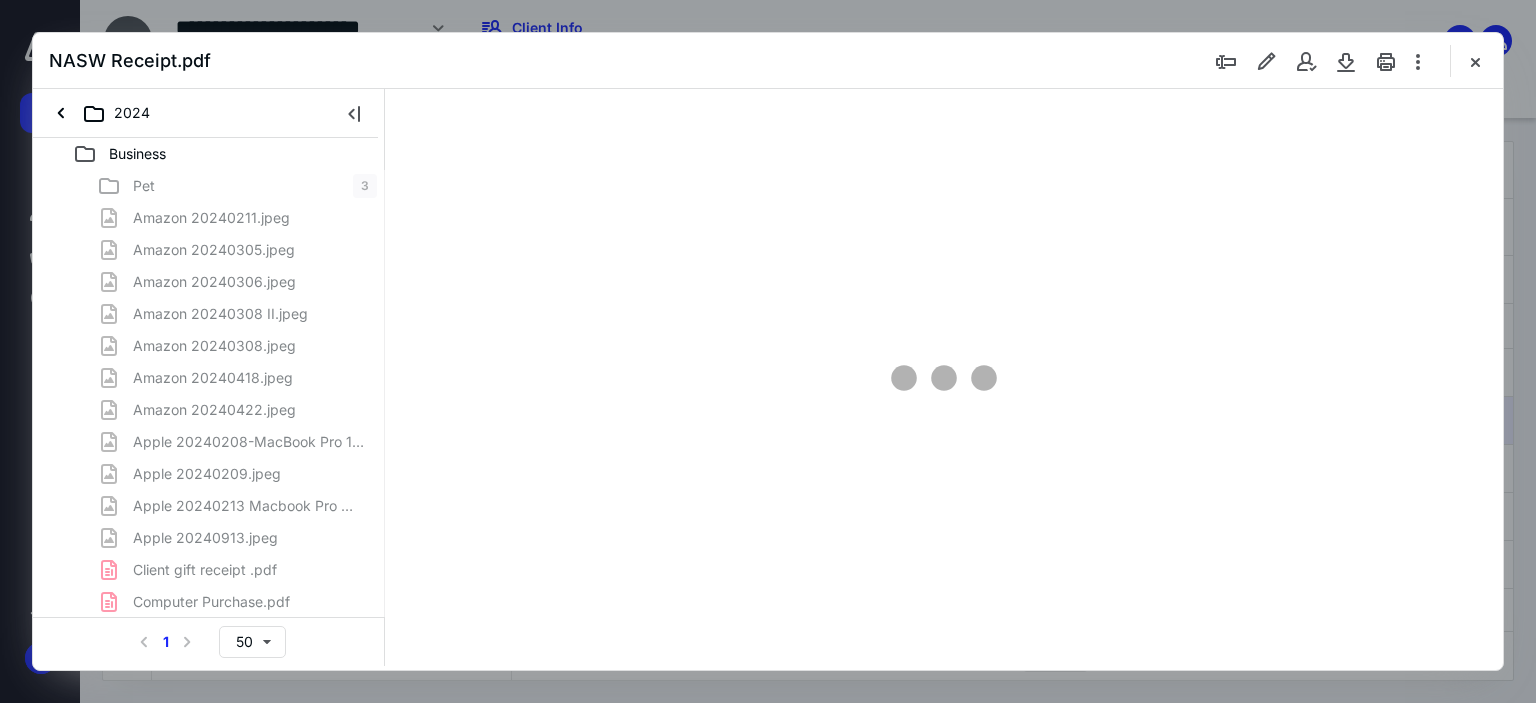 scroll, scrollTop: 0, scrollLeft: 0, axis: both 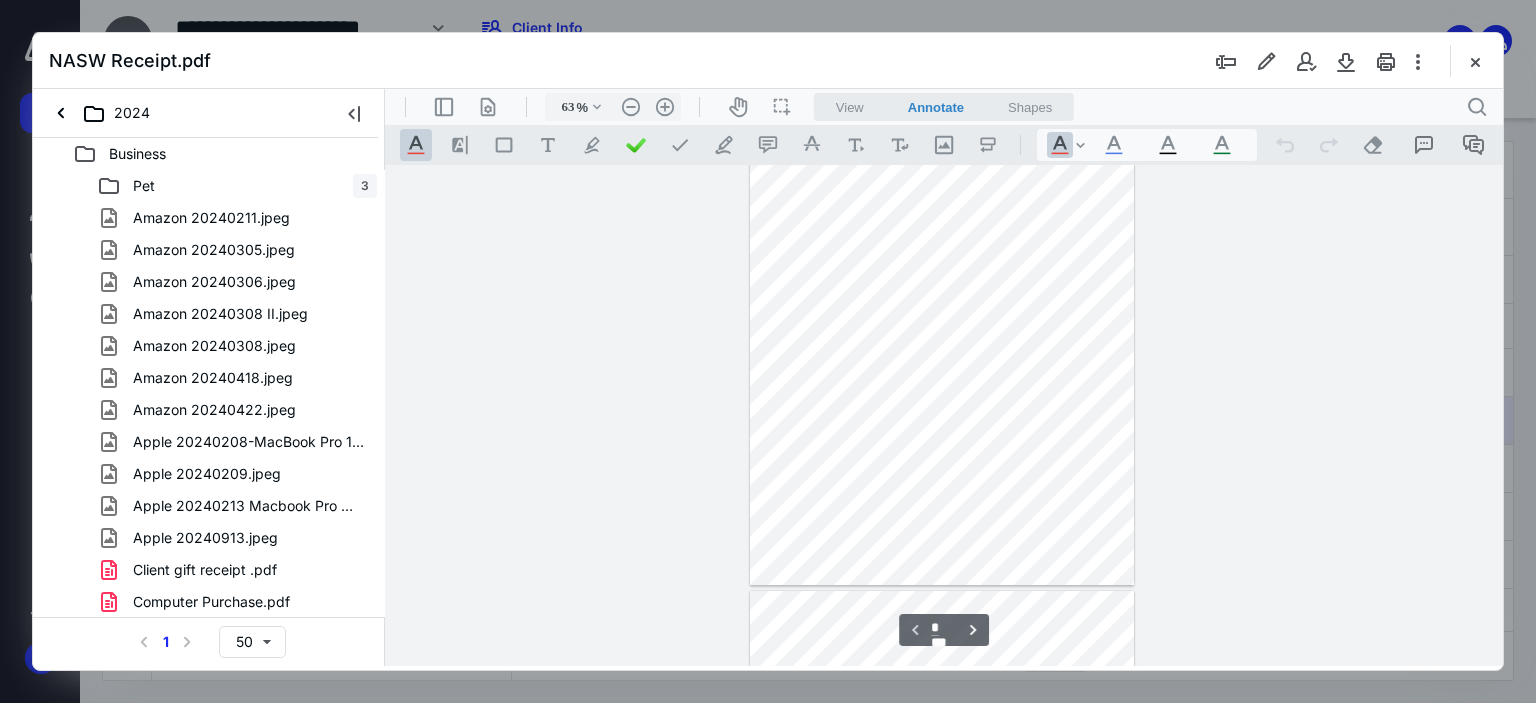 click at bounding box center [942, 337] 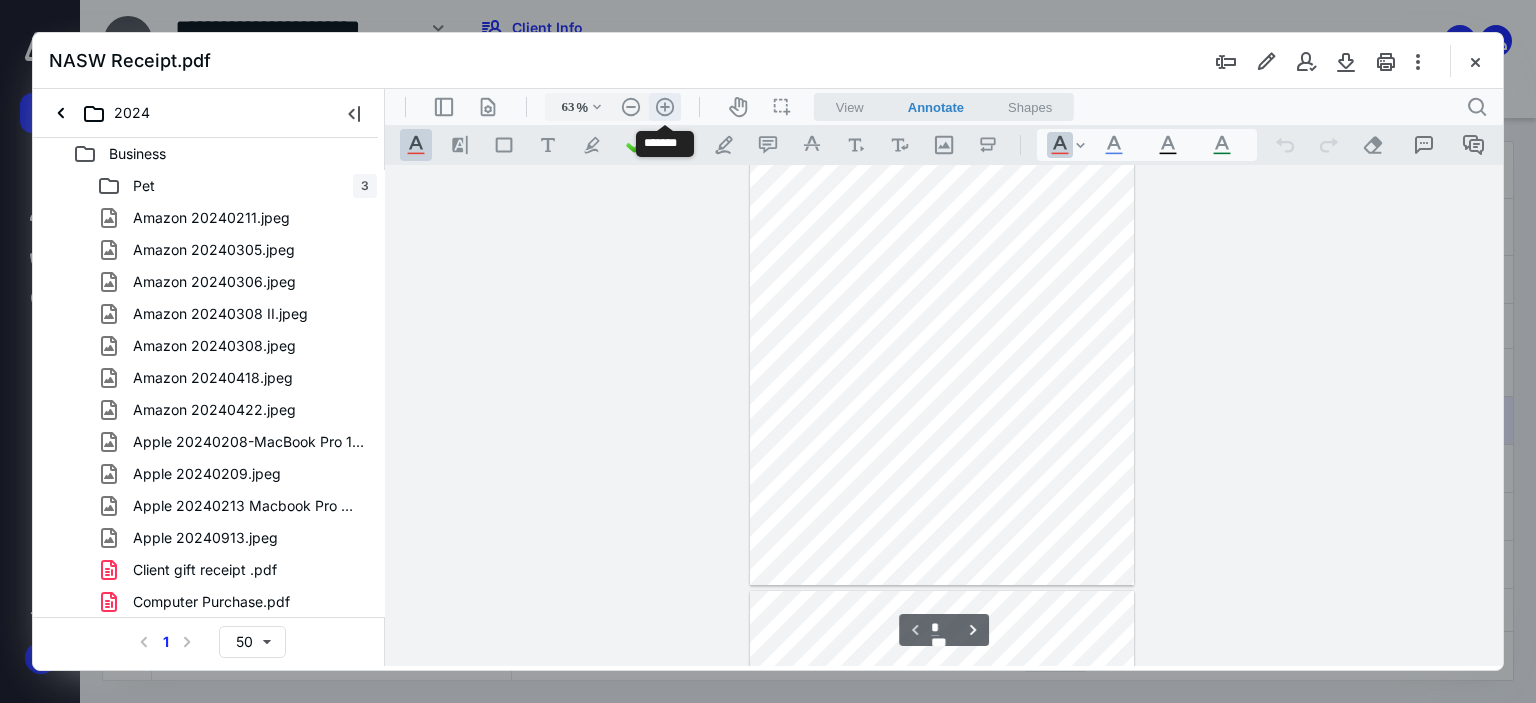 click on ".cls-1{fill:#abb0c4;} icon - header - zoom - in - line" at bounding box center (665, 107) 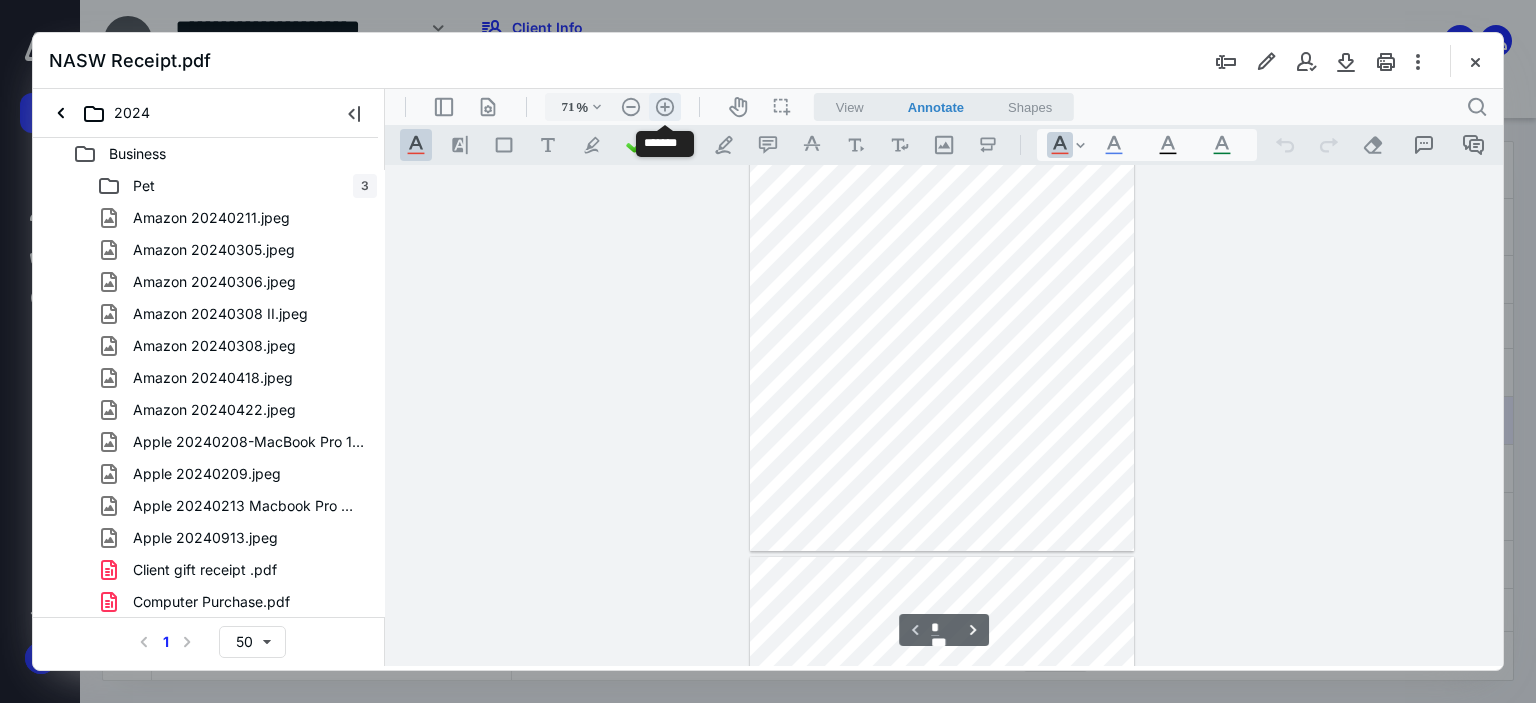 click on ".cls-1{fill:#abb0c4;} icon - header - zoom - in - line" at bounding box center (665, 107) 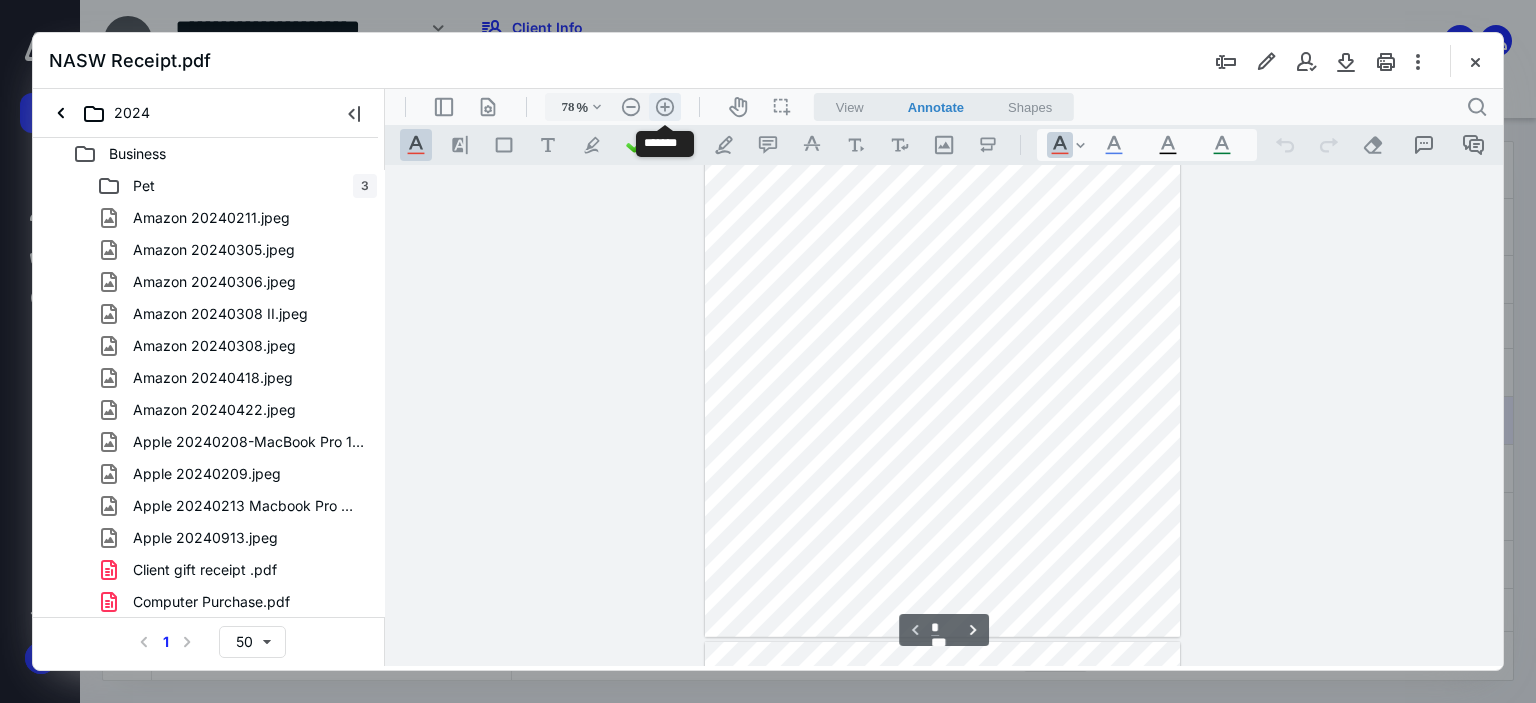 click on ".cls-1{fill:#abb0c4;} icon - header - zoom - in - line" at bounding box center [665, 107] 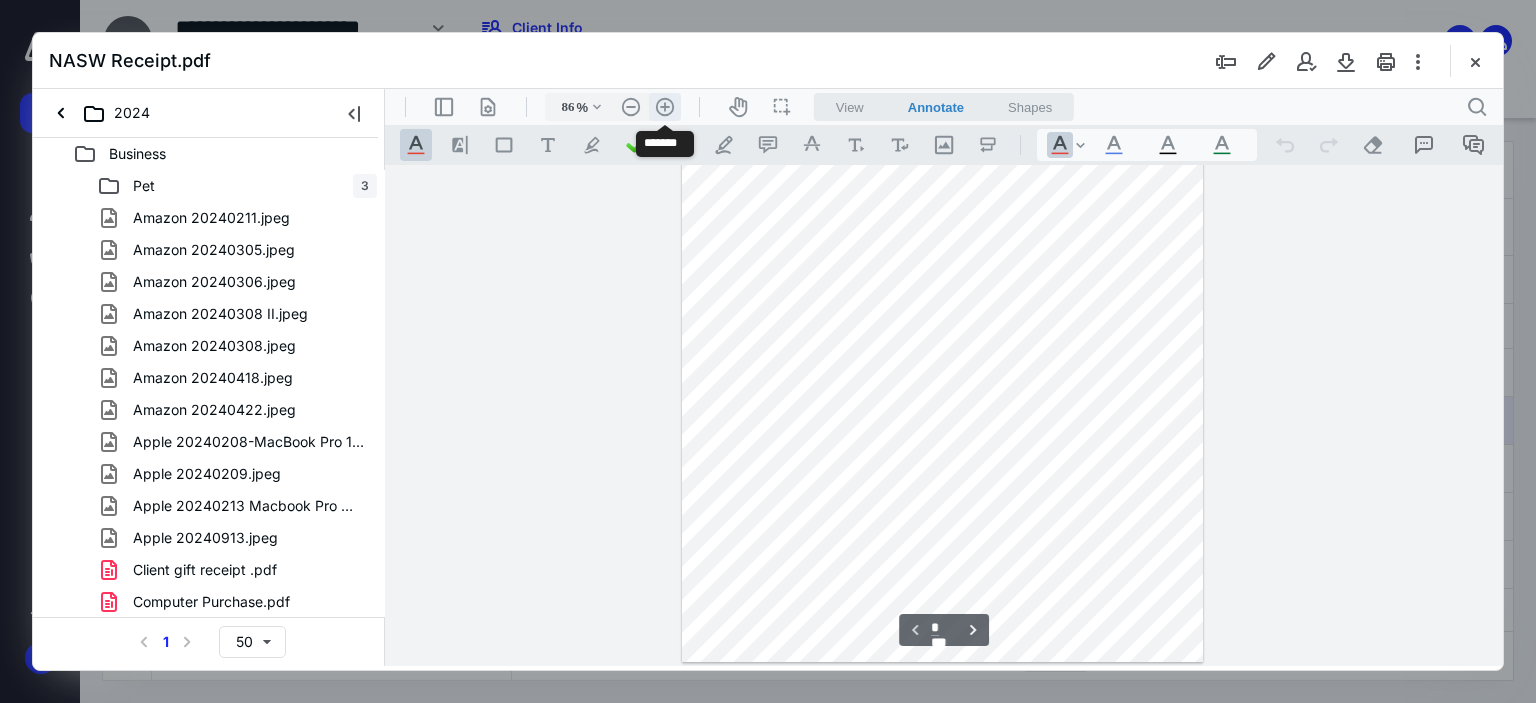 click on ".cls-1{fill:#abb0c4;} icon - header - zoom - in - line" at bounding box center (665, 107) 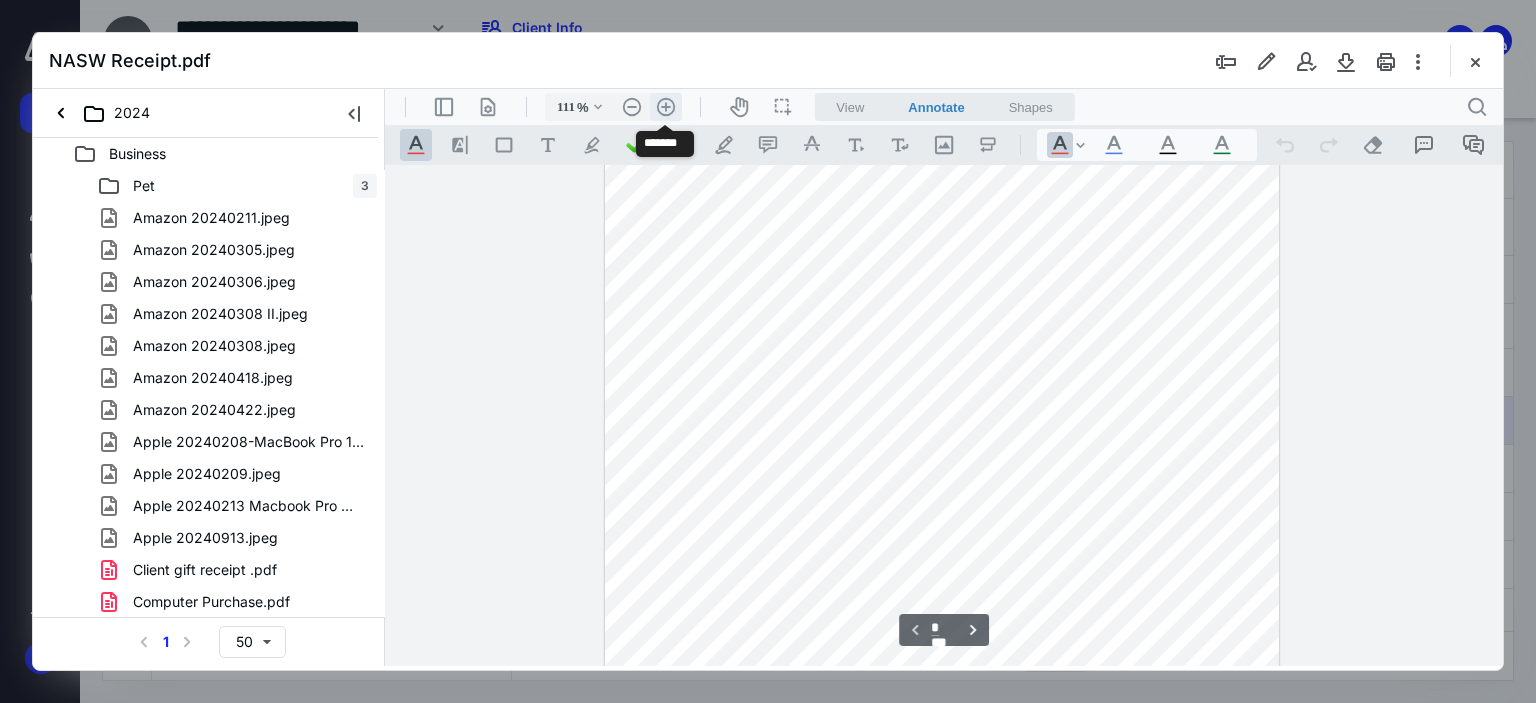 click on ".cls-1{fill:#abb0c4;} icon - header - zoom - in - line" at bounding box center [666, 107] 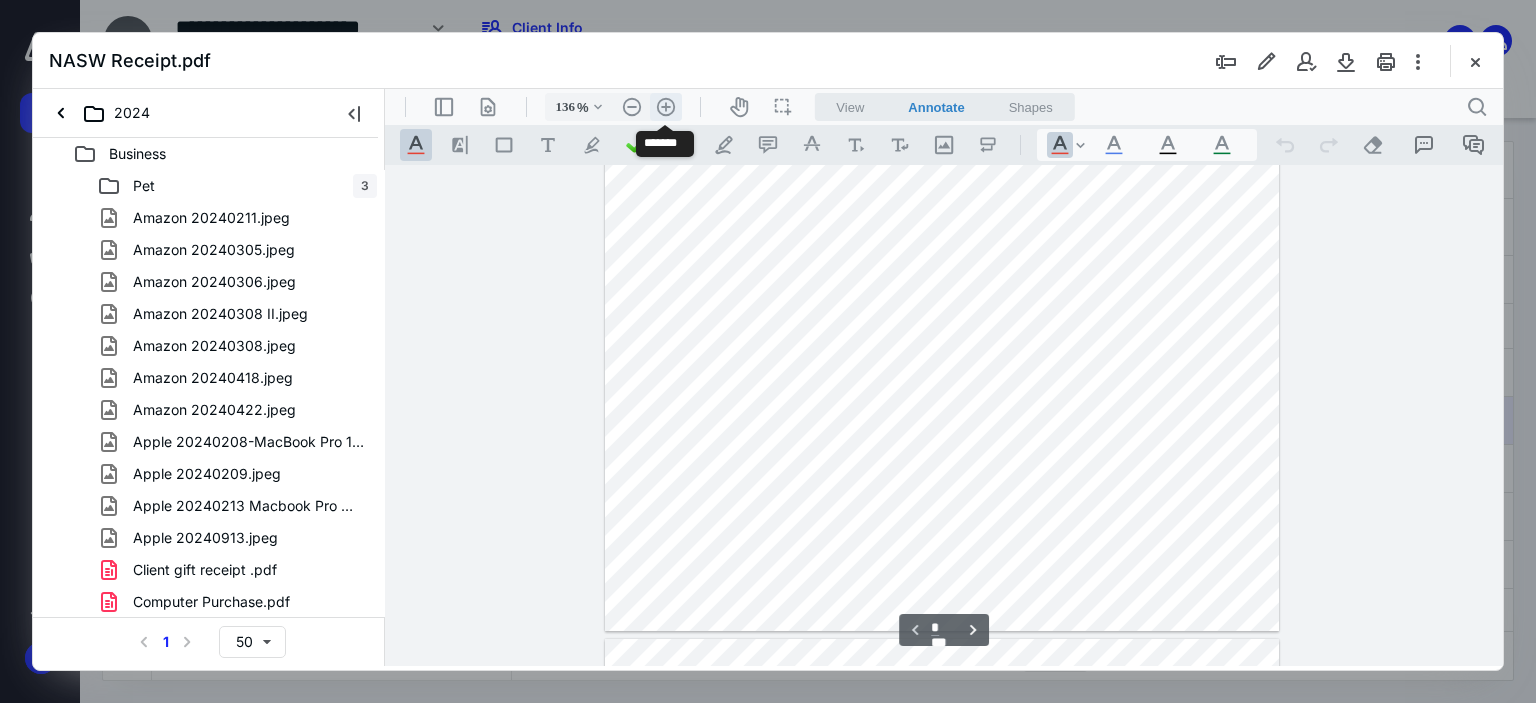 click on ".cls-1{fill:#abb0c4;} icon - header - zoom - in - line" at bounding box center (666, 107) 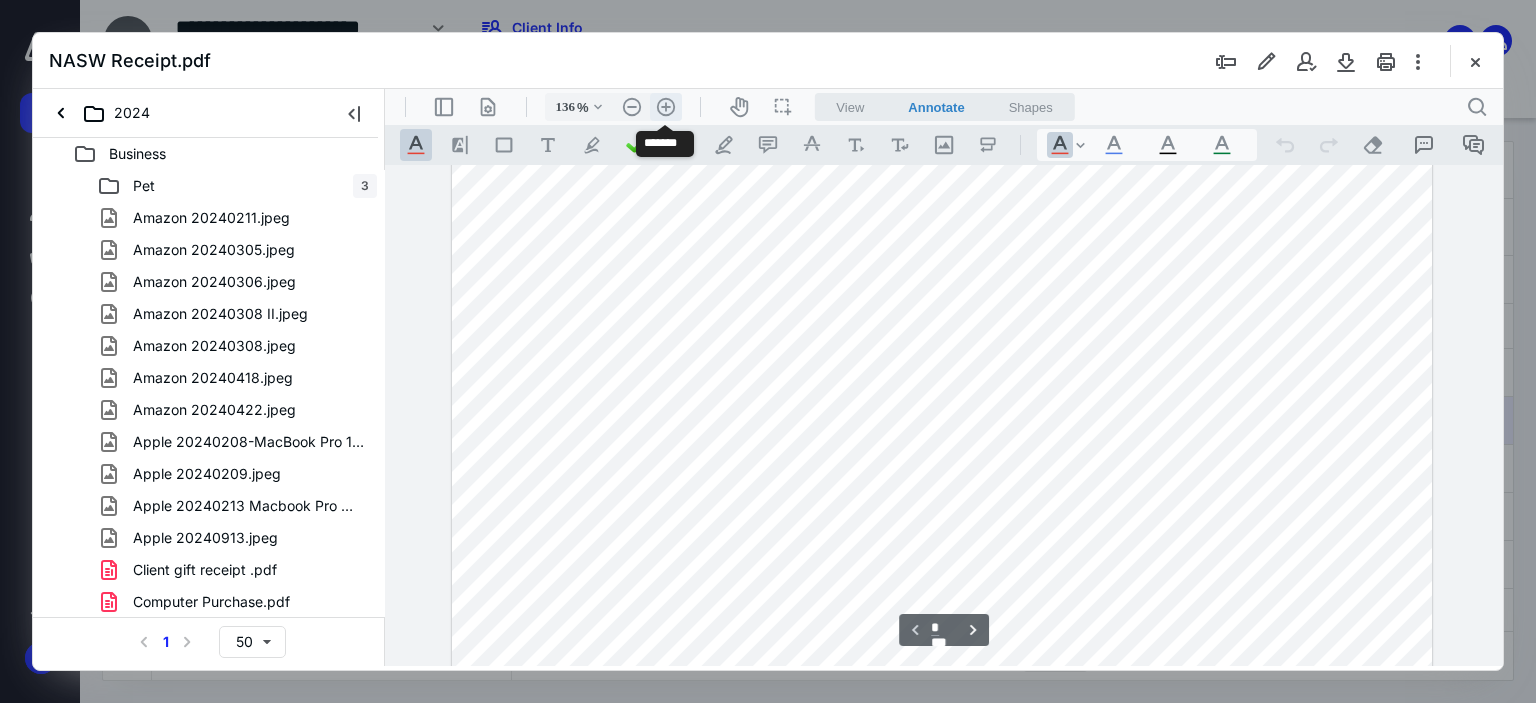 type on "161" 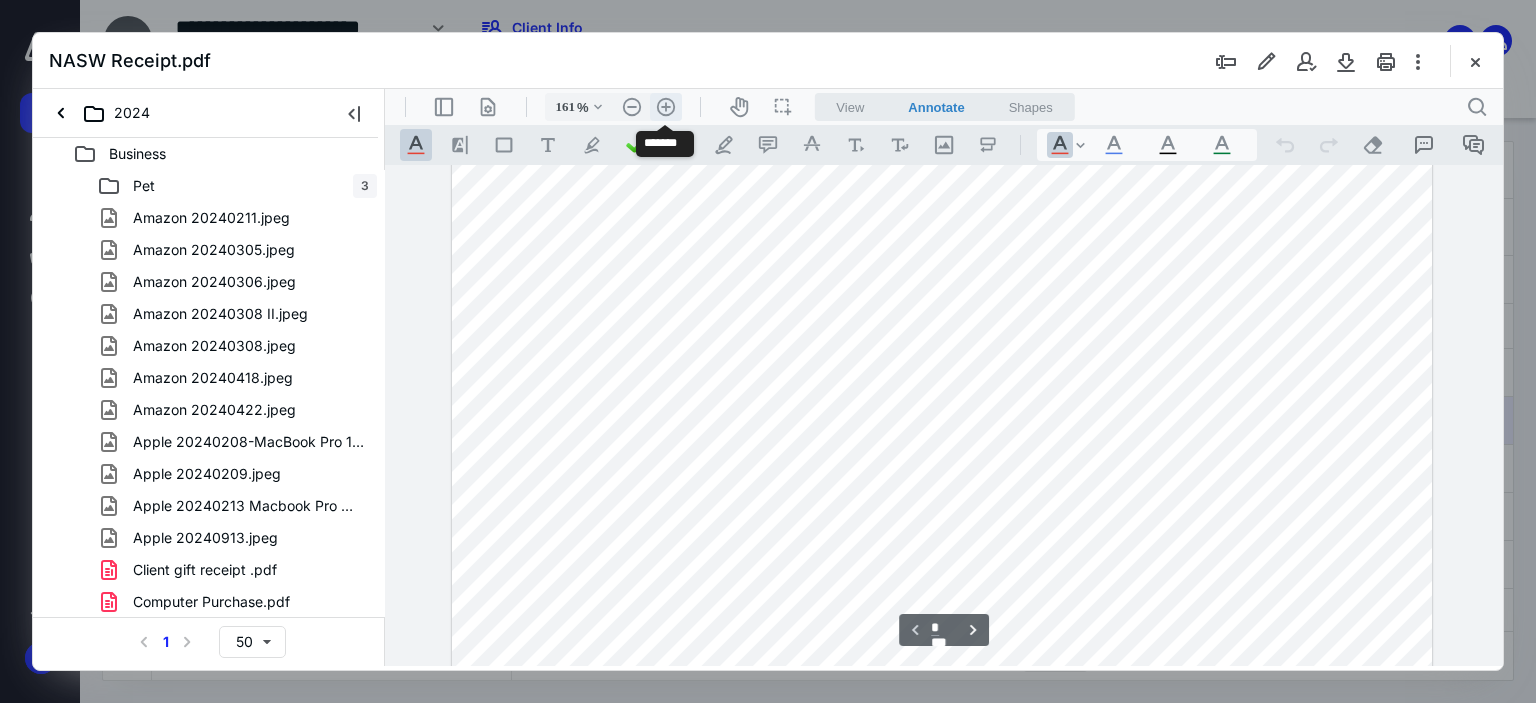 scroll, scrollTop: 526, scrollLeft: 0, axis: vertical 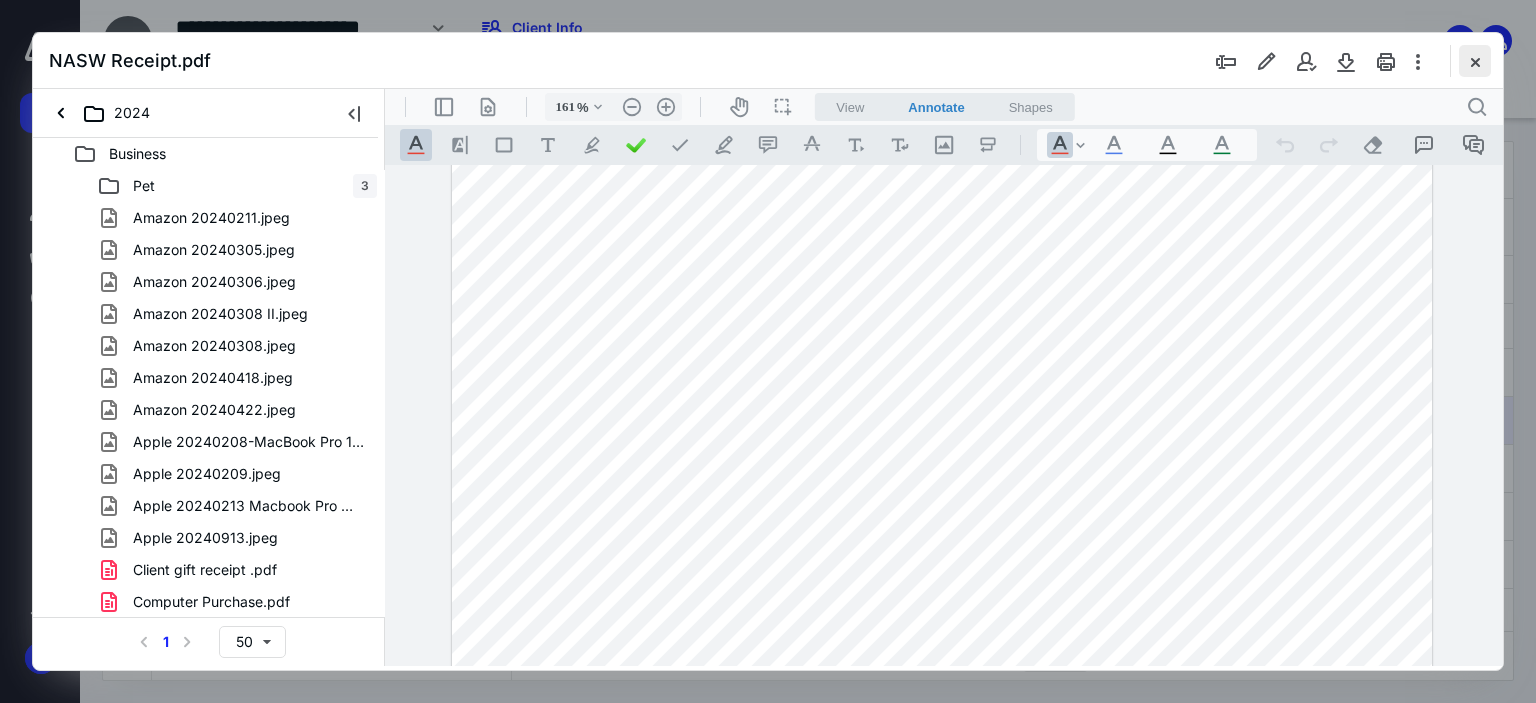 click at bounding box center [1475, 61] 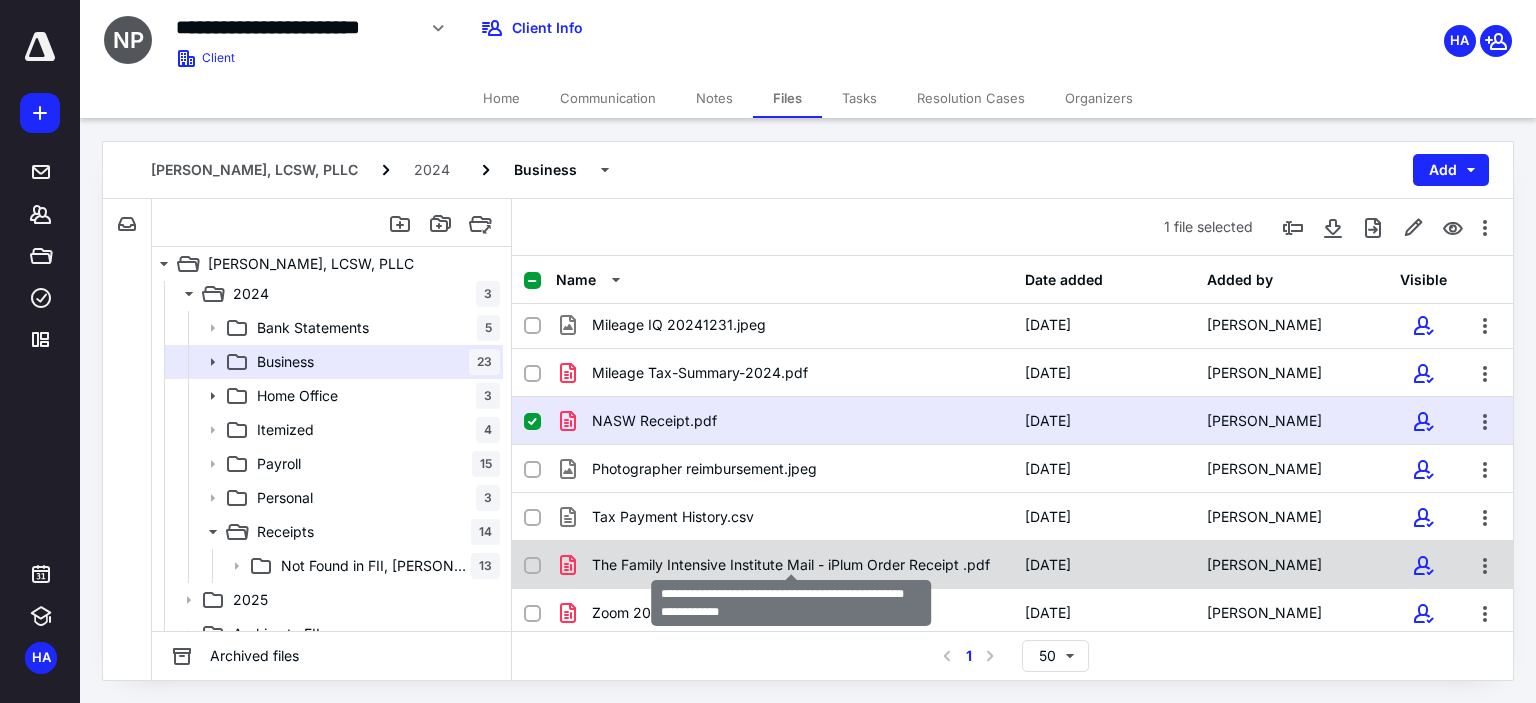 click on "The Family Intensive Institute Mail - iPlum Order Receipt .pdf" at bounding box center [791, 565] 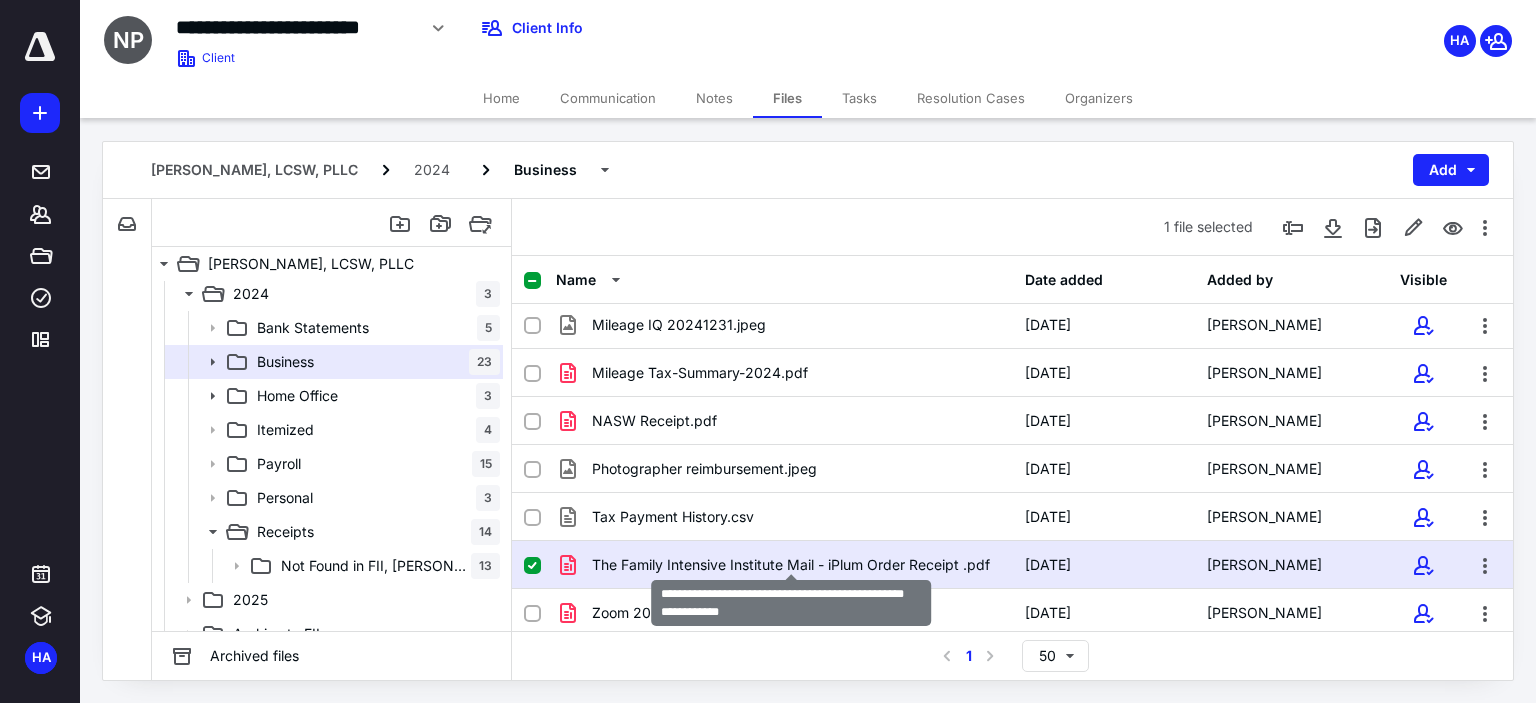 checkbox on "false" 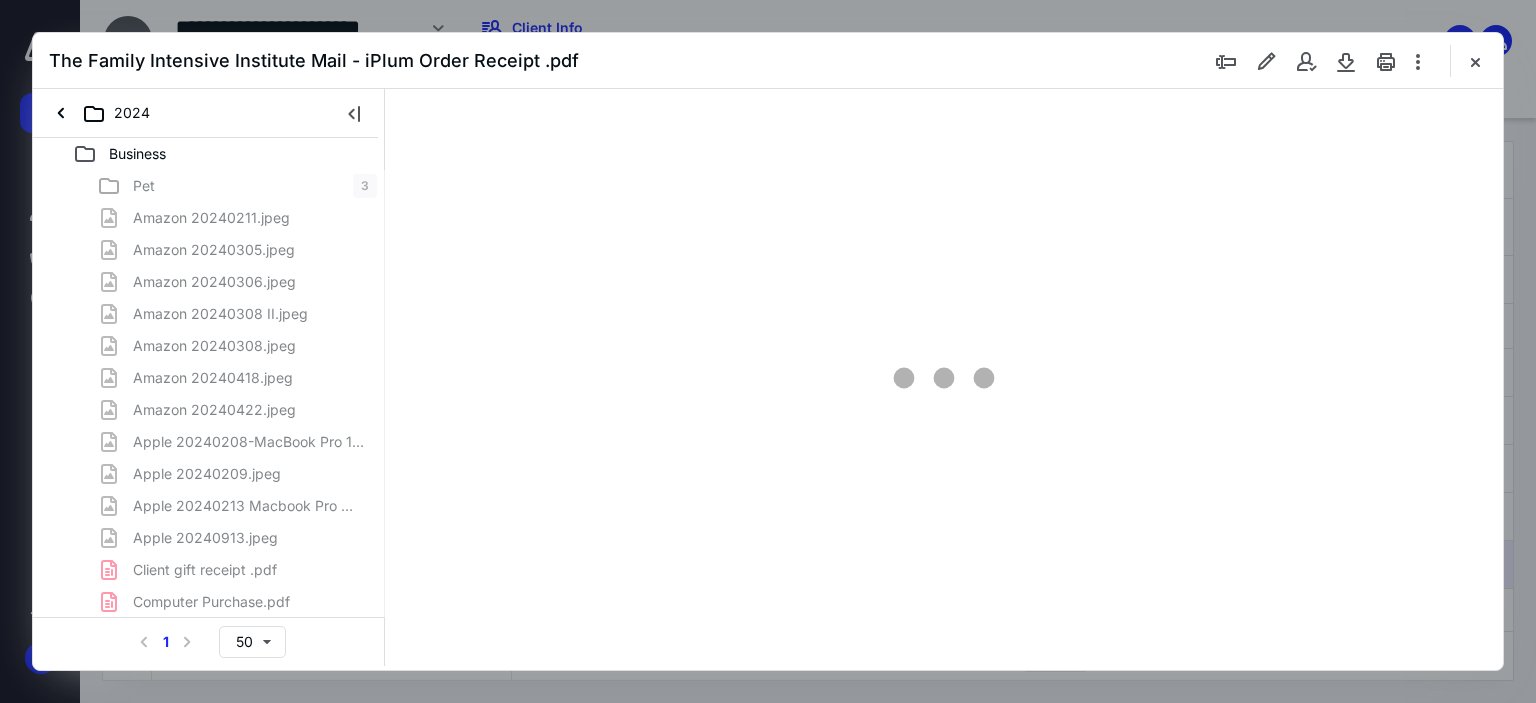 scroll, scrollTop: 0, scrollLeft: 0, axis: both 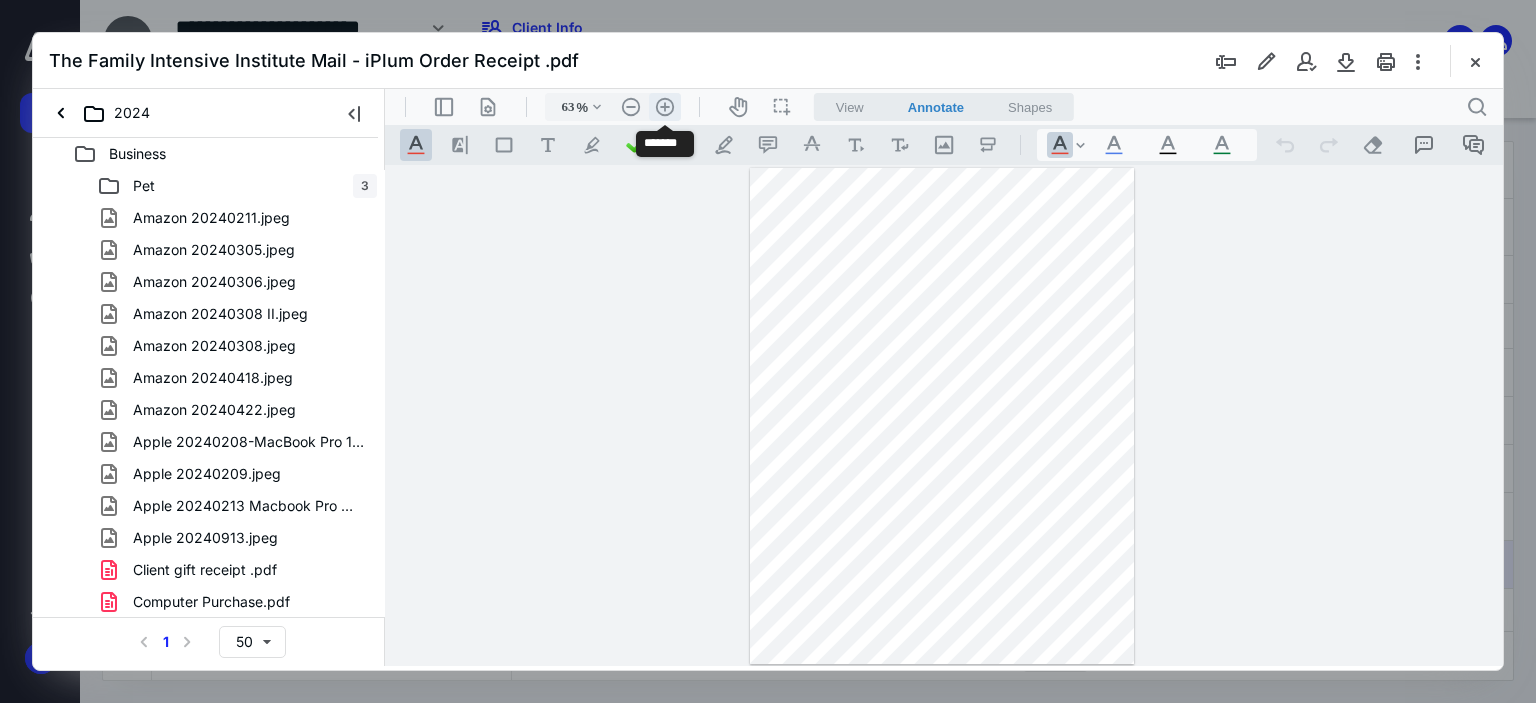 click on ".cls-1{fill:#abb0c4;} icon - header - zoom - in - line" at bounding box center (665, 107) 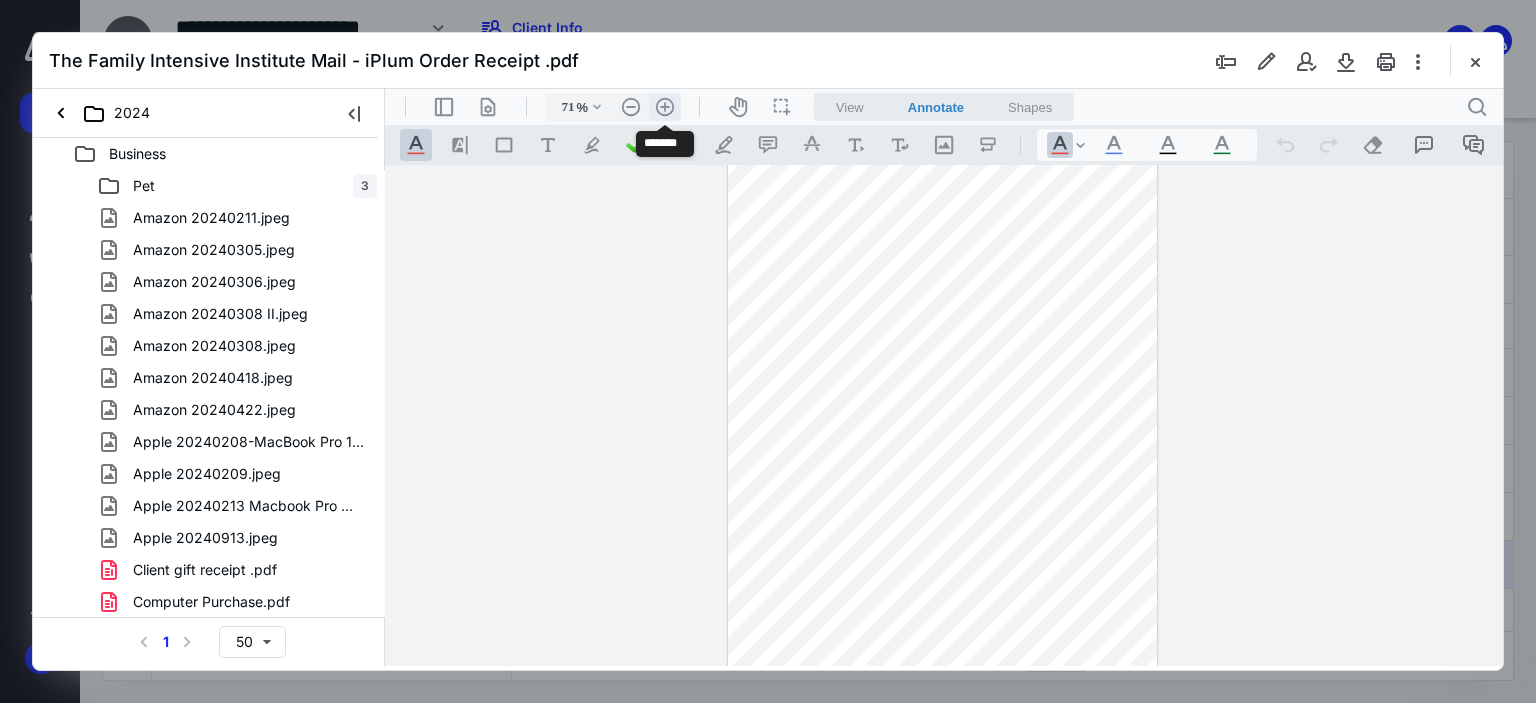 click on ".cls-1{fill:#abb0c4;} icon - header - zoom - in - line" at bounding box center (665, 107) 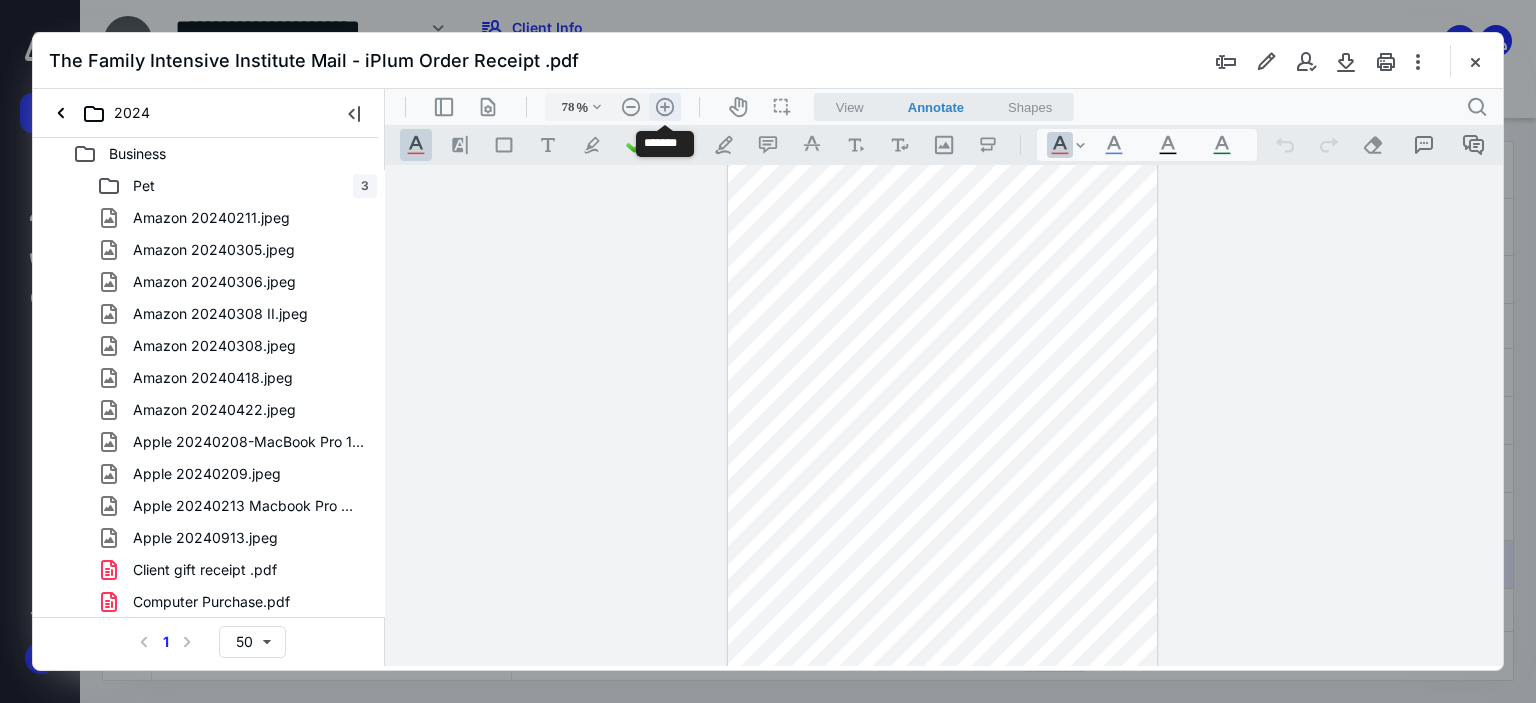 click on ".cls-1{fill:#abb0c4;} icon - header - zoom - in - line" at bounding box center [665, 107] 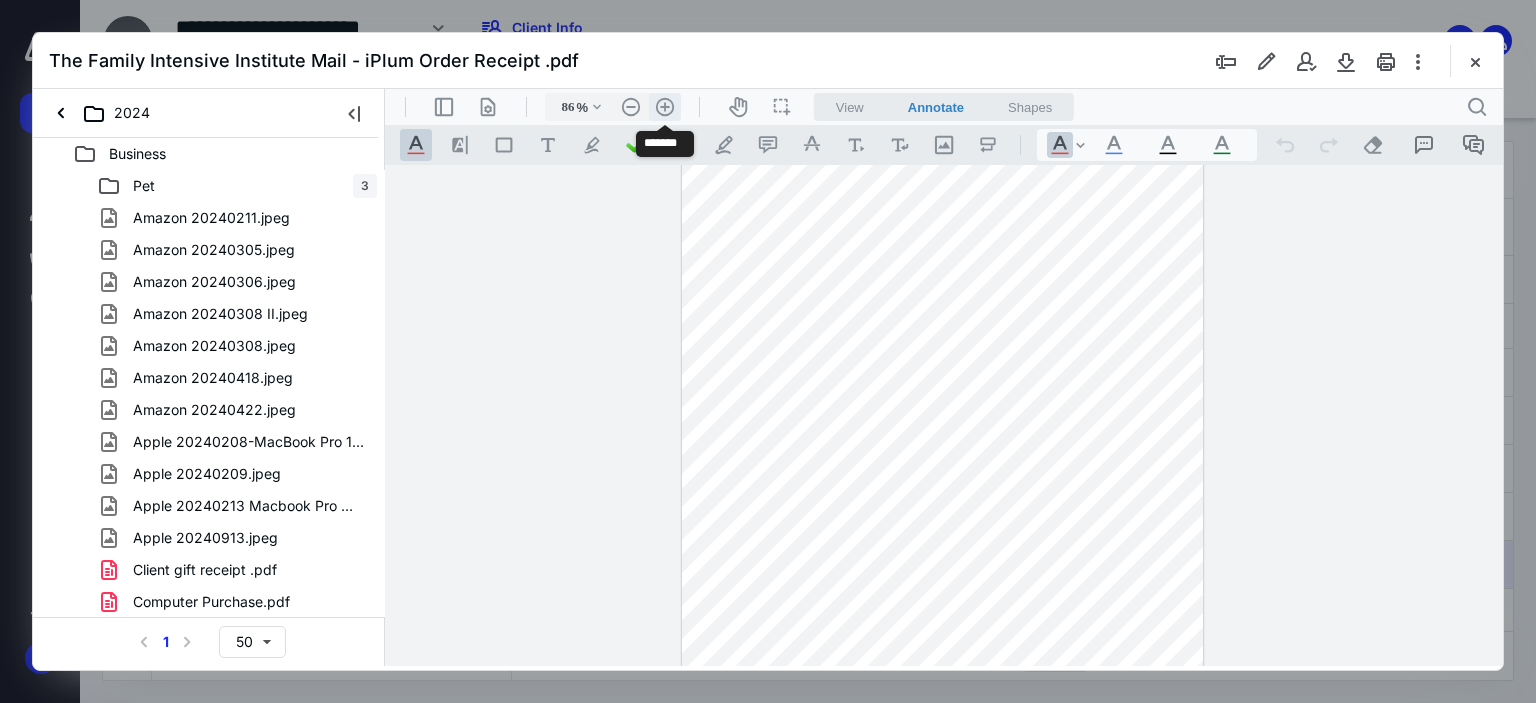 click on ".cls-1{fill:#abb0c4;} icon - header - zoom - in - line" at bounding box center [665, 107] 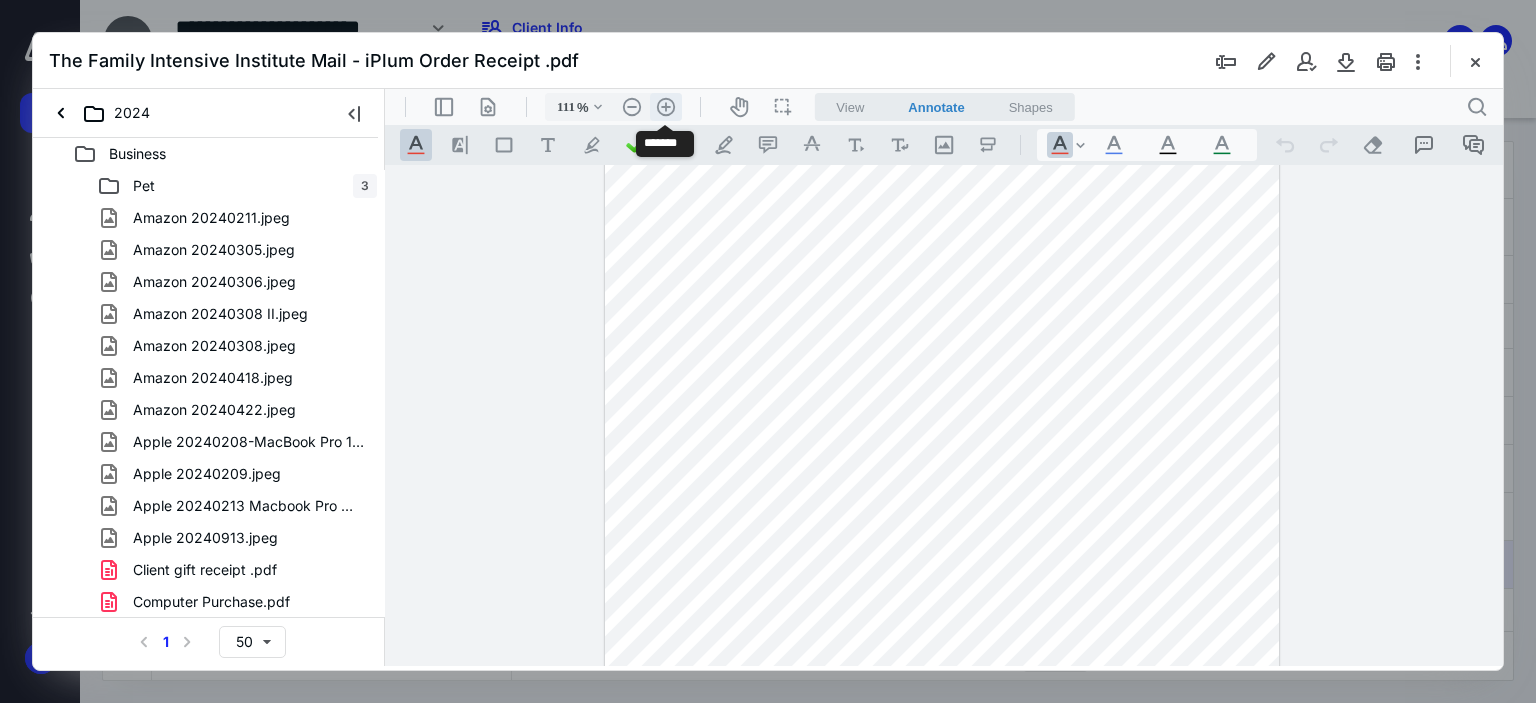 click on ".cls-1{fill:#abb0c4;} icon - header - zoom - in - line" at bounding box center (666, 107) 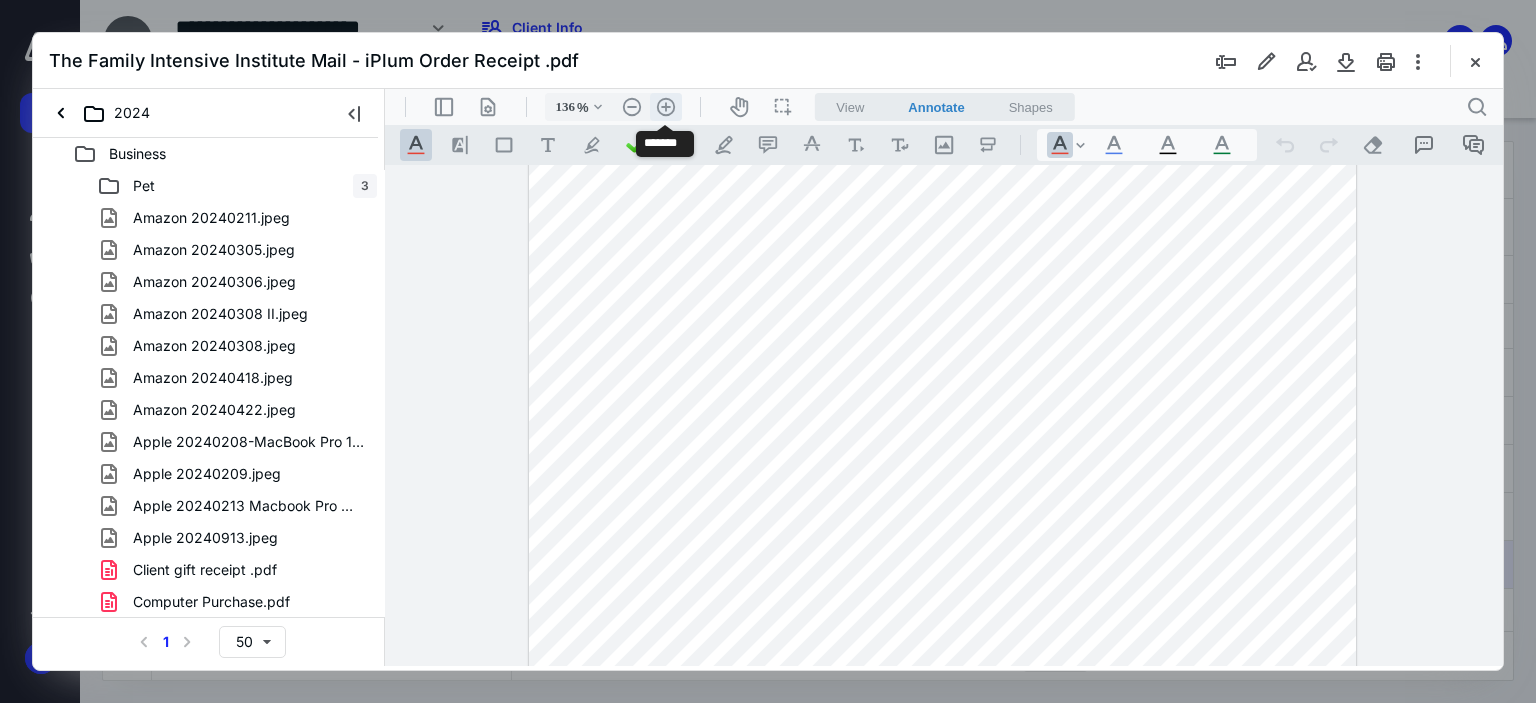 click on ".cls-1{fill:#abb0c4;} icon - header - zoom - in - line" at bounding box center [666, 107] 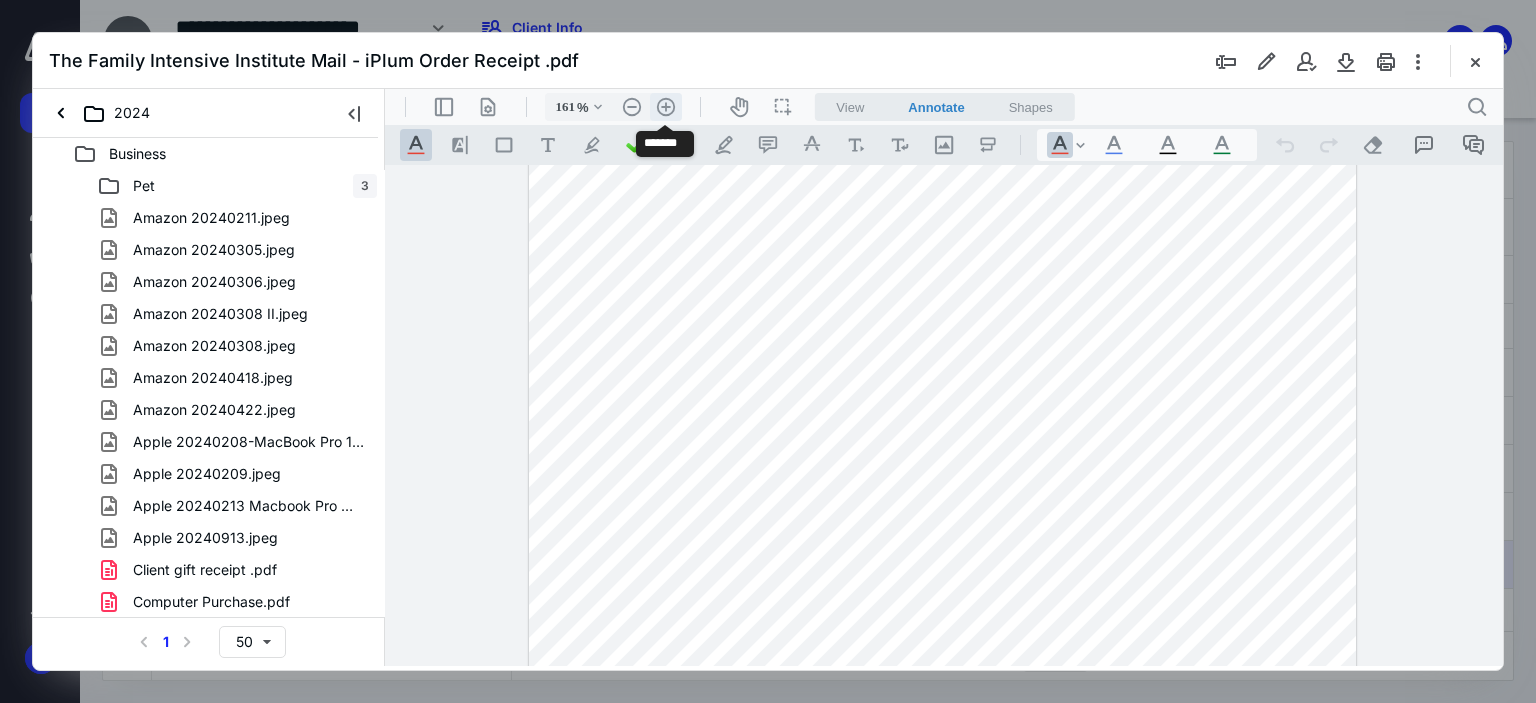 scroll, scrollTop: 328, scrollLeft: 0, axis: vertical 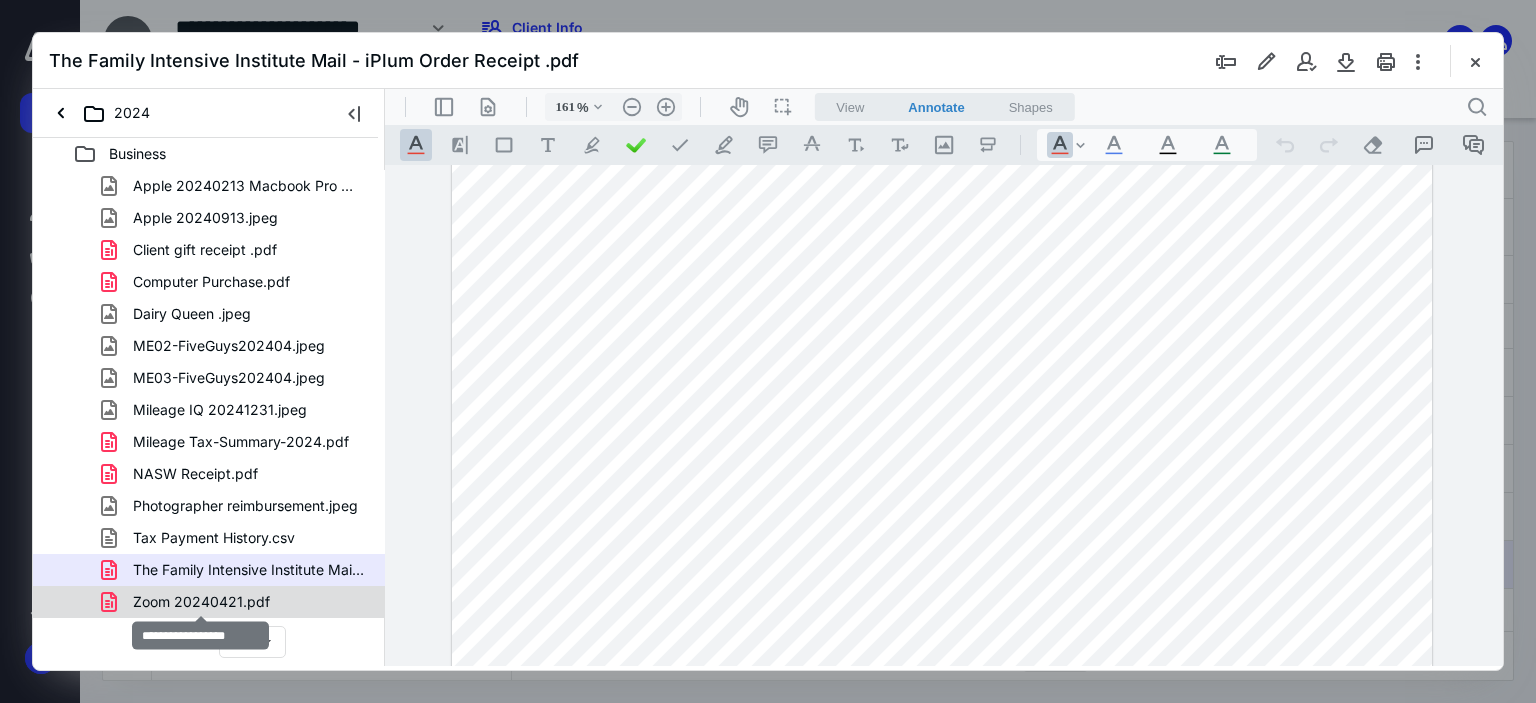 click on "Zoom 20240421.pdf" at bounding box center [201, 602] 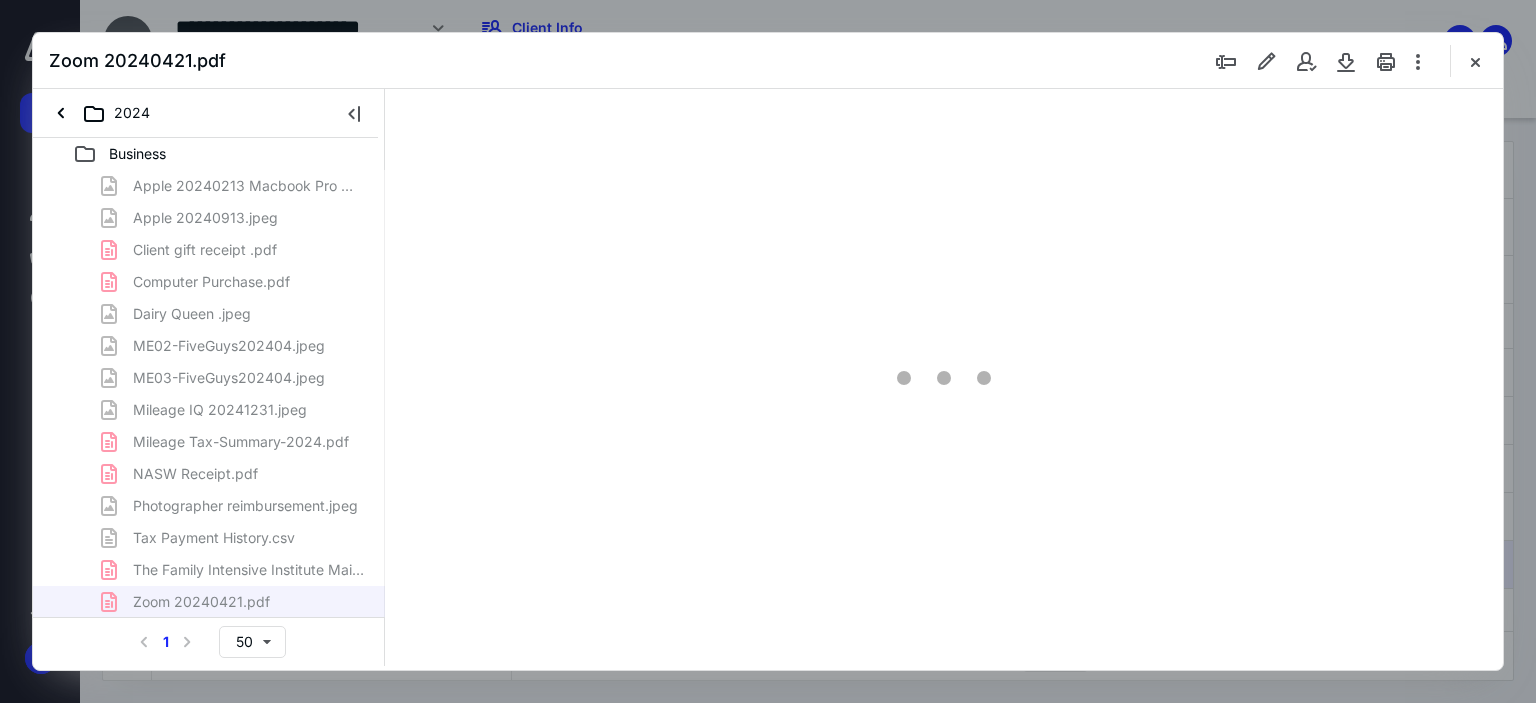 type on "63" 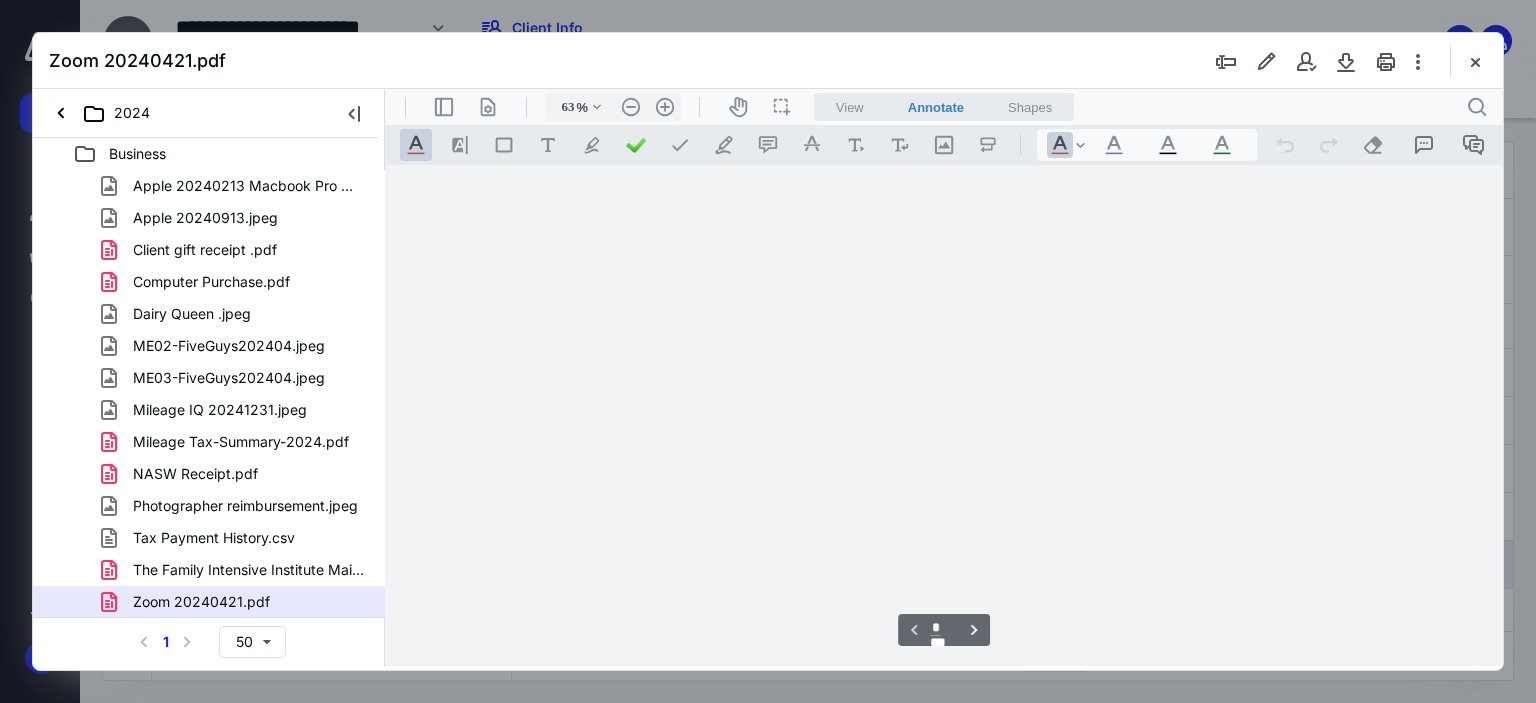 scroll, scrollTop: 79, scrollLeft: 0, axis: vertical 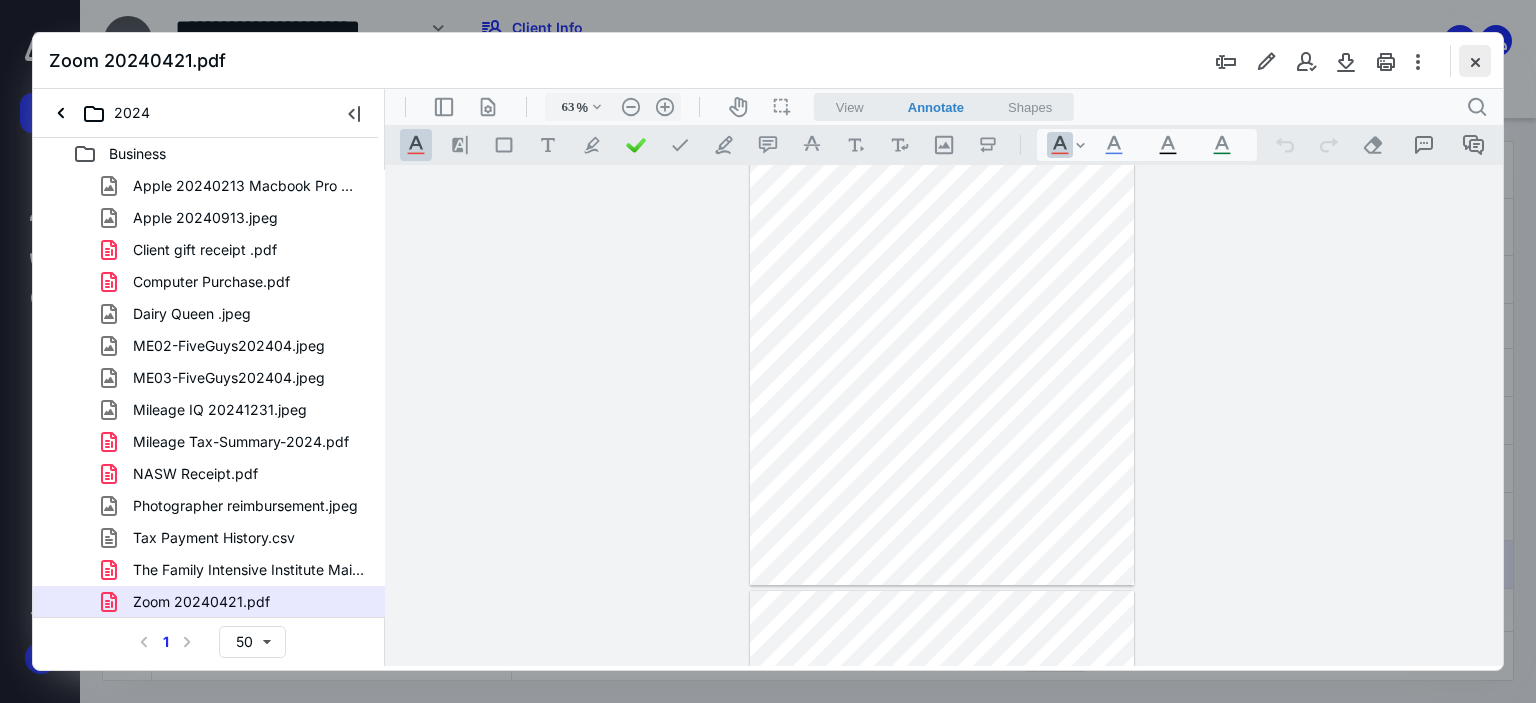 click at bounding box center (1475, 61) 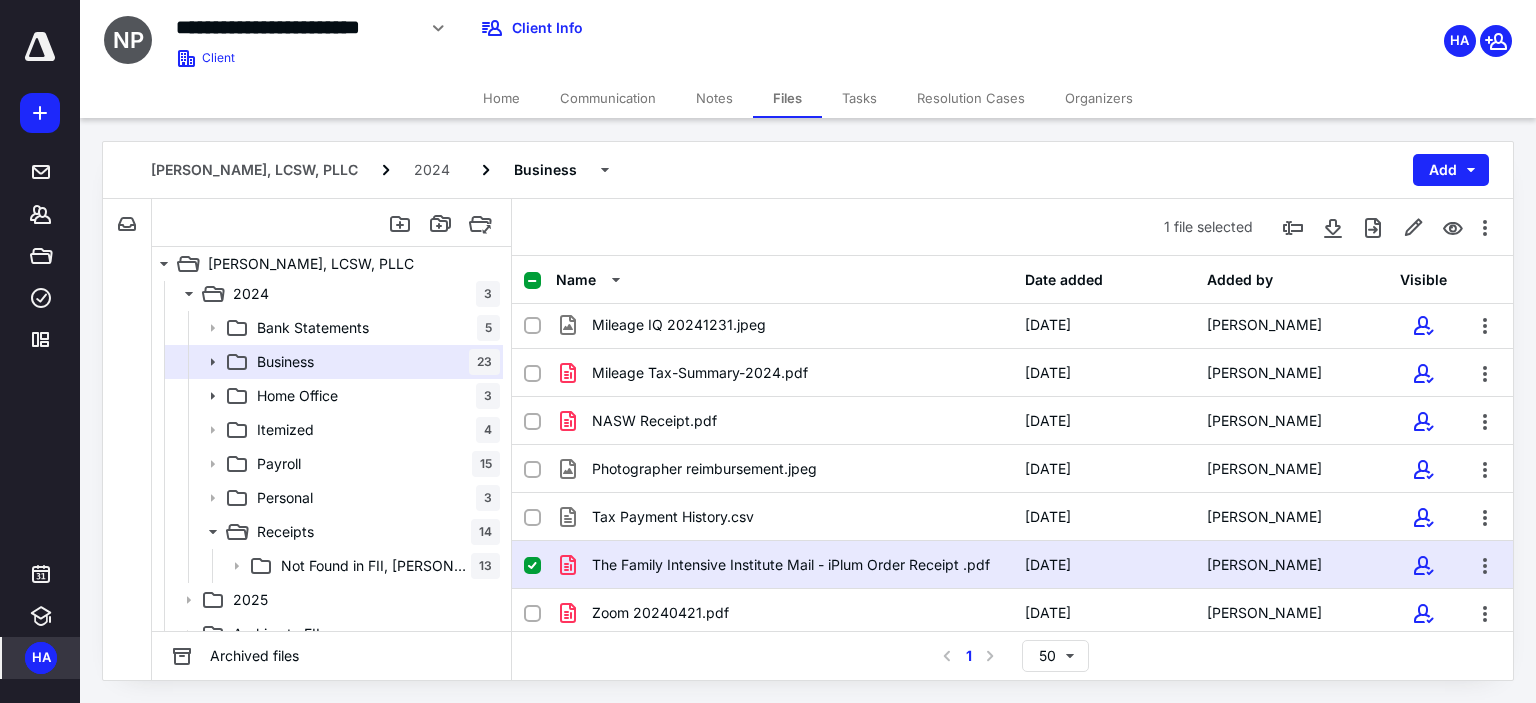 click on "HA" at bounding box center (41, 658) 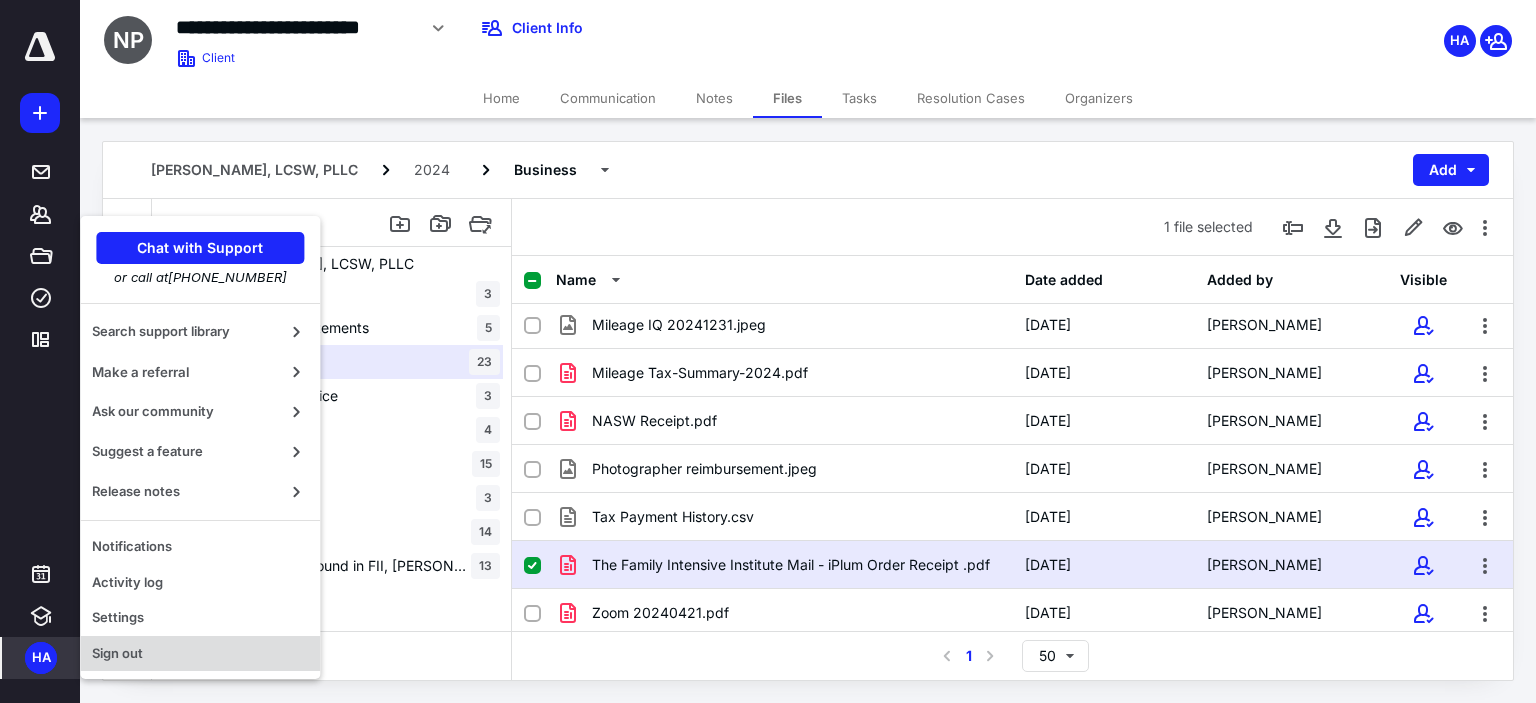 click on "Sign out" at bounding box center [200, 654] 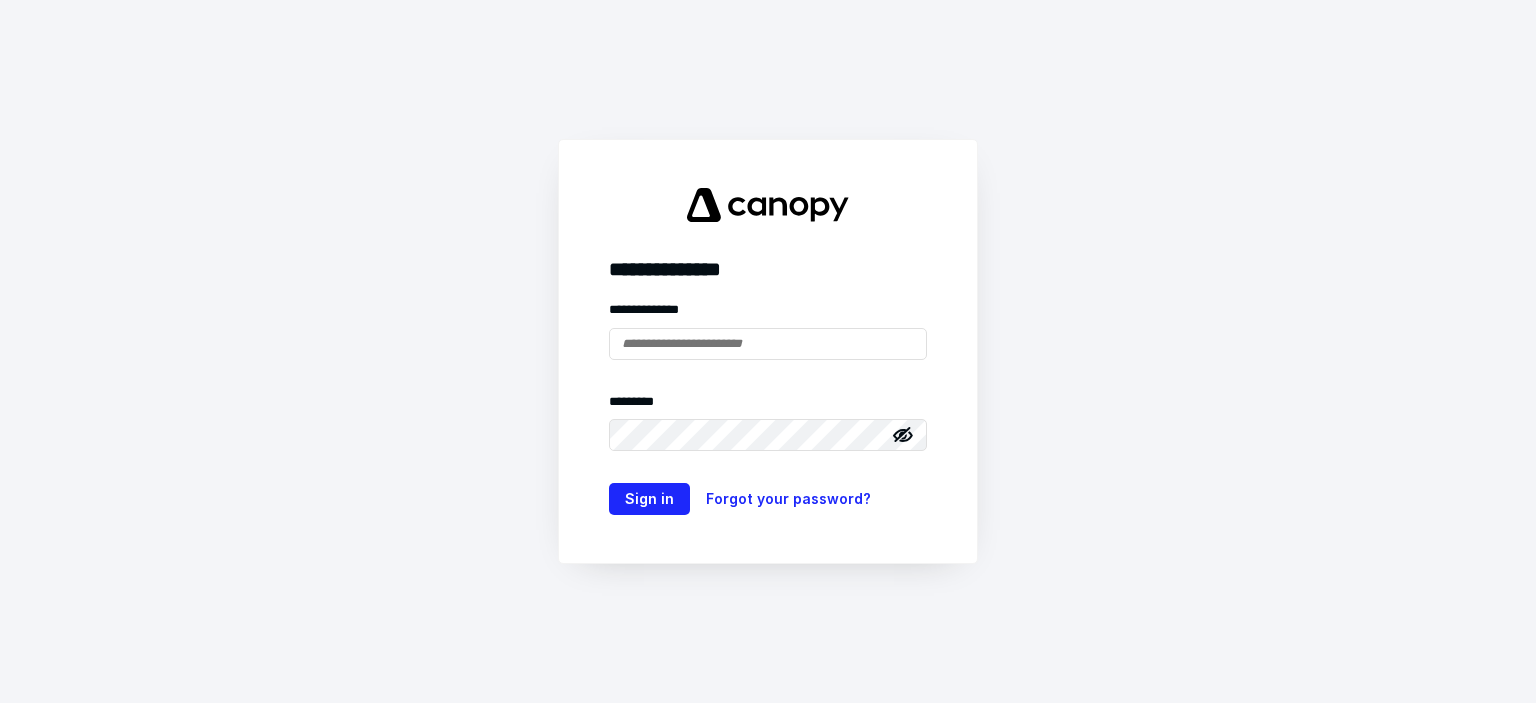 scroll, scrollTop: 0, scrollLeft: 0, axis: both 